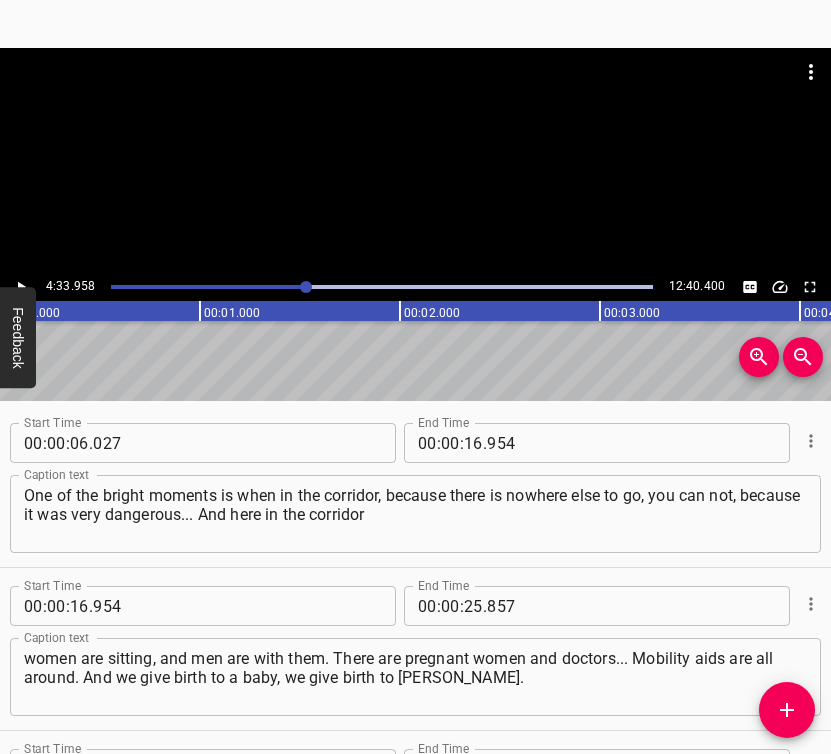 scroll, scrollTop: 0, scrollLeft: 0, axis: both 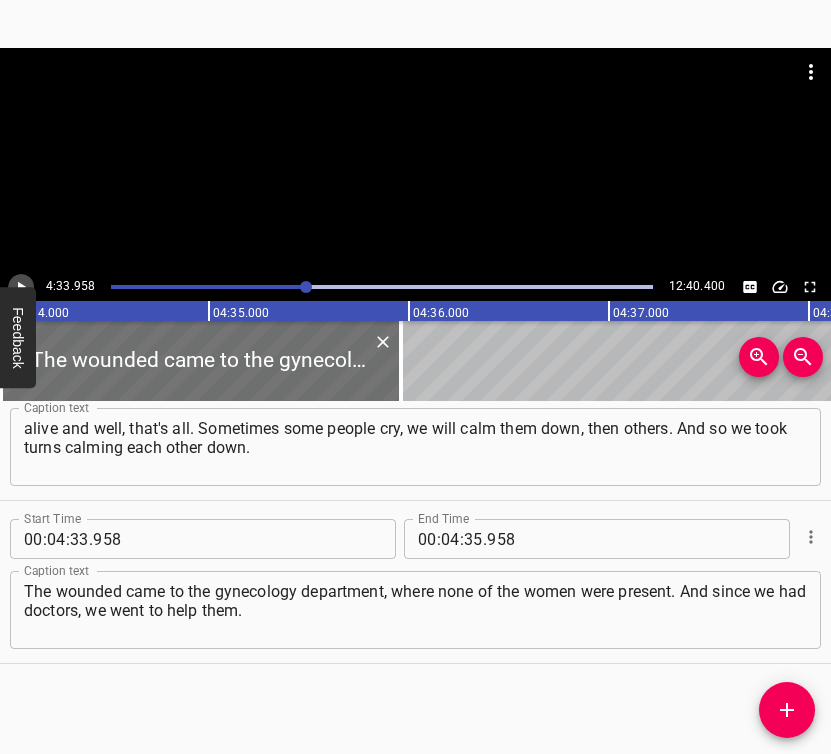 click at bounding box center (21, 287) 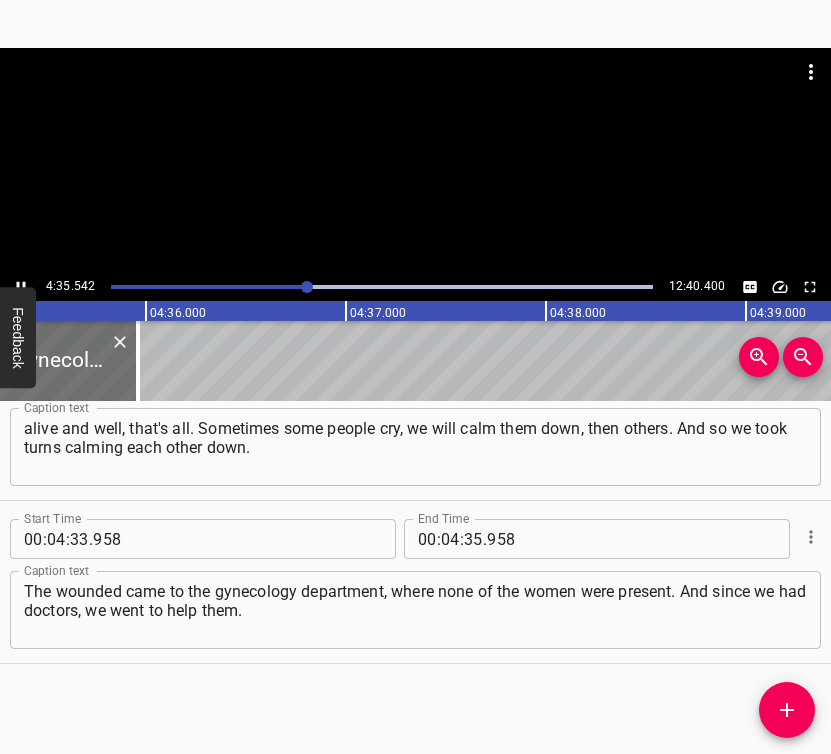 scroll, scrollTop: 0, scrollLeft: 55108, axis: horizontal 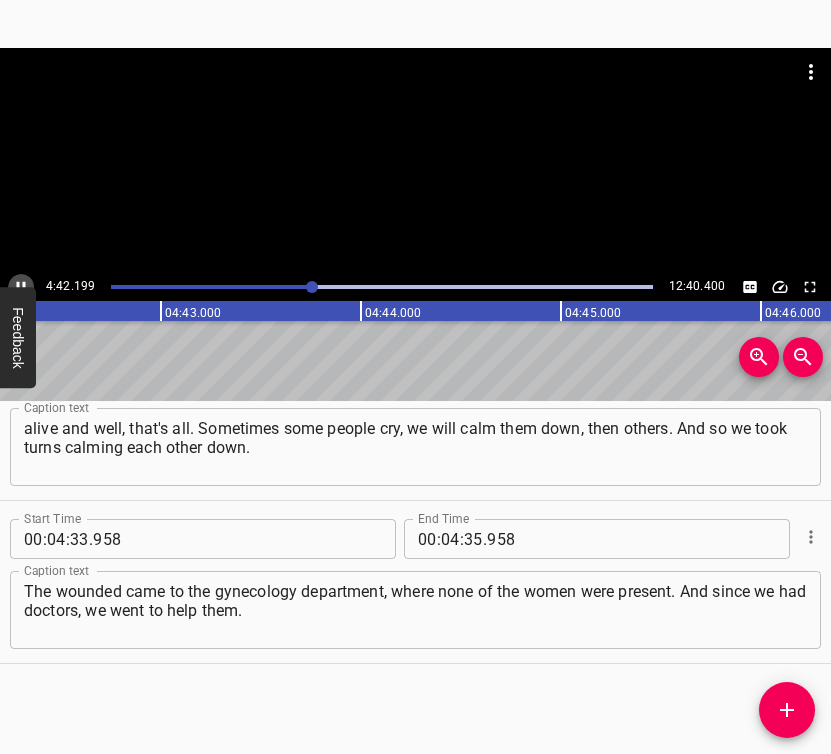 click at bounding box center (21, 287) 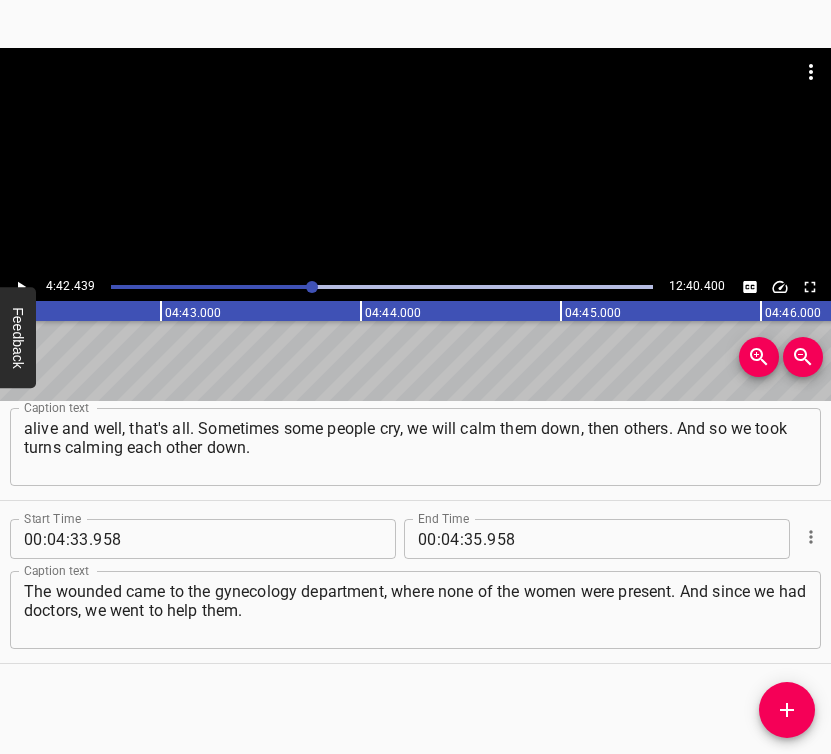scroll, scrollTop: 0, scrollLeft: 56487, axis: horizontal 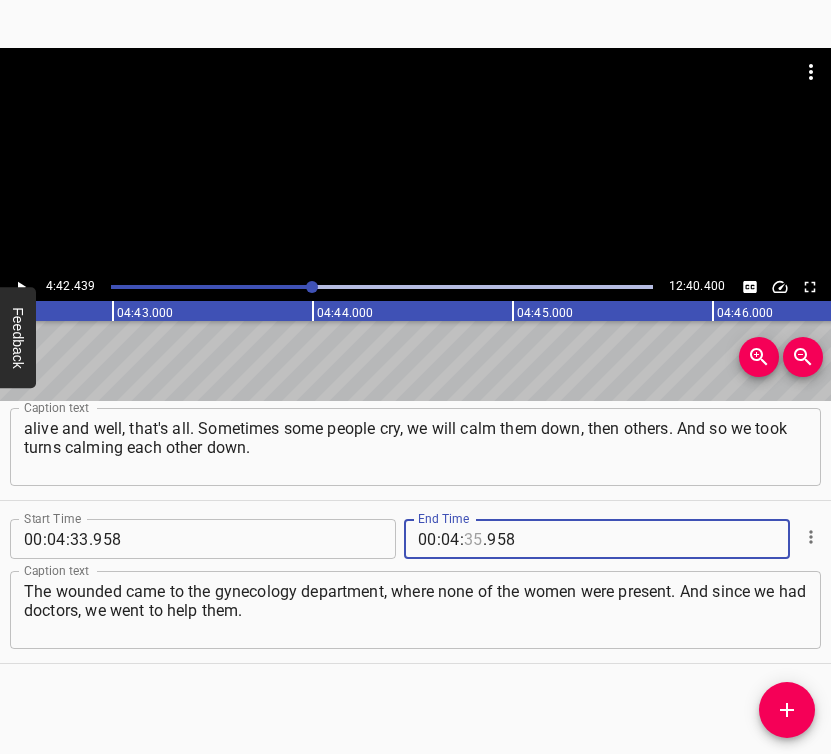 click at bounding box center [473, 539] 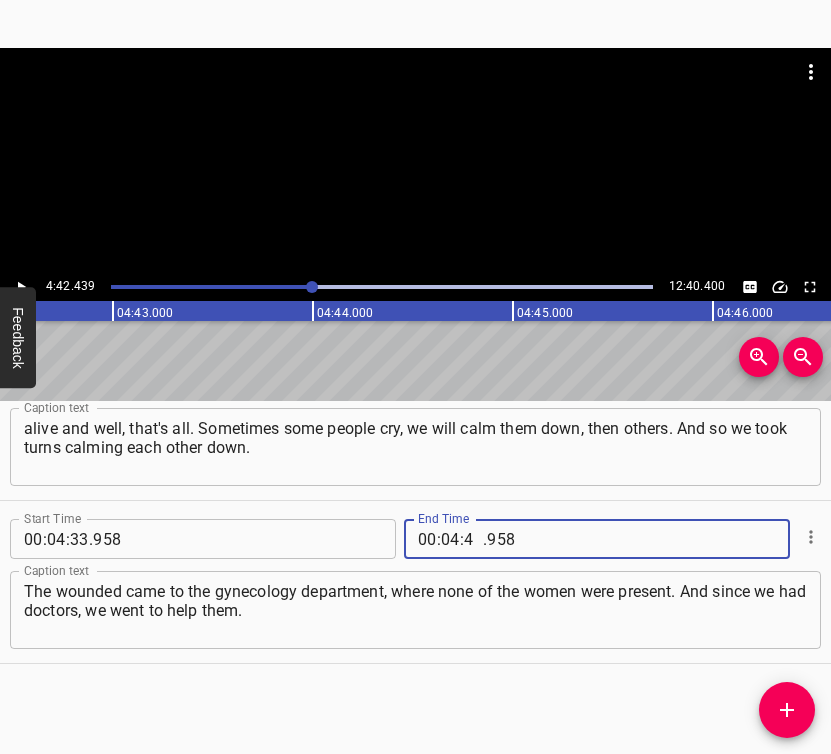 type on "42" 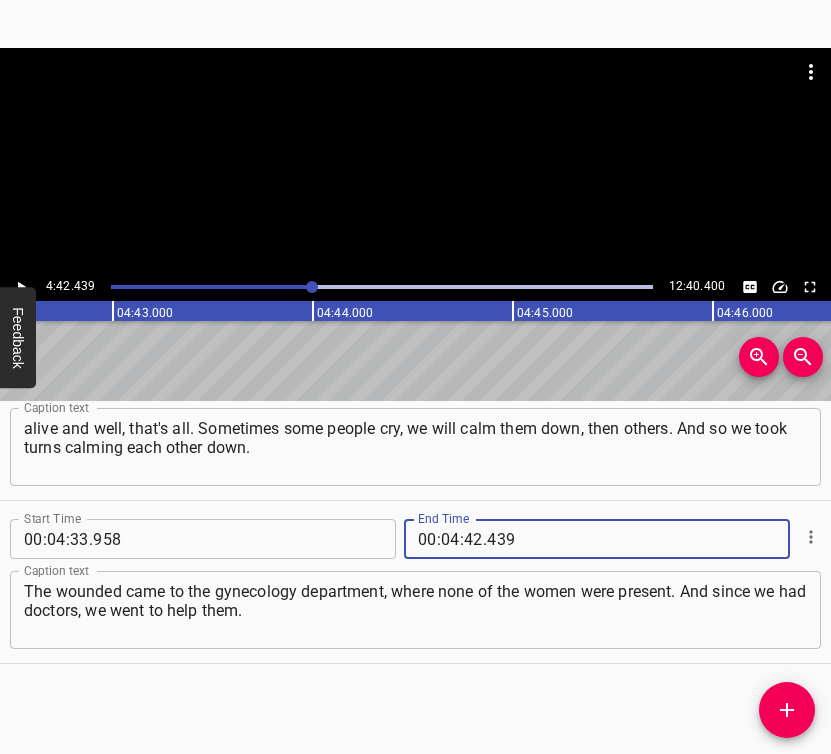 type on "439" 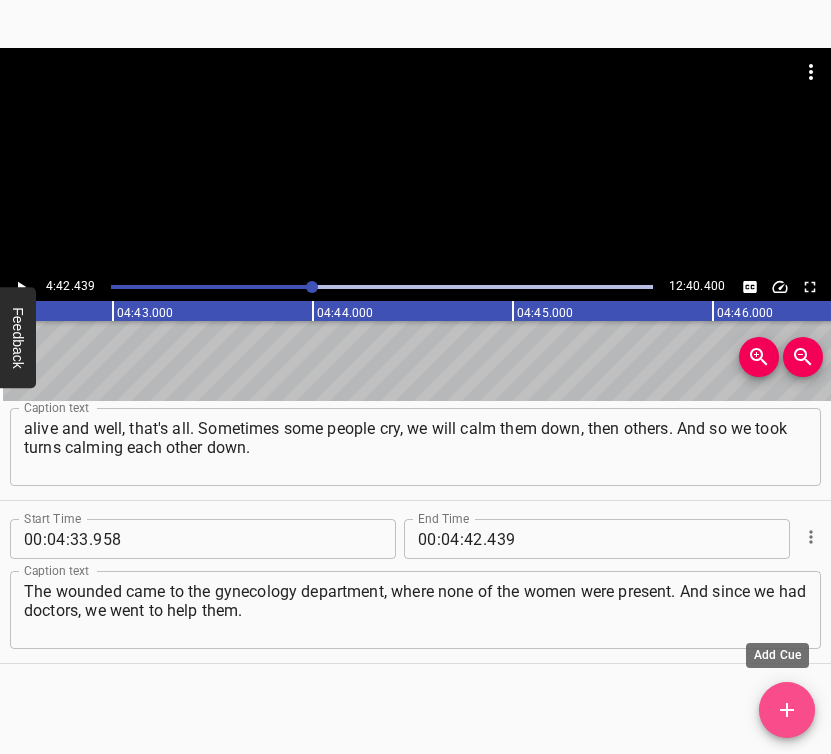 click 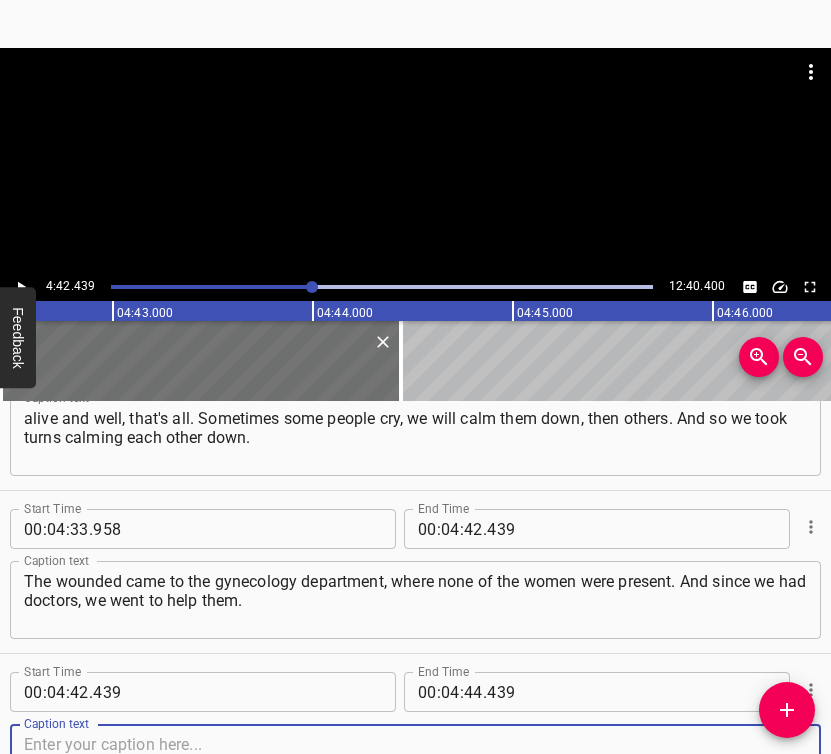 scroll, scrollTop: 4305, scrollLeft: 0, axis: vertical 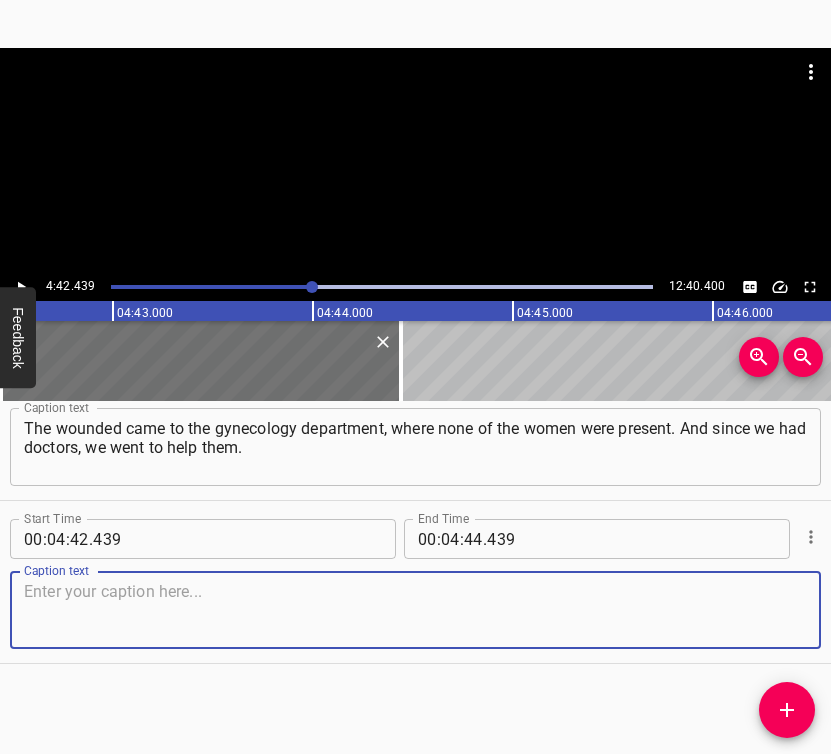 click at bounding box center [415, 610] 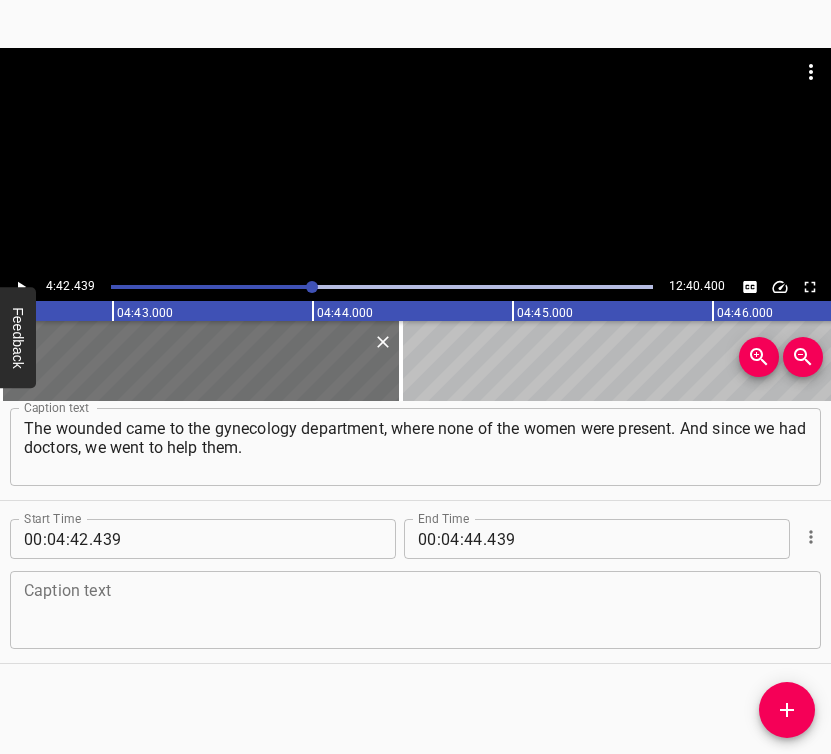 click at bounding box center (415, 610) 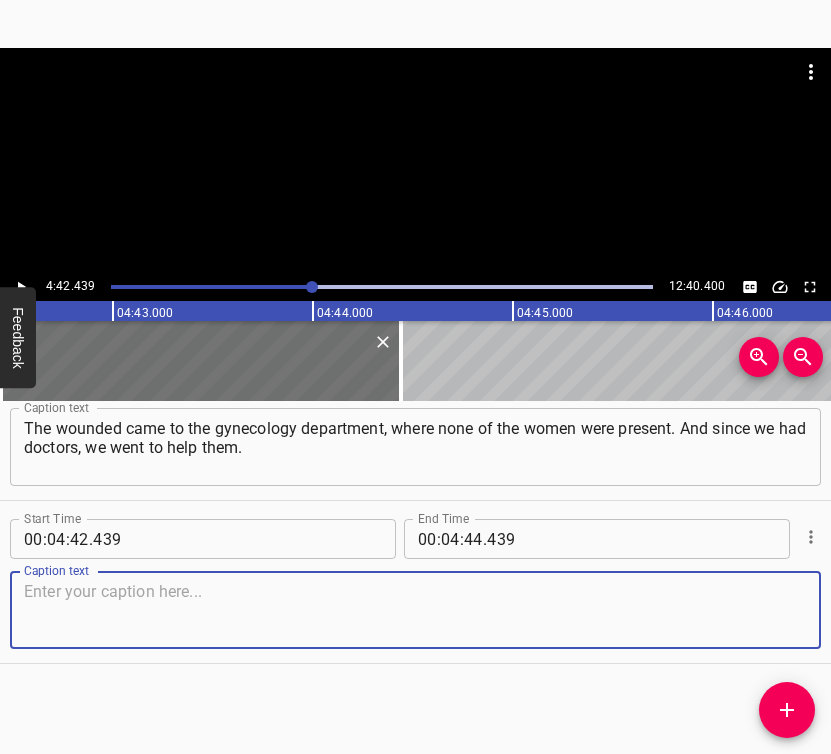 paste on "Strangers came, someone brought a bottle of butter, someone some buckwheat. Then our chief doctor [PERSON_NAME] brought us the necessary food" 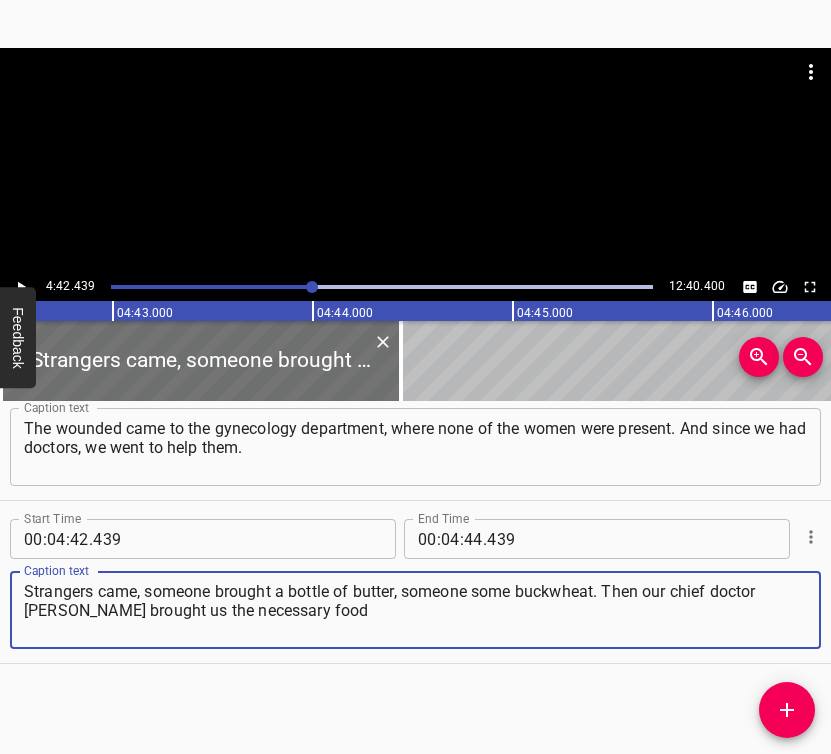 type on "Strangers came, someone brought a bottle of butter, someone some buckwheat. Then our chief doctor [PERSON_NAME] brought us the necessary food" 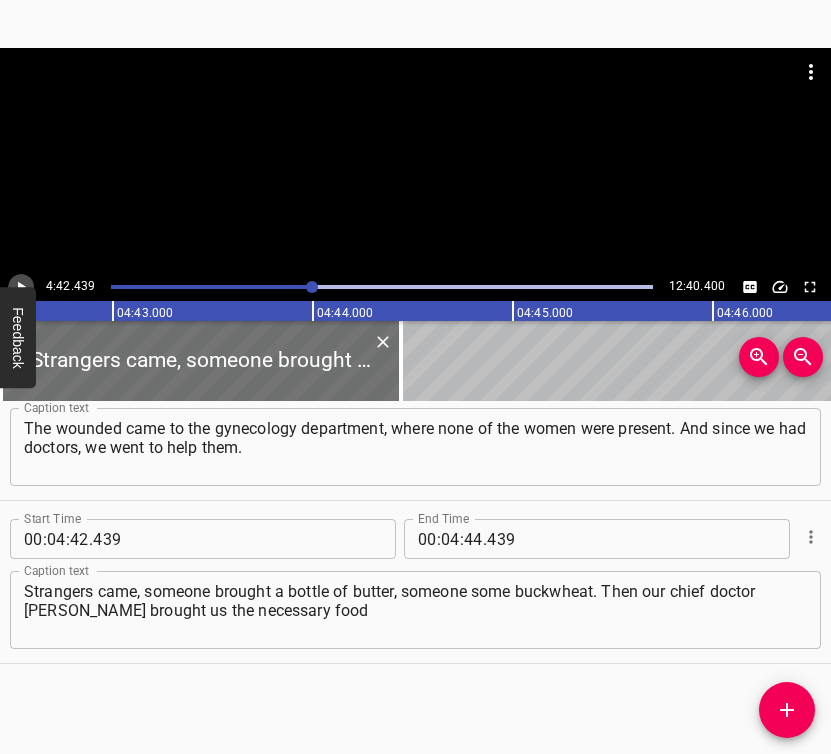 click 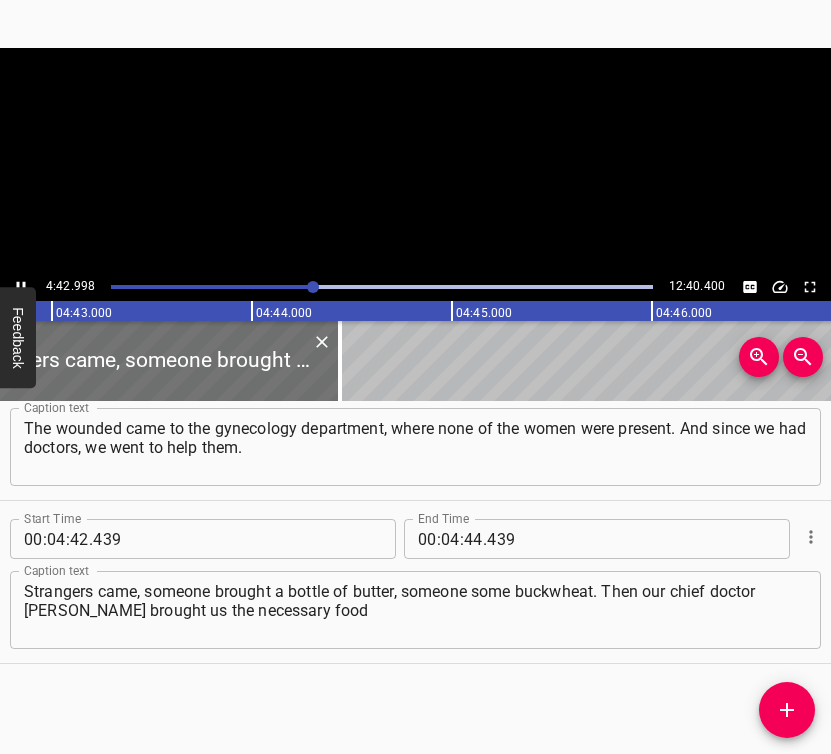 scroll, scrollTop: 0, scrollLeft: 56596, axis: horizontal 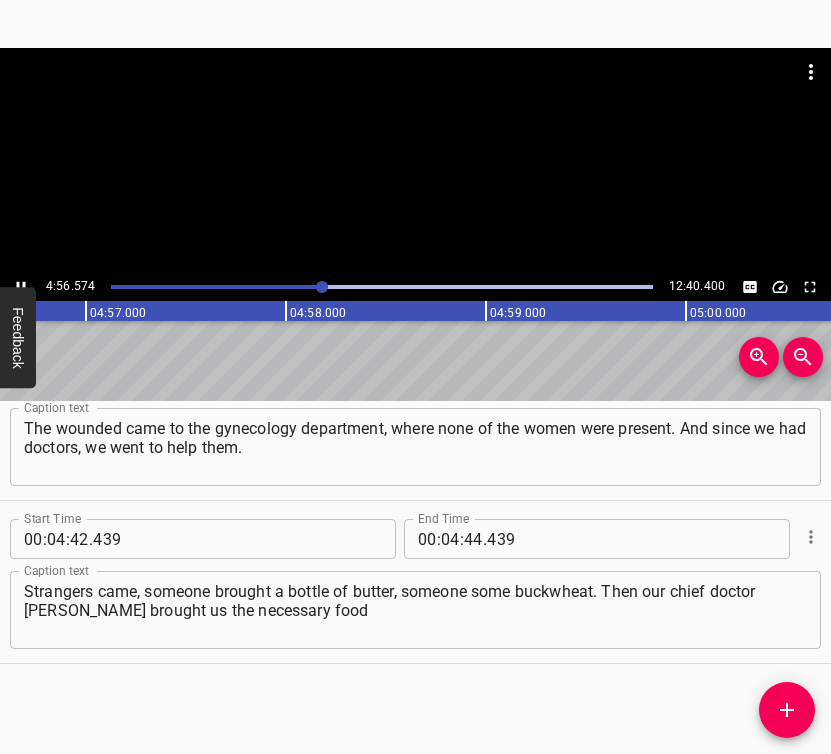 click 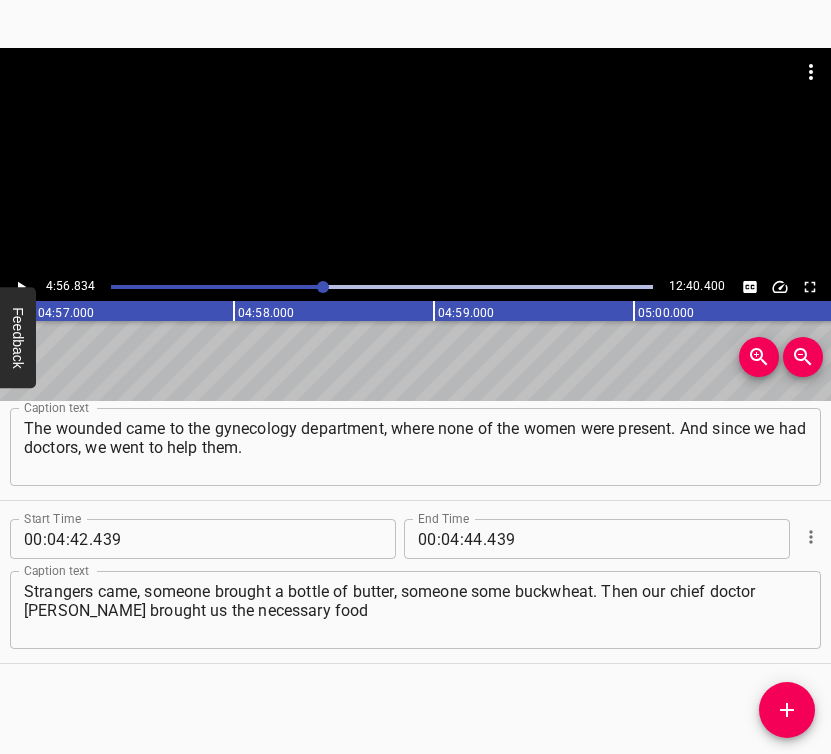 click 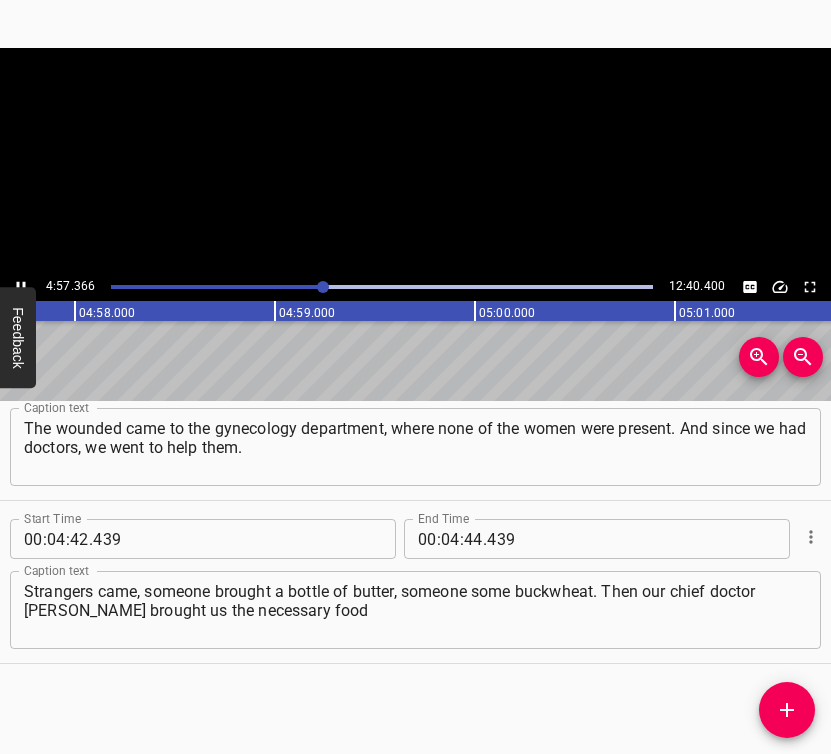 click 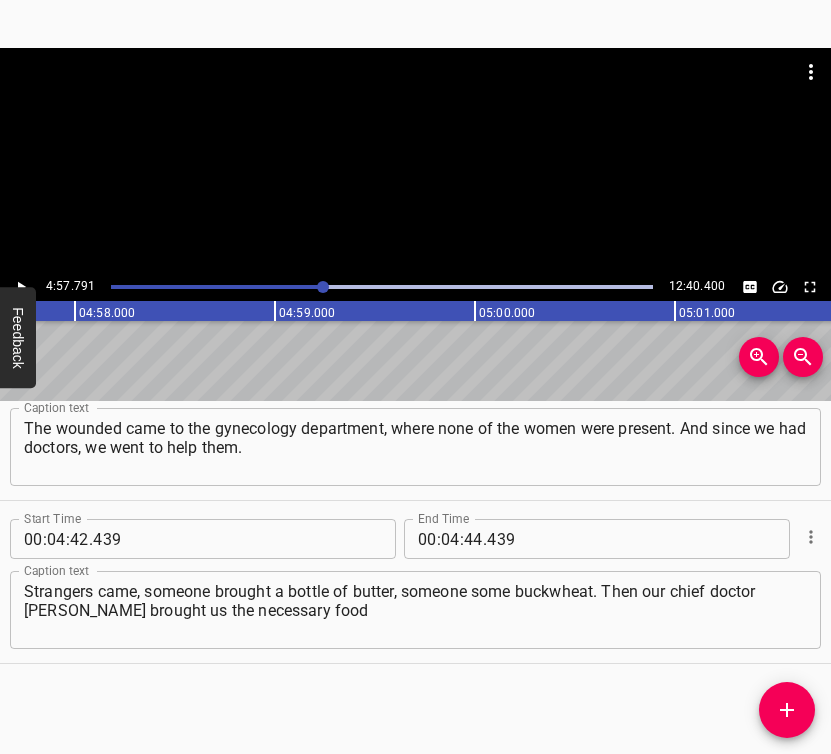 scroll, scrollTop: 0, scrollLeft: 59558, axis: horizontal 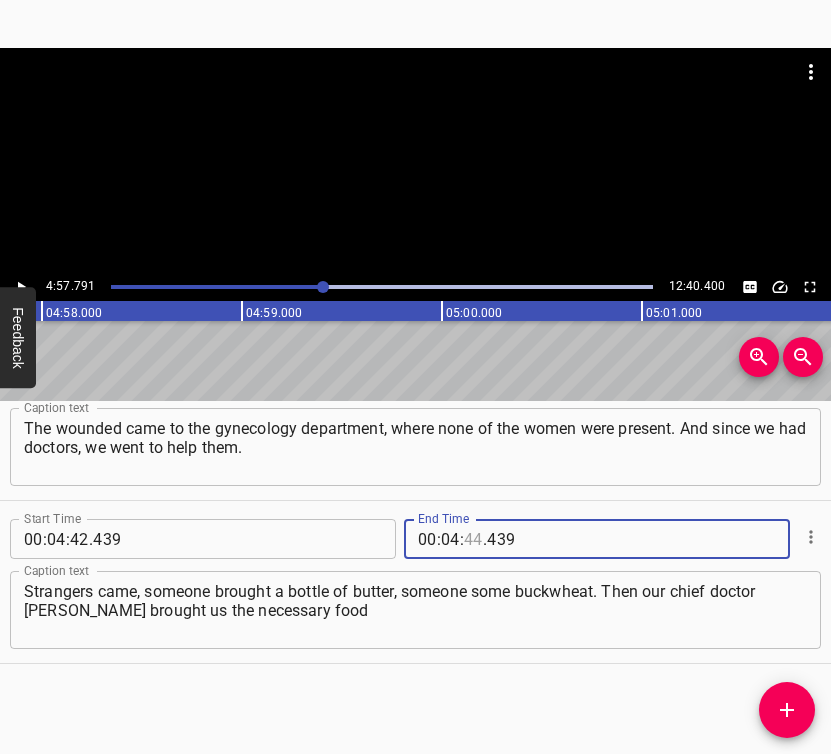 click at bounding box center [473, 539] 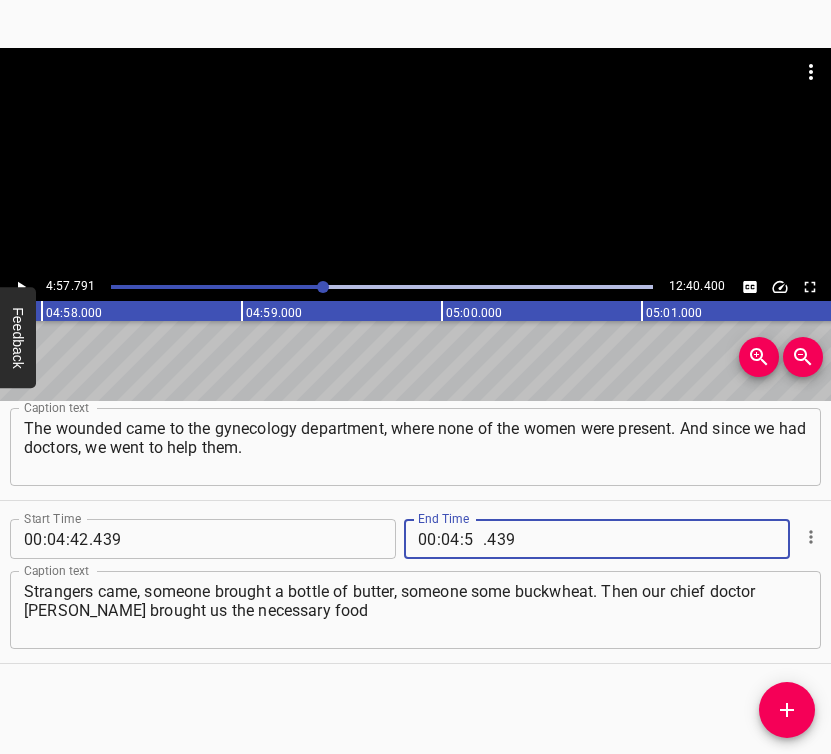 type on "57" 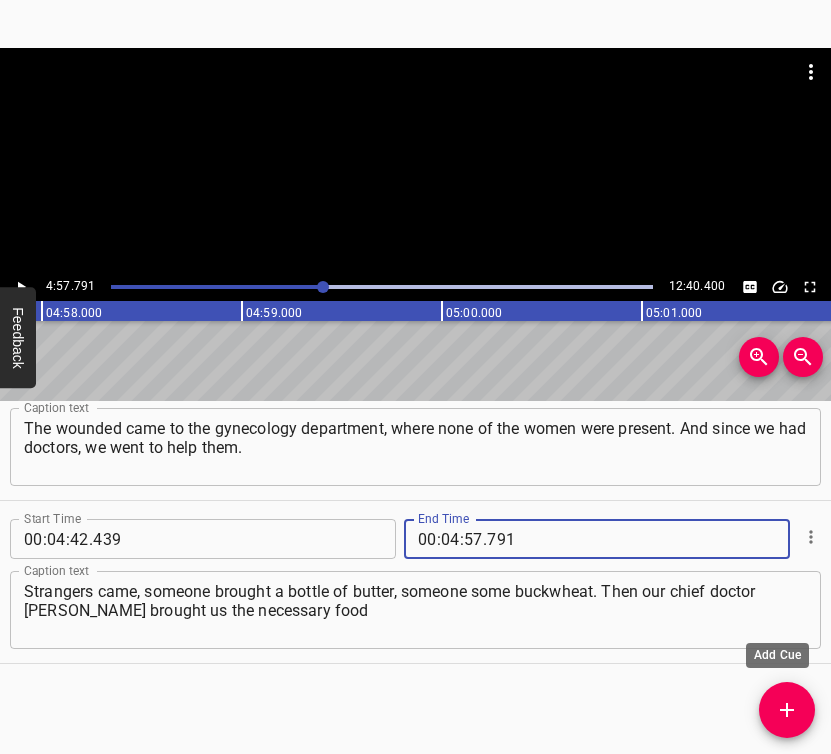 type on "791" 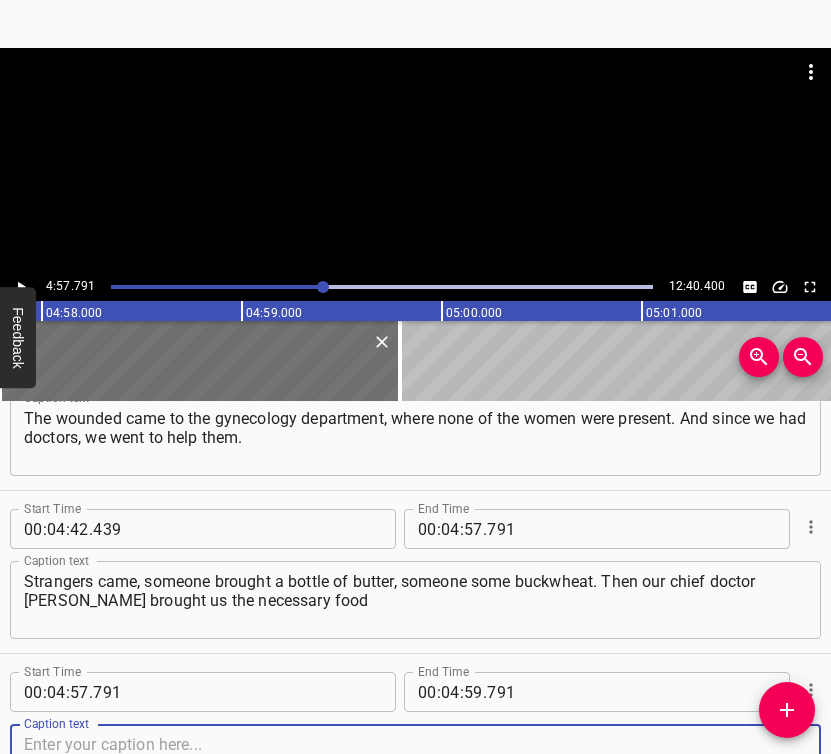 scroll, scrollTop: 4468, scrollLeft: 0, axis: vertical 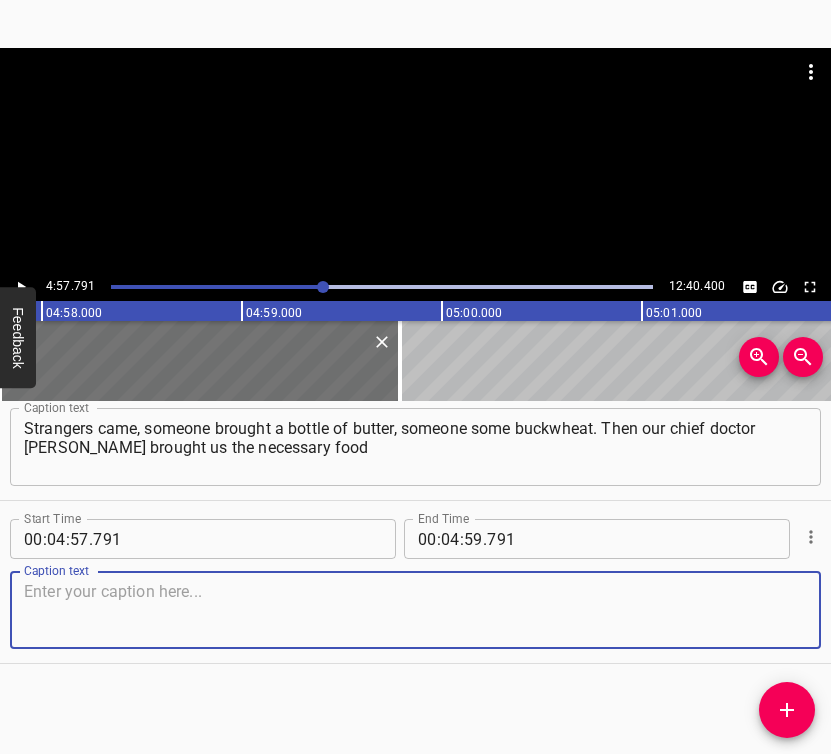 drag, startPoint x: 753, startPoint y: 607, endPoint x: 822, endPoint y: 572, distance: 77.36925 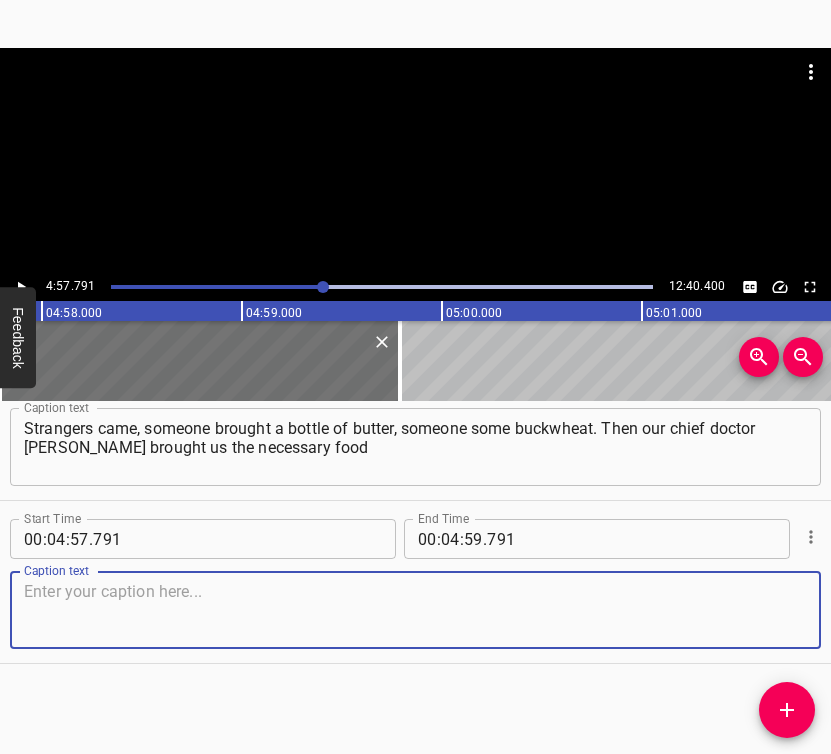 click at bounding box center (415, 610) 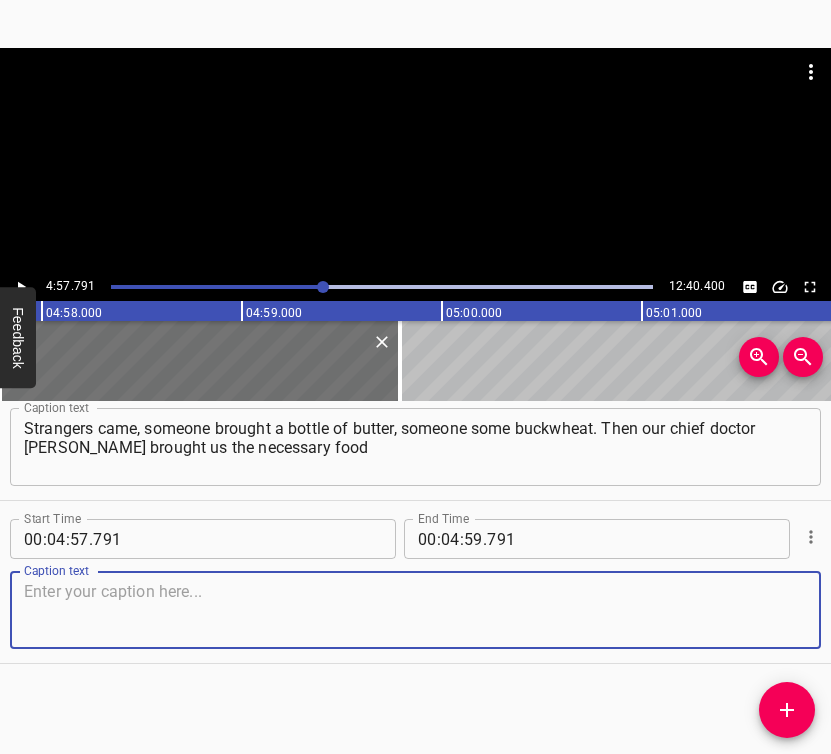 paste on "accompanied by a tank. But we weren't very happy. We didn't want to eat, we wanted peace and homecoming. But we all held on. We supported each other," 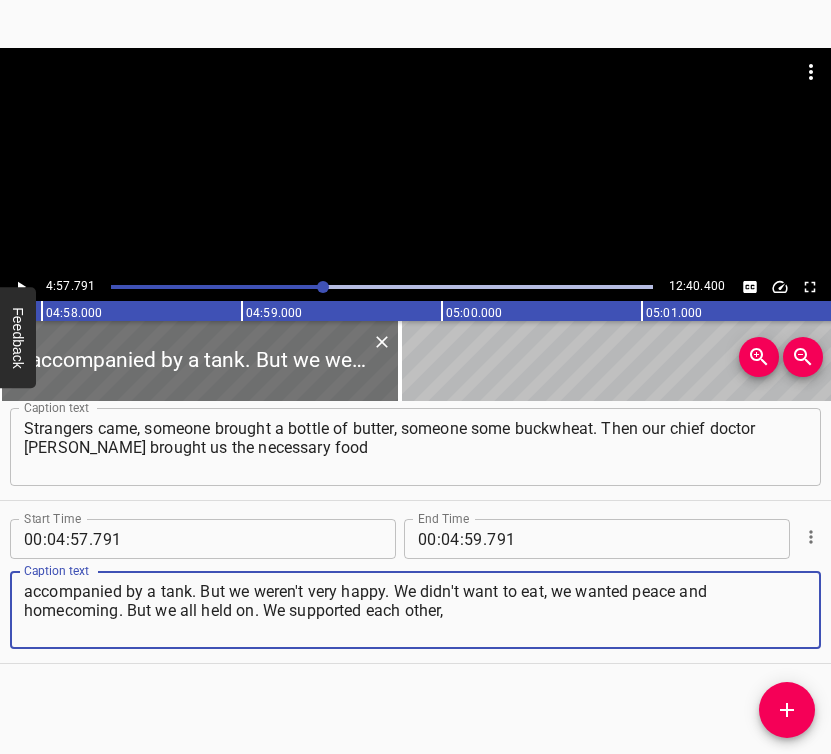 type on "accompanied by a tank. But we weren't very happy. We didn't want to eat, we wanted peace and homecoming. But we all held on. We supported each other," 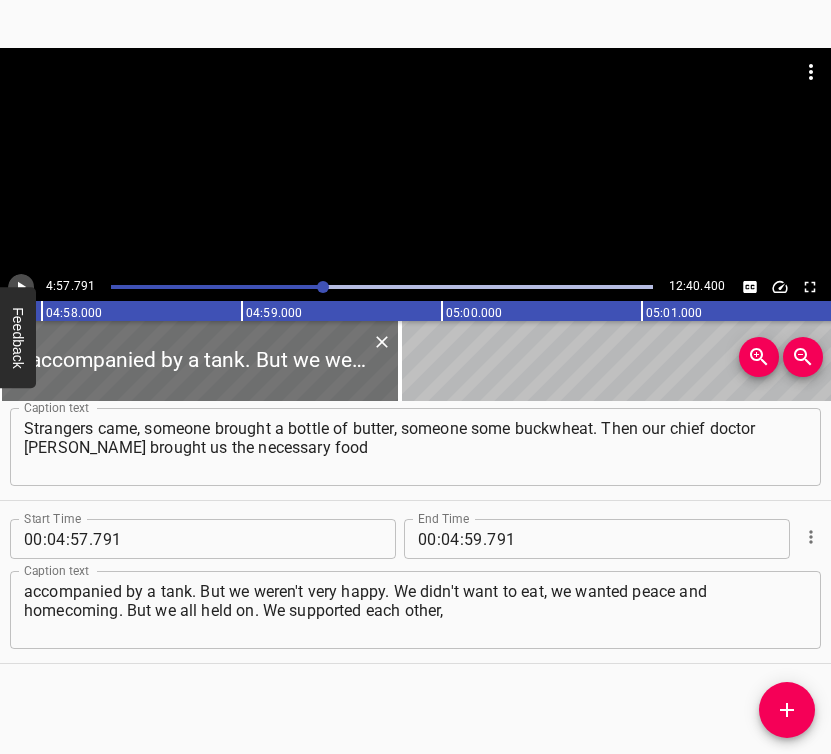click at bounding box center (21, 287) 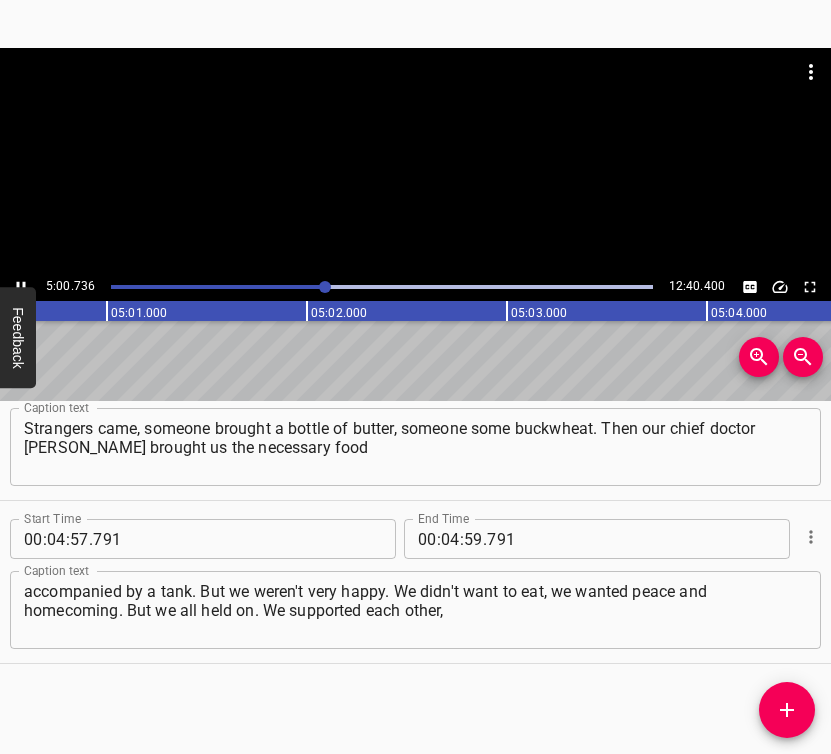 scroll, scrollTop: 0, scrollLeft: 60147, axis: horizontal 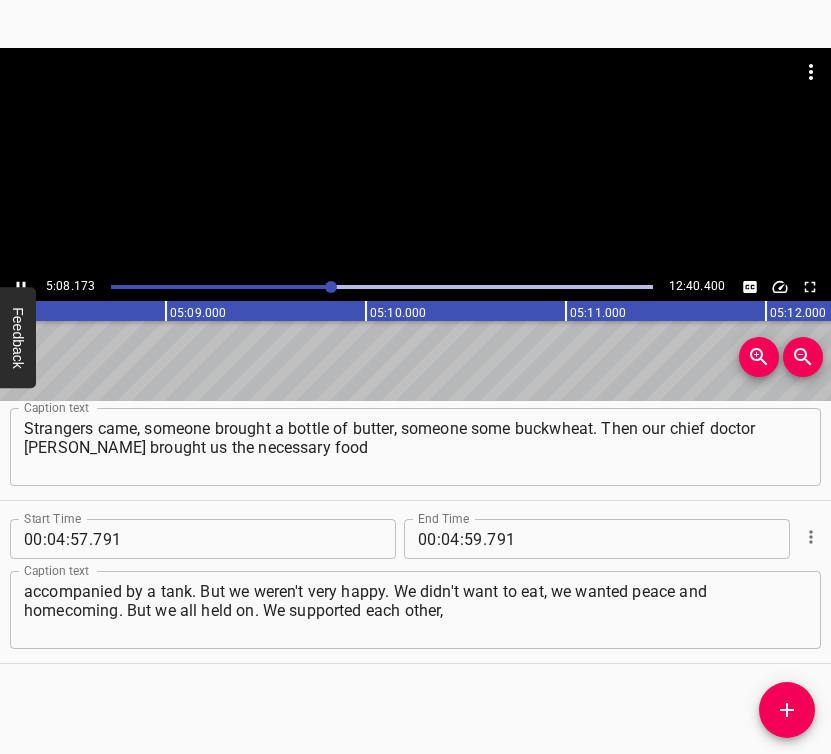 click 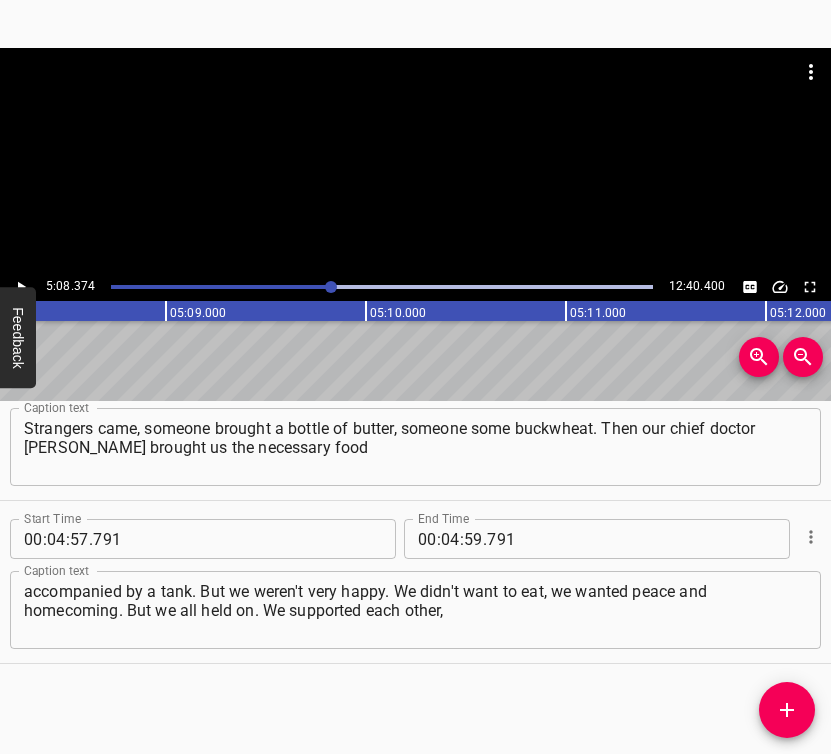 scroll, scrollTop: 0, scrollLeft: 61674, axis: horizontal 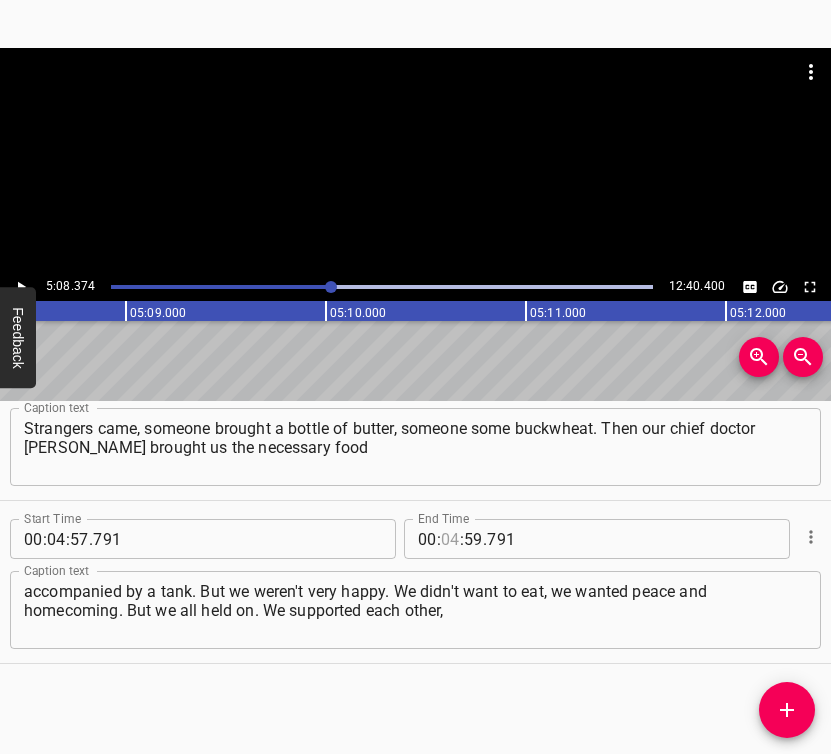 click at bounding box center (450, 539) 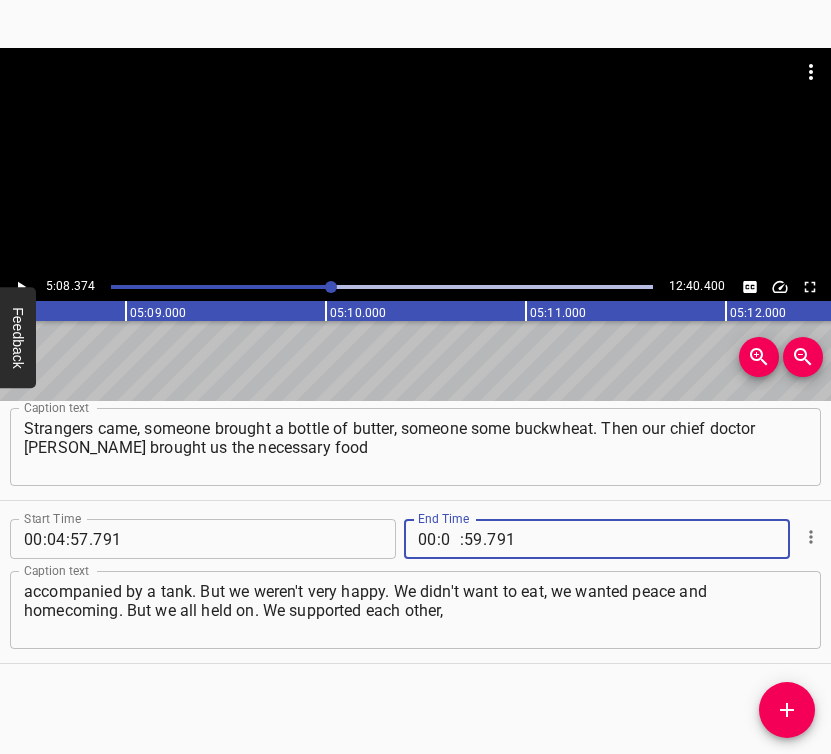 type on "05" 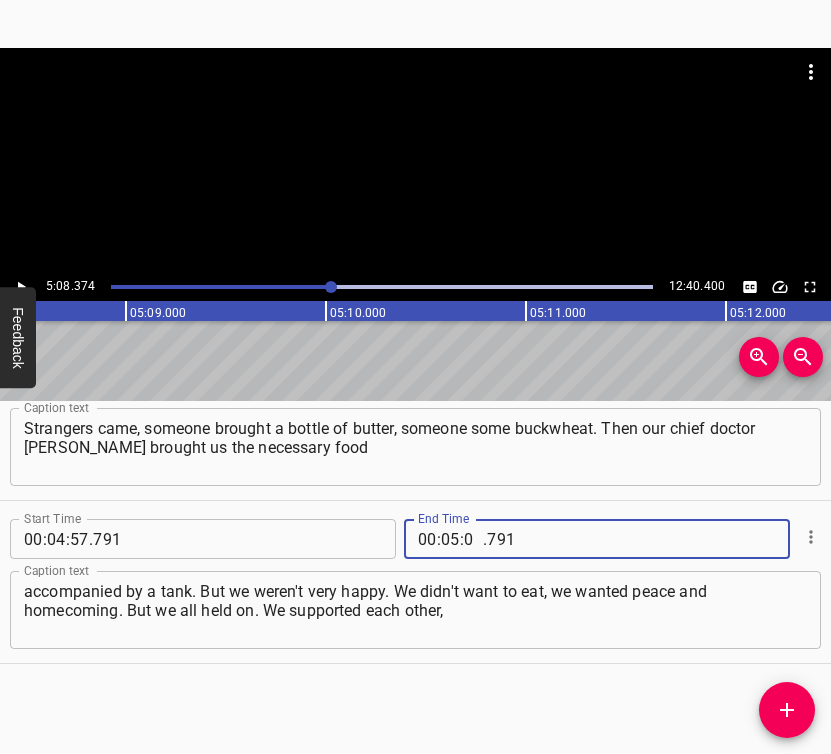 type on "08" 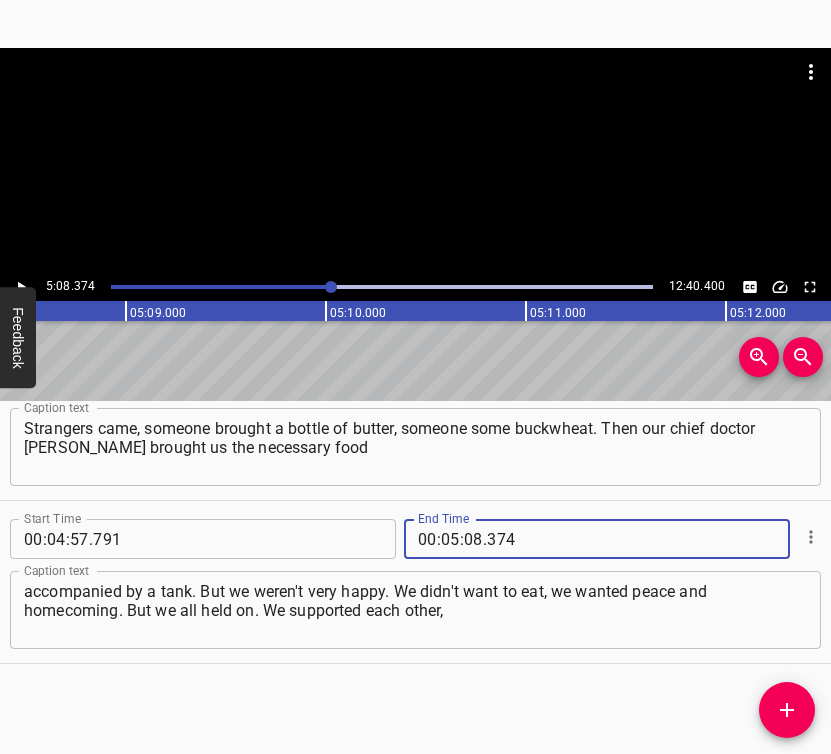 type on "374" 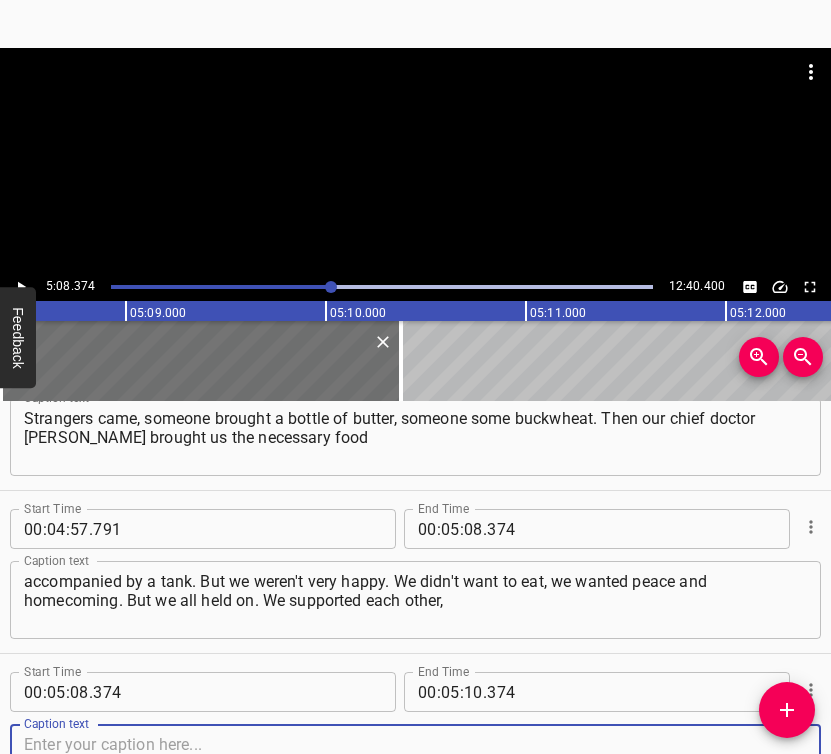 scroll, scrollTop: 4631, scrollLeft: 0, axis: vertical 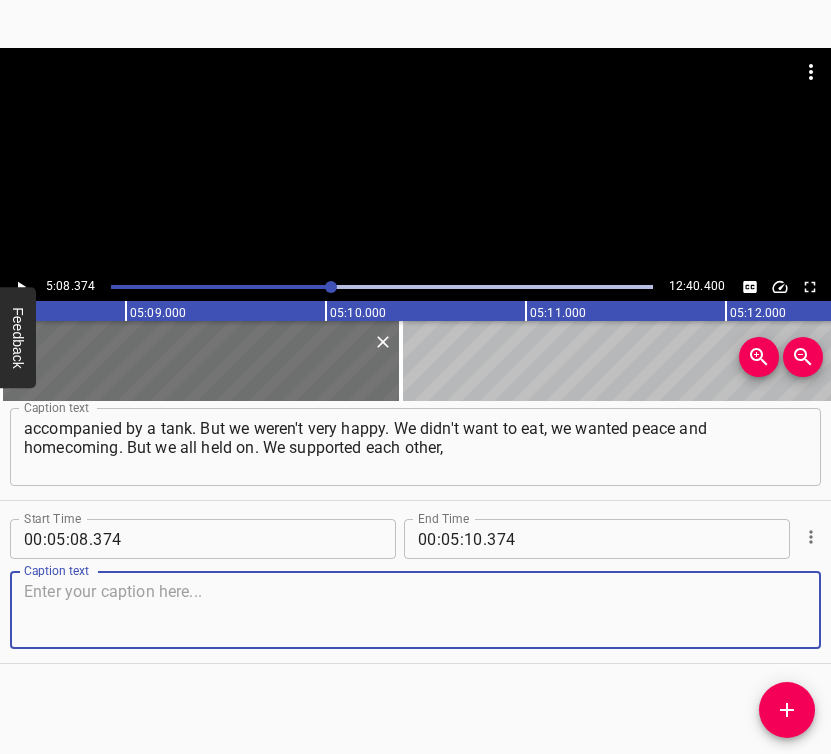 click at bounding box center [415, 610] 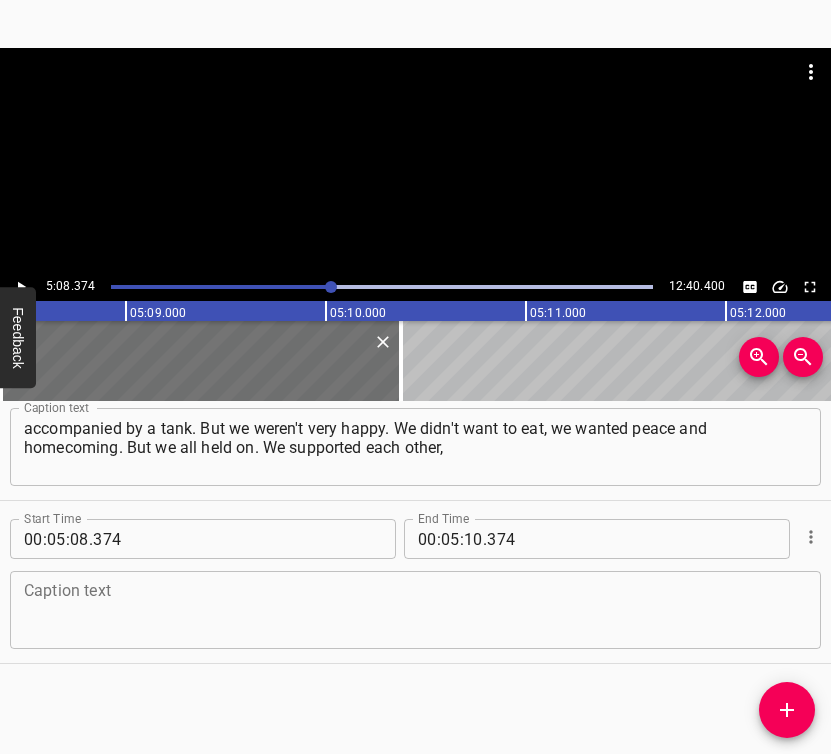 click at bounding box center [415, 610] 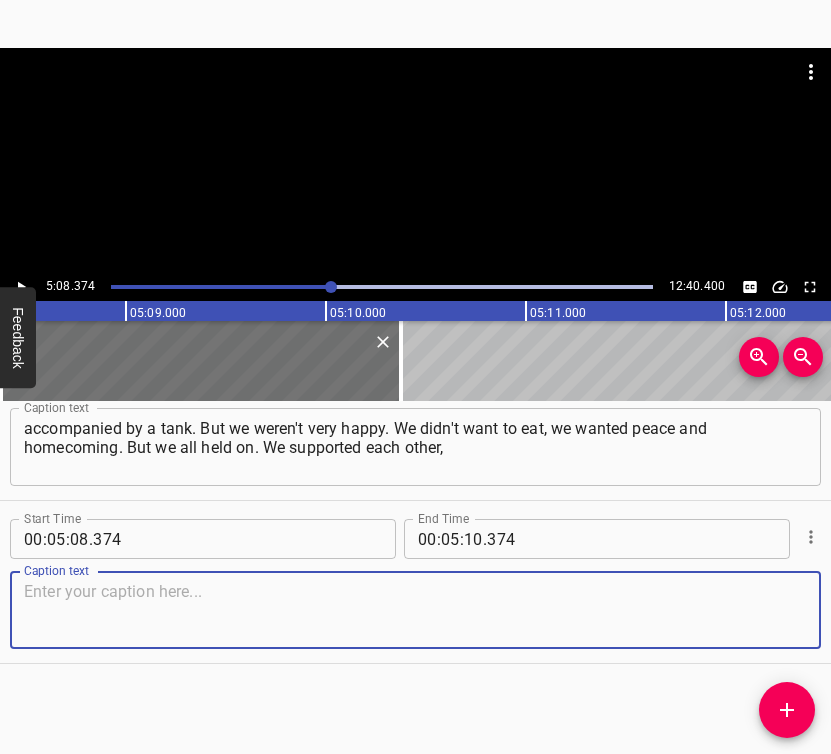 paste on "and it was like this... Everyone was equal. Either the chief physician or the nurse – we did all the work together. We cooked then." 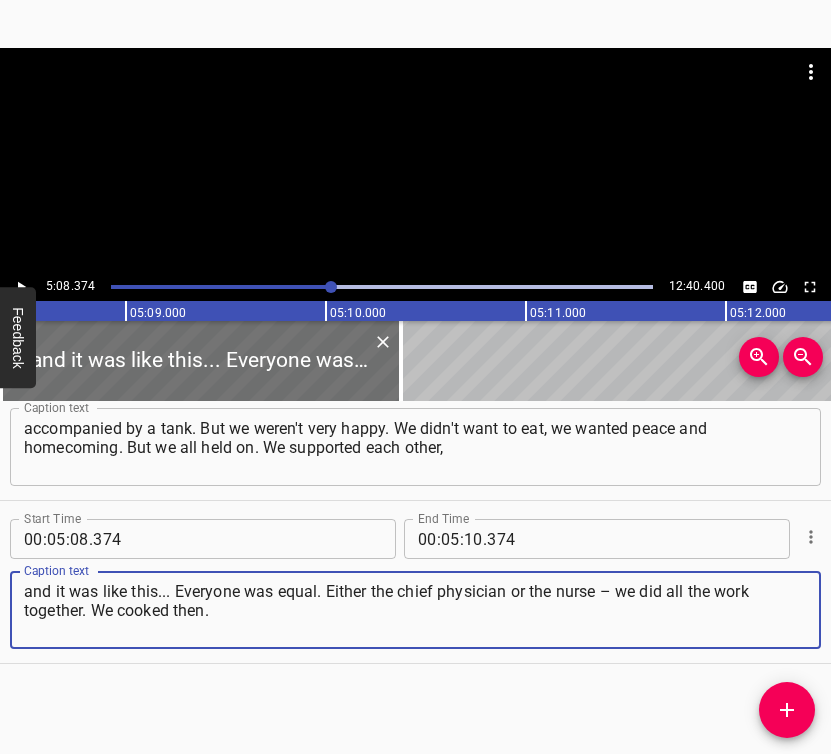 type on "and it was like this... Everyone was equal. Either the chief physician or the nurse – we did all the work together. We cooked then." 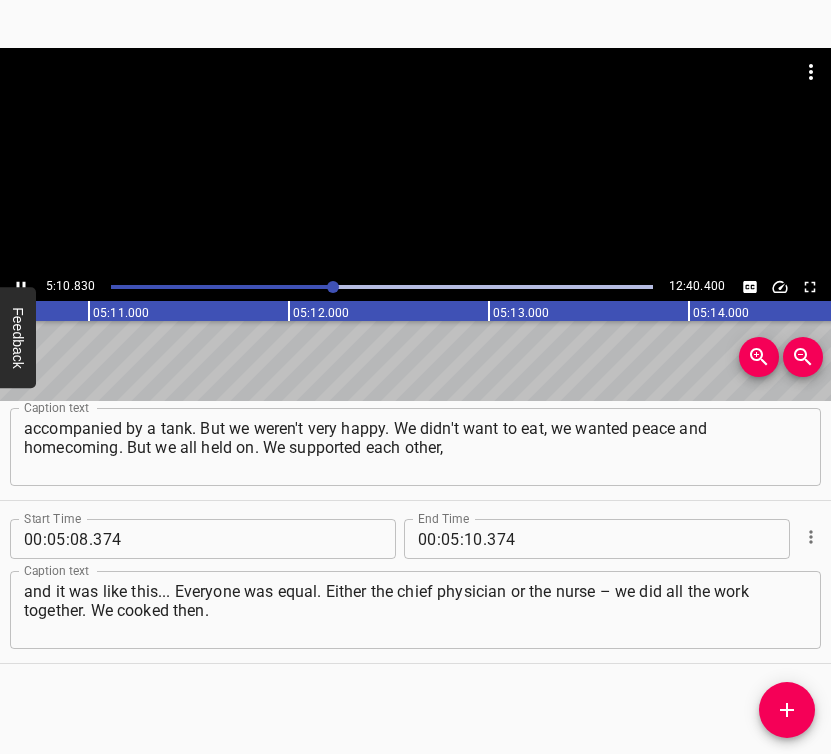 scroll, scrollTop: 0, scrollLeft: 62165, axis: horizontal 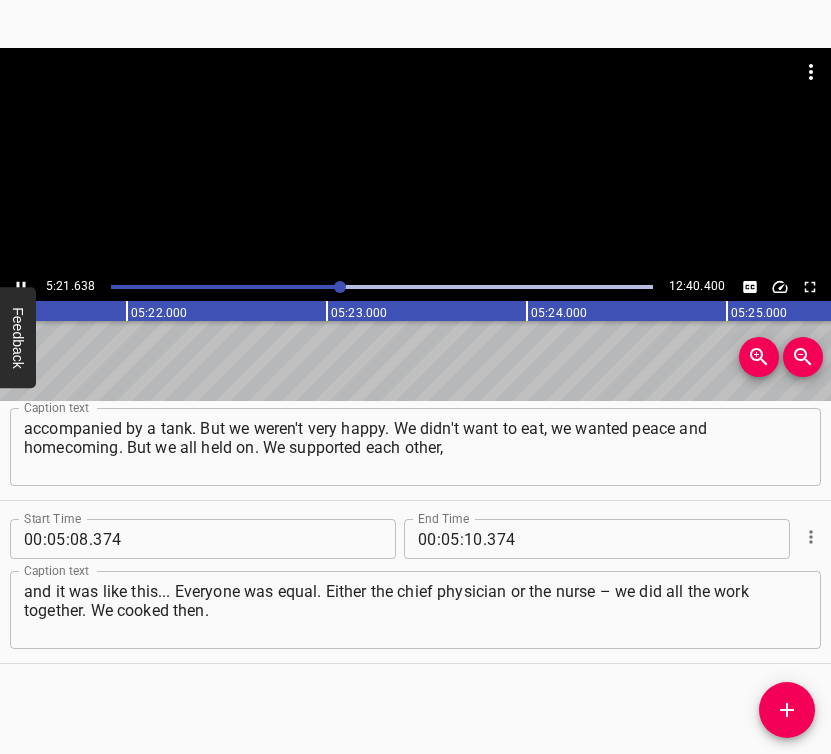 click 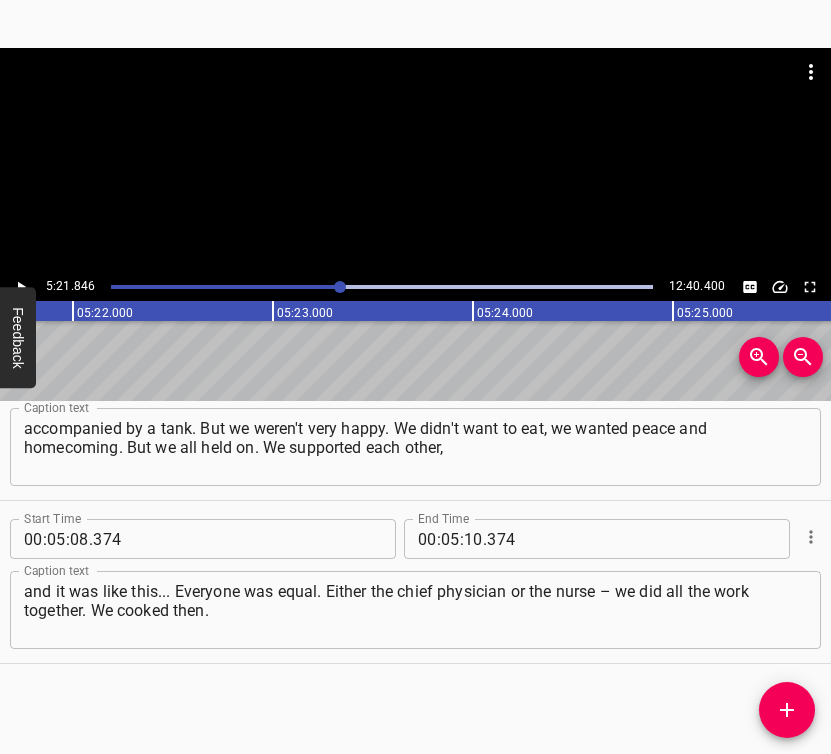 scroll, scrollTop: 0, scrollLeft: 64369, axis: horizontal 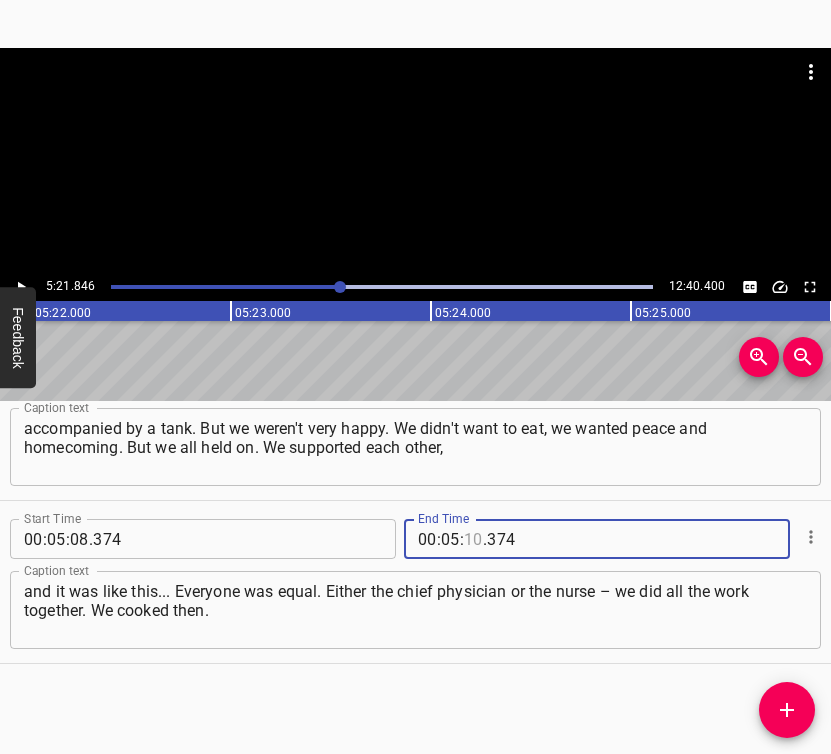 click at bounding box center [473, 539] 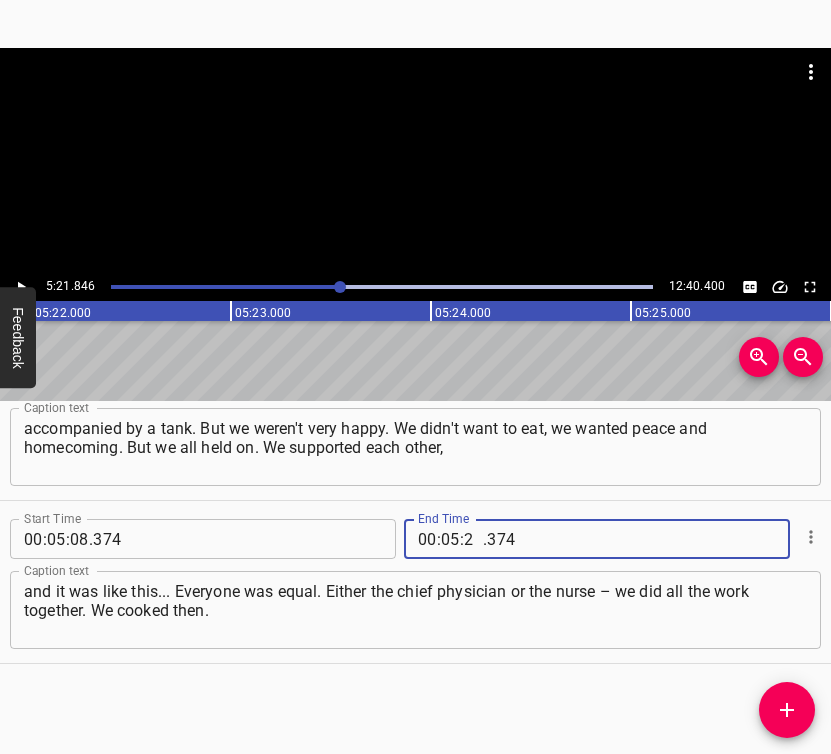 type on "21" 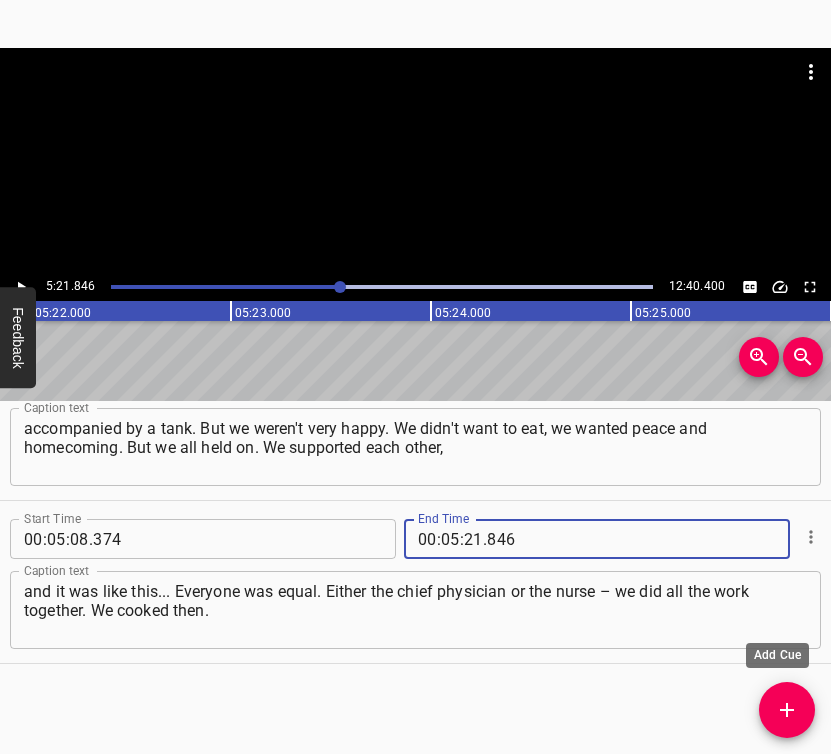 type on "846" 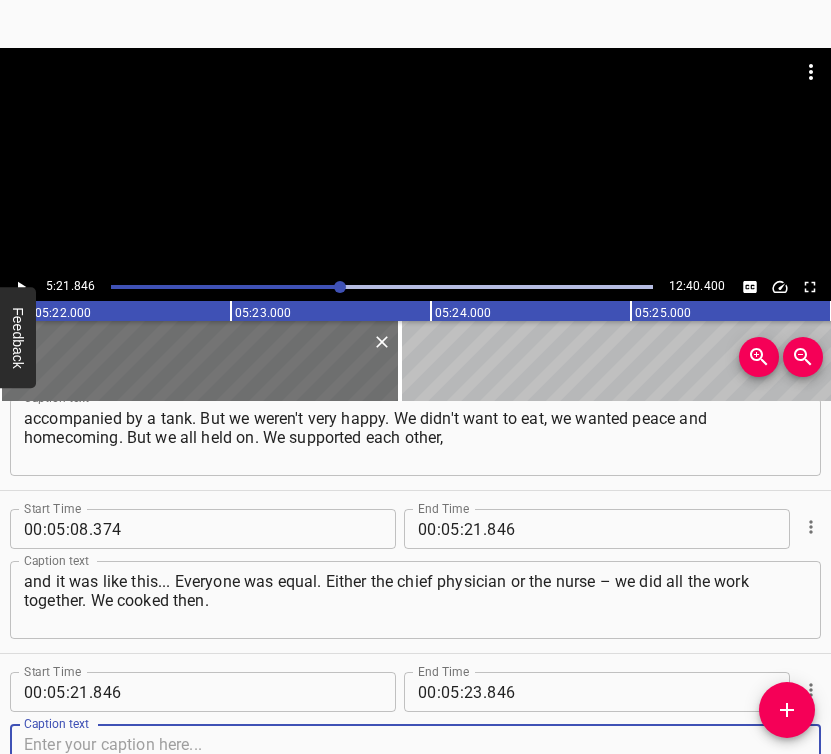 scroll, scrollTop: 4794, scrollLeft: 0, axis: vertical 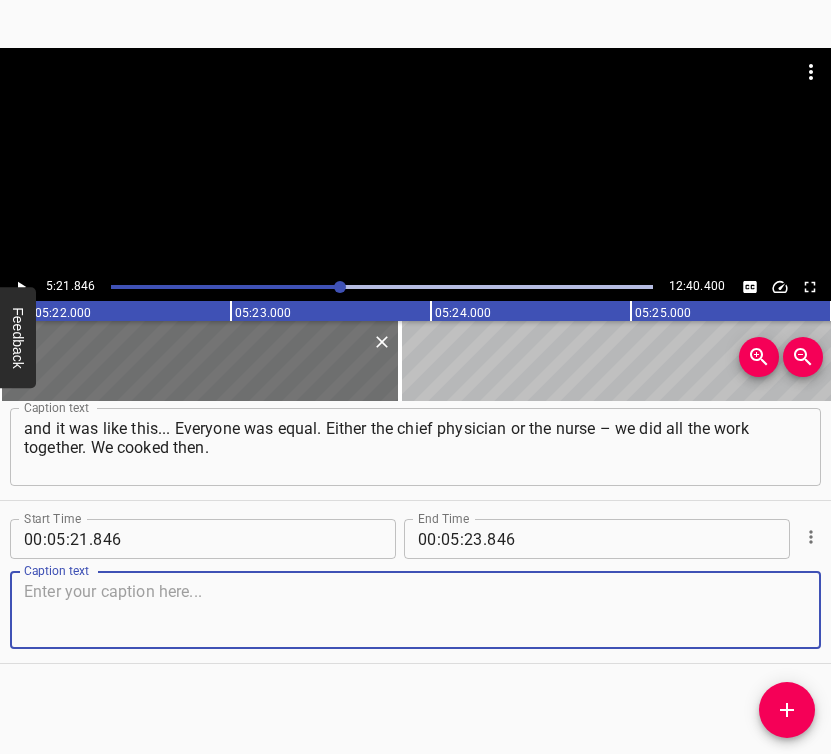 drag, startPoint x: 760, startPoint y: 604, endPoint x: 826, endPoint y: 569, distance: 74.70609 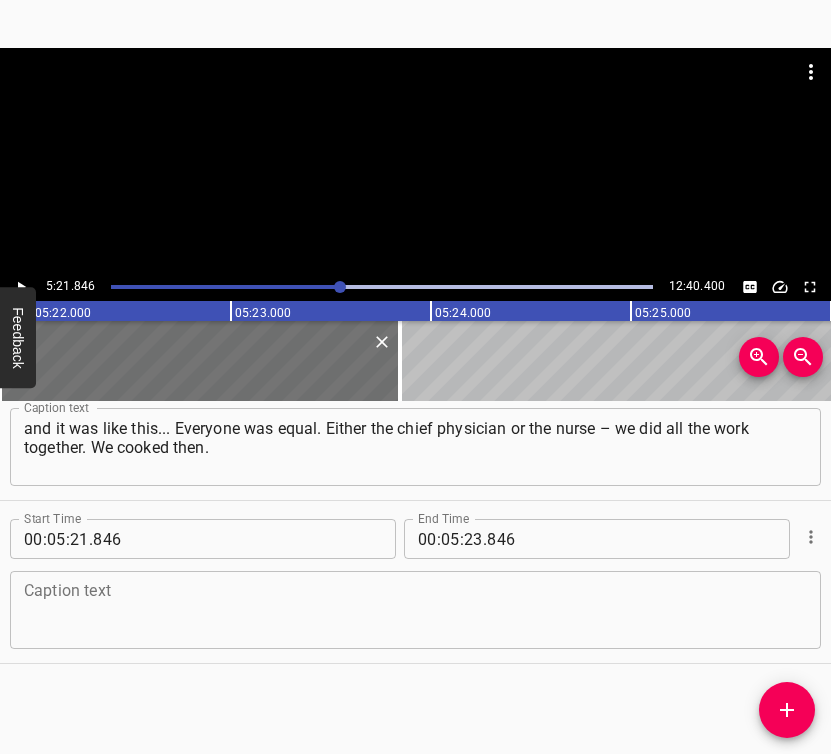 click at bounding box center [415, 610] 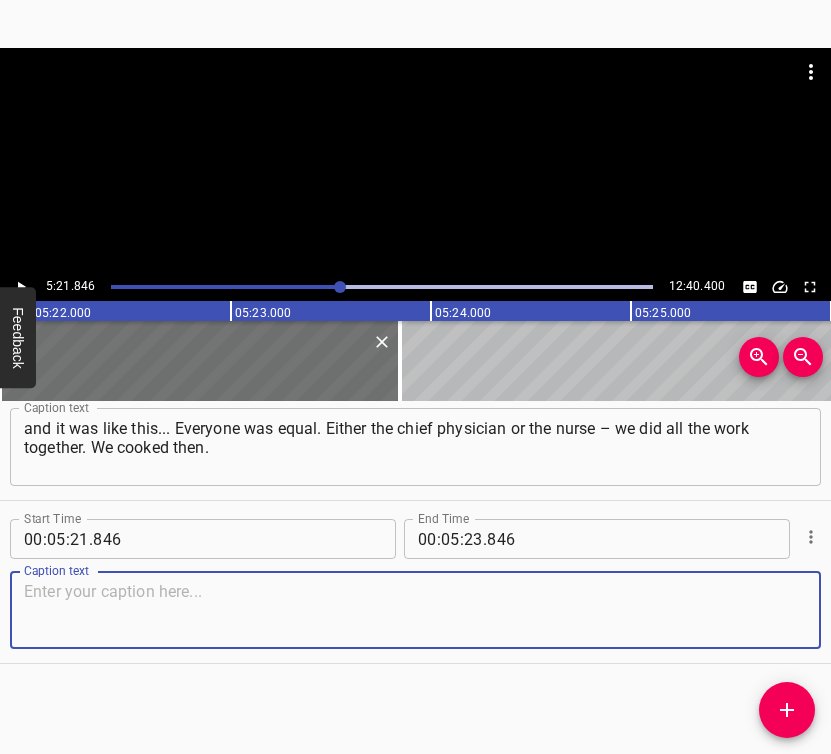 paste on "Electricity was generated by our generator, and we cooked porridge on an electric stove and distributed it to everyone. Someone brought frozen strawberries," 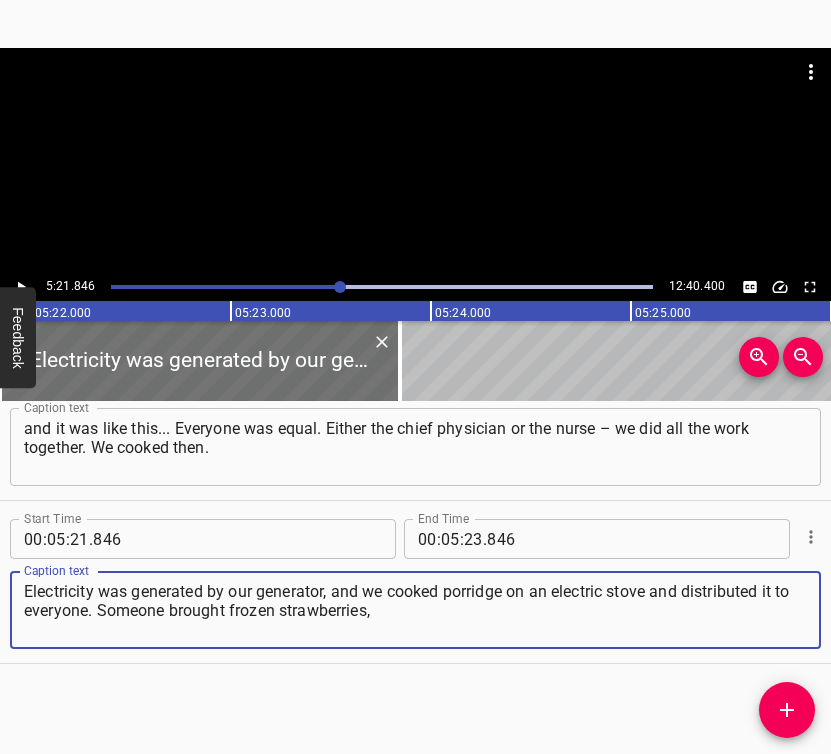 type on "Electricity was generated by our generator, and we cooked porridge on an electric stove and distributed it to everyone. Someone brought frozen strawberries," 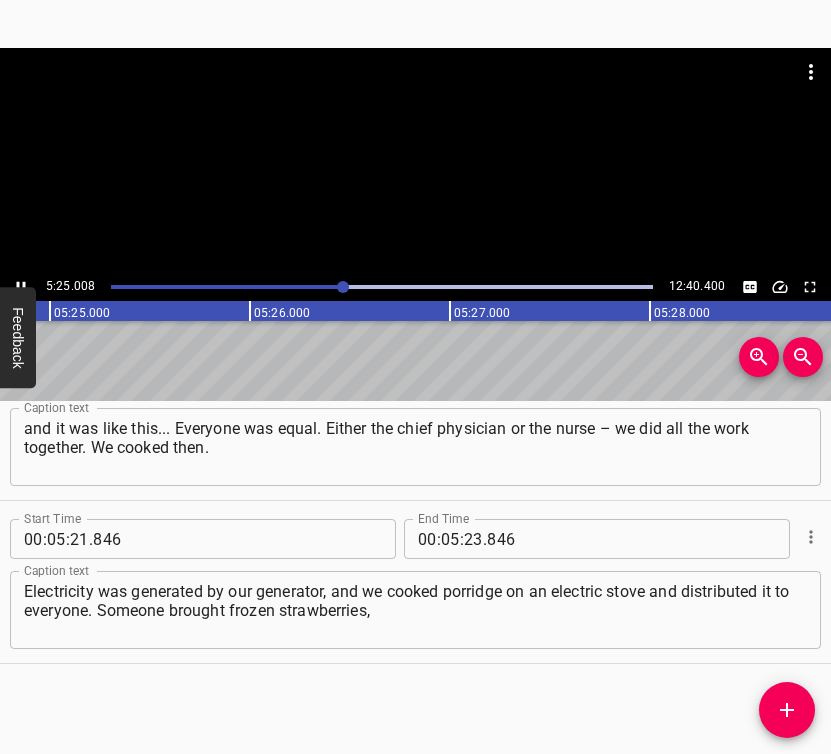 scroll, scrollTop: 0, scrollLeft: 65001, axis: horizontal 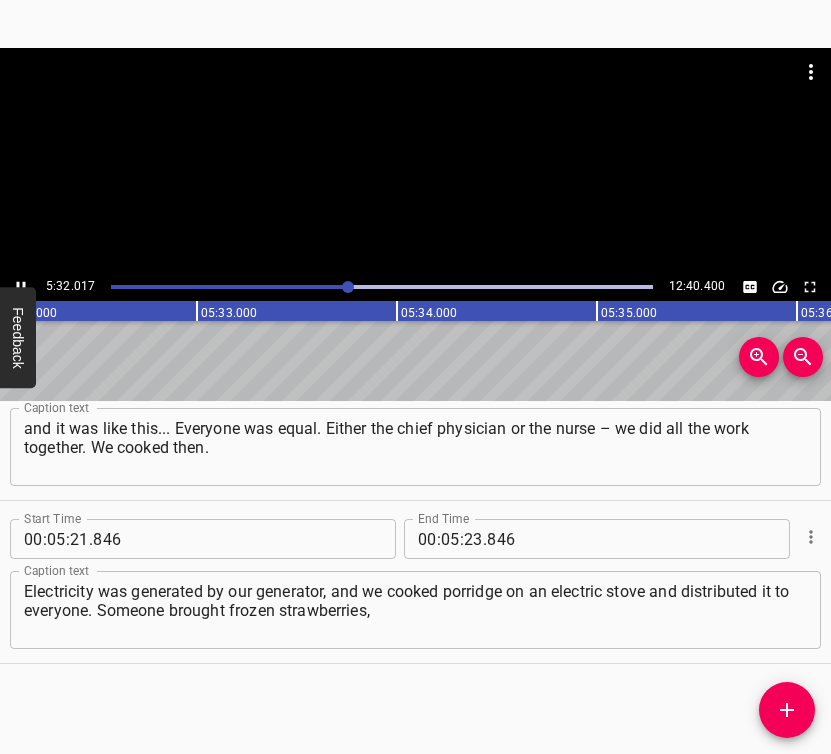 click 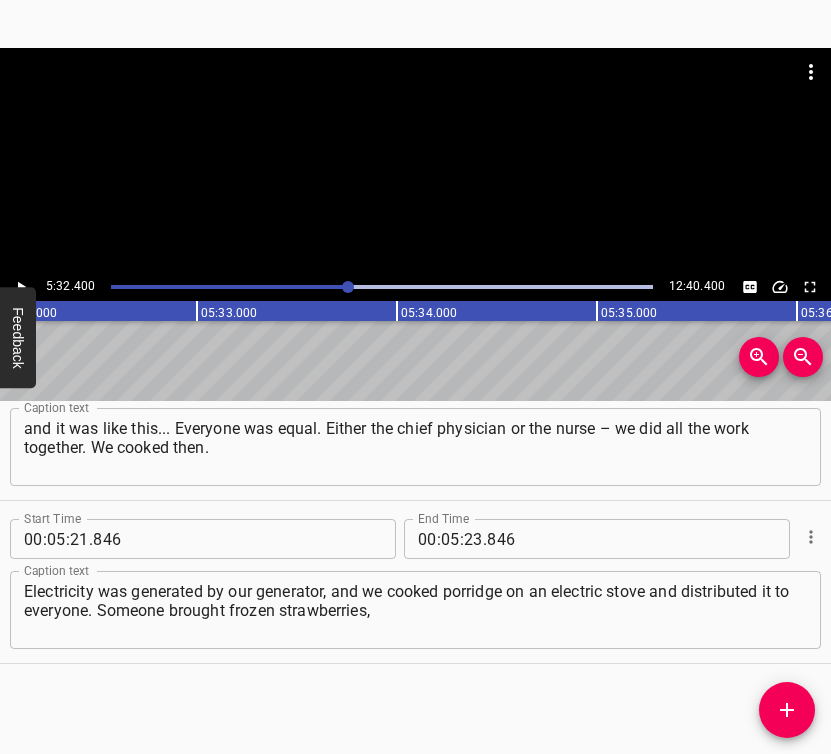 scroll, scrollTop: 0, scrollLeft: 66479, axis: horizontal 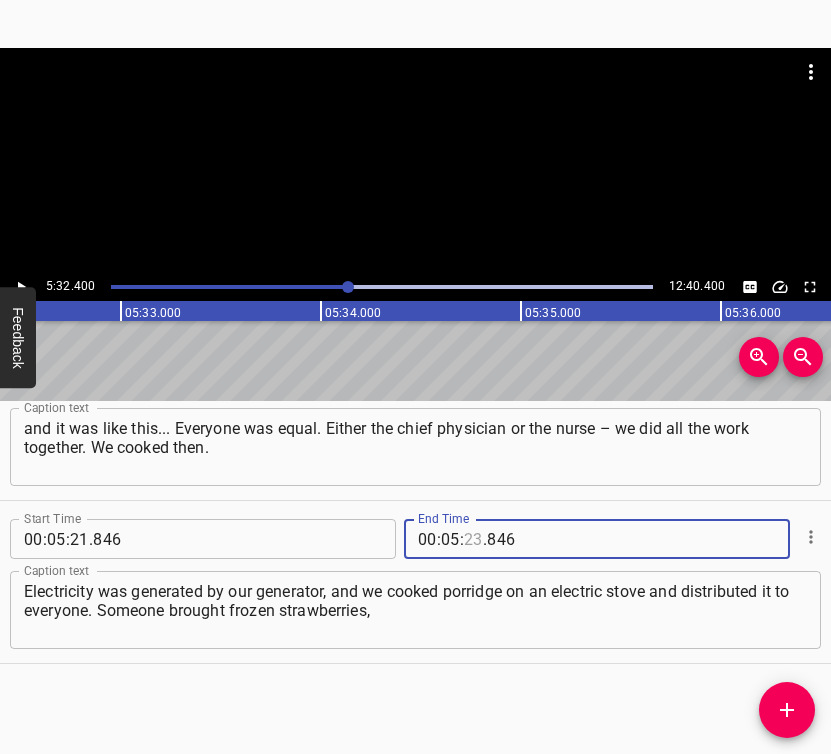 click at bounding box center [473, 539] 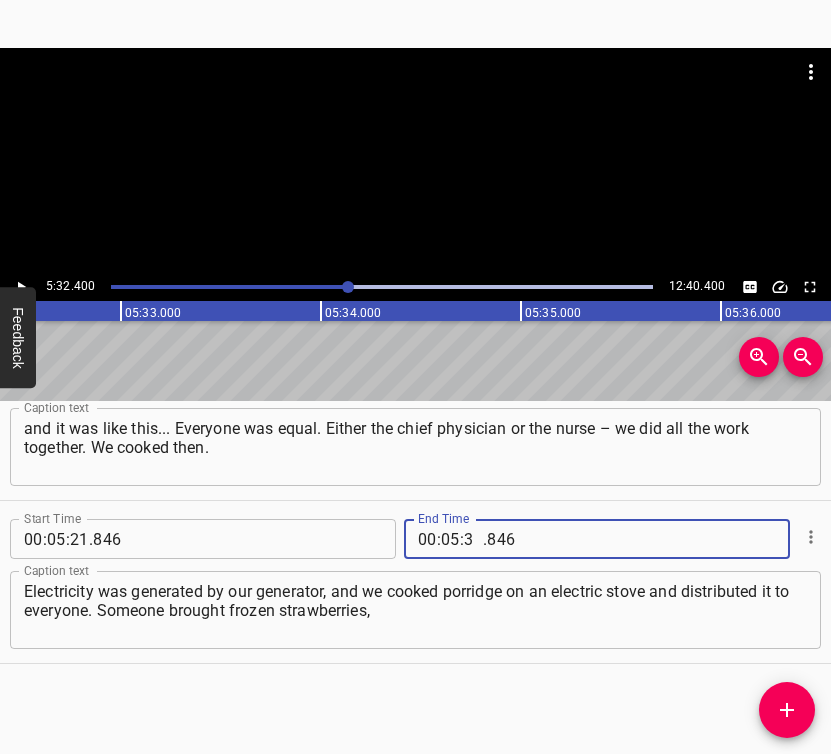 type on "32" 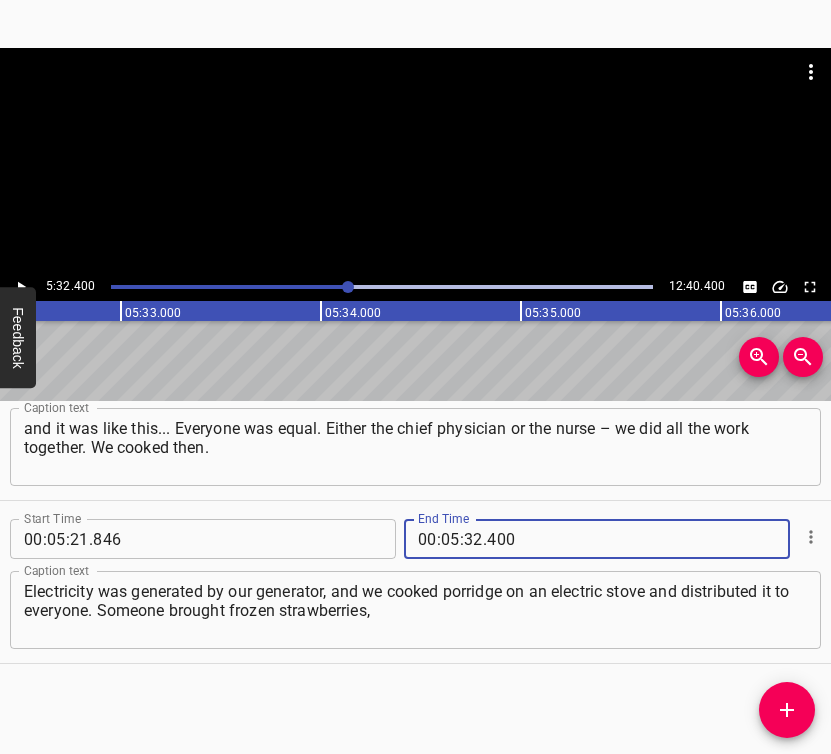 type on "400" 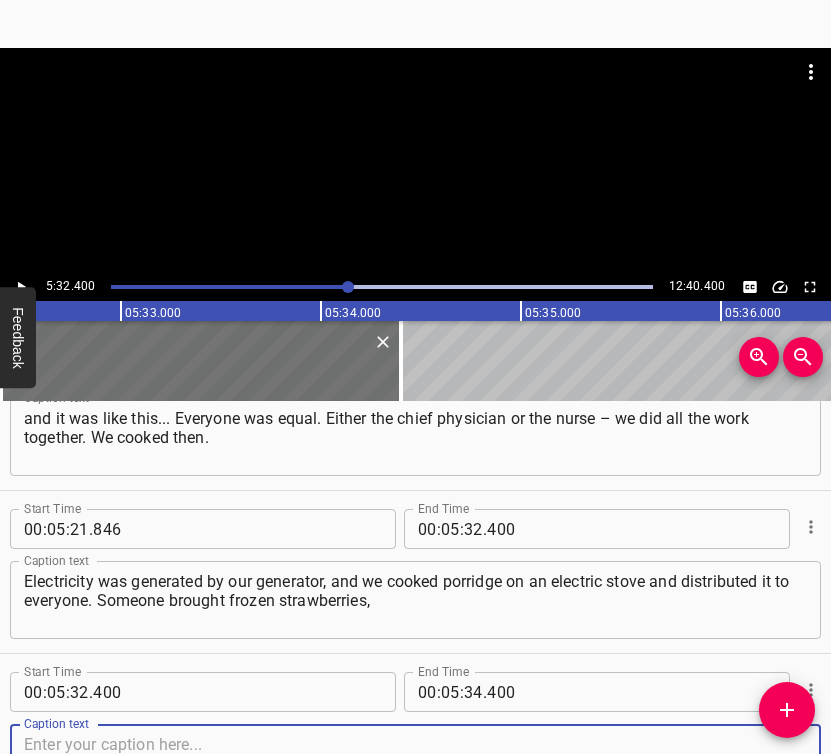scroll, scrollTop: 4957, scrollLeft: 0, axis: vertical 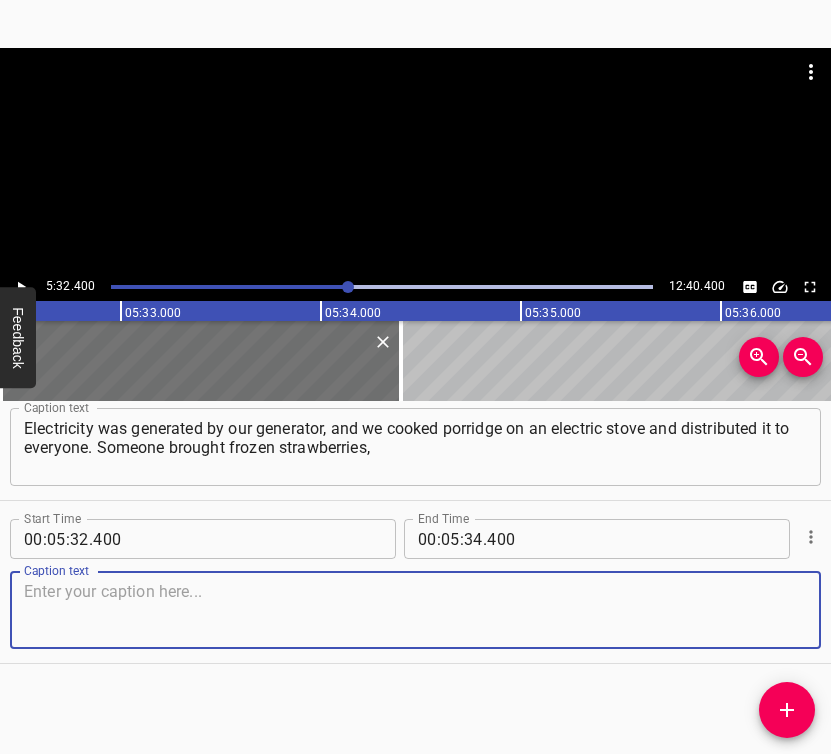 click at bounding box center (415, 610) 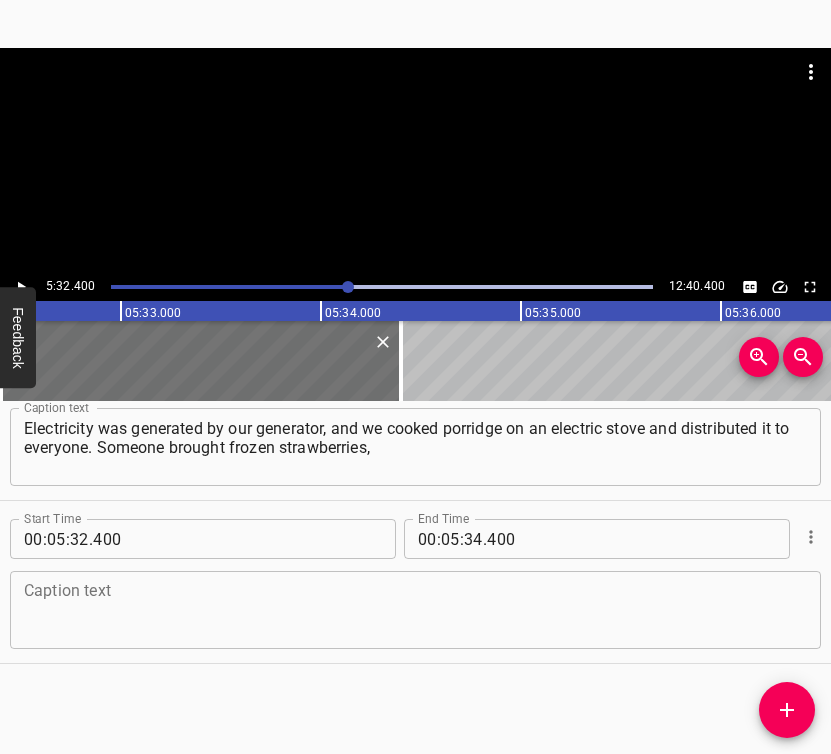 click at bounding box center [415, 610] 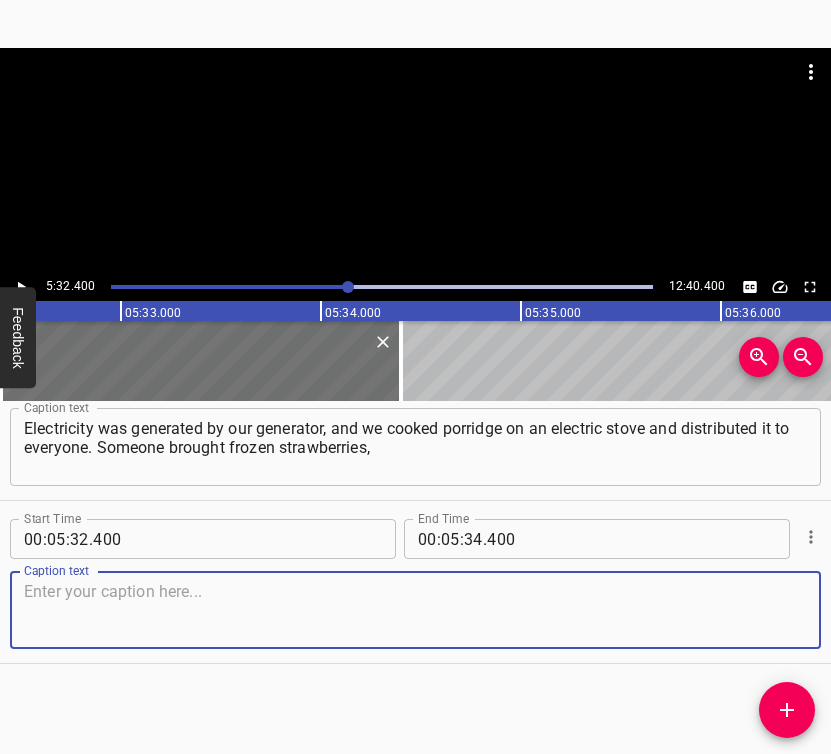 paste on "and we distributed them, put them on plates, and sprinkled them with sugar. The clothes were brought, the men were dressed. That’s how it all was." 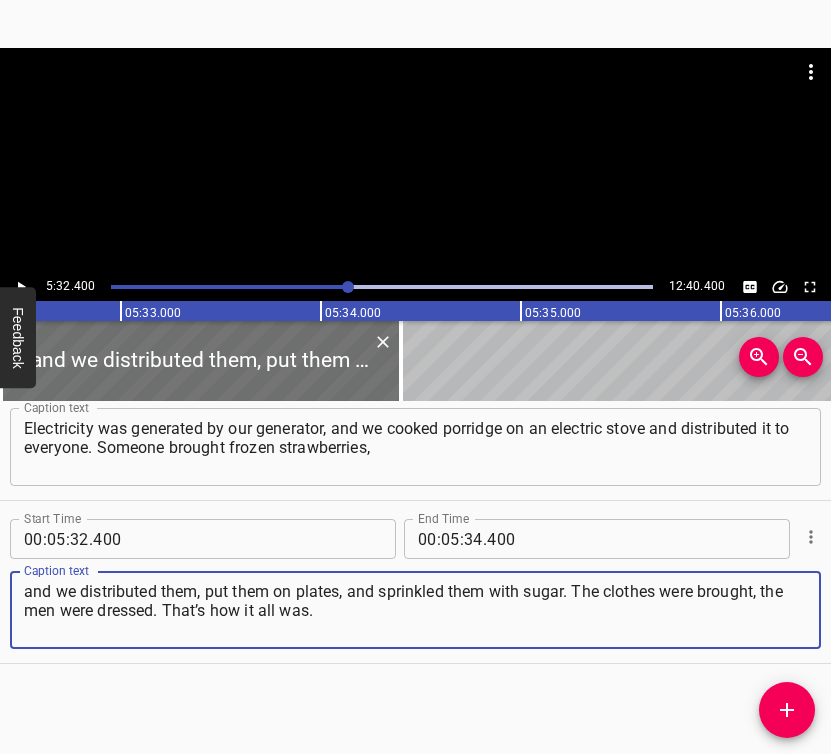type on "and we distributed them, put them on plates, and sprinkled them with sugar. The clothes were brought, the men were dressed. That’s how it all was." 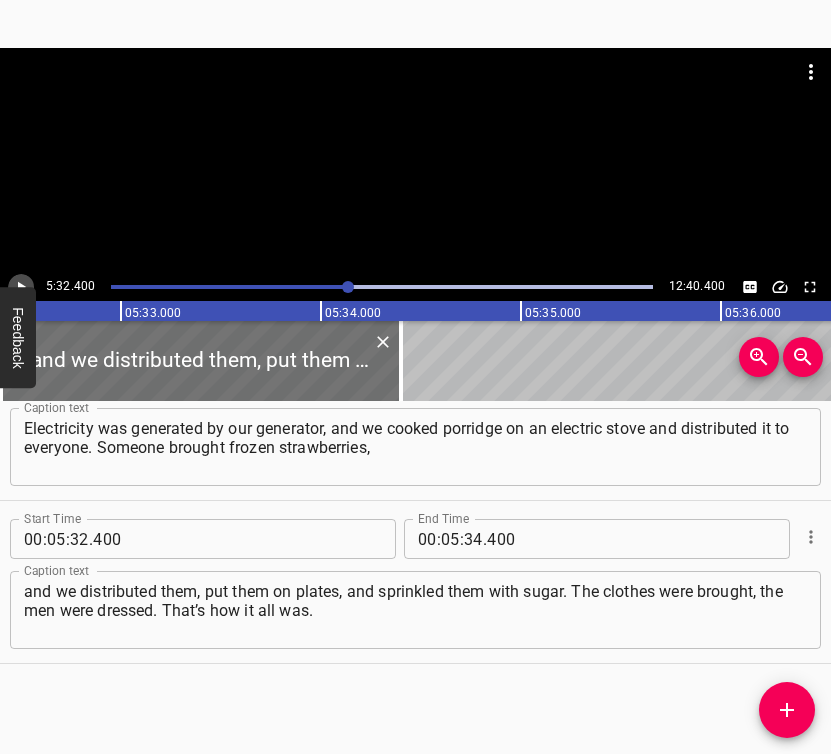 click 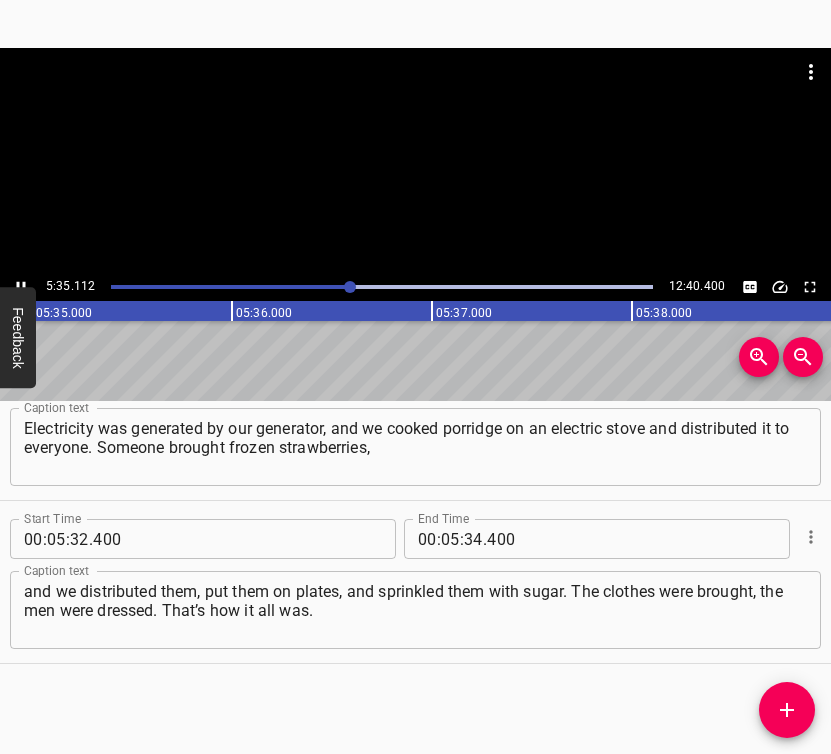 scroll, scrollTop: 0, scrollLeft: 67022, axis: horizontal 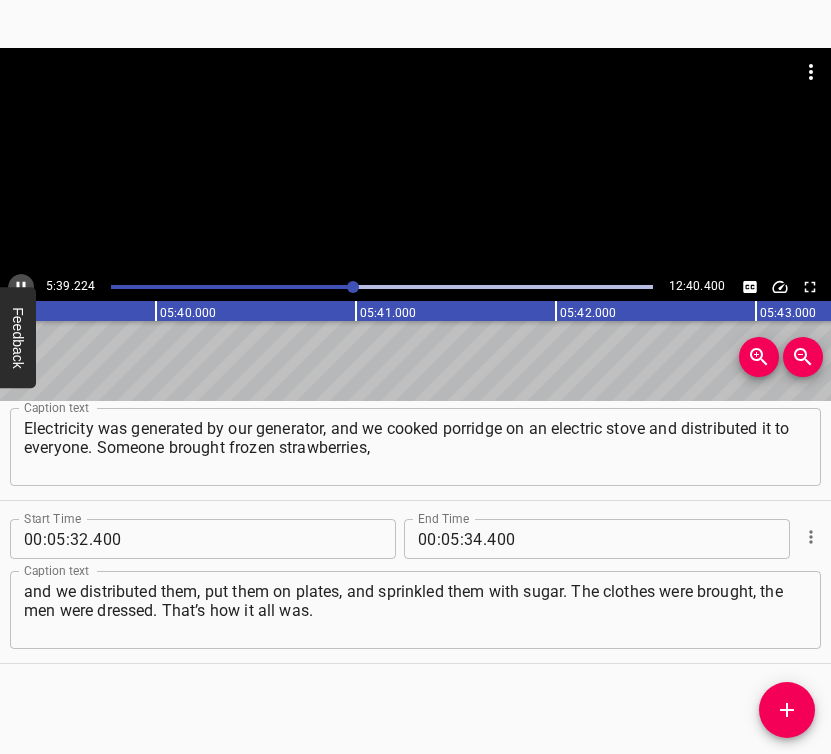 click 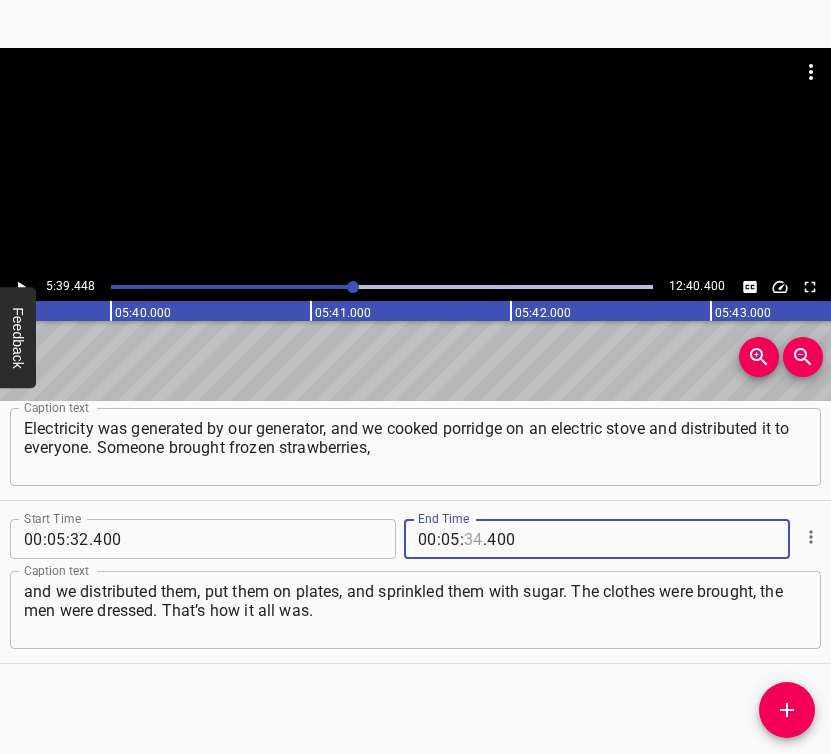 click at bounding box center [473, 539] 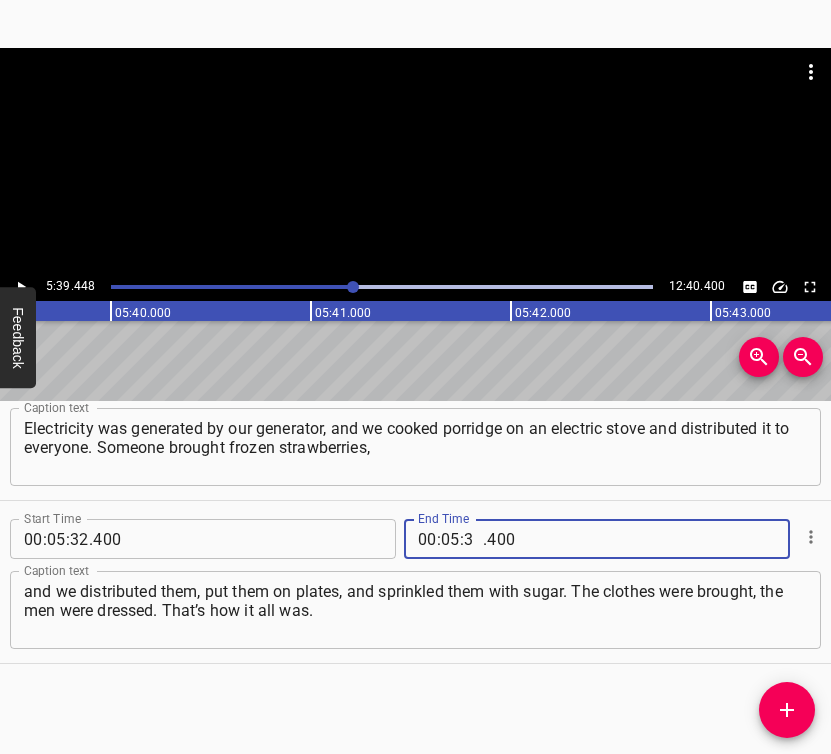 type on "39" 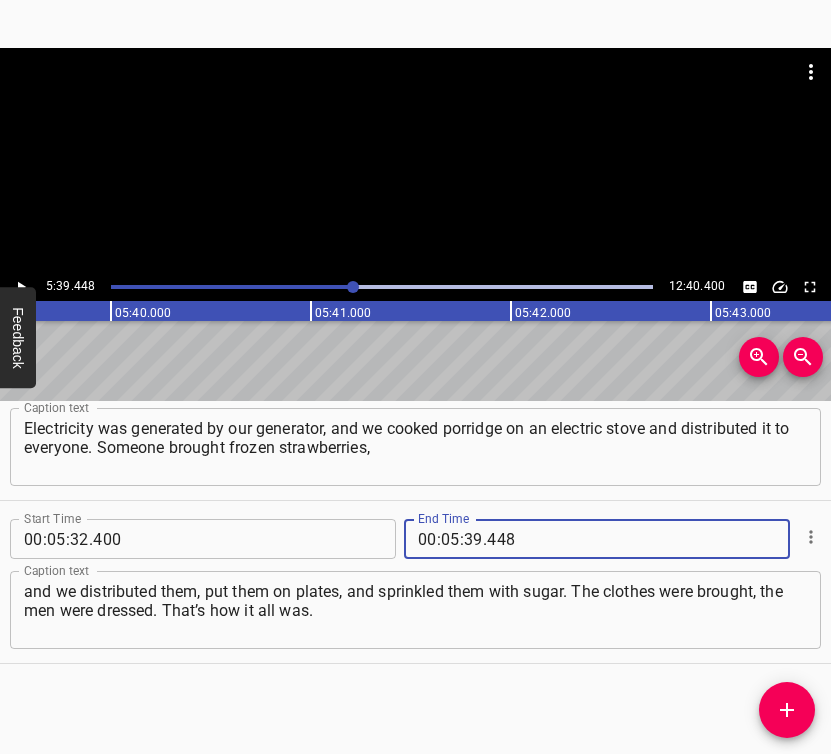 type on "448" 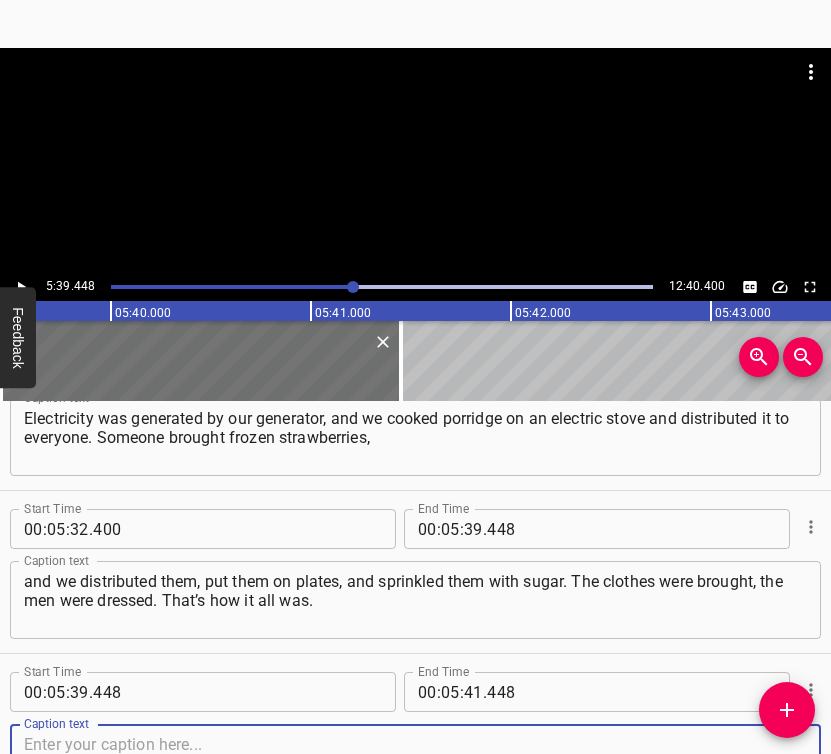 scroll, scrollTop: 5120, scrollLeft: 0, axis: vertical 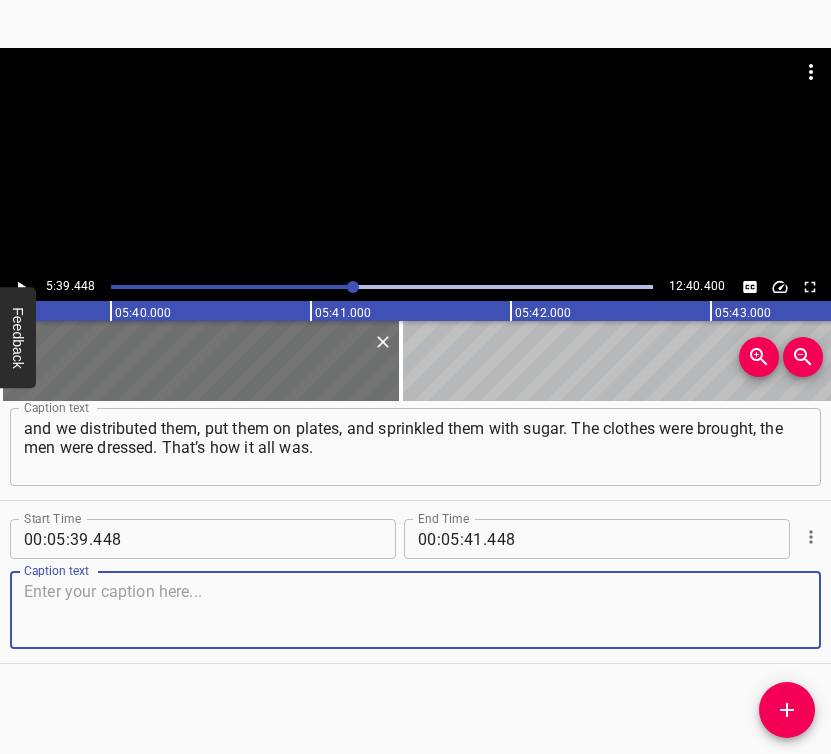 drag, startPoint x: 777, startPoint y: 612, endPoint x: 794, endPoint y: 601, distance: 20.248457 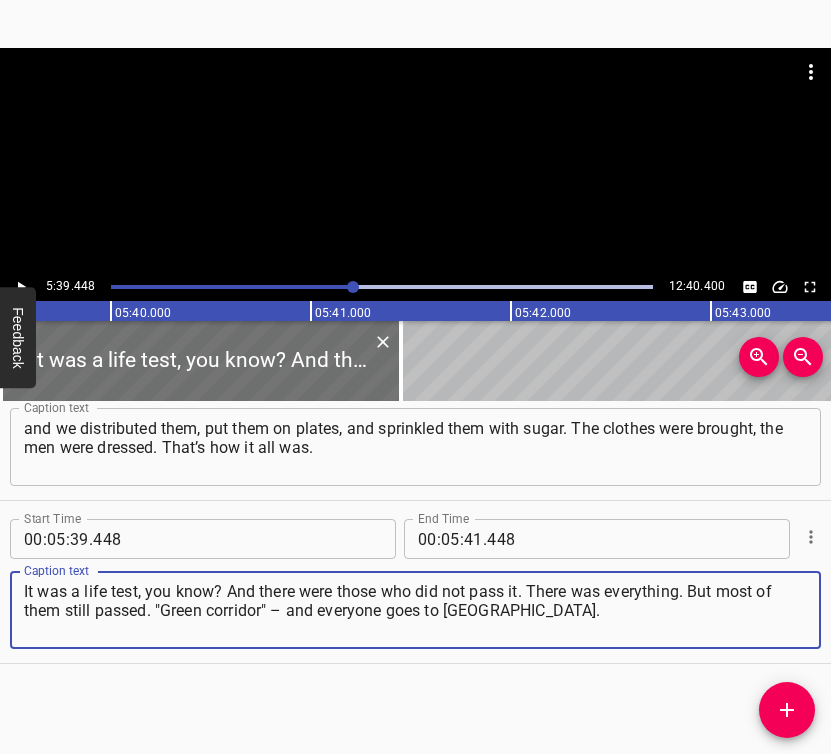 drag, startPoint x: 495, startPoint y: 619, endPoint x: 15, endPoint y: 592, distance: 480.7588 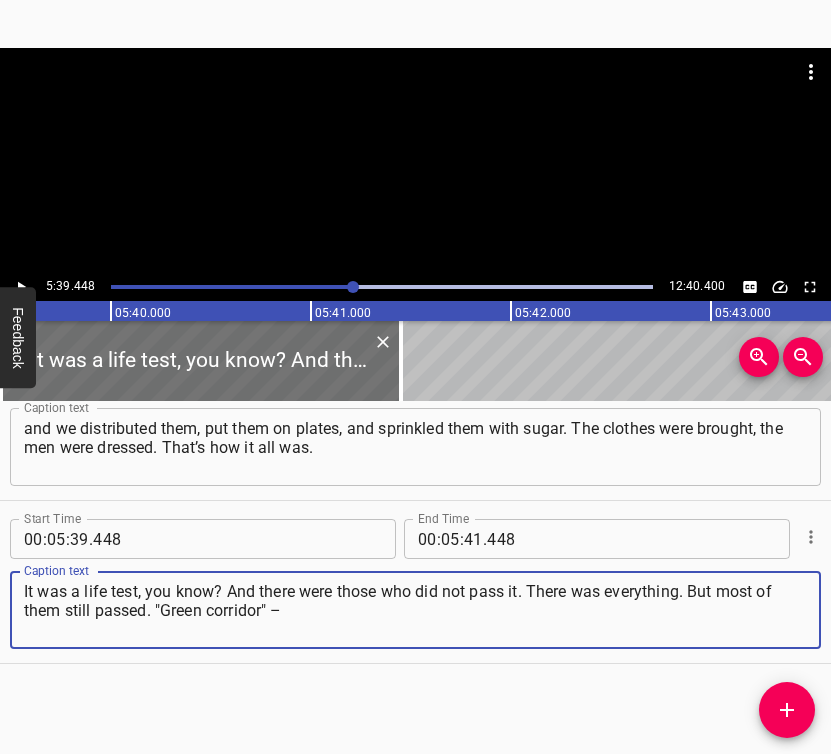 type on "It was a life test, you know? And there were those who did not pass it. There was everything. But most of them still passed. "Green corridor" –" 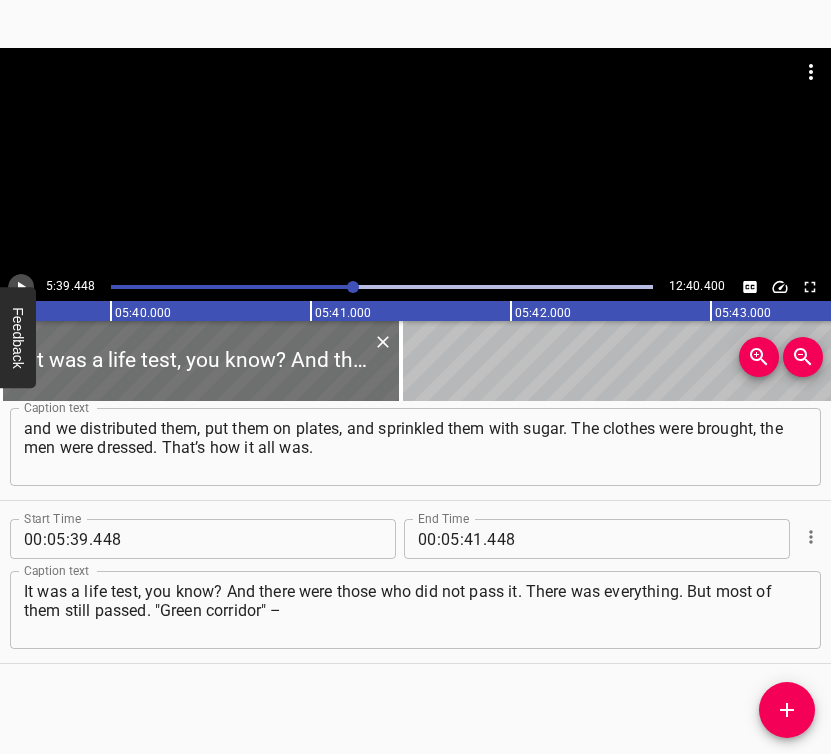 click at bounding box center [21, 287] 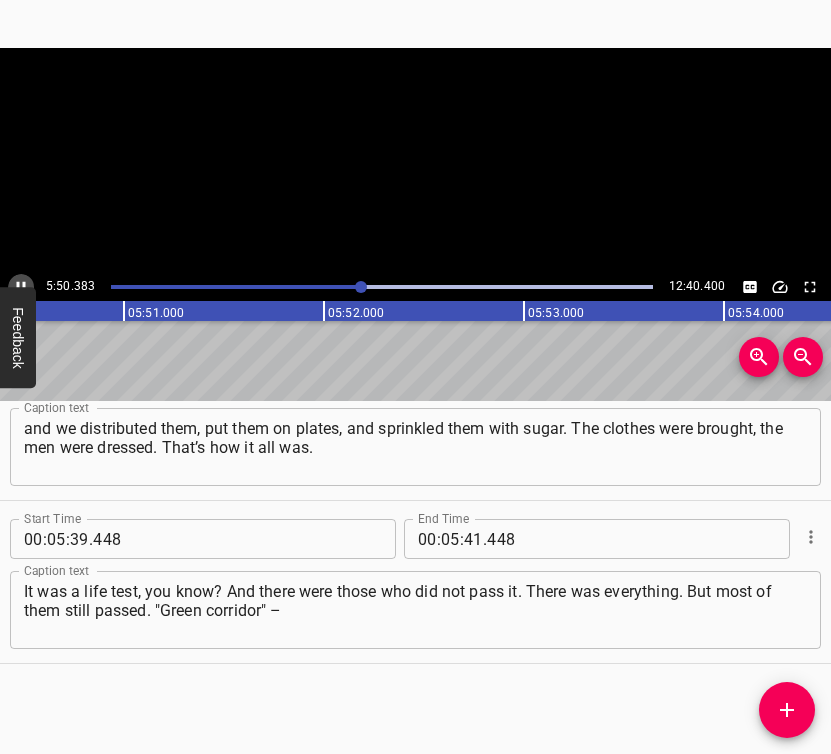 click at bounding box center [21, 287] 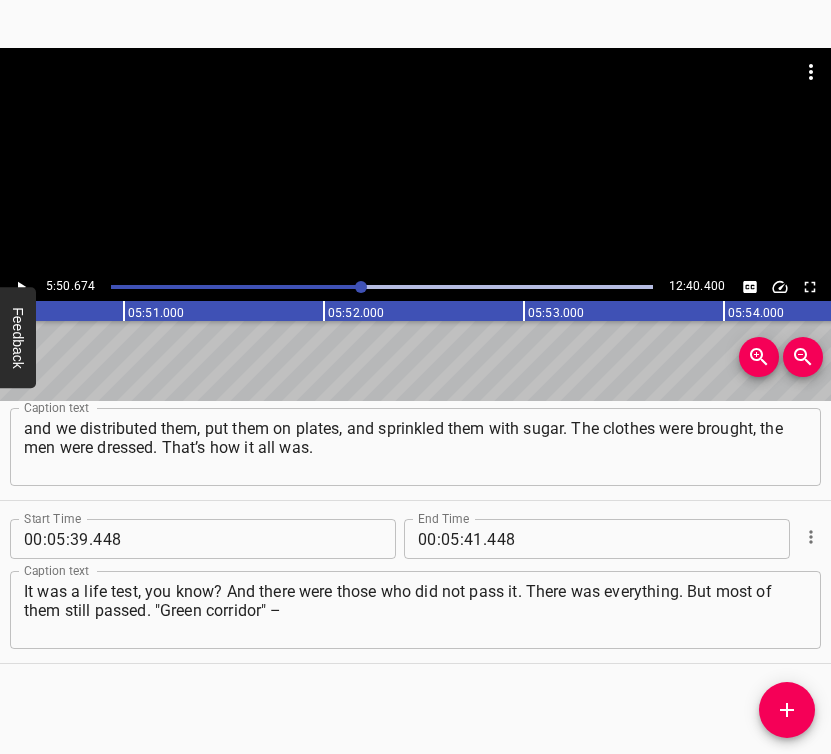 scroll, scrollTop: 0, scrollLeft: 70134, axis: horizontal 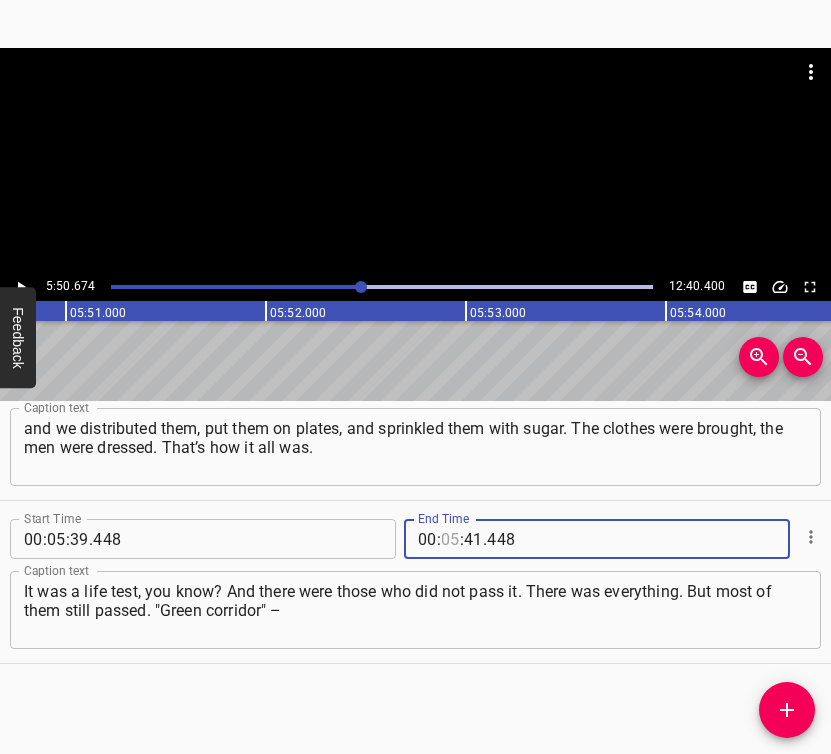 click on "00 : : 41 . 448" at bounding box center (544, 539) 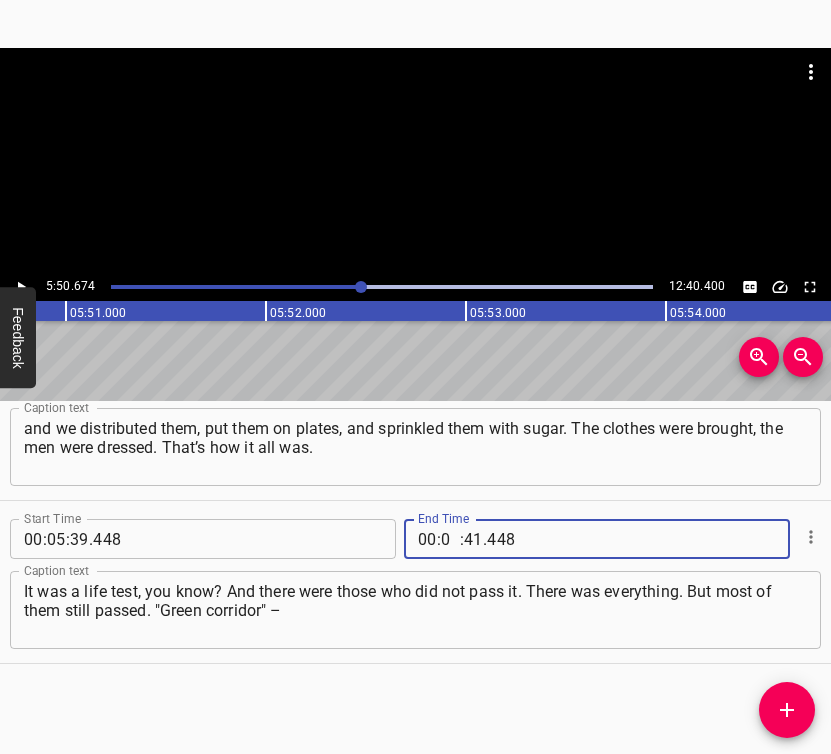 type on "05" 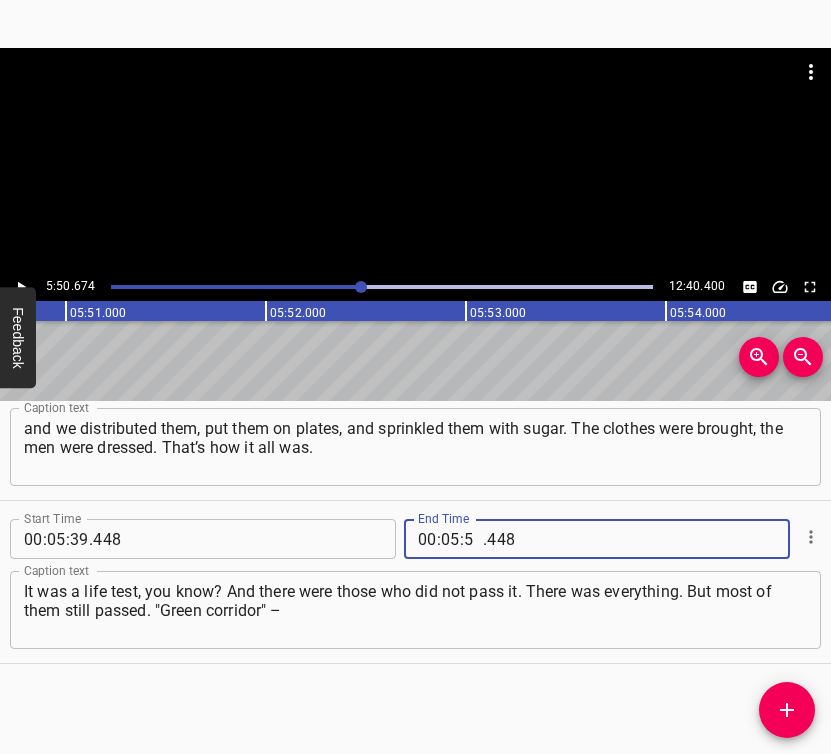 type on "50" 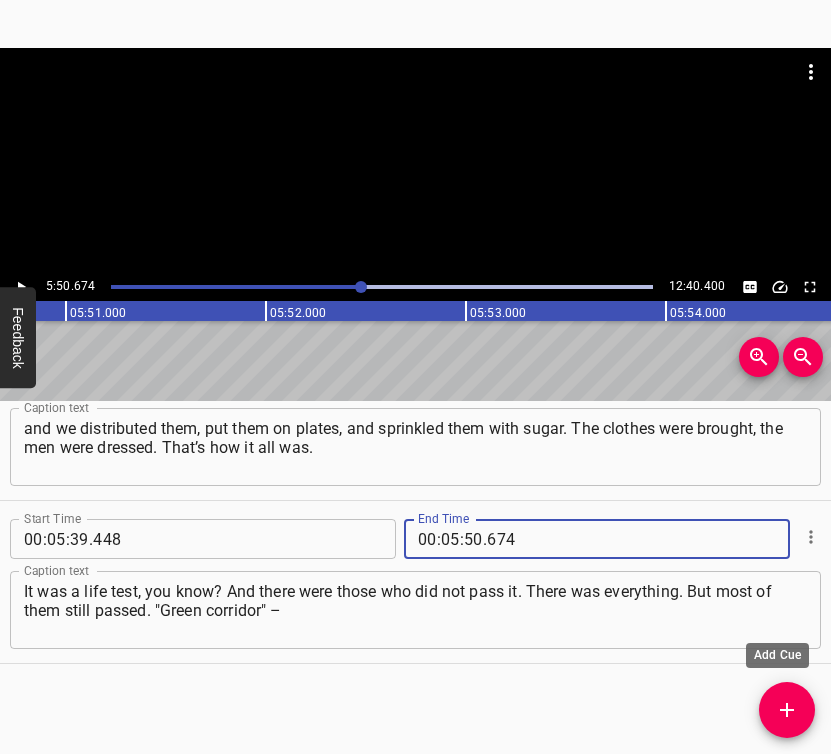 type on "674" 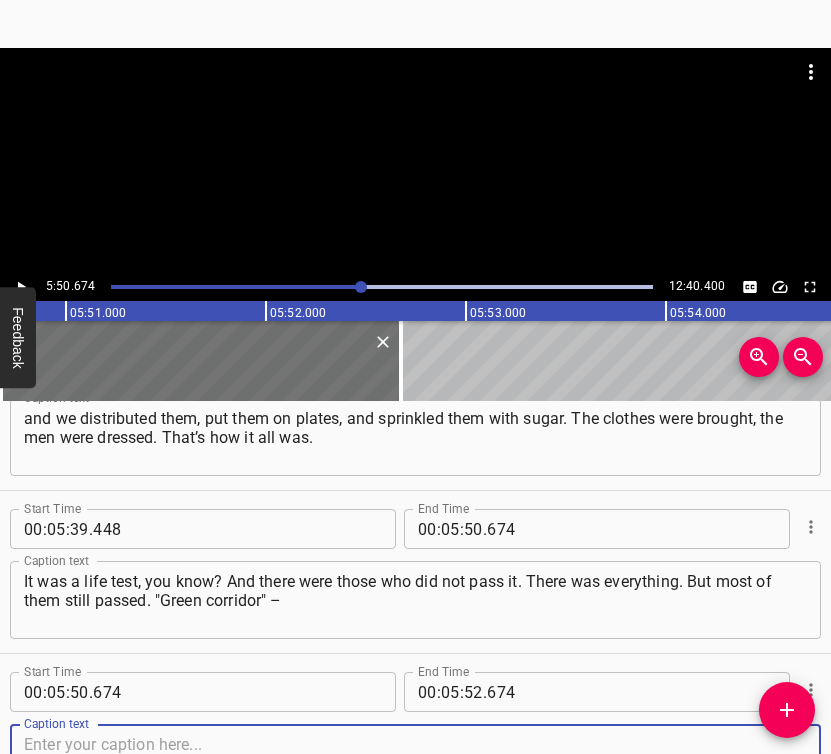 scroll, scrollTop: 5283, scrollLeft: 0, axis: vertical 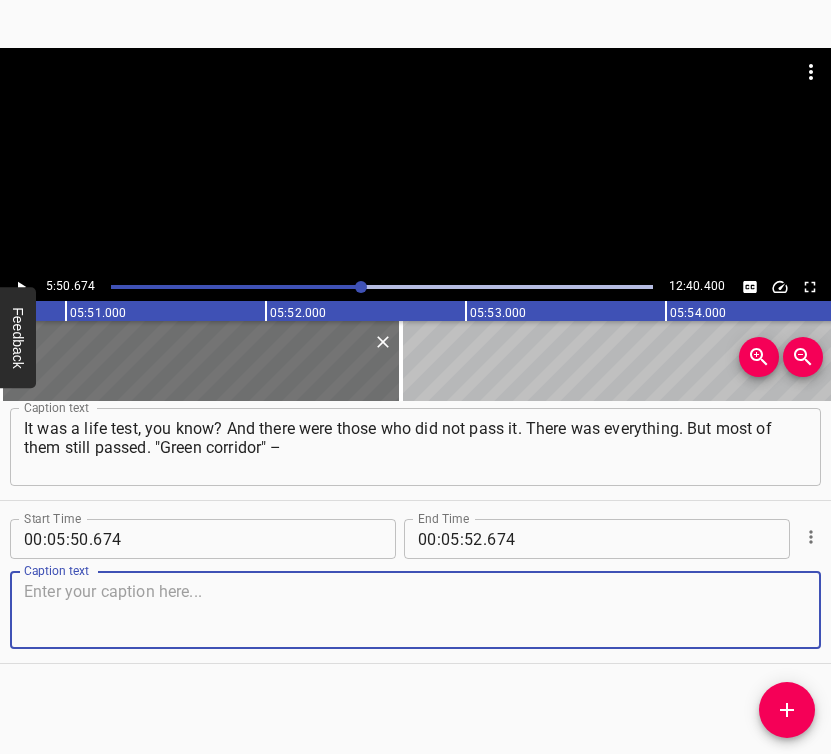 click at bounding box center (415, 610) 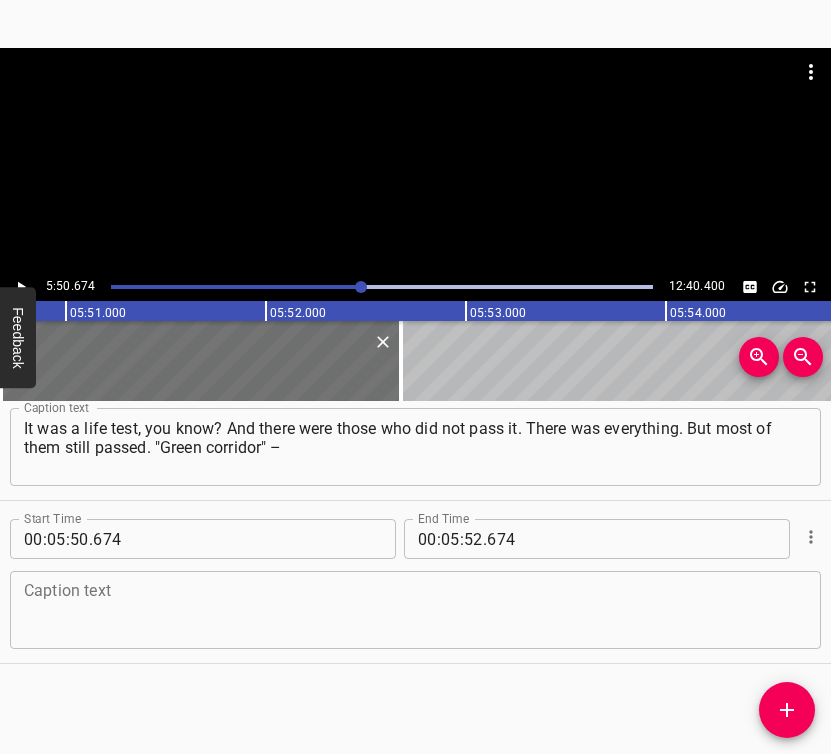 click at bounding box center (415, 610) 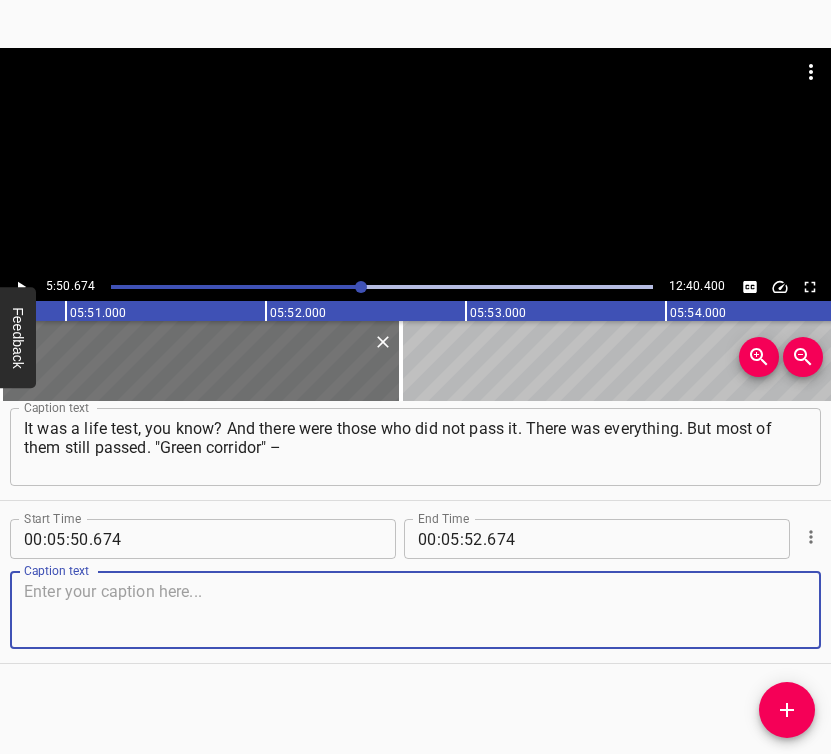 paste on "and everyone goes to [GEOGRAPHIC_DATA]. All – to [GEOGRAPHIC_DATA]. No, no Kyiv! We had one nurse in [GEOGRAPHIC_DATA], an operating sister, me and another, and there was a woman" 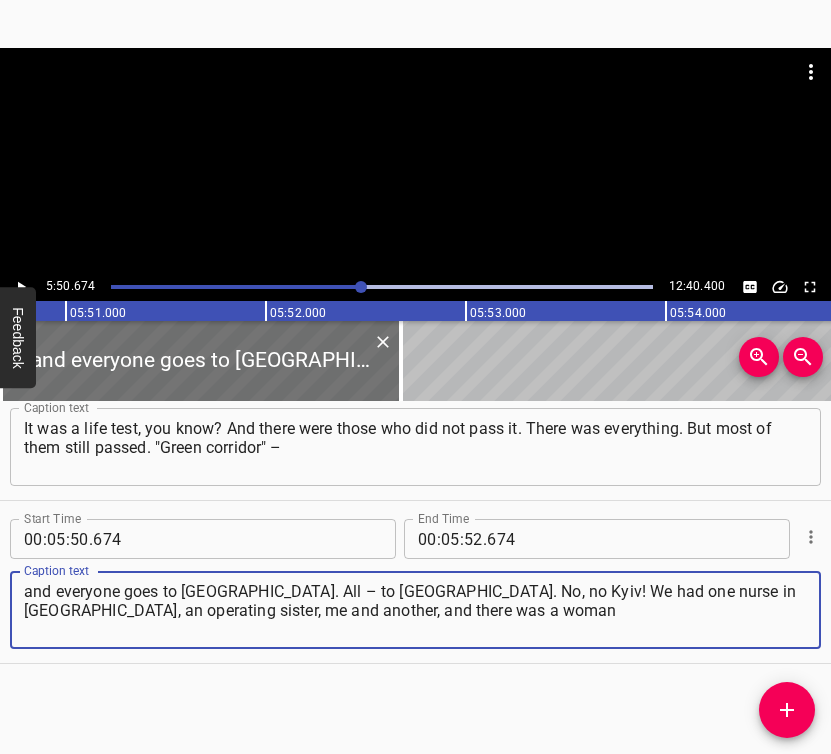 type on "and everyone goes to [GEOGRAPHIC_DATA]. All – to [GEOGRAPHIC_DATA]. No, no Kyiv! We had one nurse in [GEOGRAPHIC_DATA], an operating sister, me and another, and there was a woman" 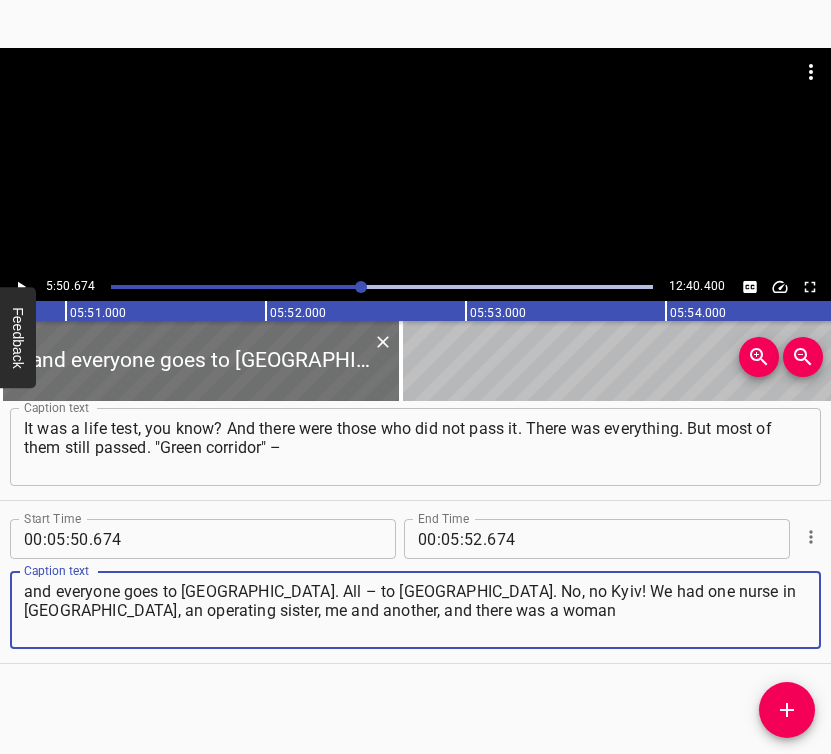 click 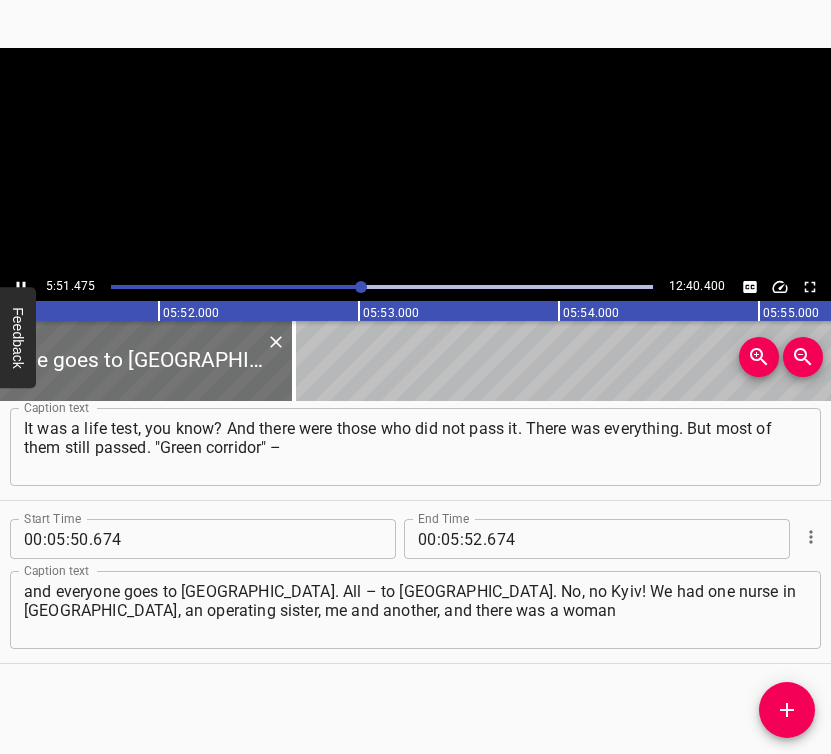 scroll, scrollTop: 0, scrollLeft: 70295, axis: horizontal 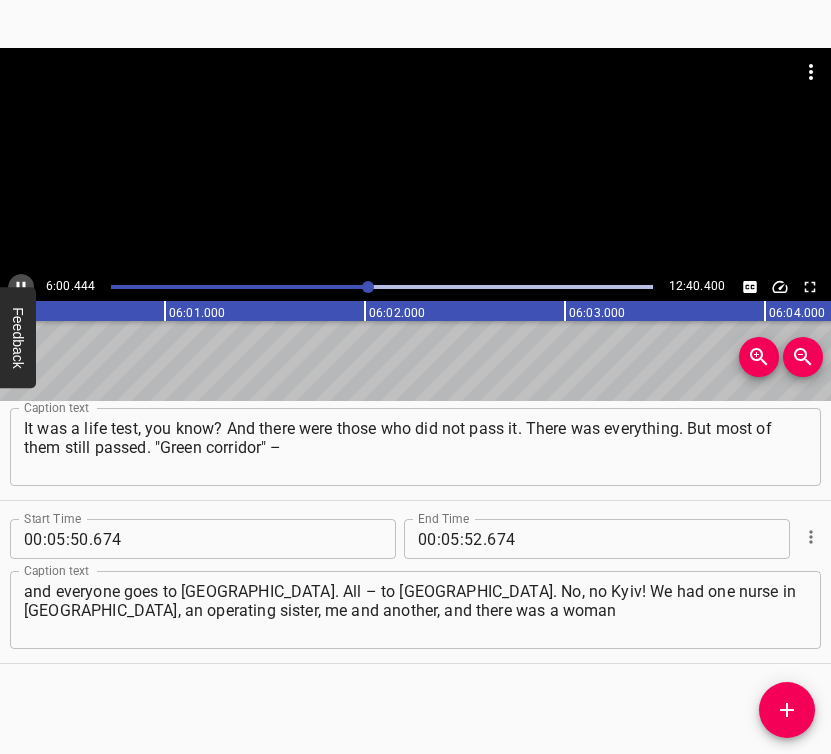 click at bounding box center (21, 287) 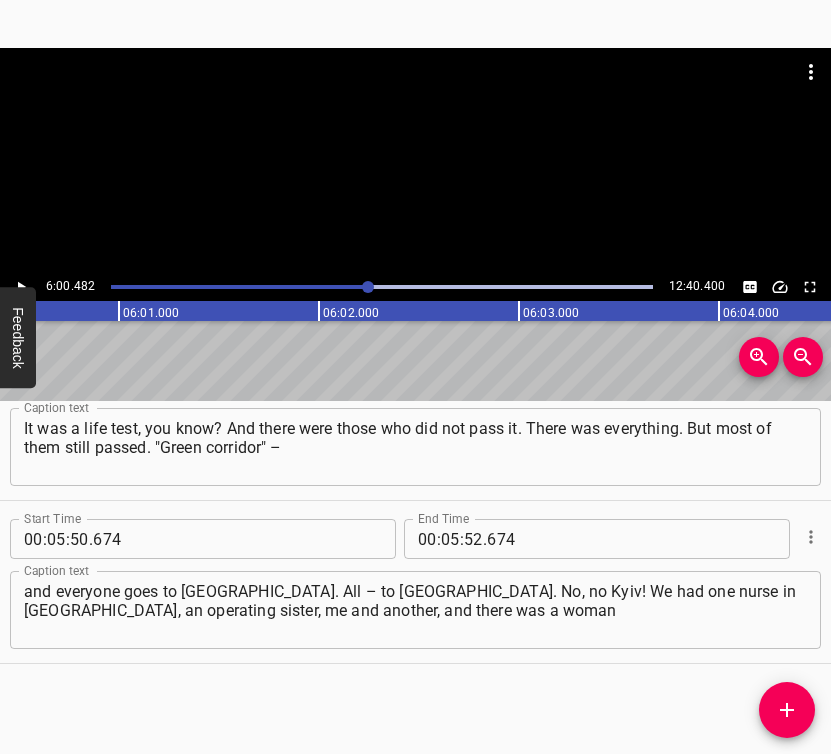 scroll, scrollTop: 0, scrollLeft: 72096, axis: horizontal 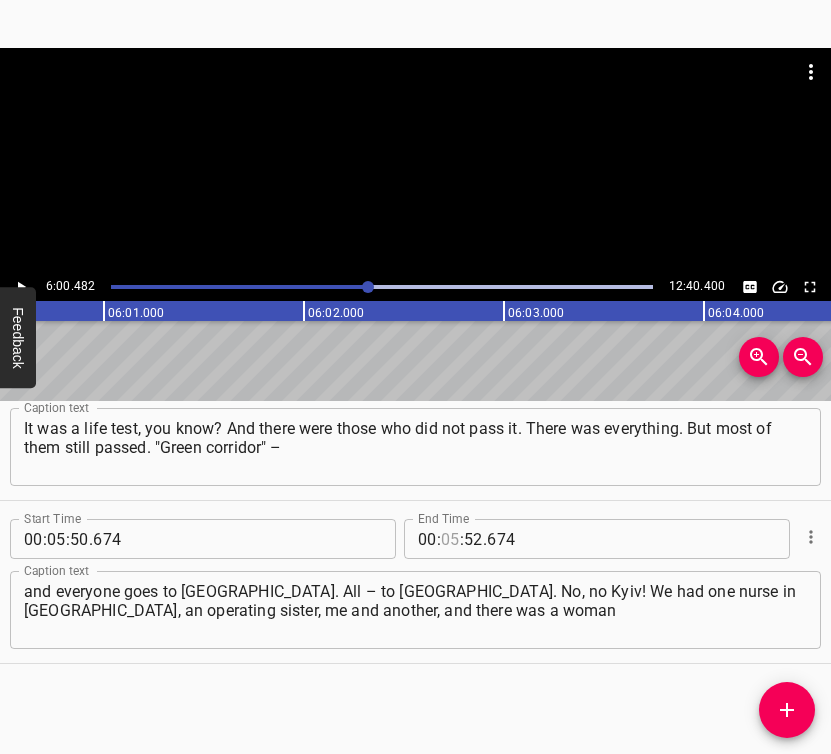 click at bounding box center [450, 539] 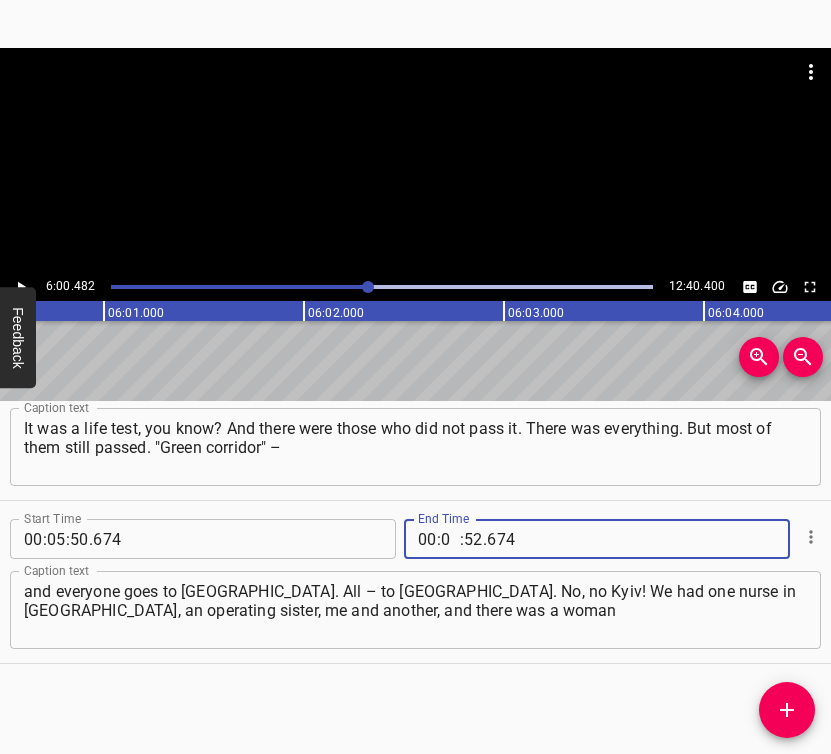 type on "06" 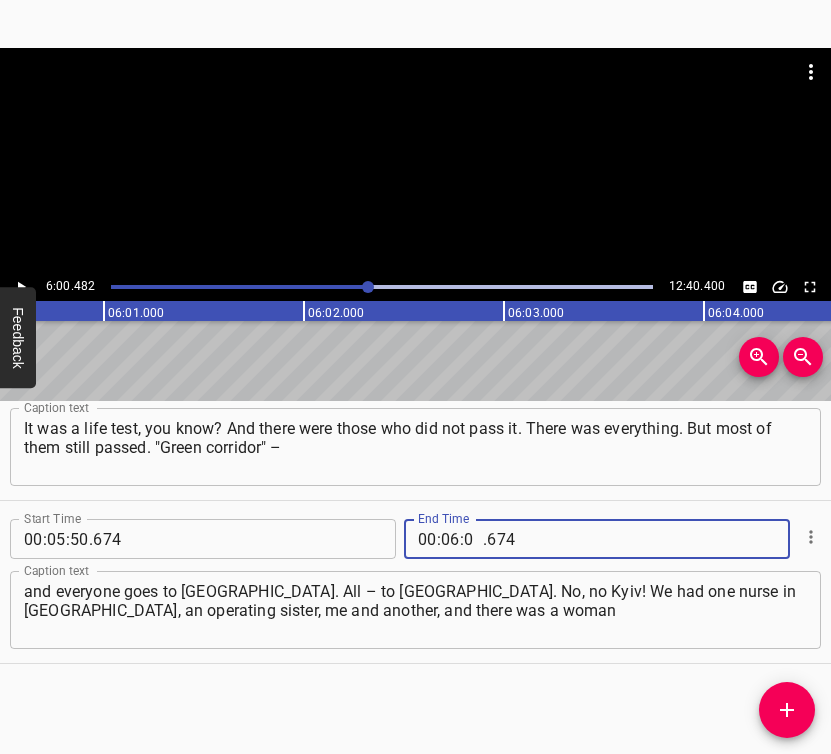type on "00" 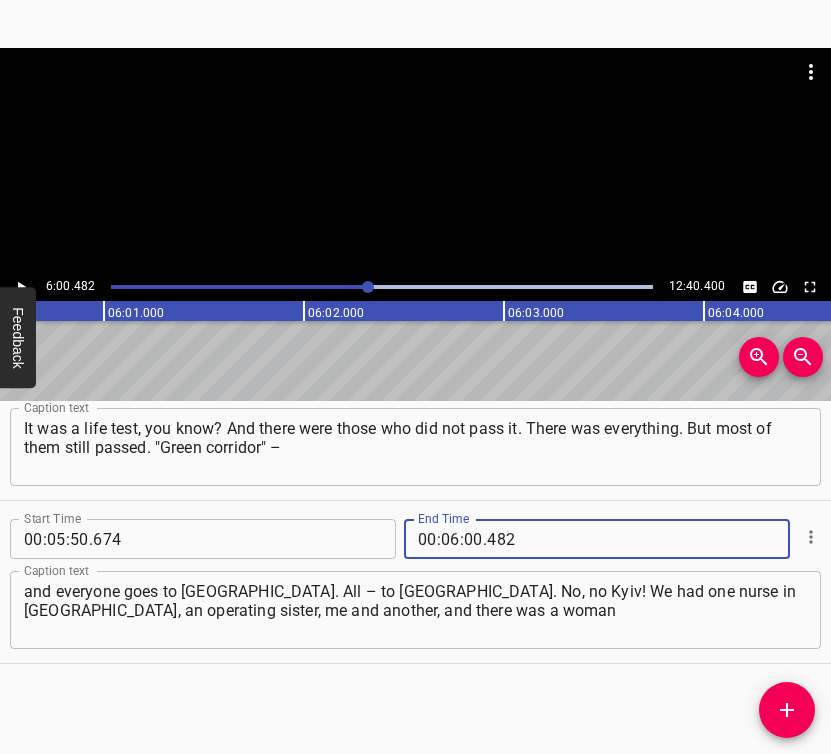 type on "482" 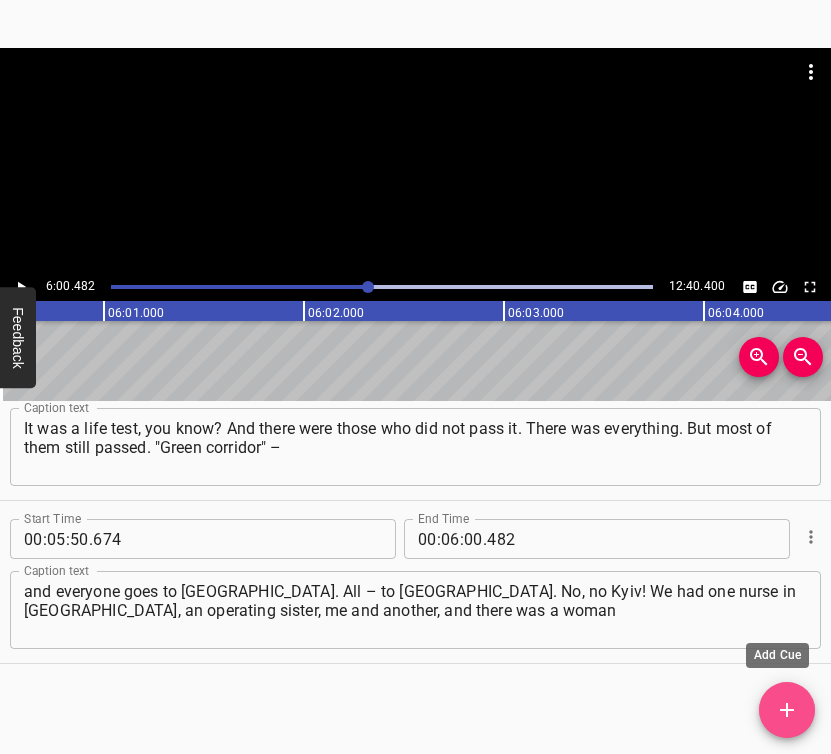 click 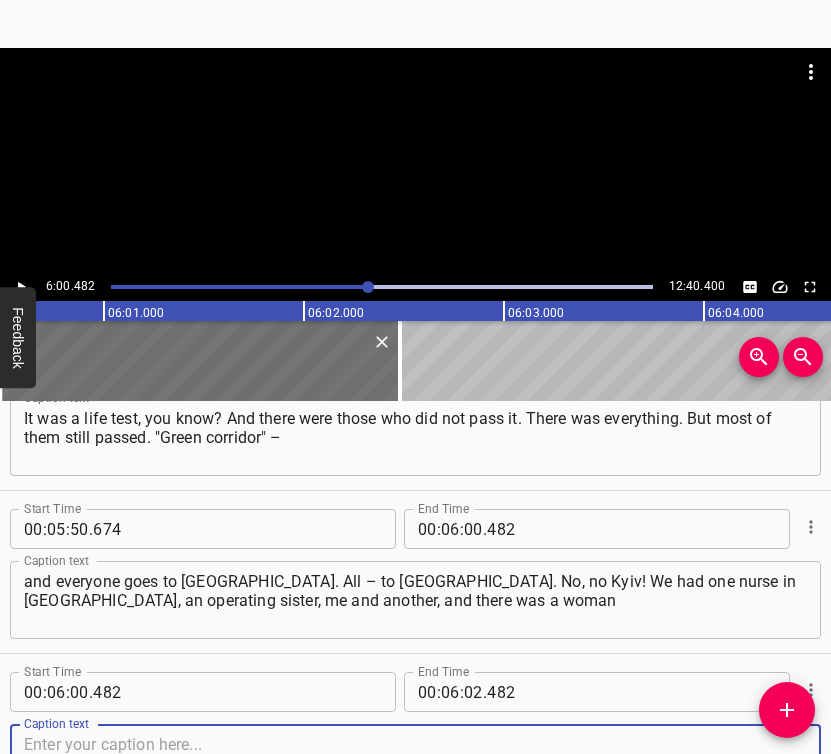 scroll, scrollTop: 5446, scrollLeft: 0, axis: vertical 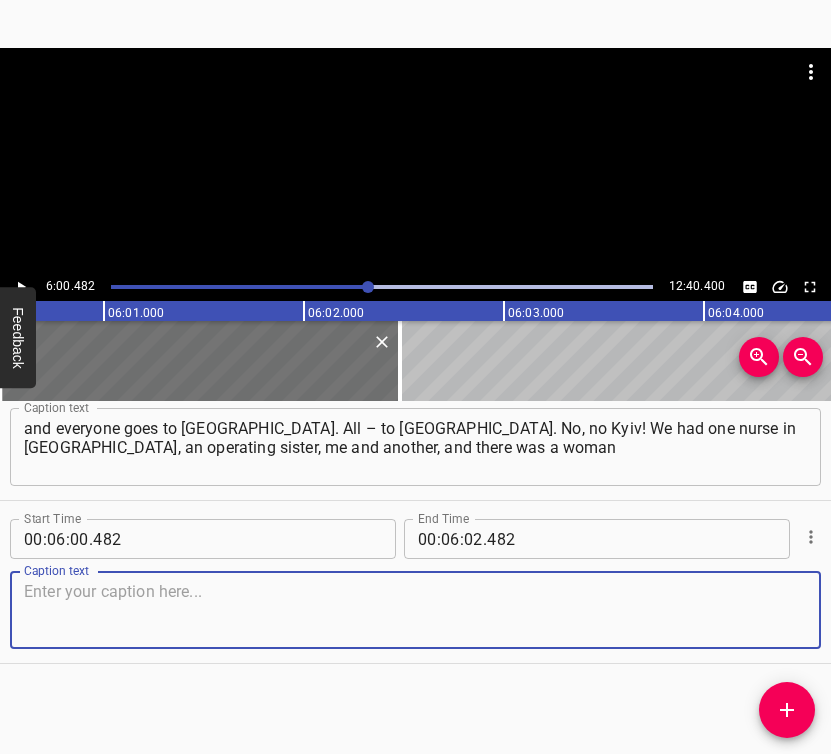 drag, startPoint x: 779, startPoint y: 622, endPoint x: 789, endPoint y: 620, distance: 10.198039 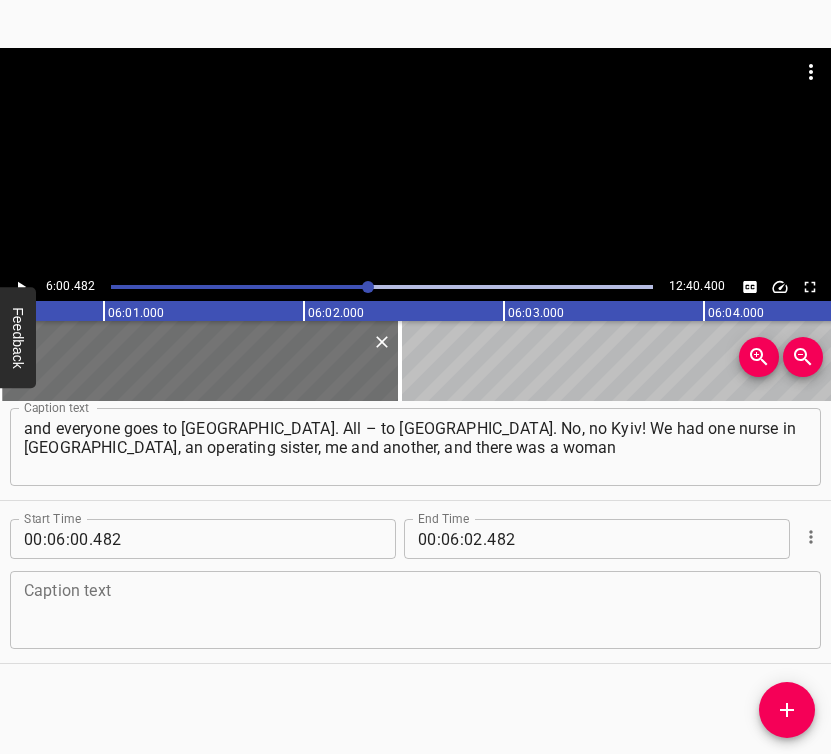 click at bounding box center [415, 610] 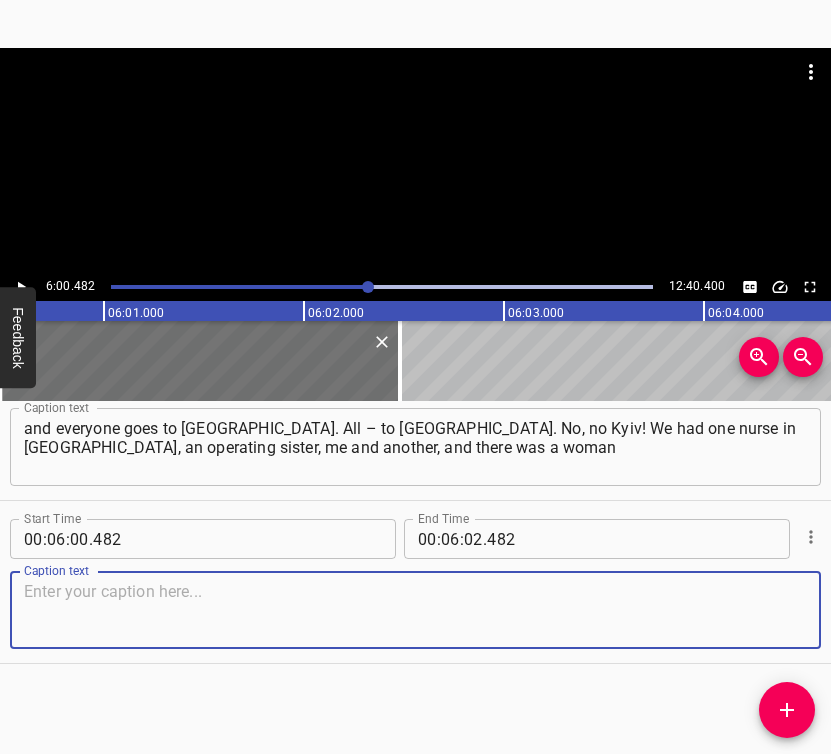 paste on "in labour from [GEOGRAPHIC_DATA]. Her parents came to her, and somehow they slipped through. And we go to Kicheieve, and they show us:" 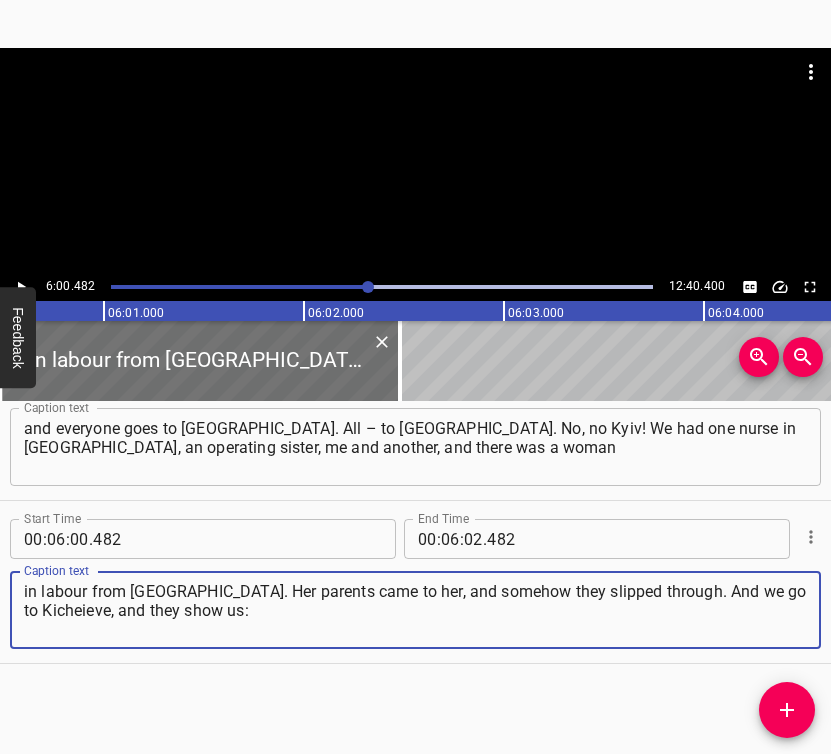 type on "in labour from [GEOGRAPHIC_DATA]. Her parents came to her, and somehow they slipped through. And we go to Kicheieve, and they show us:" 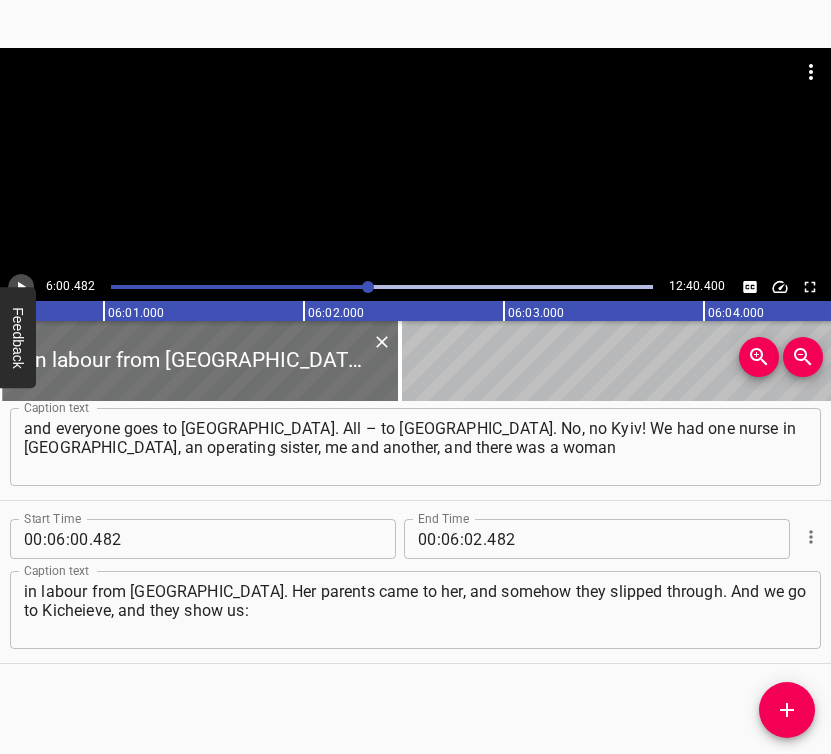 click 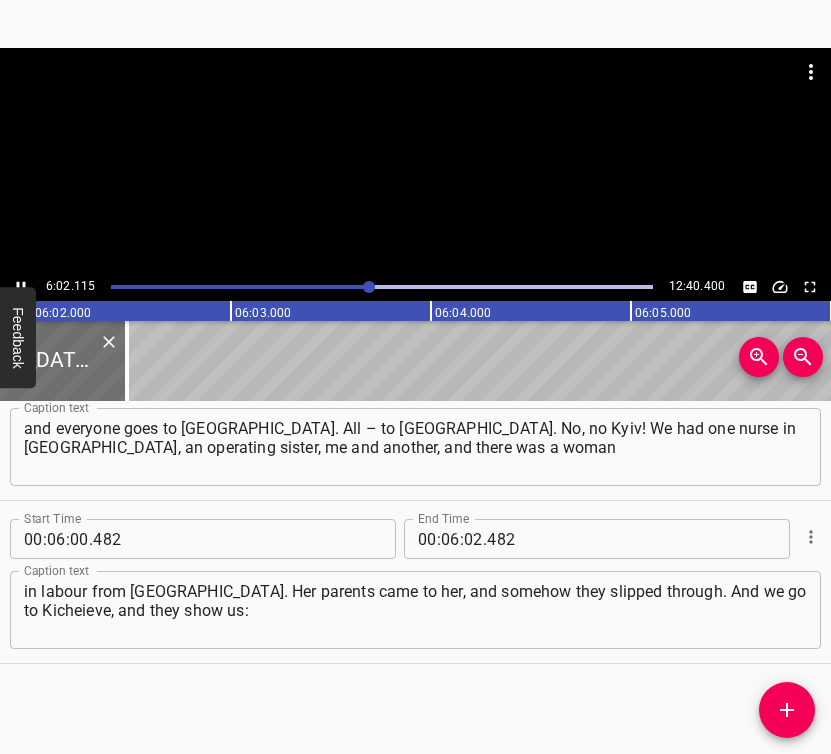scroll, scrollTop: 0, scrollLeft: 72419, axis: horizontal 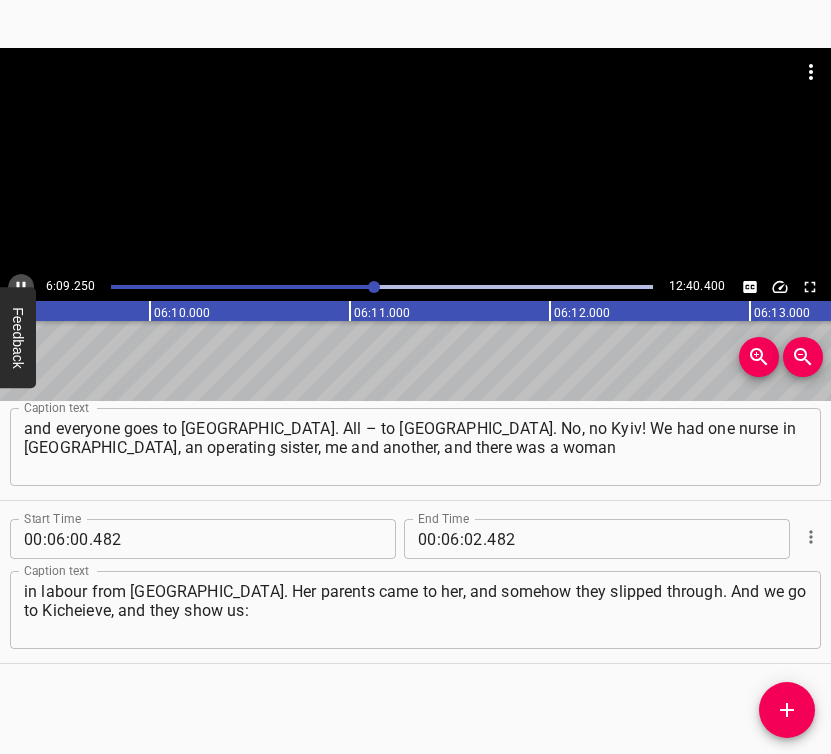 click at bounding box center [21, 287] 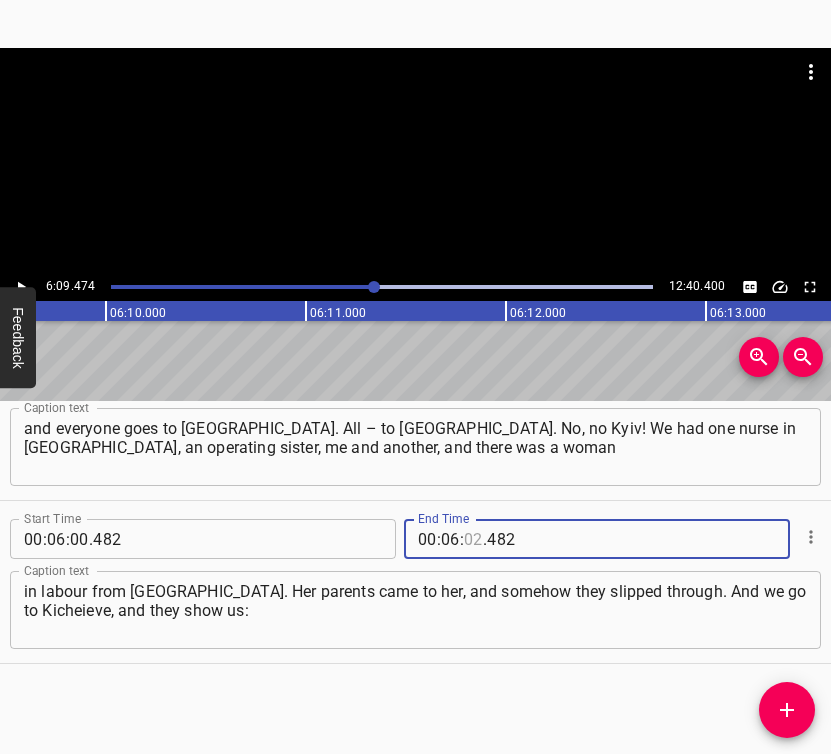 click at bounding box center [473, 539] 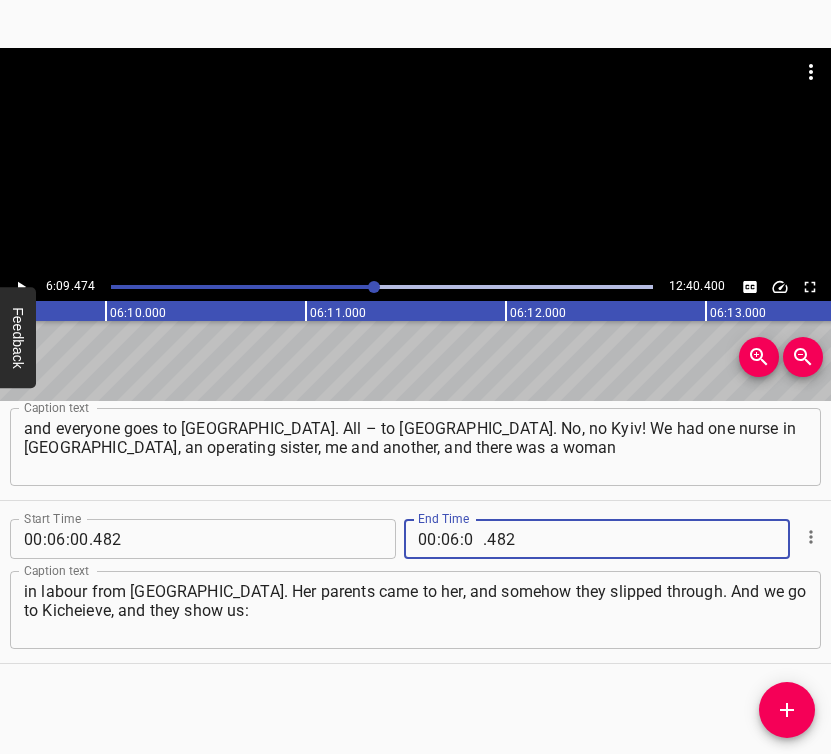 type on "09" 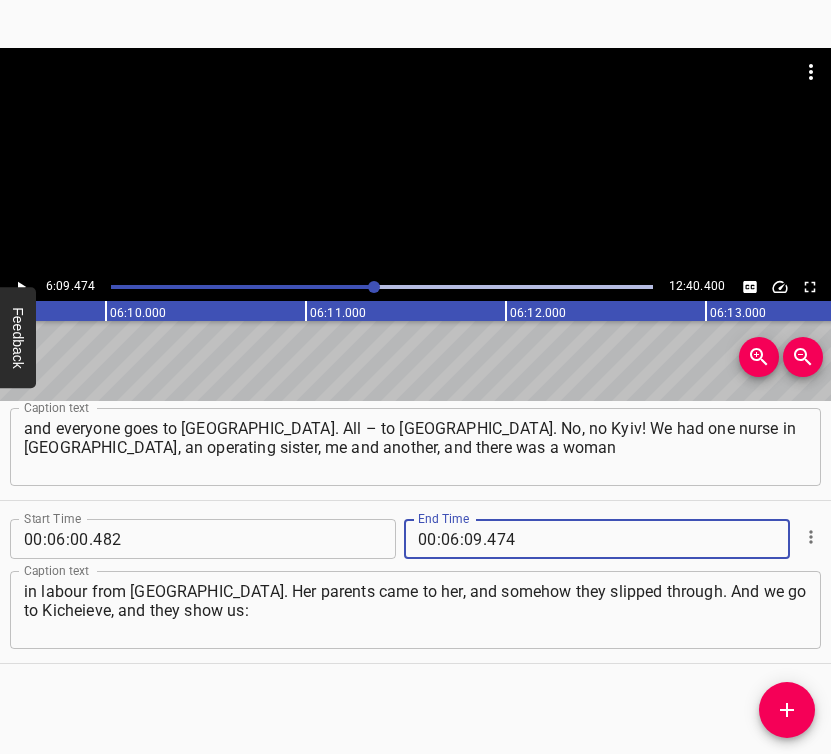 type on "474" 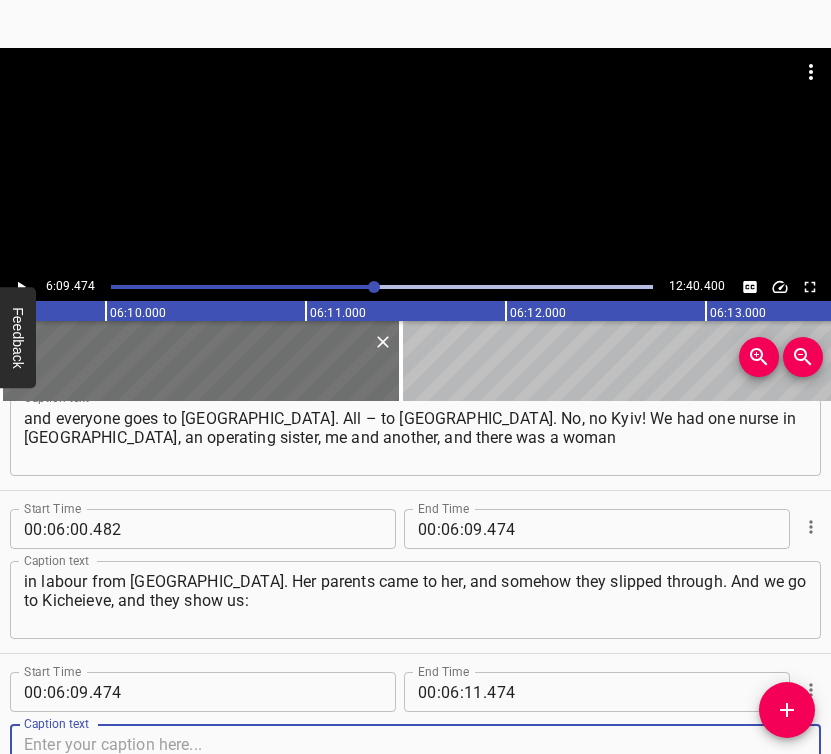 scroll, scrollTop: 5609, scrollLeft: 0, axis: vertical 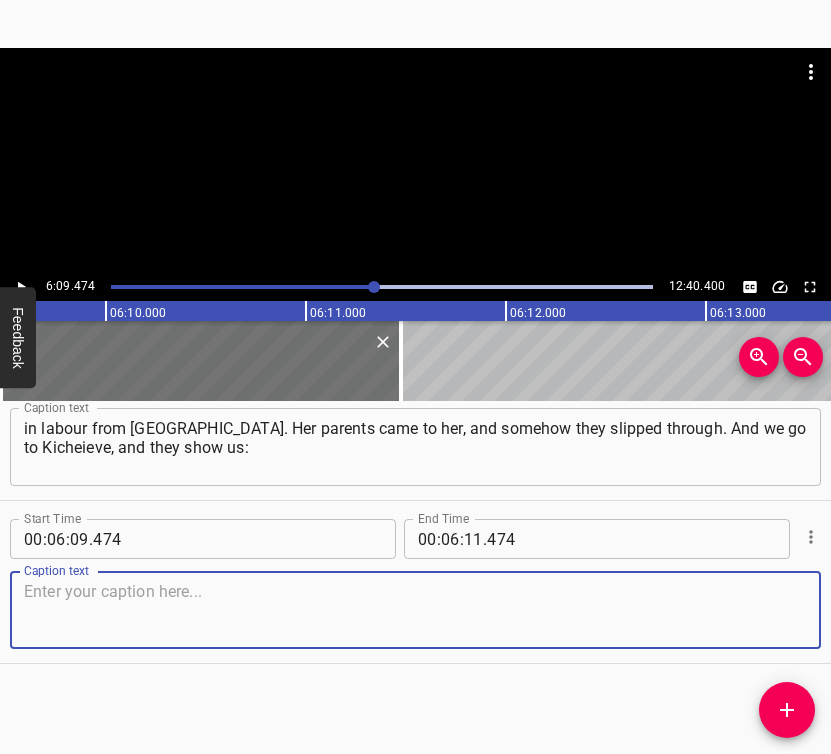 drag, startPoint x: 783, startPoint y: 622, endPoint x: 826, endPoint y: 602, distance: 47.423622 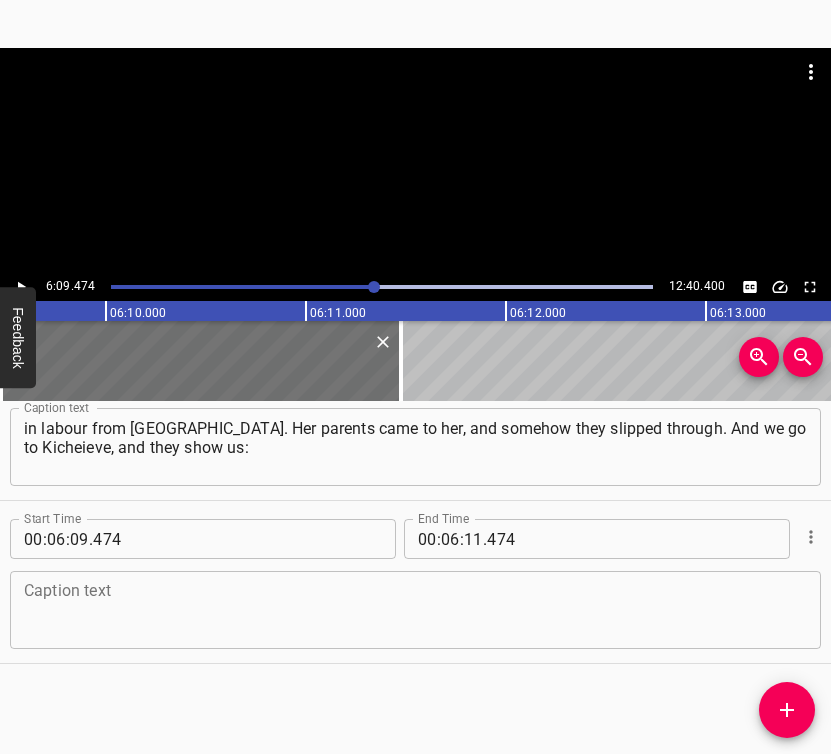 click at bounding box center (415, 610) 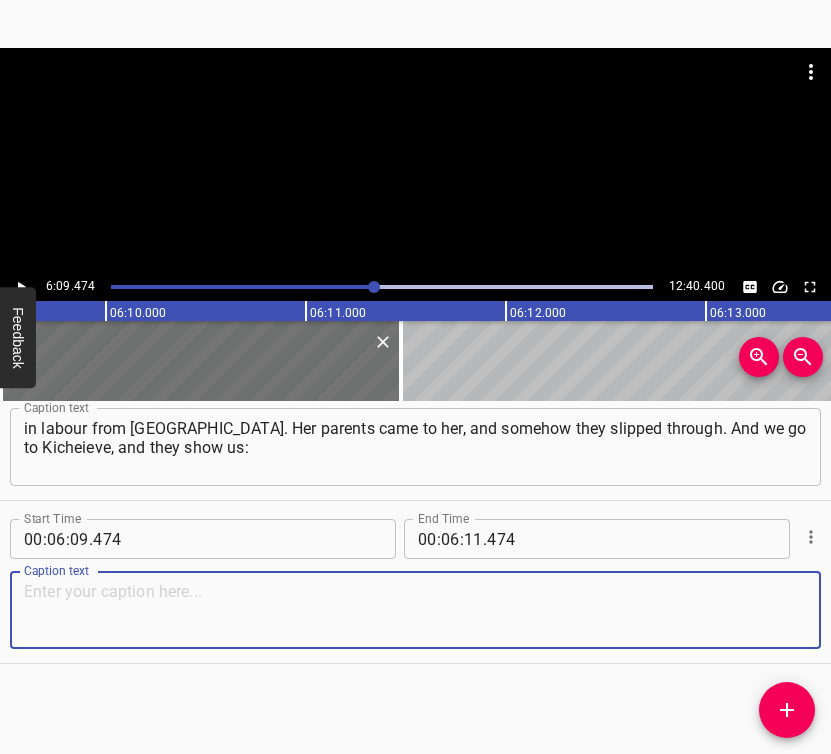 paste on ""Are you crazy?" but we wanted to go home. And we have taken the woman in labour home after giving birth, and we wanted to go home." 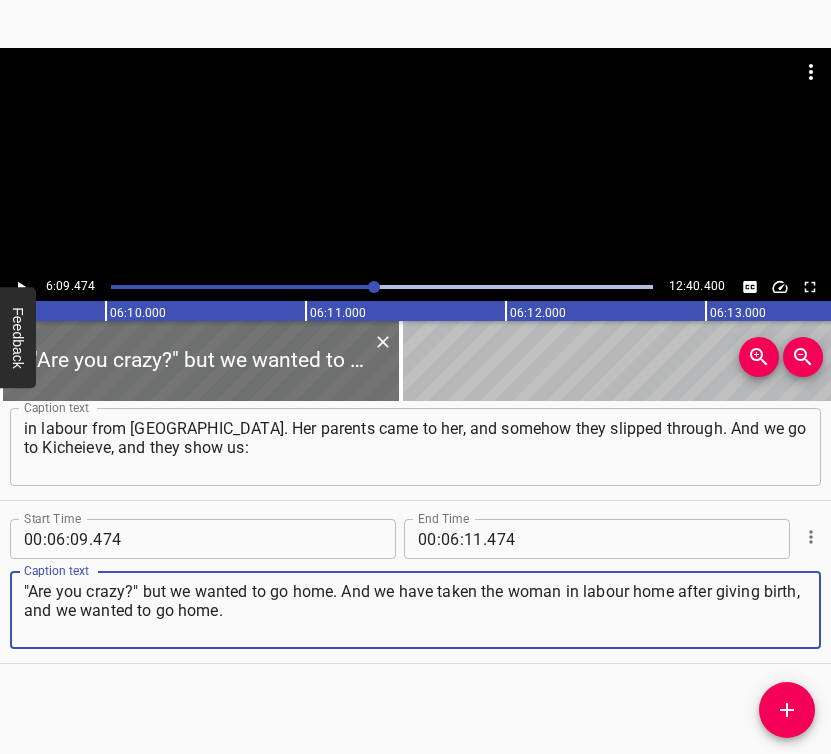 type on ""Are you crazy?" but we wanted to go home. And we have taken the woman in labour home after giving birth, and we wanted to go home." 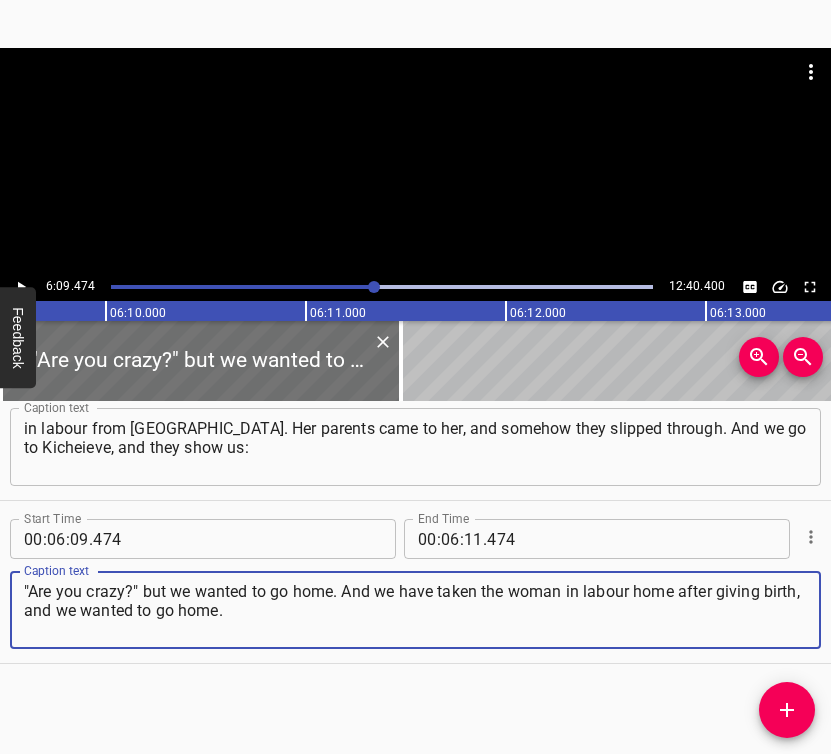 click 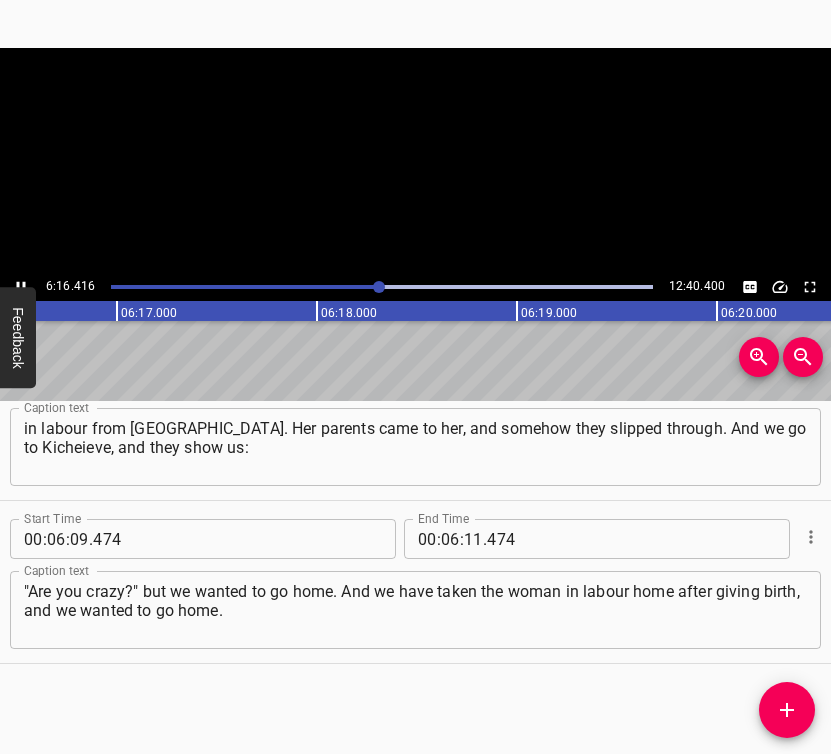 click at bounding box center (21, 287) 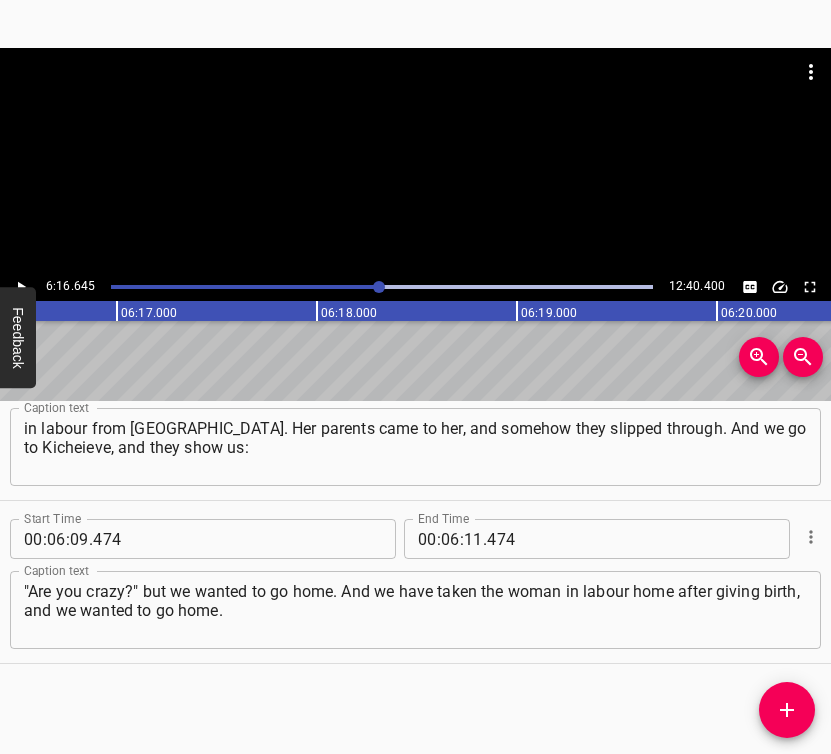 scroll, scrollTop: 0, scrollLeft: 75329, axis: horizontal 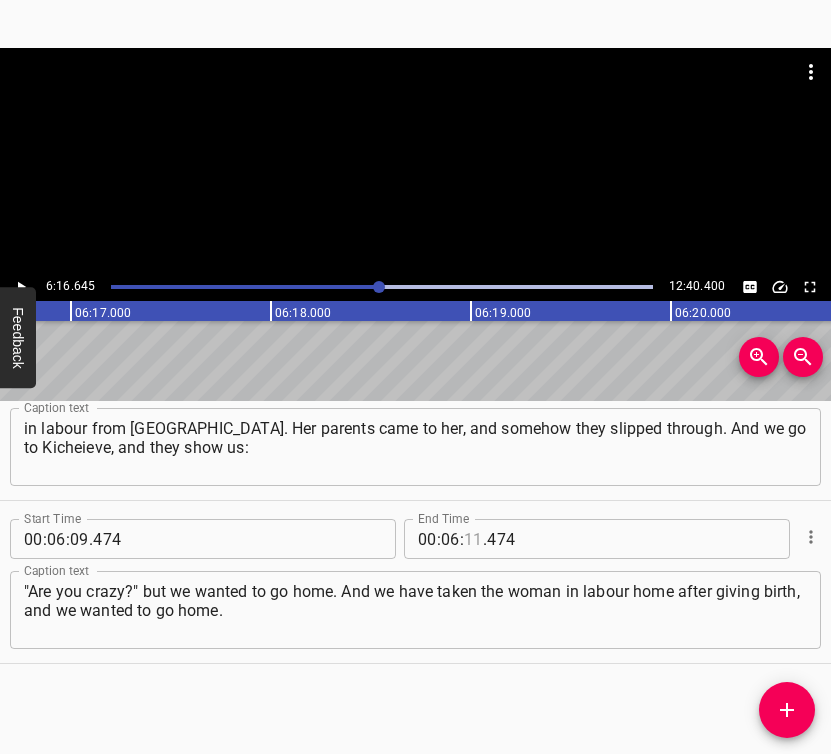 click at bounding box center (473, 539) 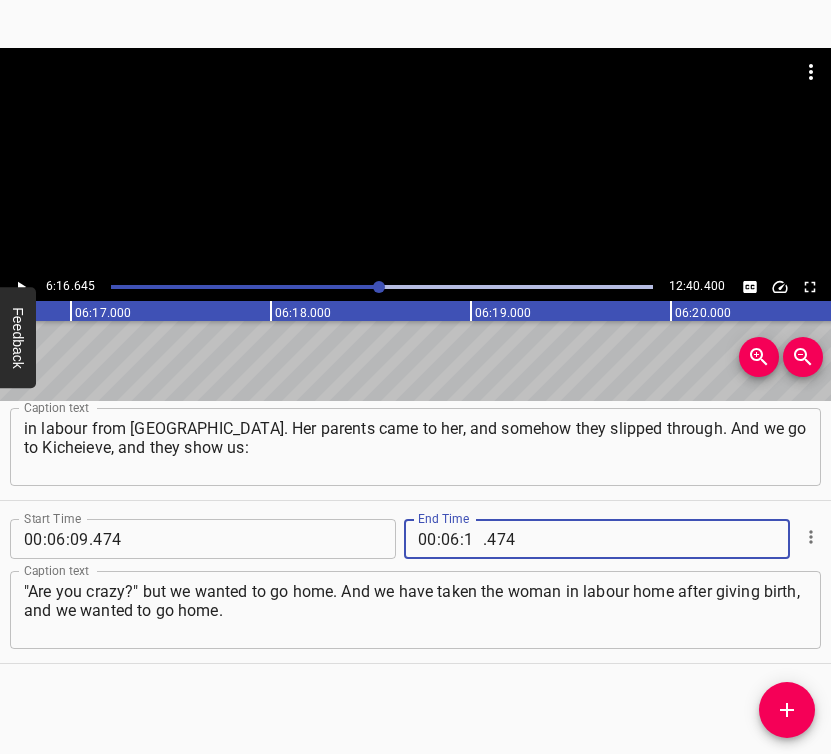 type on "16" 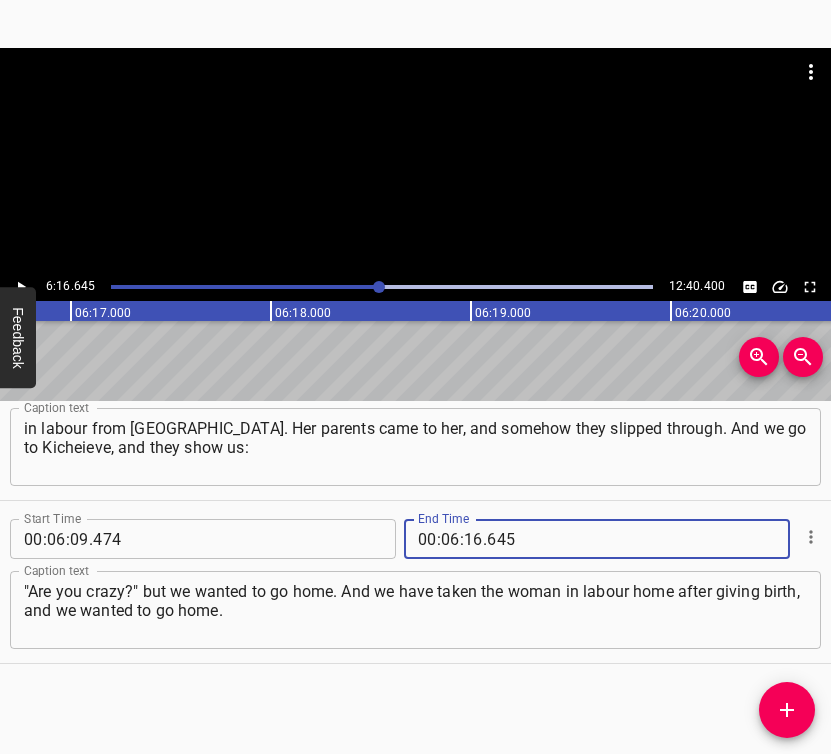 type on "645" 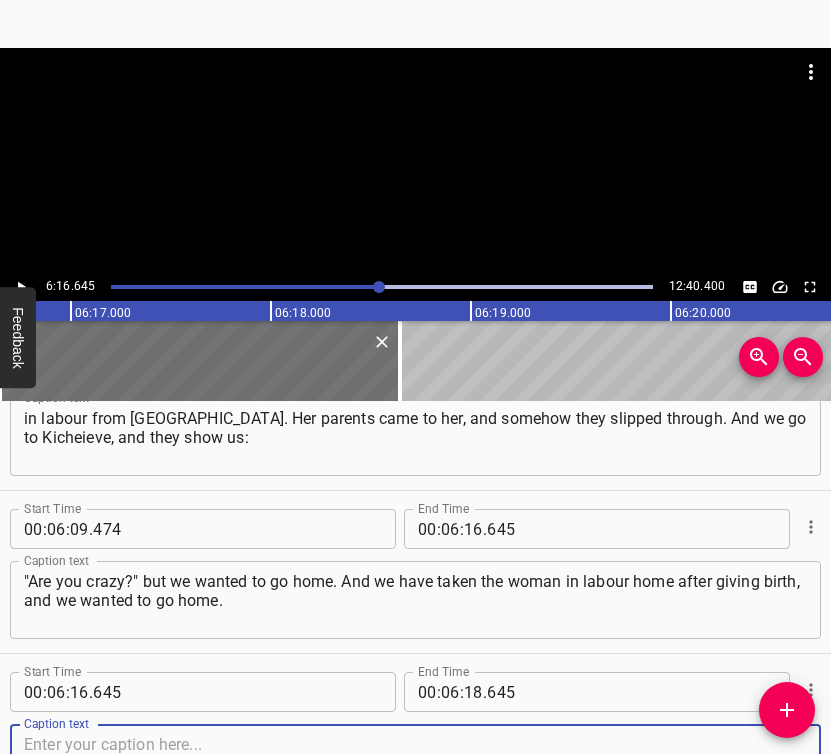 scroll, scrollTop: 5772, scrollLeft: 0, axis: vertical 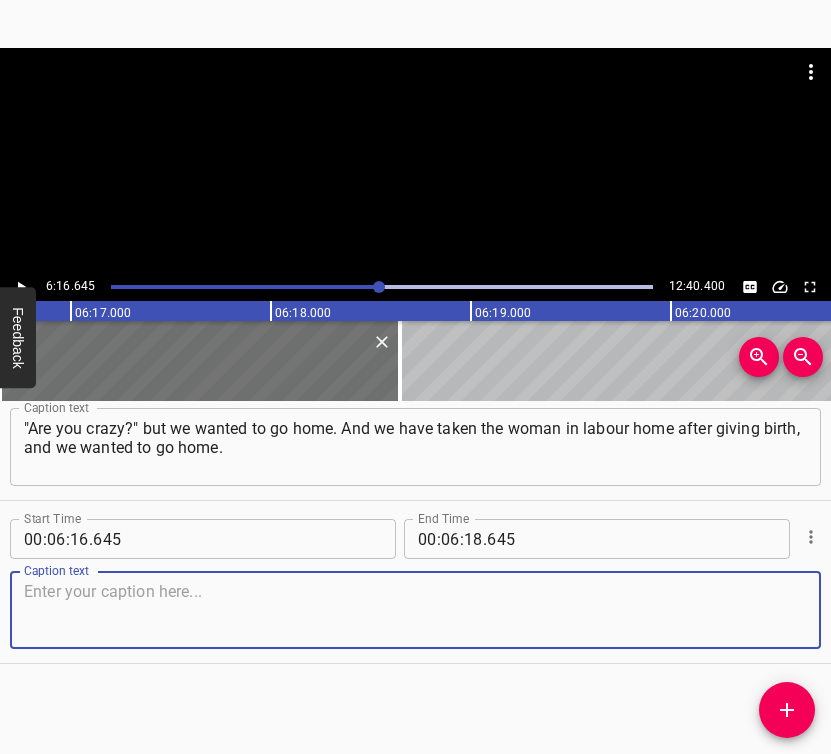 click on "Caption text" at bounding box center [415, 610] 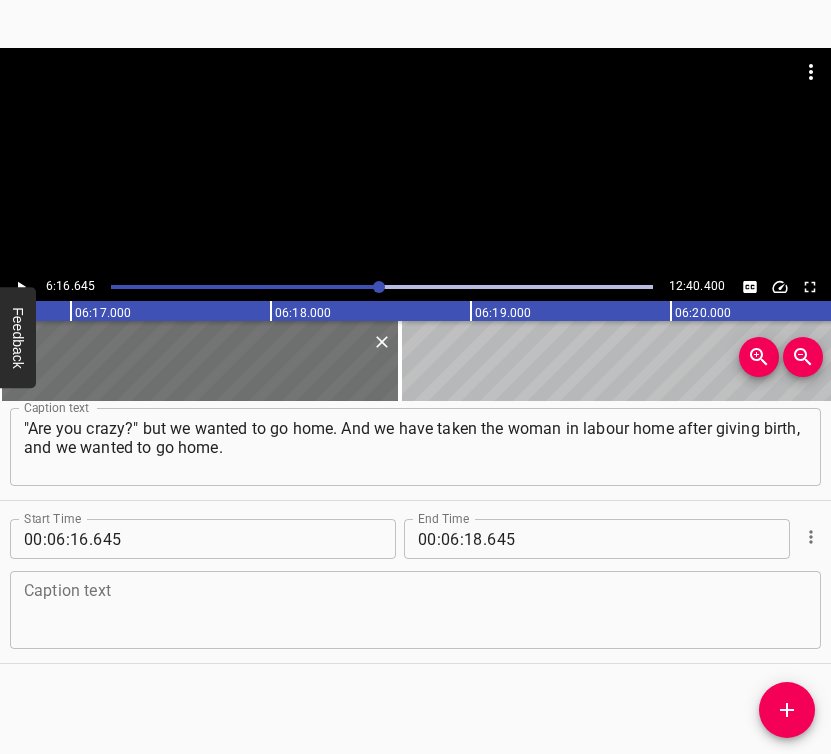 click on "Caption text" at bounding box center [415, 610] 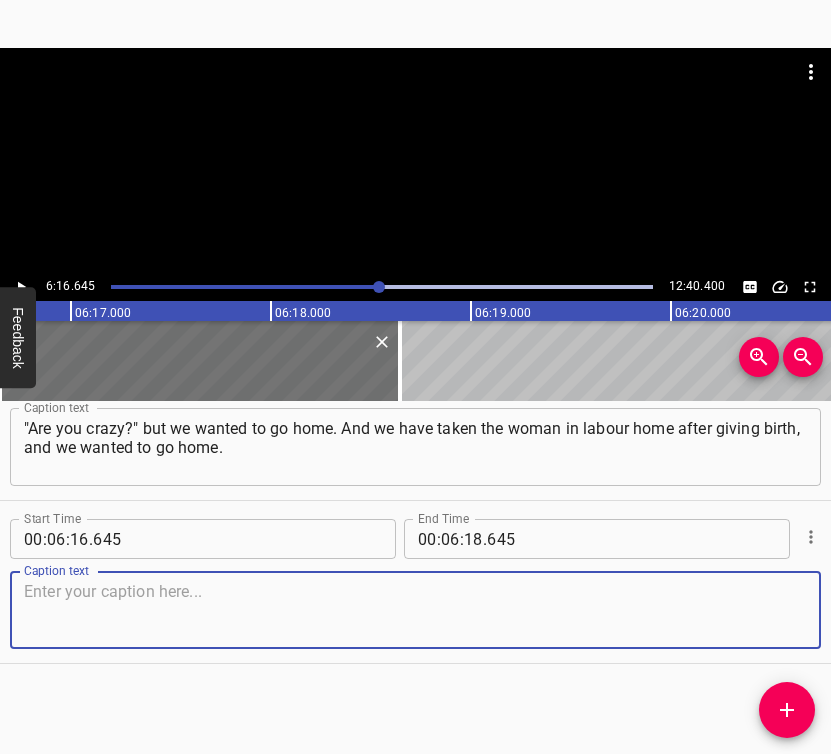 paste on "So we didn't want to go anywhere else. I have a mother here, a son with a daughter-in-law, and everyone [here] has children who were with us. You see," 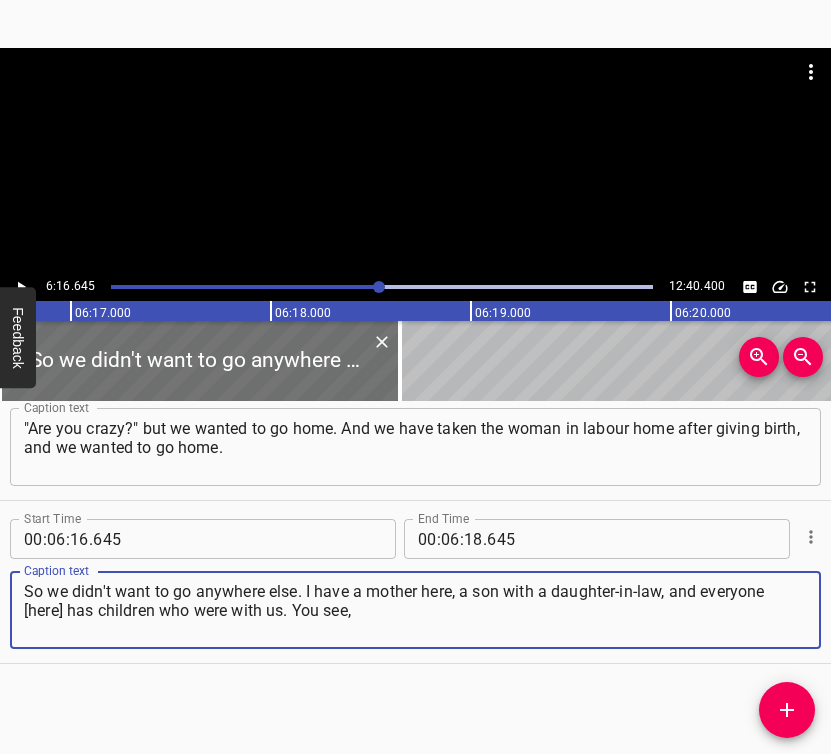 type on "So we didn't want to go anywhere else. I have a mother here, a son with a daughter-in-law, and everyone [here] has children who were with us. You see," 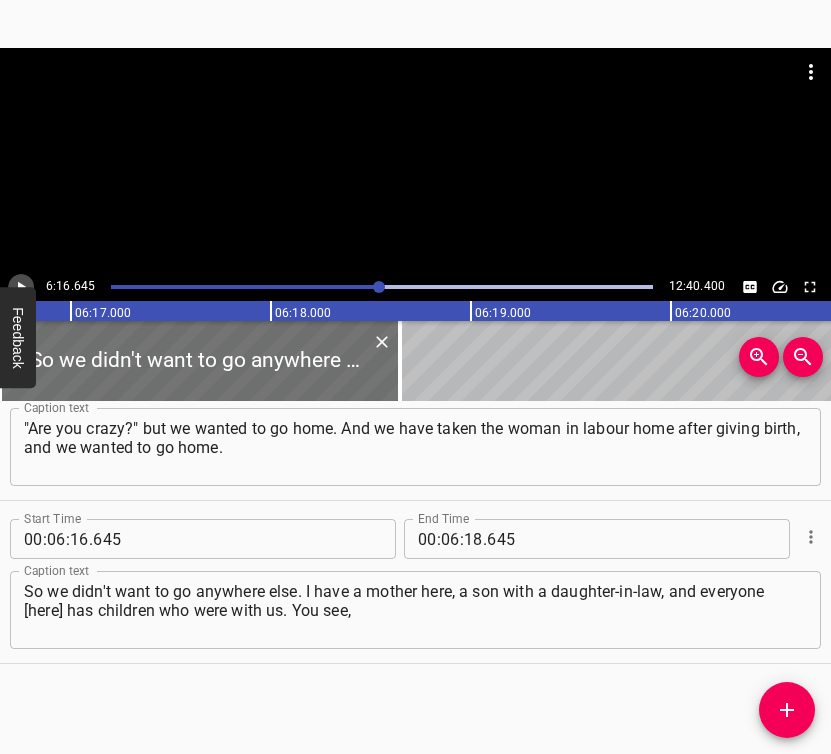 click 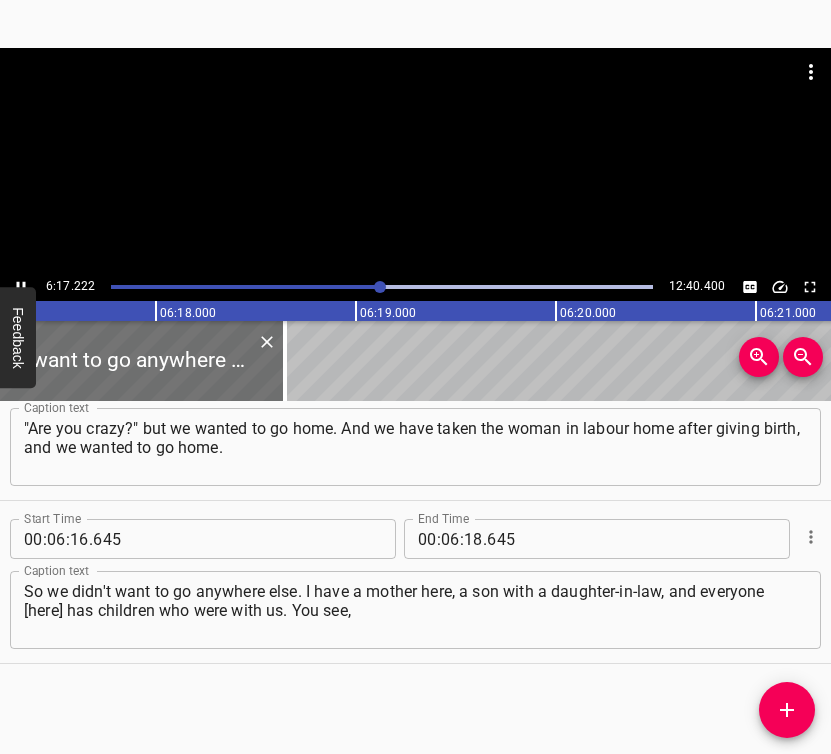 scroll, scrollTop: 0, scrollLeft: 75495, axis: horizontal 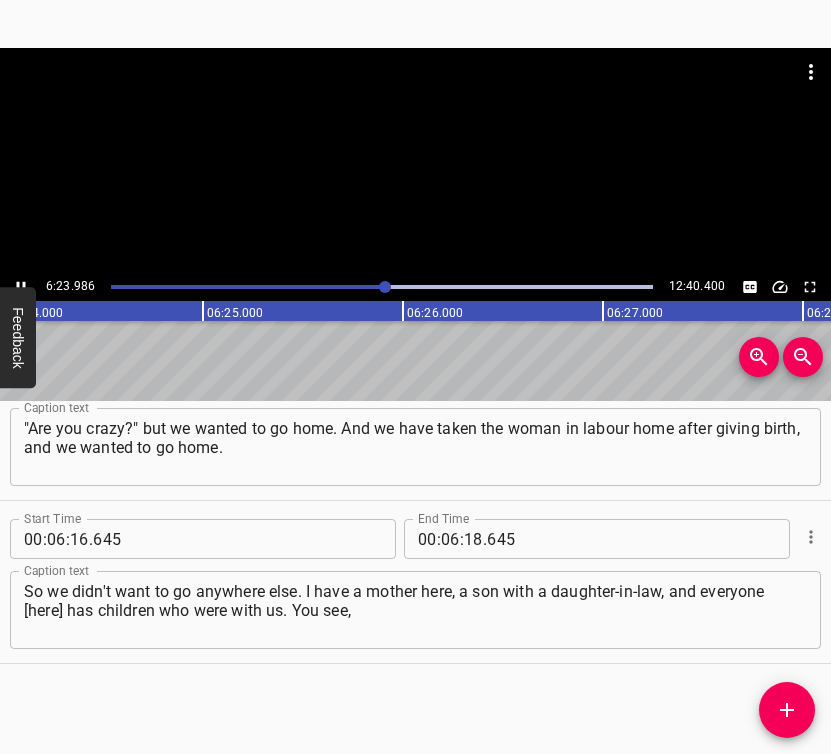 click 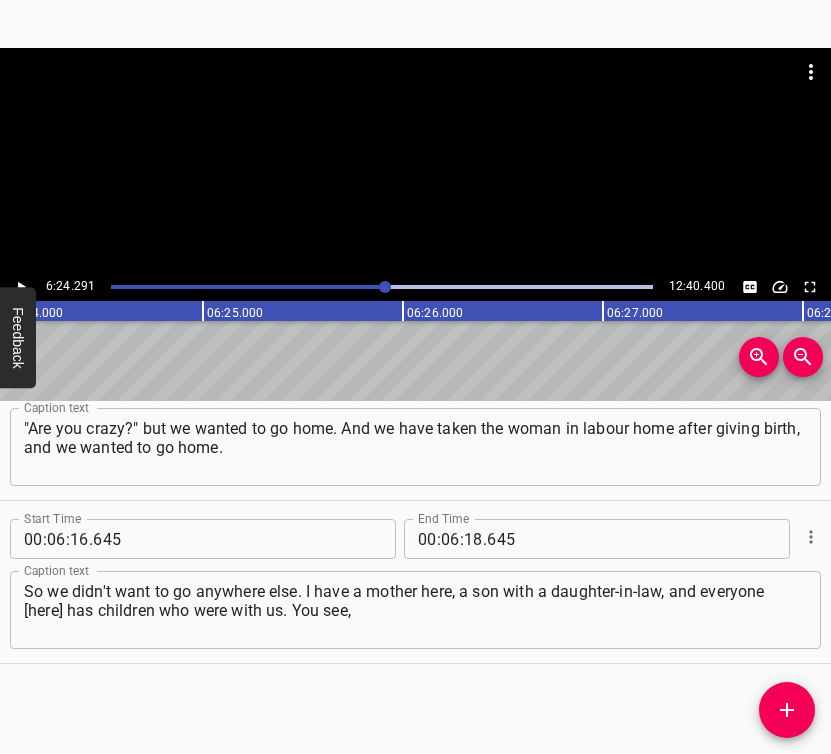 scroll, scrollTop: 0, scrollLeft: 76858, axis: horizontal 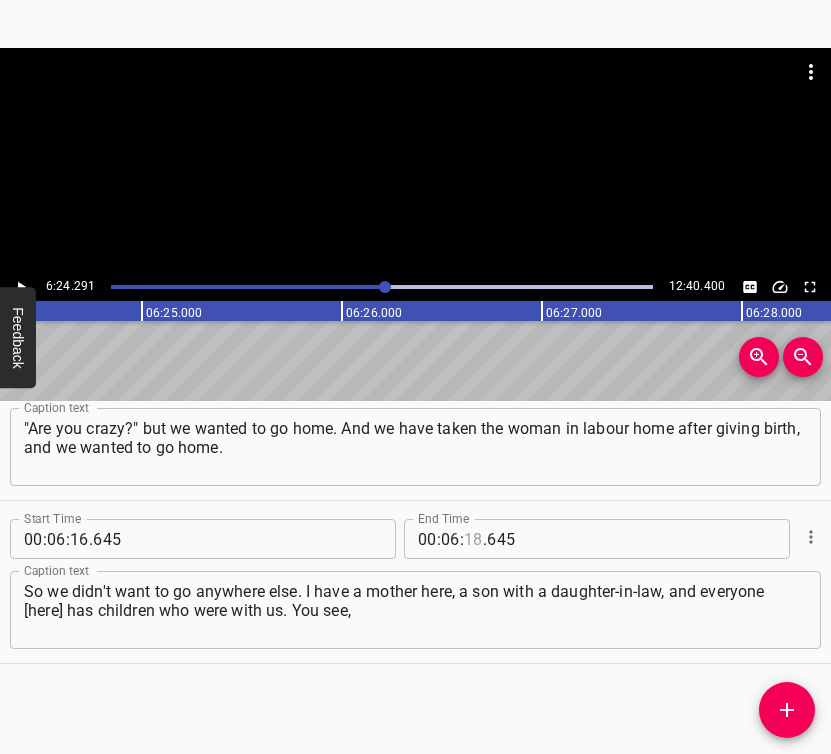 click at bounding box center [473, 539] 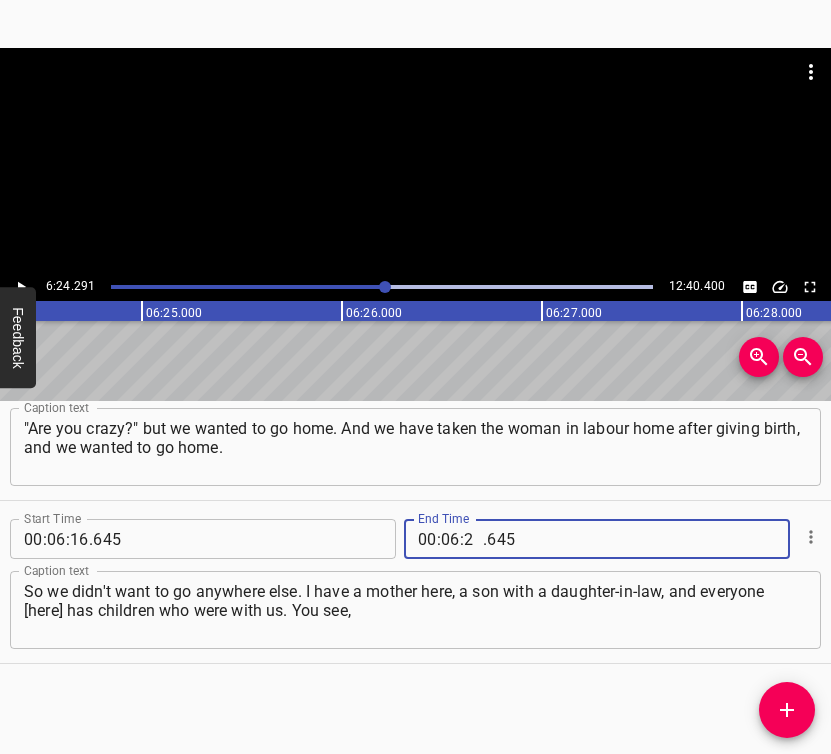 type on "24" 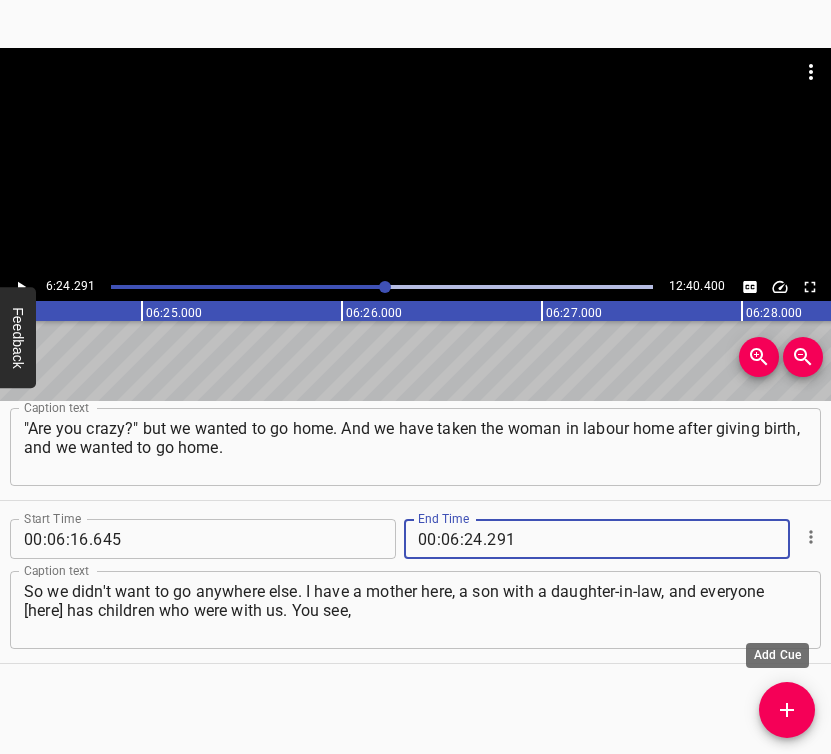 type on "291" 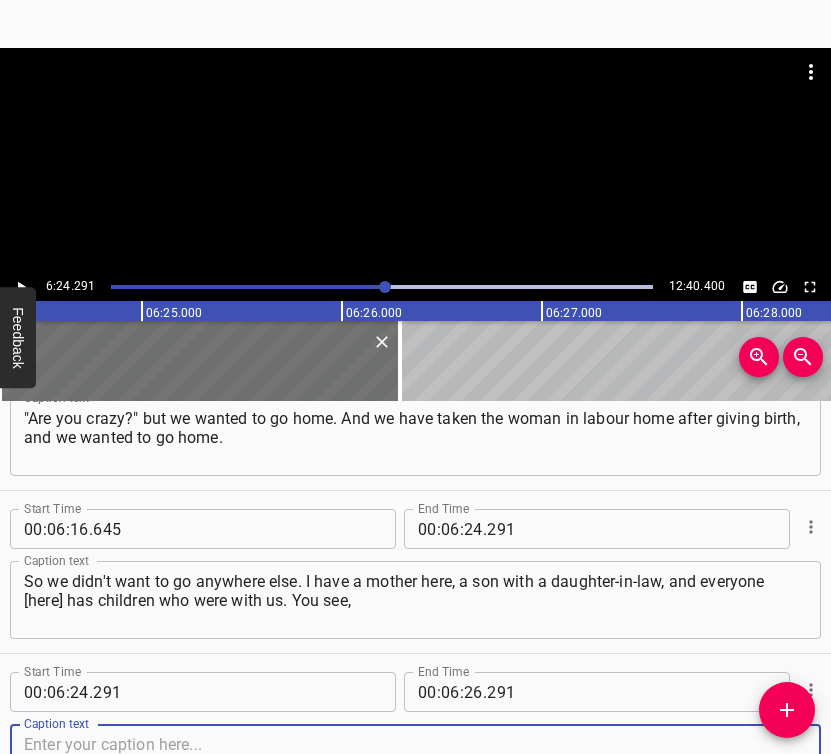 scroll, scrollTop: 5935, scrollLeft: 0, axis: vertical 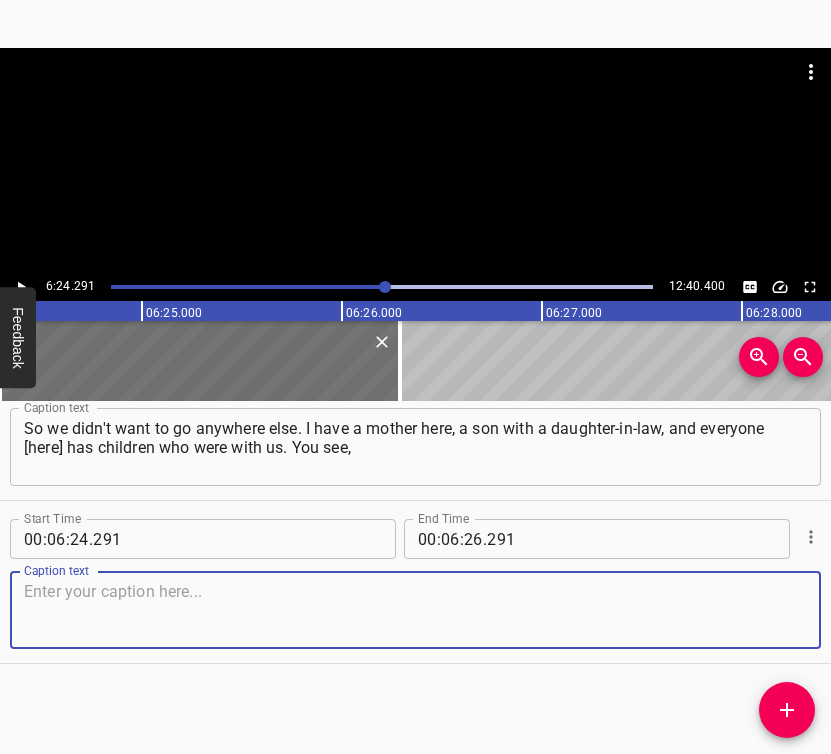 click at bounding box center [415, 610] 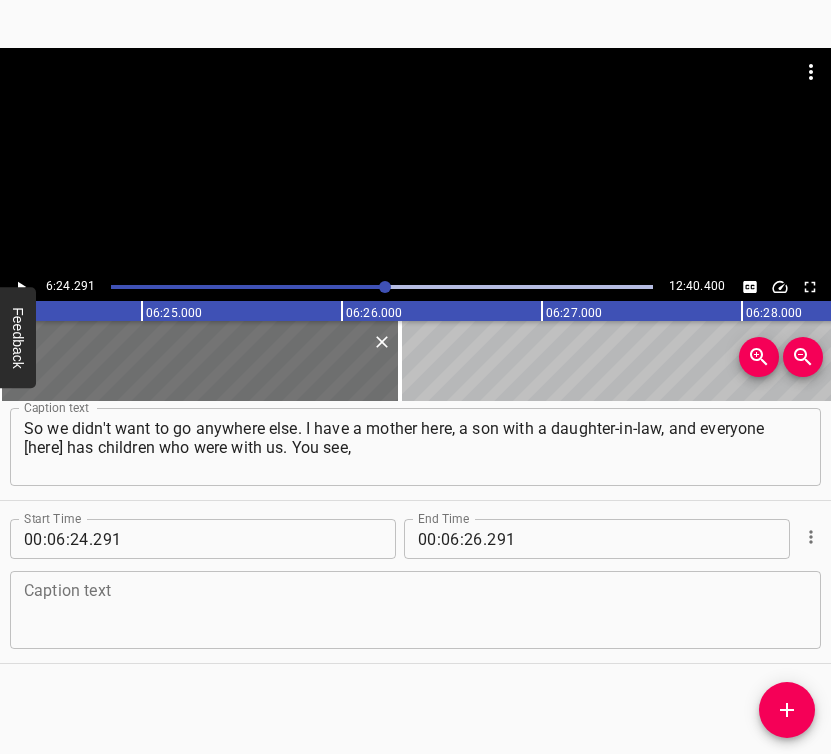 click at bounding box center [415, 610] 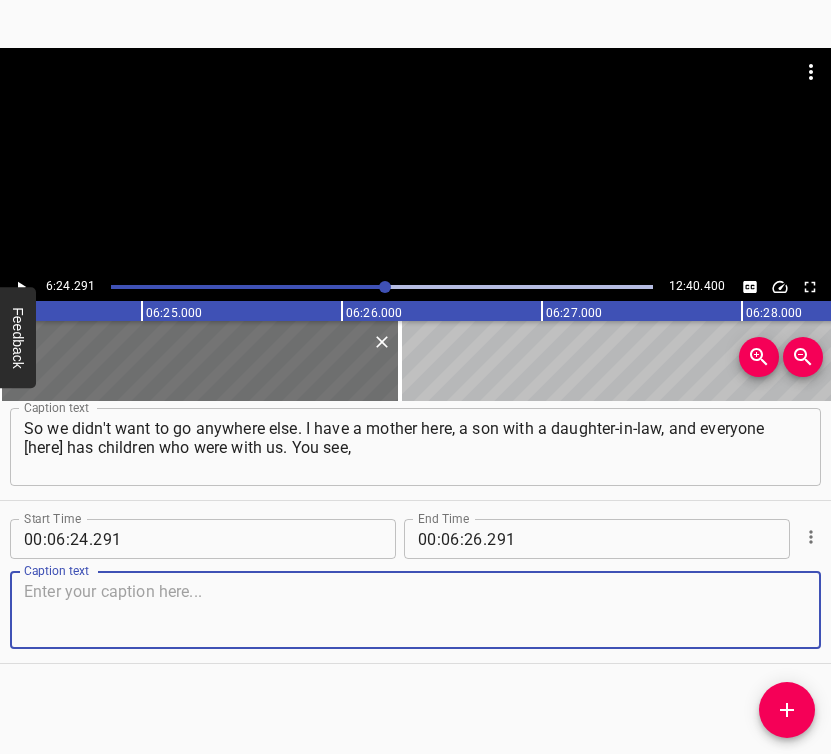 paste on "we didn't just went, we wanted to run away, just to save ourselves. No, we wanted to go home. And here we are going through [GEOGRAPHIC_DATA], we are stopped" 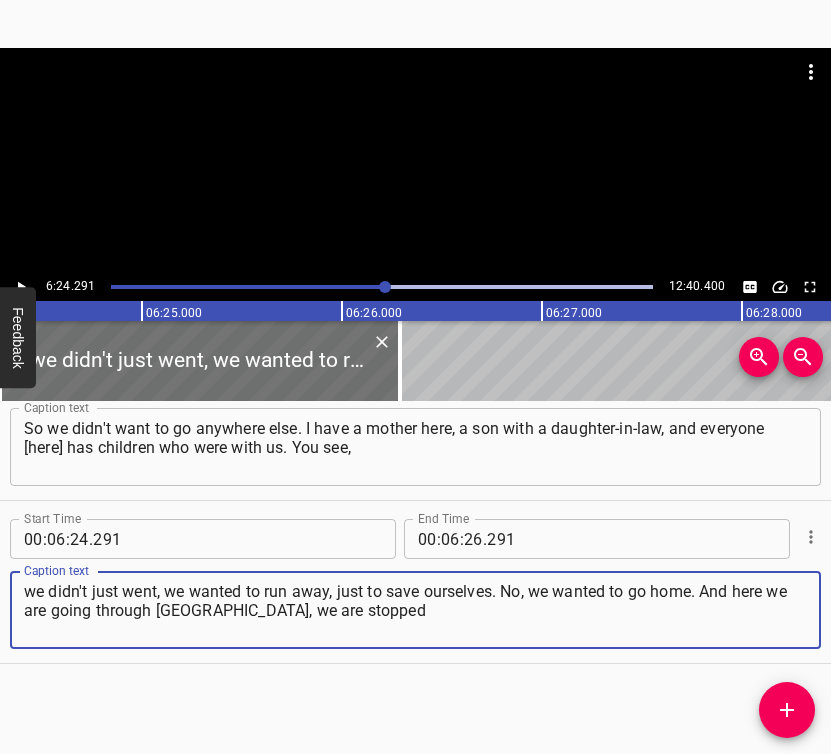 type on "we didn't just went, we wanted to run away, just to save ourselves. No, we wanted to go home. And here we are going through [GEOGRAPHIC_DATA], we are stopped" 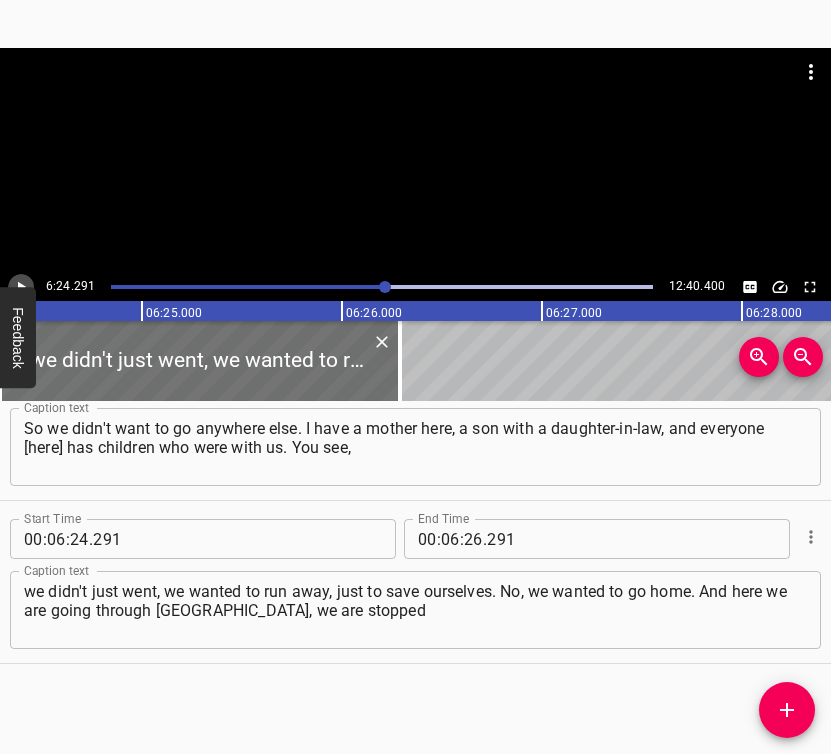 click 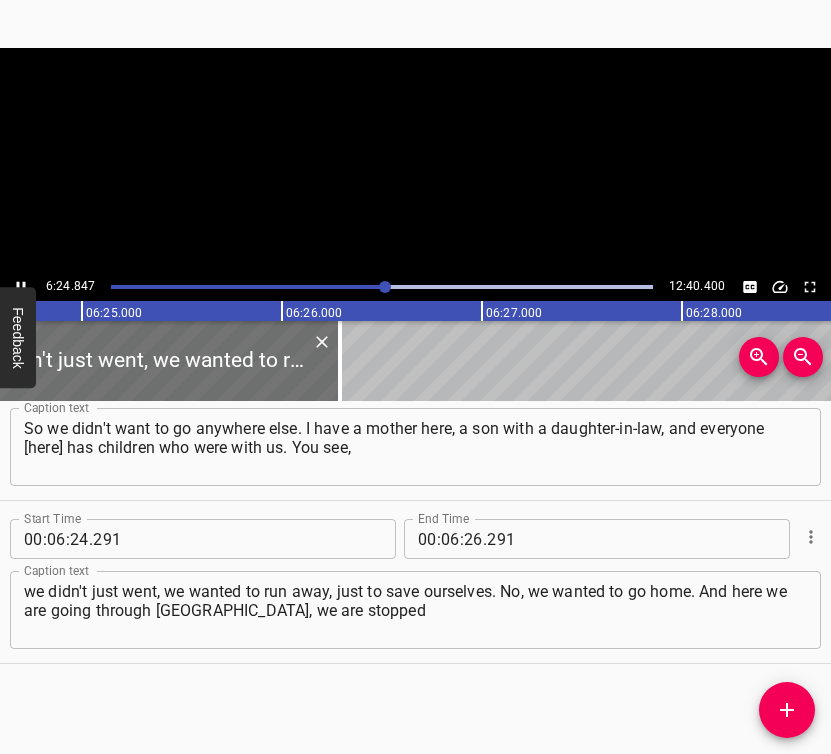 scroll, scrollTop: 0, scrollLeft: 76969, axis: horizontal 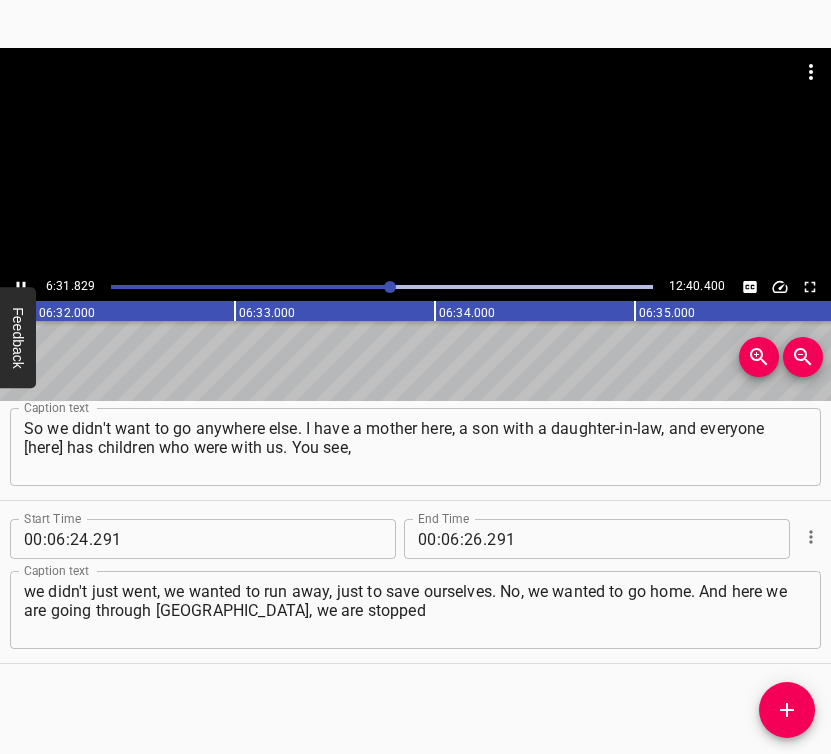click 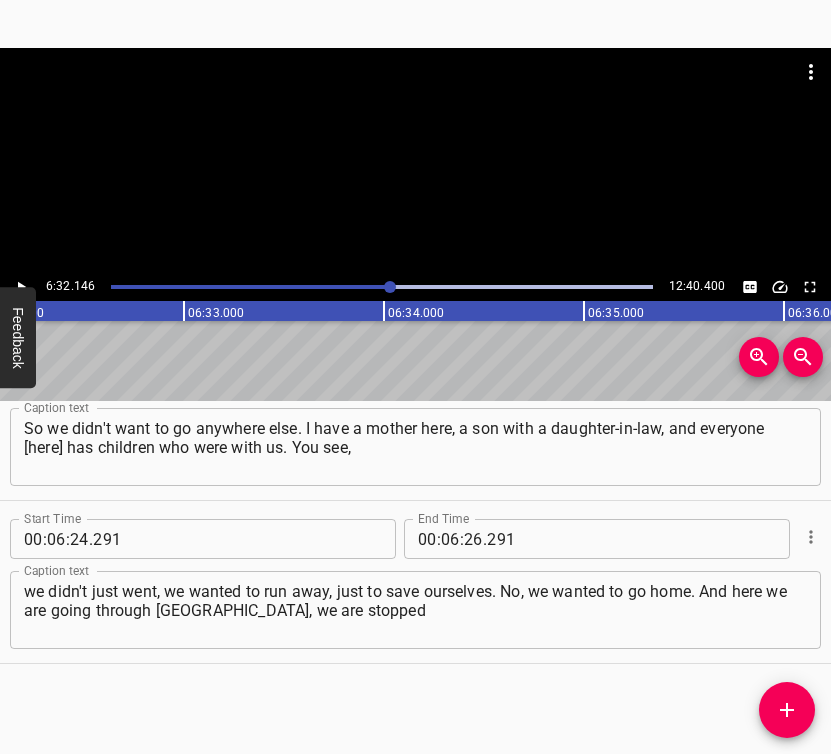 scroll, scrollTop: 0, scrollLeft: 78429, axis: horizontal 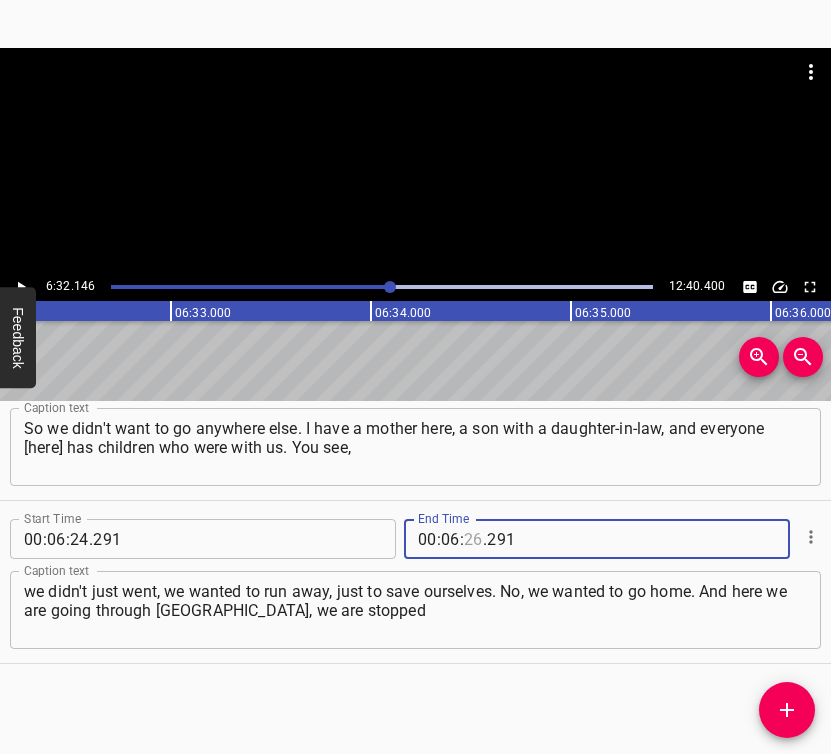click at bounding box center [473, 539] 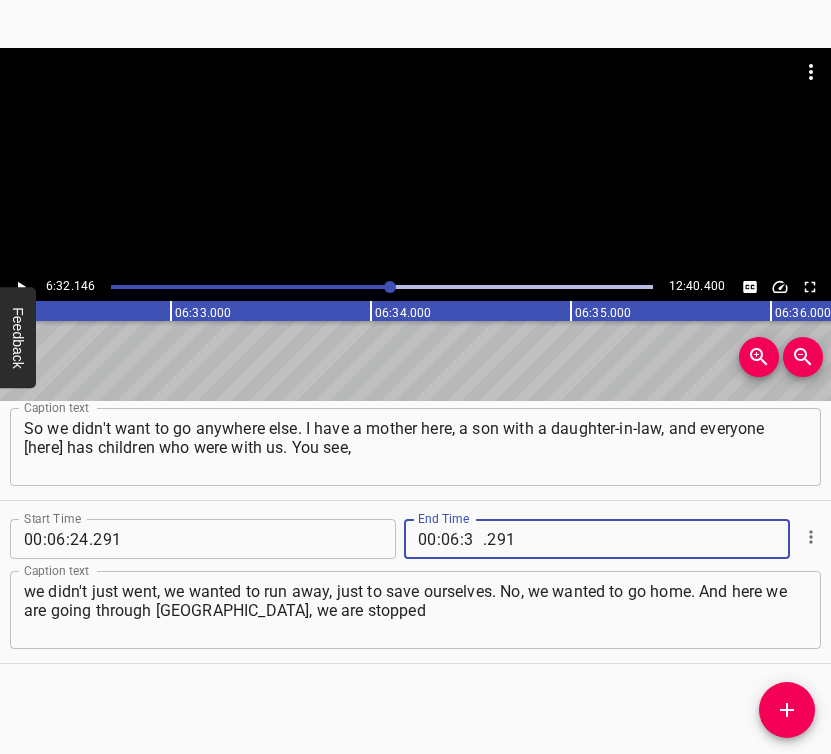 type on "32" 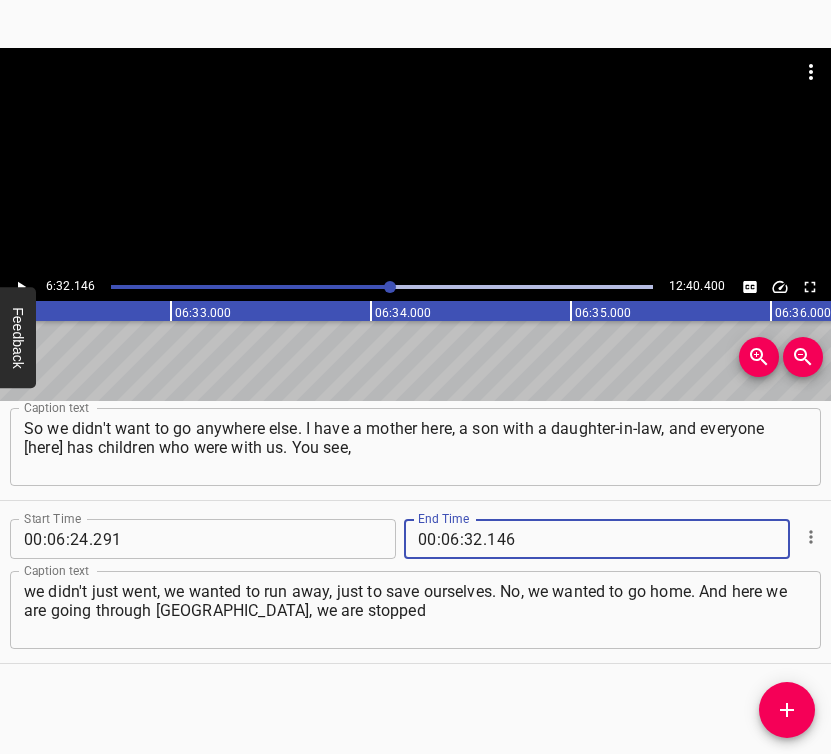 type on "146" 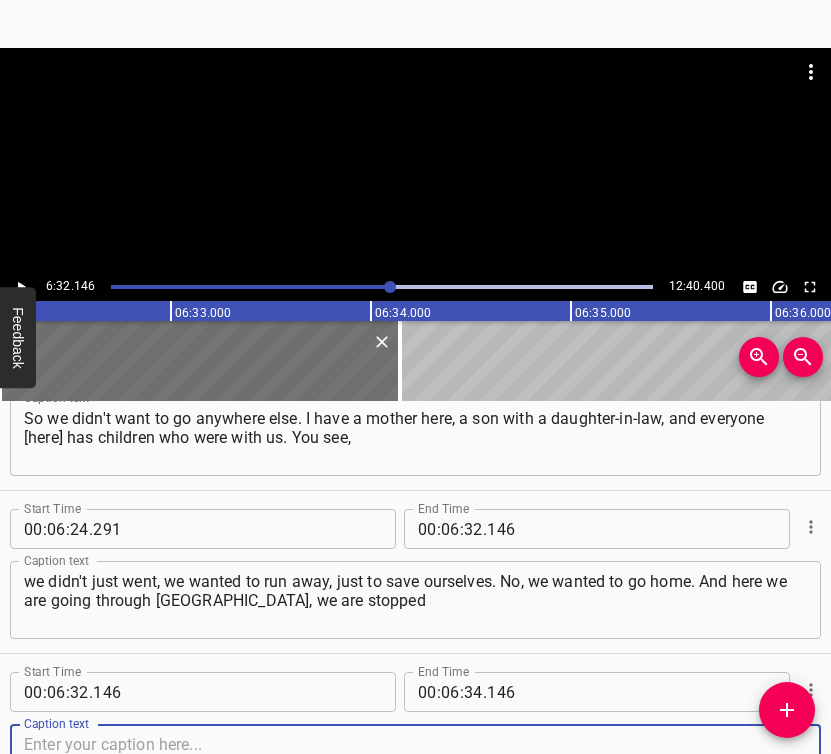 scroll, scrollTop: 6098, scrollLeft: 0, axis: vertical 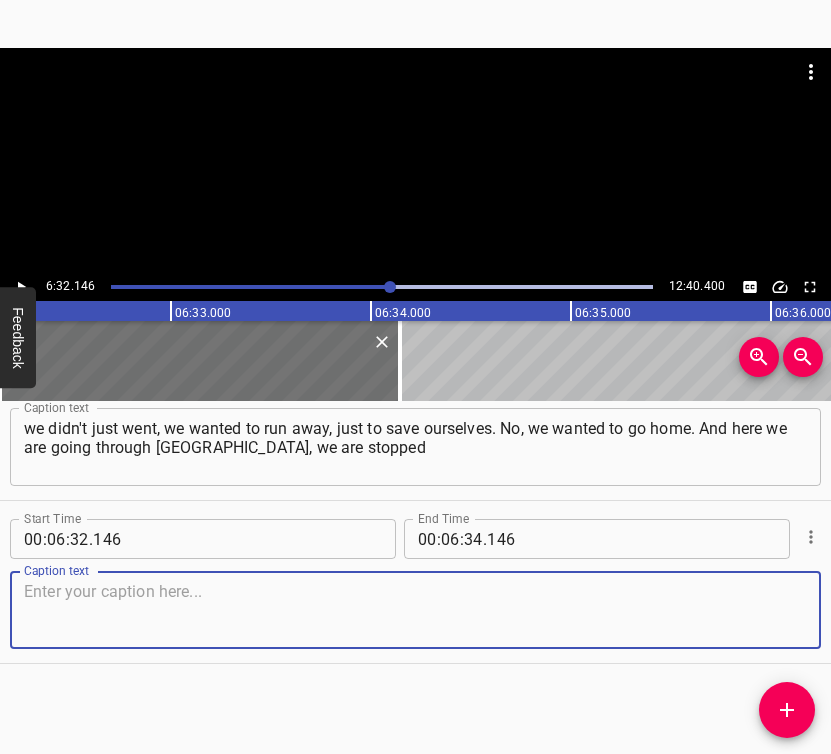 drag, startPoint x: 776, startPoint y: 614, endPoint x: 822, endPoint y: 588, distance: 52.83938 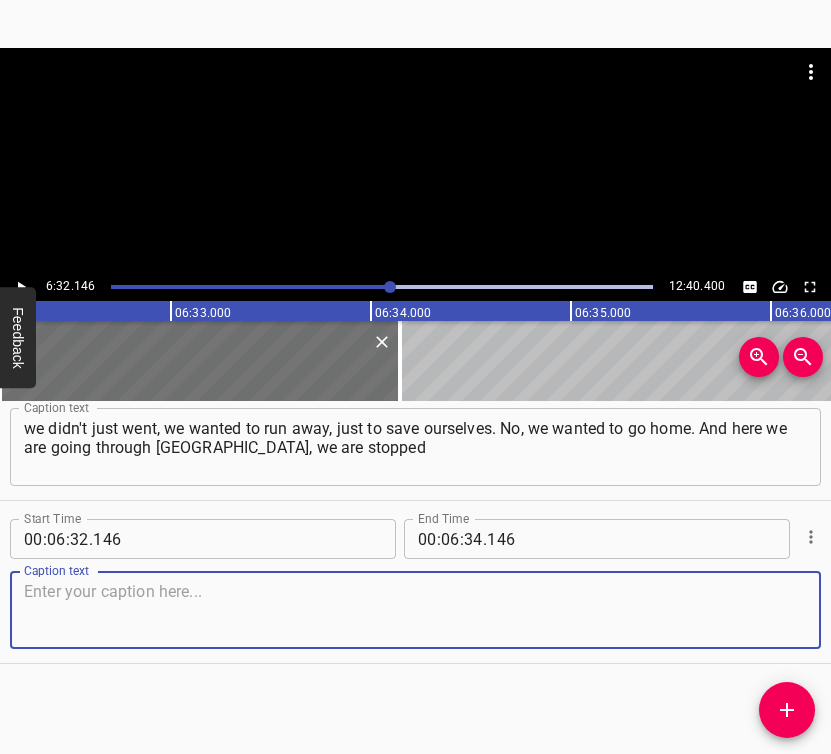 click at bounding box center [415, 610] 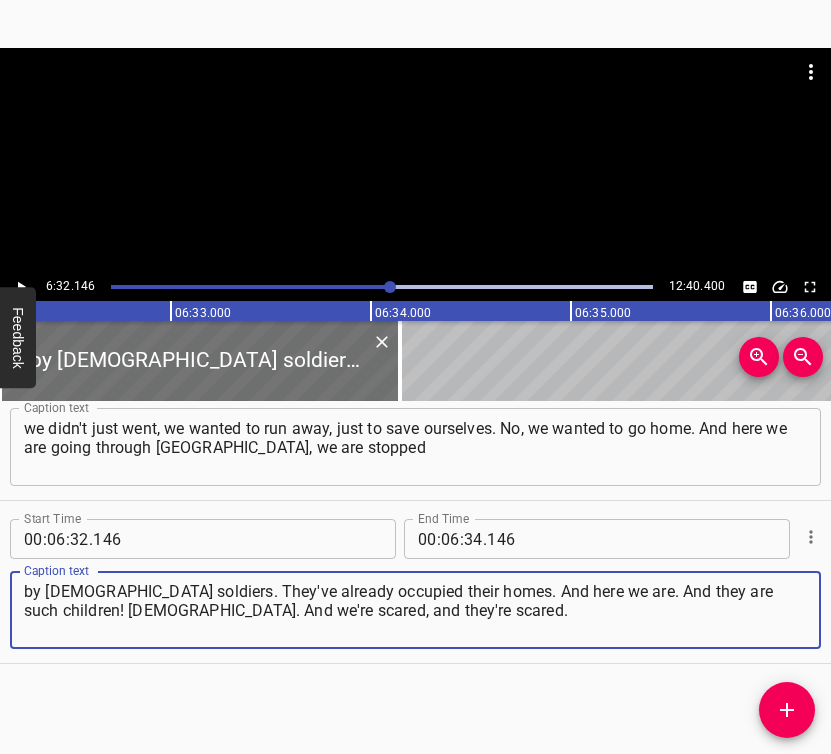 type on "by [DEMOGRAPHIC_DATA] soldiers. They've already occupied their homes. And here we are. And they are such children! [DEMOGRAPHIC_DATA]. And we're scared, and they're scared." 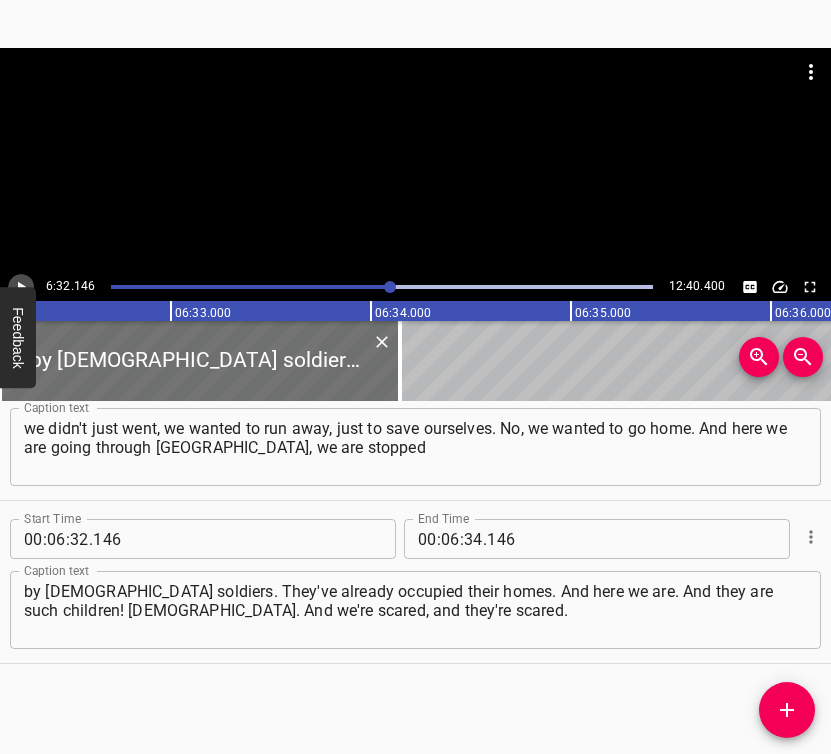 click at bounding box center [21, 287] 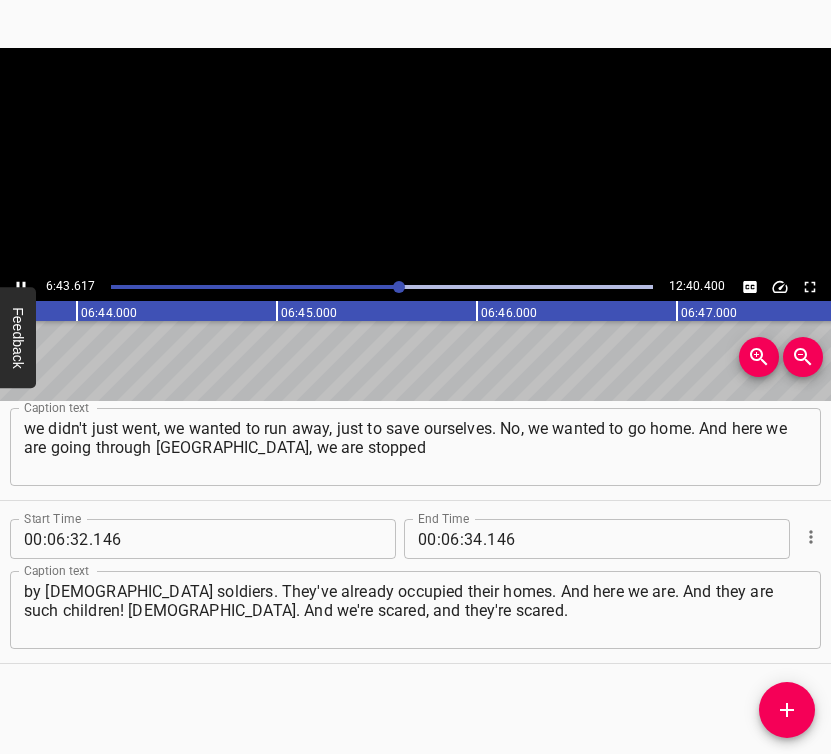 click at bounding box center (21, 287) 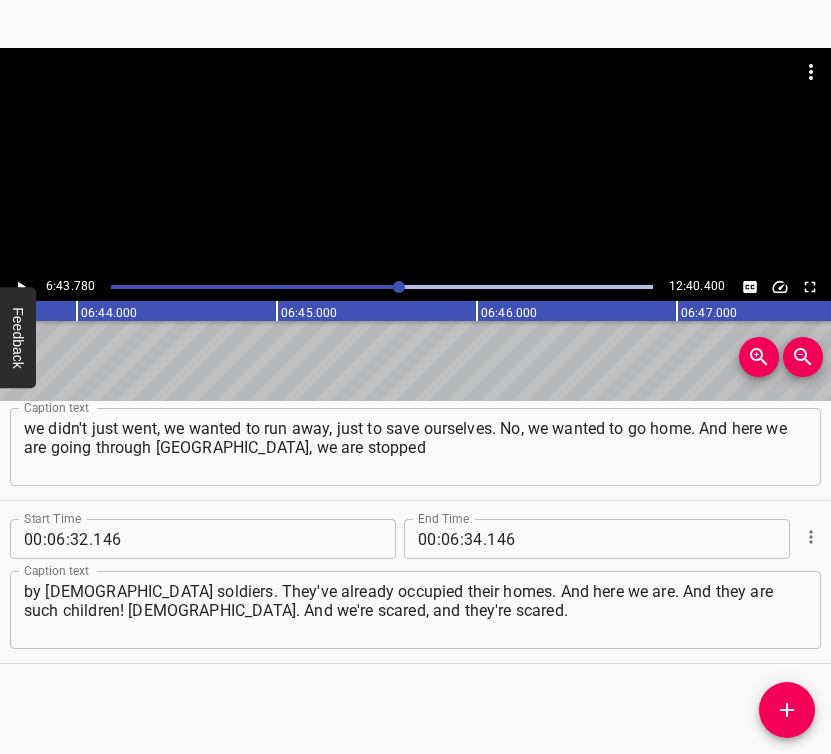 scroll, scrollTop: 0, scrollLeft: 80755, axis: horizontal 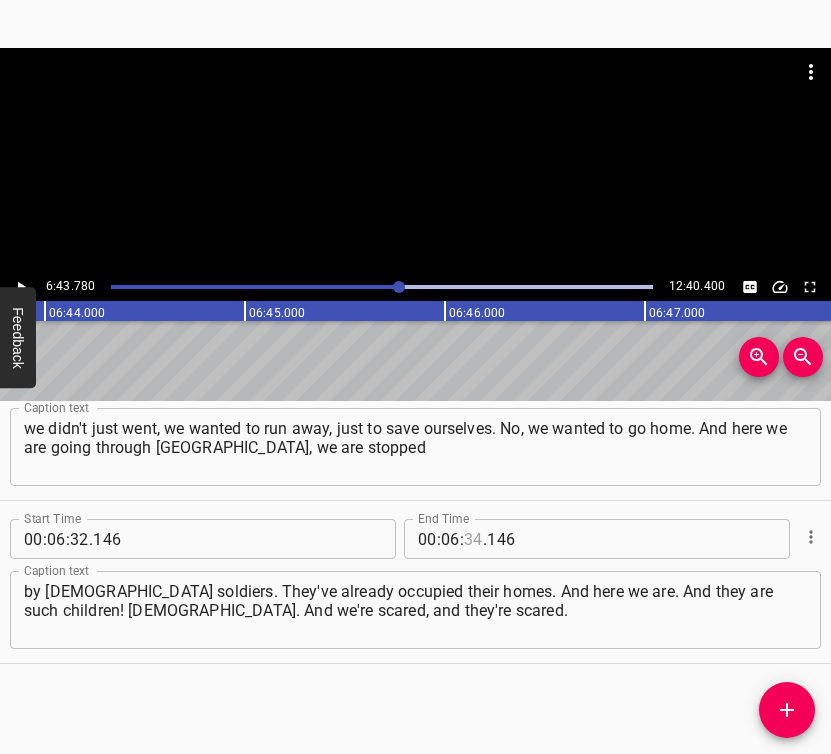click at bounding box center [473, 539] 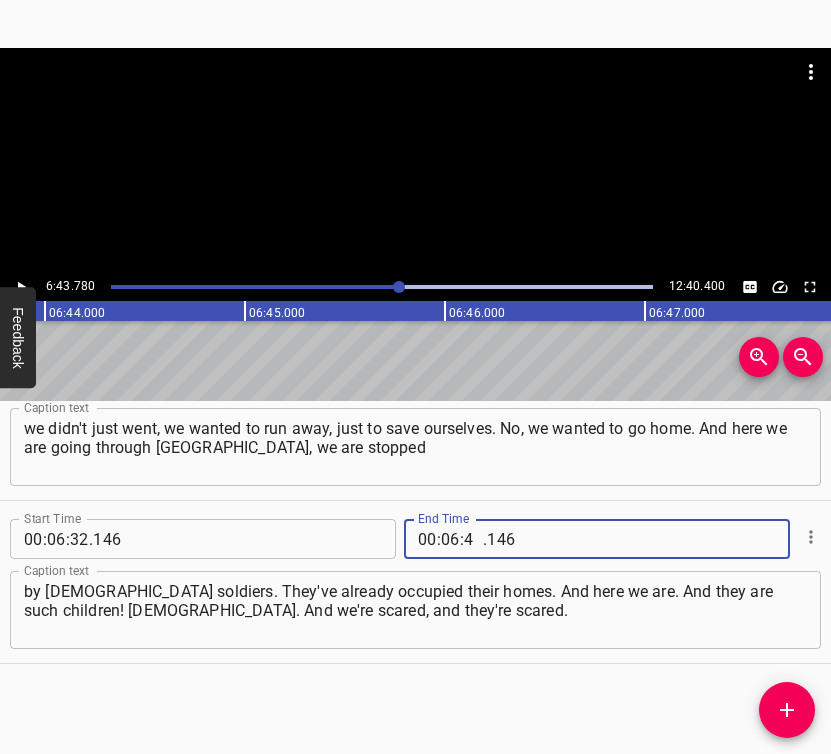 type on "43" 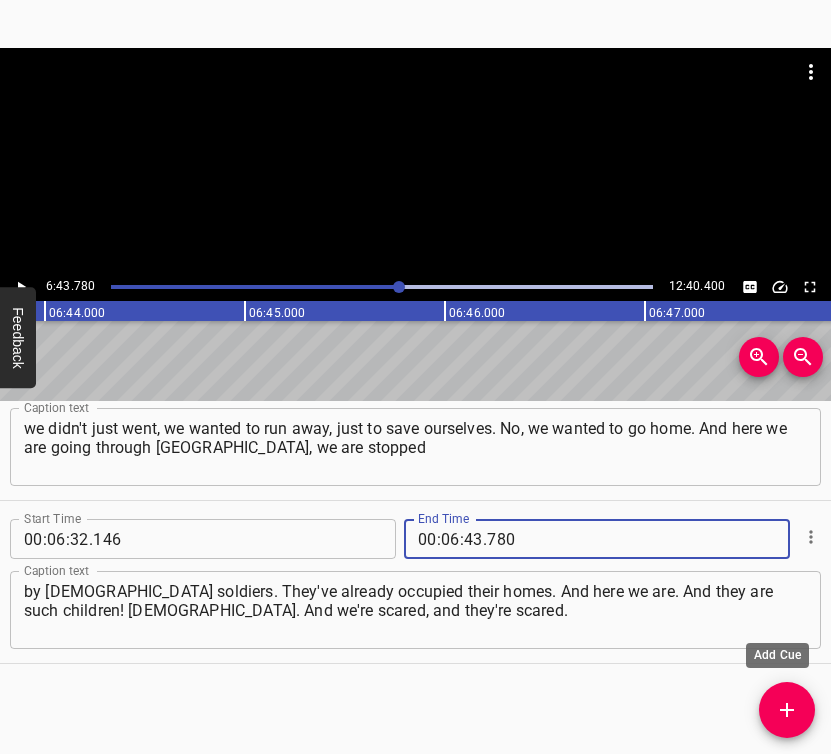 type on "780" 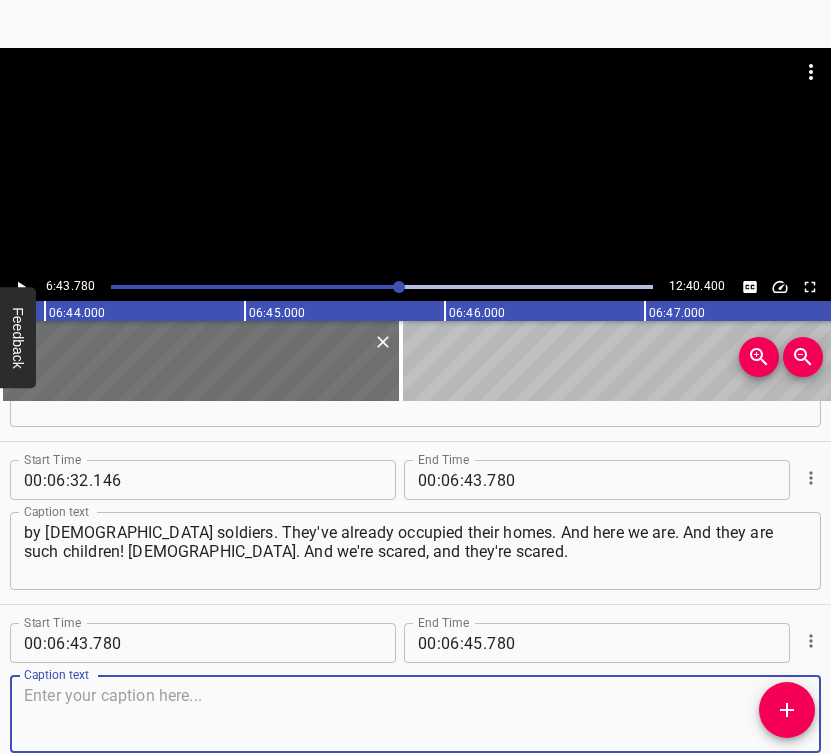 scroll, scrollTop: 6261, scrollLeft: 0, axis: vertical 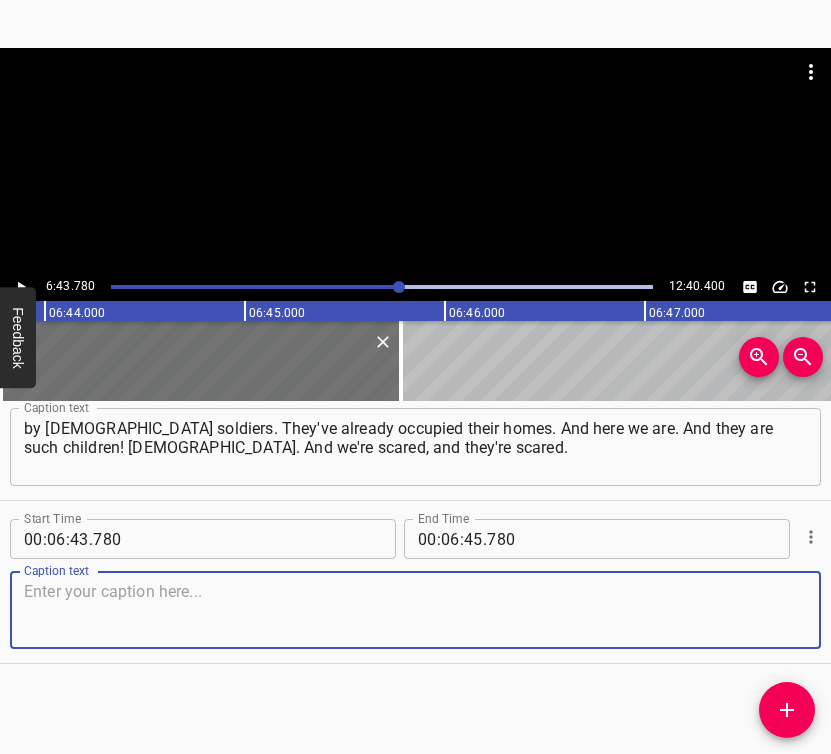 drag, startPoint x: 767, startPoint y: 613, endPoint x: 827, endPoint y: 595, distance: 62.641838 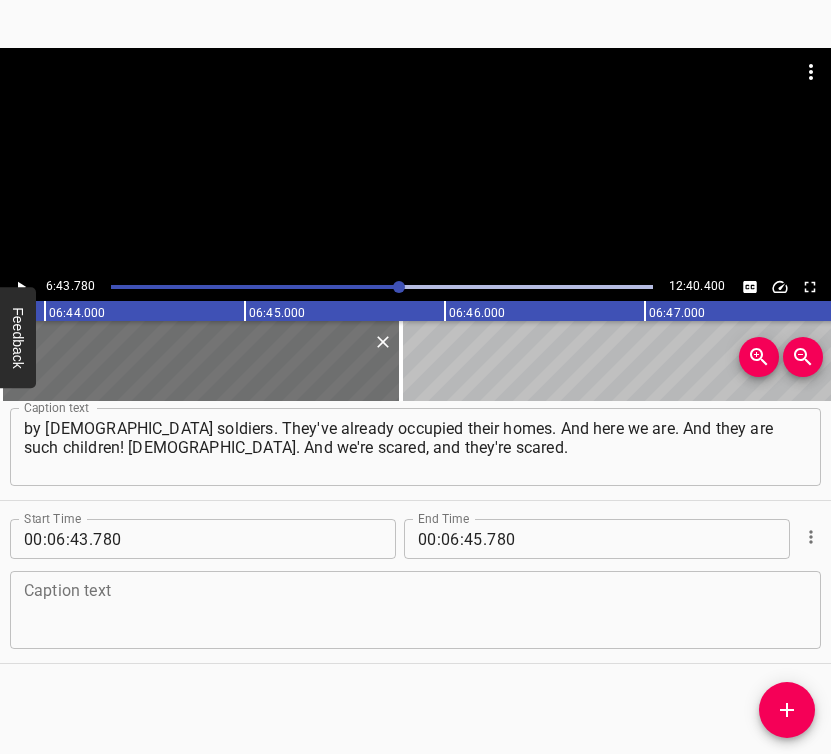 drag, startPoint x: 117, startPoint y: 600, endPoint x: 114, endPoint y: 571, distance: 29.15476 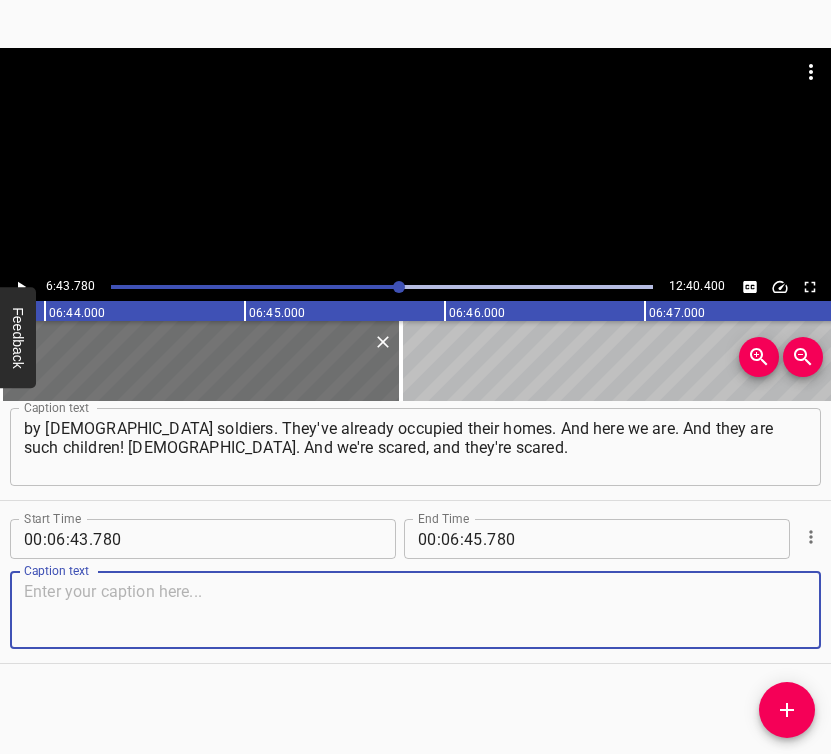 paste on "They ask if we have any weapons or gasoline. We have nothing. We're medics. We almost have crosses painted on our foreheads. They see that we are scared," 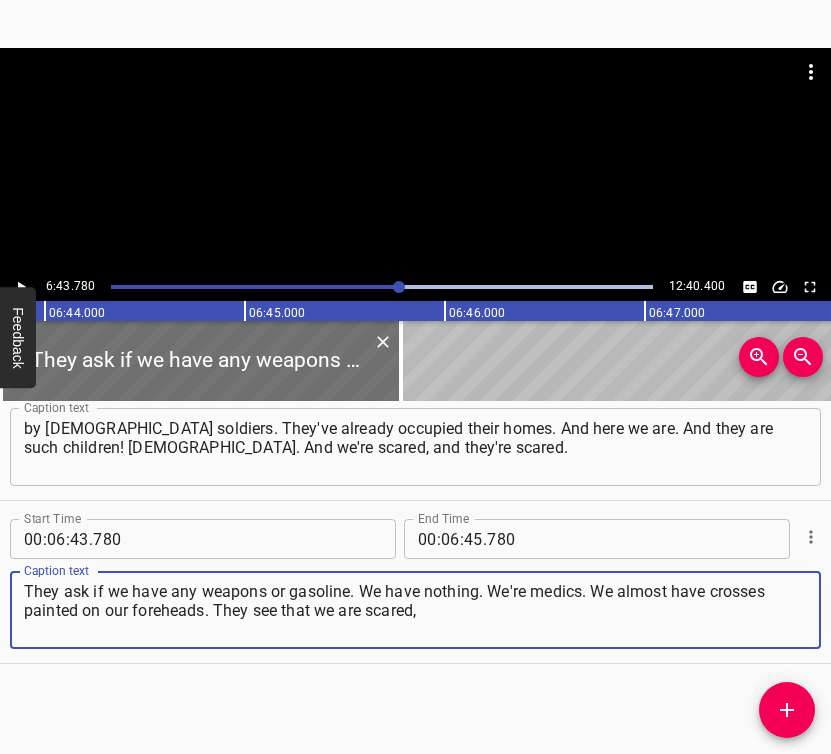 type on "They ask if we have any weapons or gasoline. We have nothing. We're medics. We almost have crosses painted on our foreheads. They see that we are scared," 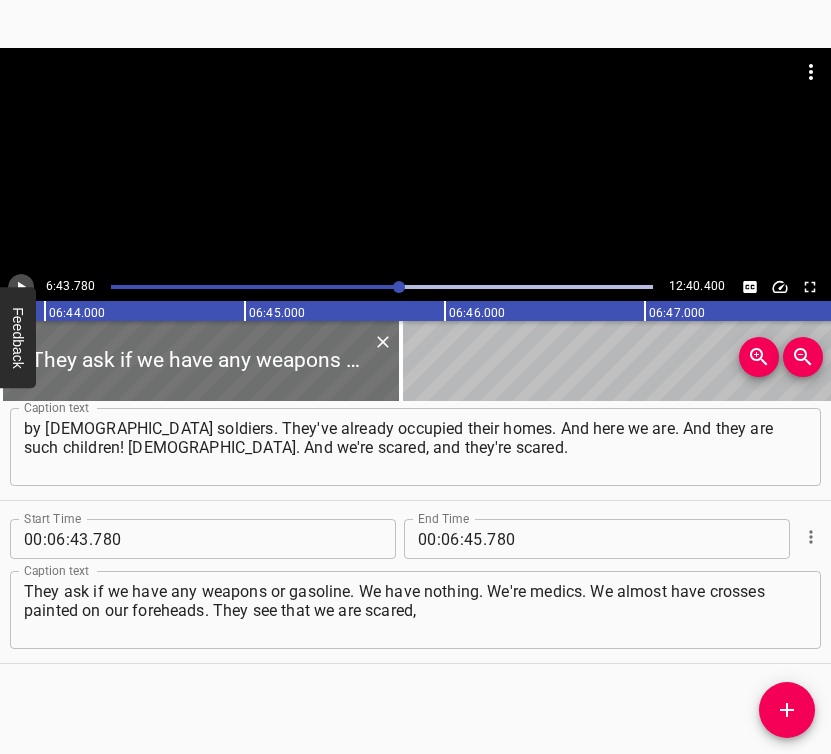 click 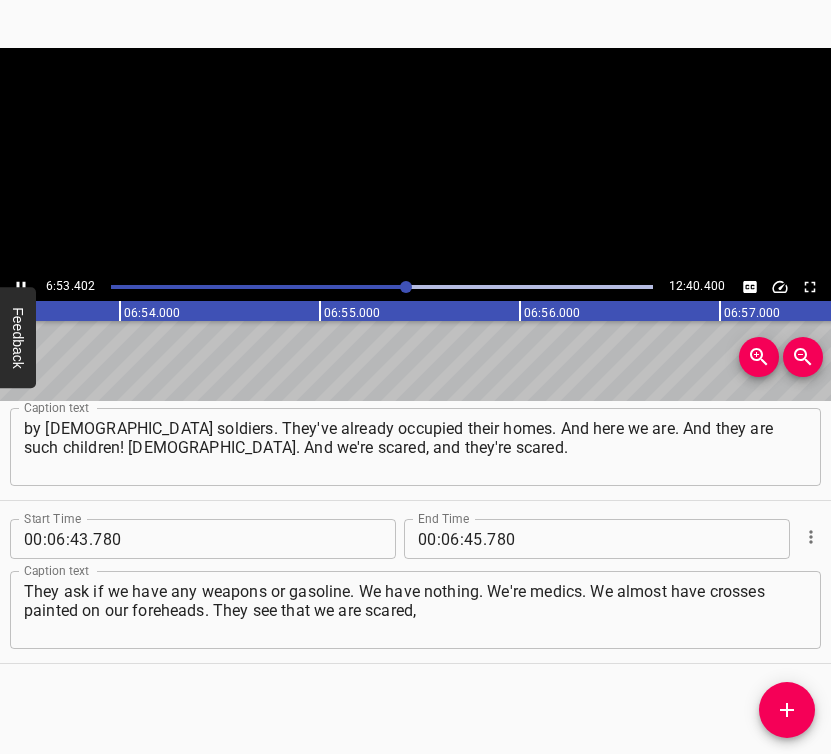 click 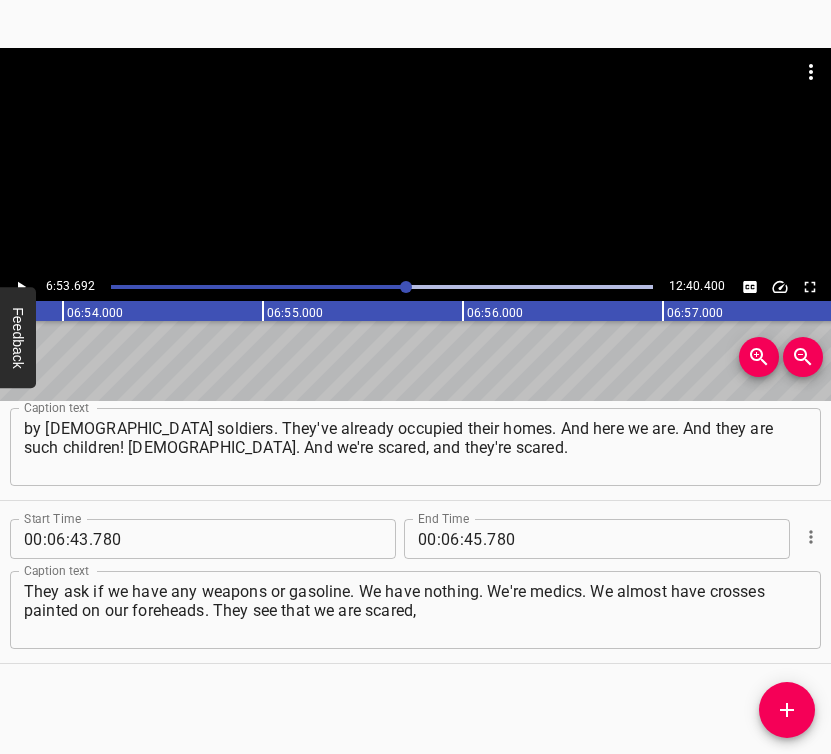 scroll, scrollTop: 0, scrollLeft: 82738, axis: horizontal 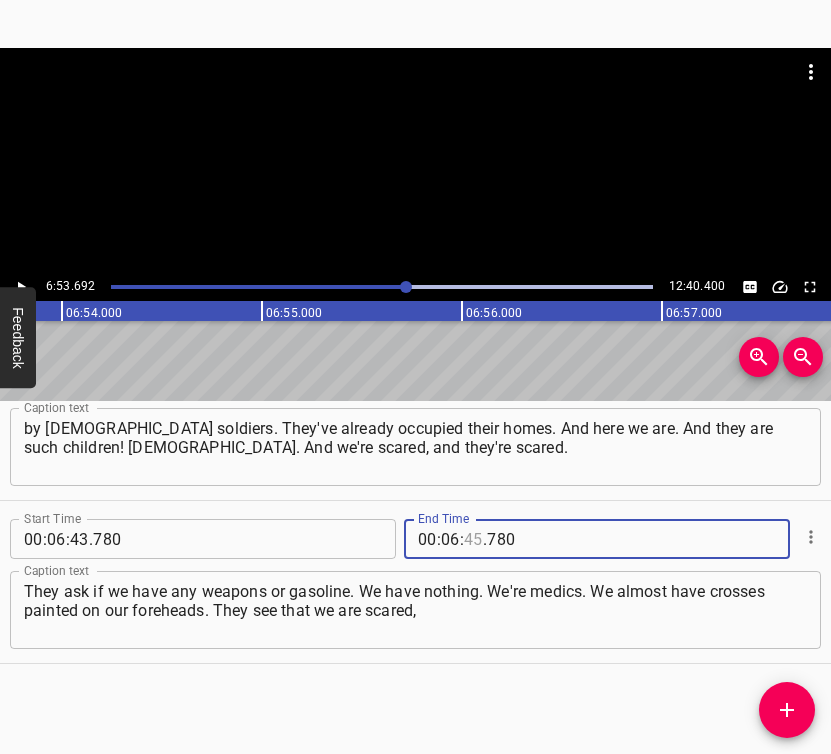 click at bounding box center [473, 539] 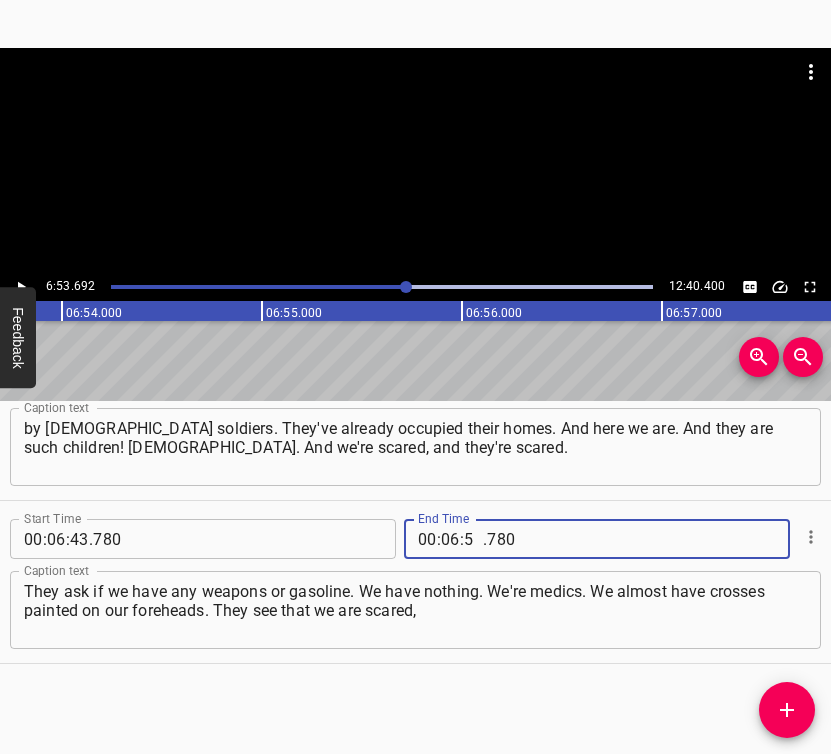 type on "53" 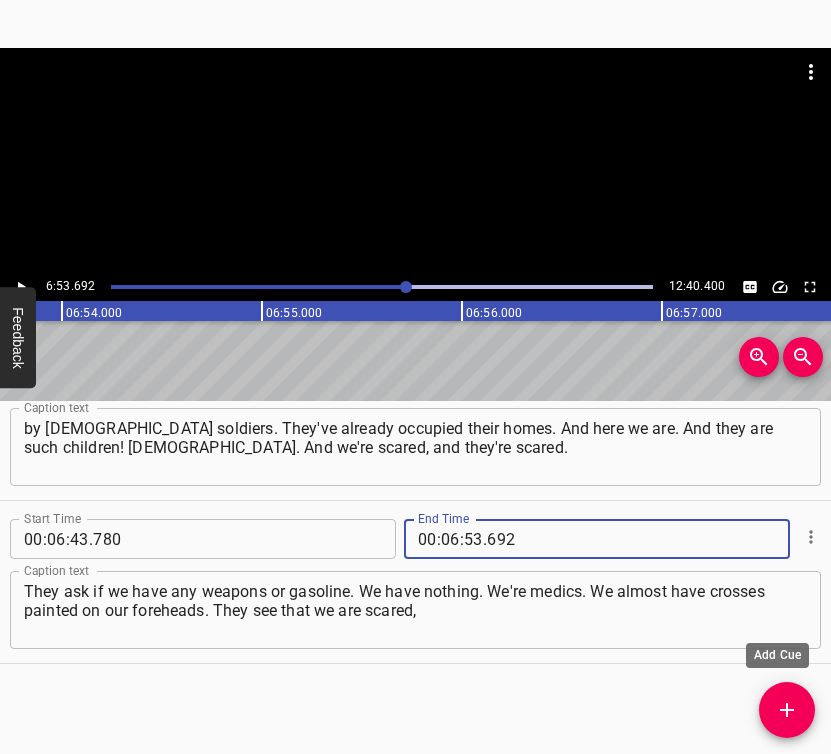 type on "692" 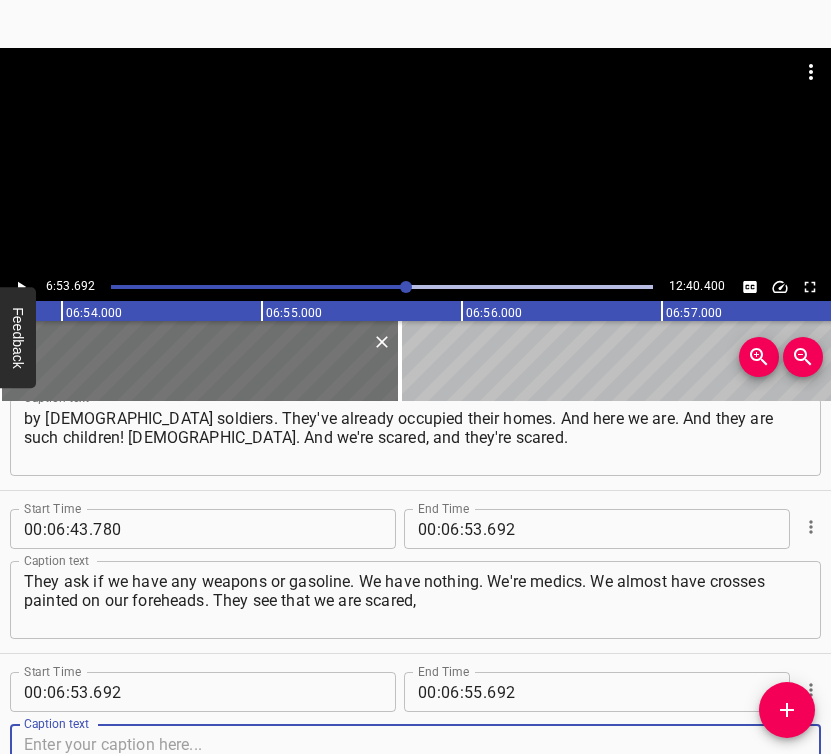 scroll, scrollTop: 6424, scrollLeft: 0, axis: vertical 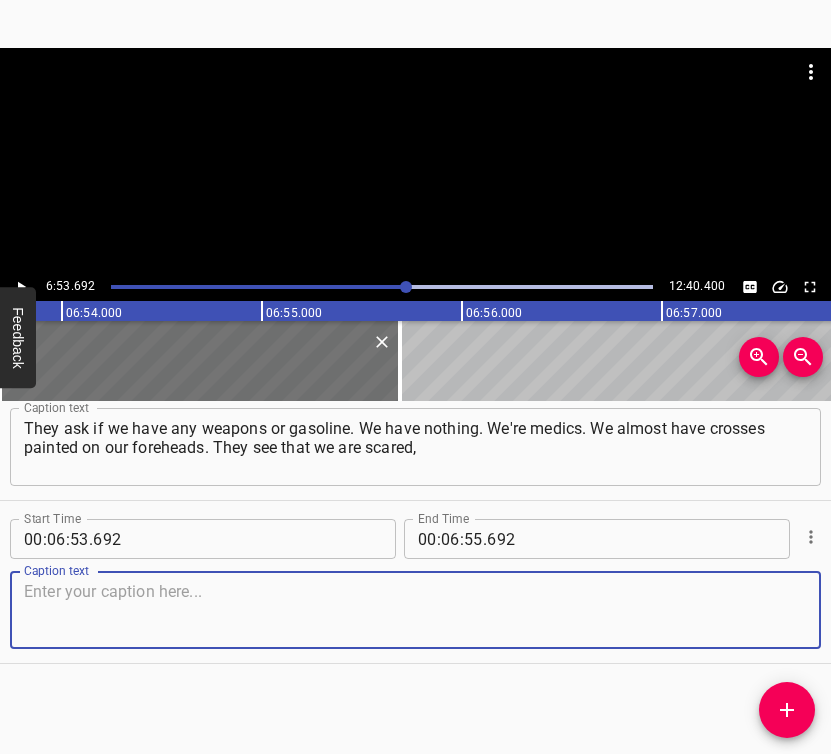 drag, startPoint x: 776, startPoint y: 603, endPoint x: 827, endPoint y: 598, distance: 51.24451 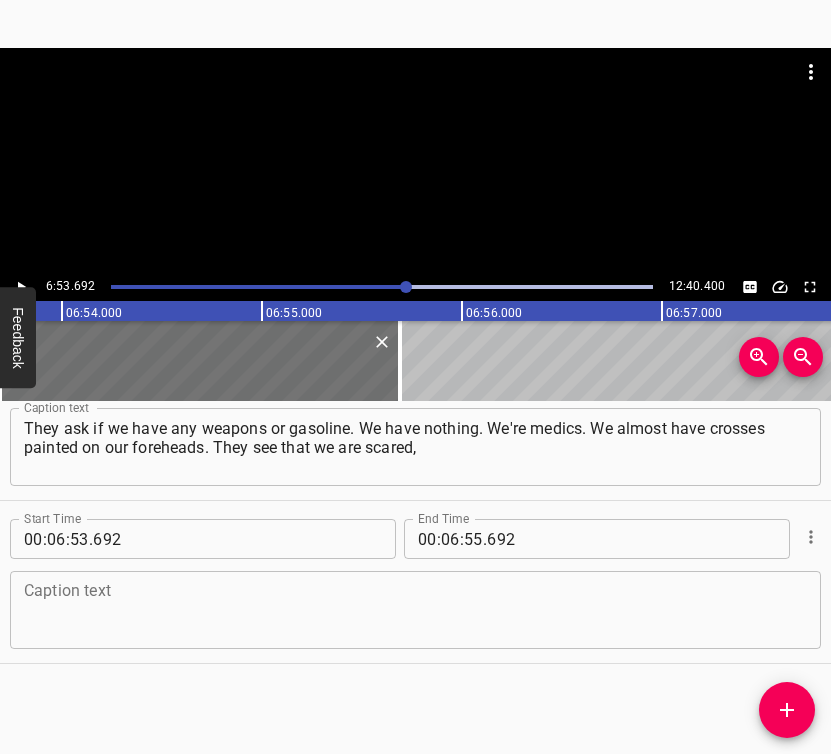 click at bounding box center (415, 610) 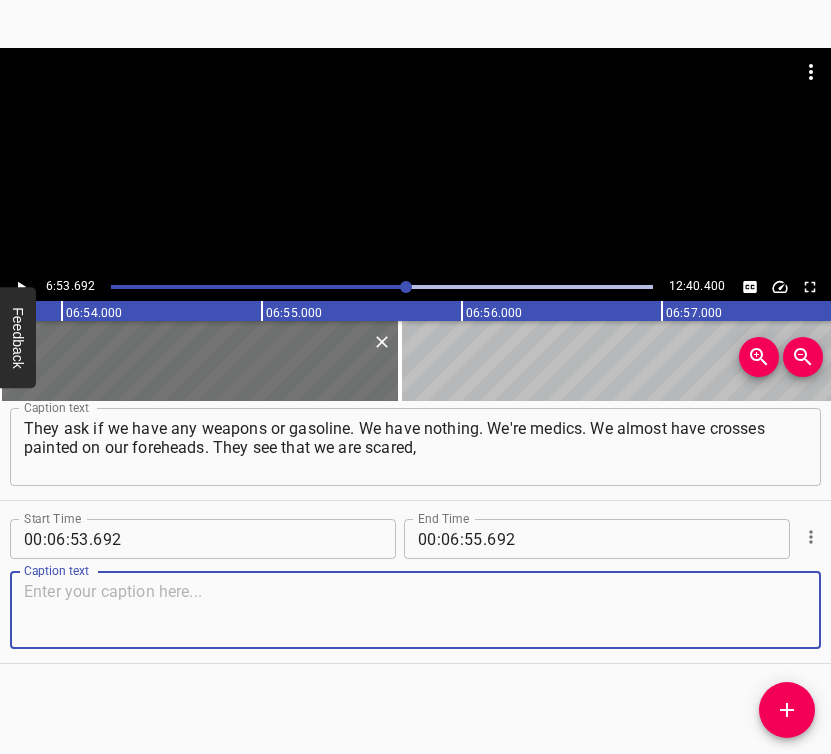 paste on "they say: "Go ahead." We passed. And then we drove through [GEOGRAPHIC_DATA], through [GEOGRAPHIC_DATA], and also saw russian tanks. But somehow we slipped through." 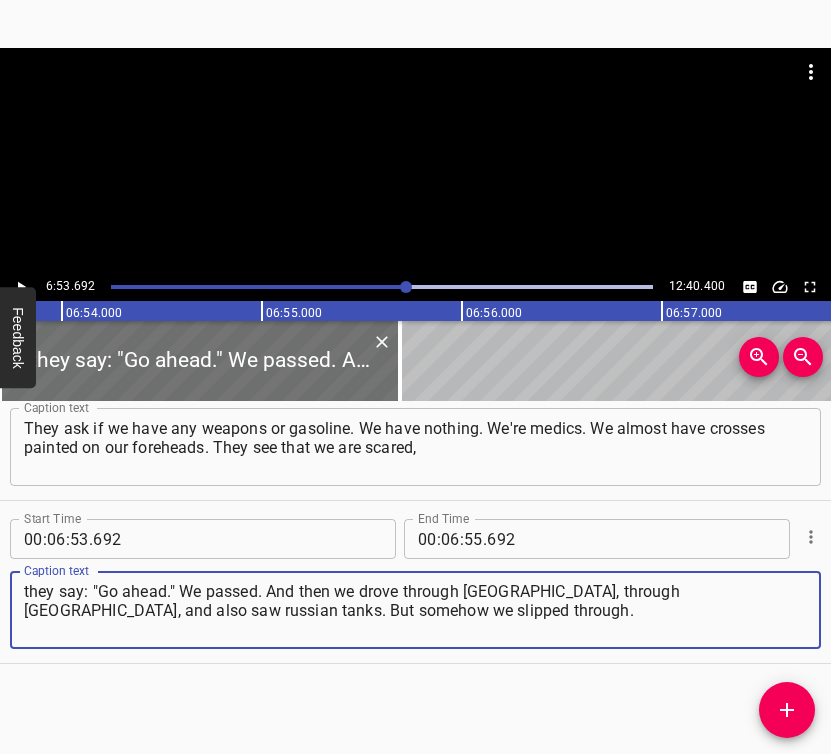 type on "they say: "Go ahead." We passed. And then we drove through [GEOGRAPHIC_DATA], through [GEOGRAPHIC_DATA], and also saw russian tanks. But somehow we slipped through." 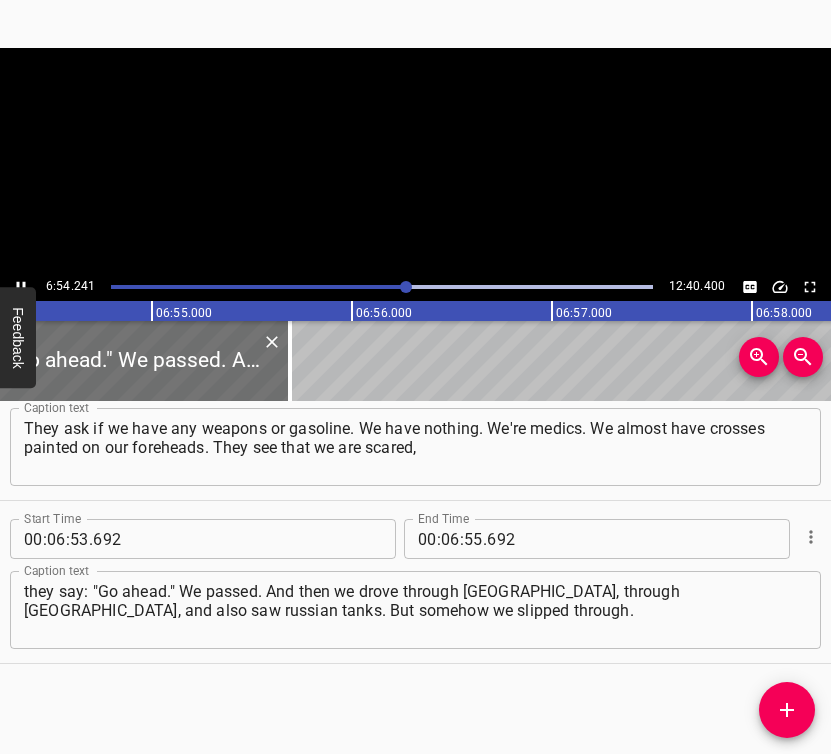 scroll, scrollTop: 0, scrollLeft: 82897, axis: horizontal 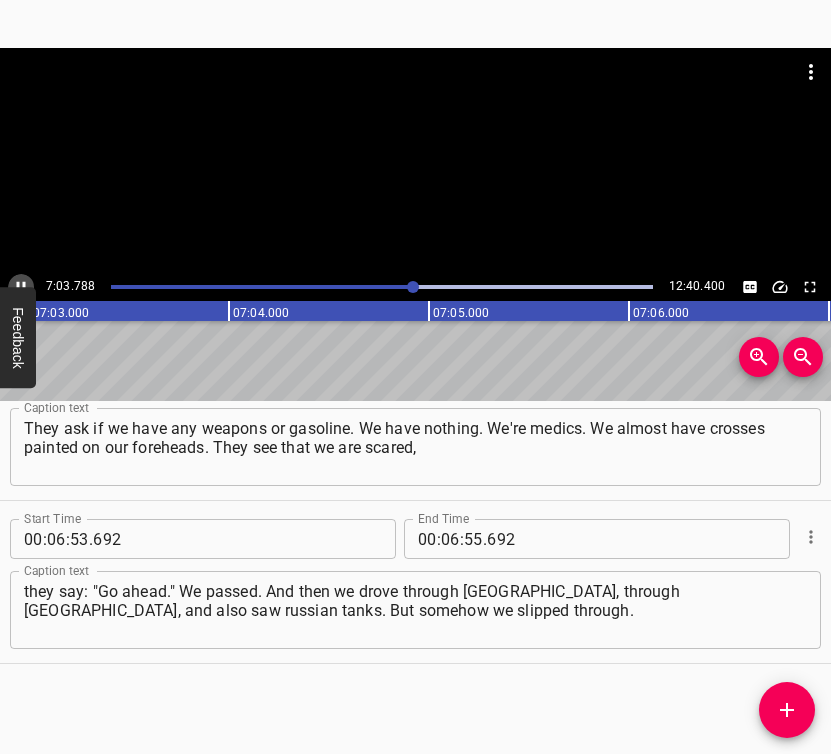 click 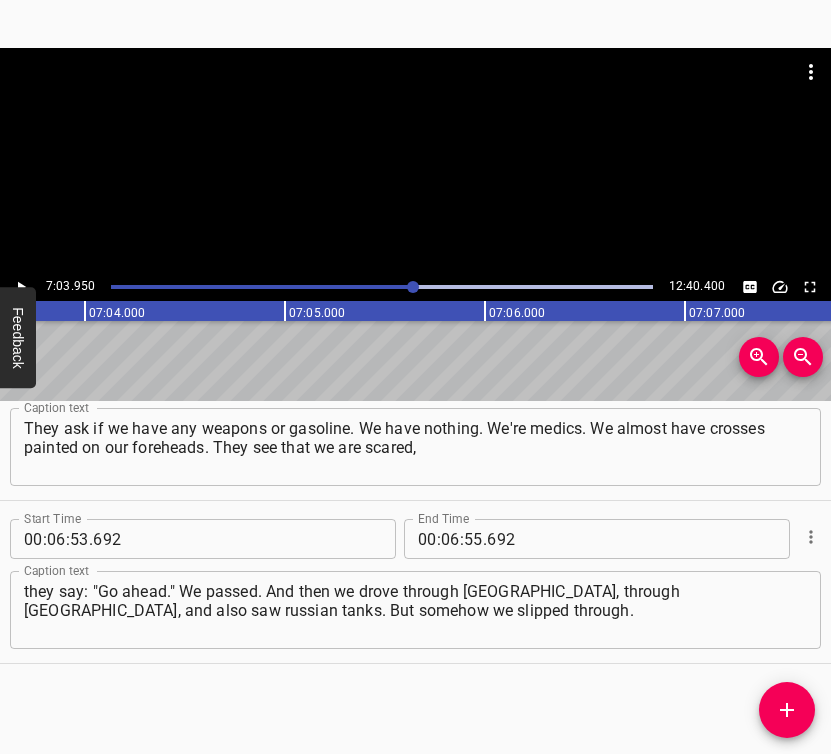 scroll, scrollTop: 0, scrollLeft: 84789, axis: horizontal 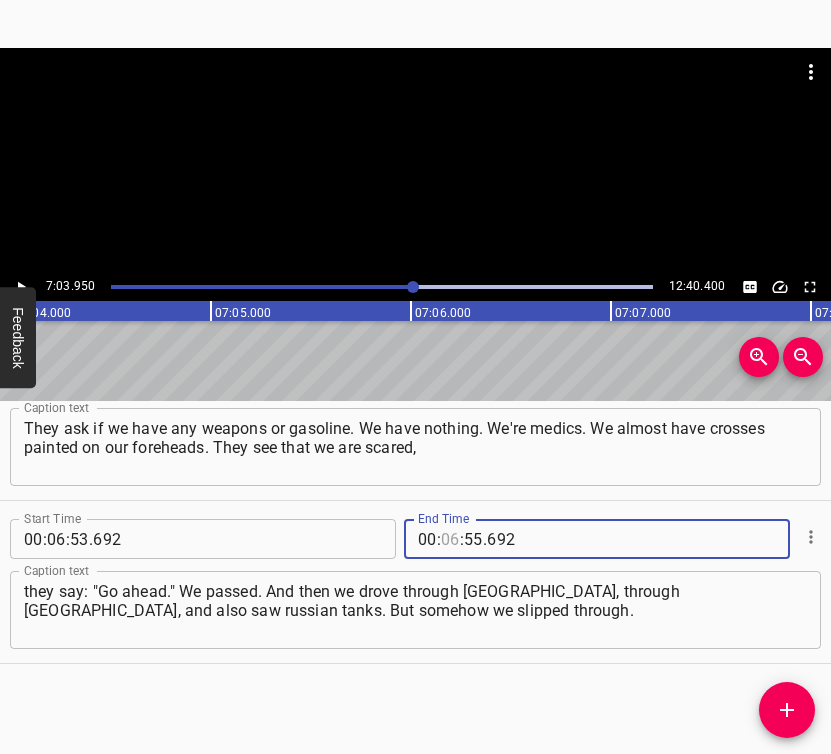 click at bounding box center [450, 539] 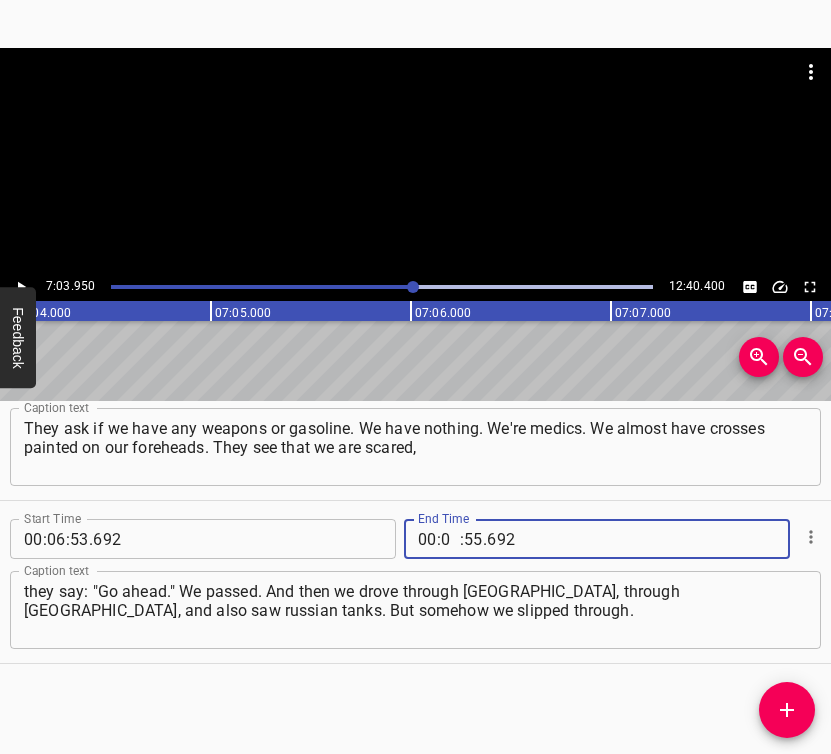 type on "07" 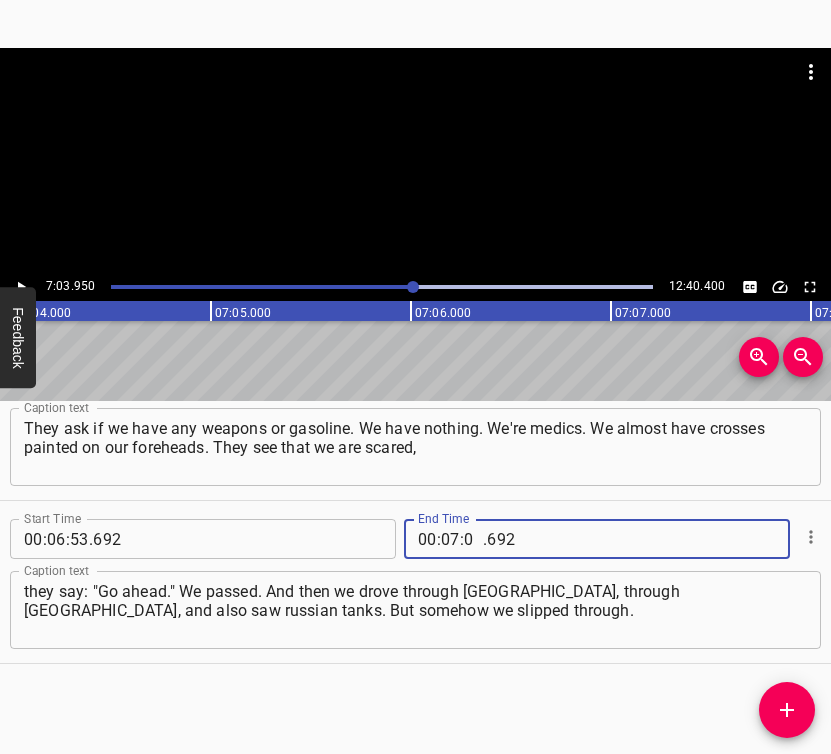 type on "03" 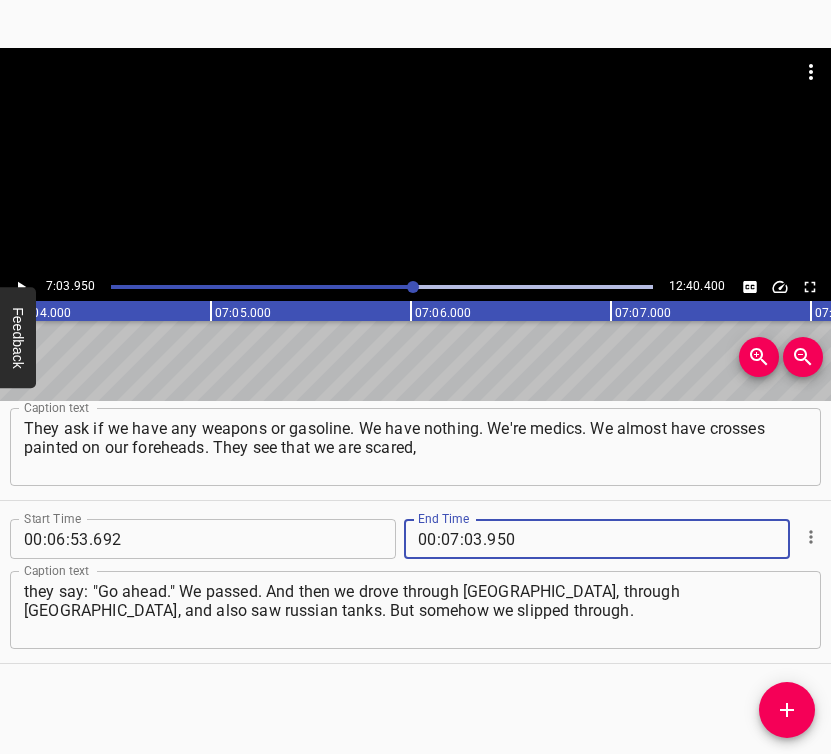 type on "950" 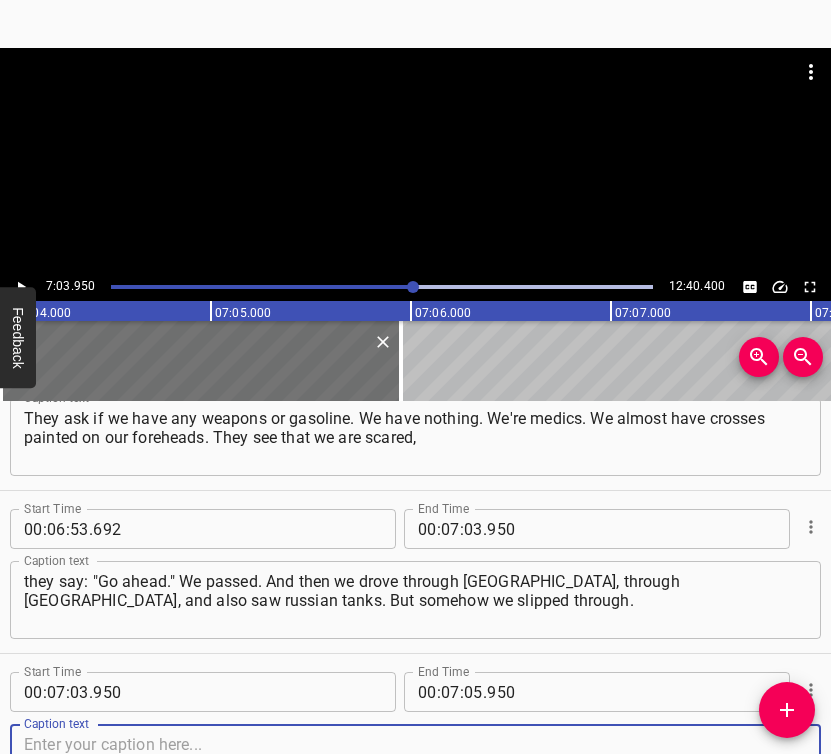 scroll, scrollTop: 6587, scrollLeft: 0, axis: vertical 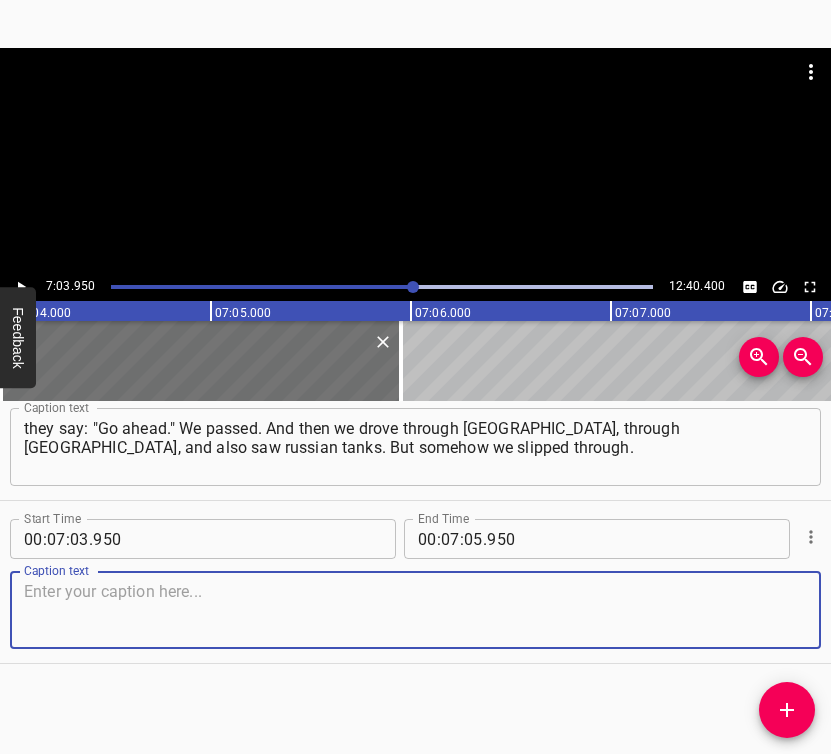 click at bounding box center [415, 610] 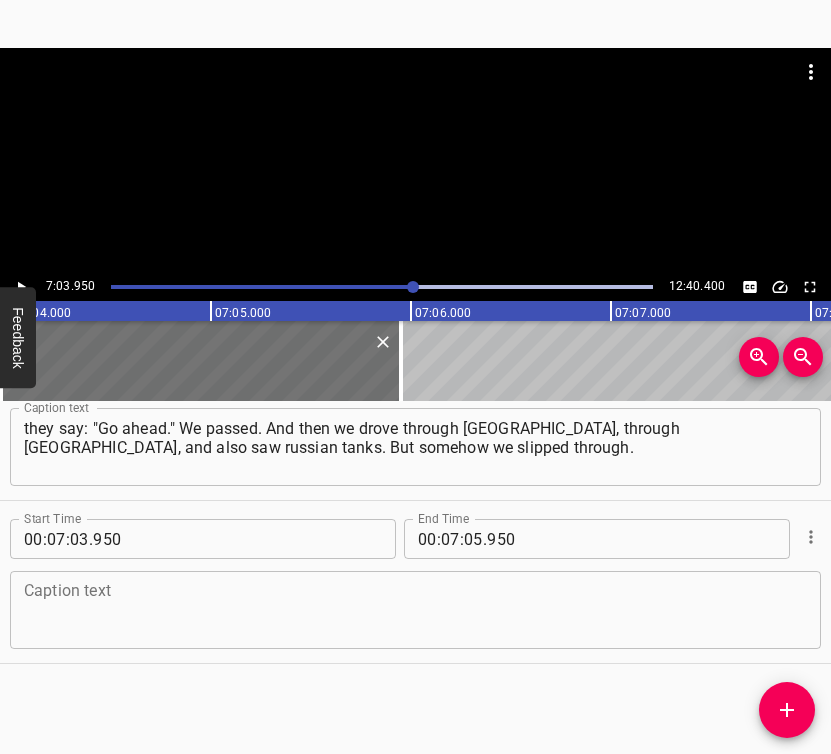 click at bounding box center [415, 610] 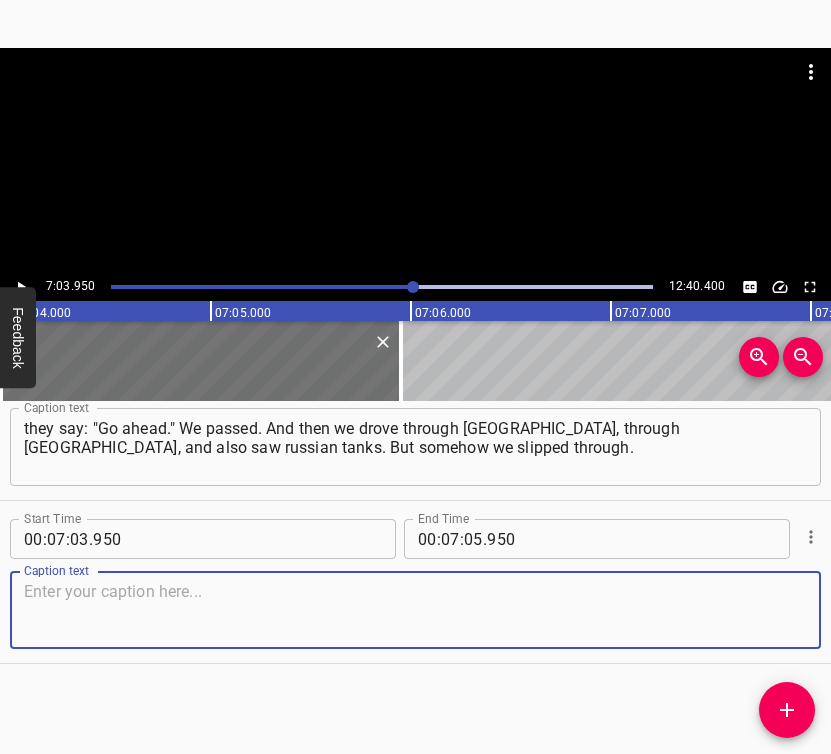 paste on "And when we arrived home, we saw neighbours in the street and even those people we had never seen before, I was already kissing, hugging, and happy with everyone." 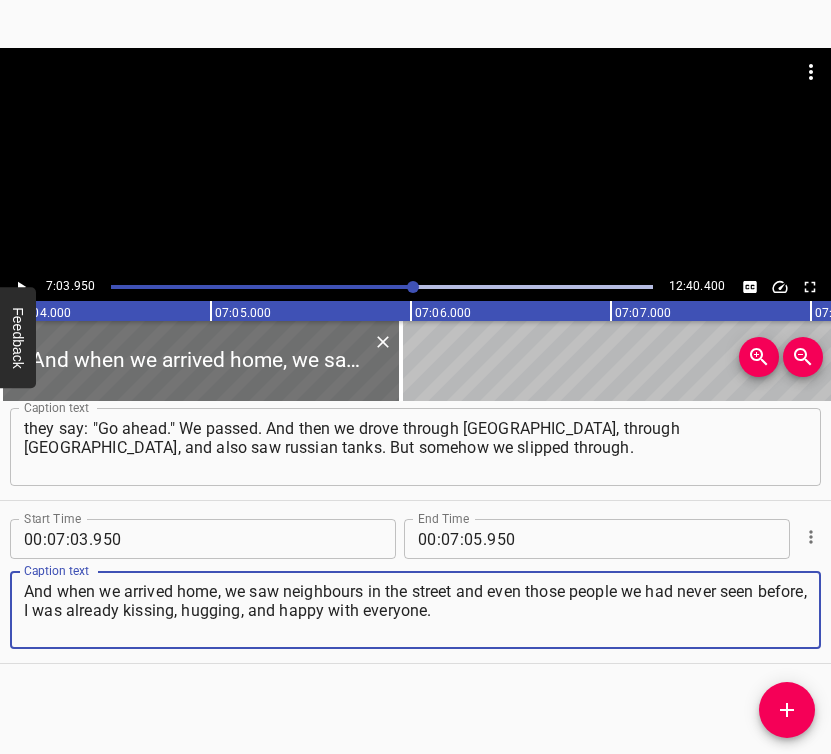 type on "And when we arrived home, we saw neighbours in the street and even those people we had never seen before, I was already kissing, hugging, and happy with everyone." 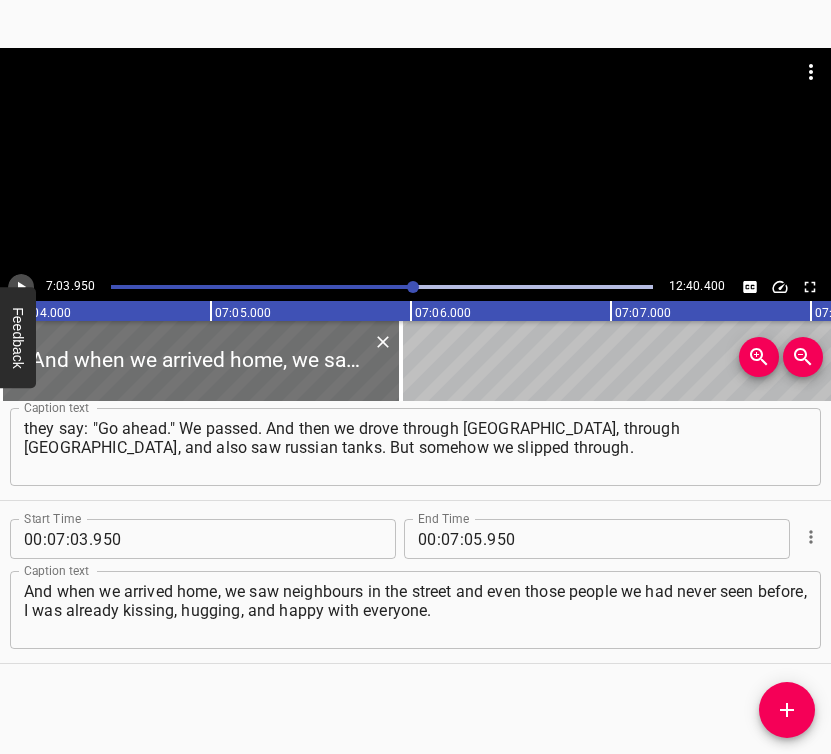 click at bounding box center (21, 287) 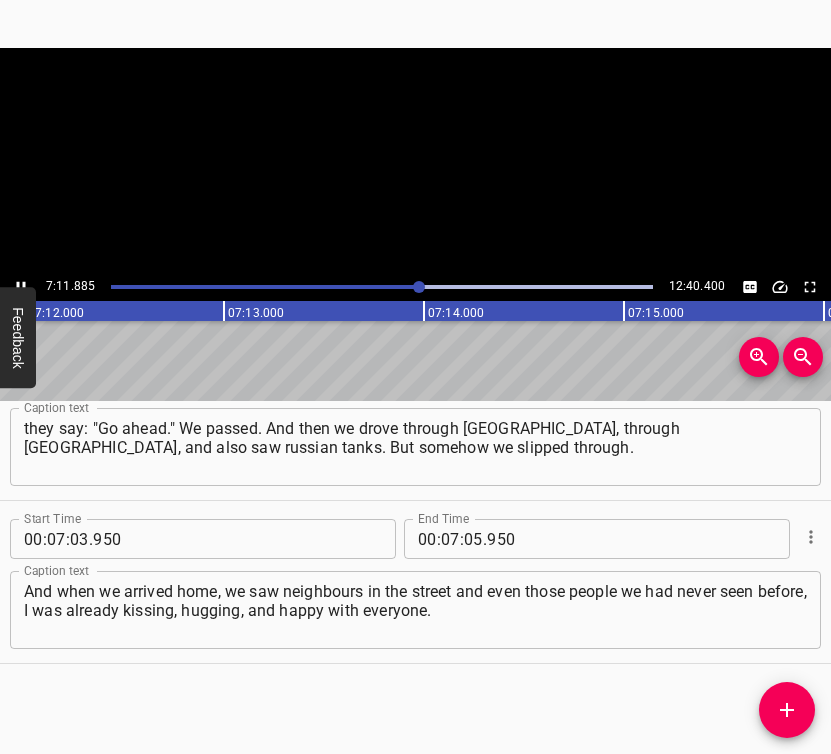 click at bounding box center [21, 287] 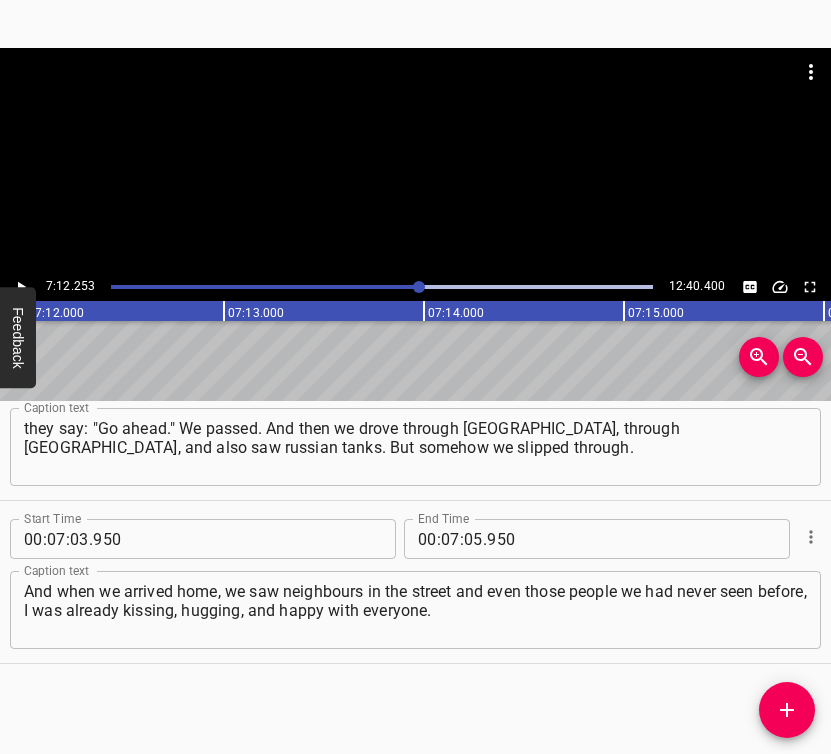 scroll, scrollTop: 0, scrollLeft: 86450, axis: horizontal 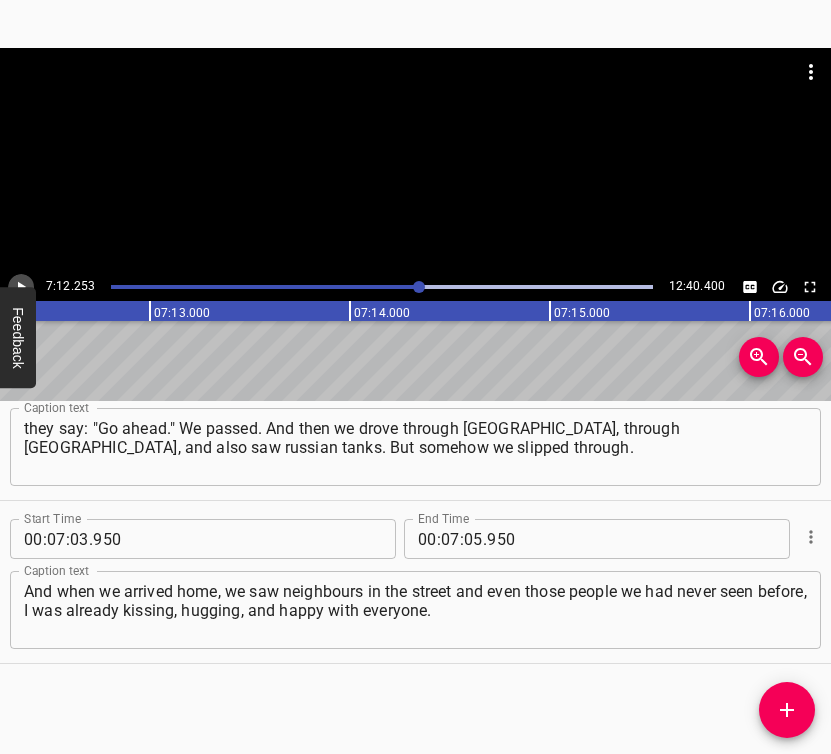 click at bounding box center [21, 287] 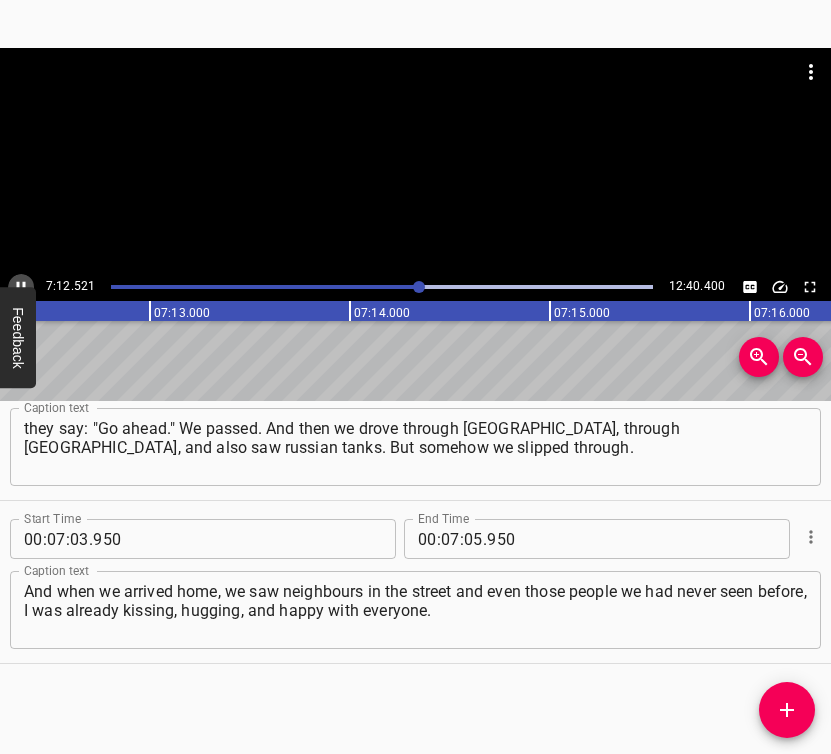 click at bounding box center [21, 287] 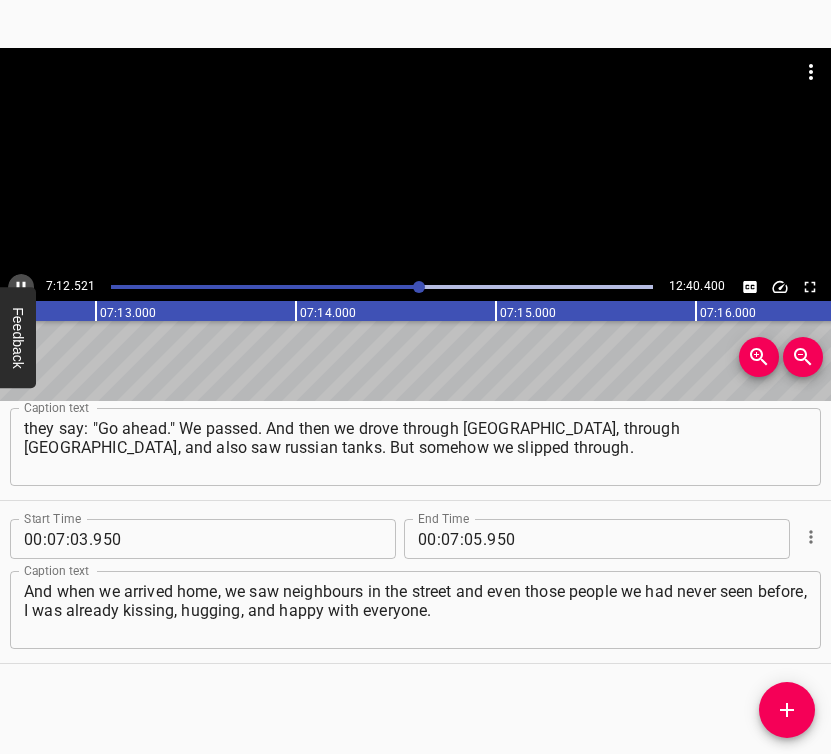 scroll, scrollTop: 0, scrollLeft: 86544, axis: horizontal 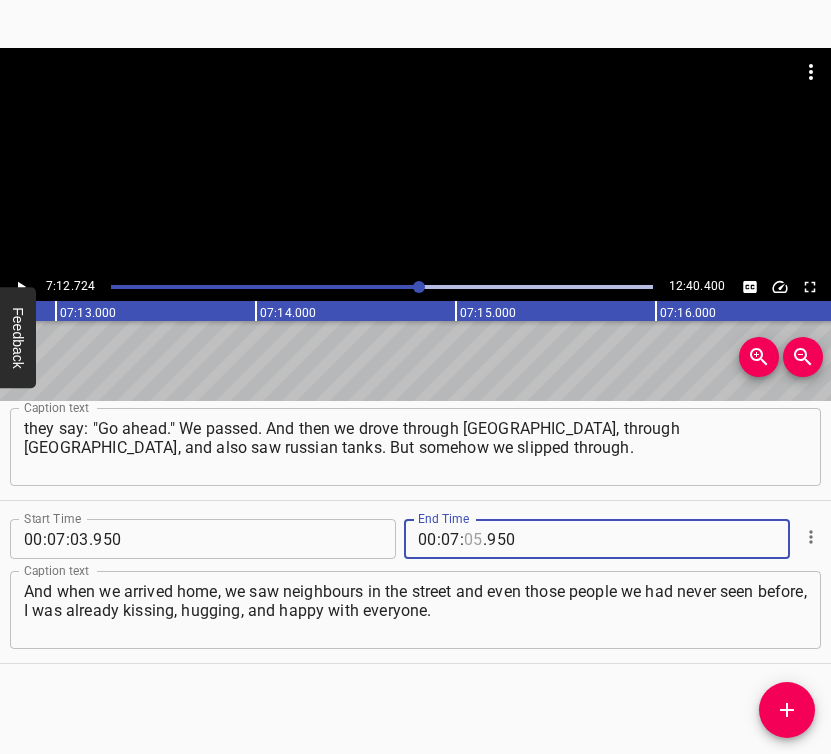 click at bounding box center (473, 539) 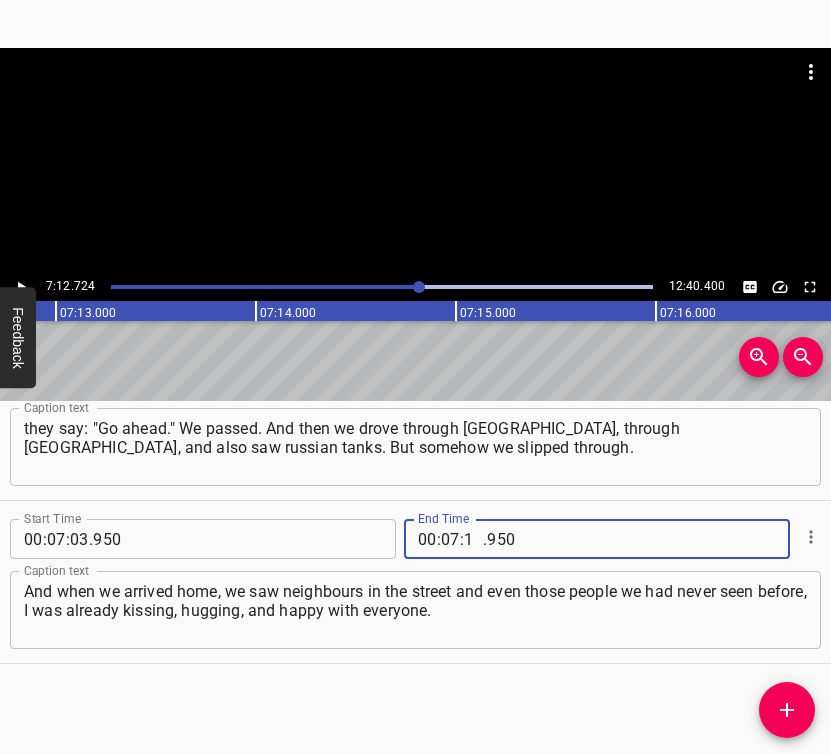 type on "12" 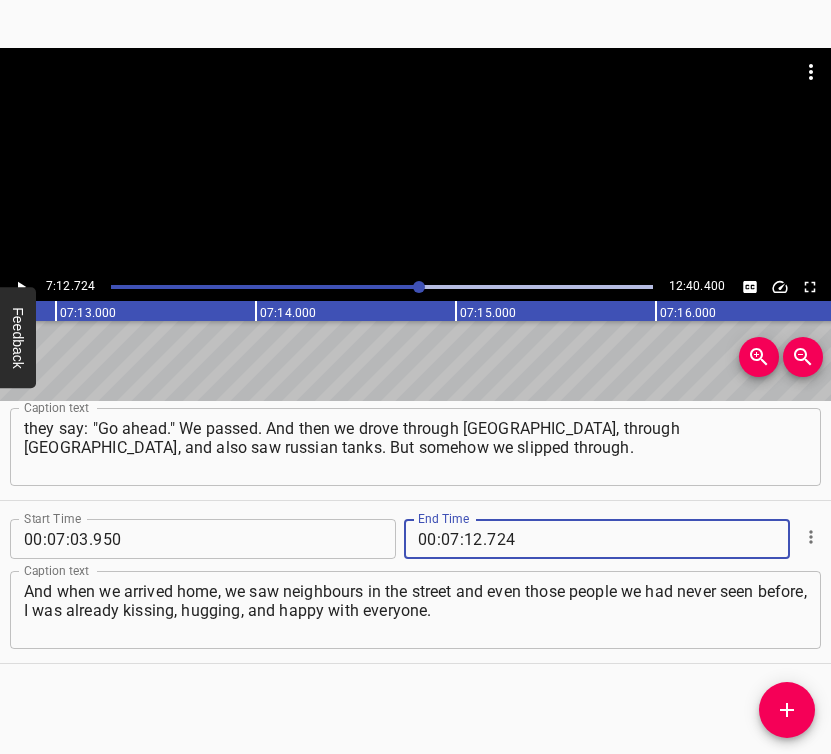 type on "724" 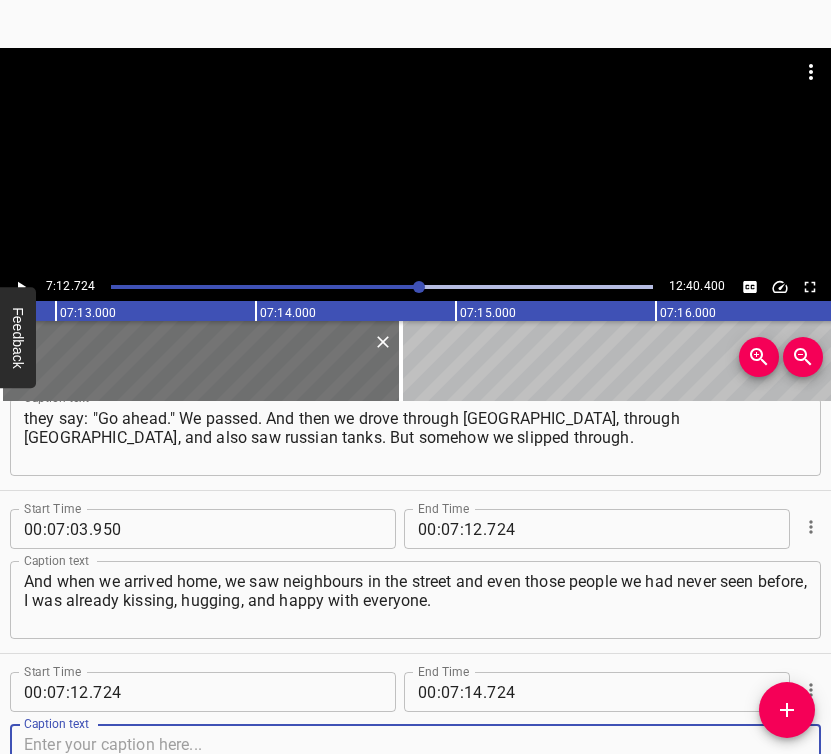scroll, scrollTop: 6750, scrollLeft: 0, axis: vertical 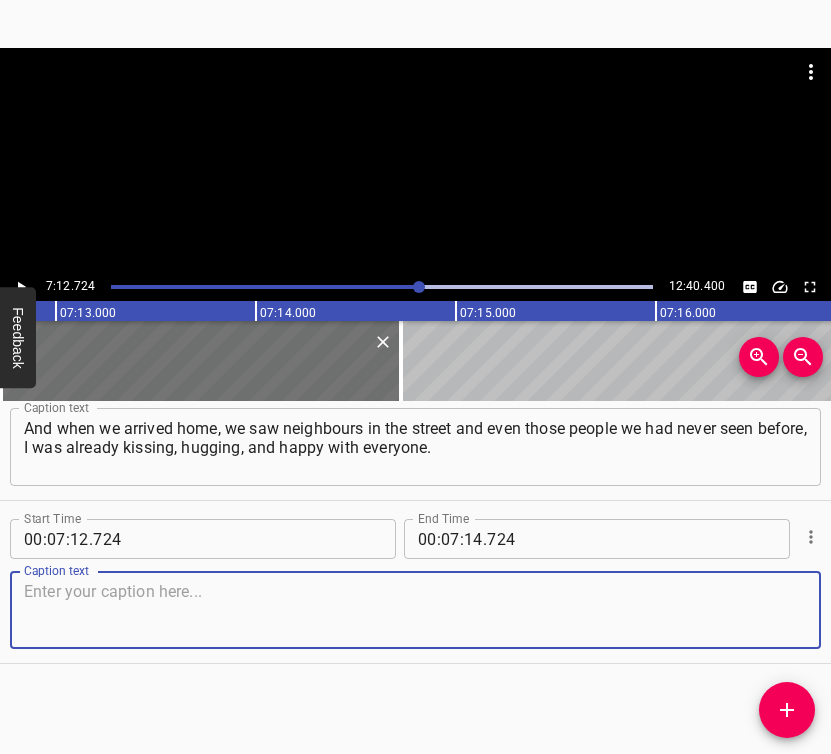 click at bounding box center (415, 610) 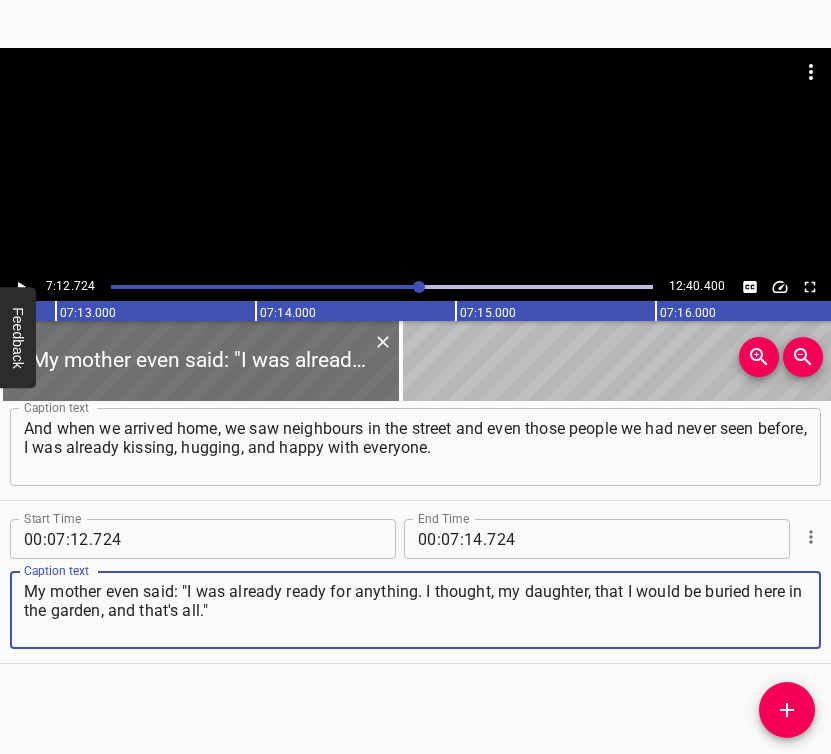 type on "My mother even said: "I was already ready for anything. I thought, my daughter, that I would be buried here in the garden, and that's all."" 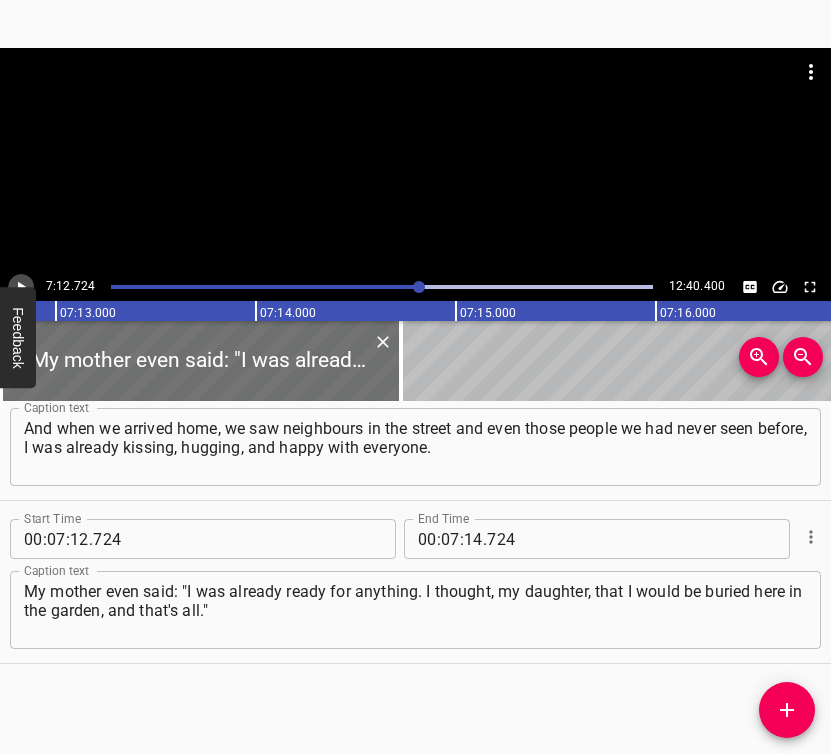 click 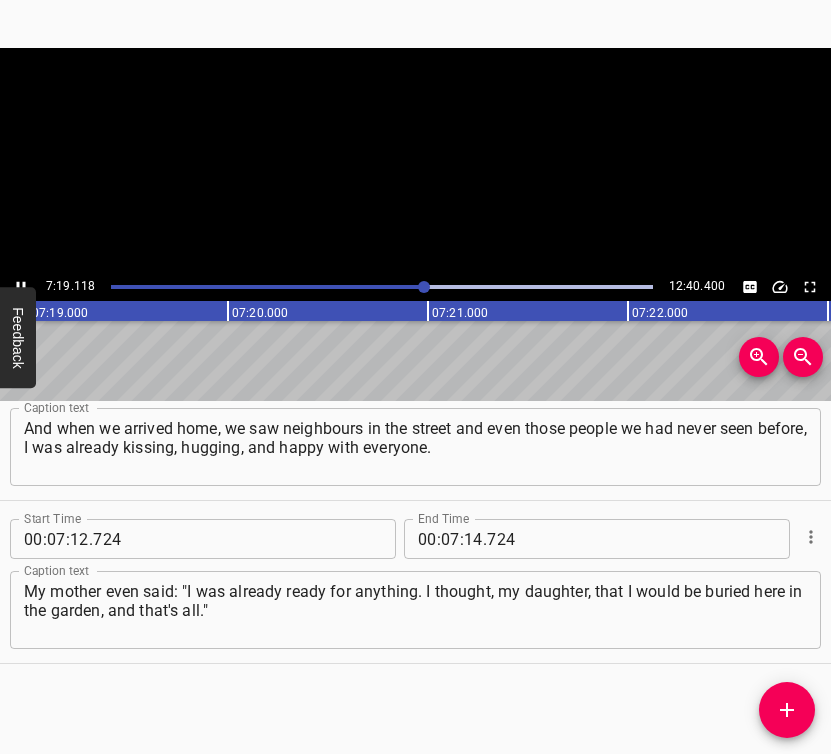 click 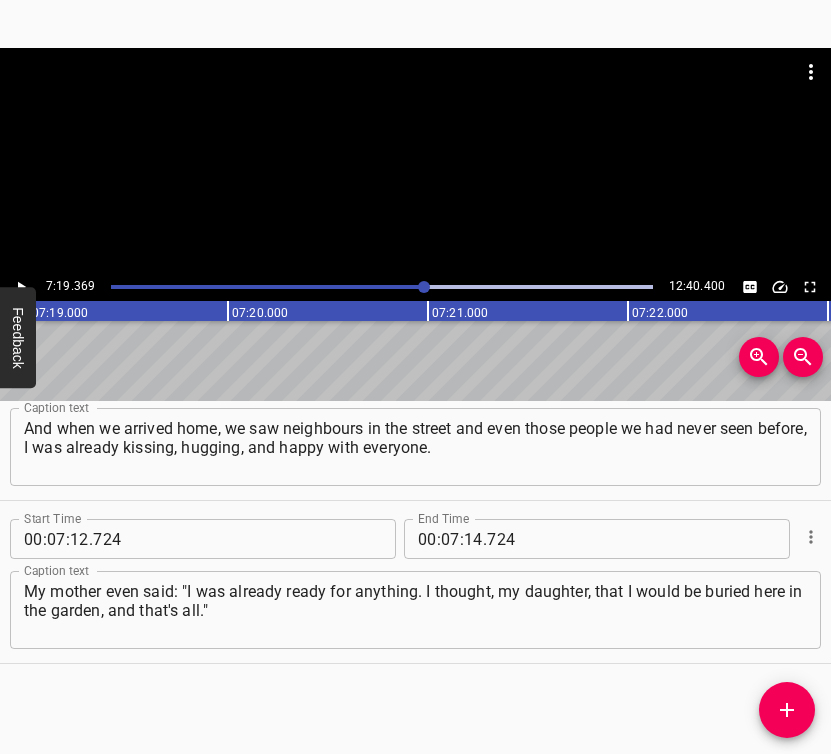 scroll, scrollTop: 0, scrollLeft: 87873, axis: horizontal 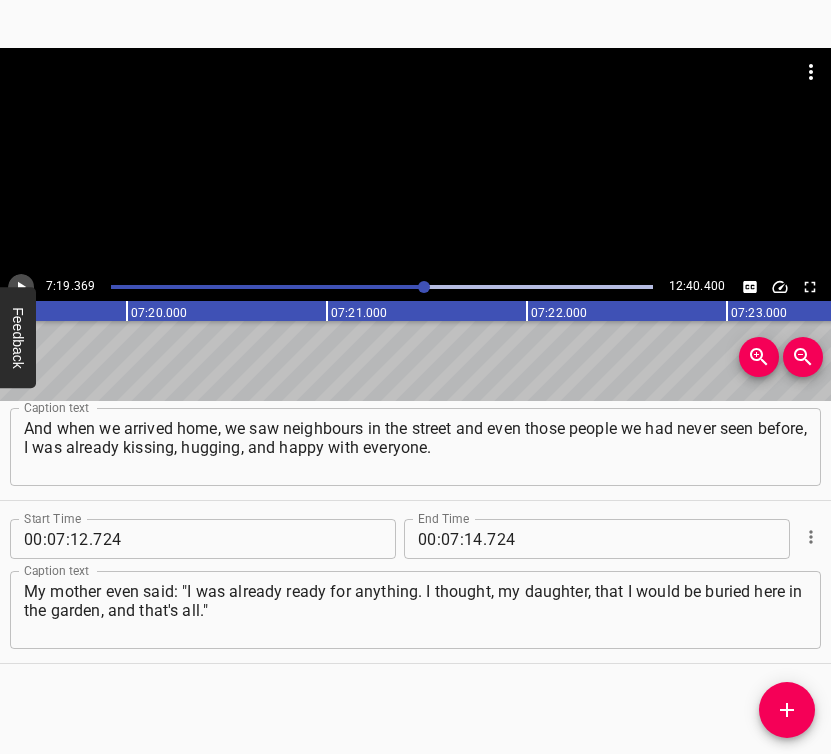 click 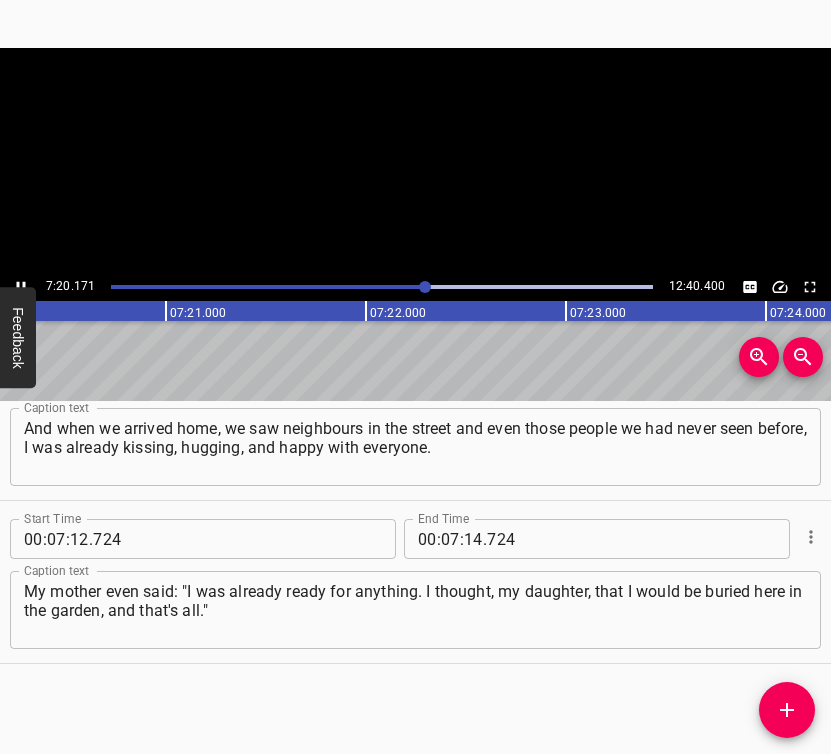 click 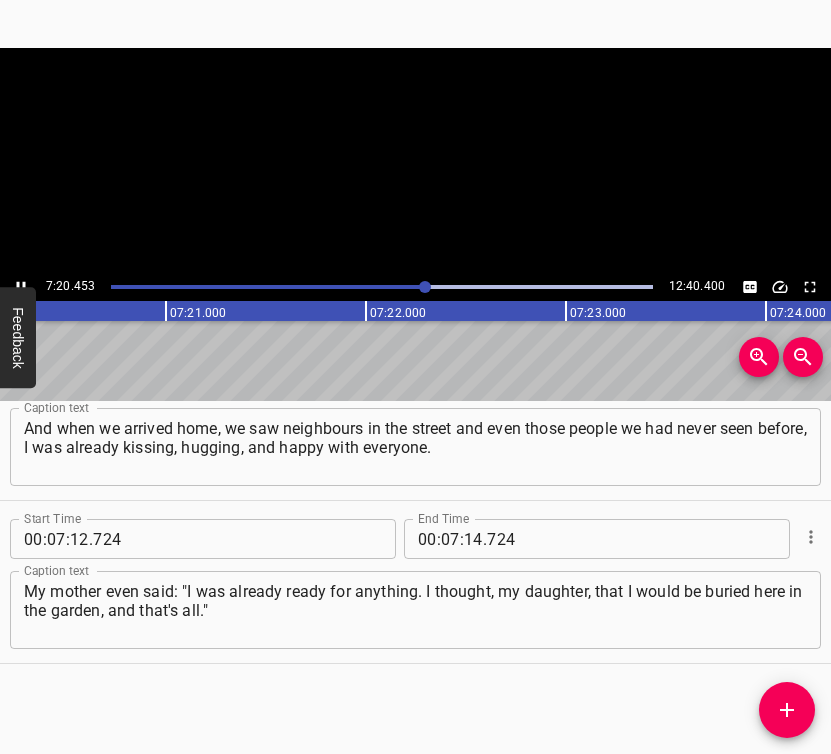 scroll, scrollTop: 0, scrollLeft: 88112, axis: horizontal 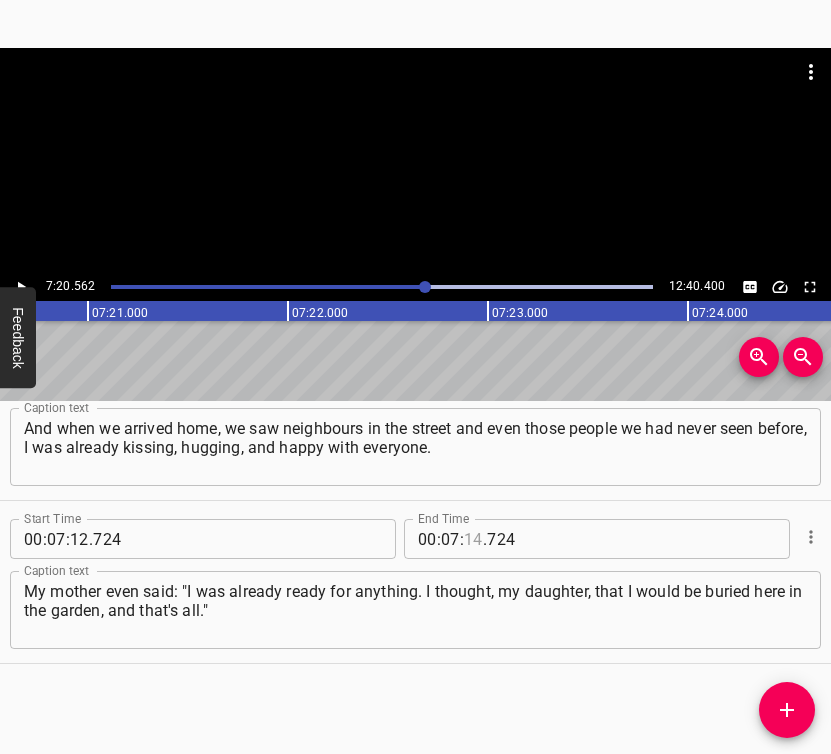 click at bounding box center [473, 539] 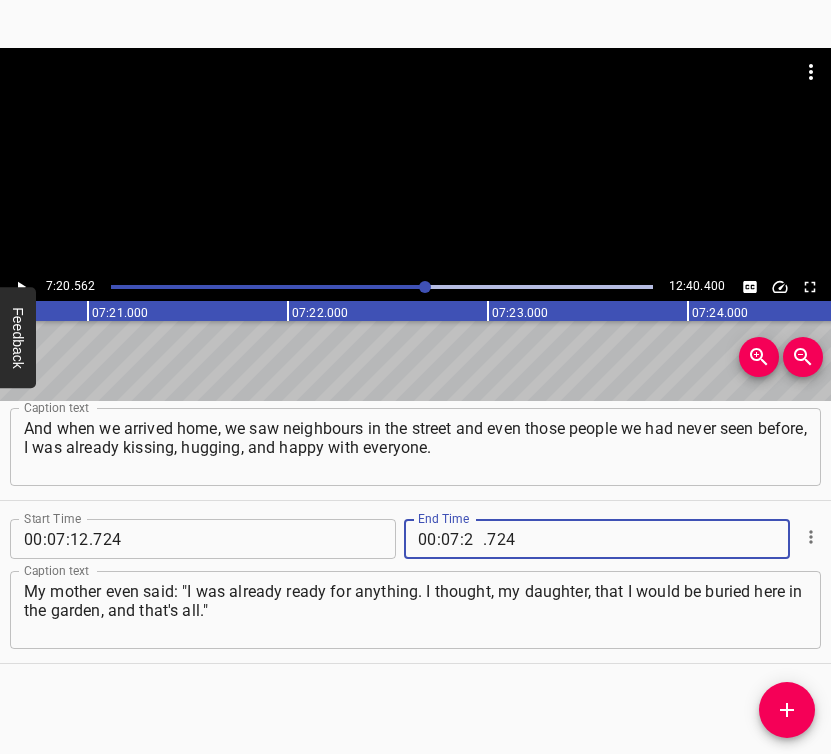 type on "20" 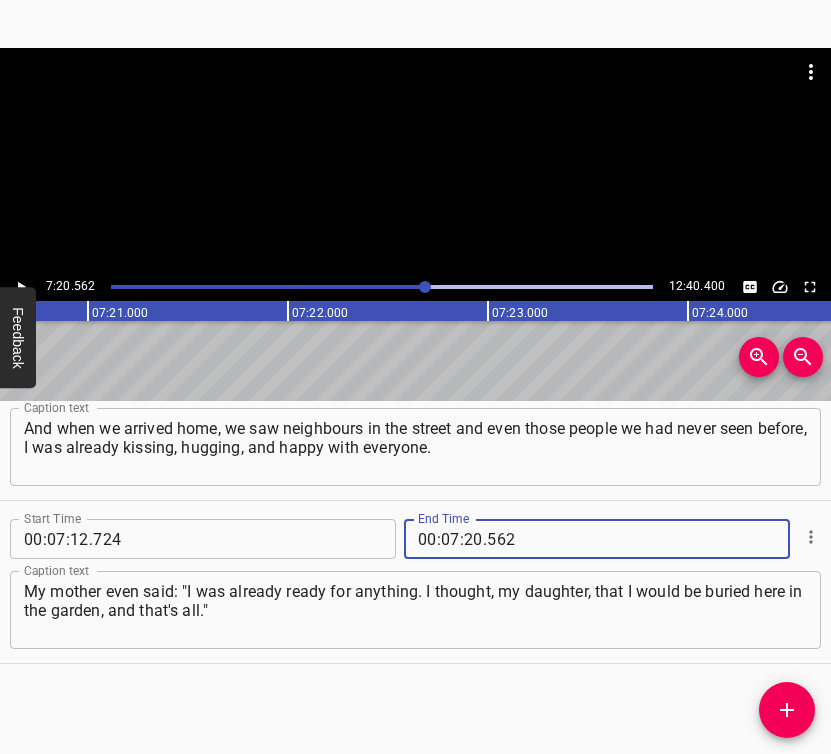type on "562" 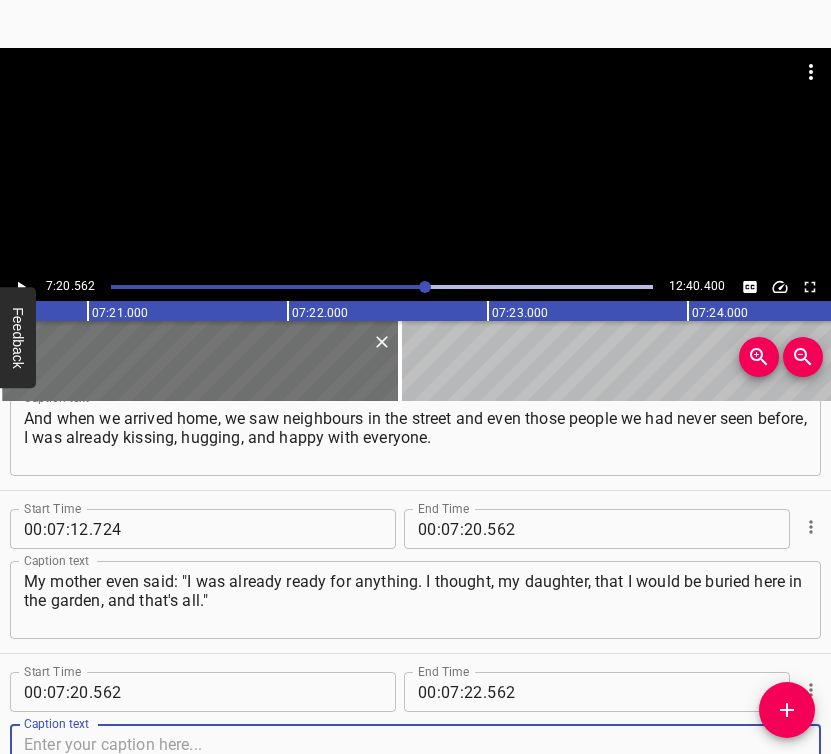 scroll, scrollTop: 6913, scrollLeft: 0, axis: vertical 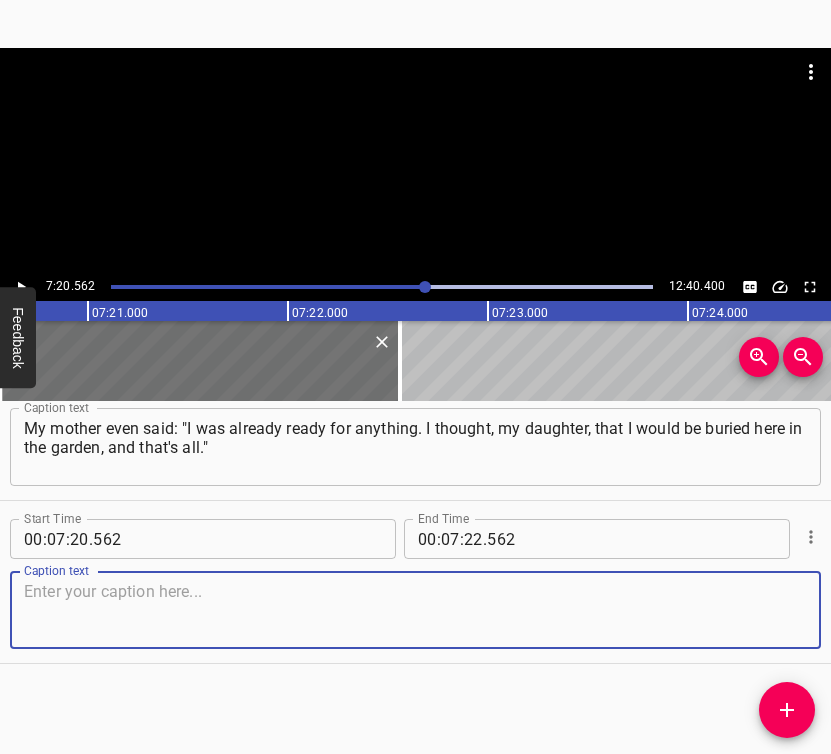 click at bounding box center (415, 610) 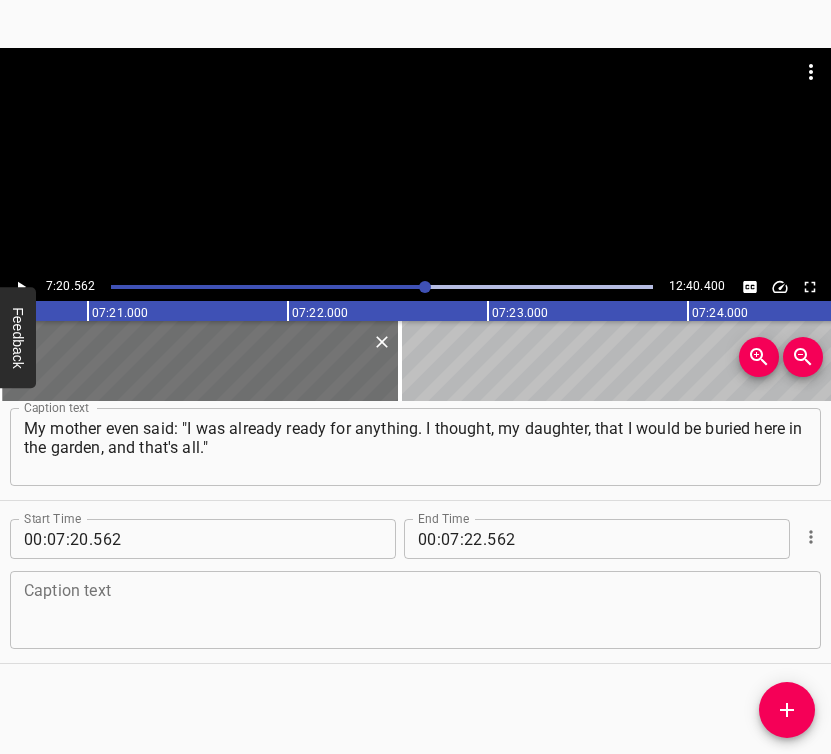 click at bounding box center (415, 610) 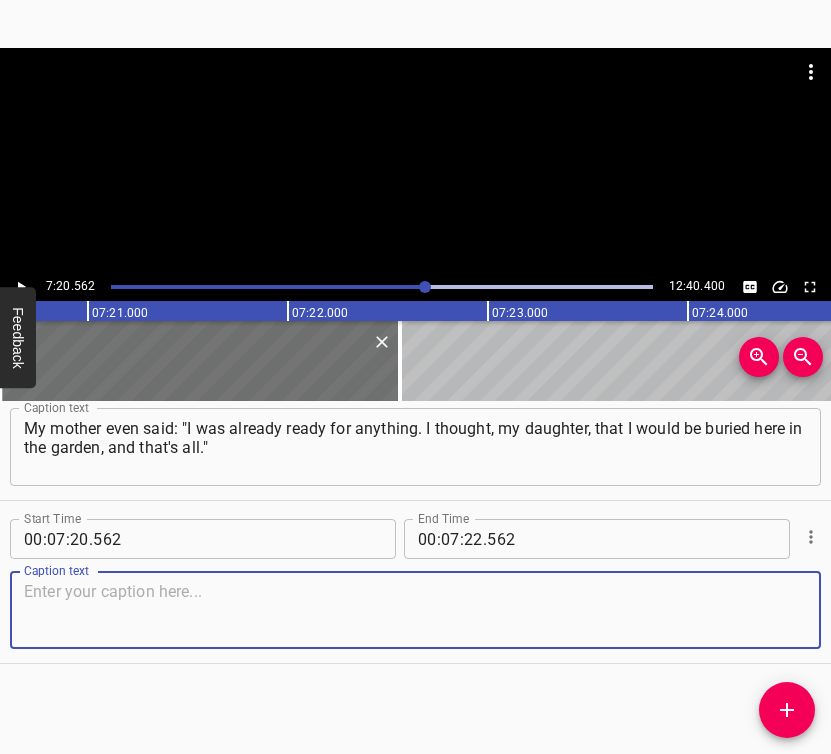 paste on "It takes 2 days, only when at night – a knock on the window. What is it? I was scared. And this is our ambulance, paramedics and this [PERSON_NAME]." 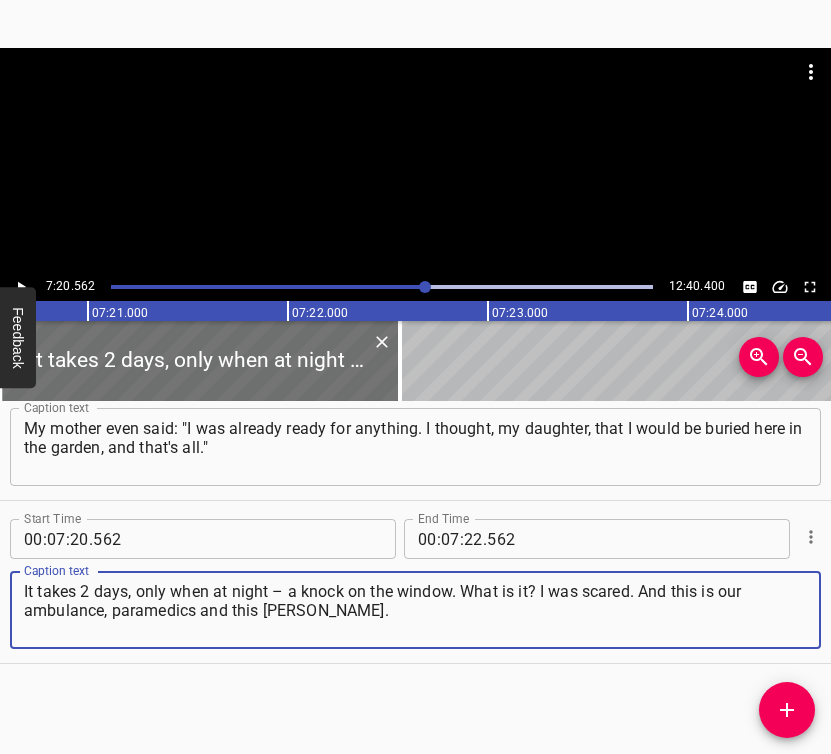 type on "It takes 2 days, only when at night – a knock on the window. What is it? I was scared. And this is our ambulance, paramedics and this [PERSON_NAME]." 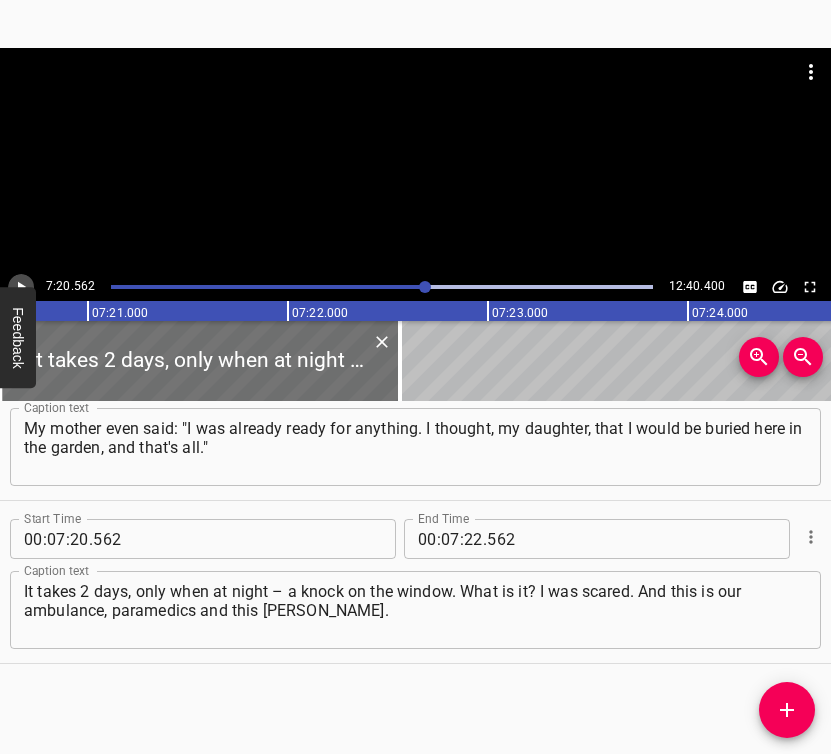 click 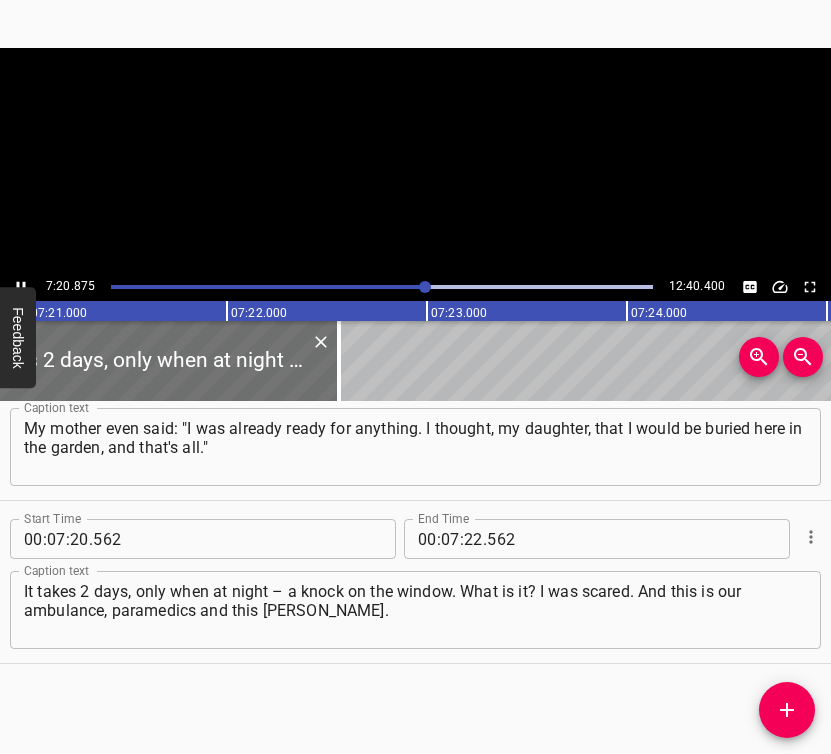 scroll, scrollTop: 0, scrollLeft: 88226, axis: horizontal 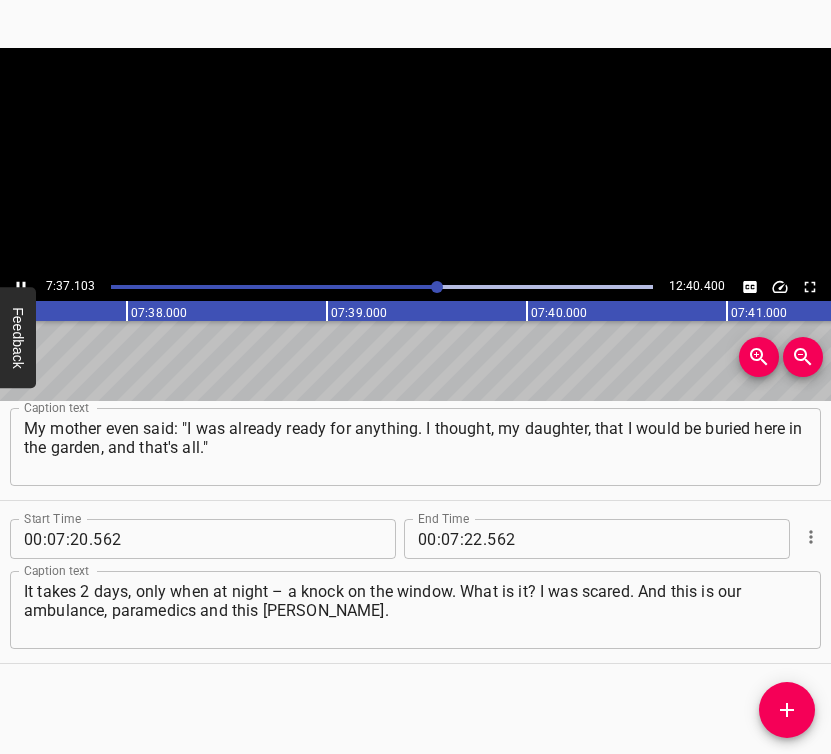 click 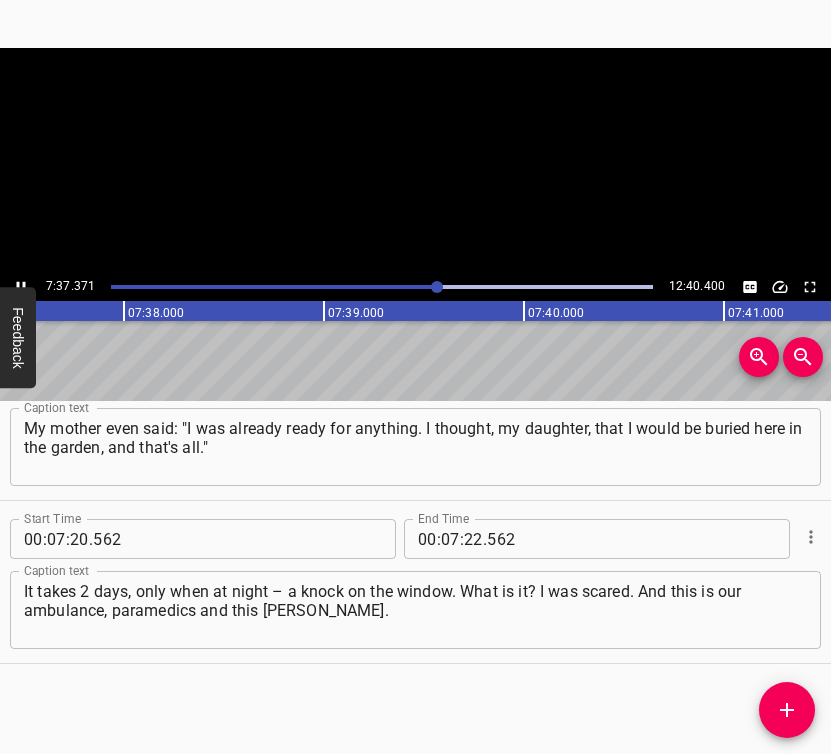 scroll, scrollTop: 0, scrollLeft: 91508, axis: horizontal 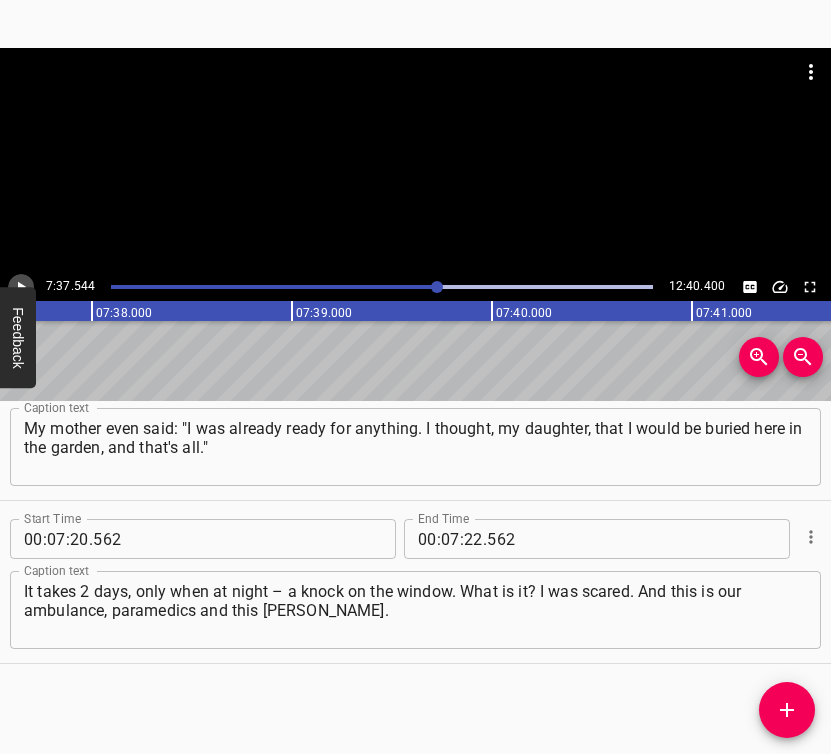 click 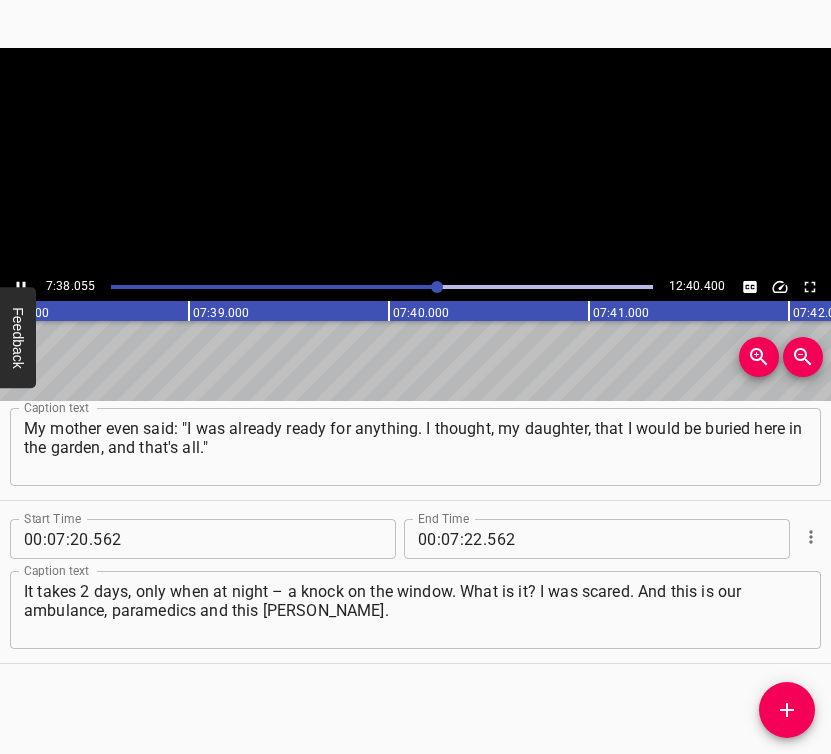 click 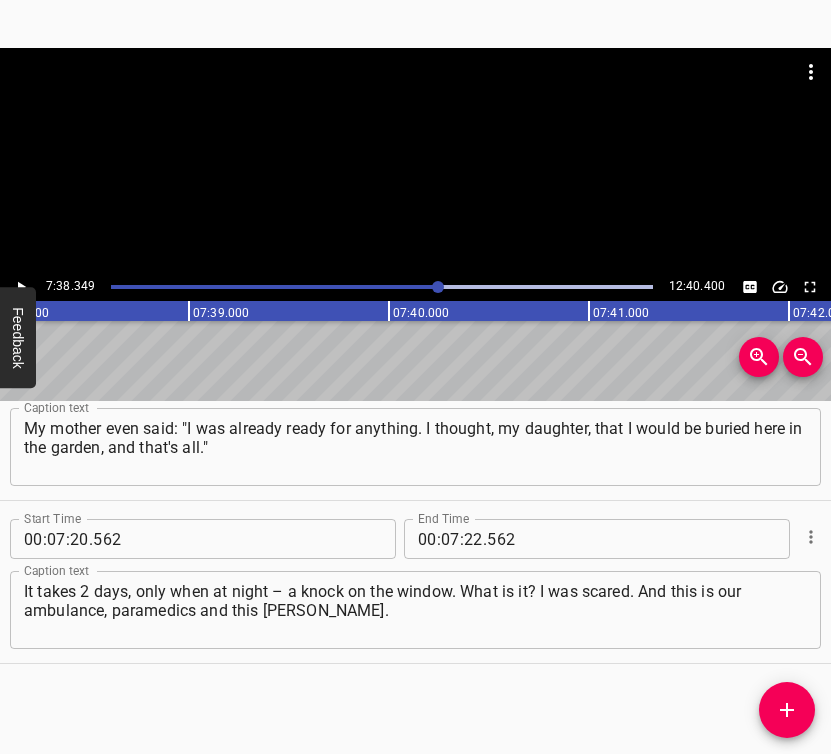 scroll, scrollTop: 0, scrollLeft: 91669, axis: horizontal 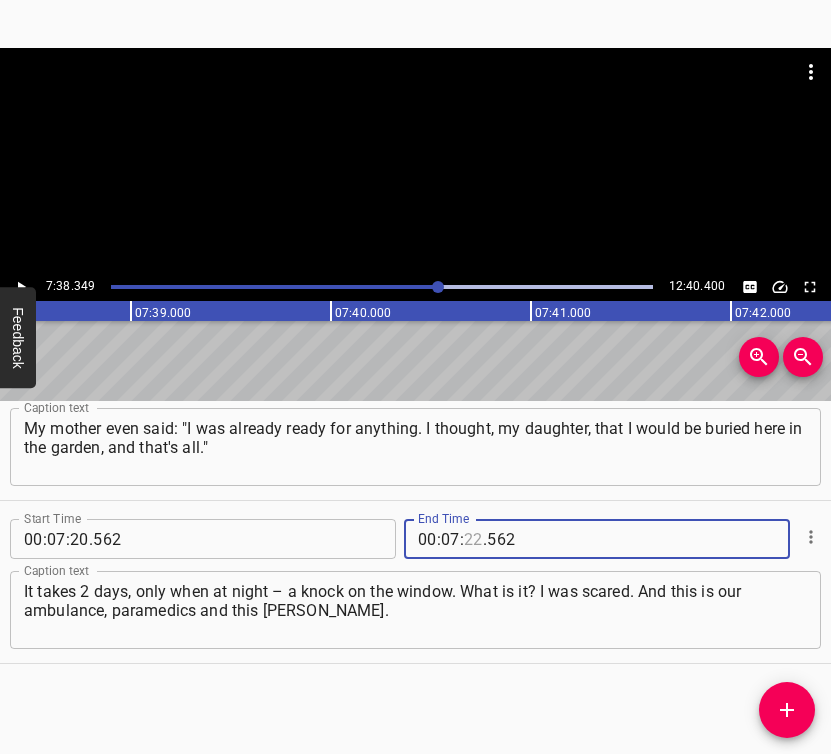 click at bounding box center [473, 539] 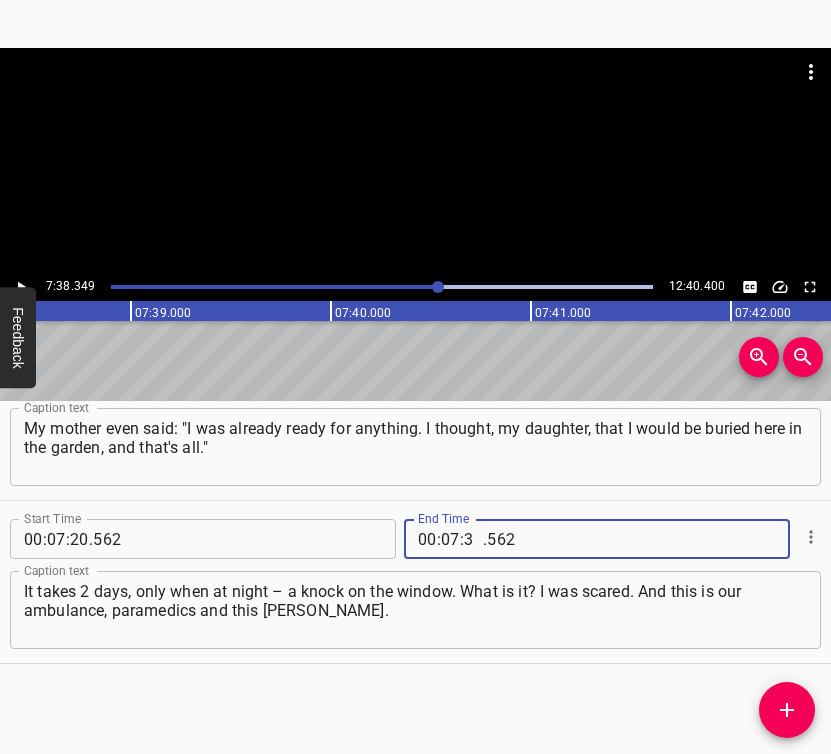 type on "38" 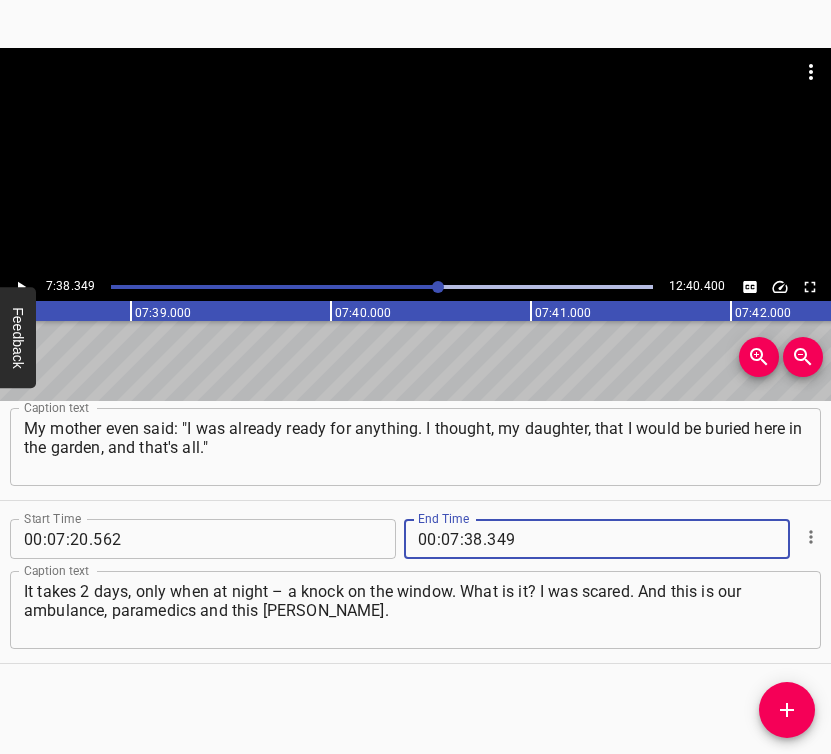 type on "349" 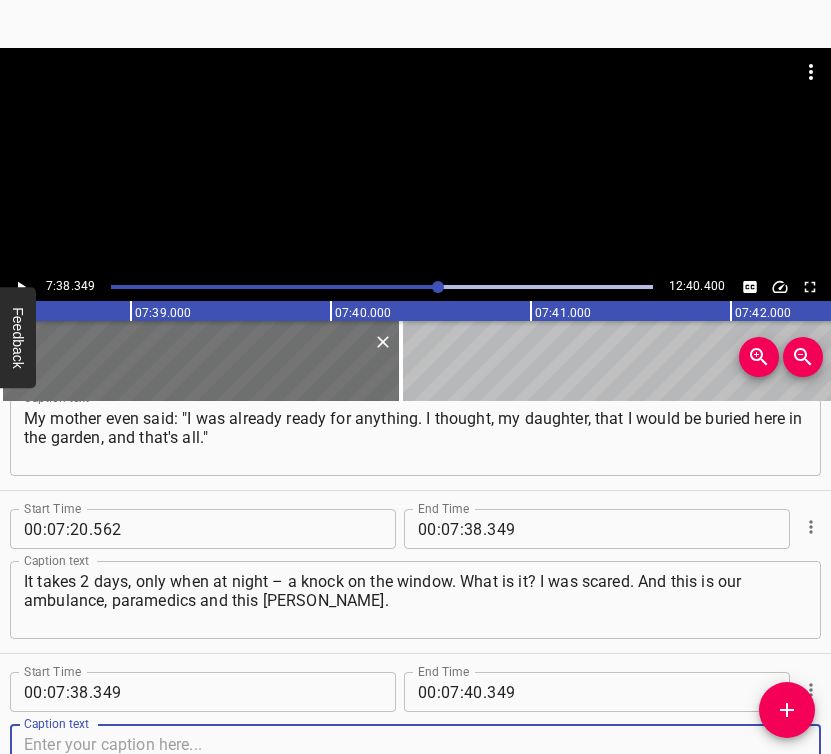 scroll, scrollTop: 7076, scrollLeft: 0, axis: vertical 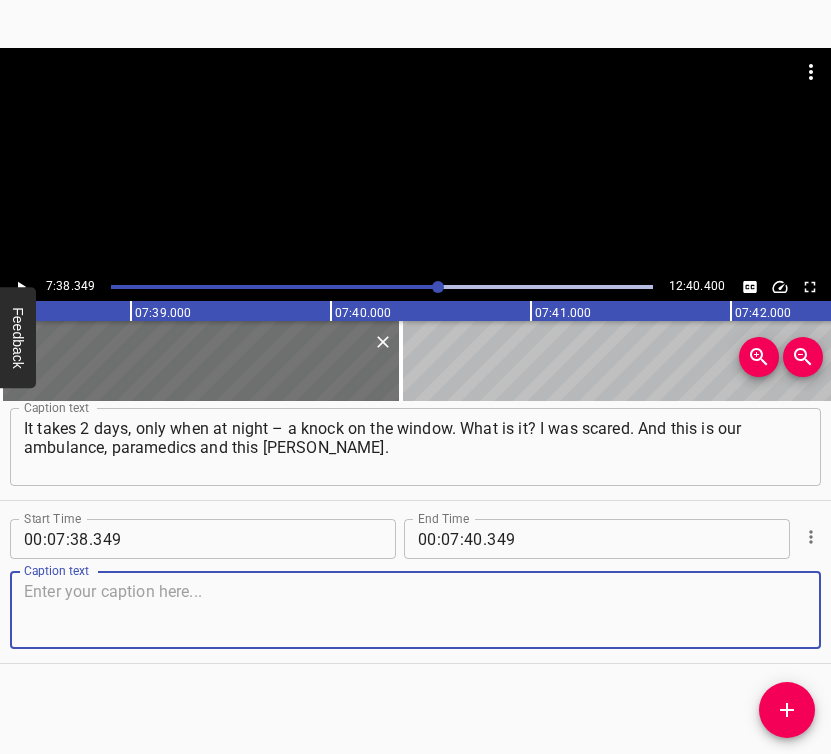 click at bounding box center (415, 610) 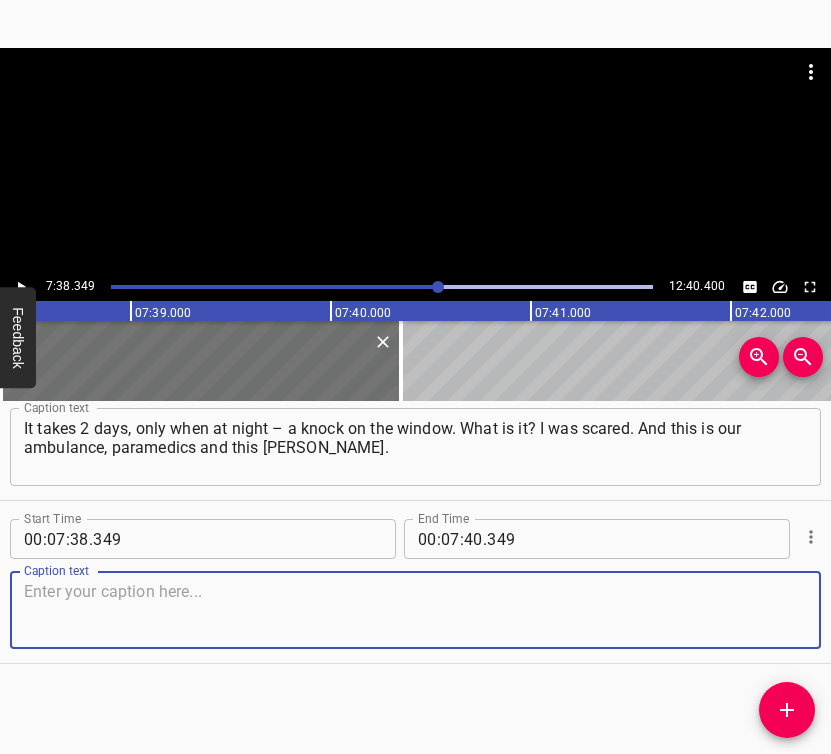 click at bounding box center [415, 610] 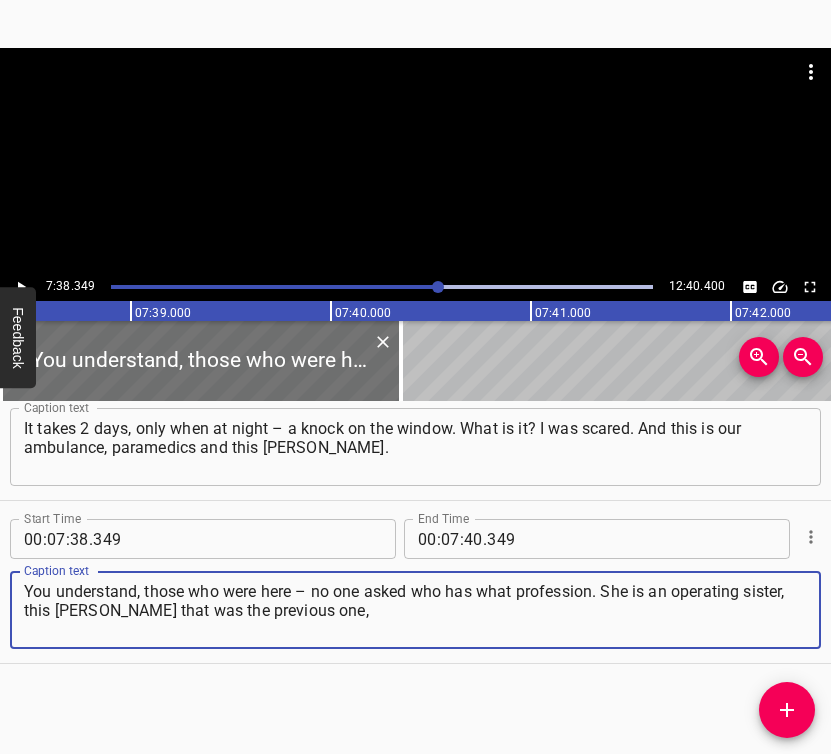 type on "You understand, those who were here – no one asked who has what profession. She is an operating sister, this [PERSON_NAME] that was the previous one," 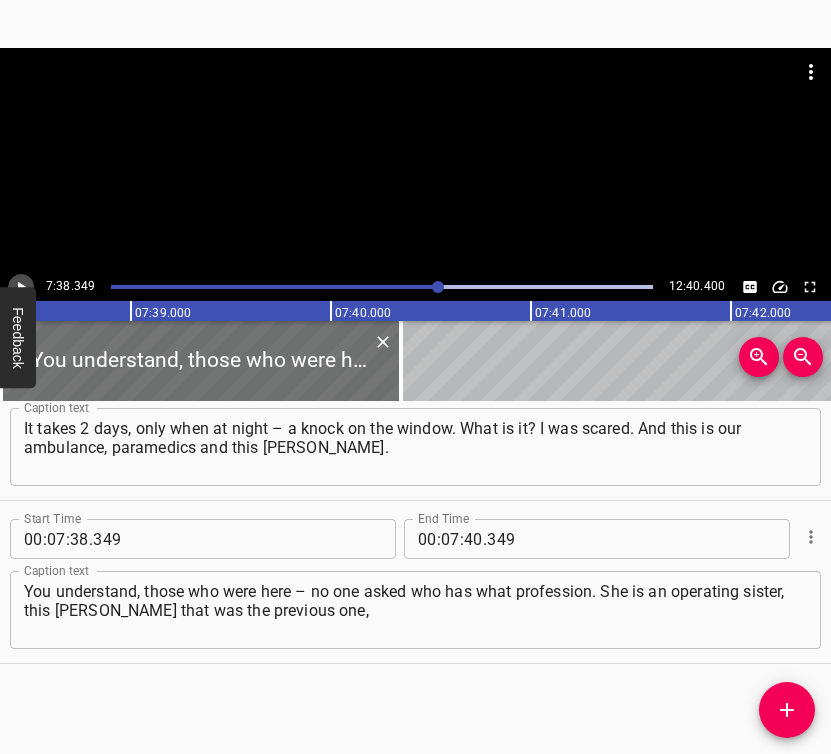 click 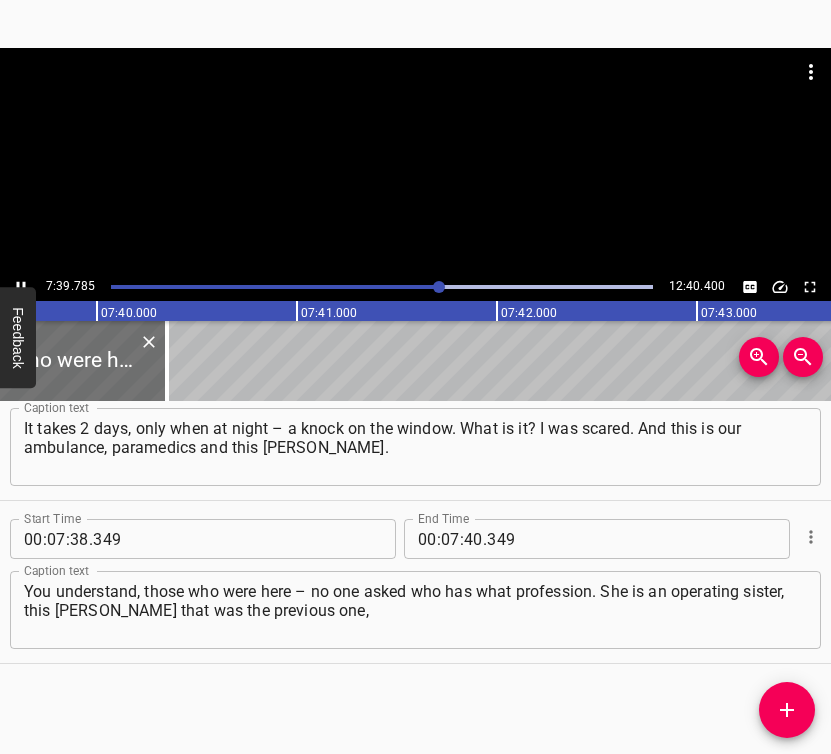 scroll, scrollTop: 0, scrollLeft: 91957, axis: horizontal 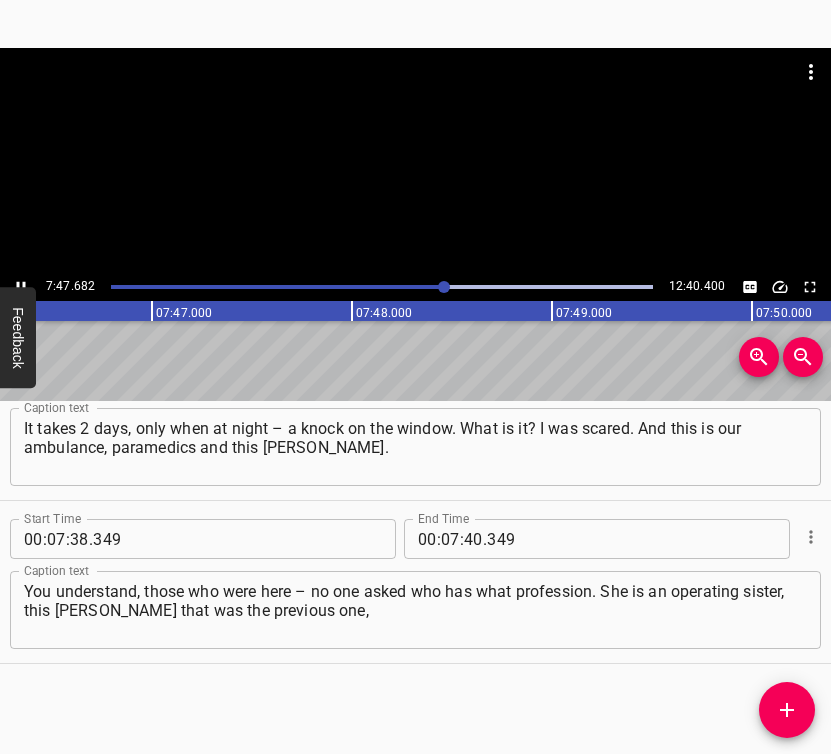 click 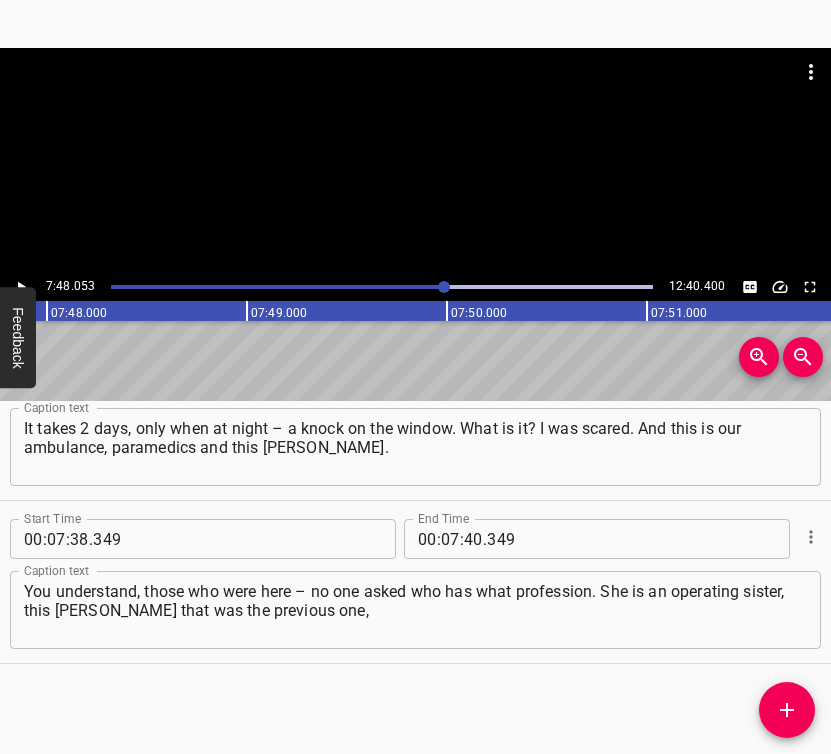 scroll, scrollTop: 0, scrollLeft: 93610, axis: horizontal 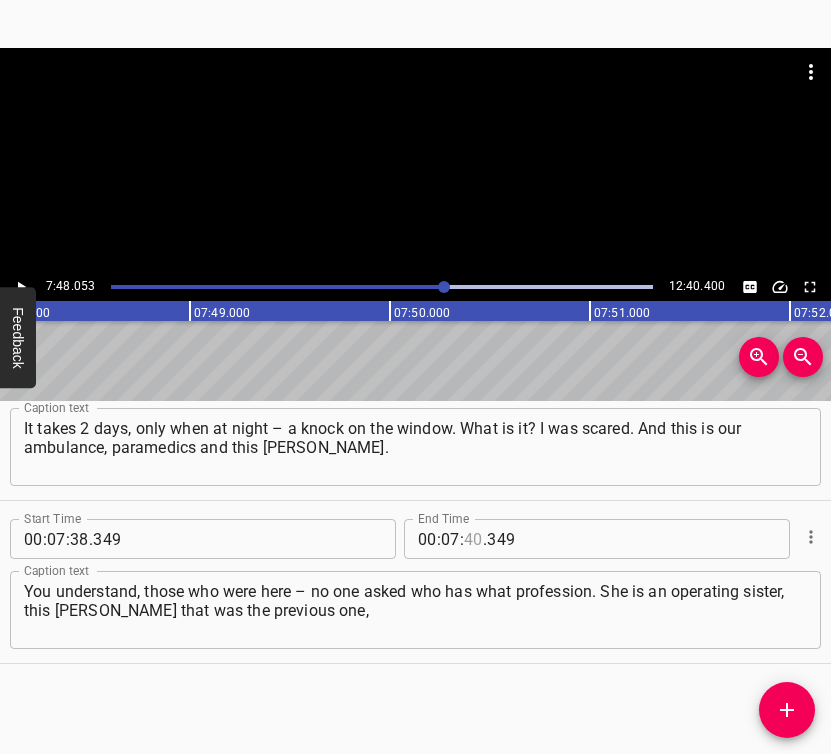 click at bounding box center (473, 539) 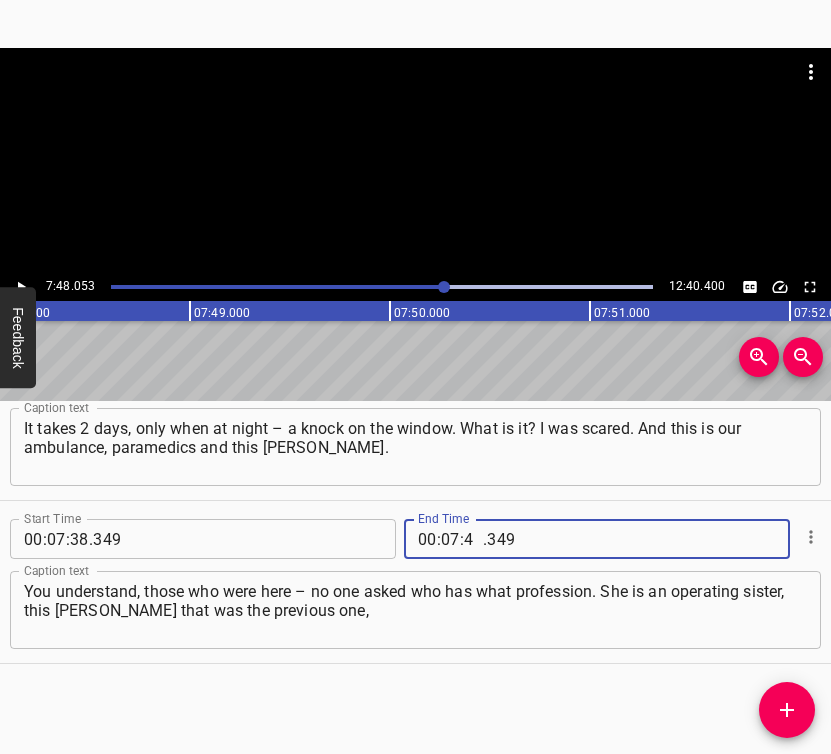 type on "48" 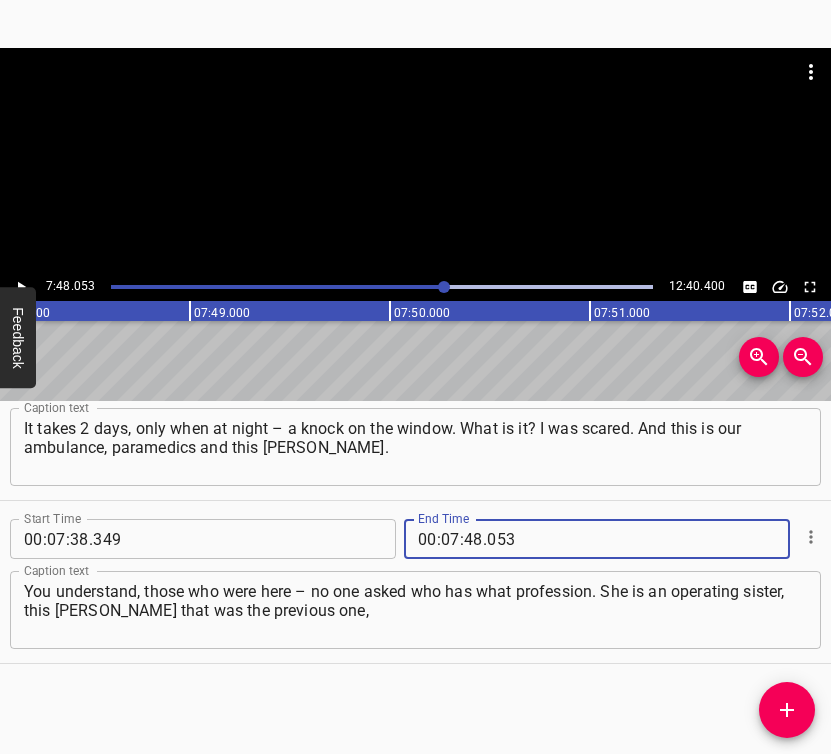 type on "053" 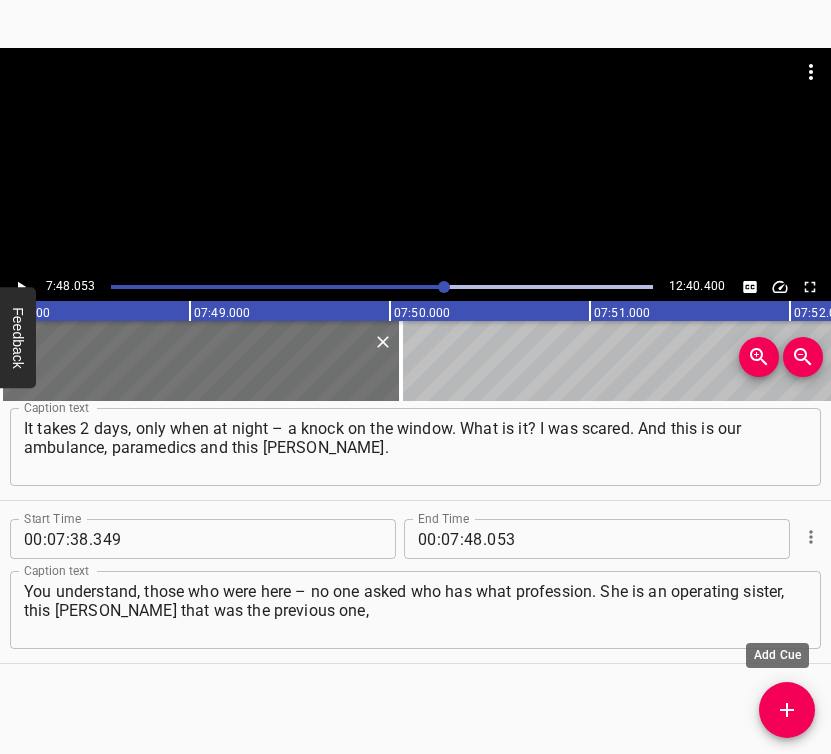 scroll, scrollTop: 7086, scrollLeft: 0, axis: vertical 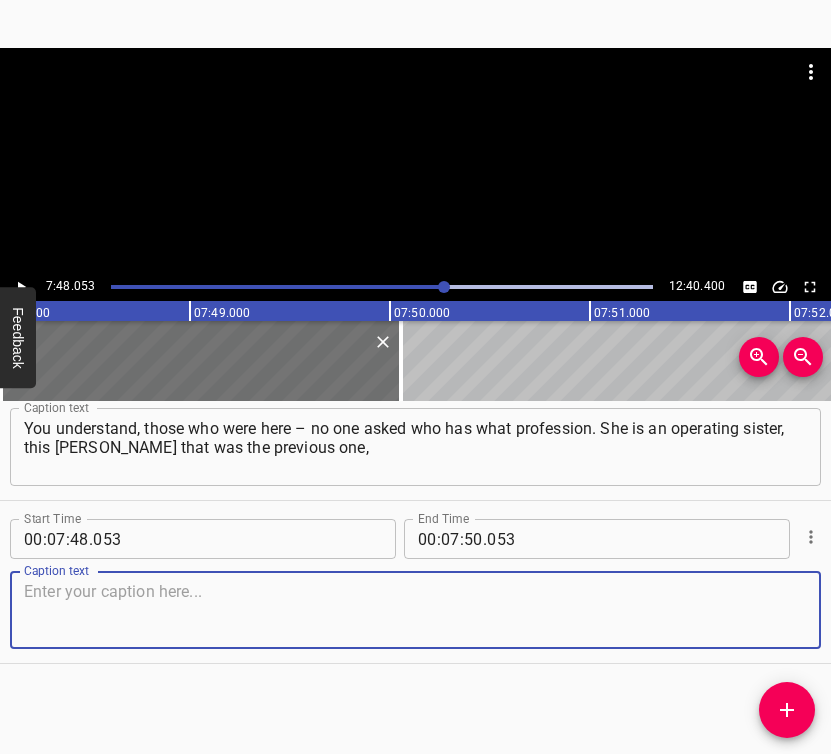 click at bounding box center (415, 610) 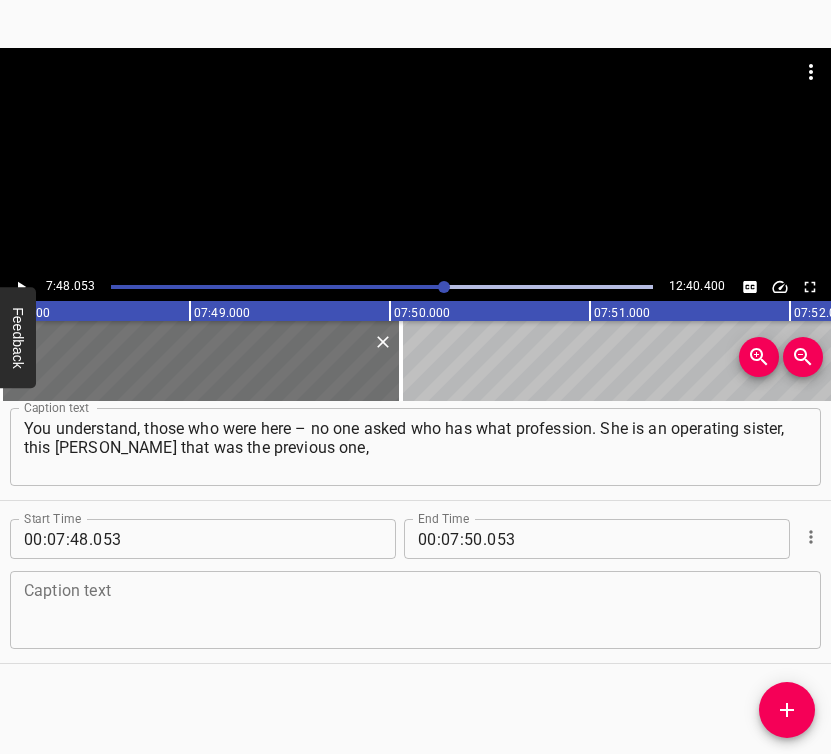 click at bounding box center [415, 610] 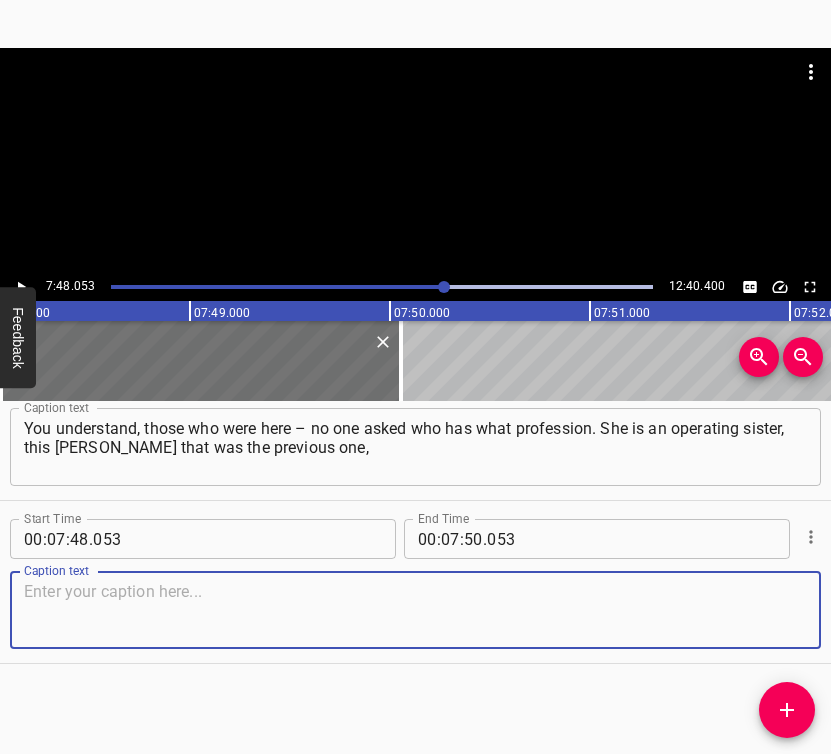 paste on "and I am an obstetrician. I am told... In short, the paramedics know that I am an obstetrician, and then there is a birth. We came from [GEOGRAPHIC_DATA]. They are told:" 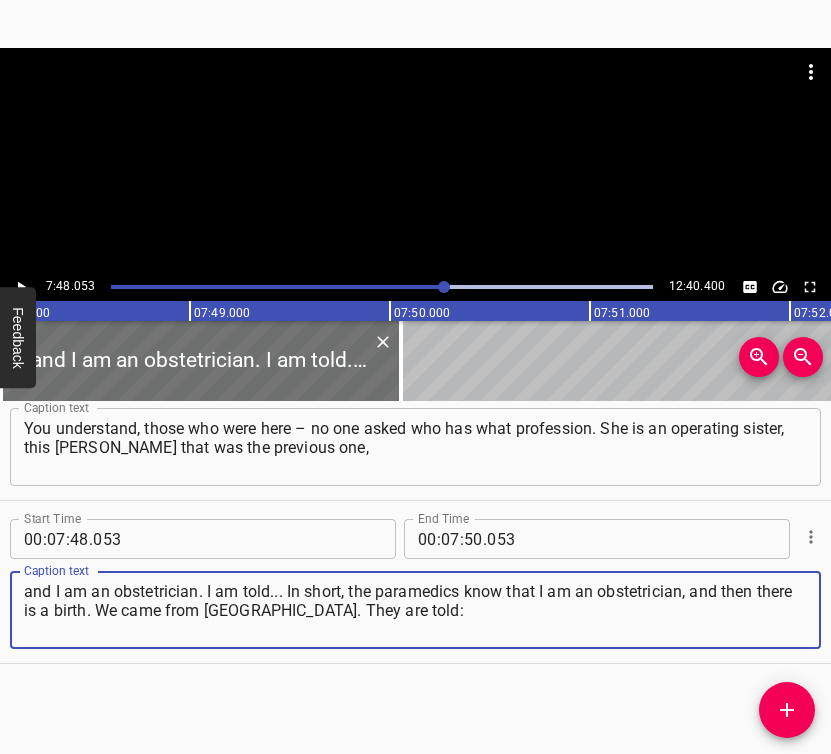 type on "and I am an obstetrician. I am told... In short, the paramedics know that I am an obstetrician, and then there is a birth. We came from [GEOGRAPHIC_DATA]. They are told:" 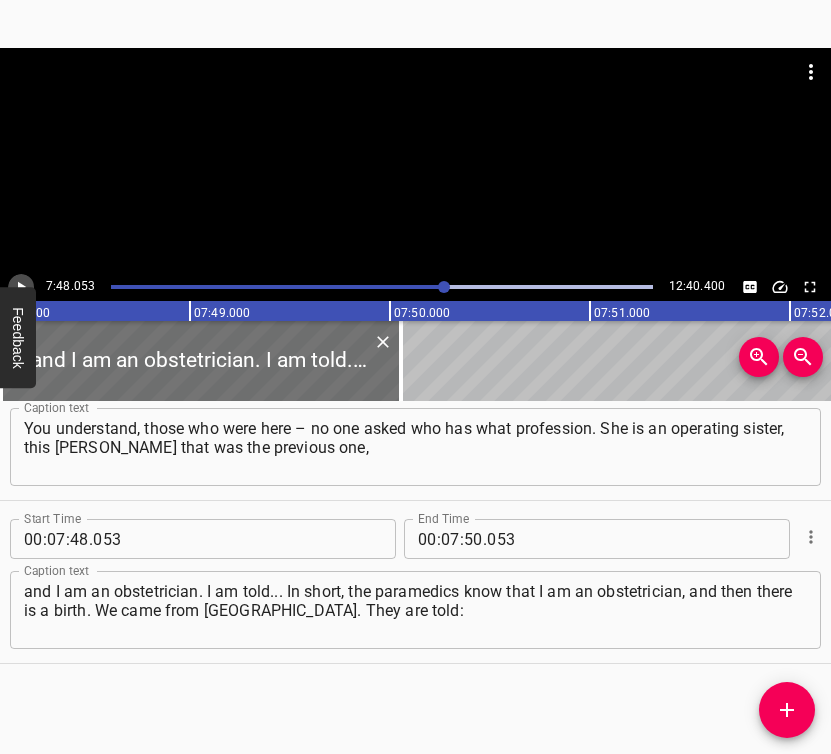 click 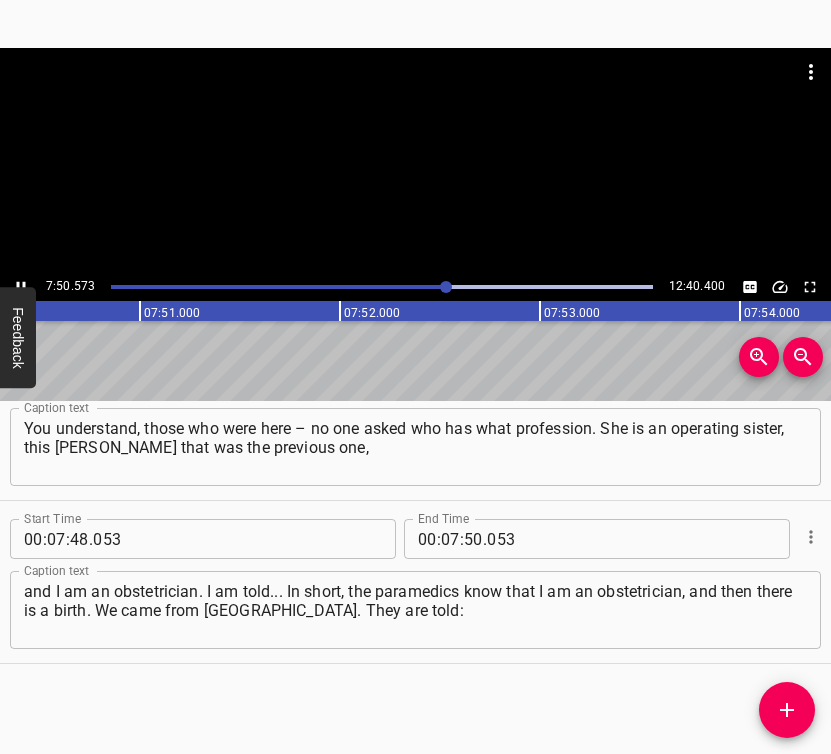 scroll, scrollTop: 0, scrollLeft: 94114, axis: horizontal 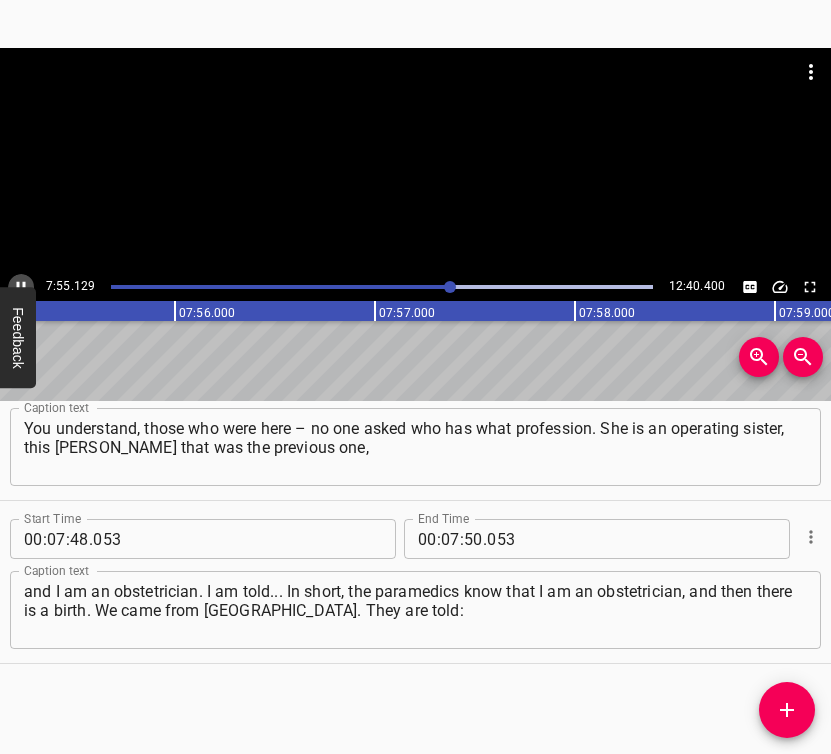 click 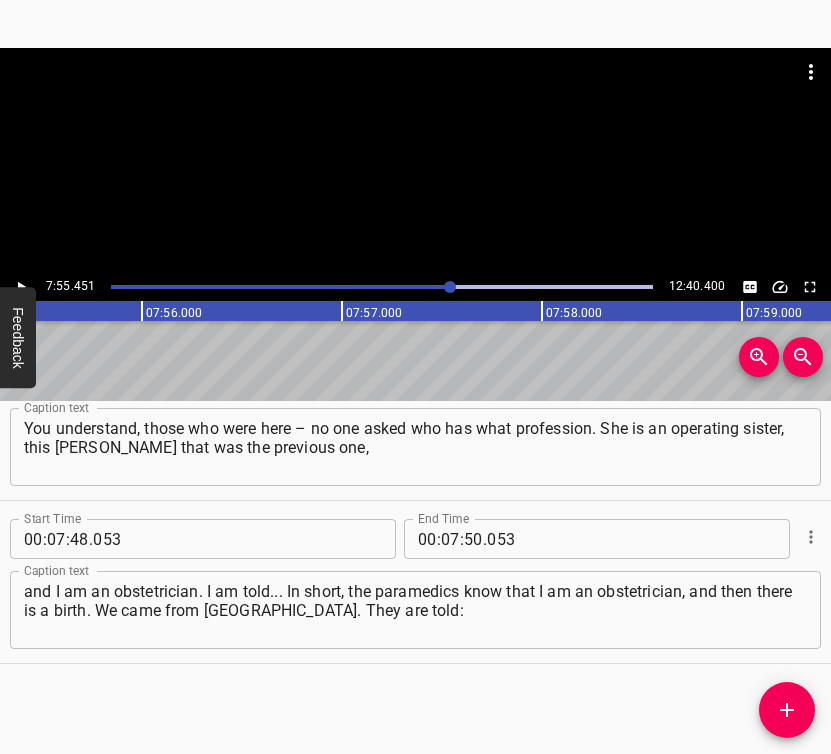 scroll, scrollTop: 0, scrollLeft: 95090, axis: horizontal 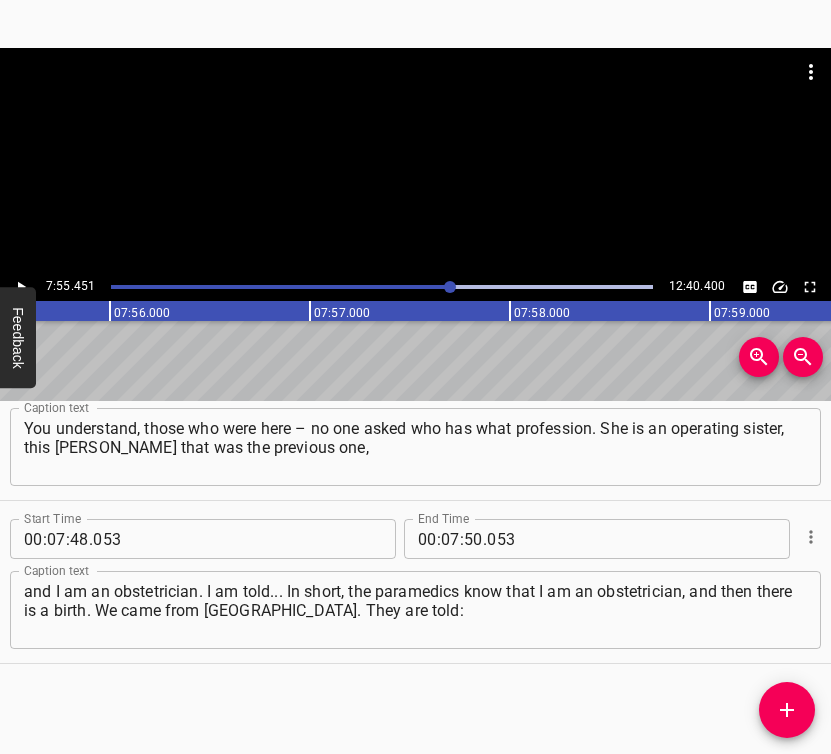 click at bounding box center (450, 287) 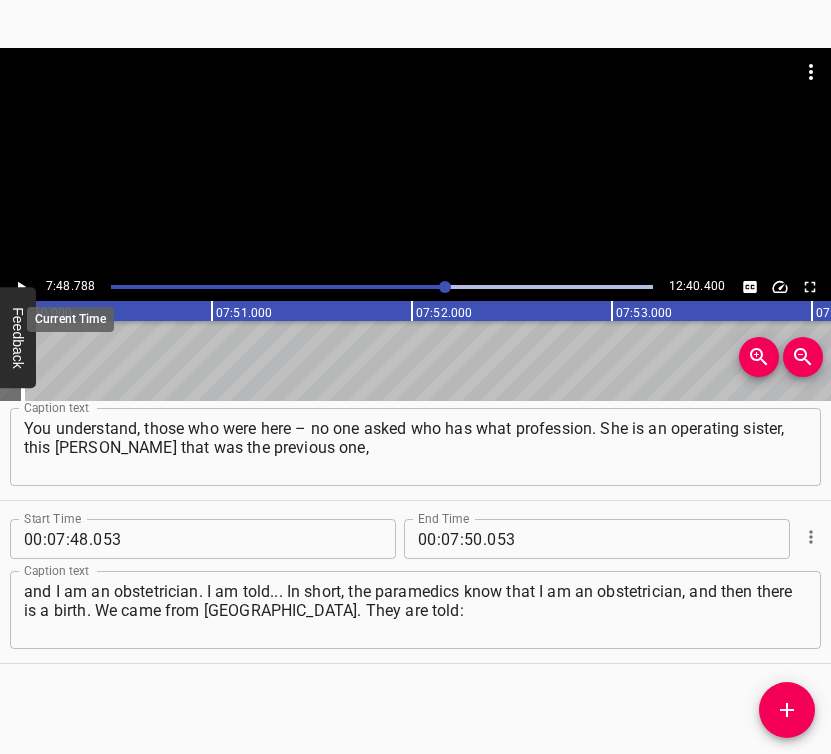 scroll, scrollTop: 0, scrollLeft: 93757, axis: horizontal 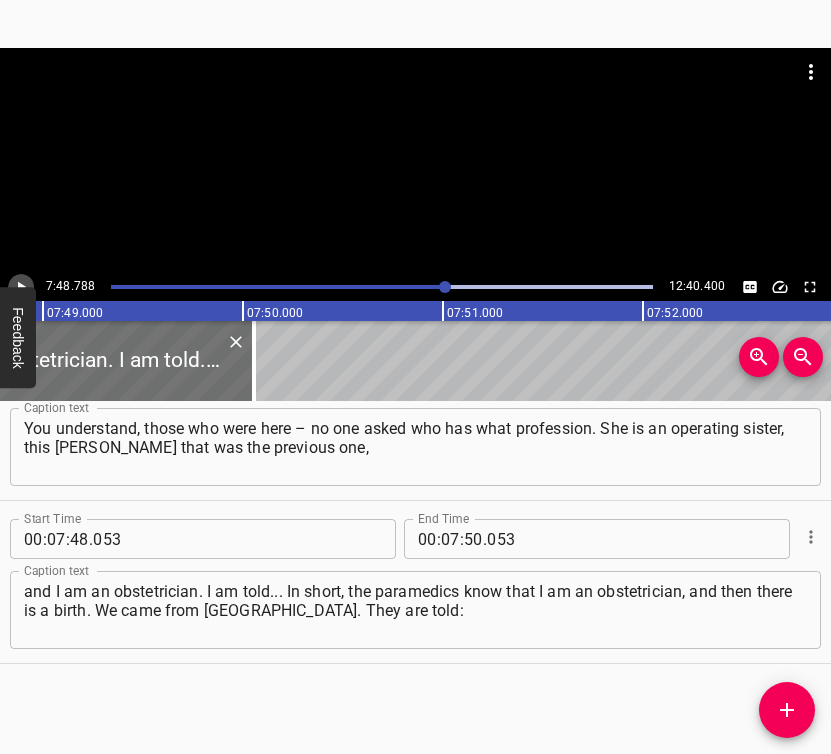 click 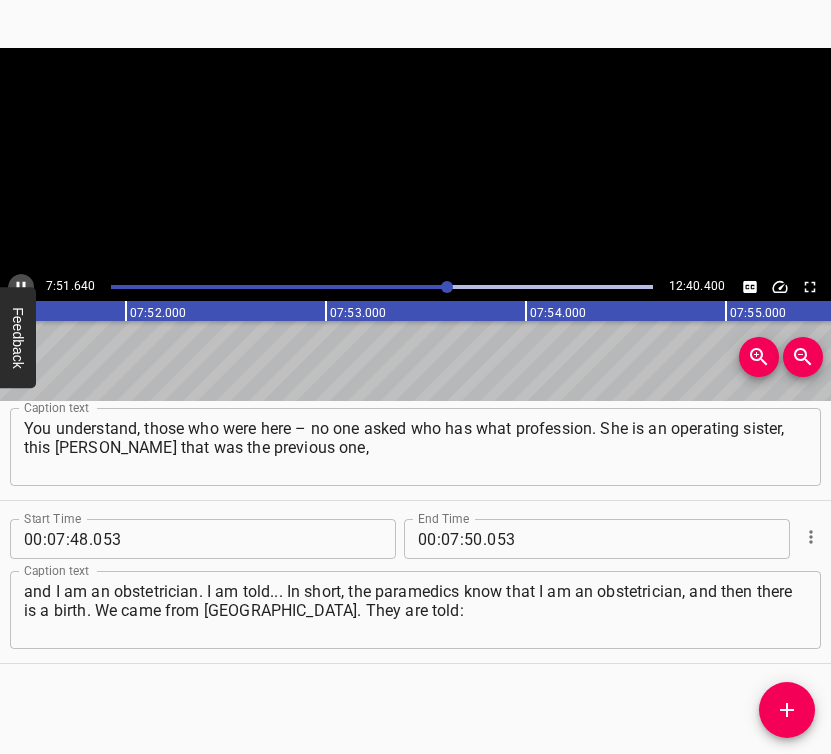 click 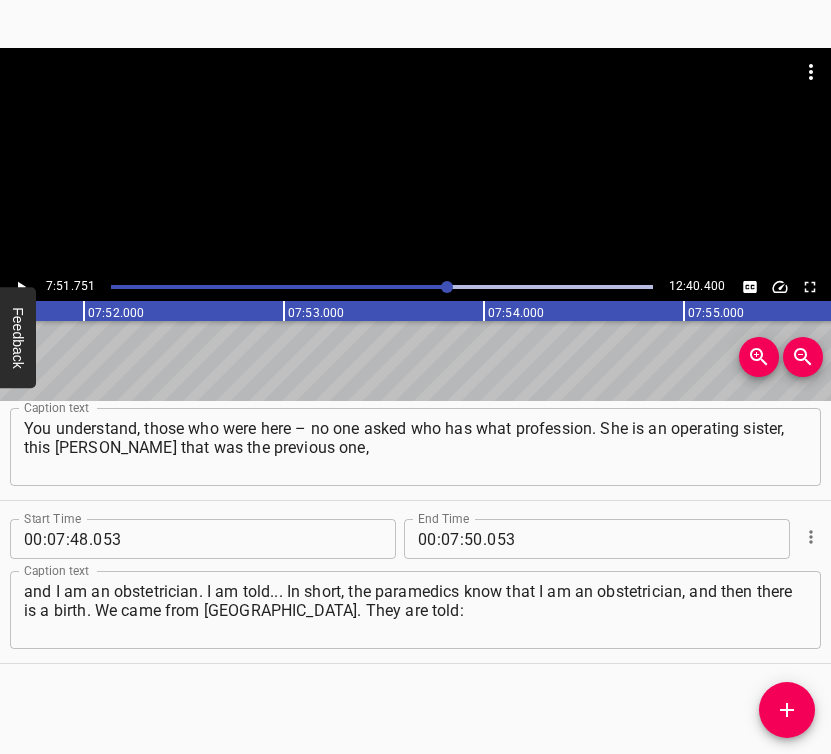 scroll, scrollTop: 0, scrollLeft: 94350, axis: horizontal 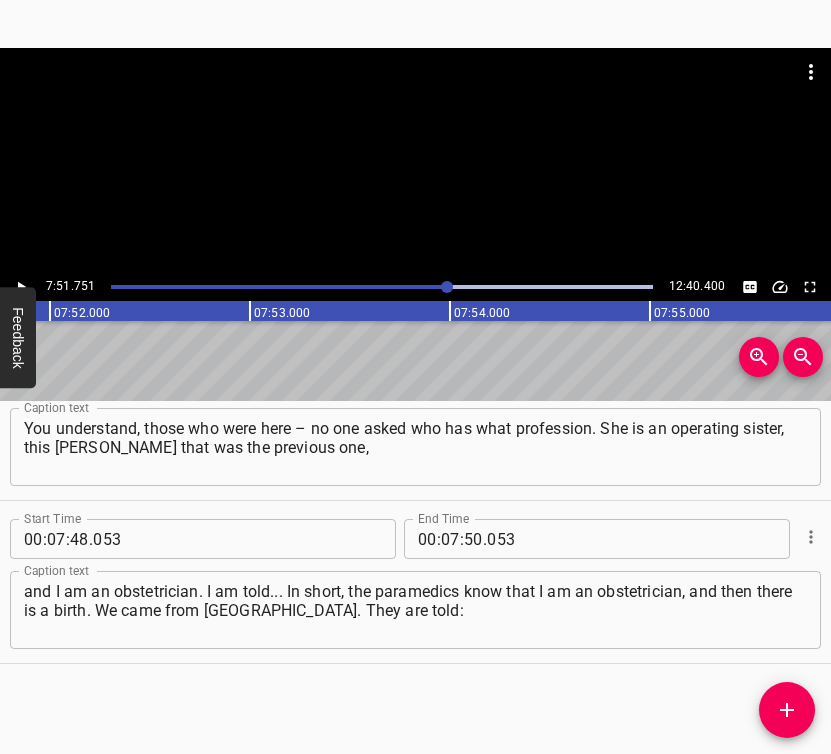 click 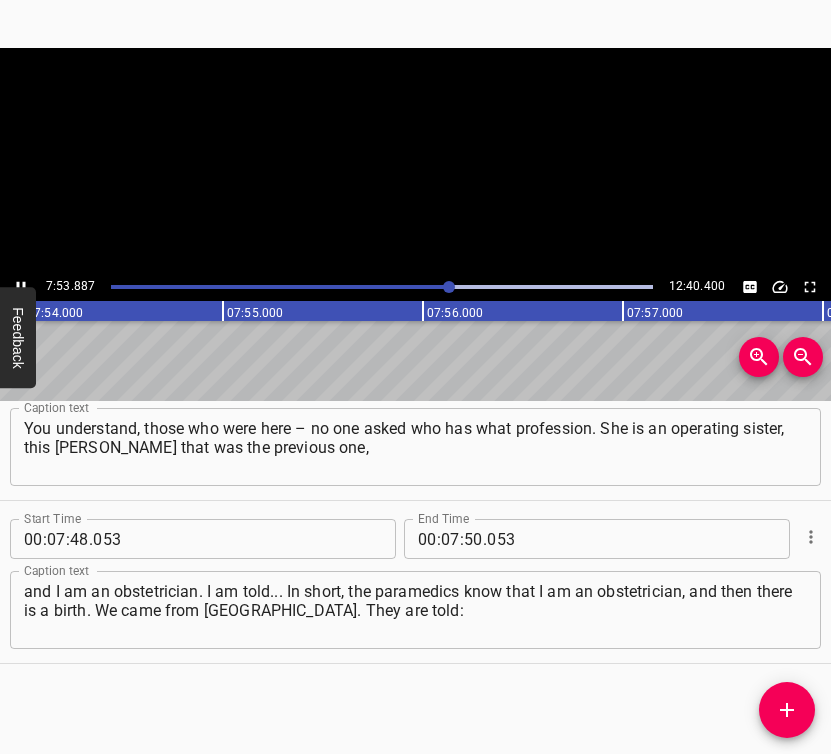 click 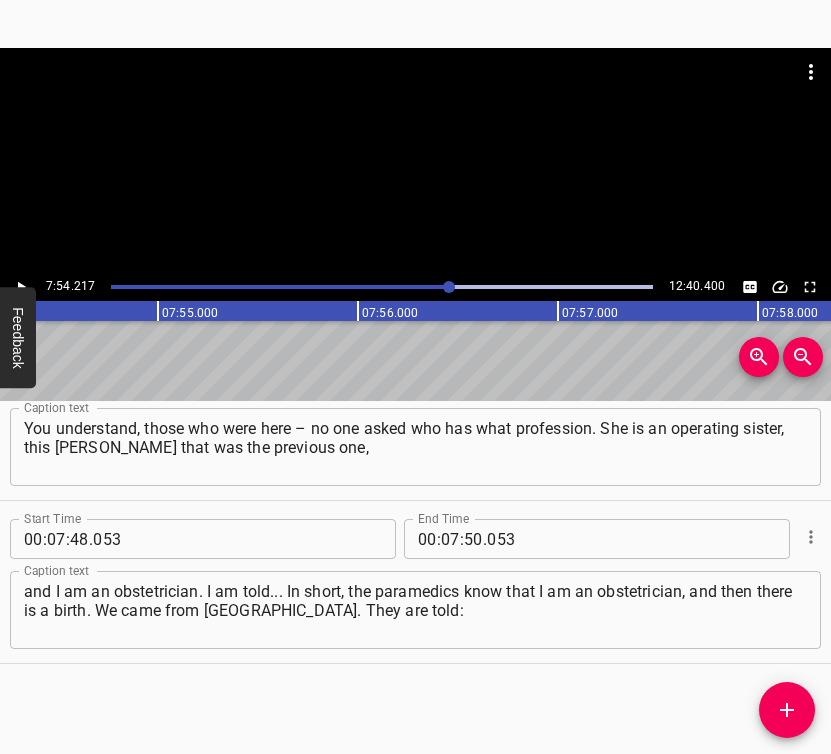 scroll, scrollTop: 0, scrollLeft: 94843, axis: horizontal 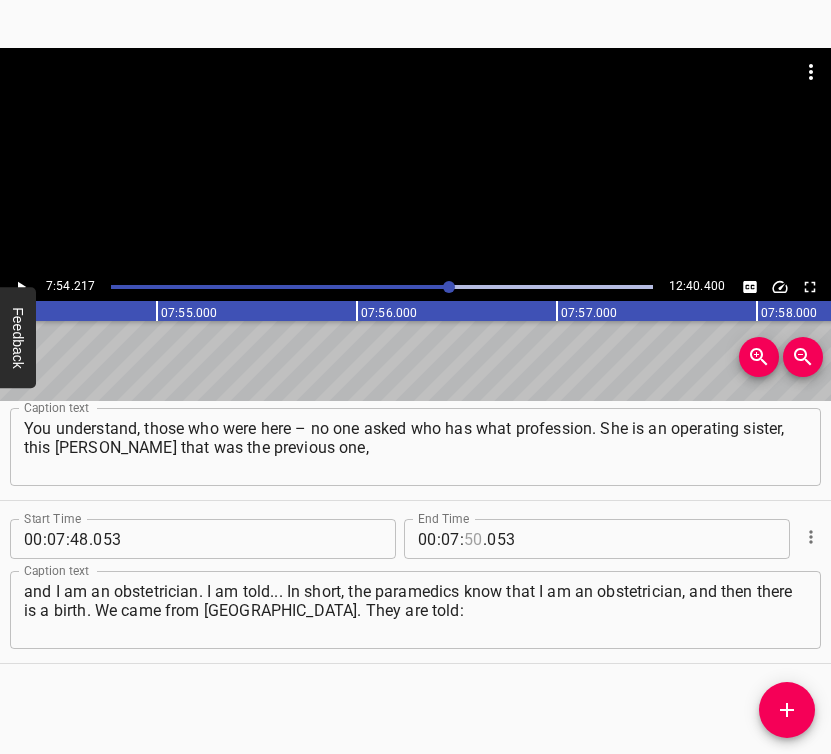 click at bounding box center (473, 539) 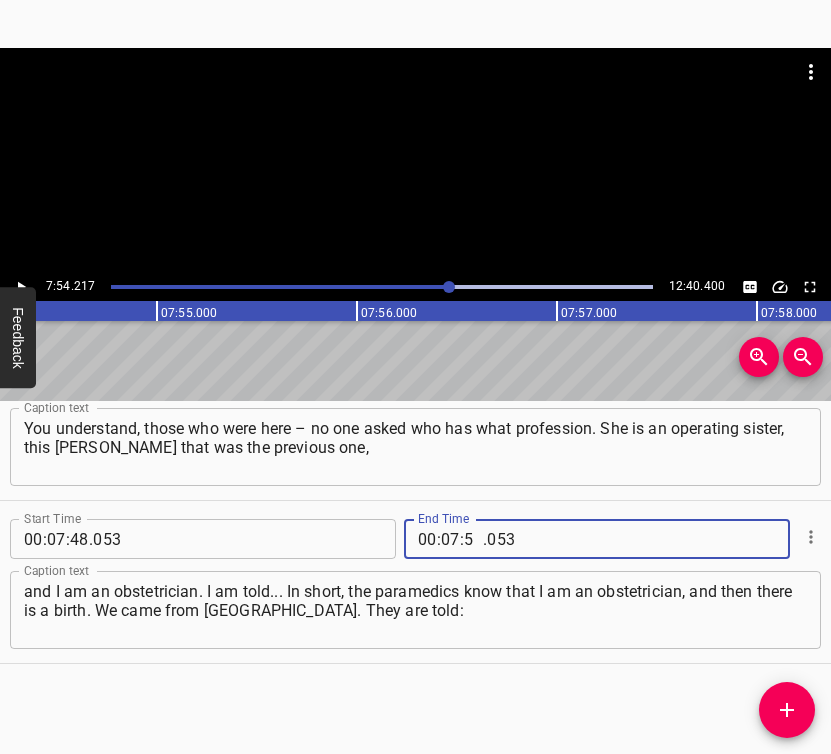 type on "54" 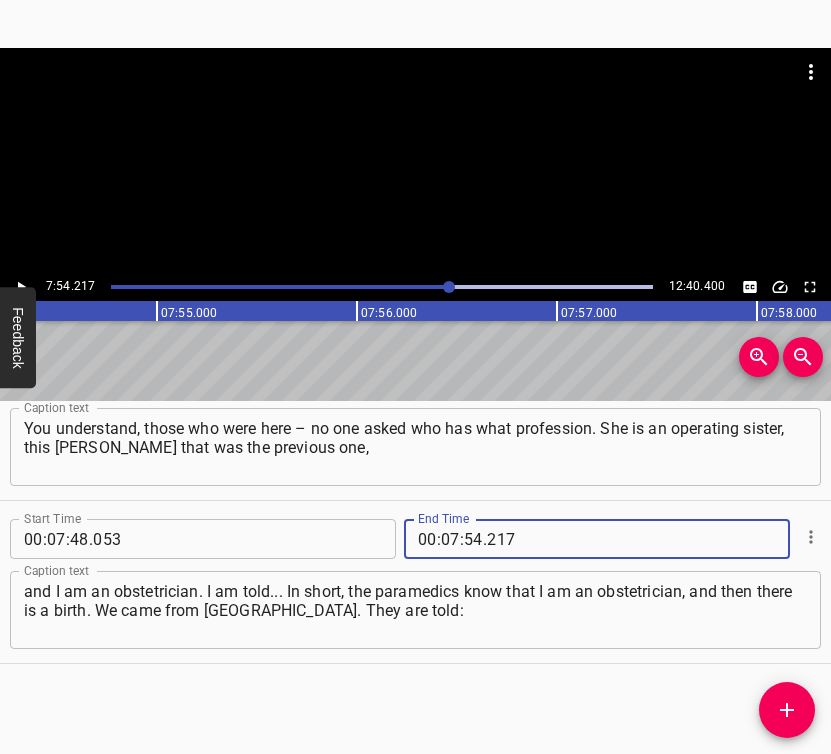 type on "217" 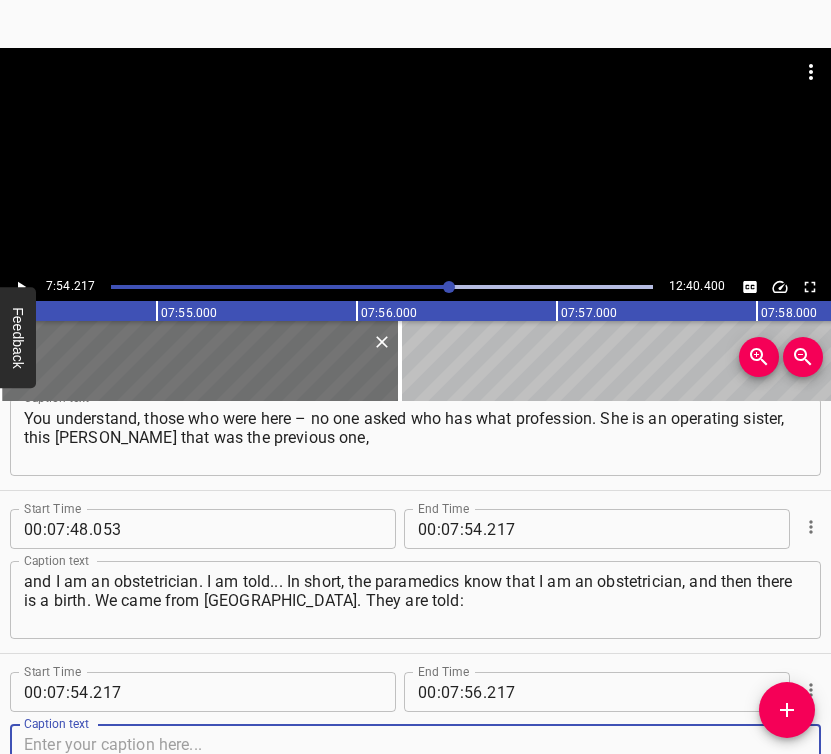 scroll, scrollTop: 7402, scrollLeft: 0, axis: vertical 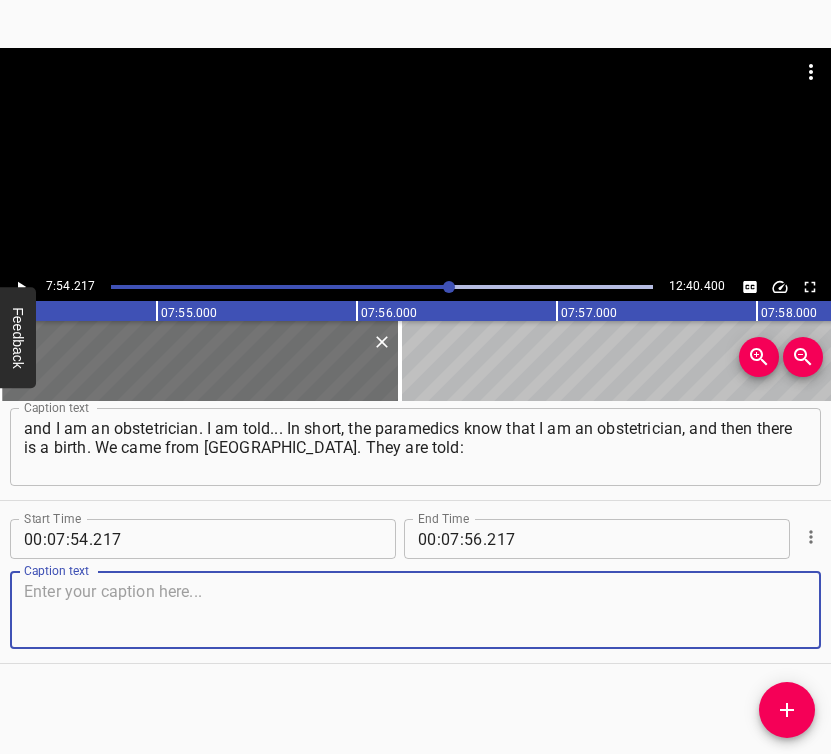click at bounding box center (415, 610) 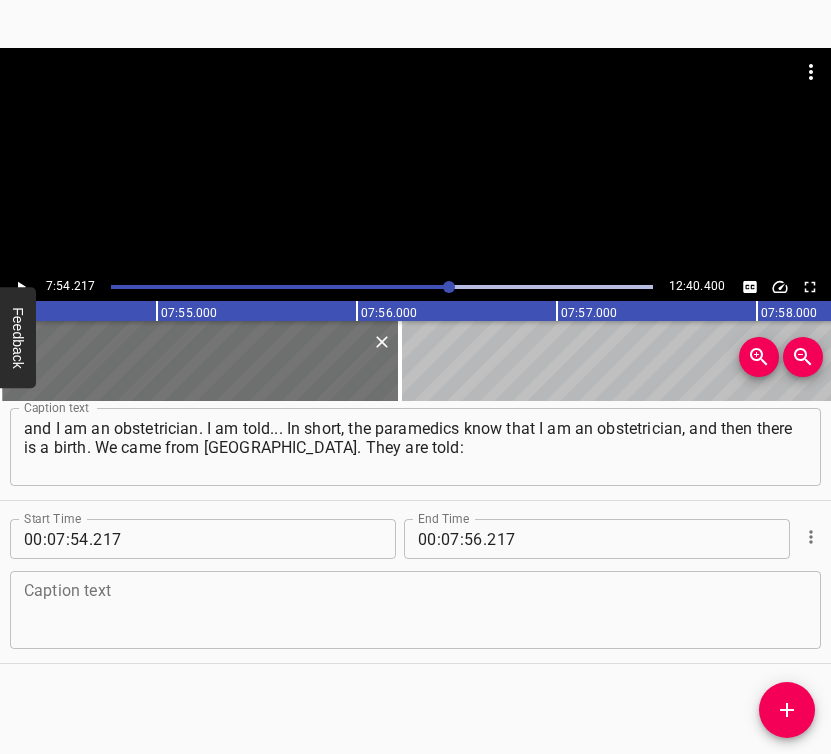 click at bounding box center [415, 610] 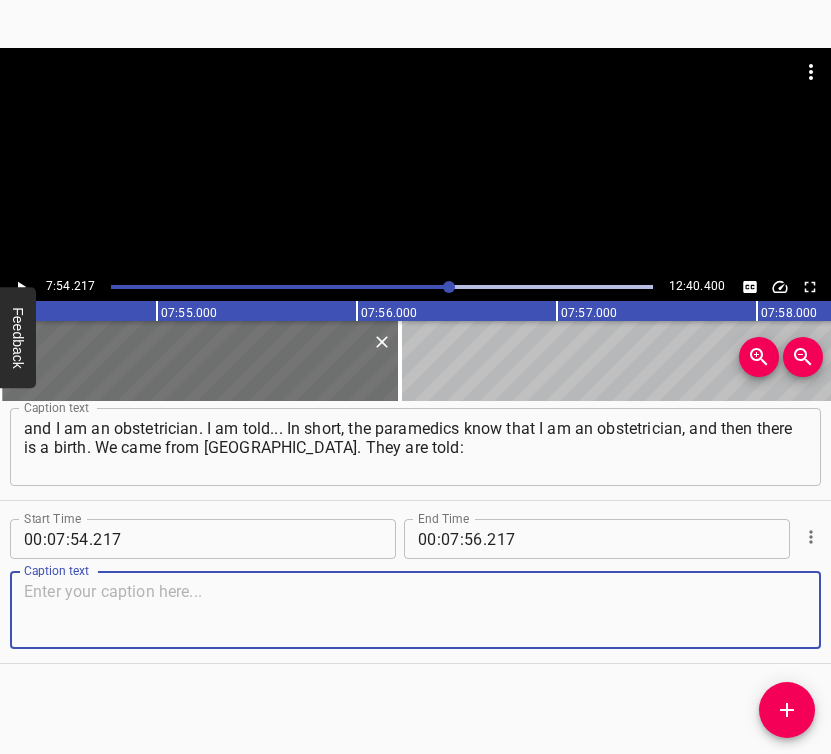 paste on ""How is this so? Why aren't you going to [GEOGRAPHIC_DATA]?" – "No, we won't get there." And I said: "You don't understand what complications can be." 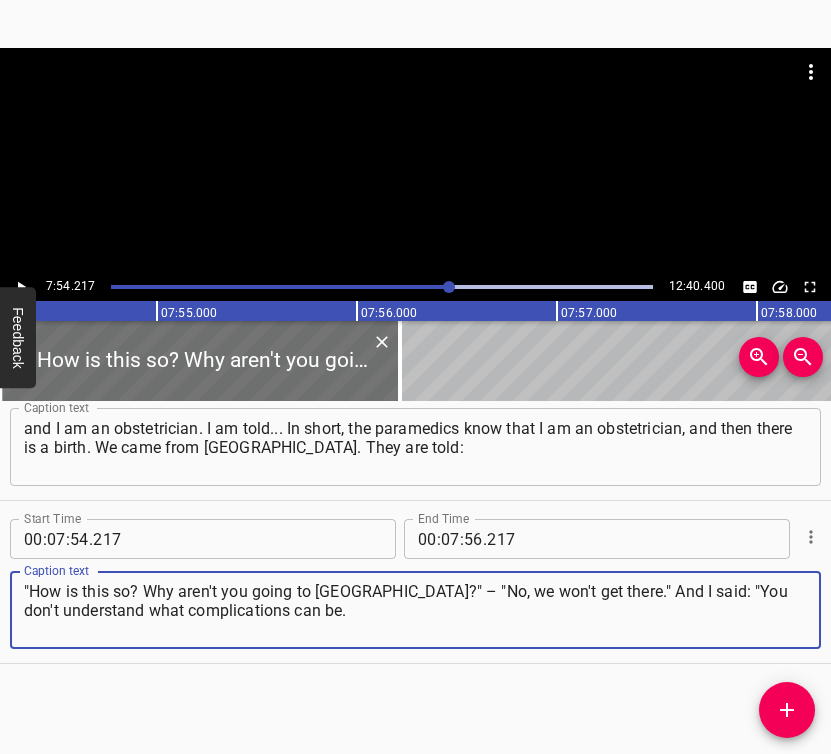 type on ""How is this so? Why aren't you going to [GEOGRAPHIC_DATA]?" – "No, we won't get there." And I said: "You don't understand what complications can be." 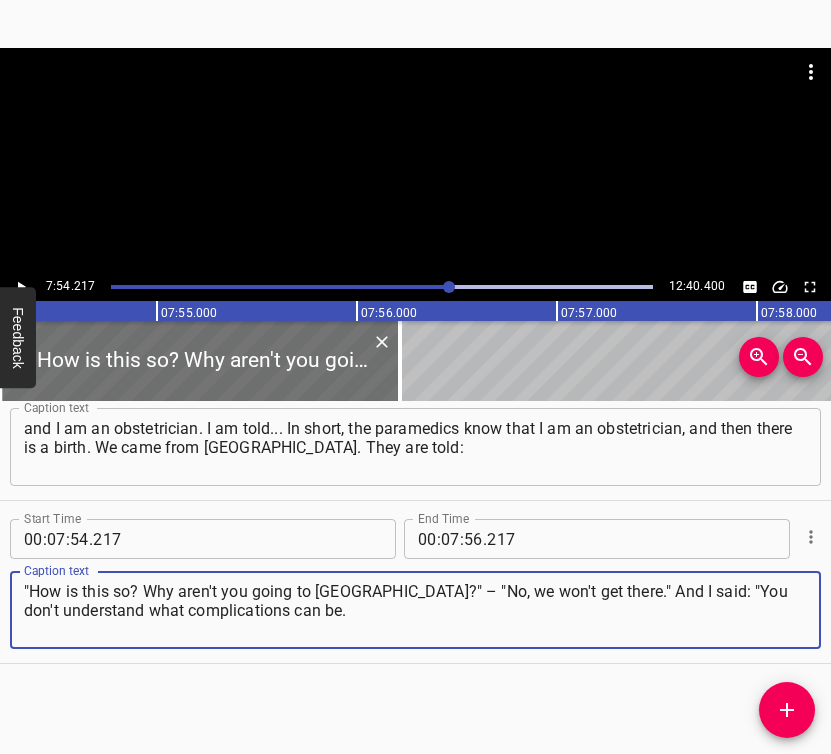 click 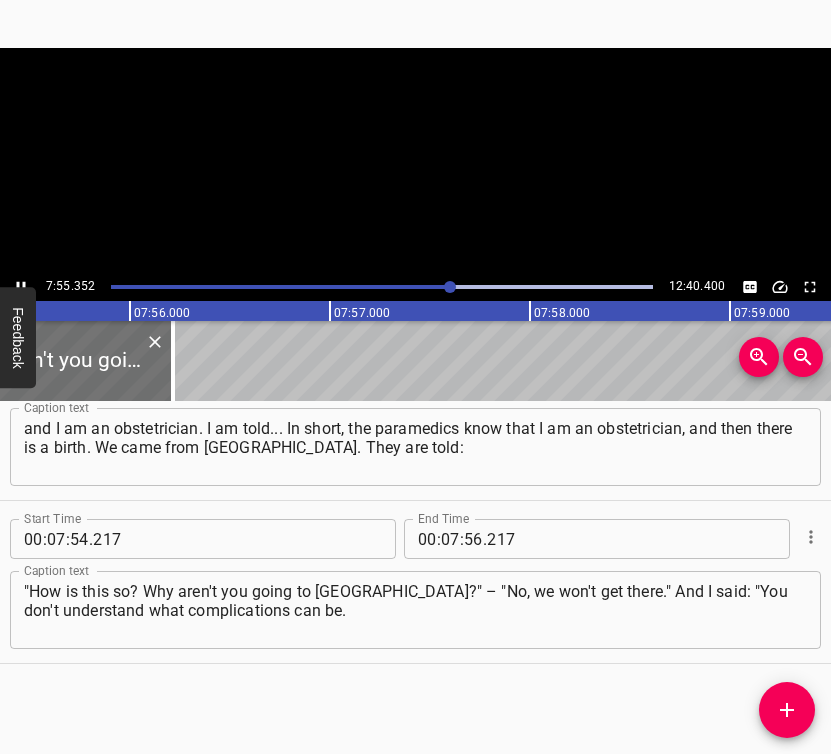 scroll, scrollTop: 0, scrollLeft: 95123, axis: horizontal 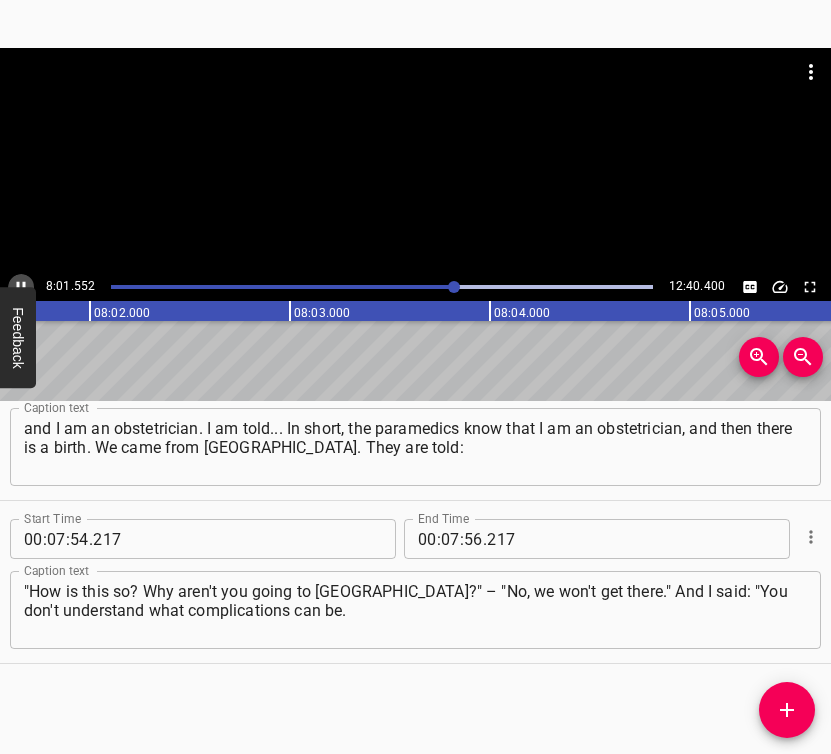 click 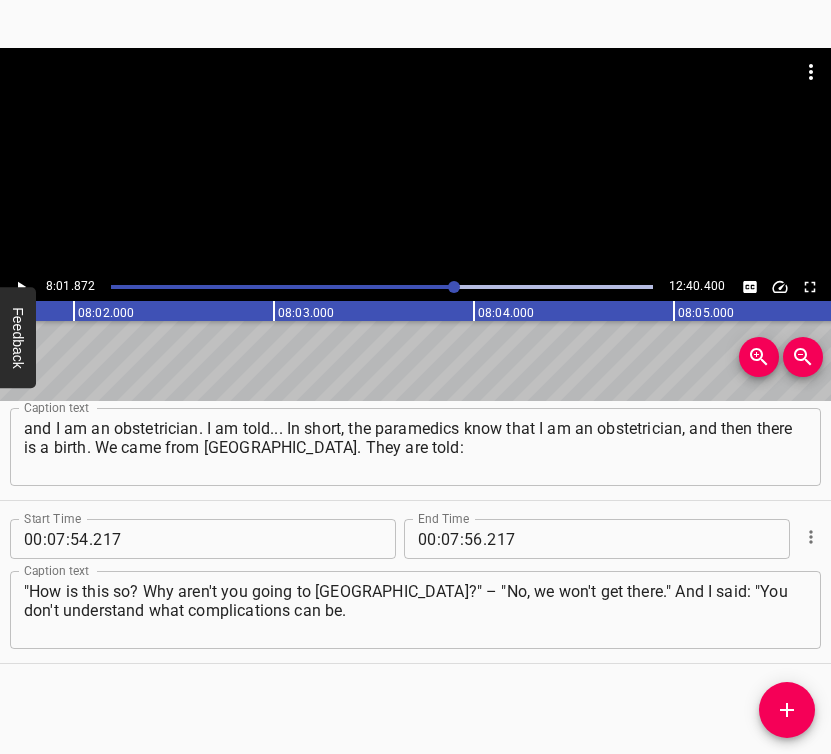 scroll, scrollTop: 0, scrollLeft: 96374, axis: horizontal 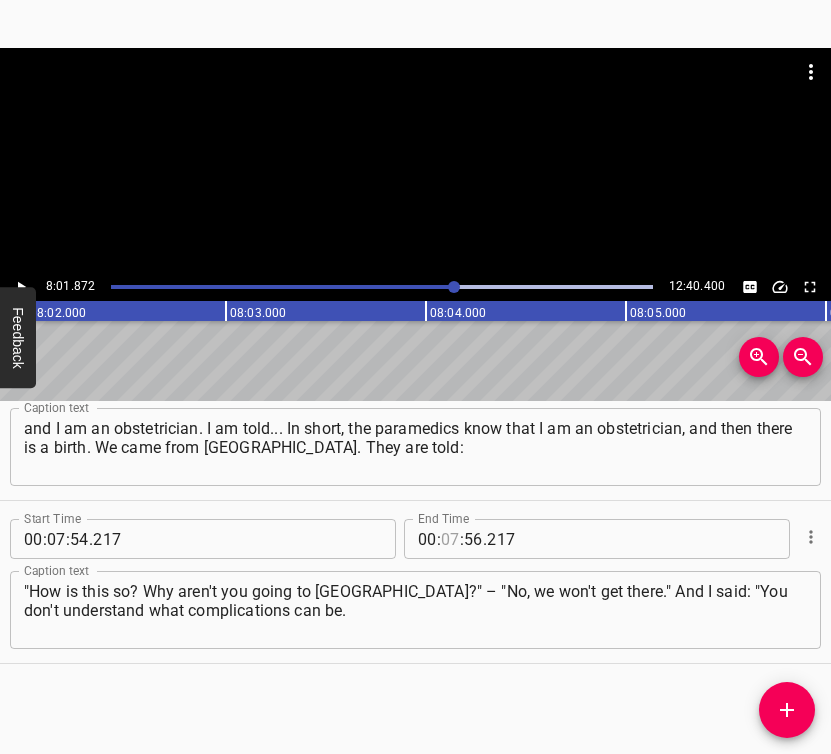 click at bounding box center [450, 539] 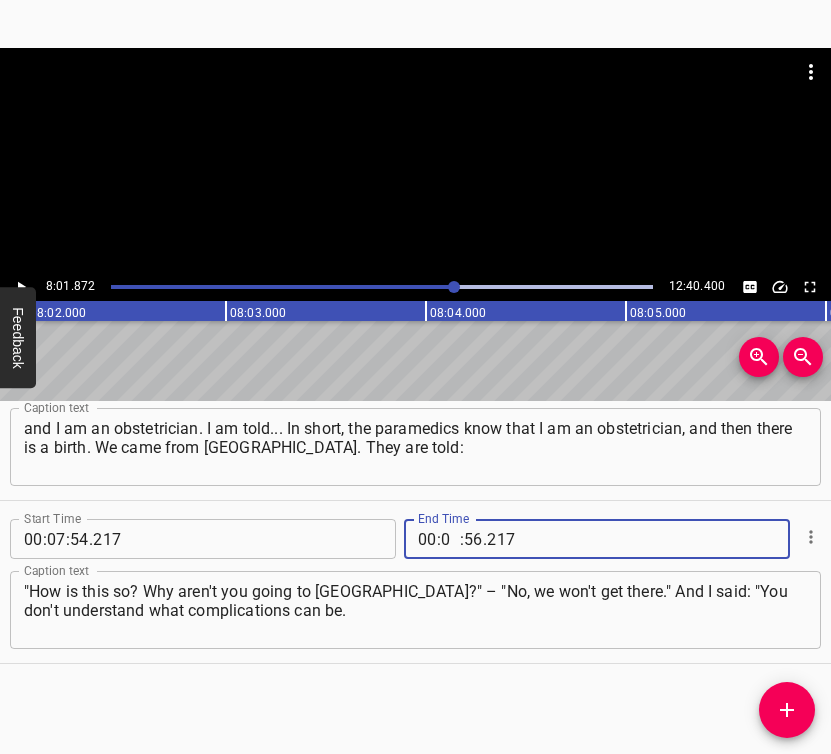 type on "08" 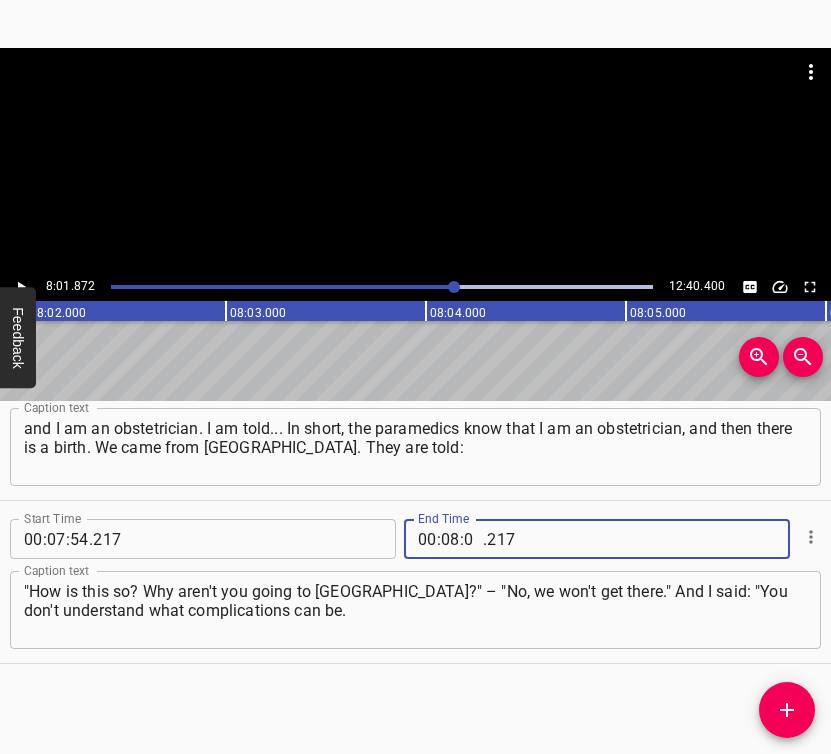 type on "01" 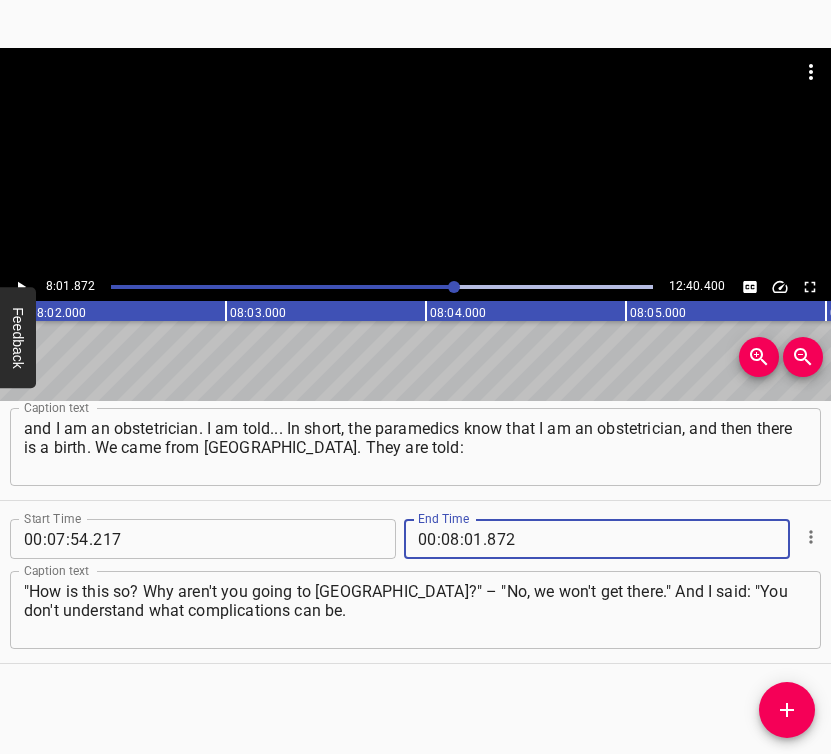 type on "872" 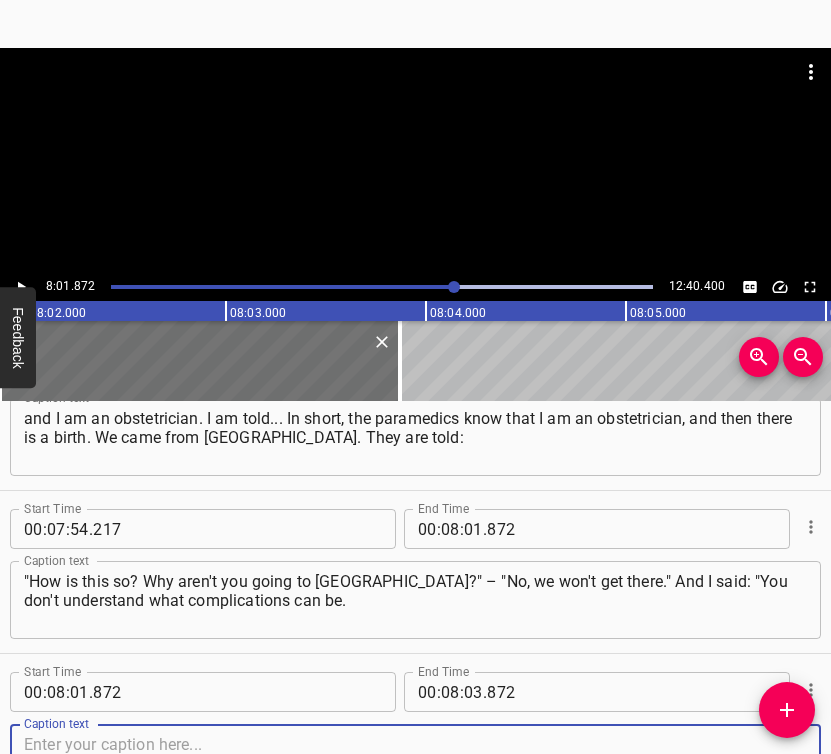 scroll, scrollTop: 7565, scrollLeft: 0, axis: vertical 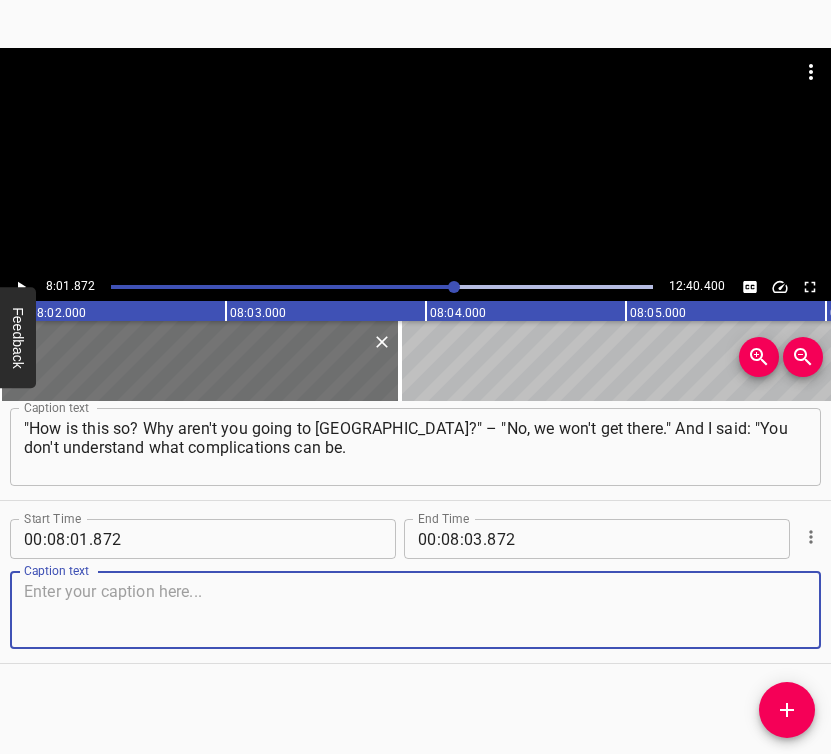 click on "Caption text" at bounding box center (415, 610) 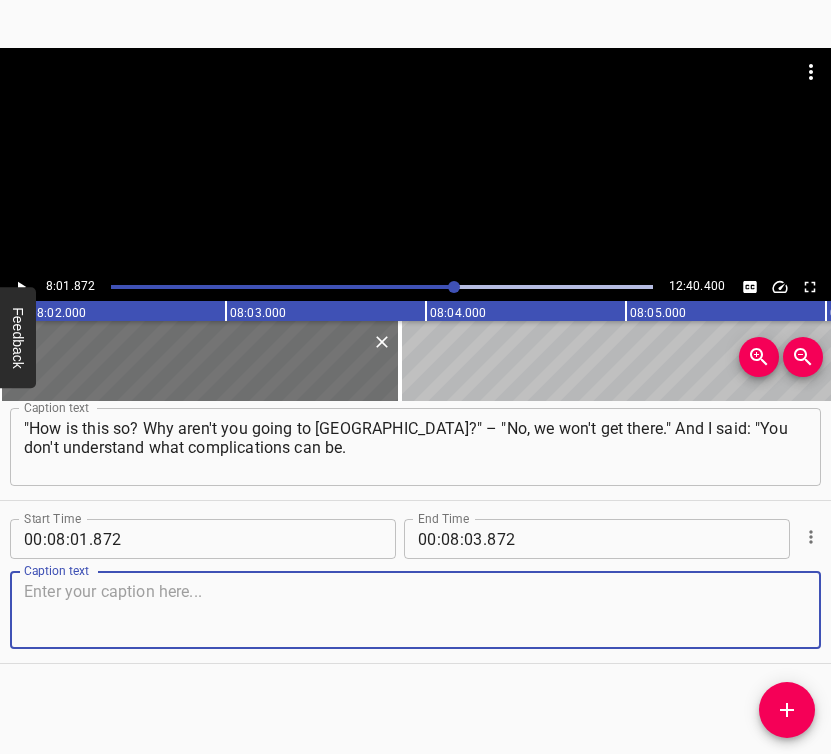 click at bounding box center (415, 610) 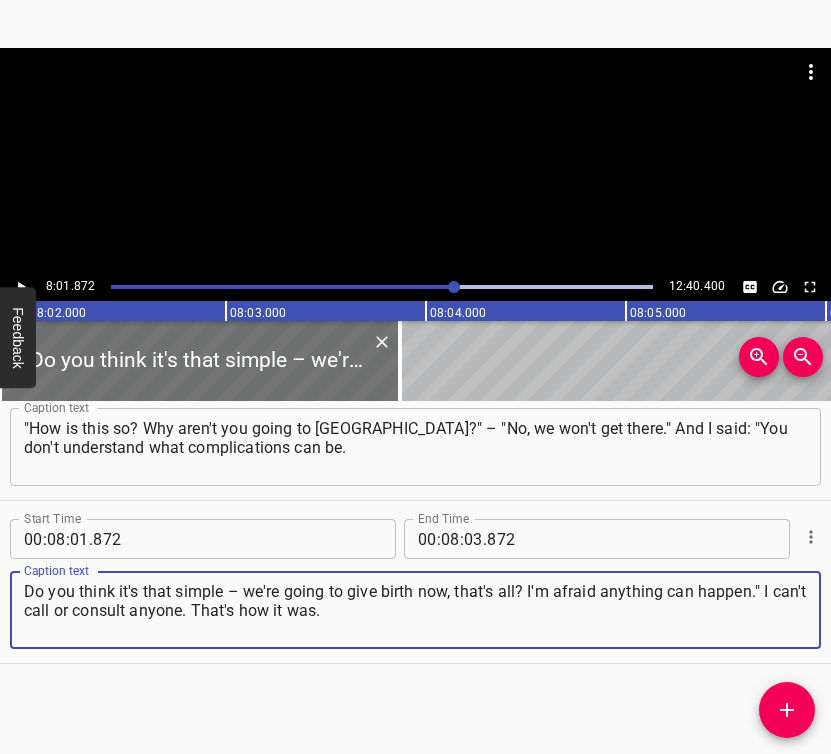 type on "Do you think it's that simple – we're going to give birth now, that's all? I'm afraid anything can happen." I can't call or consult anyone. That's how it was." 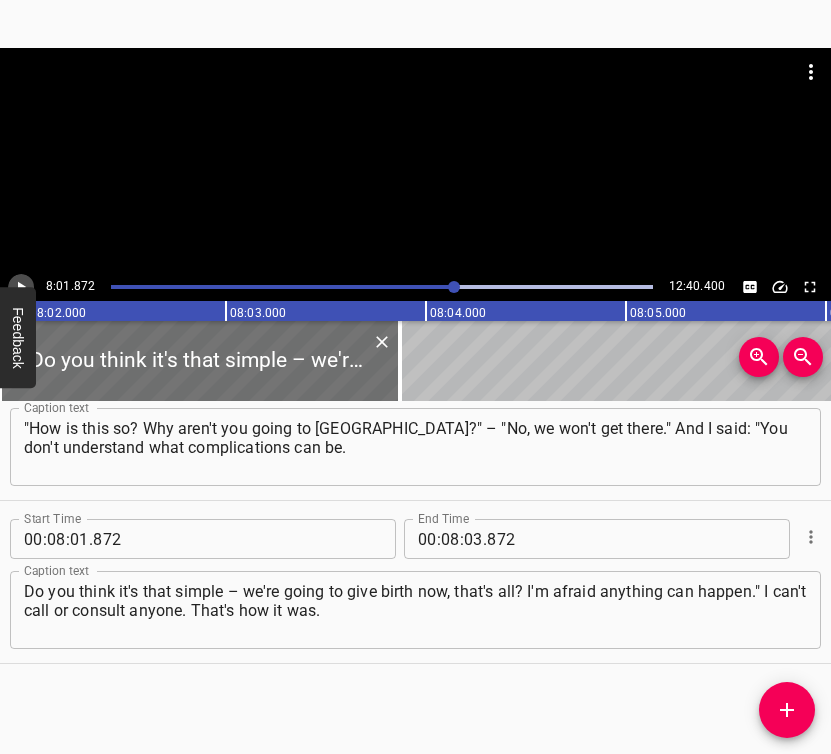 click 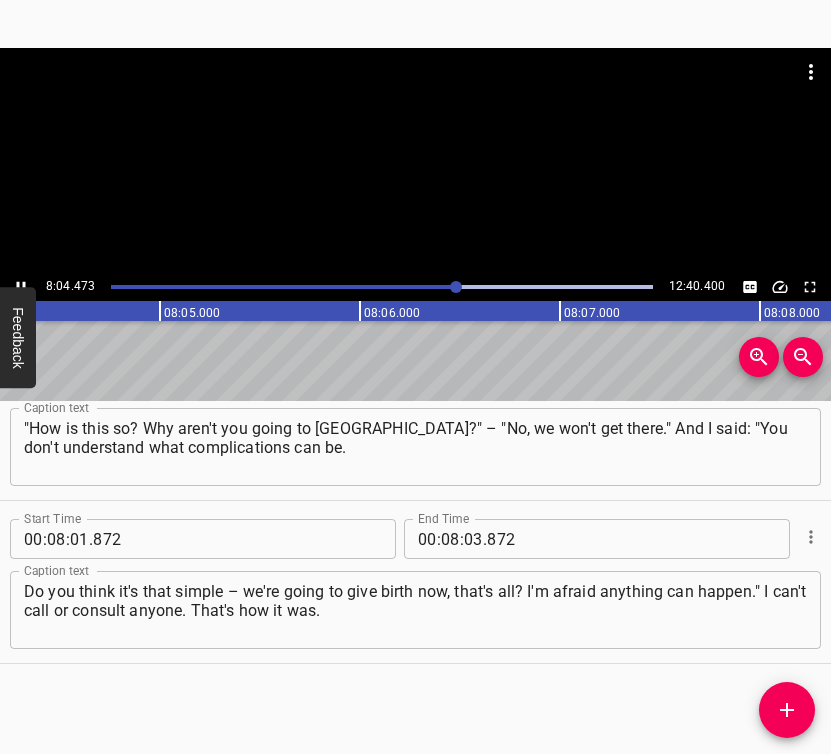 scroll, scrollTop: 0, scrollLeft: 96894, axis: horizontal 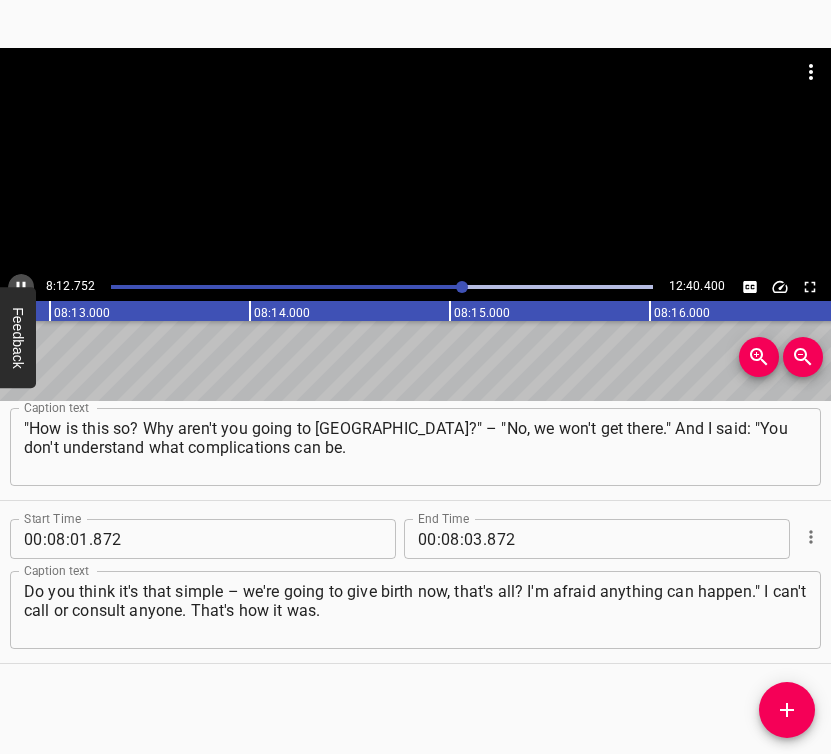 click 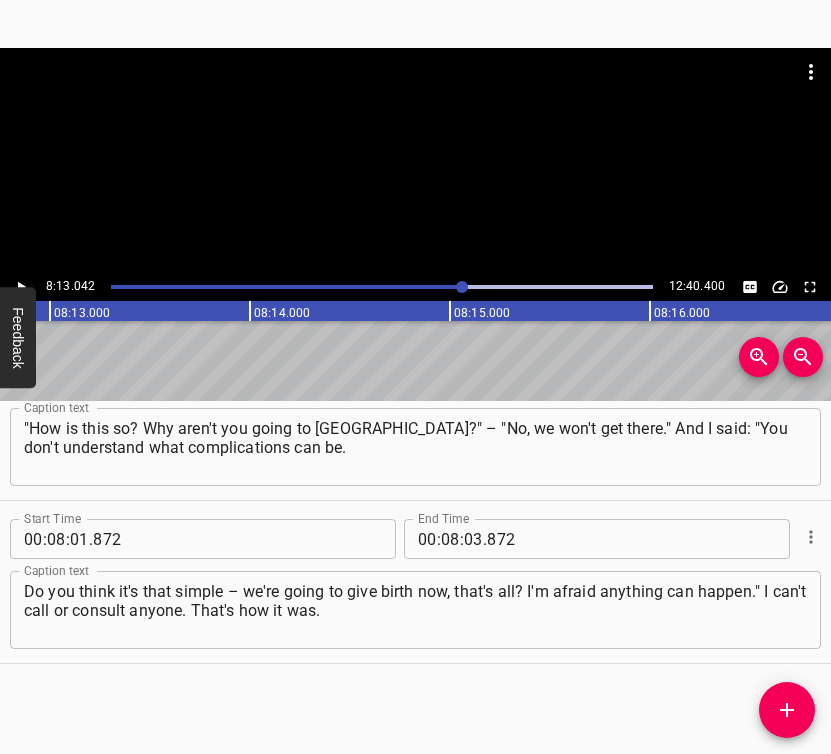scroll, scrollTop: 0, scrollLeft: 98608, axis: horizontal 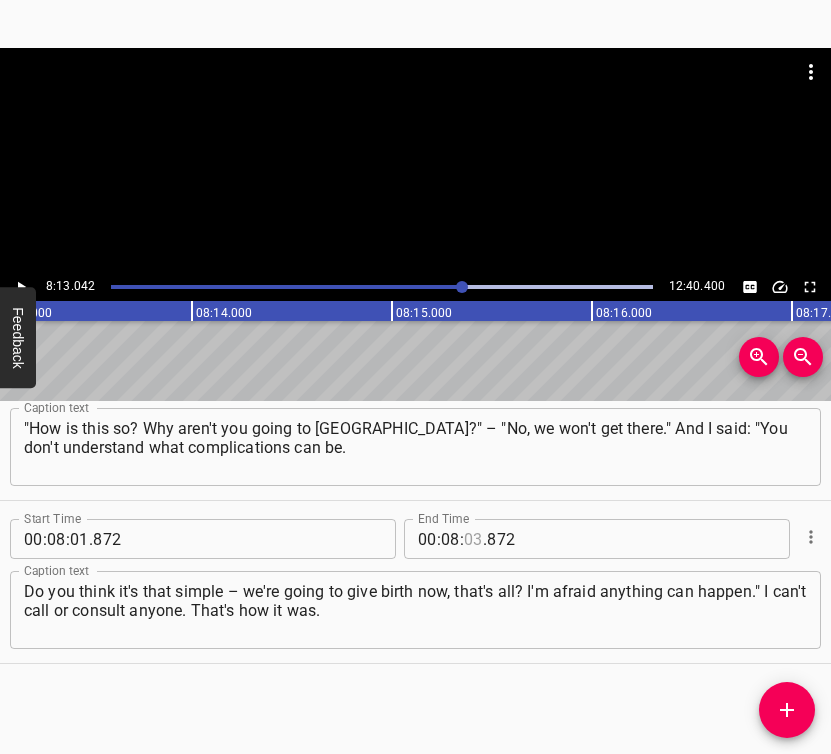 click at bounding box center (473, 539) 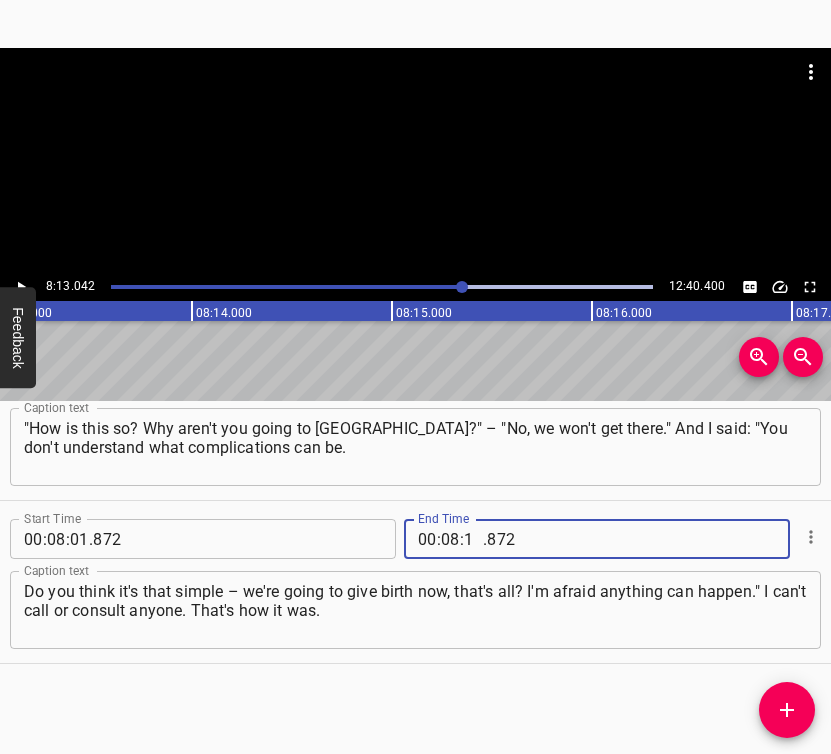 type on "13" 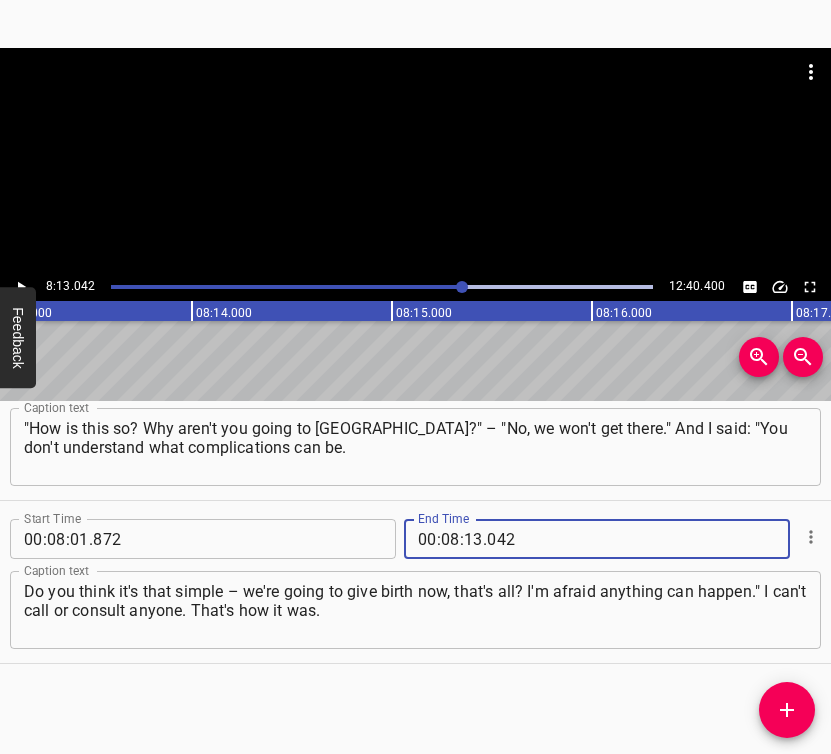 type on "042" 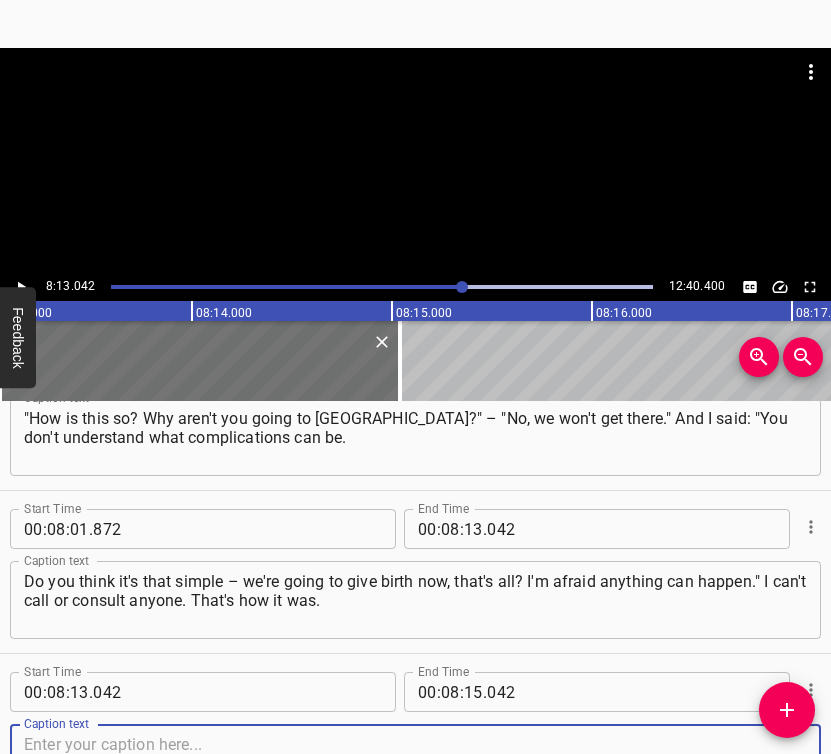 scroll, scrollTop: 7728, scrollLeft: 0, axis: vertical 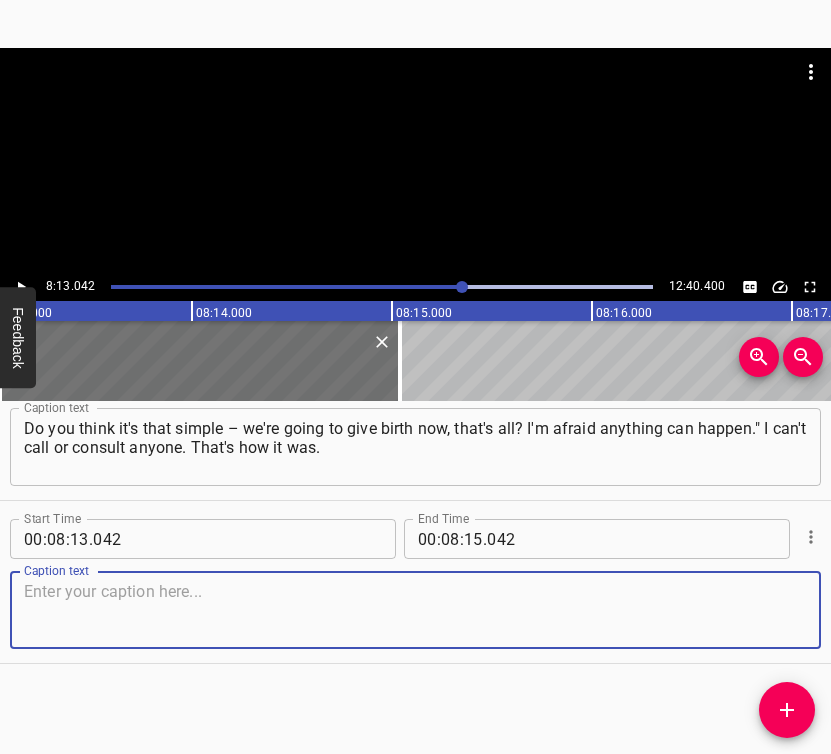 click at bounding box center [415, 610] 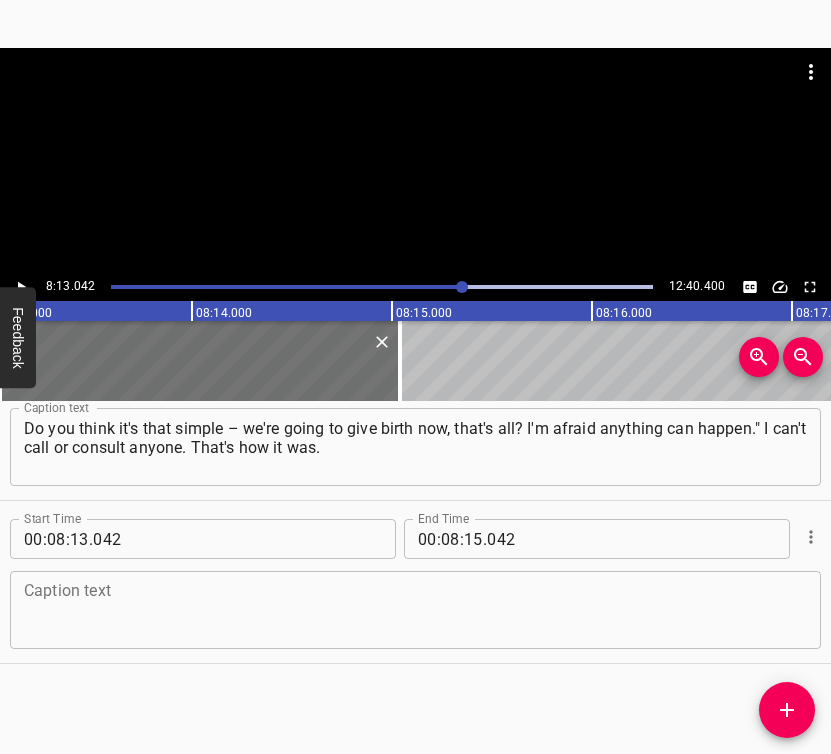 click at bounding box center [415, 610] 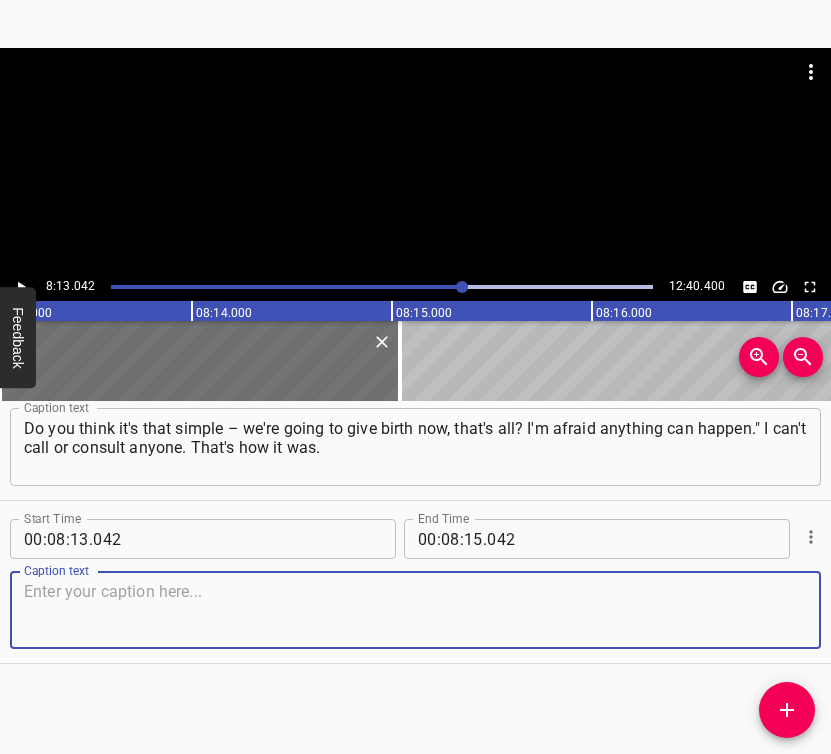 paste on "But we arrived at the clinic, and I do not know how it happened that I had medication with me, [MEDICAL_DATA]. I mean, it's professional, you know?" 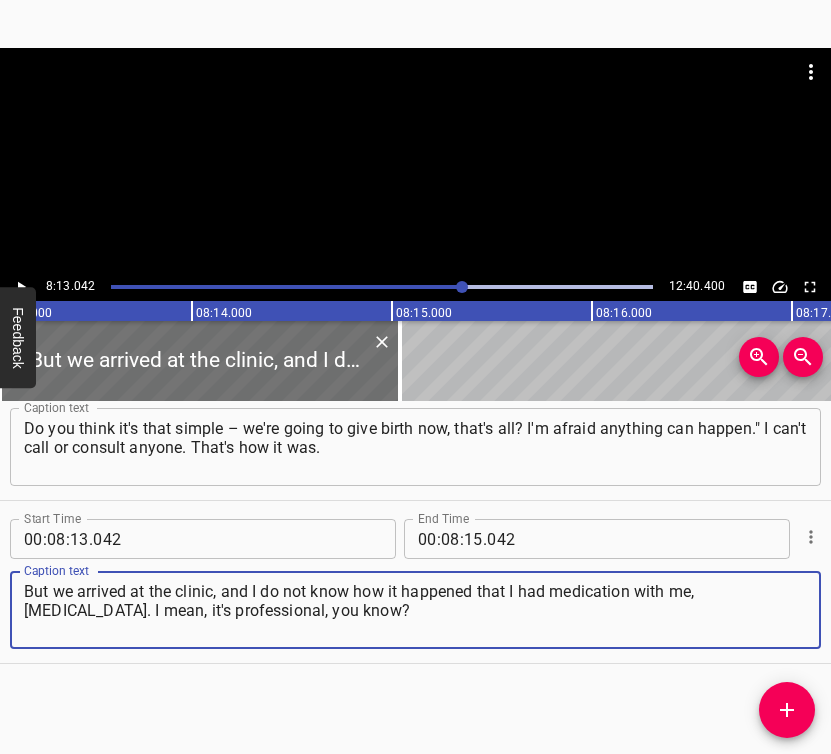 type on "But we arrived at the clinic, and I do not know how it happened that I had medication with me, [MEDICAL_DATA]. I mean, it's professional, you know?" 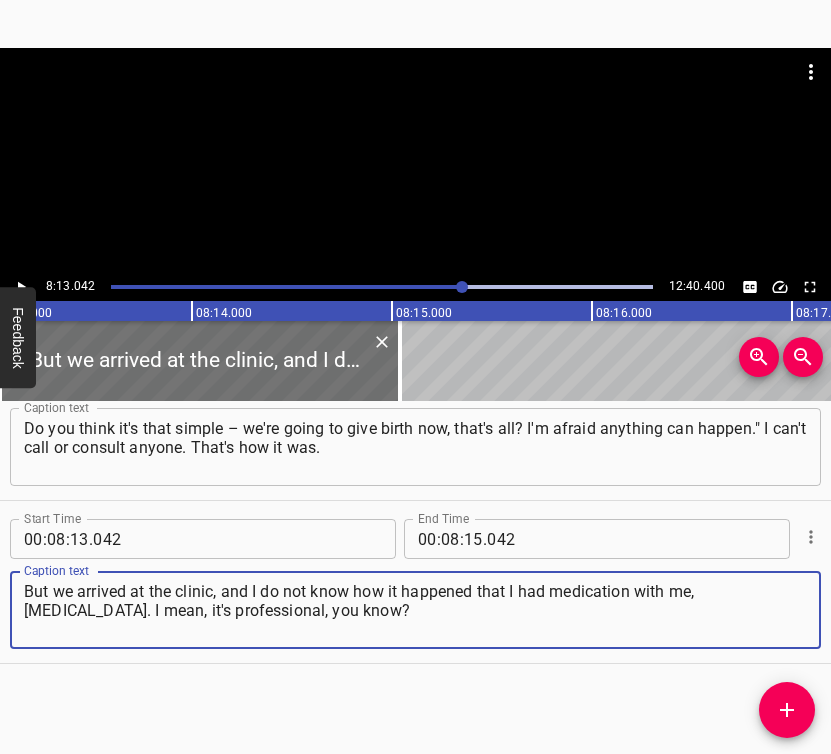 click 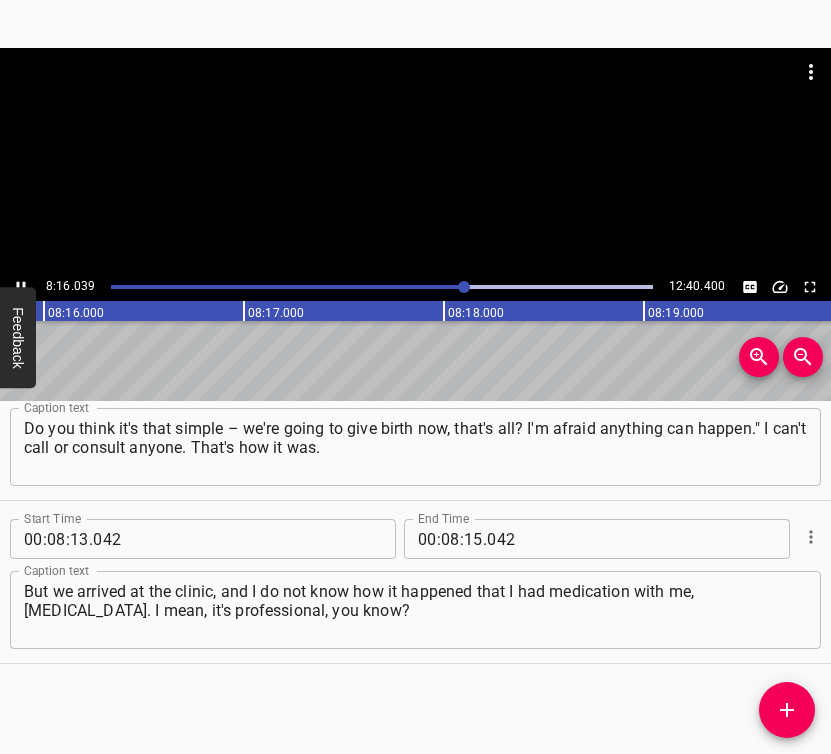 scroll, scrollTop: 0, scrollLeft: 99207, axis: horizontal 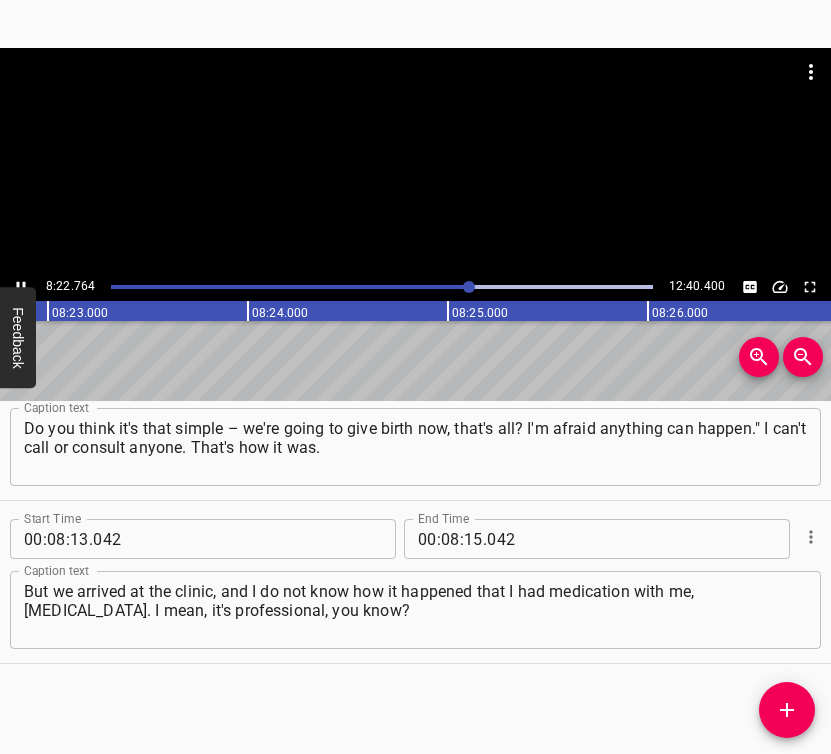 click at bounding box center [21, 287] 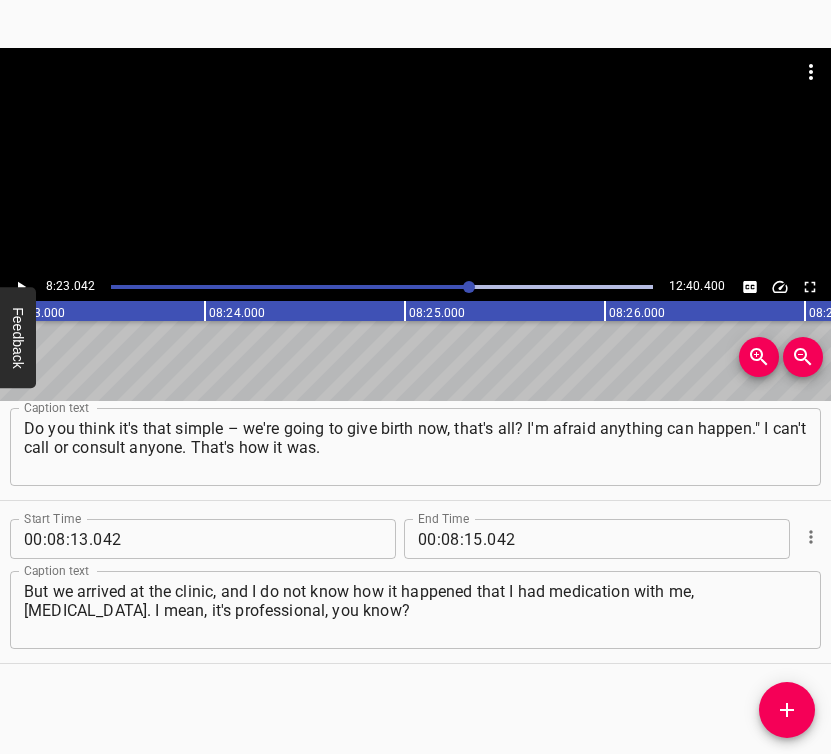 scroll, scrollTop: 0, scrollLeft: 100608, axis: horizontal 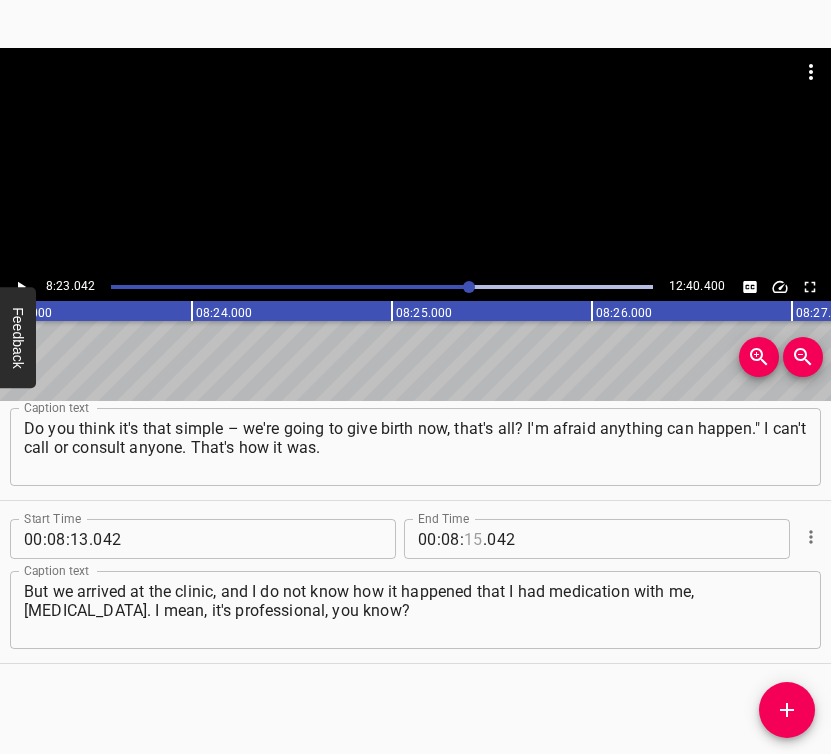 click at bounding box center (473, 539) 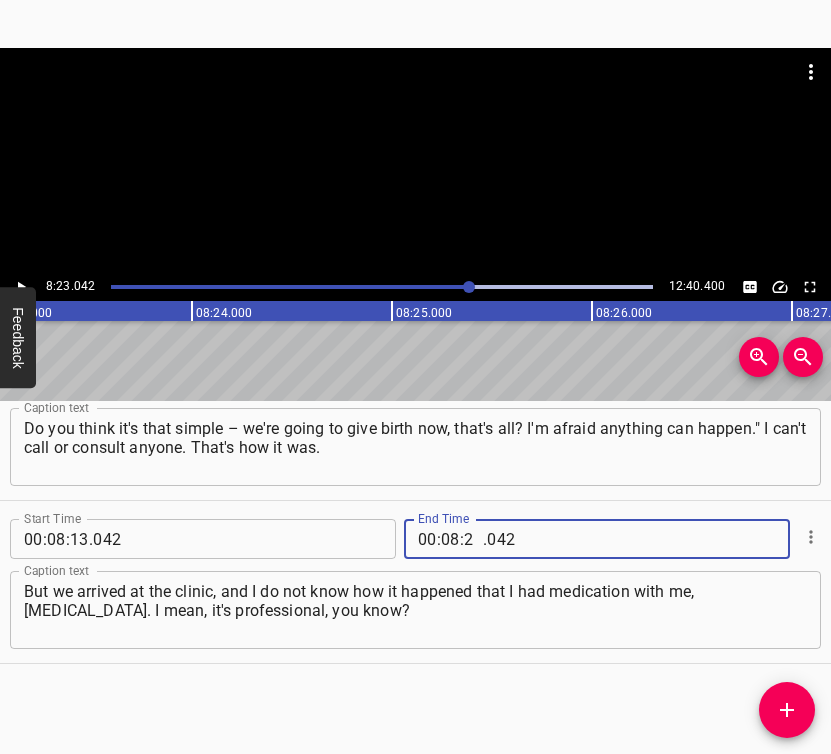 type on "23" 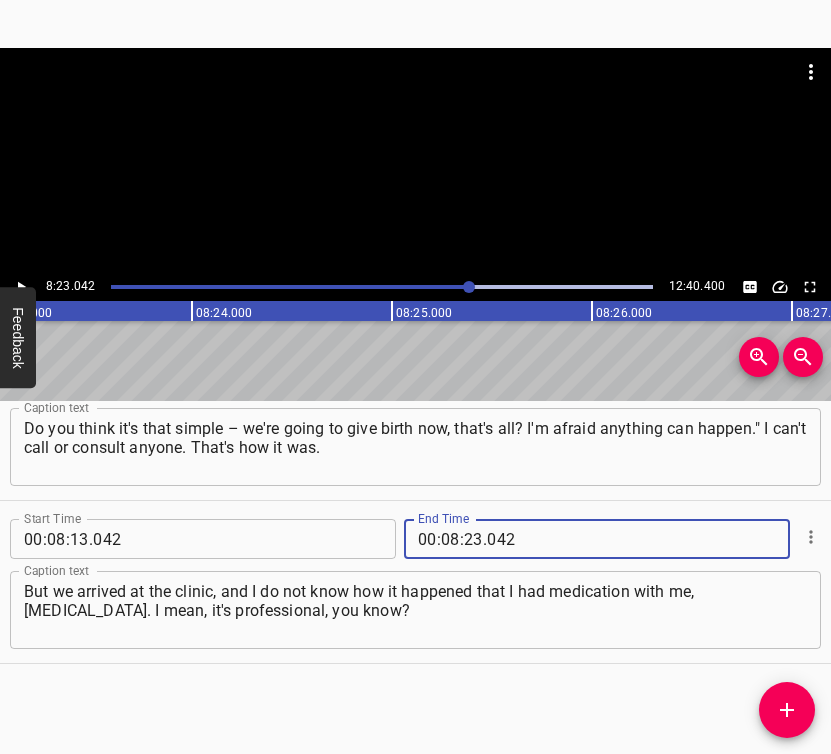 type on "042" 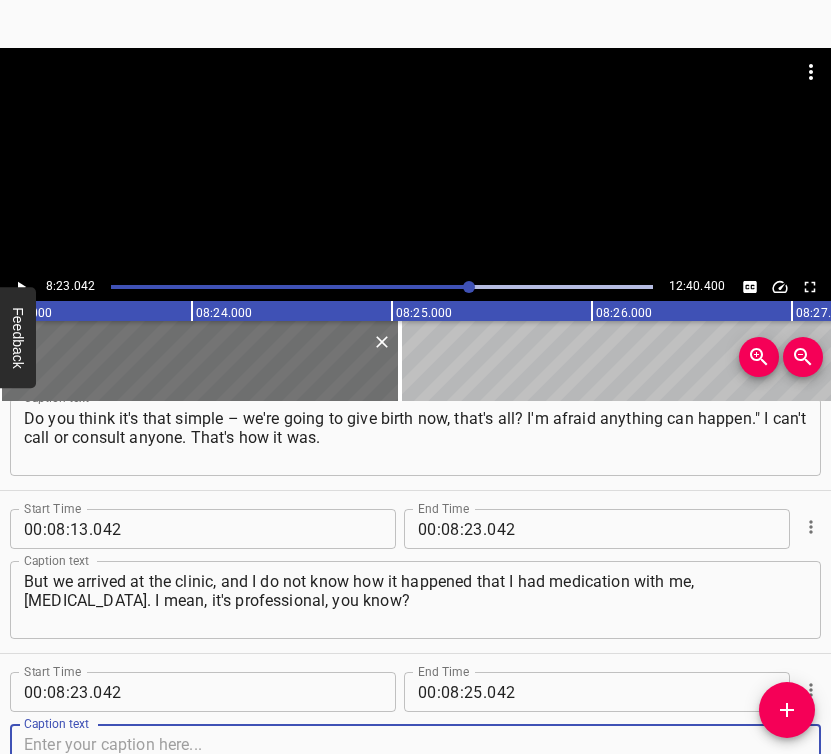 scroll, scrollTop: 7891, scrollLeft: 0, axis: vertical 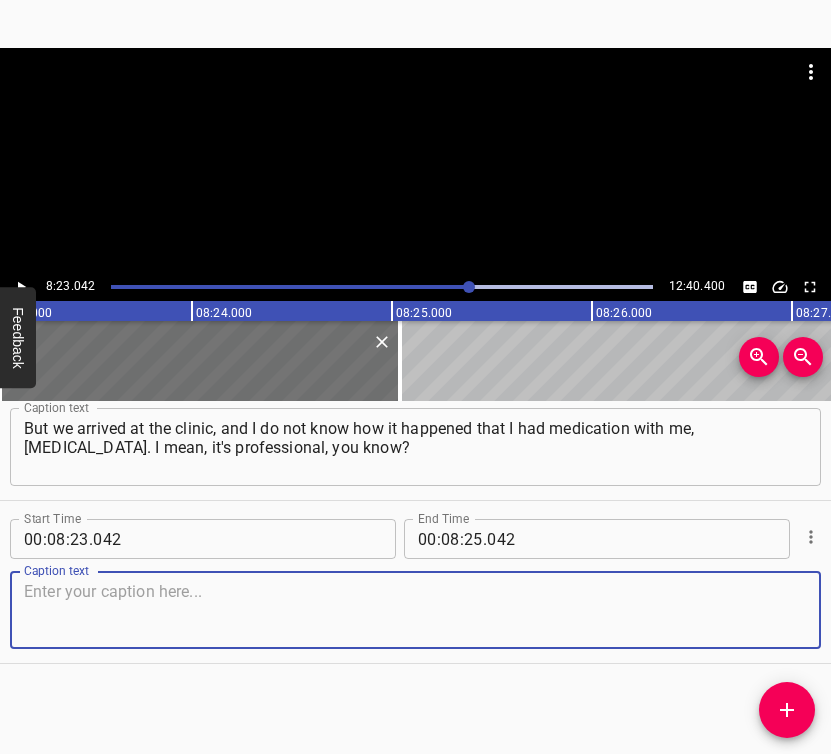 click at bounding box center (415, 610) 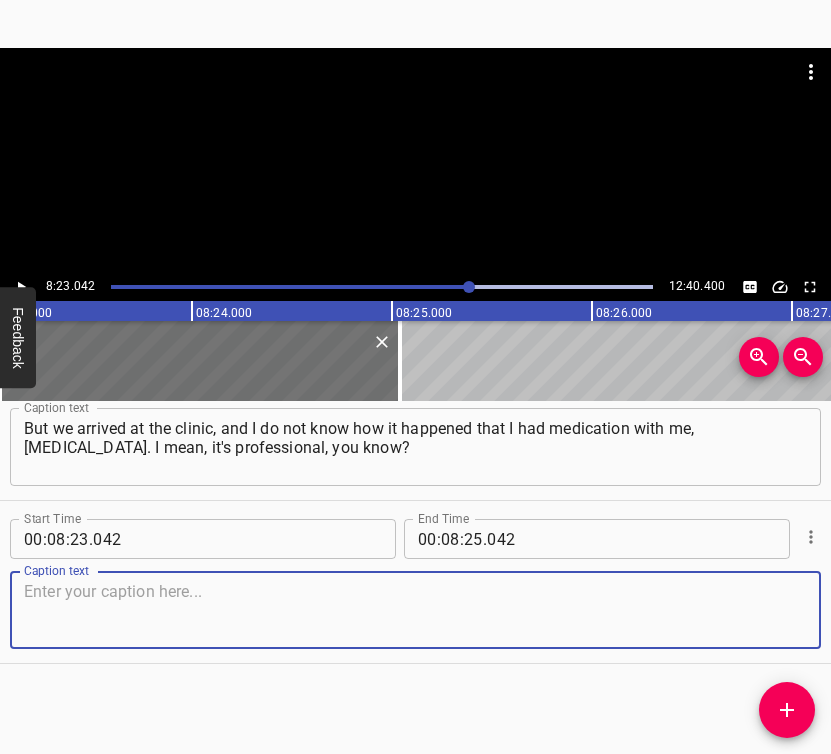 click at bounding box center [415, 610] 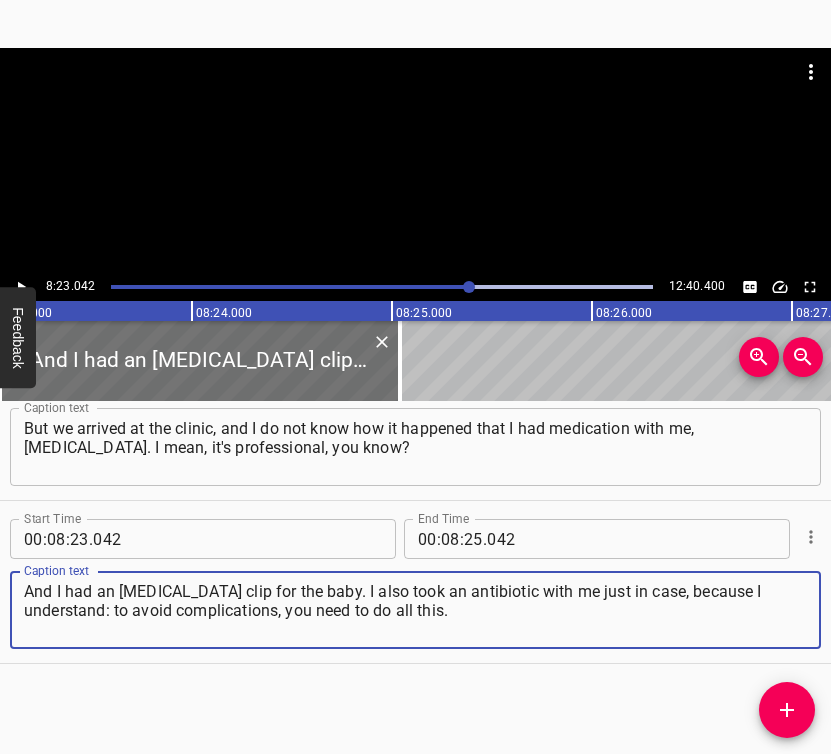 type on "And I had an [MEDICAL_DATA] clip for the baby. I also took an antibiotic with me just in case, because I understand: to avoid complications, you need to do all this." 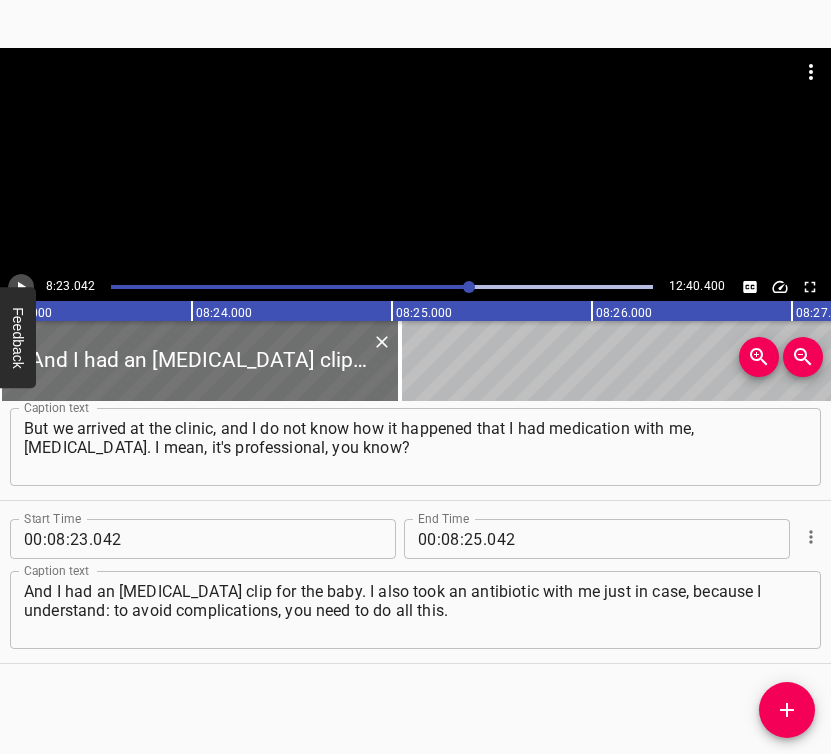 click 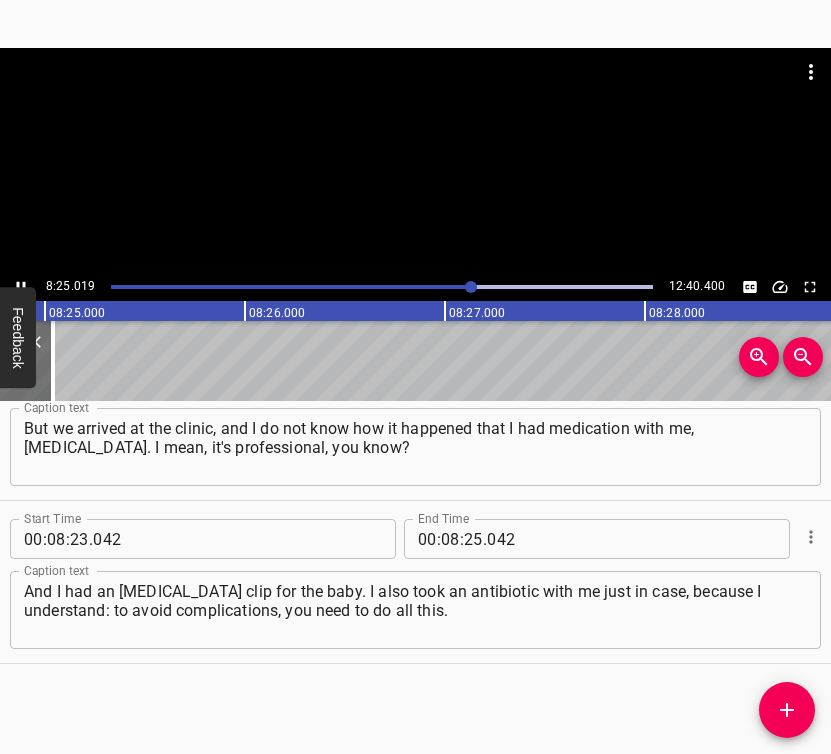 scroll, scrollTop: 0, scrollLeft: 101003, axis: horizontal 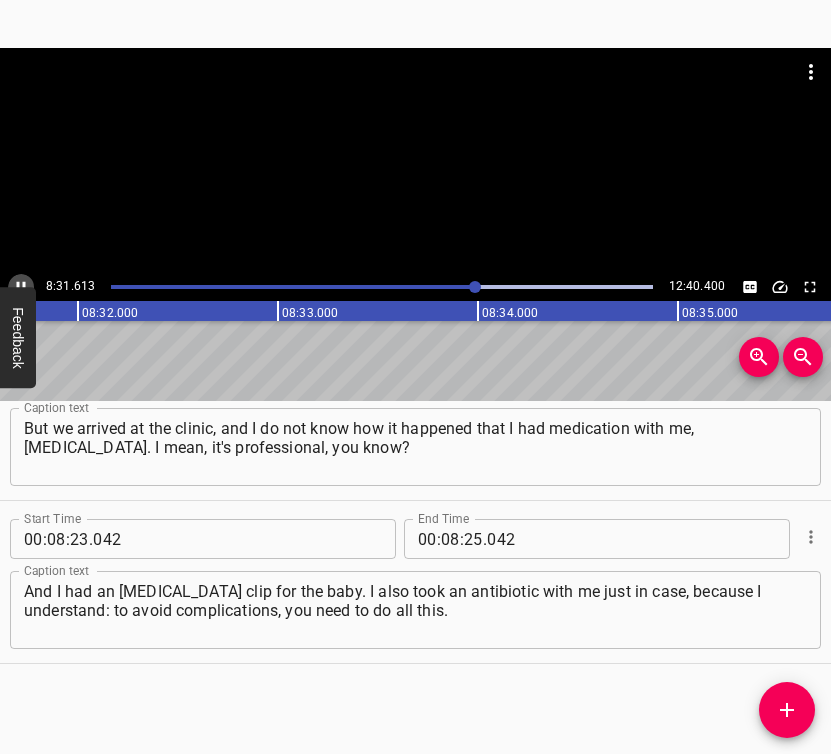 click 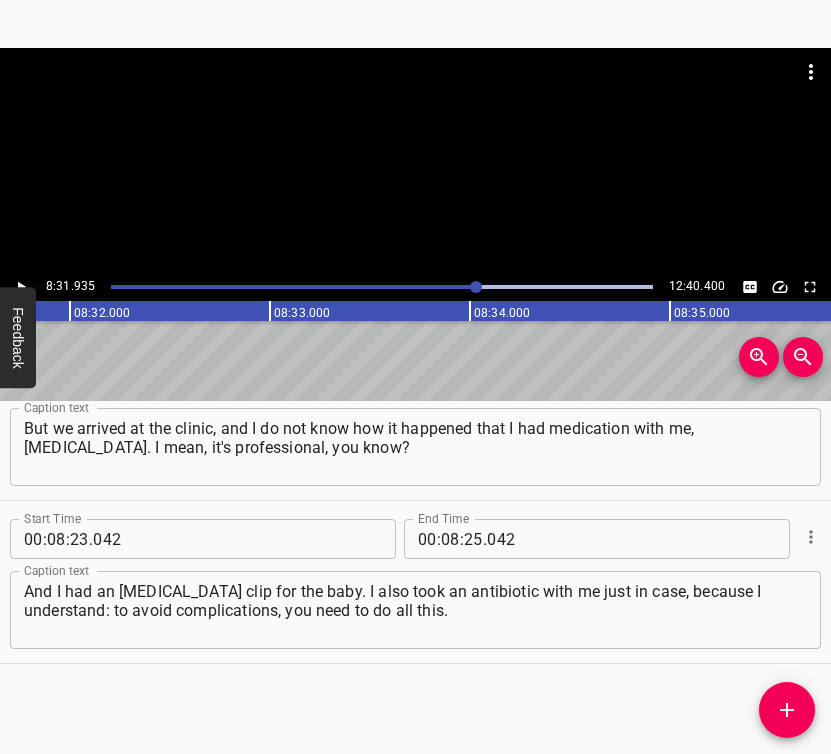 scroll, scrollTop: 0, scrollLeft: 102386, axis: horizontal 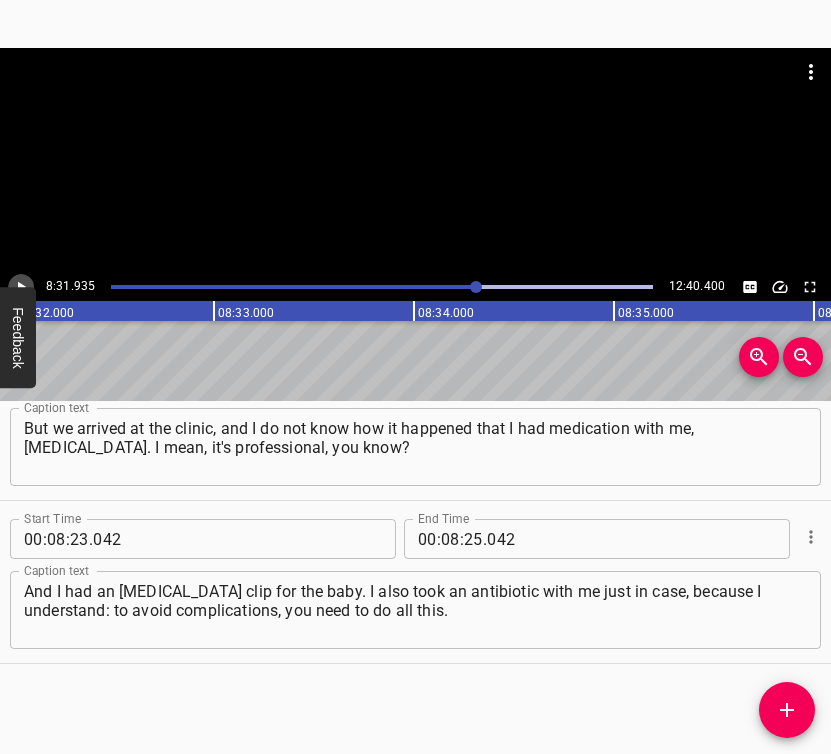 click 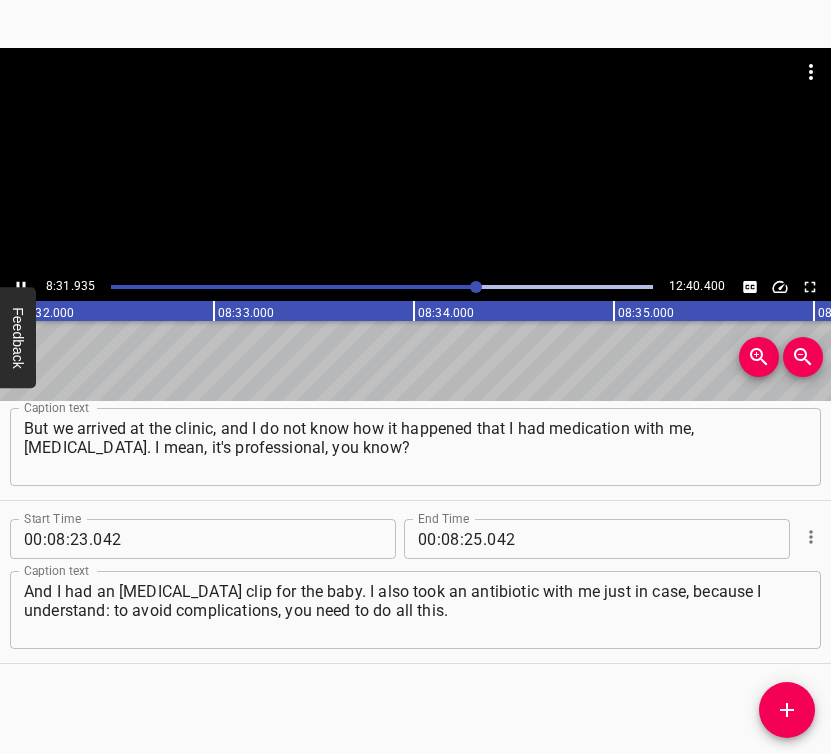 click 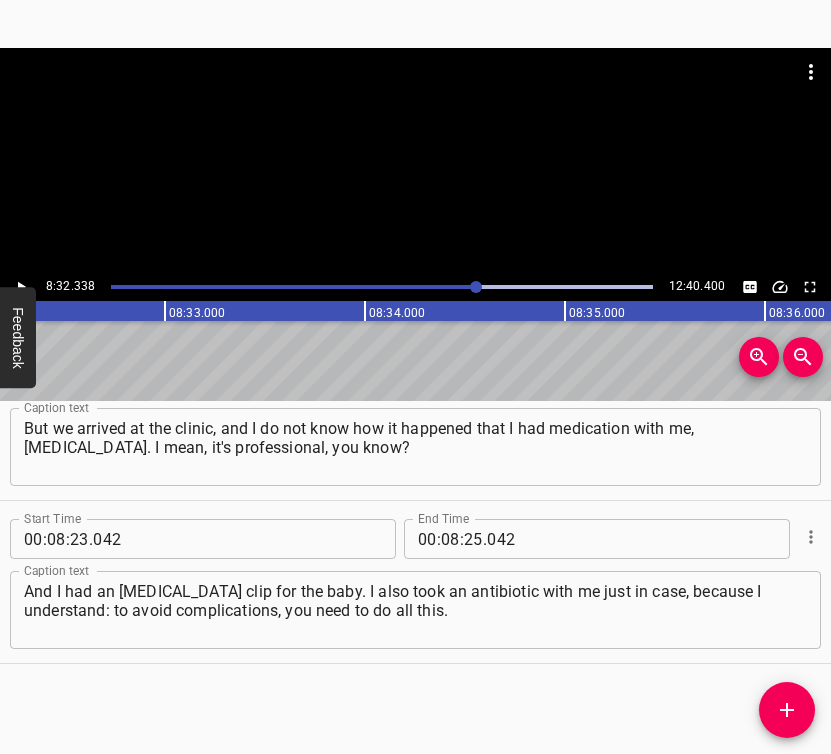 scroll, scrollTop: 0, scrollLeft: 102467, axis: horizontal 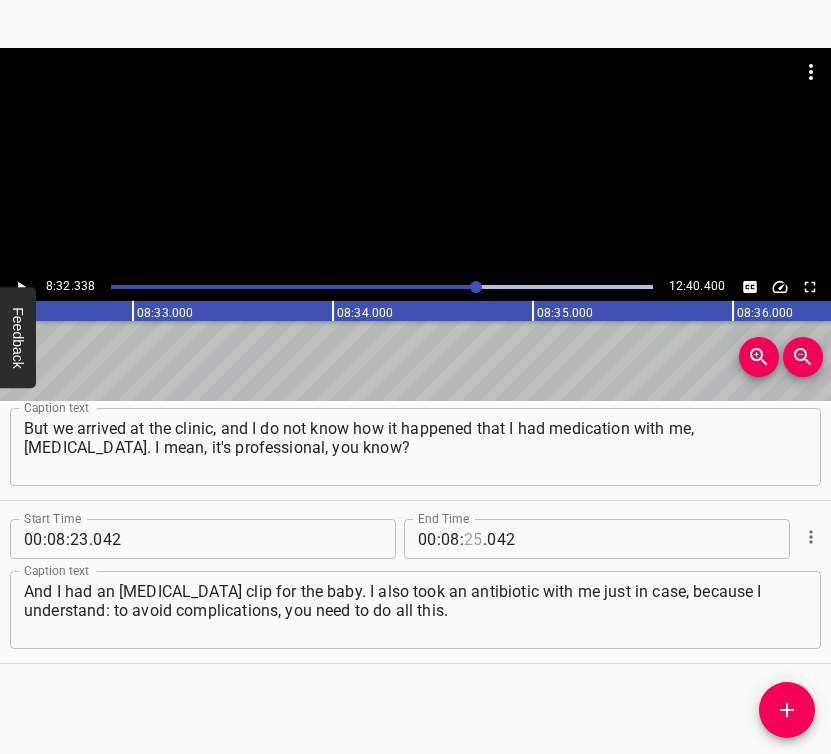 click at bounding box center [473, 539] 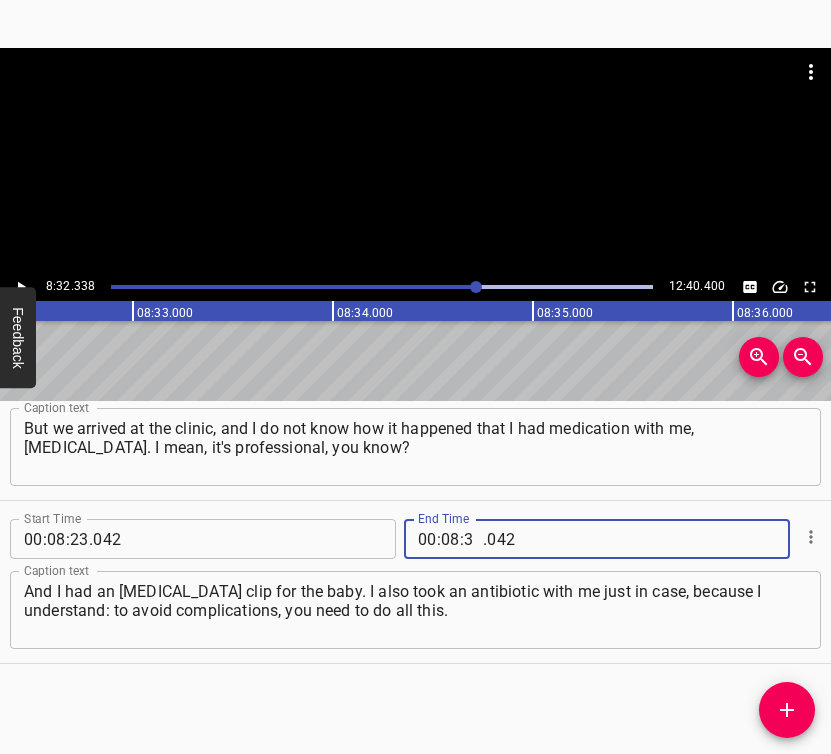 type on "32" 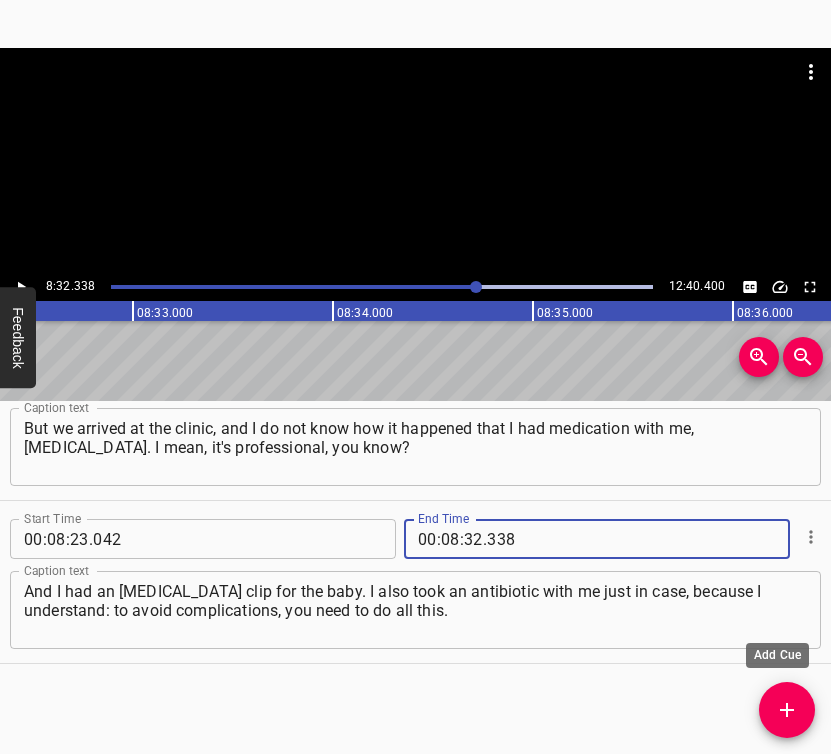 type on "338" 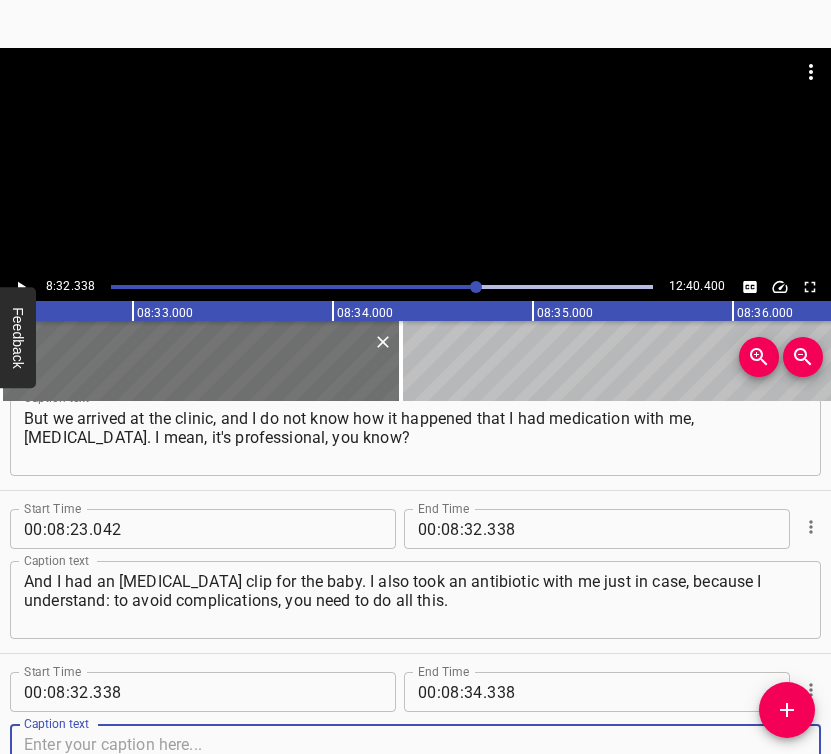 scroll, scrollTop: 8054, scrollLeft: 0, axis: vertical 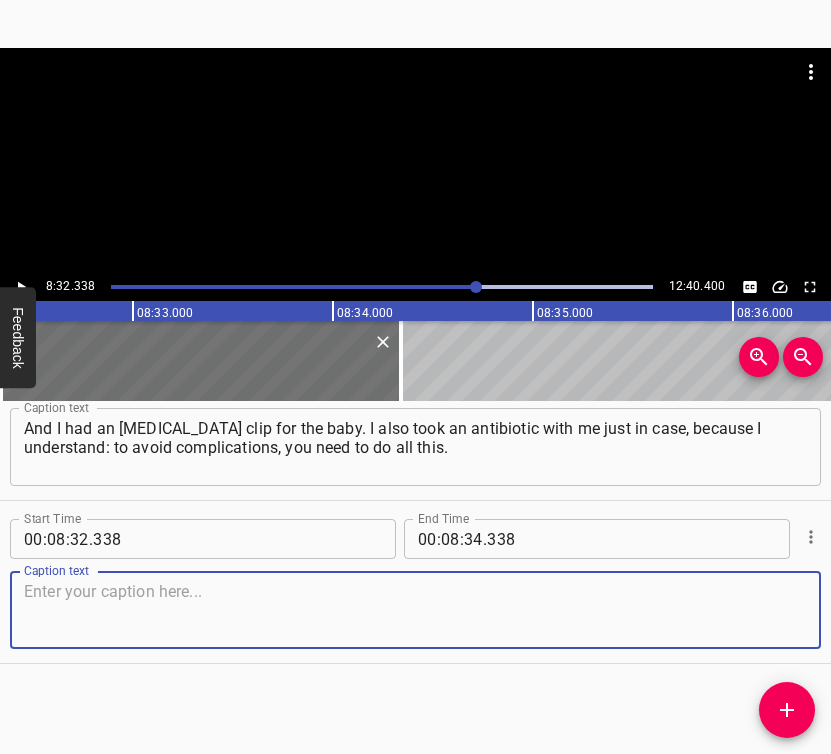 click at bounding box center (415, 610) 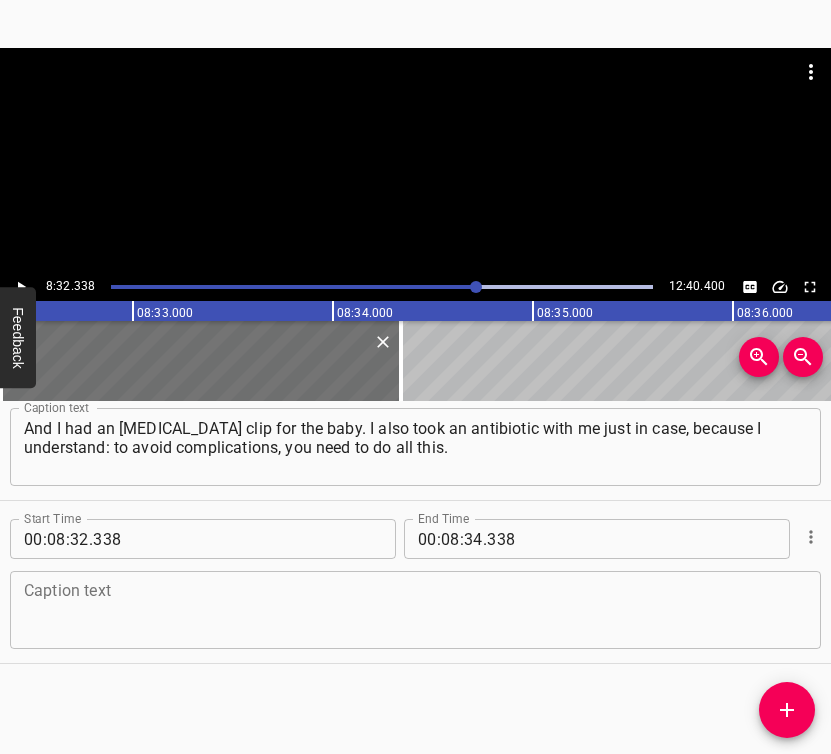 click at bounding box center (415, 610) 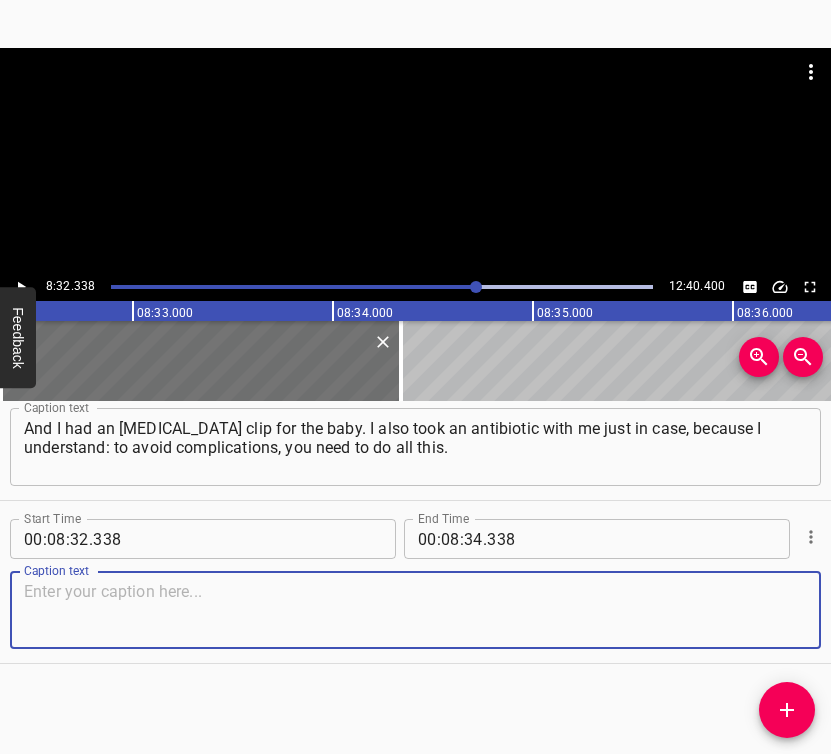 paste on "I took everything. Mom prays at home, that is, all with [DEMOGRAPHIC_DATA]'s prayers. And this girl, [PERSON_NAME]... She was [DEMOGRAPHIC_DATA] on this day, a girl who was supposed to give birth." 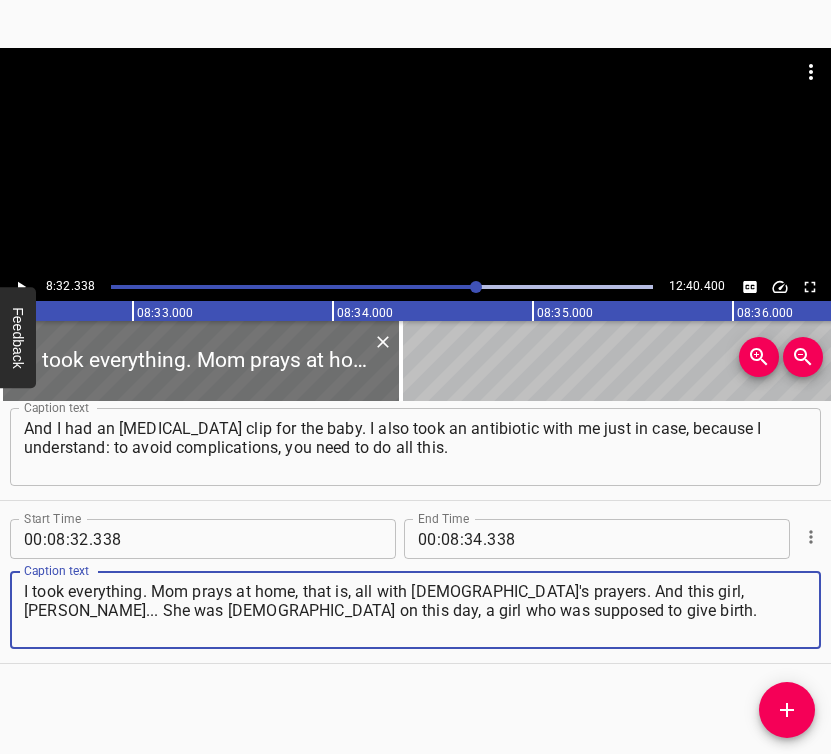 type on "I took everything. Mom prays at home, that is, all with [DEMOGRAPHIC_DATA]'s prayers. And this girl, [PERSON_NAME]... She was [DEMOGRAPHIC_DATA] on this day, a girl who was supposed to give birth." 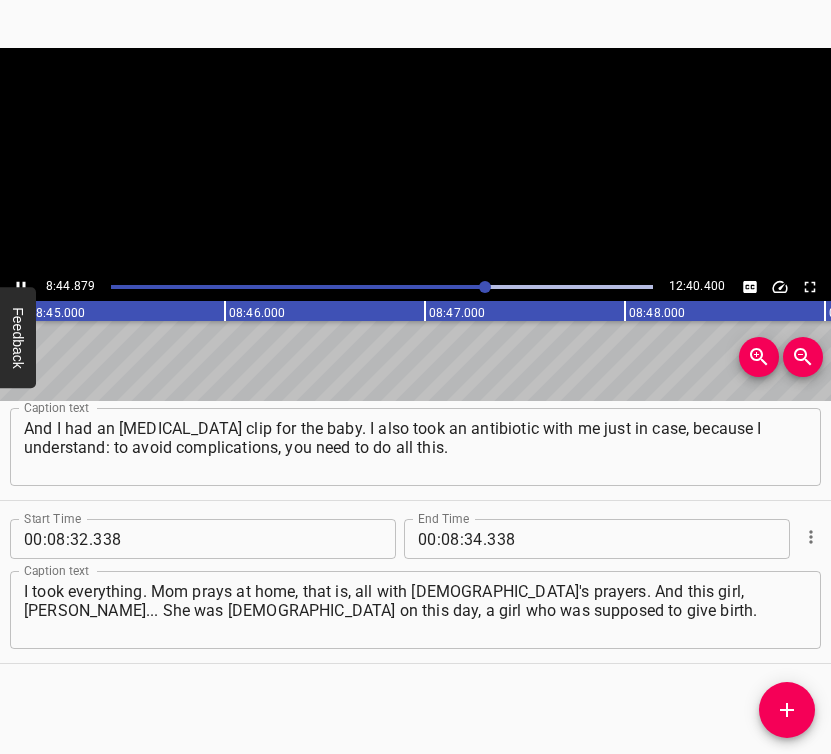 click 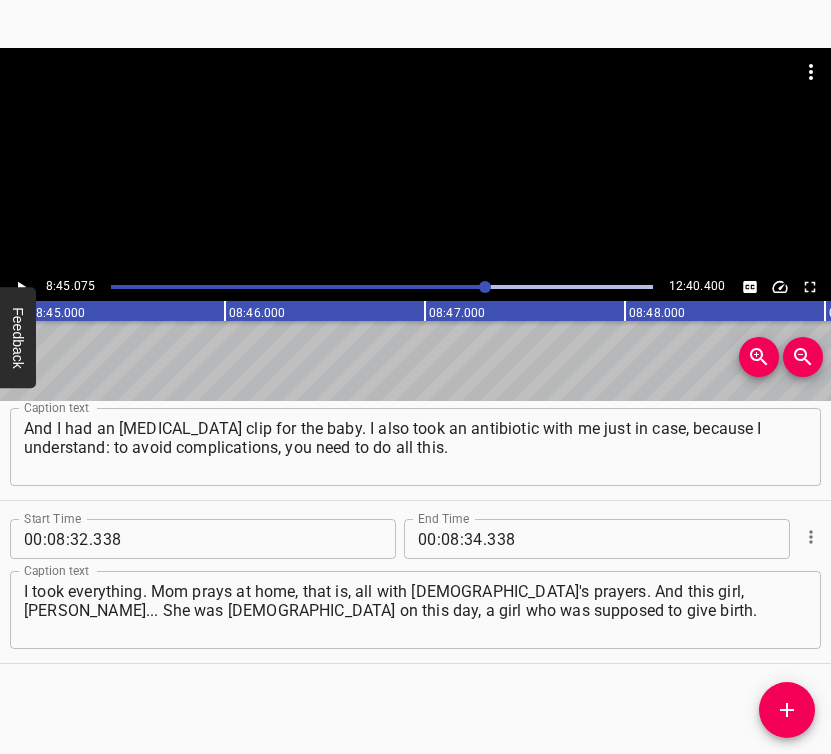 scroll, scrollTop: 0, scrollLeft: 105015, axis: horizontal 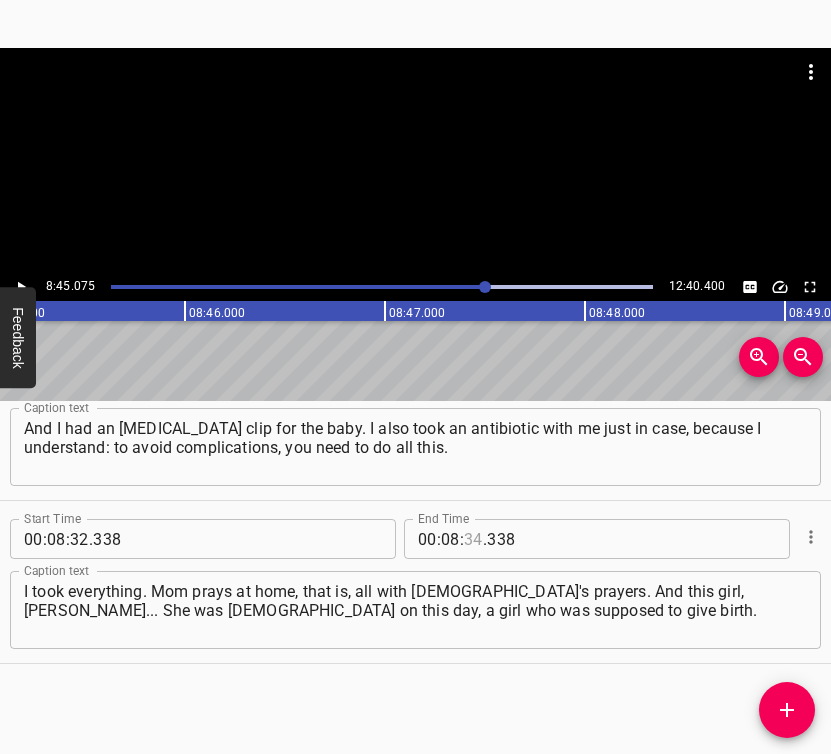 click at bounding box center [473, 539] 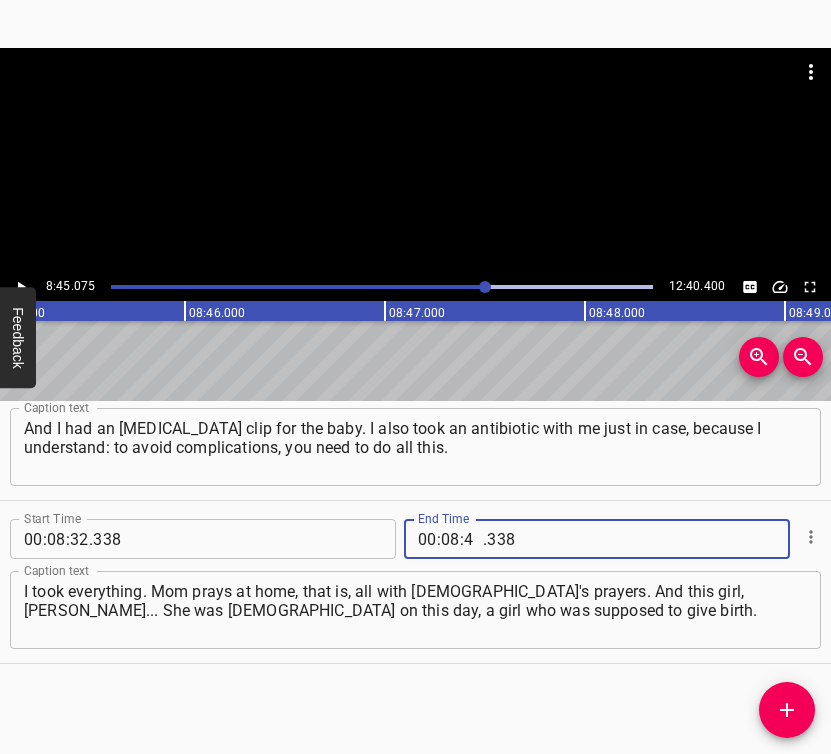 type on "45" 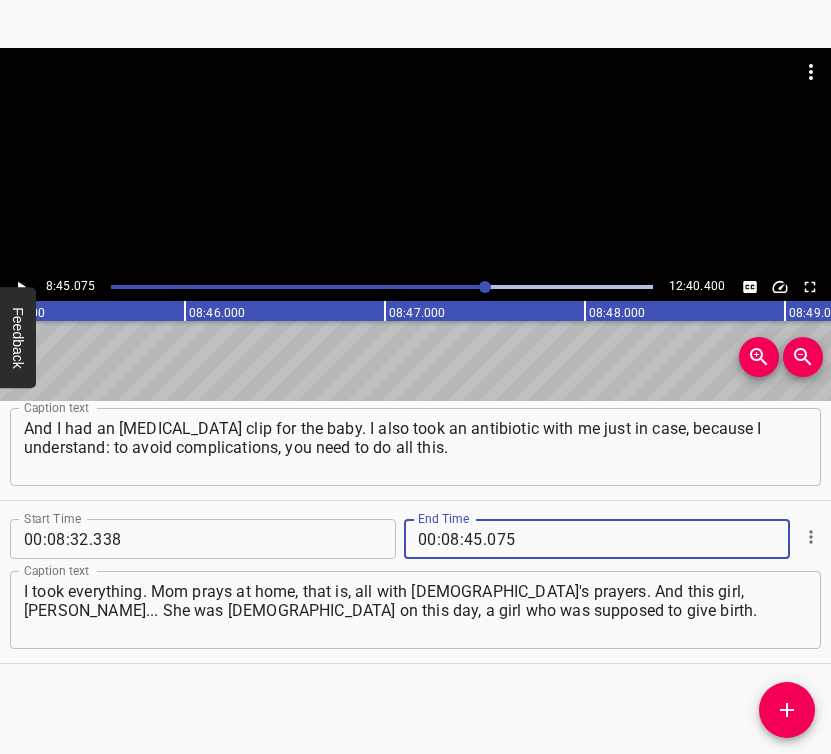 type on "075" 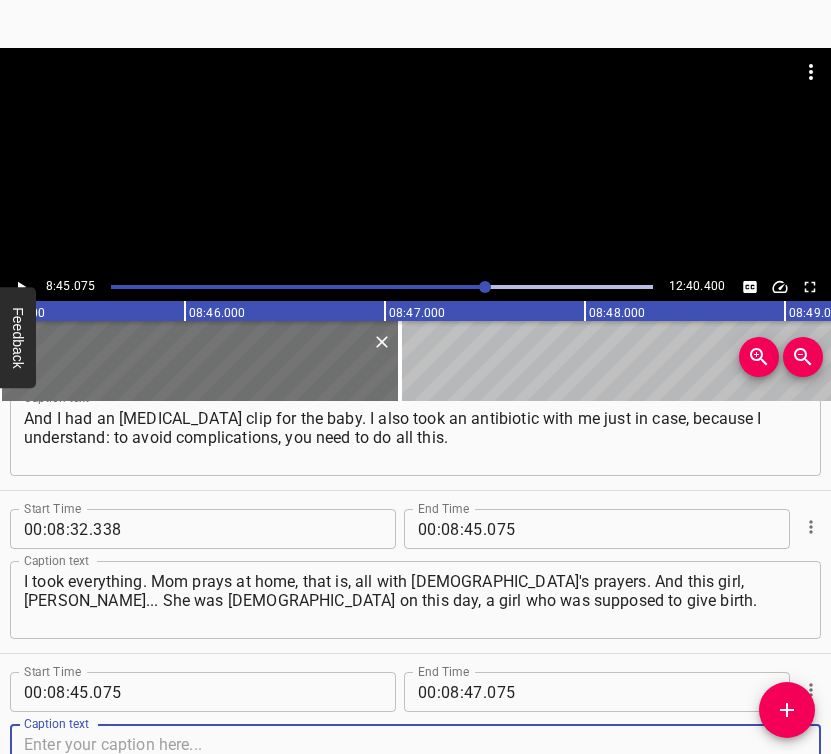 scroll, scrollTop: 8217, scrollLeft: 0, axis: vertical 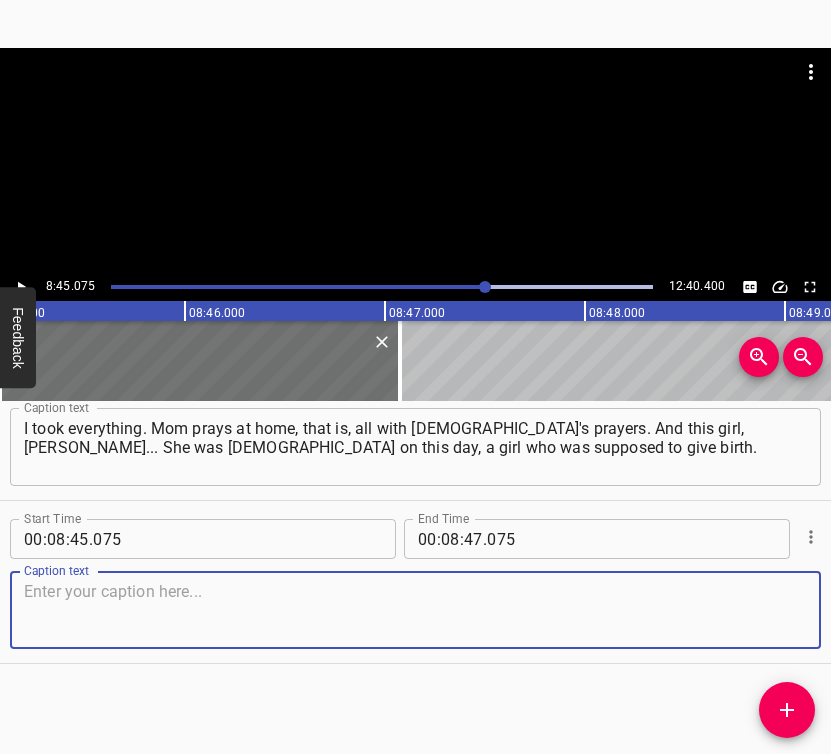 click at bounding box center [415, 610] 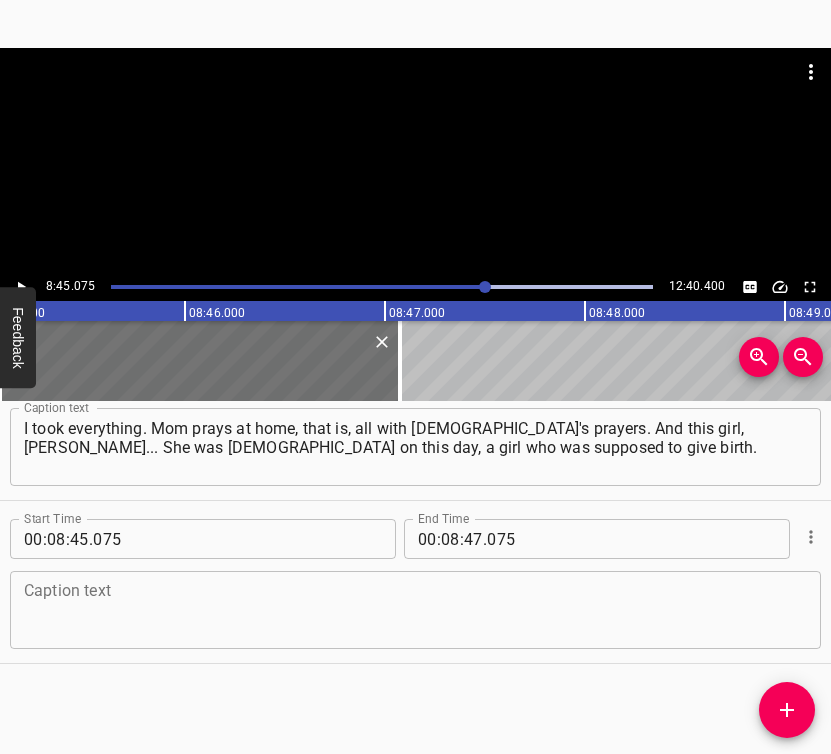 click at bounding box center [415, 610] 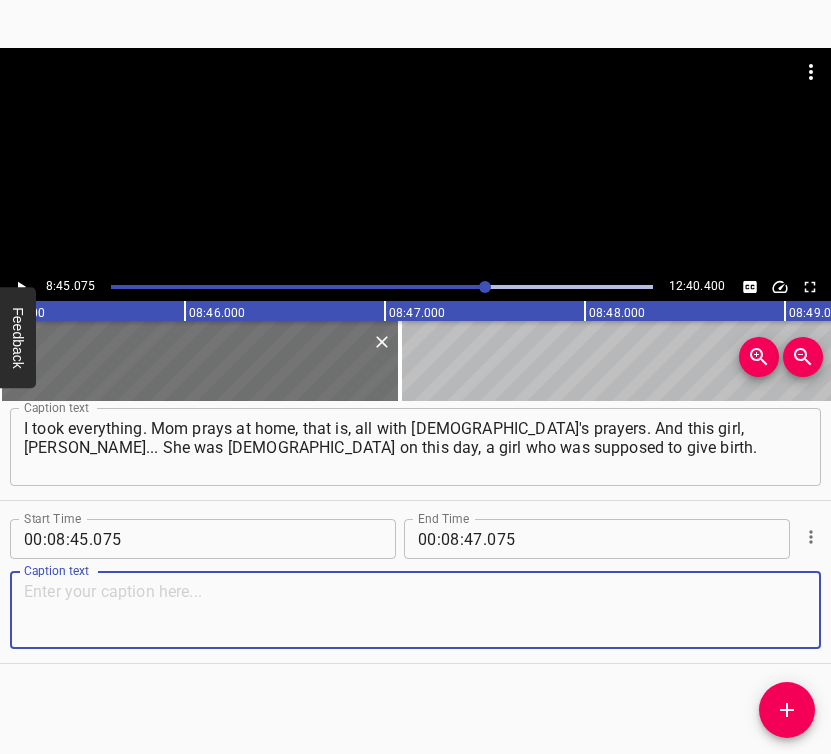 paste on "And I said: "[PERSON_NAME], [DEMOGRAPHIC_DATA] himself has commanded, and an angel is near you. That's all we hope for." Of course, we can do anything," 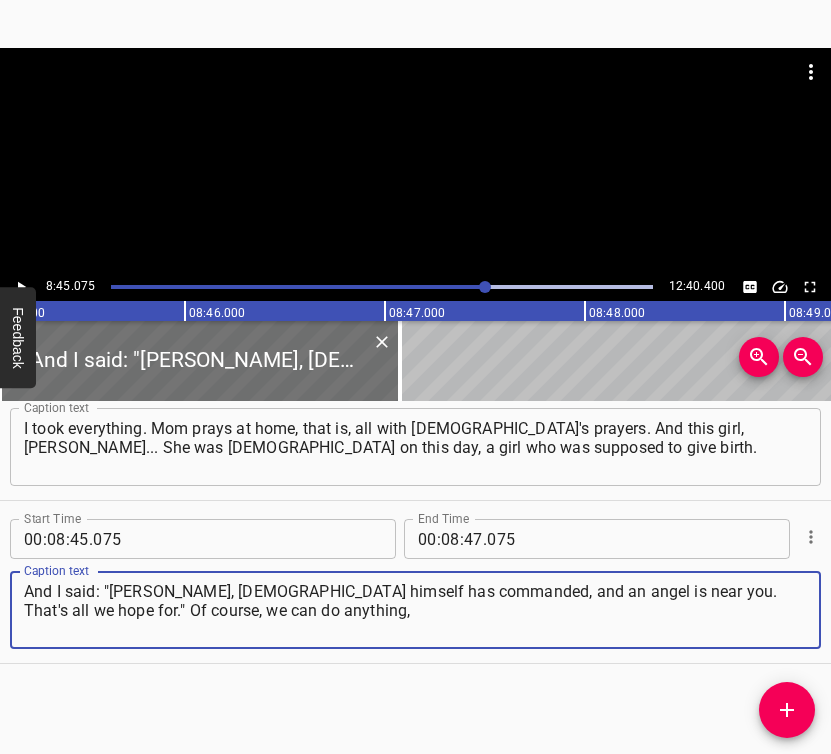 type on "And I said: "[PERSON_NAME], [DEMOGRAPHIC_DATA] himself has commanded, and an angel is near you. That's all we hope for." Of course, we can do anything," 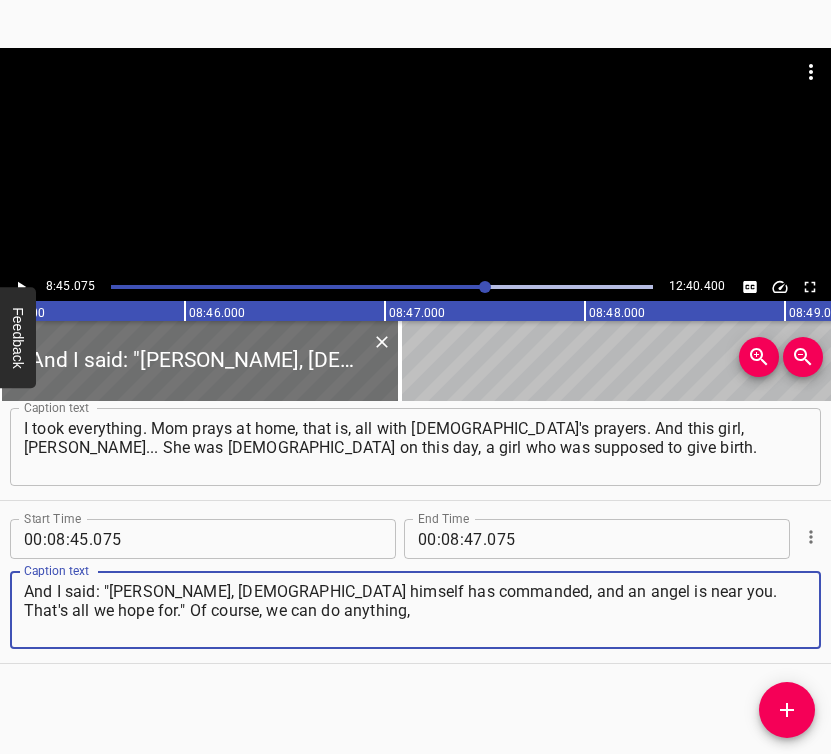 click at bounding box center (21, 287) 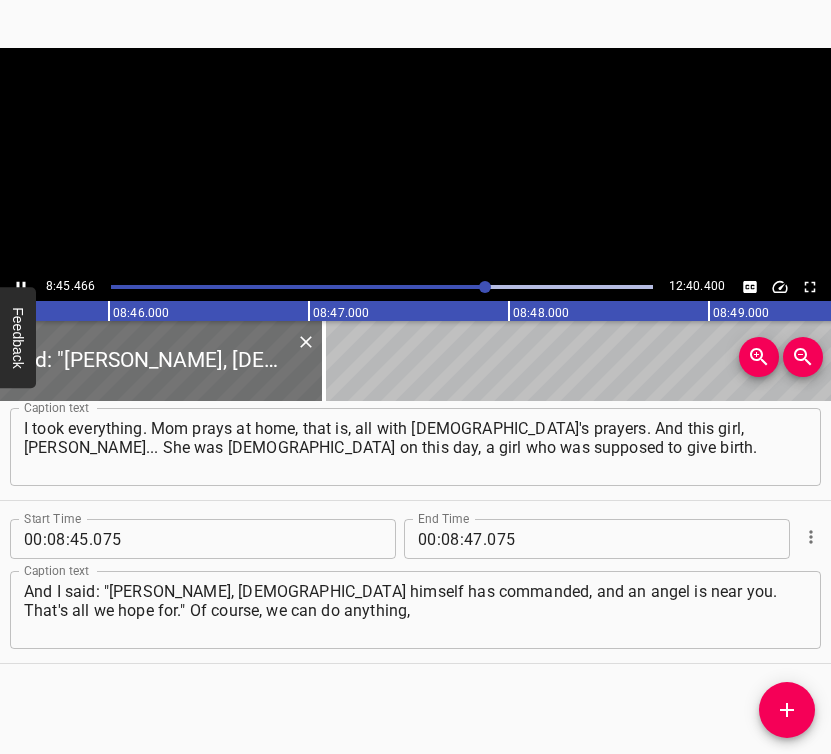 scroll, scrollTop: 0, scrollLeft: 105141, axis: horizontal 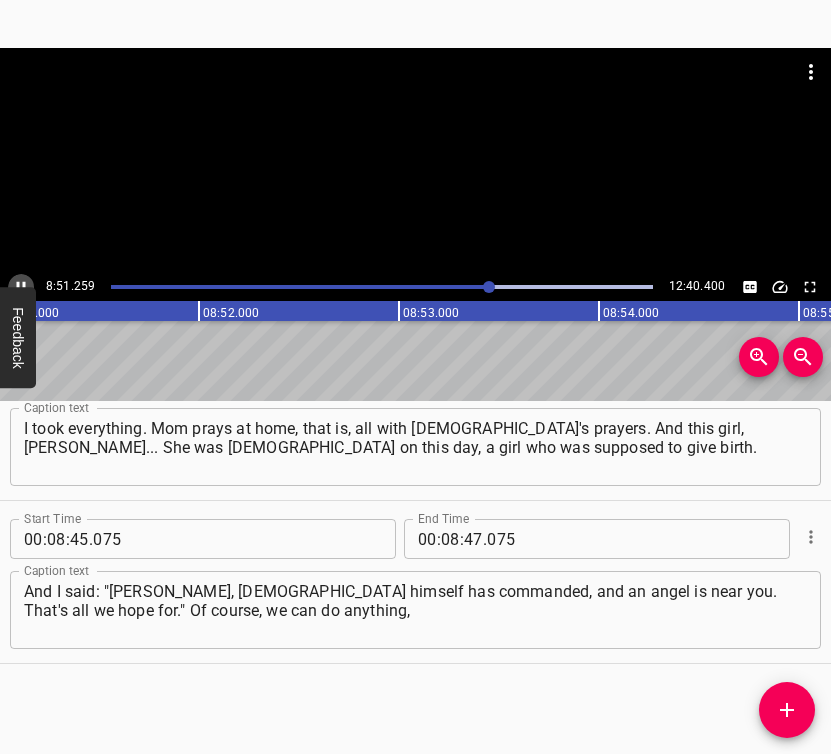 click 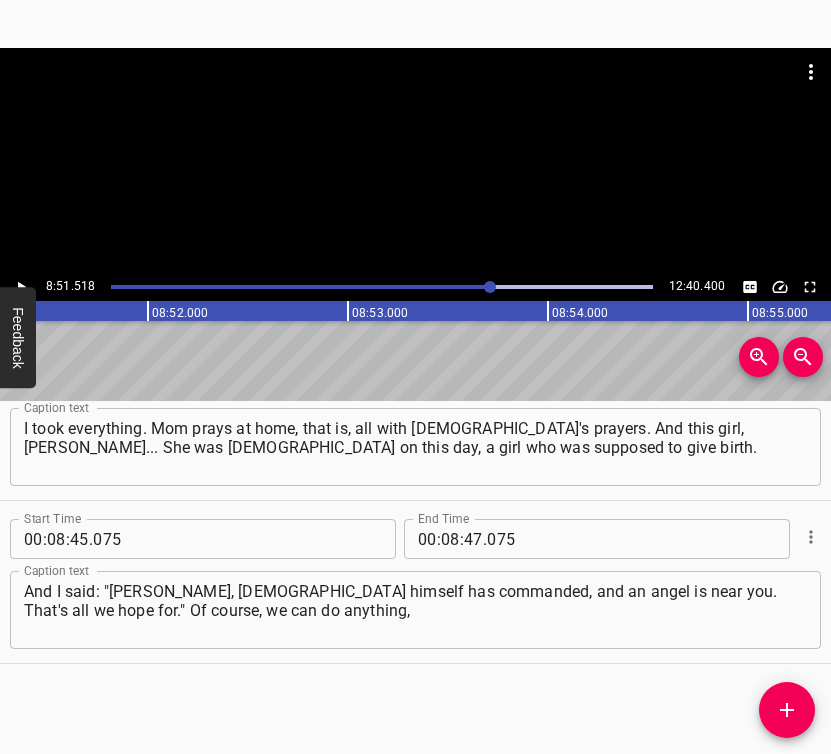 scroll, scrollTop: 0, scrollLeft: 106303, axis: horizontal 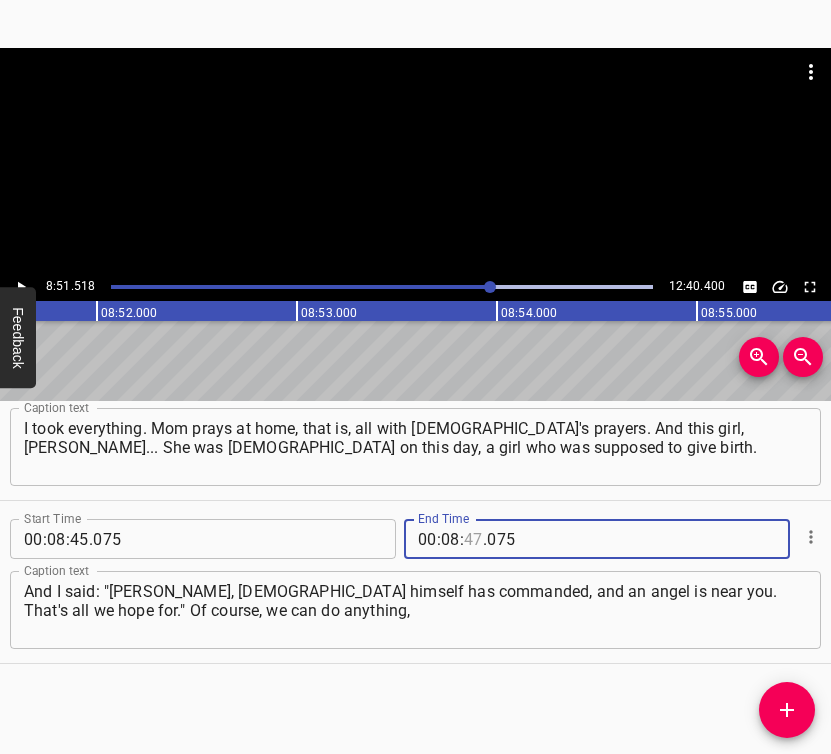 click at bounding box center (473, 539) 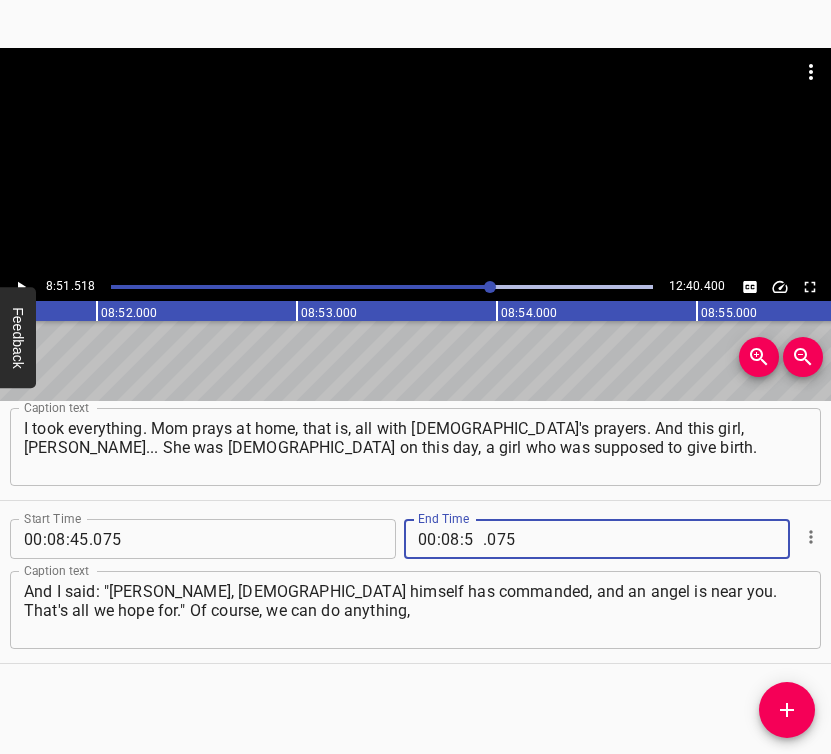 type on "51" 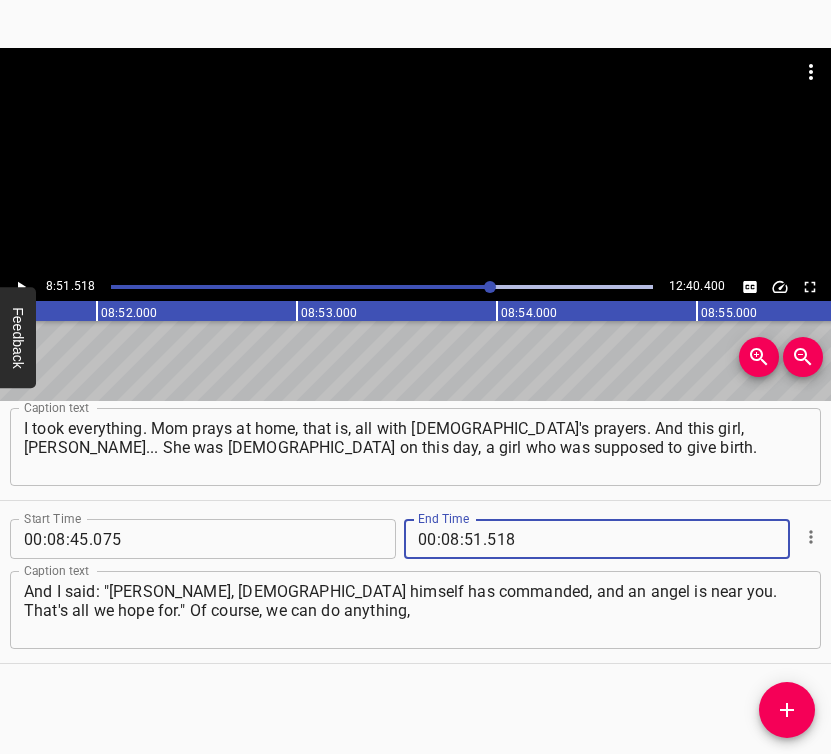 type on "518" 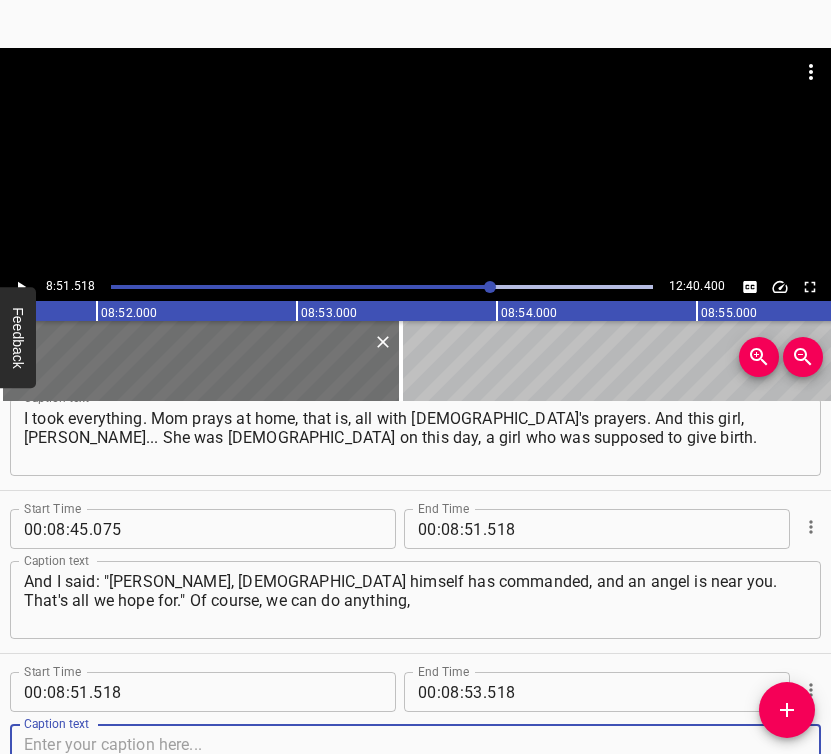 scroll, scrollTop: 8380, scrollLeft: 0, axis: vertical 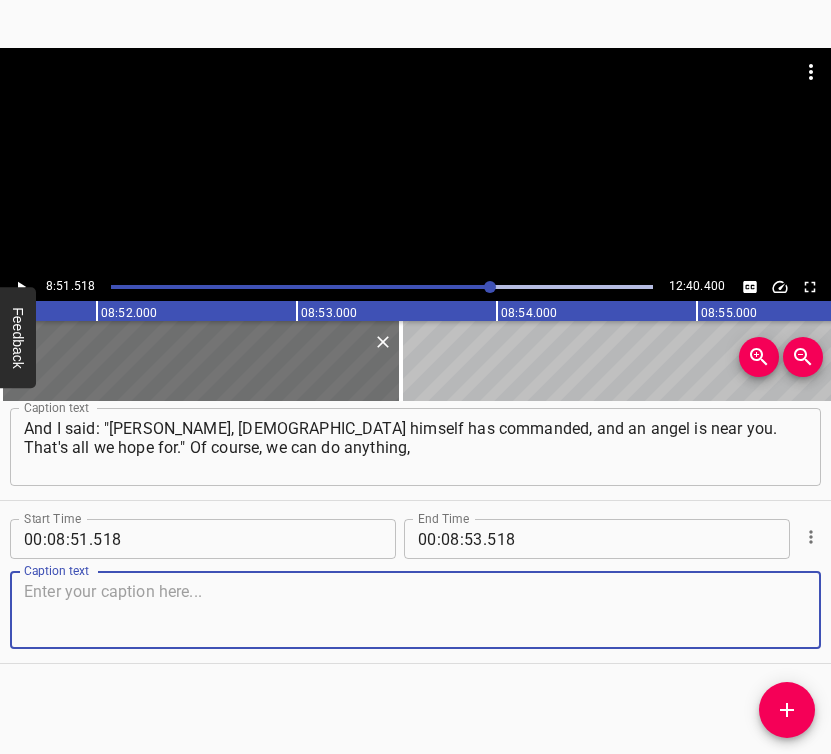 click at bounding box center [415, 610] 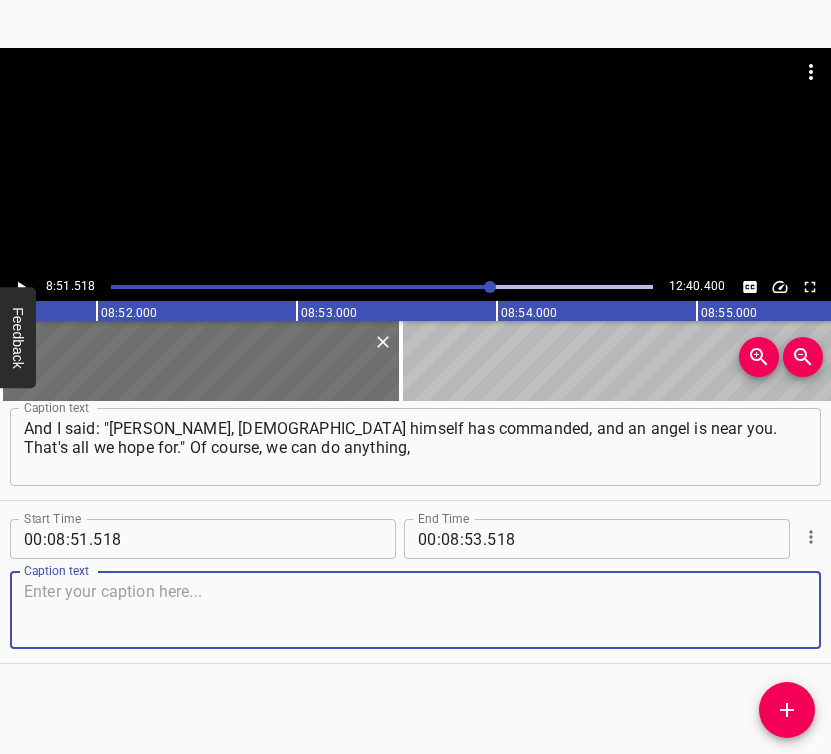 click at bounding box center (415, 610) 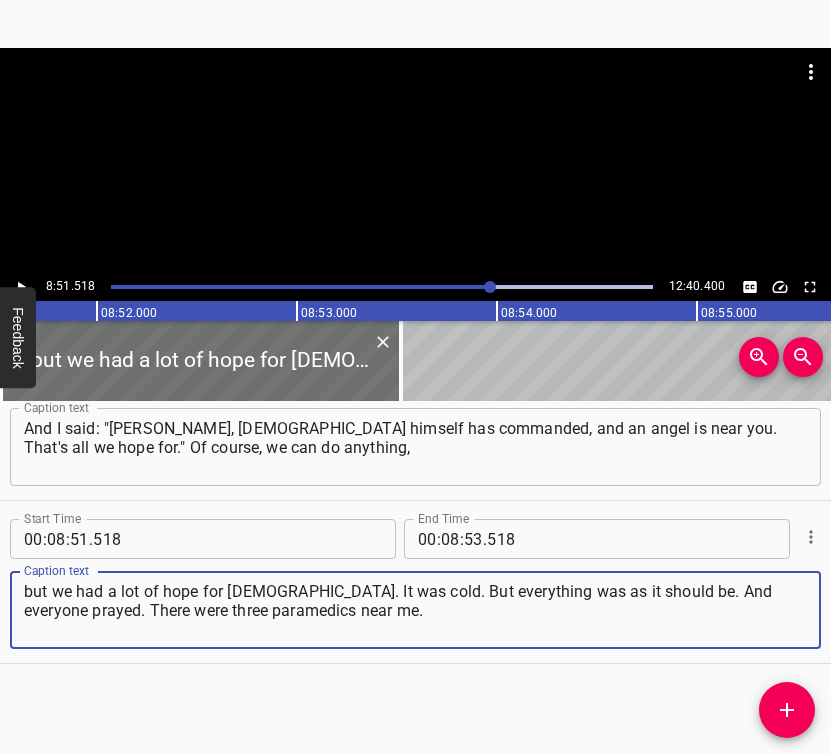 type on "but we had a lot of hope for [DEMOGRAPHIC_DATA]. It was cold. But everything was as it should be. And everyone prayed. There were three paramedics near me." 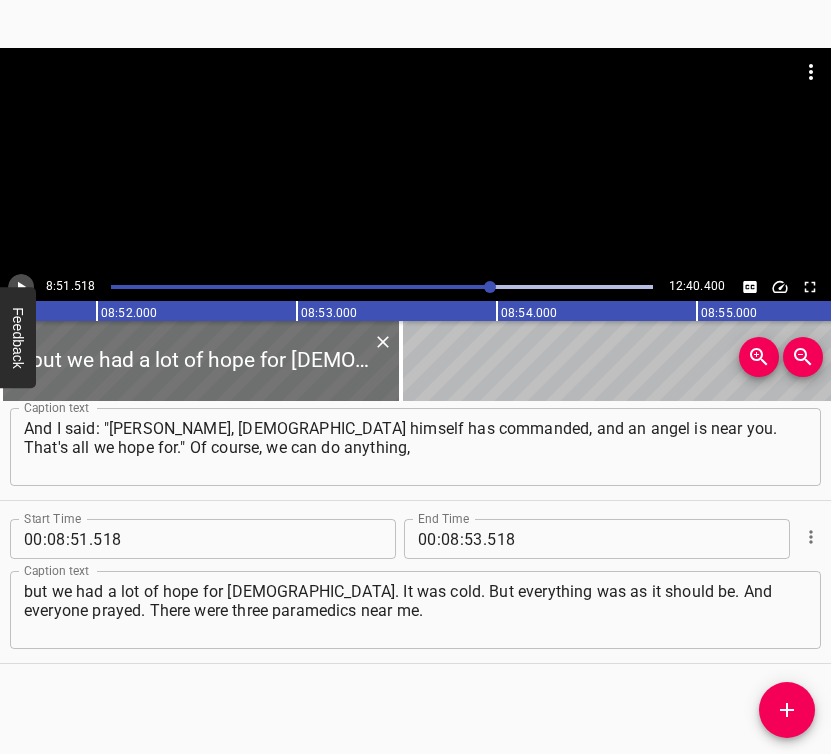 click 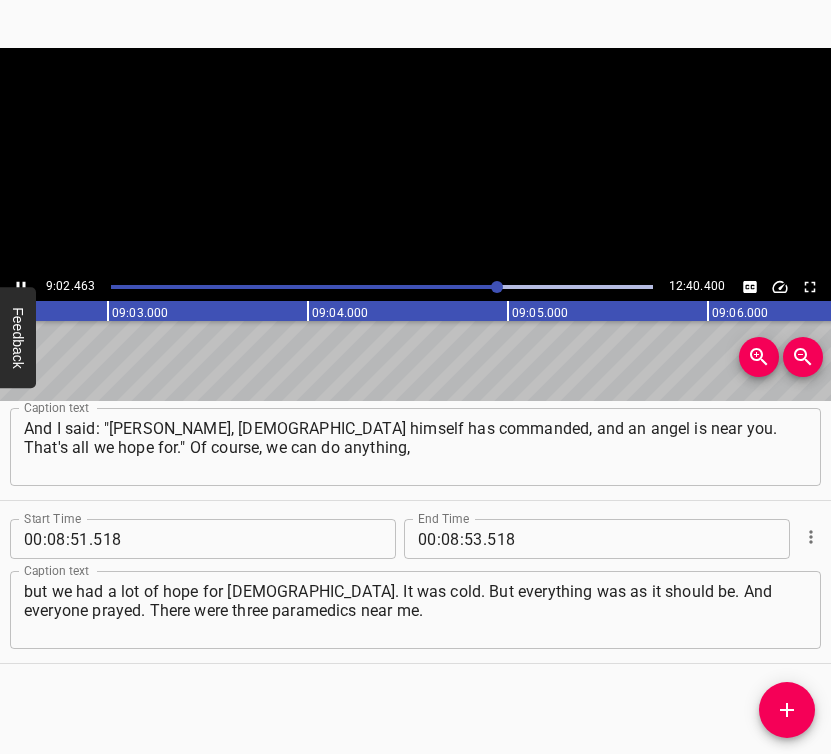 click 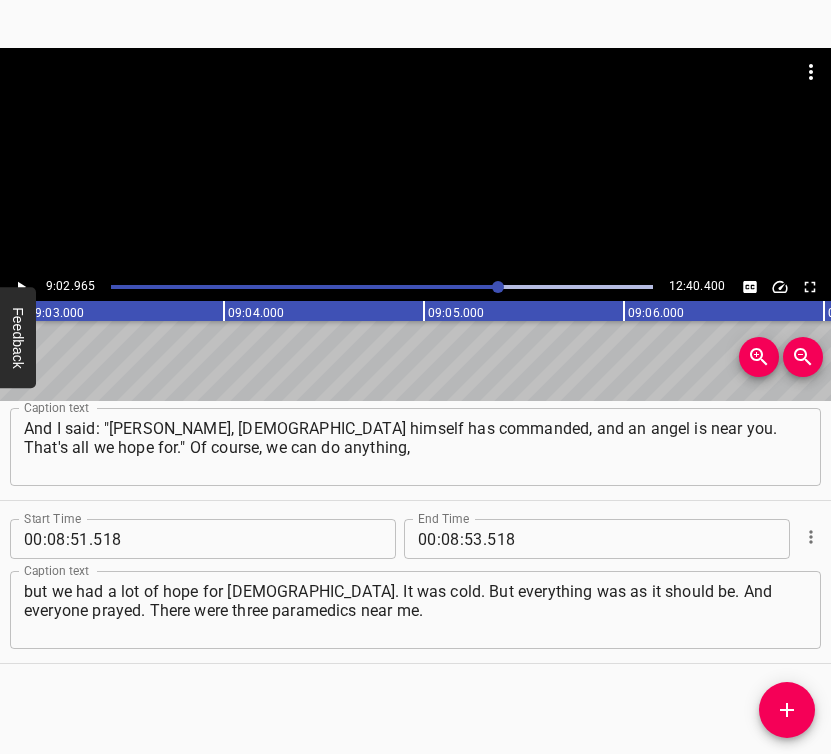 scroll, scrollTop: 0, scrollLeft: 108593, axis: horizontal 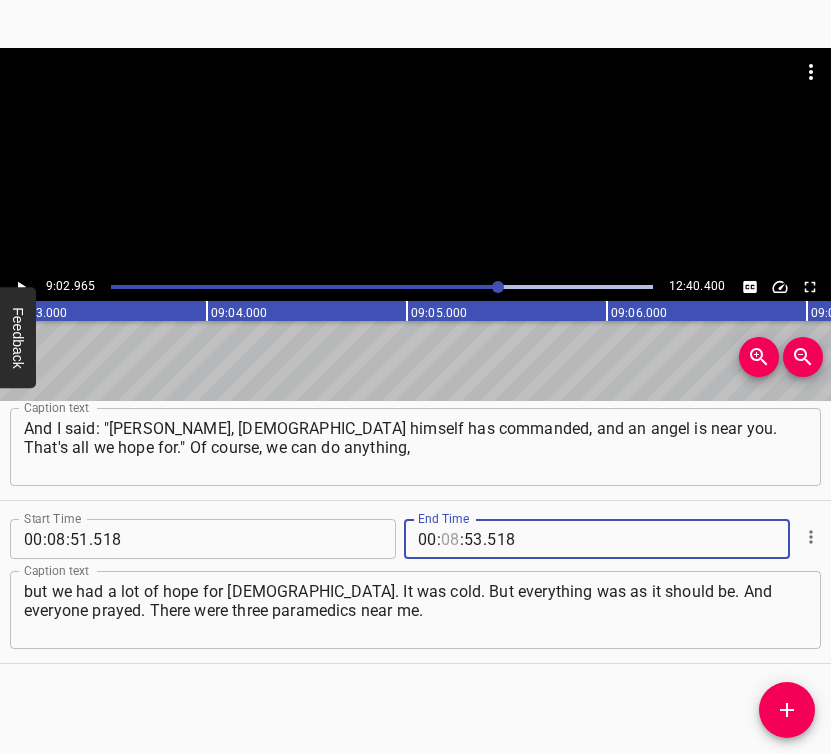 click at bounding box center (450, 539) 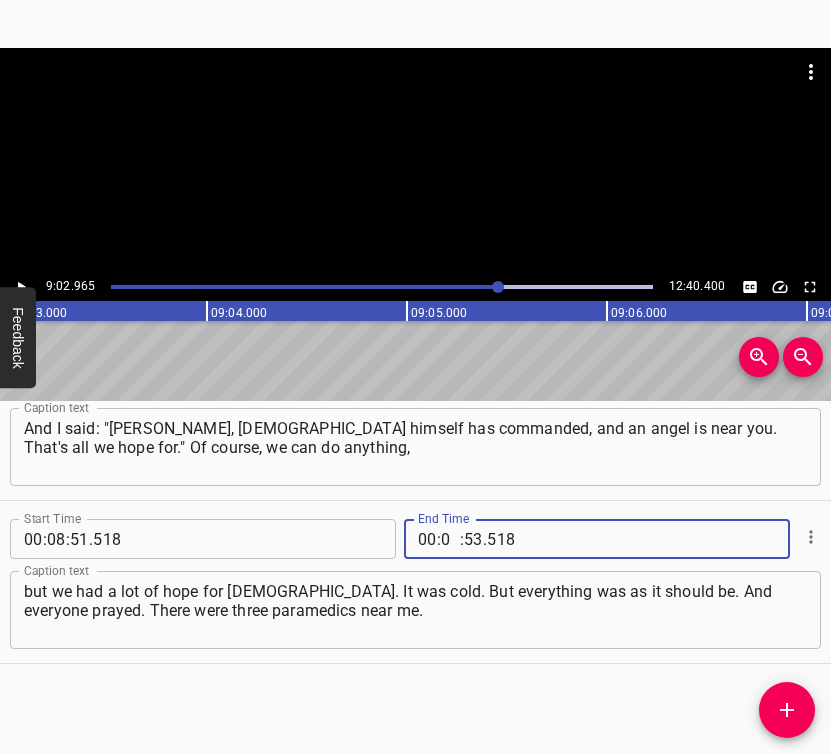 type on "09" 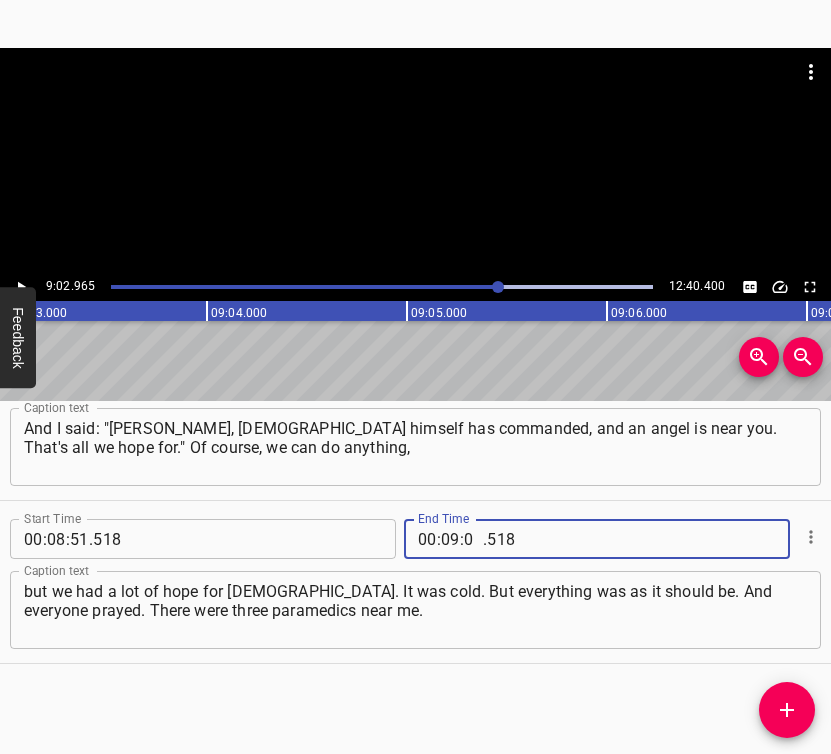 type on "02" 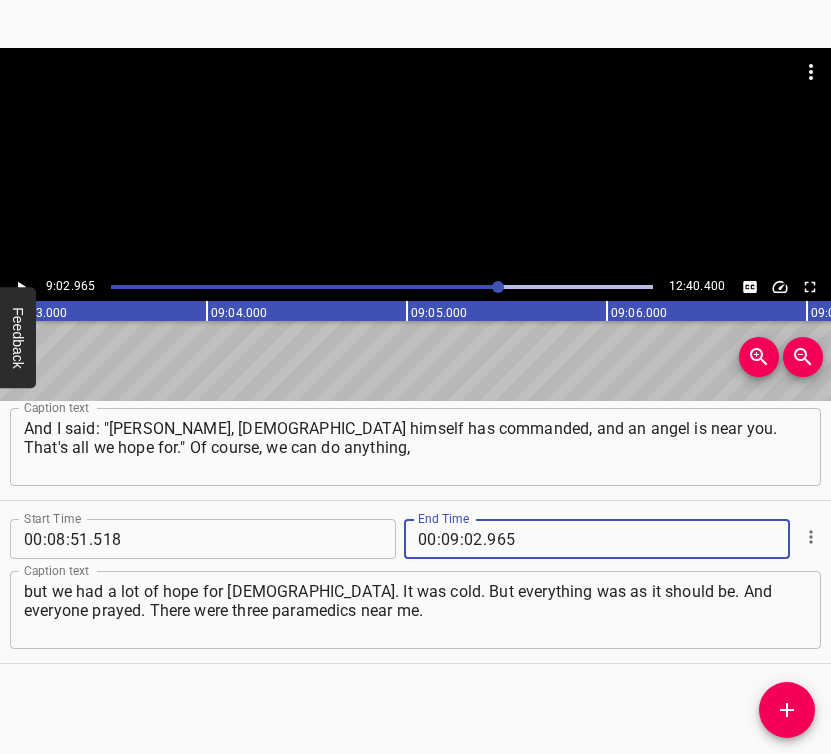 type on "965" 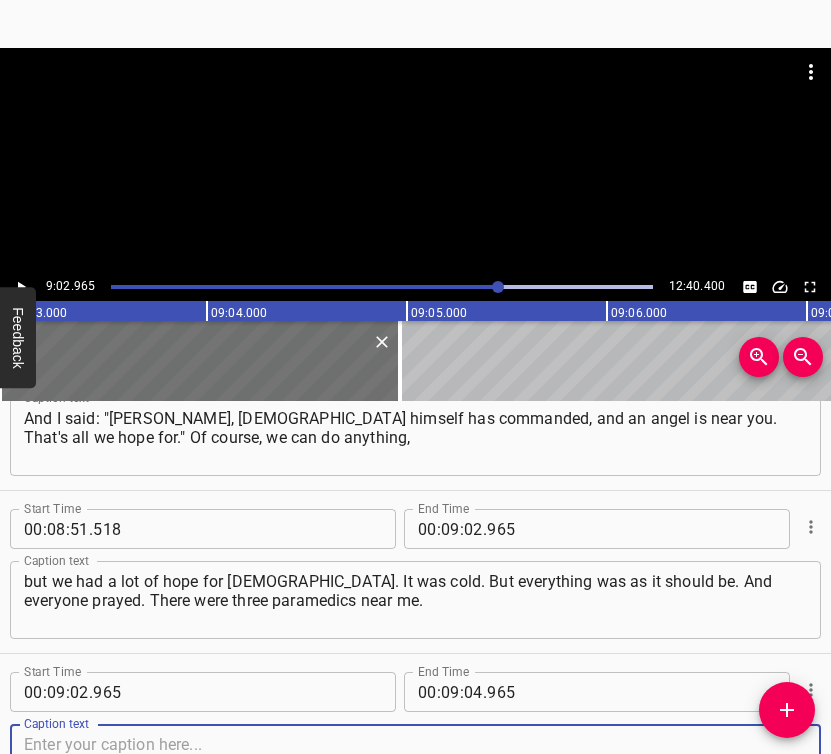 scroll, scrollTop: 8543, scrollLeft: 0, axis: vertical 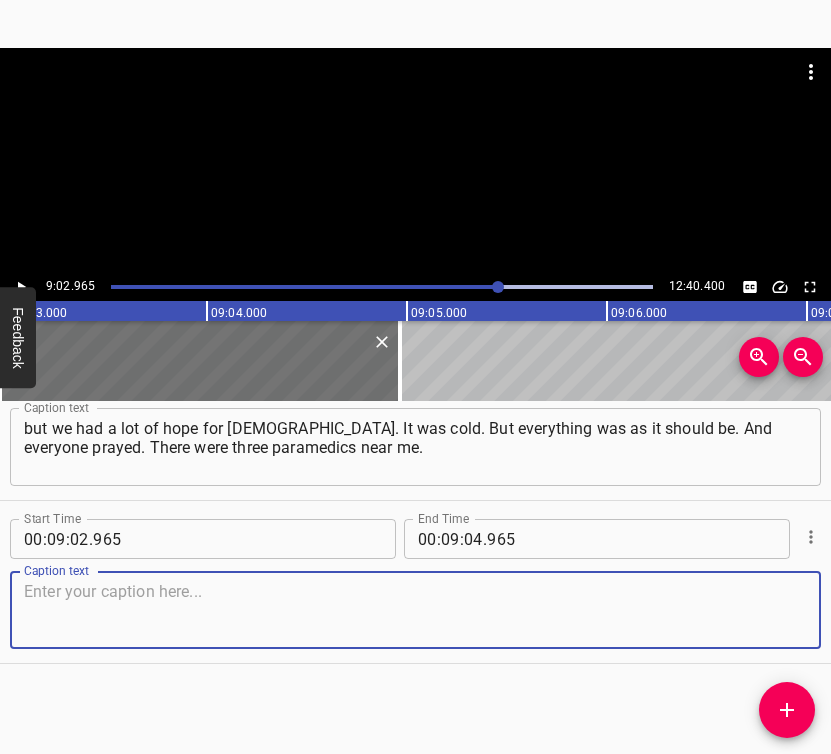 drag, startPoint x: 757, startPoint y: 609, endPoint x: 825, endPoint y: 589, distance: 70.88018 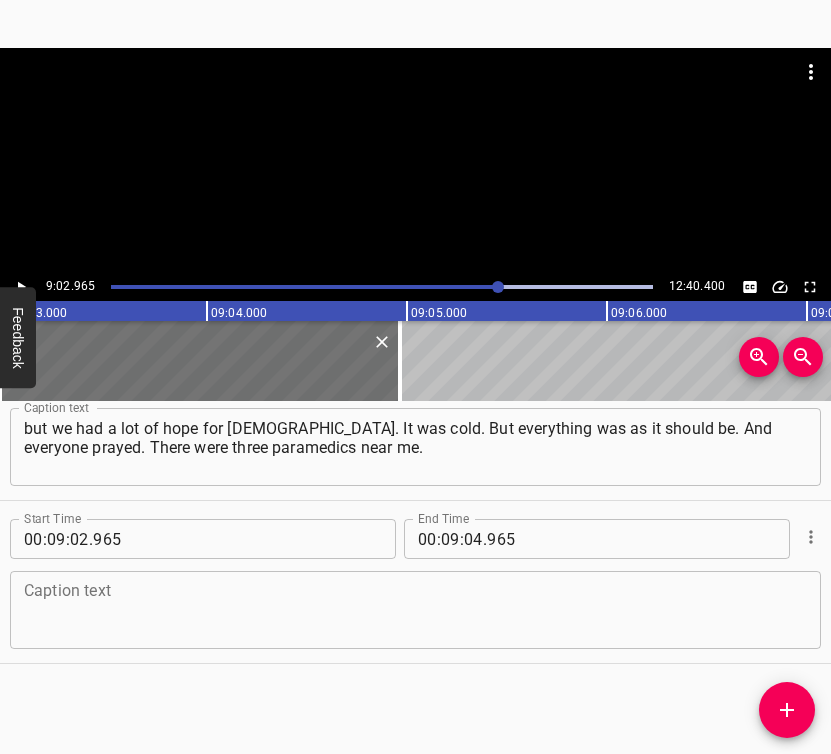 click at bounding box center [415, 610] 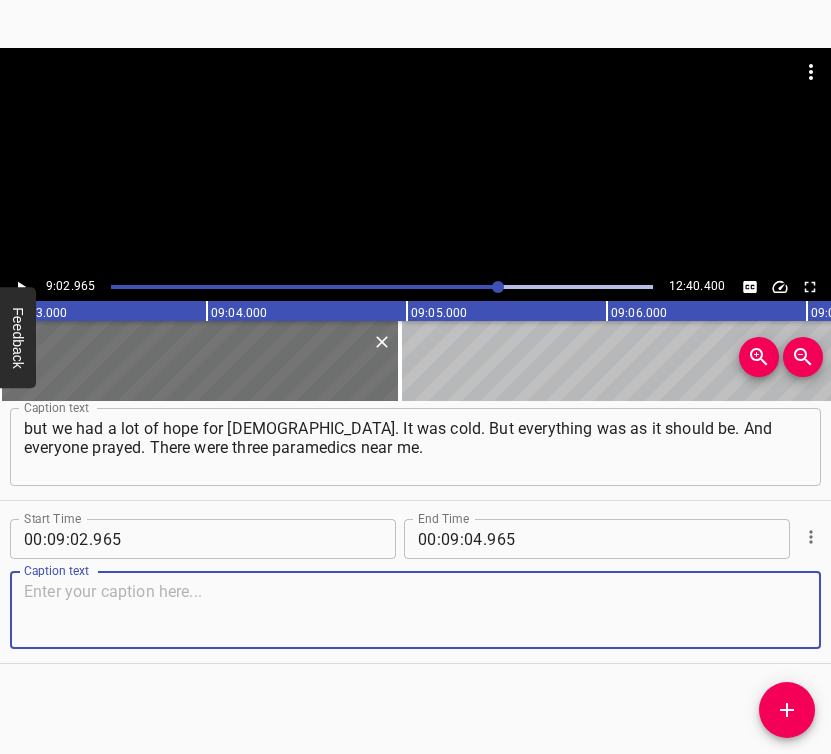 paste on "Somehow they managed to put a catheter there, and do everything as it should be. And then it's early morning, 6 o'clock, [PERSON_NAME], so to speak." 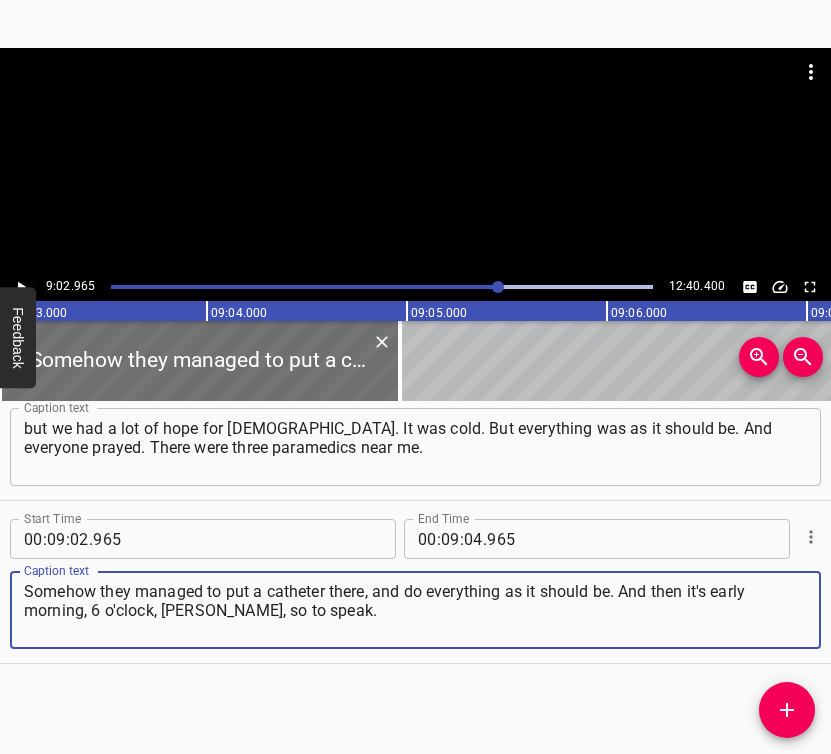 type on "Somehow they managed to put a catheter there, and do everything as it should be. And then it's early morning, 6 o'clock, [PERSON_NAME], so to speak." 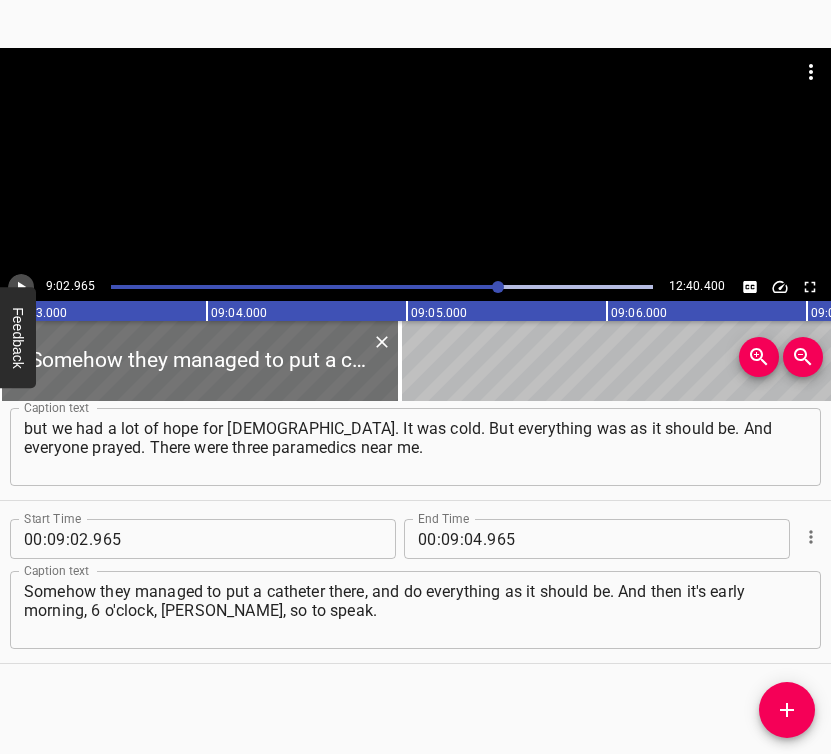 click 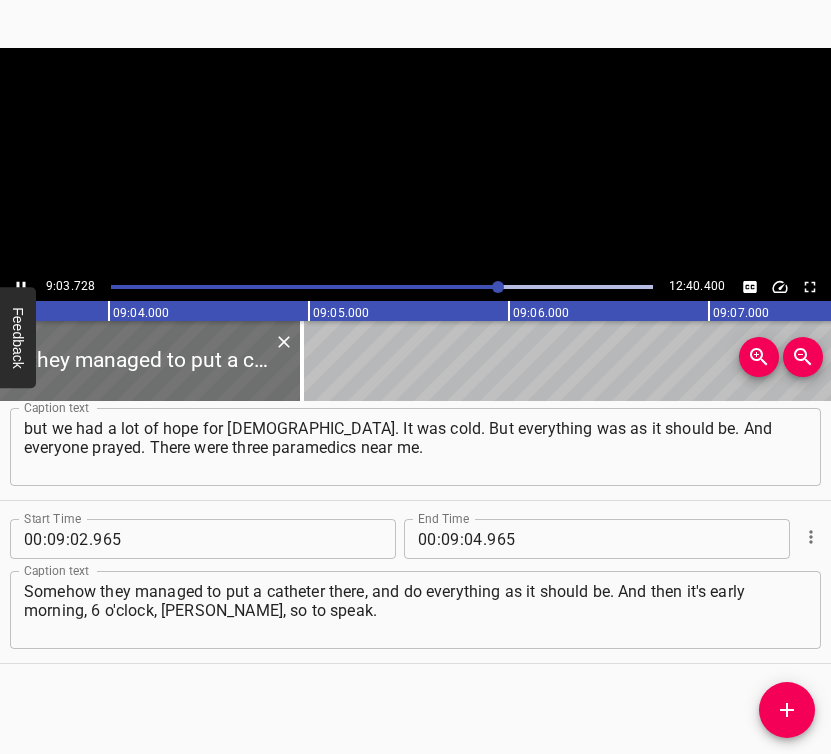 scroll, scrollTop: 0, scrollLeft: 108745, axis: horizontal 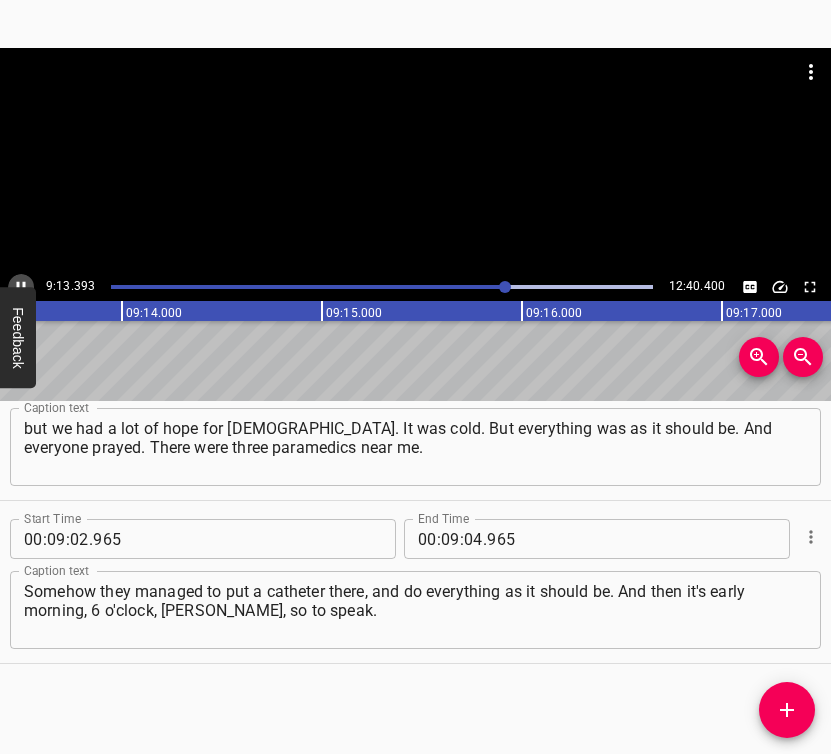 click 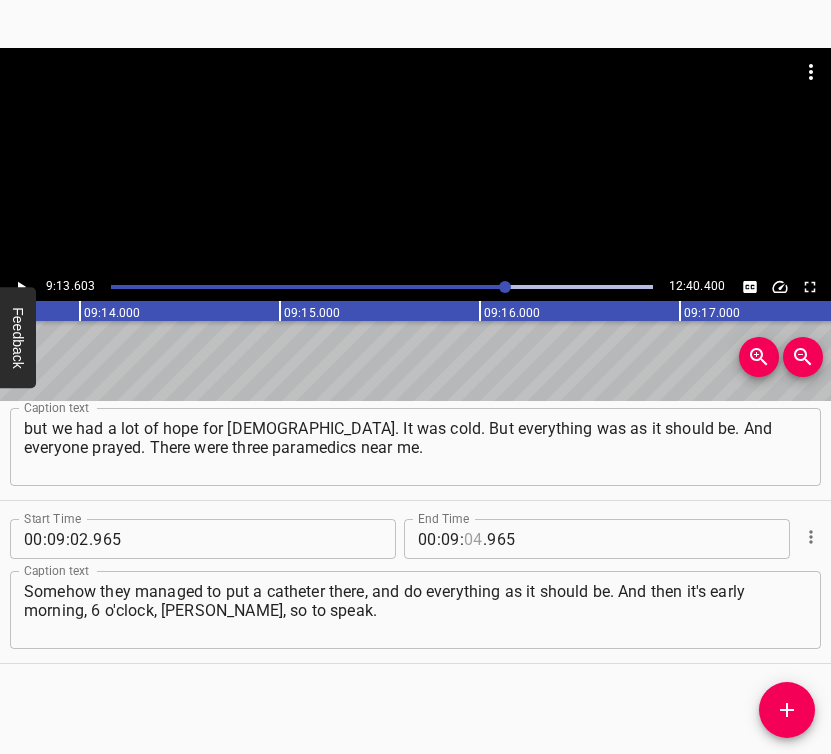 click at bounding box center (473, 539) 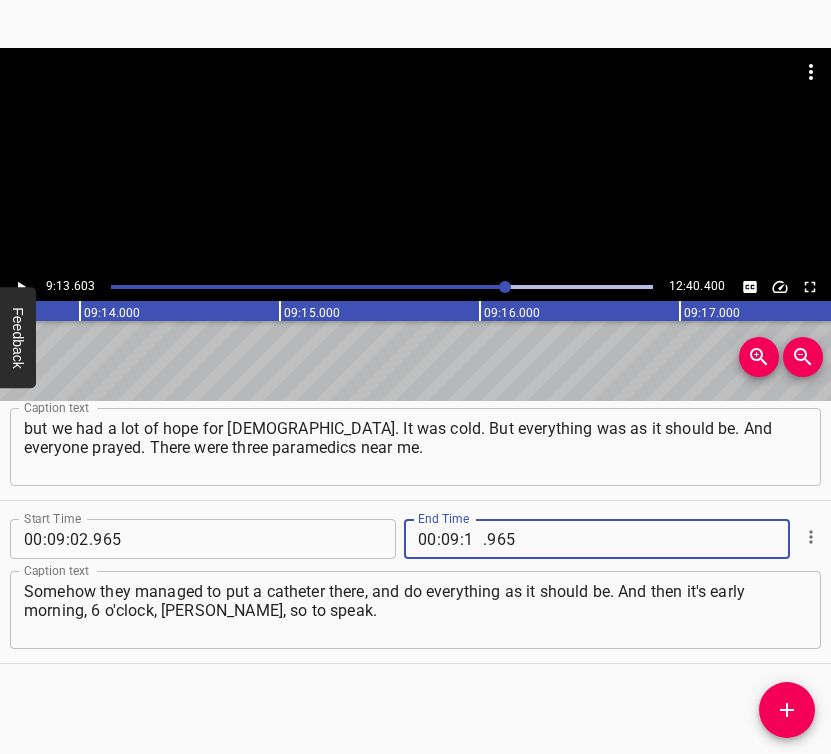 type on "13" 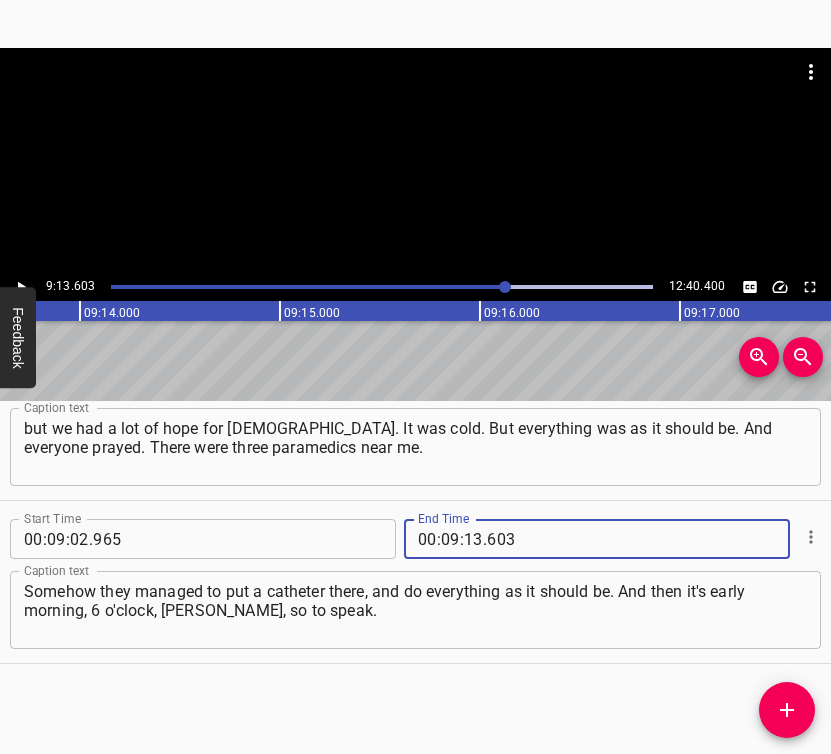 type on "603" 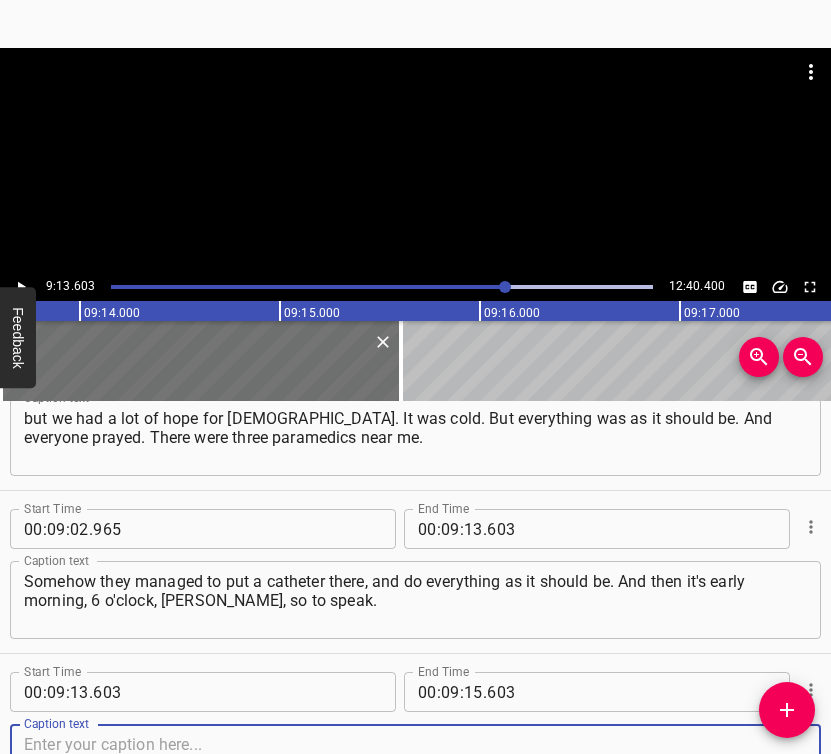 scroll, scrollTop: 8706, scrollLeft: 0, axis: vertical 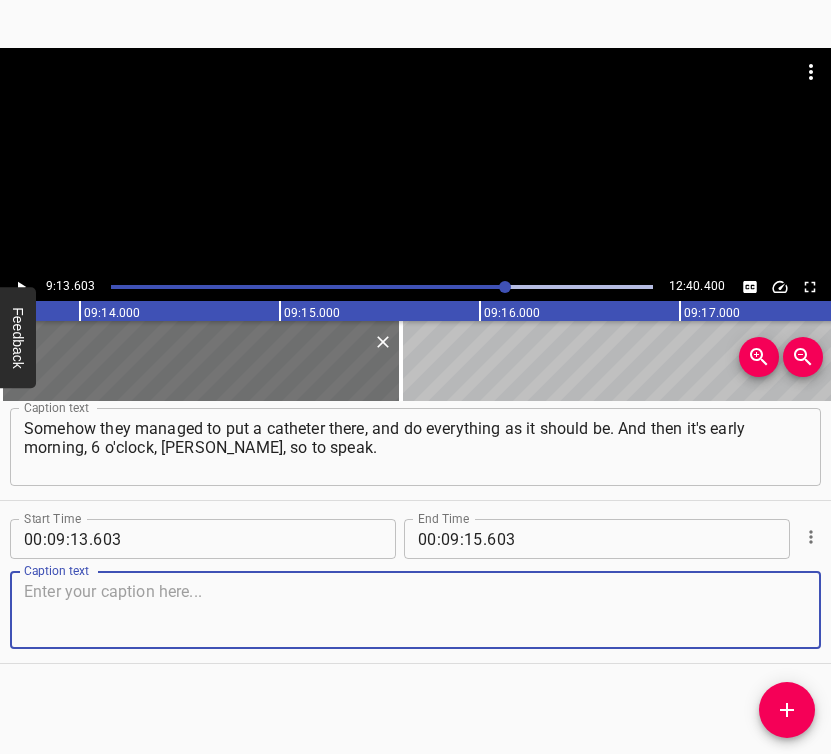 click at bounding box center (415, 610) 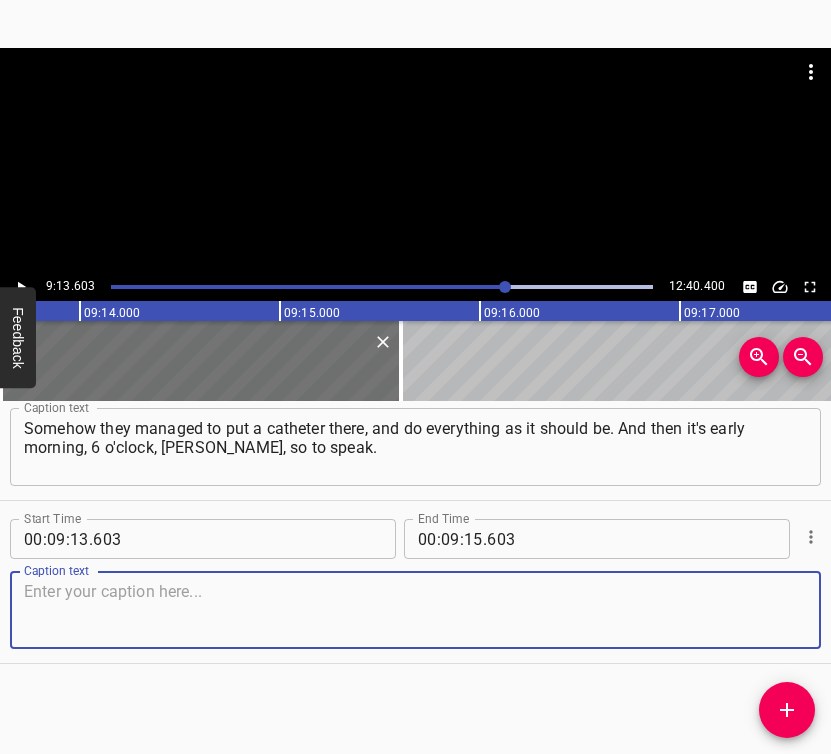 click at bounding box center (415, 610) 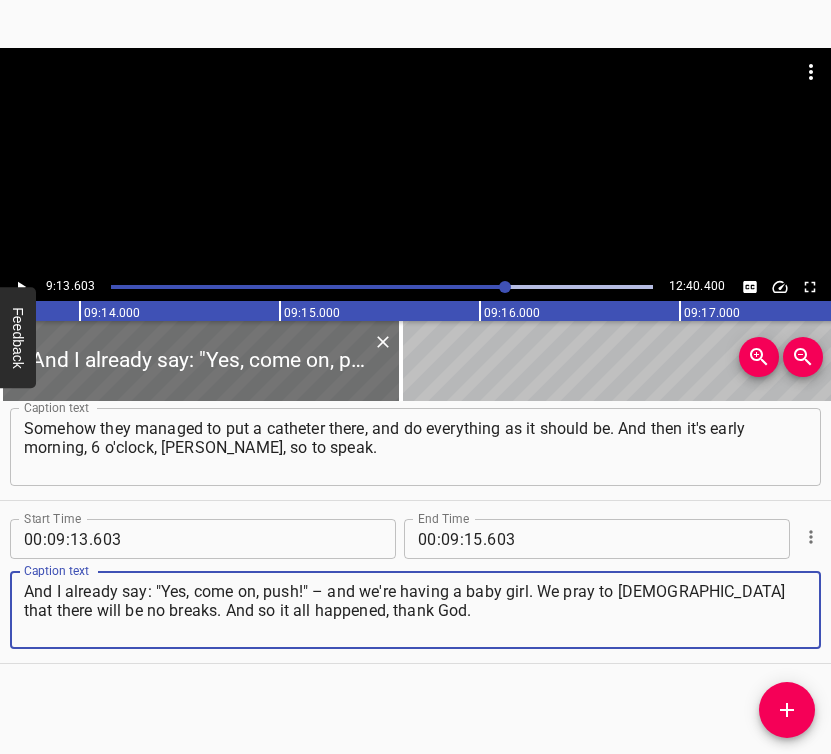 type on "And I already say: "Yes, come on, push!" – and we're having a baby girl. We pray to [DEMOGRAPHIC_DATA] that there will be no breaks. And so it all happened, thank God." 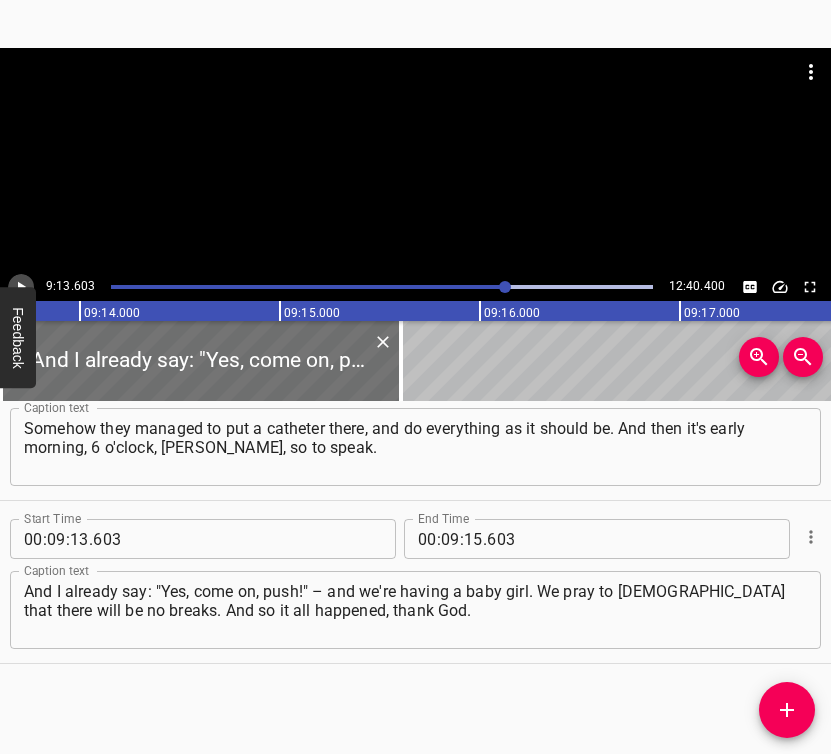 click 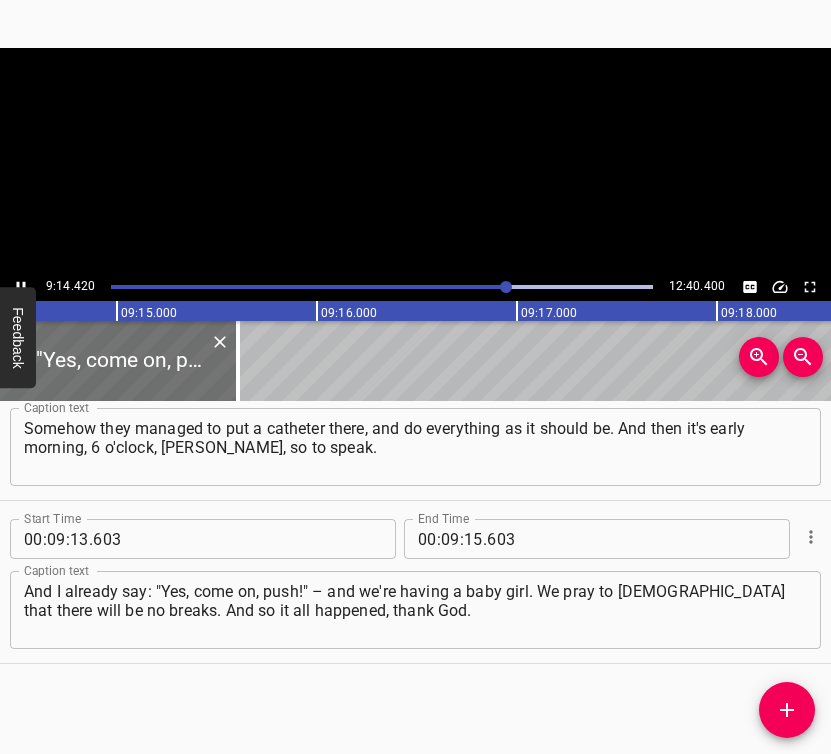 scroll, scrollTop: 0, scrollLeft: 110935, axis: horizontal 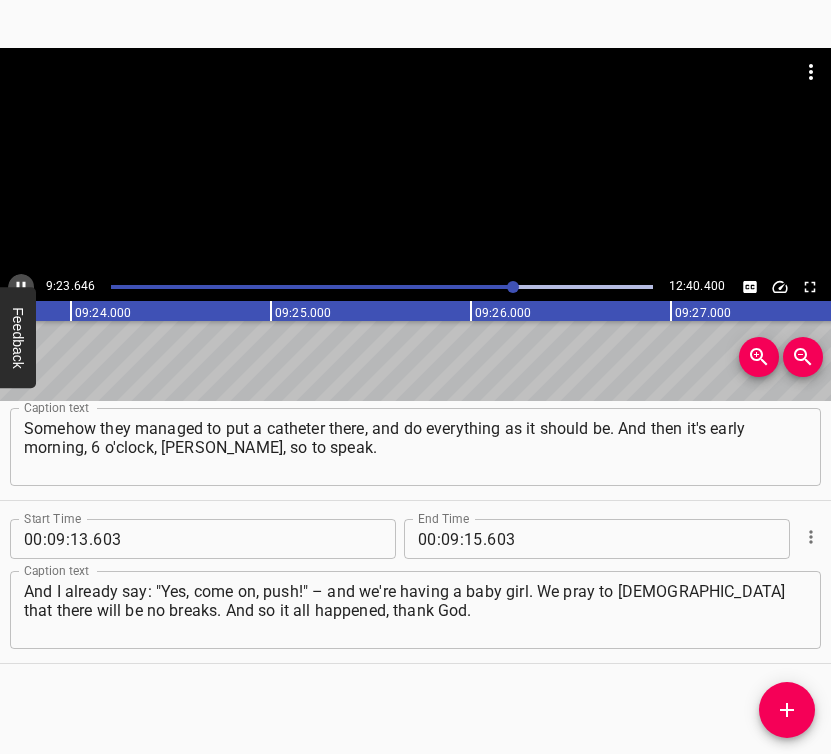 click 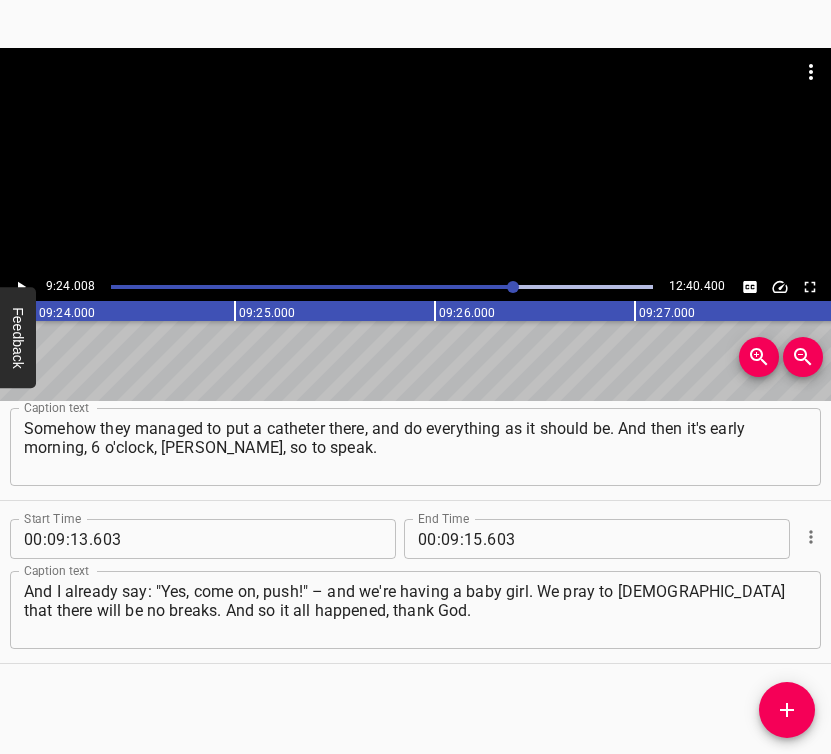 scroll, scrollTop: 0, scrollLeft: 112801, axis: horizontal 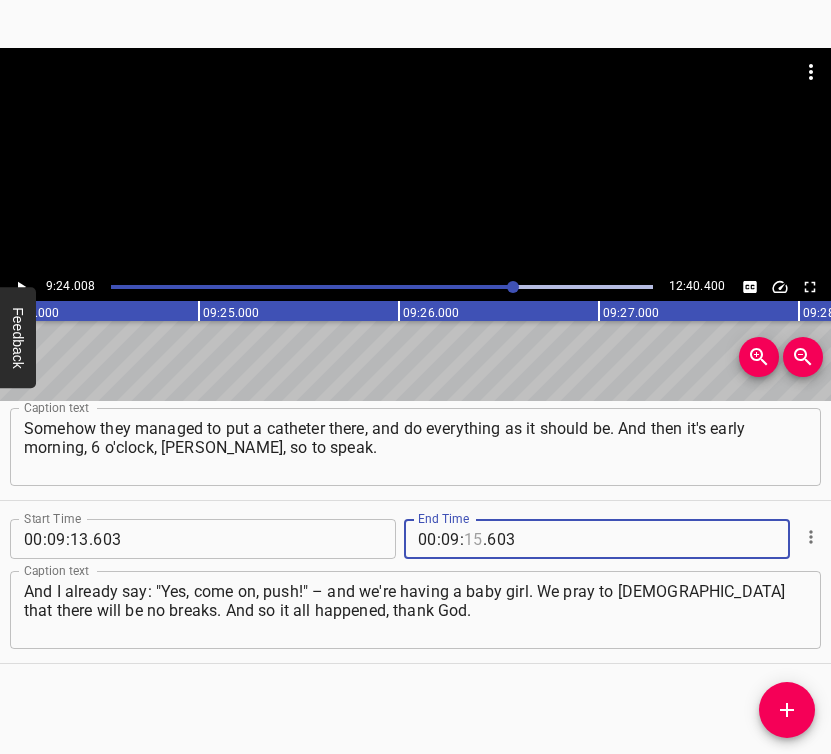 click at bounding box center [473, 539] 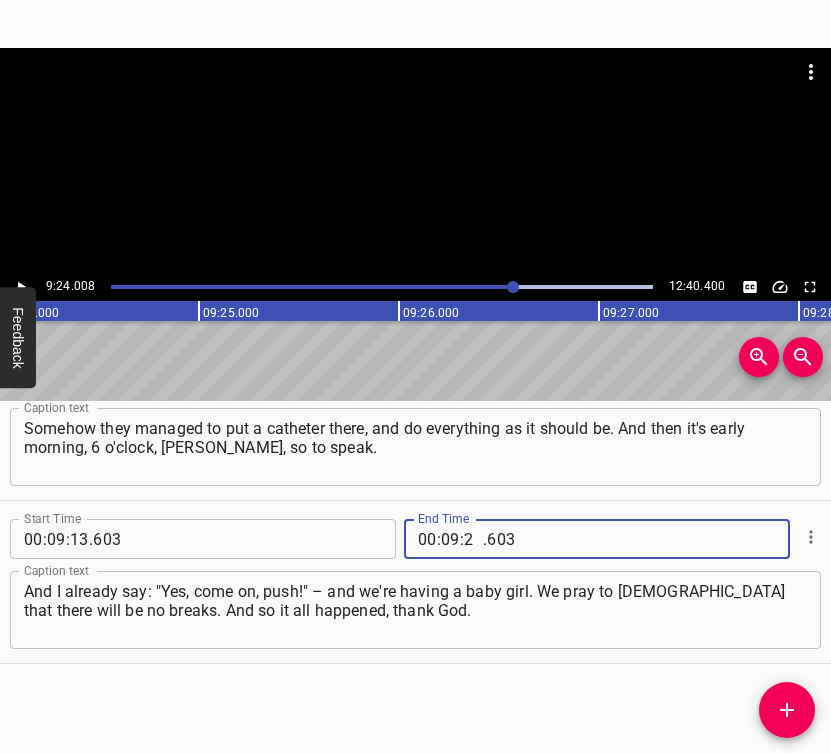 type on "24" 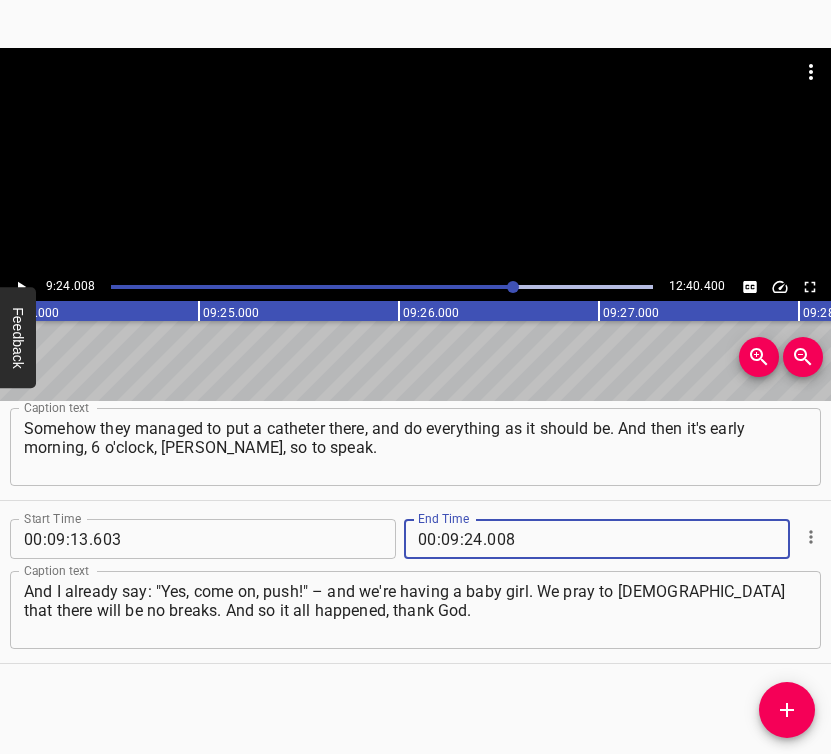type on "008" 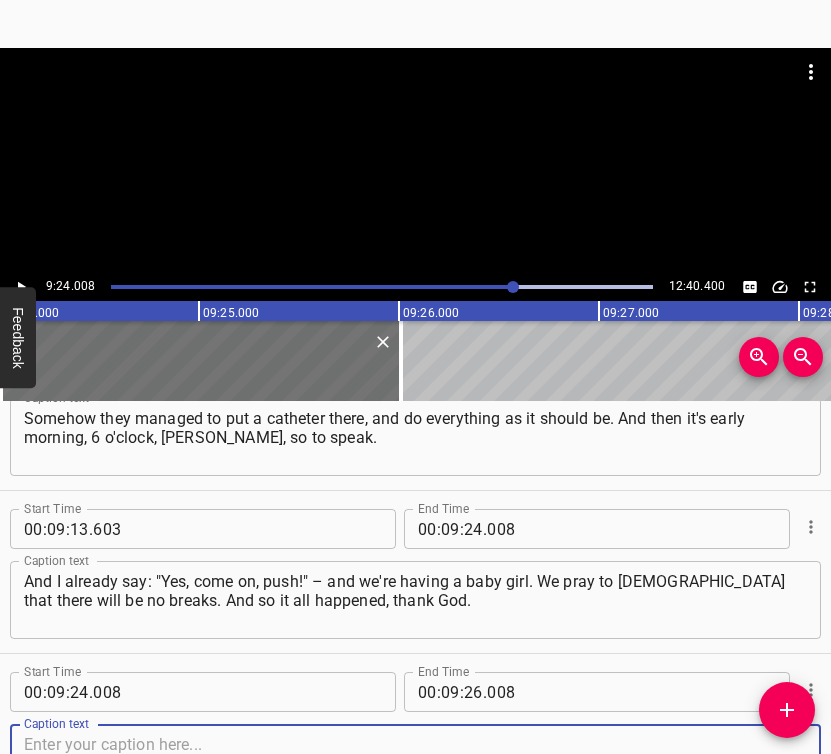 scroll, scrollTop: 8869, scrollLeft: 0, axis: vertical 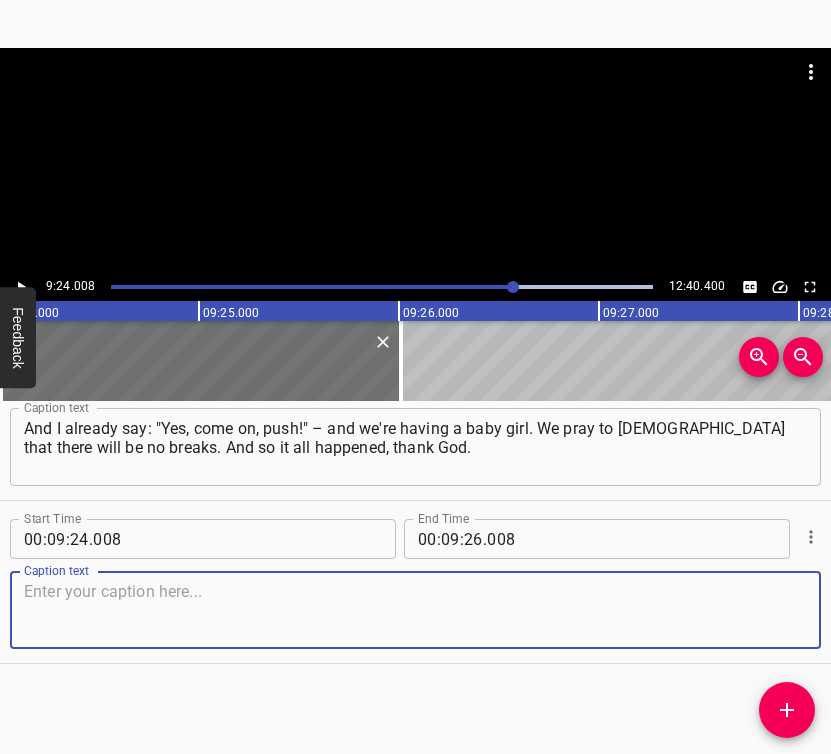 click at bounding box center (415, 610) 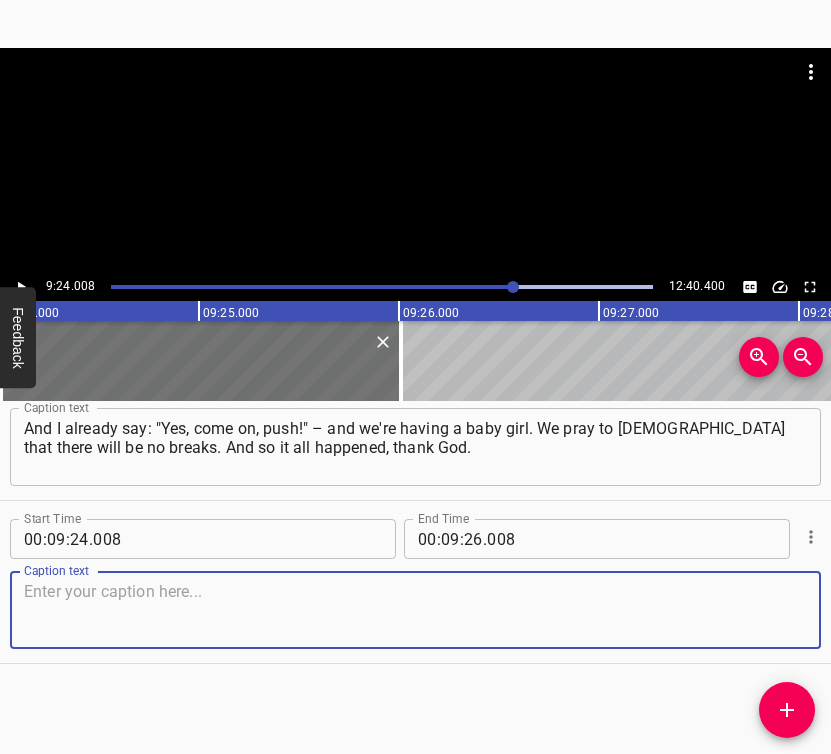 click at bounding box center [415, 610] 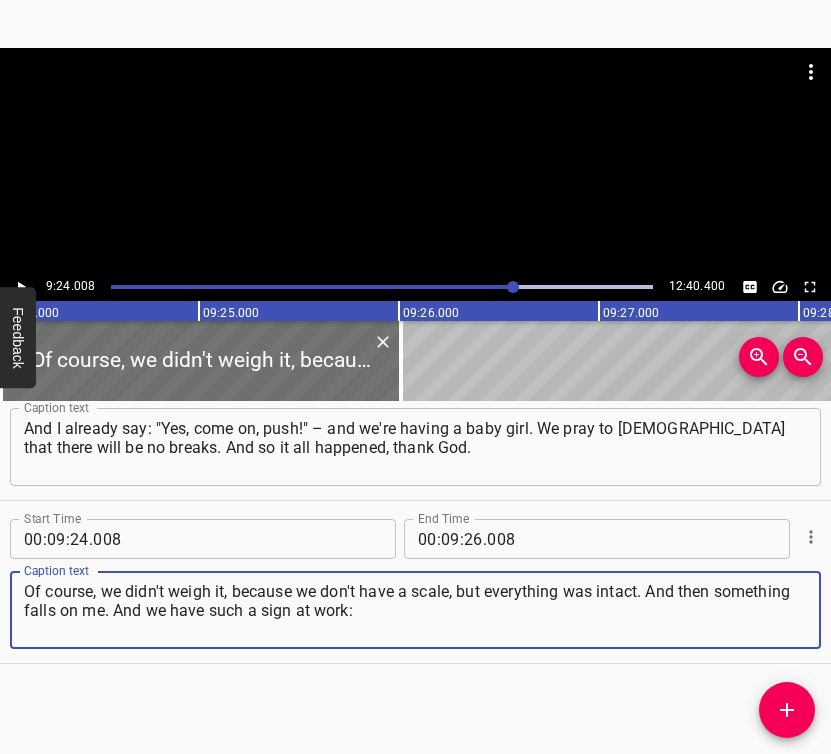 type on "Of course, we didn't weigh it, because we don't have a scale, but everything was intact. And then something falls on me. And we have such a sign at work:" 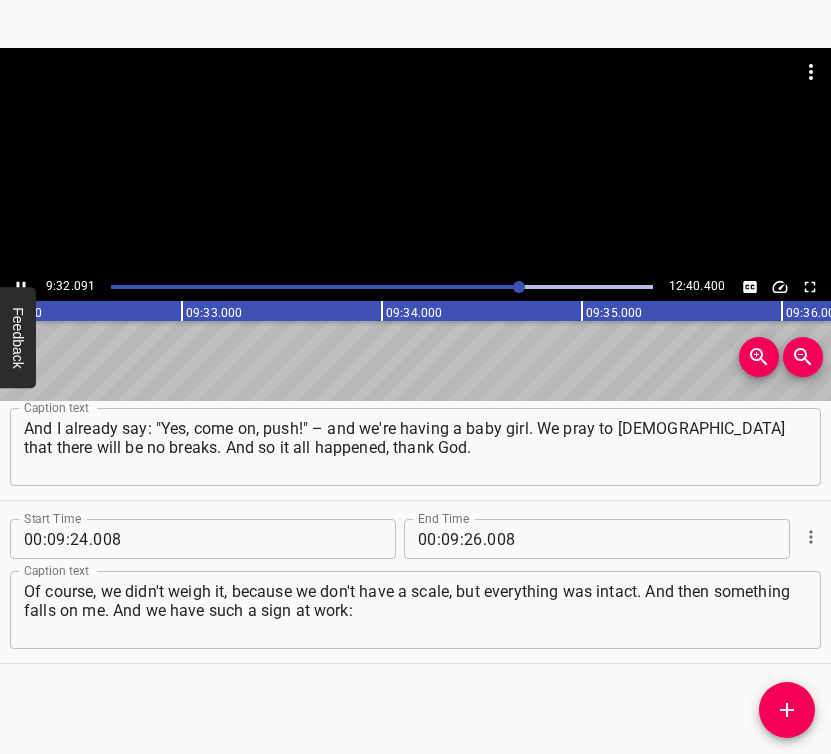 click at bounding box center [21, 287] 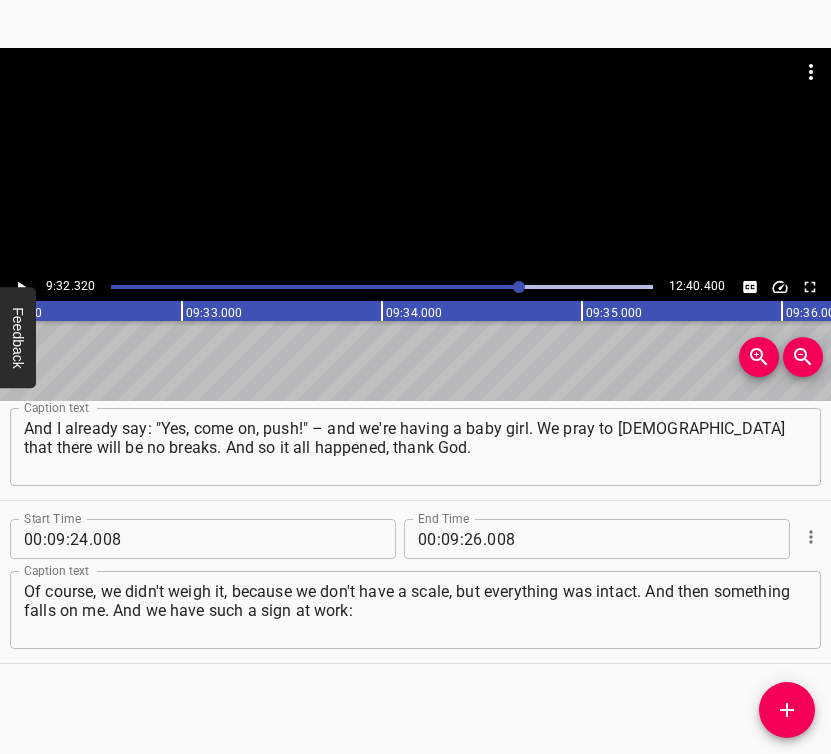 scroll, scrollTop: 0, scrollLeft: 114464, axis: horizontal 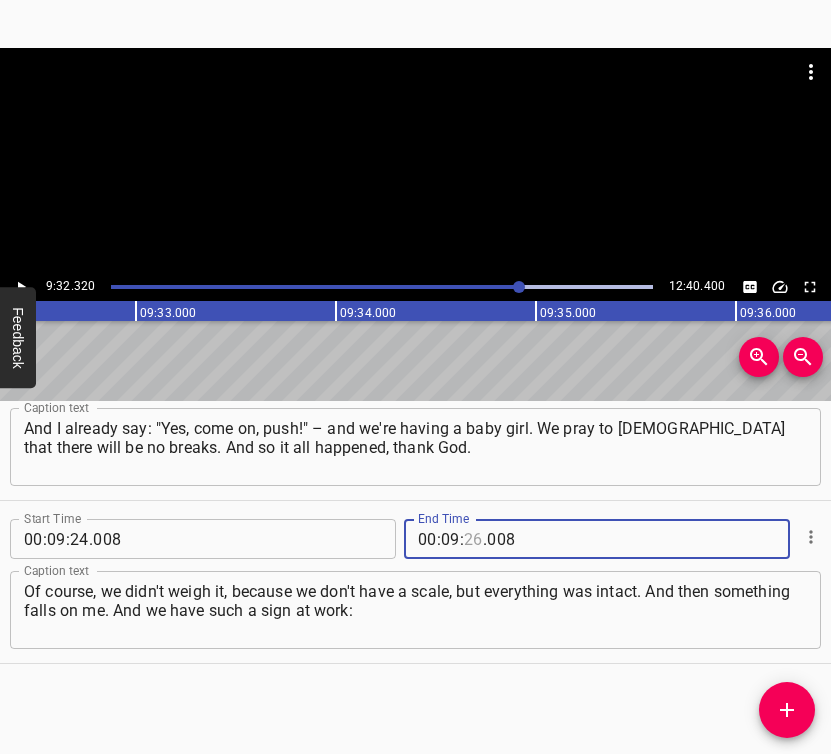 click at bounding box center (473, 539) 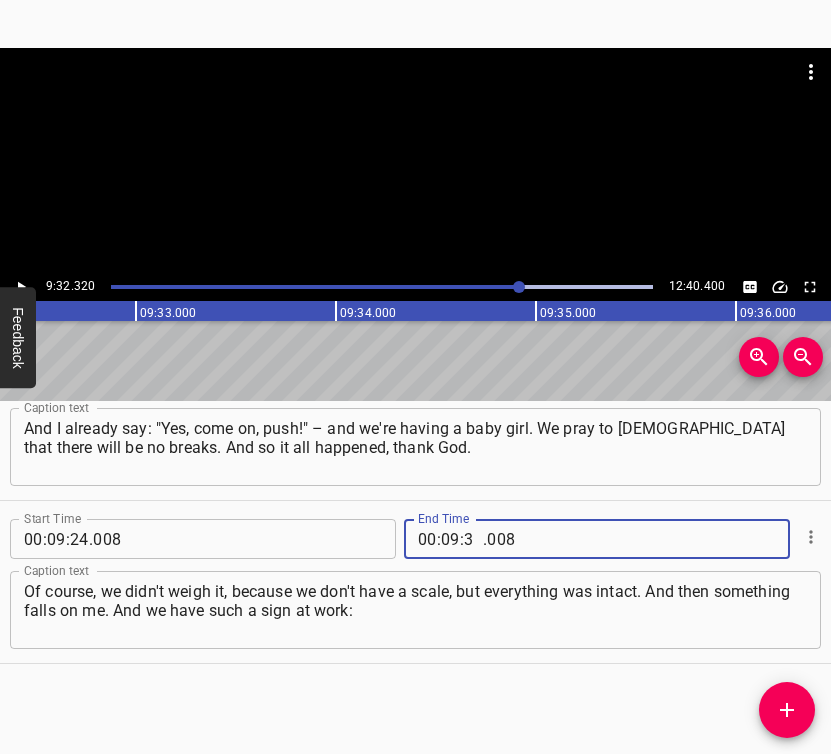 type on "32" 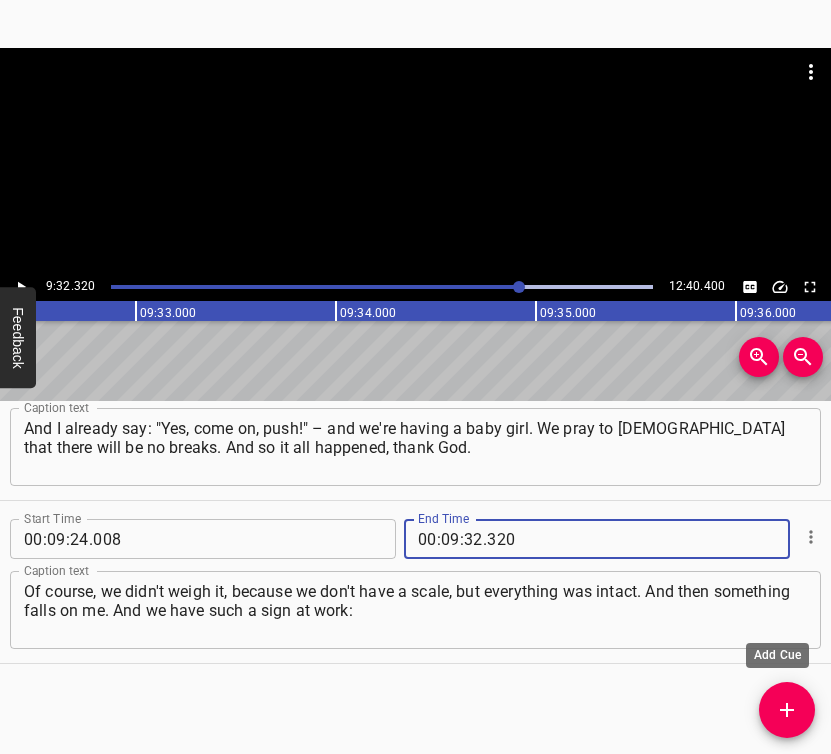 type on "320" 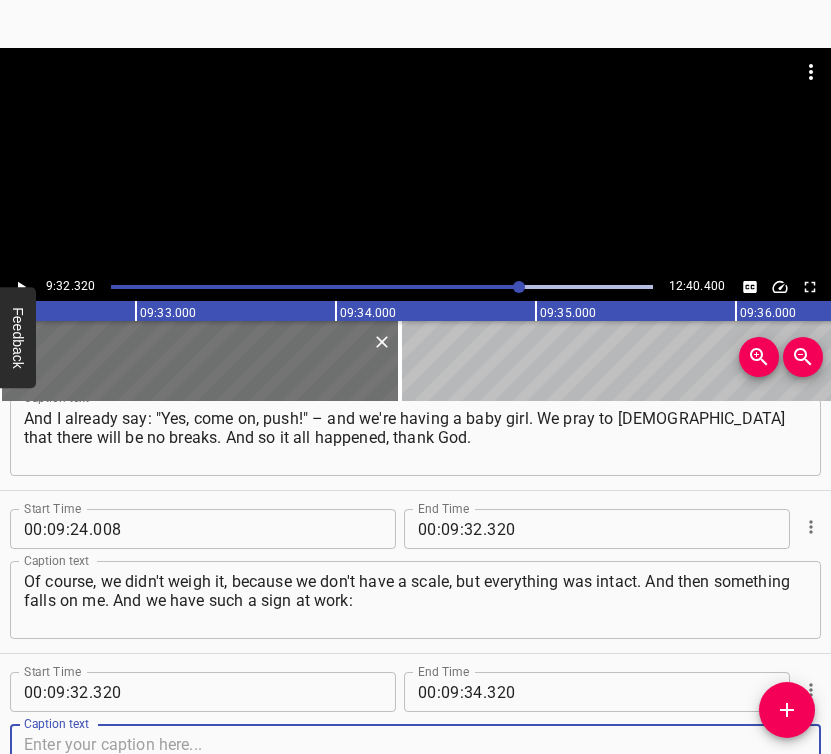 scroll, scrollTop: 9032, scrollLeft: 0, axis: vertical 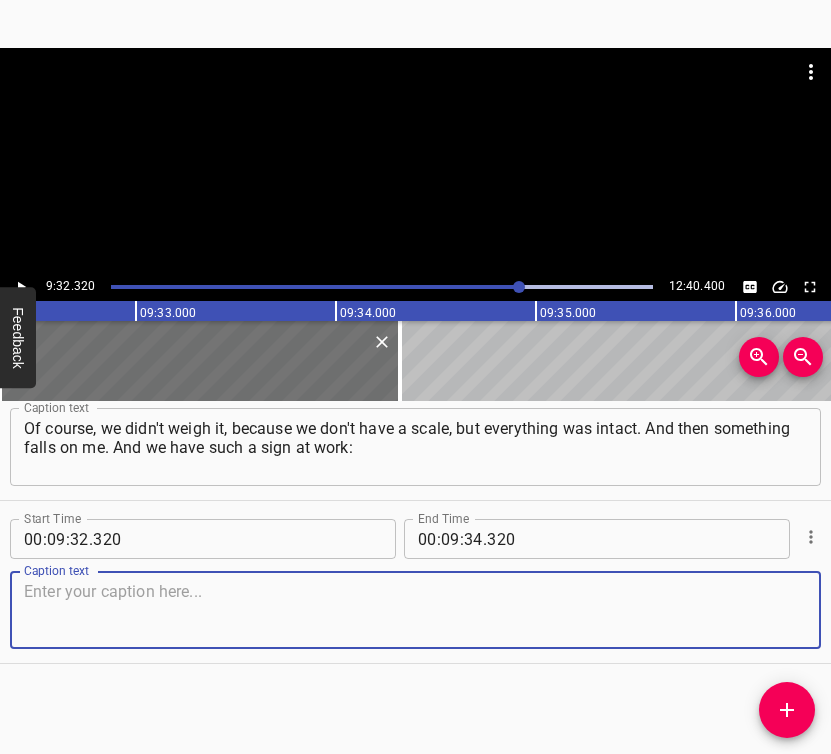 drag, startPoint x: 753, startPoint y: 613, endPoint x: 820, endPoint y: 598, distance: 68.65858 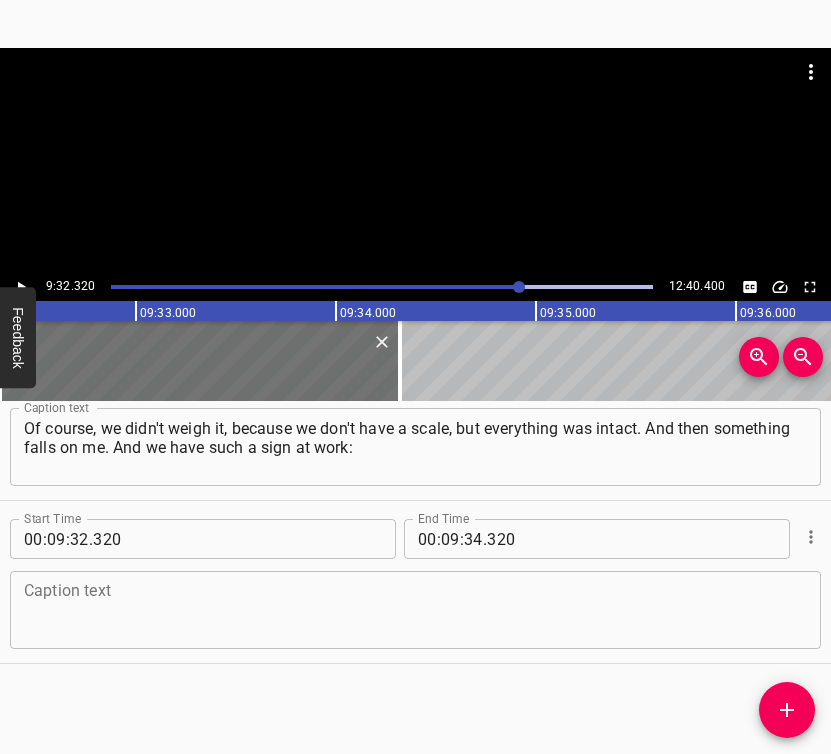 click at bounding box center [415, 610] 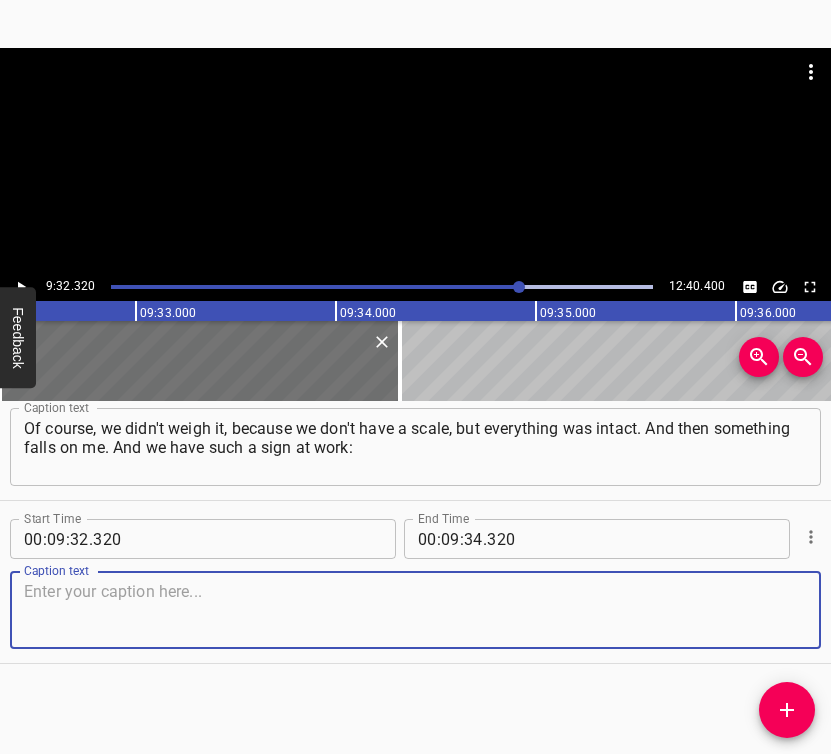 paste on "if something falls, then wait for someone else. And what do you think? In less than an hour, they come from Pylypovychi. A woman with a man and a child," 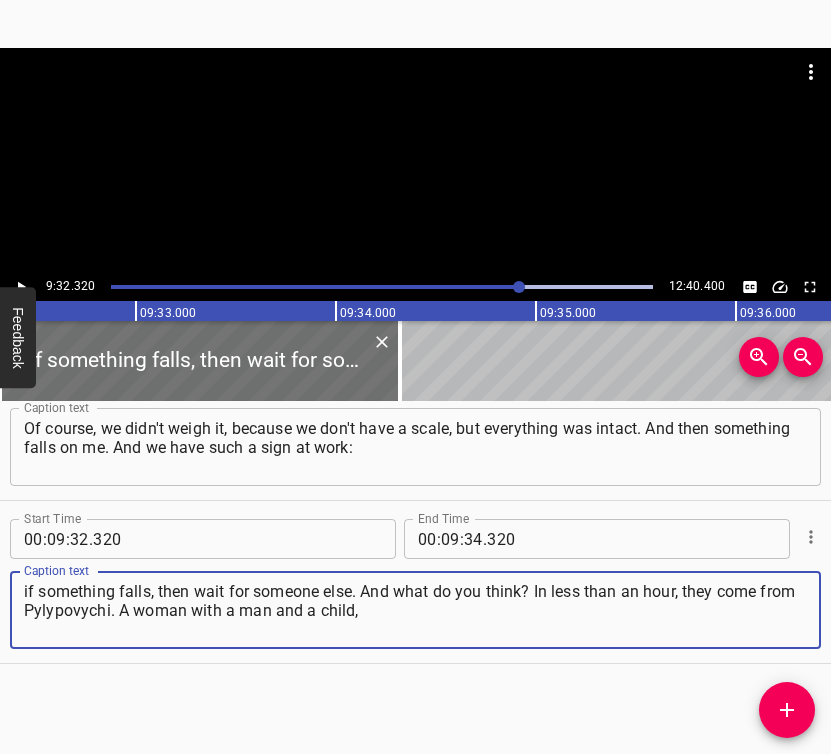 type on "if something falls, then wait for someone else. And what do you think? In less than an hour, they come from Pylypovychi. A woman with a man and a child," 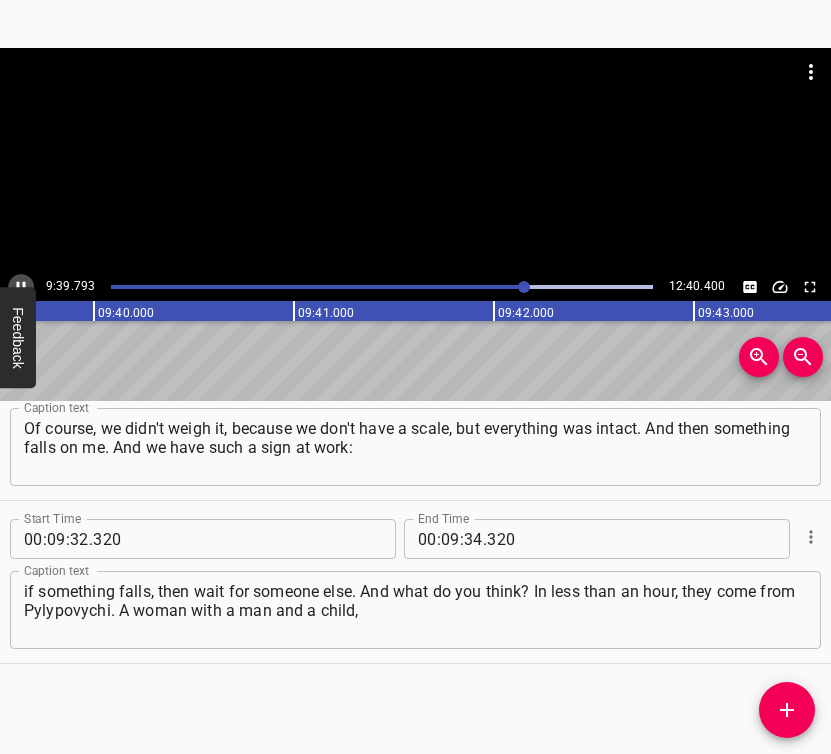 click 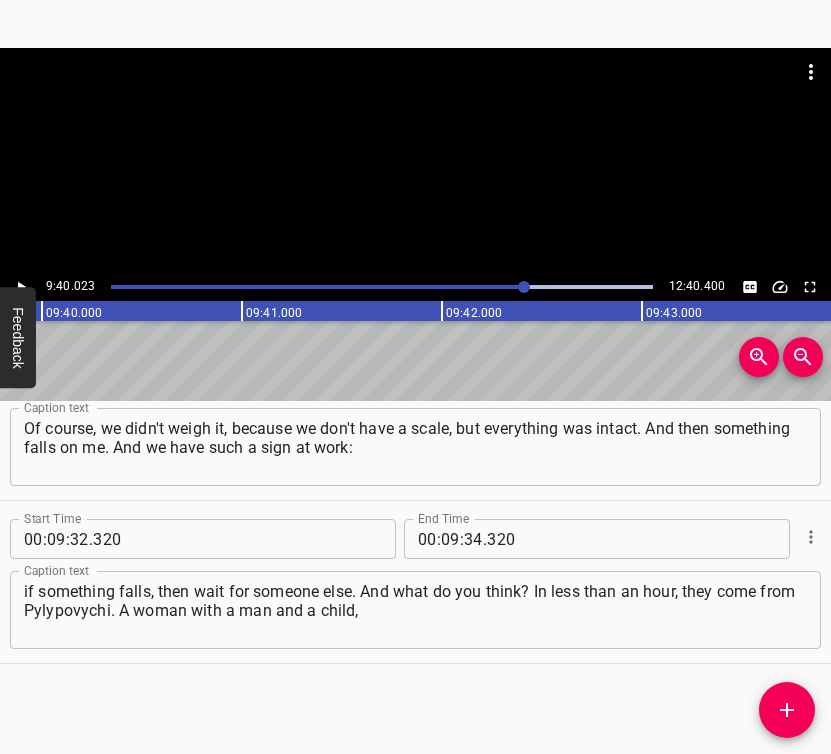 scroll, scrollTop: 0, scrollLeft: 116004, axis: horizontal 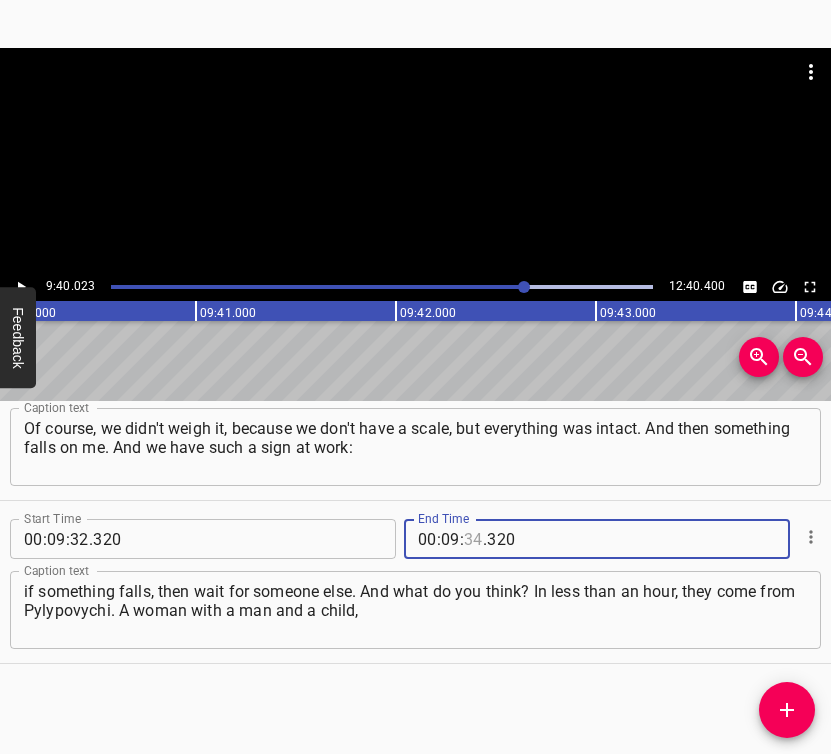 click at bounding box center (473, 539) 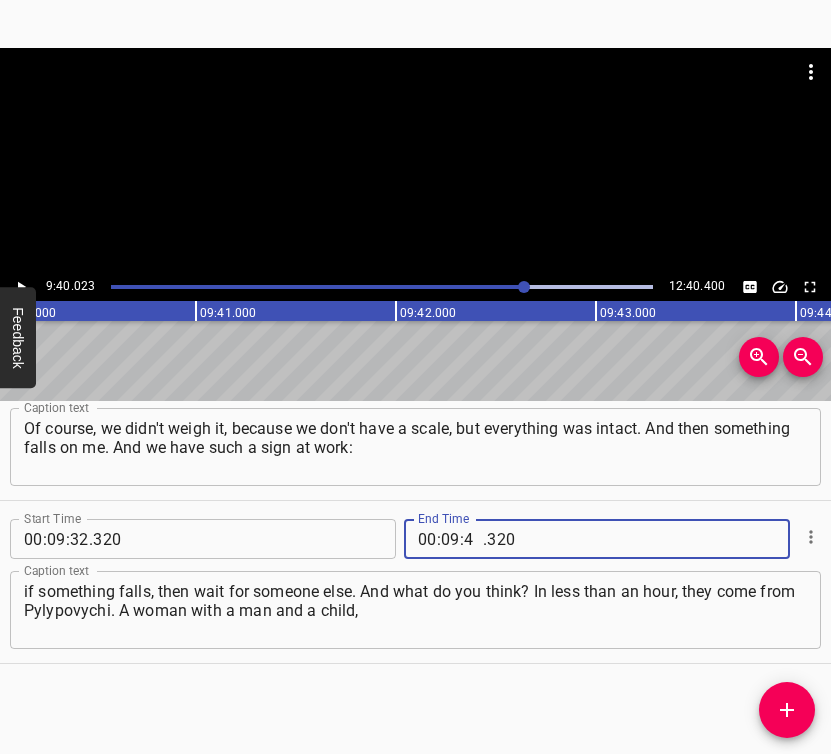 type on "40" 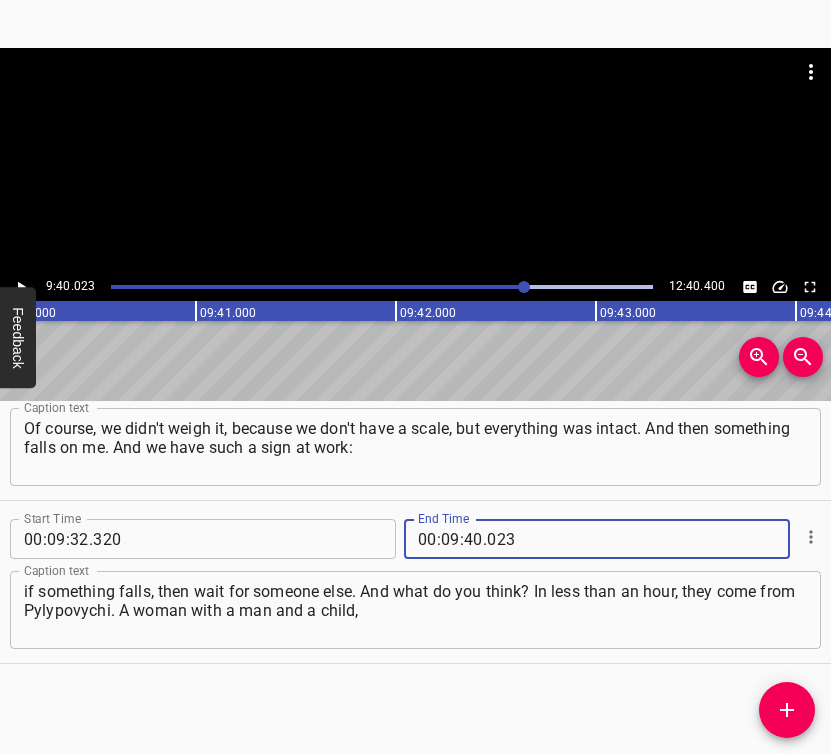 type on "023" 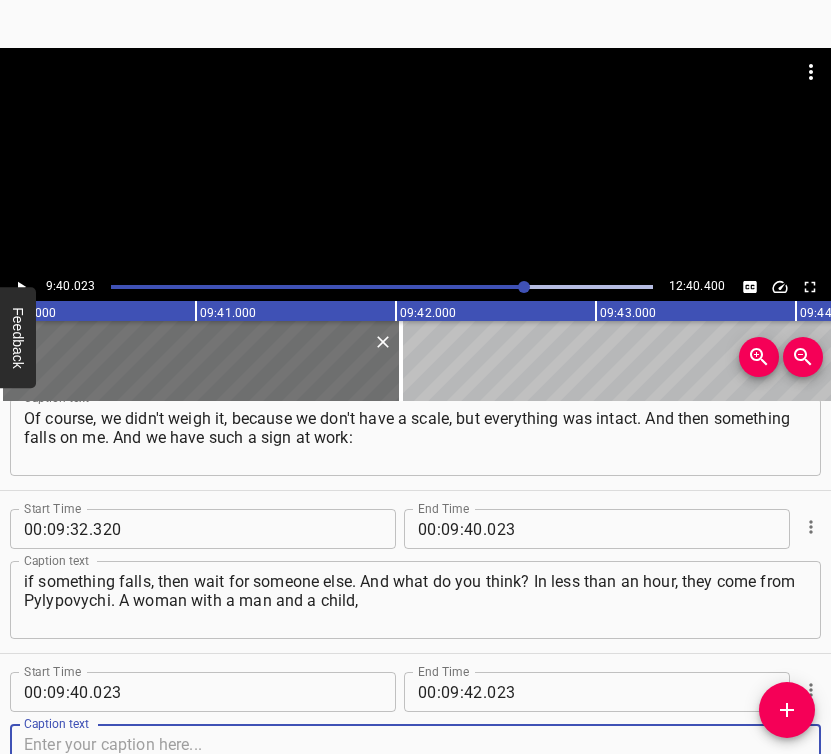 scroll, scrollTop: 9195, scrollLeft: 0, axis: vertical 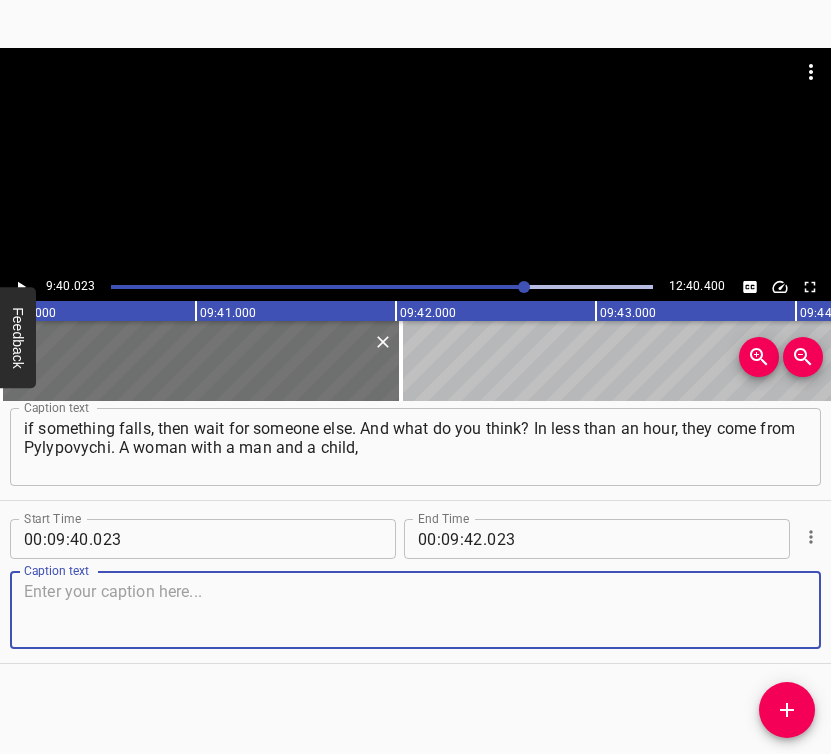 drag, startPoint x: 771, startPoint y: 617, endPoint x: 829, endPoint y: 587, distance: 65.29931 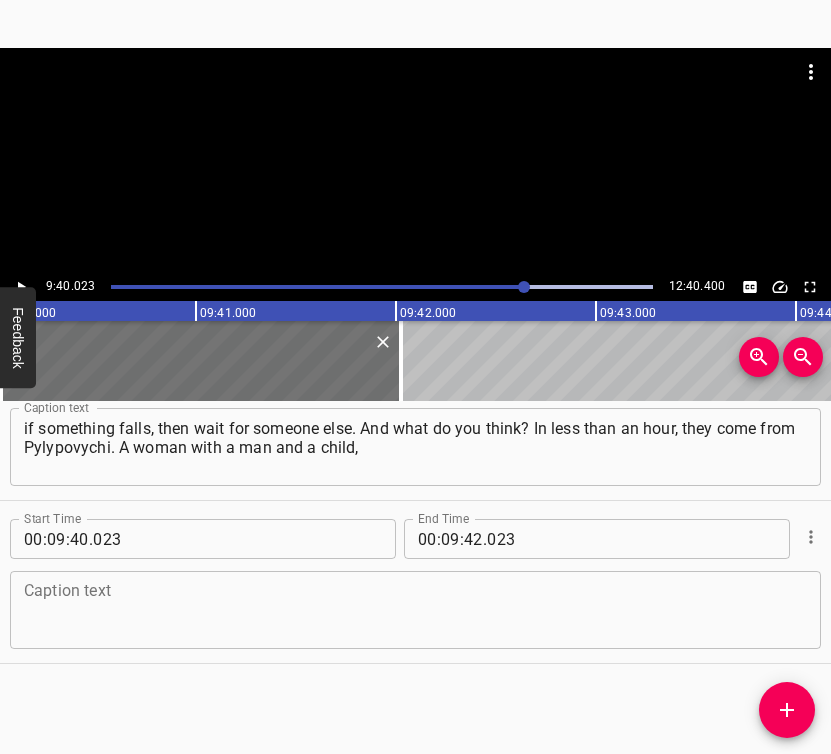 click at bounding box center [415, 610] 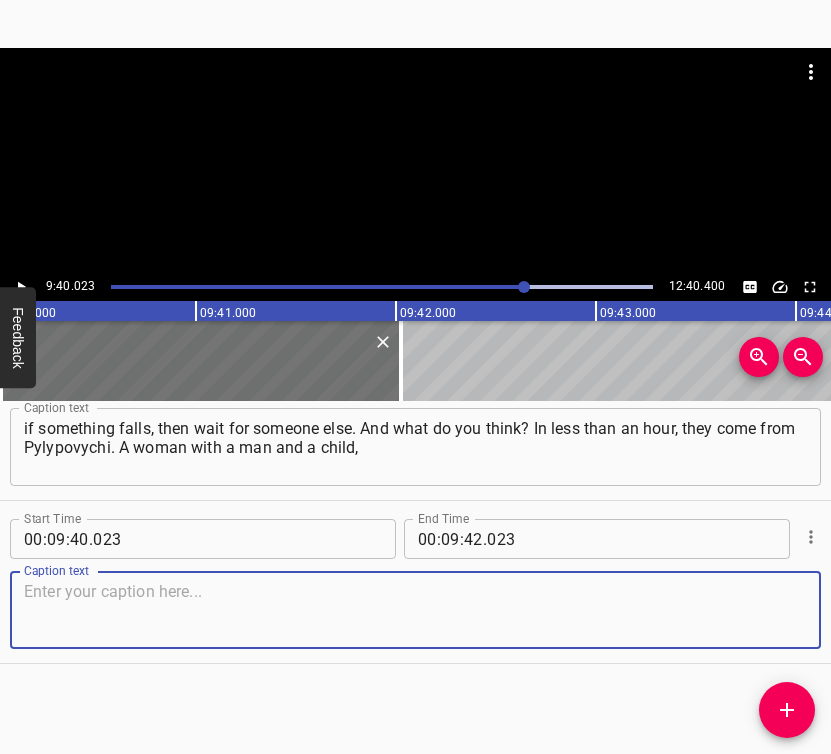 paste on "a [DEMOGRAPHIC_DATA] boy. With a blanket. She hold and said: "[PERSON_NAME]! I'm going to give birth now." And the woman lies down for an examination, I look and ask:" 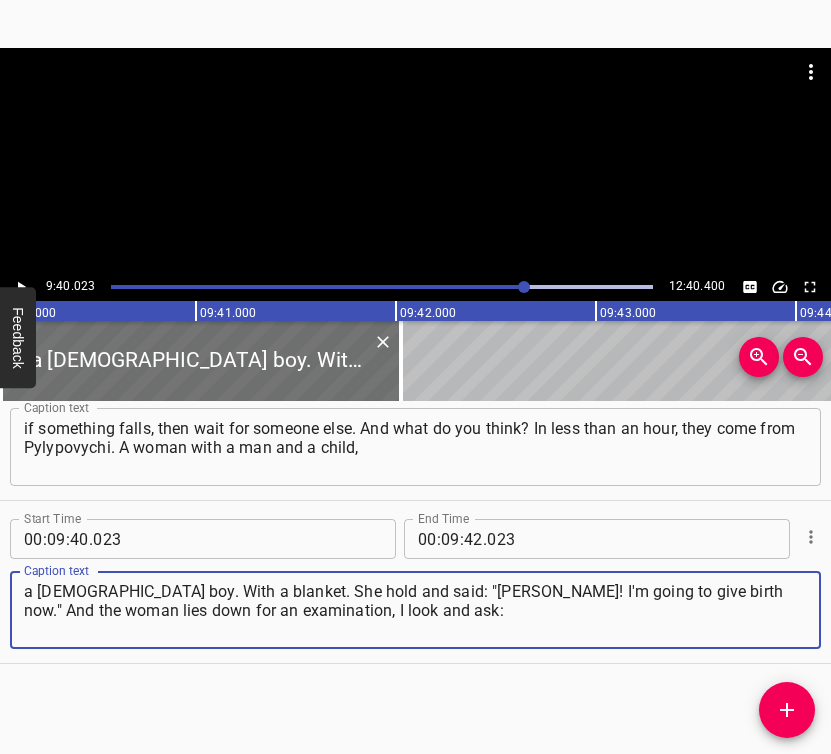 type on "a [DEMOGRAPHIC_DATA] boy. With a blanket. She hold and said: "[PERSON_NAME]! I'm going to give birth now." And the woman lies down for an examination, I look and ask:" 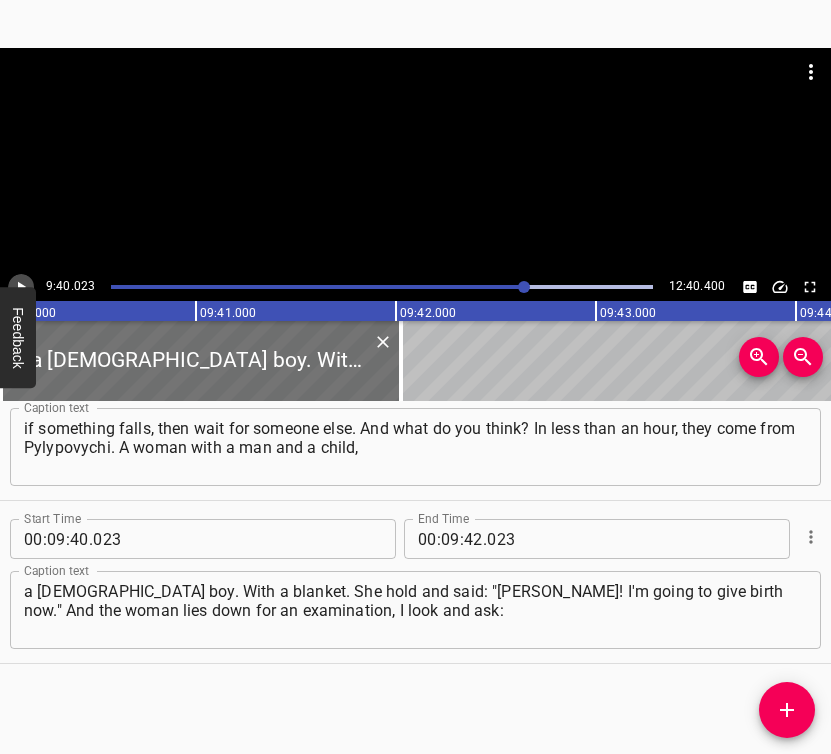 click at bounding box center (21, 287) 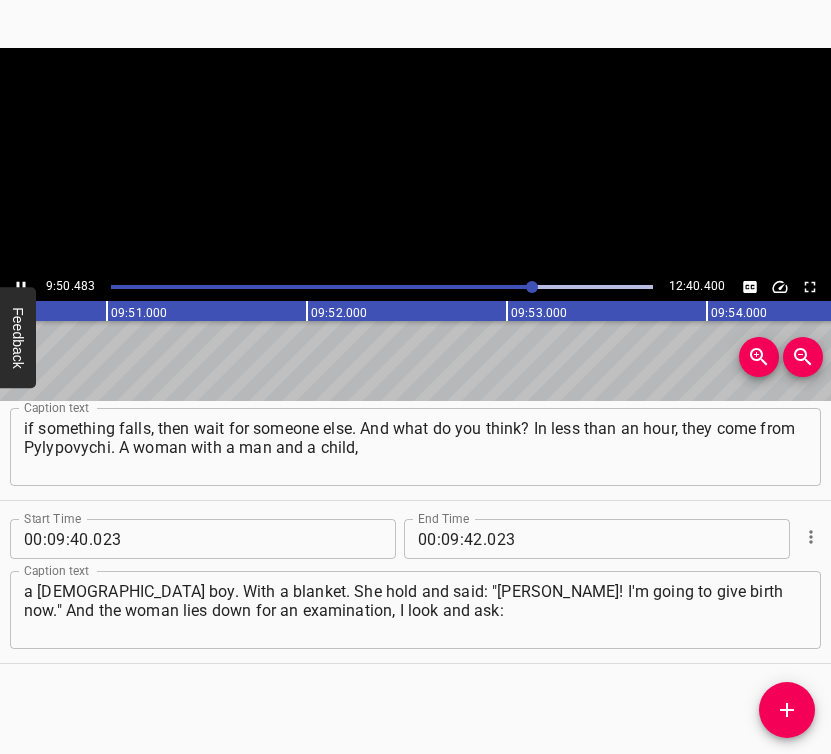 click at bounding box center [21, 287] 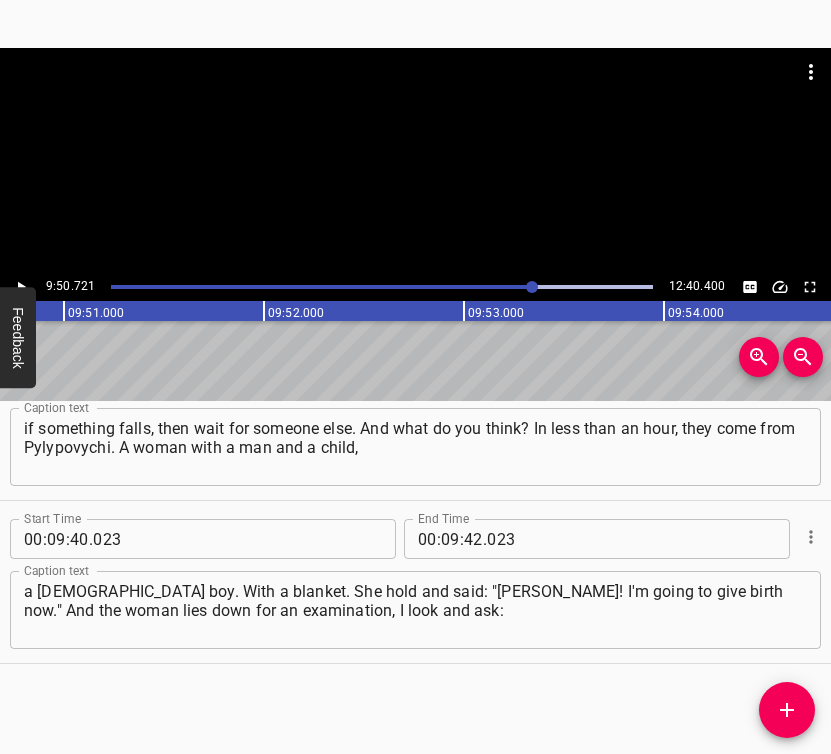 scroll, scrollTop: 0, scrollLeft: 118144, axis: horizontal 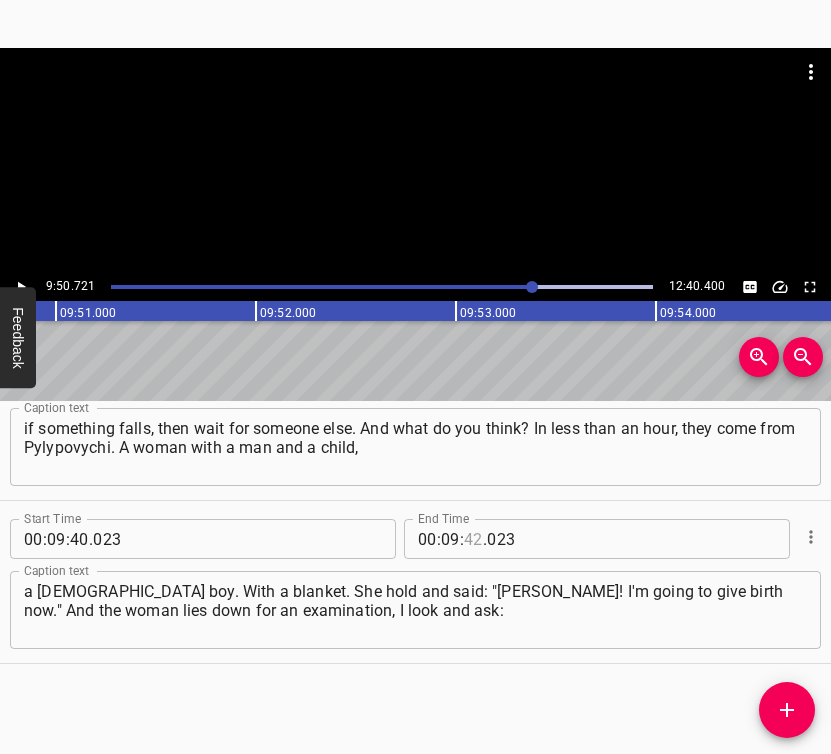 click at bounding box center (473, 539) 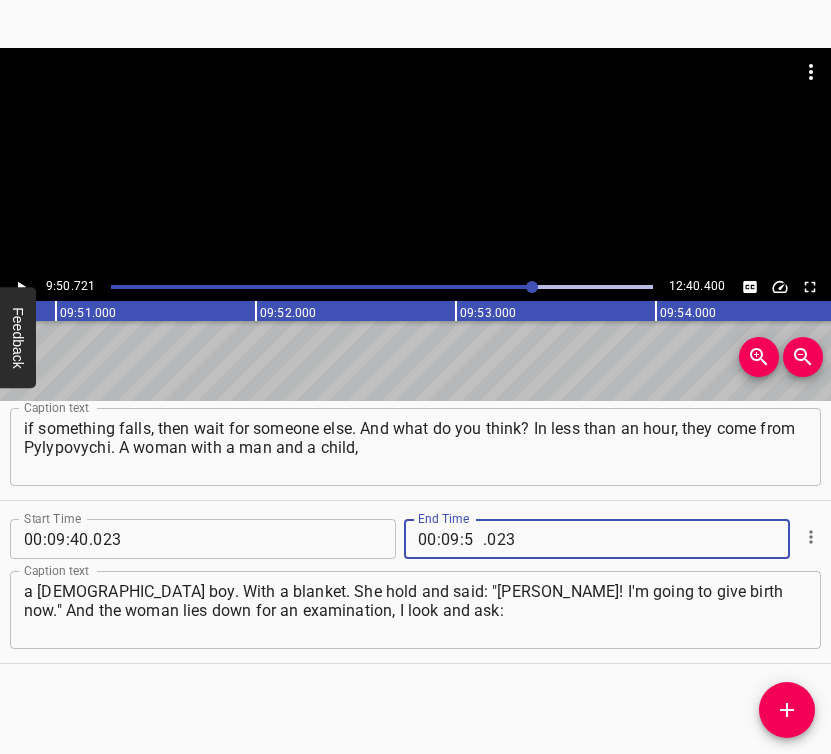 type on "50" 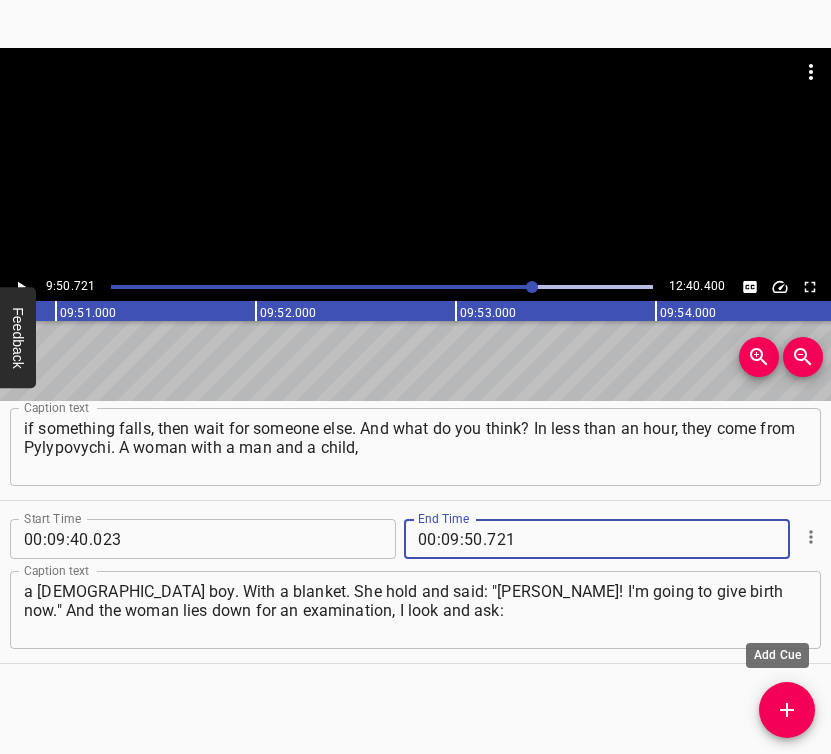 type on "721" 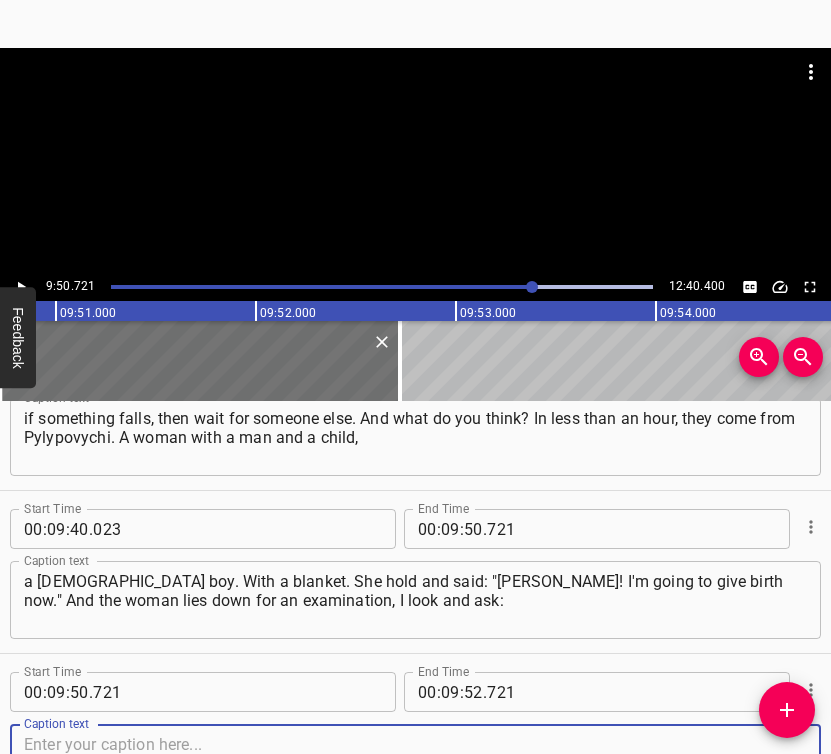 scroll, scrollTop: 9358, scrollLeft: 0, axis: vertical 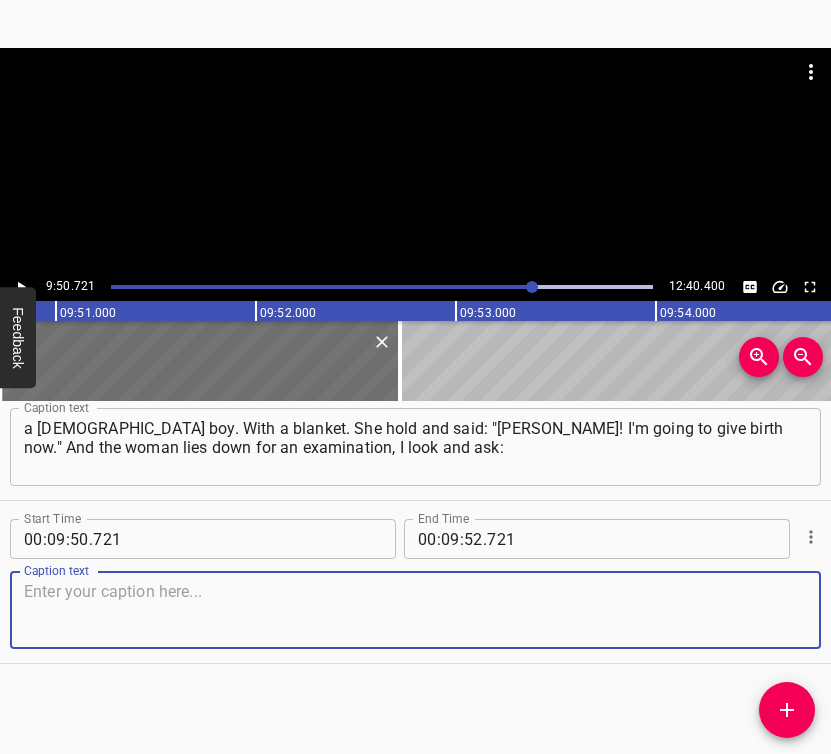 click at bounding box center [415, 610] 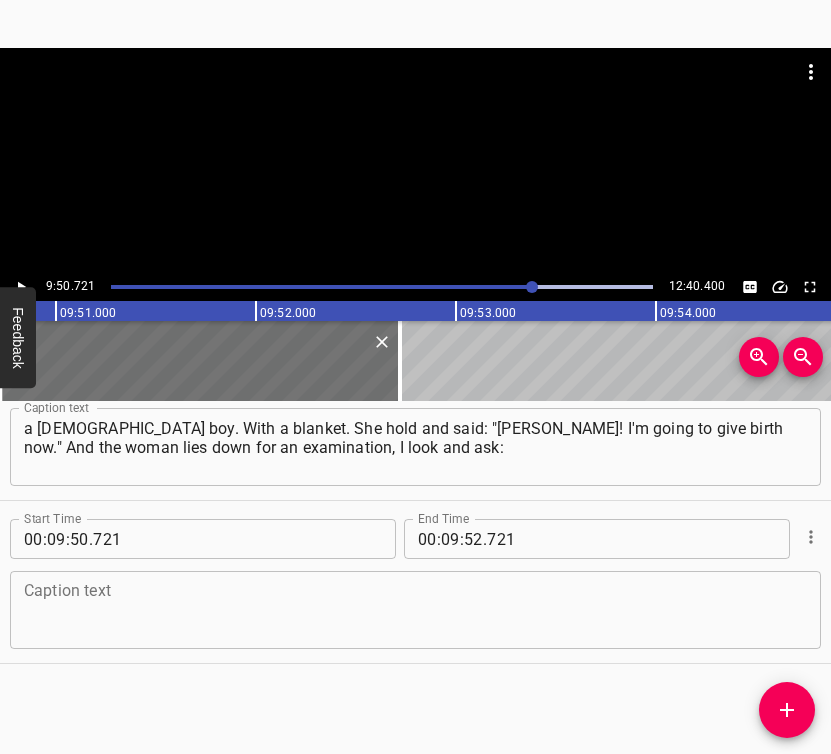 click at bounding box center [415, 610] 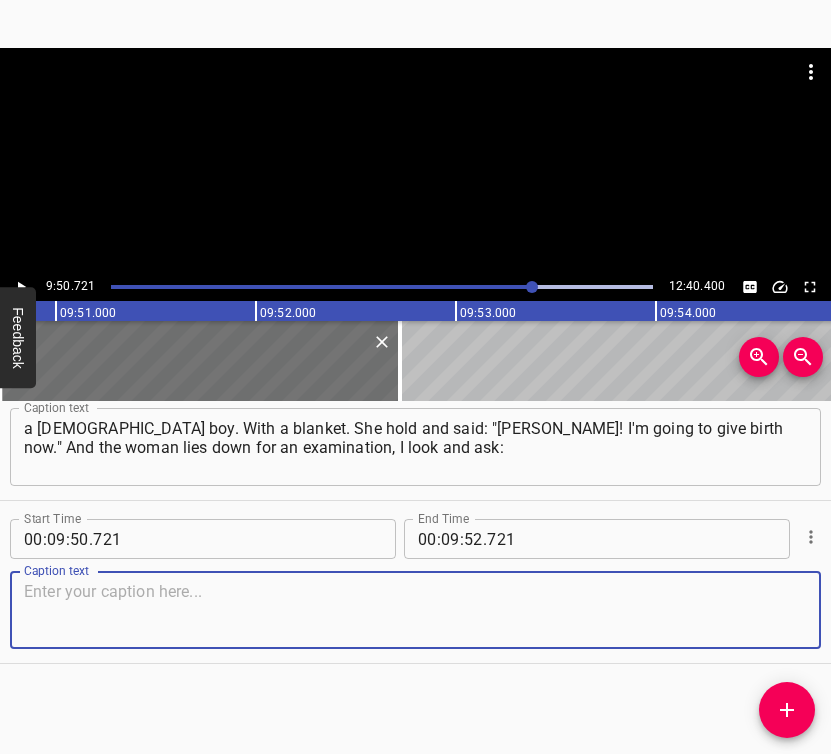 paste on ""Whom you have?" – "Boy." And before that, the girl [PERSON_NAME] was born. And I said: "If you don't call it [PERSON_NAME], we don't accept it." – "Well, I'll call"." 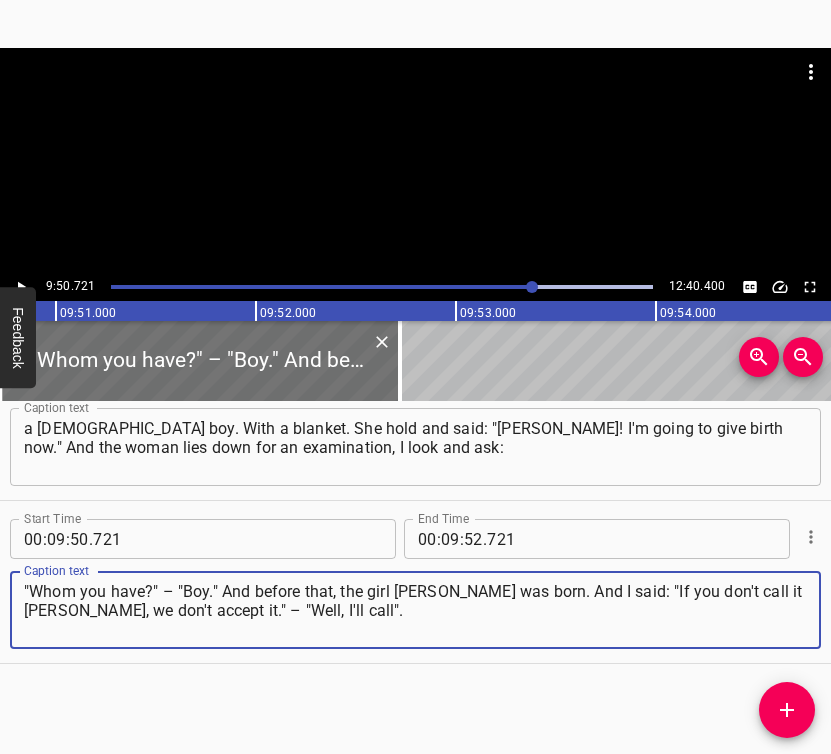 type on ""Whom you have?" – "Boy." And before that, the girl [PERSON_NAME] was born. And I said: "If you don't call it [PERSON_NAME], we don't accept it." – "Well, I'll call"." 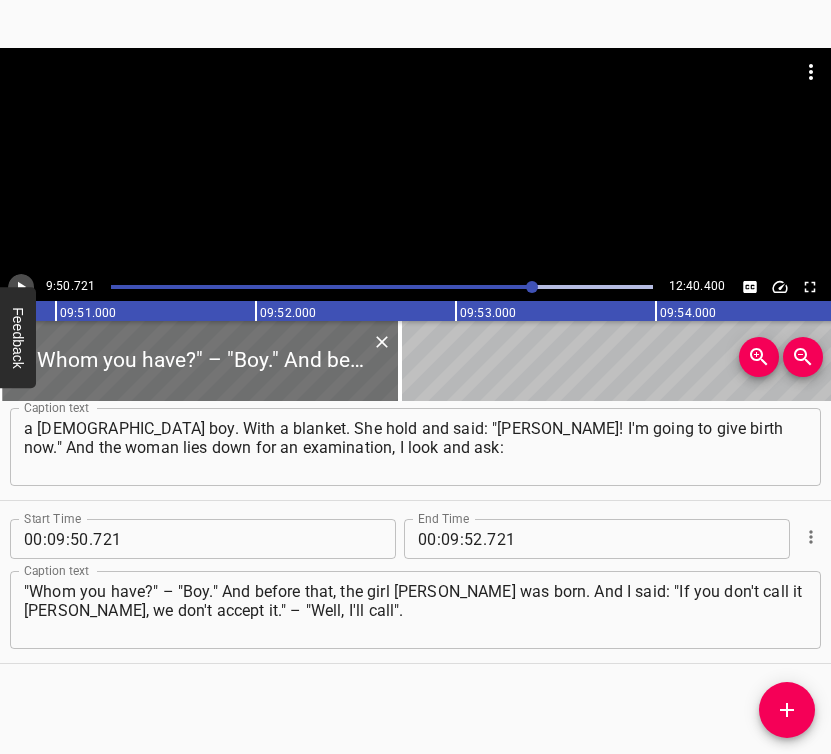click at bounding box center (21, 287) 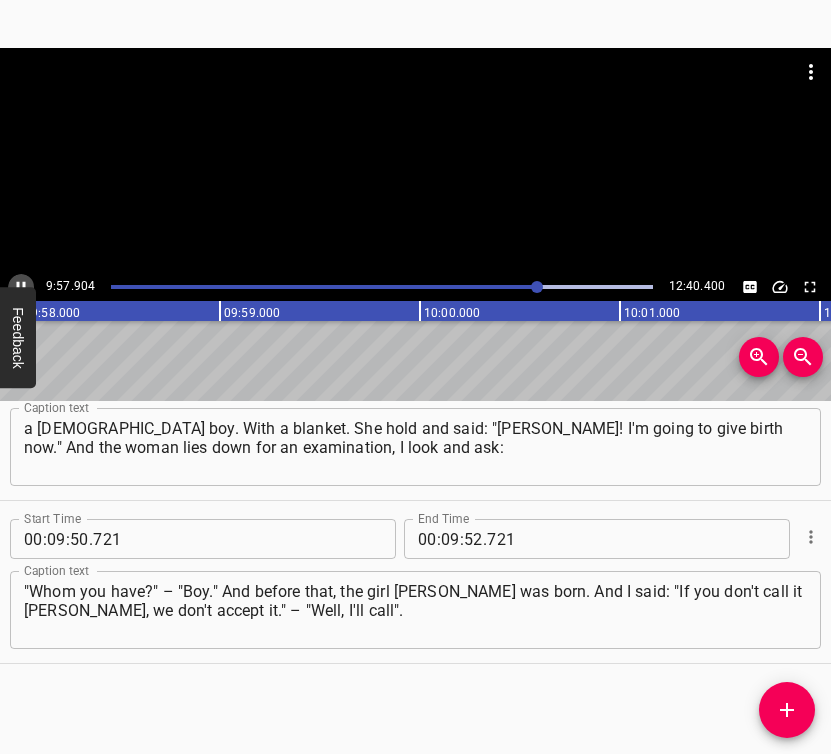 click at bounding box center [21, 287] 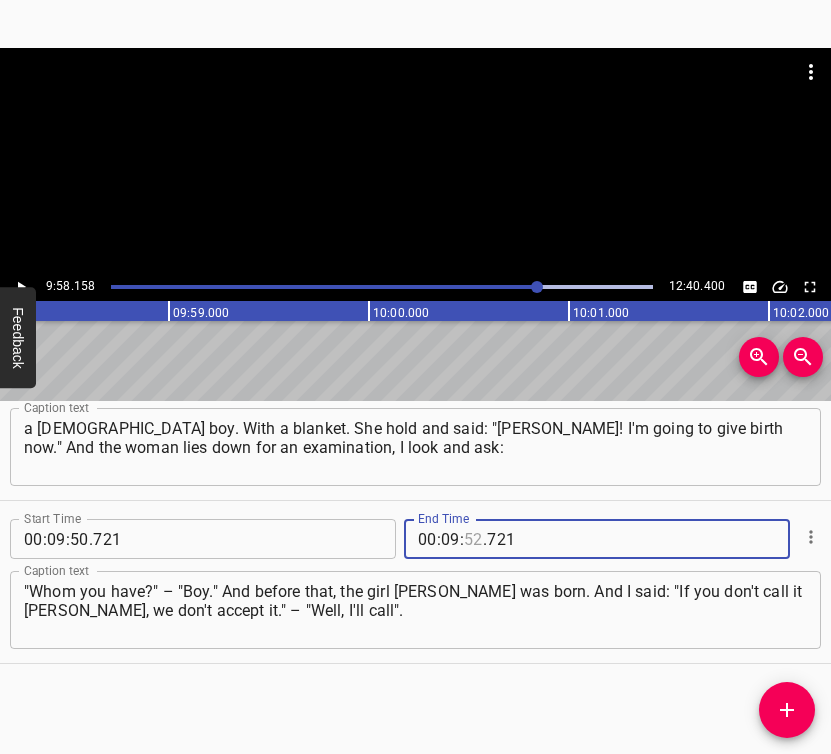 click at bounding box center (473, 539) 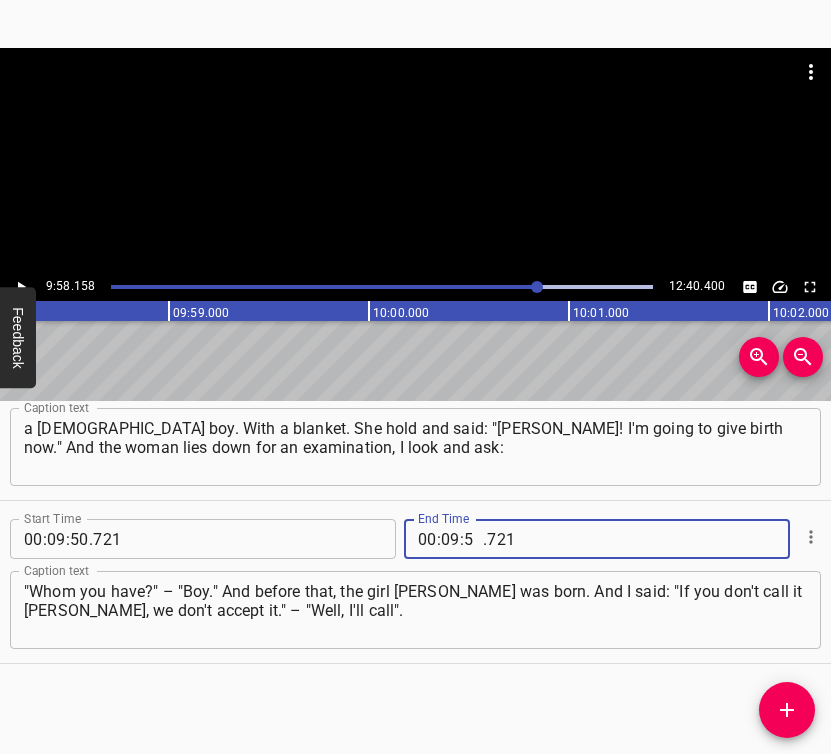 type on "58" 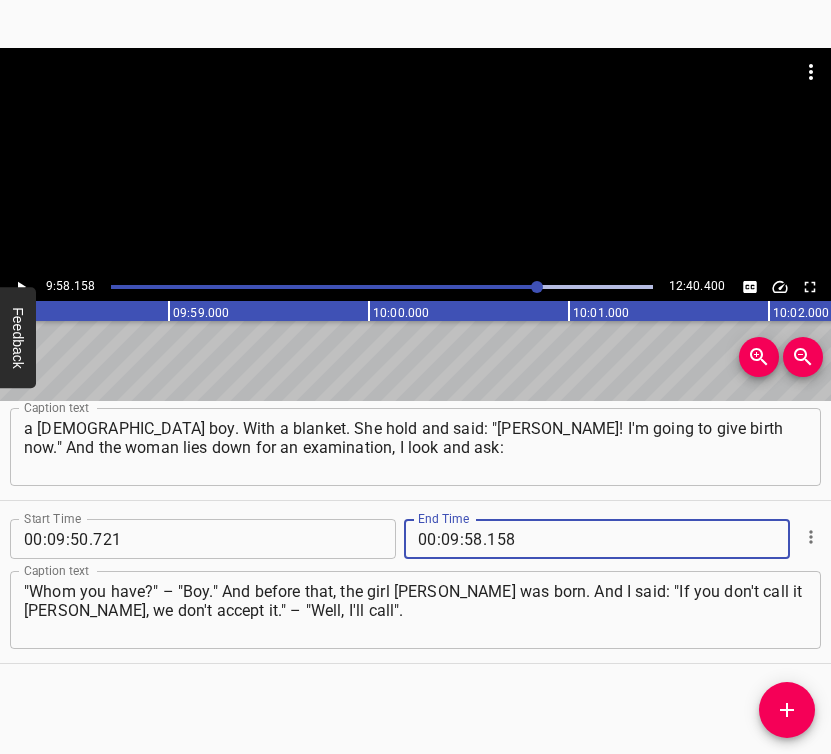 type on "158" 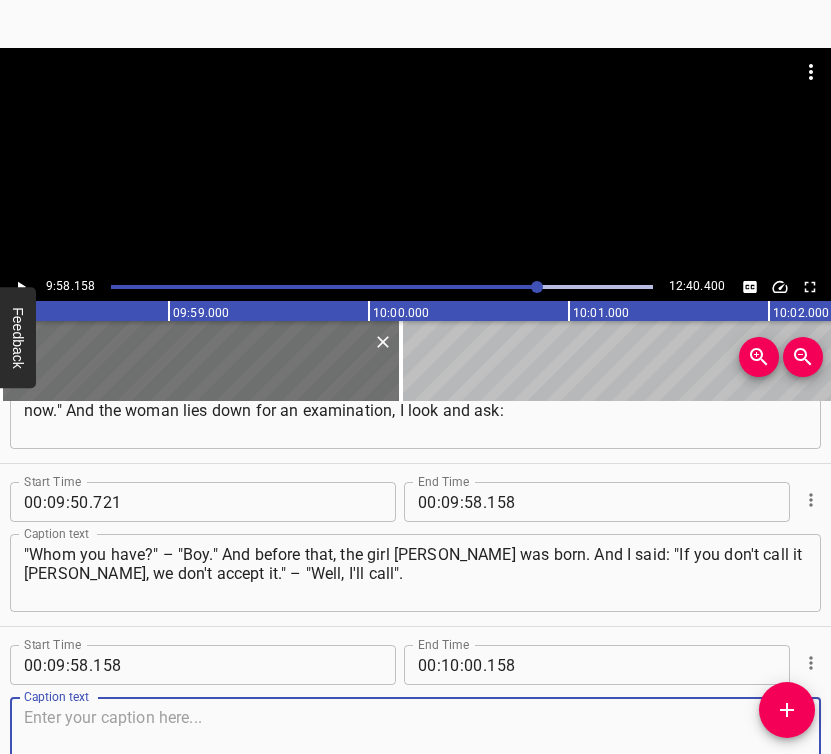 scroll, scrollTop: 9521, scrollLeft: 0, axis: vertical 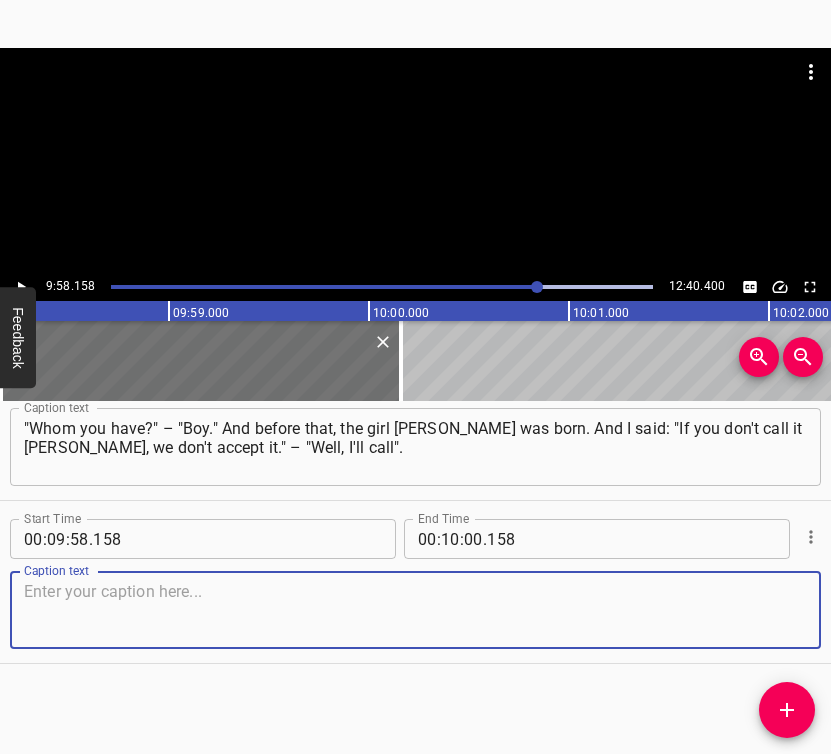 click at bounding box center (415, 610) 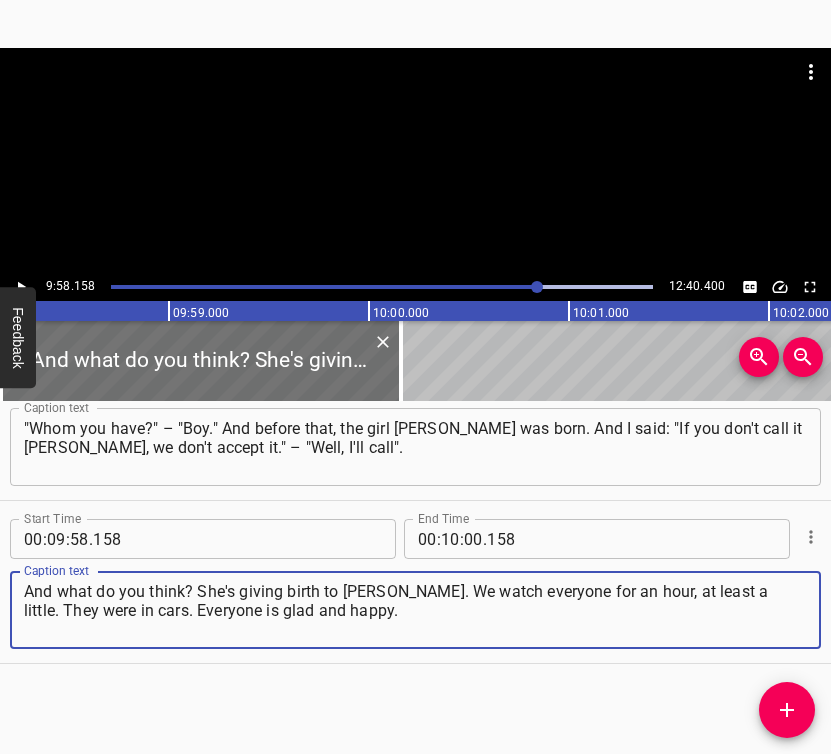type on "And what do you think? She's giving birth to [PERSON_NAME]. We watch everyone for an hour, at least a little. They were in cars. Everyone is glad and happy." 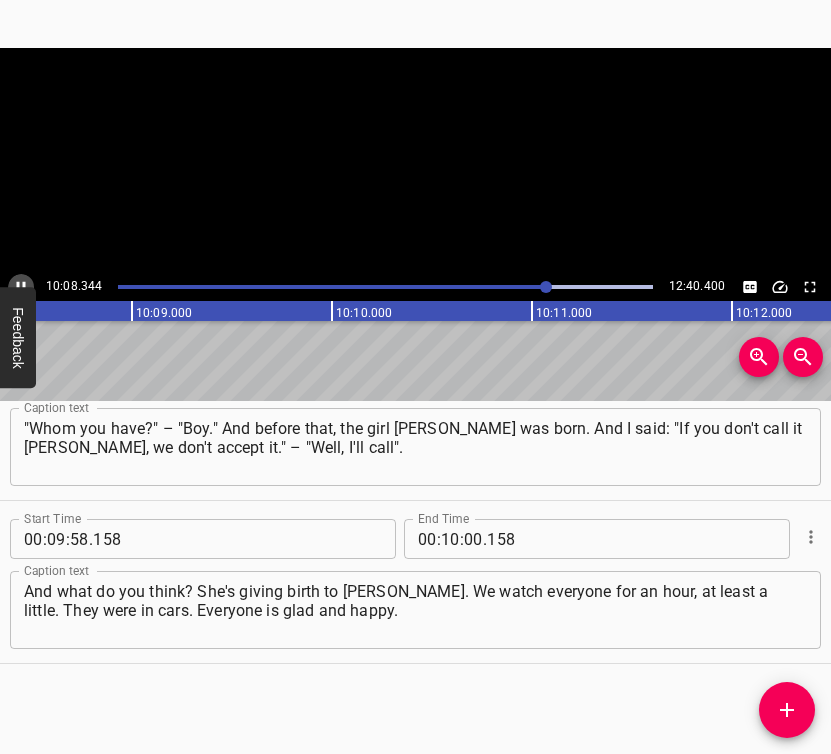 click 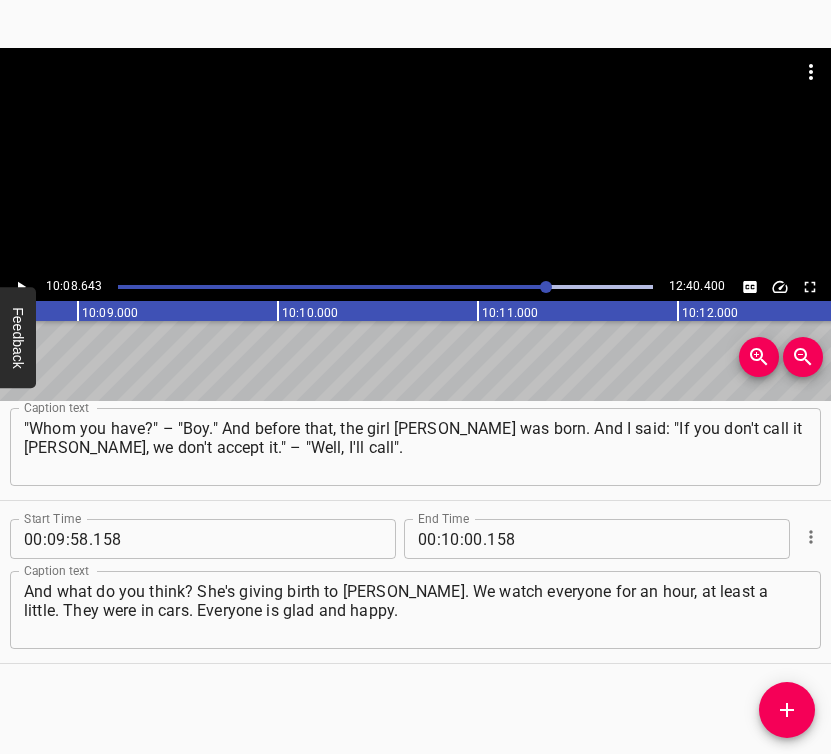 scroll, scrollTop: 0, scrollLeft: 121728, axis: horizontal 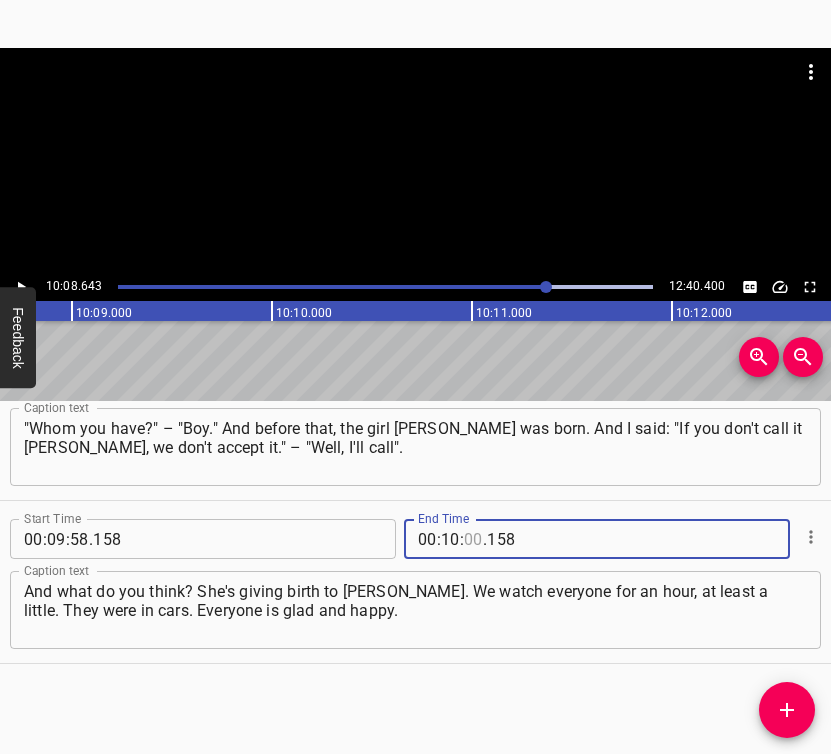 click at bounding box center [473, 539] 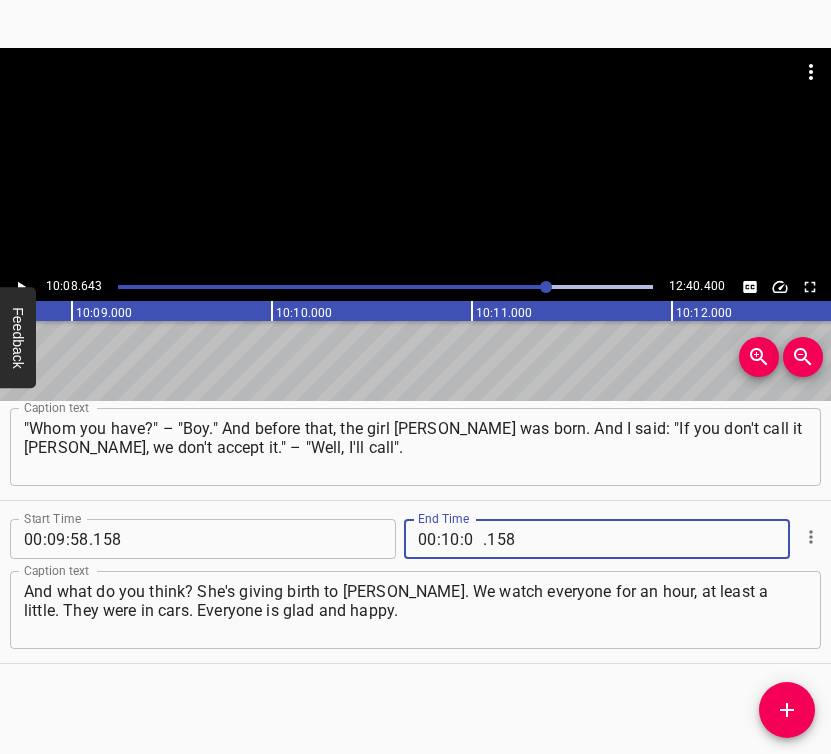 type on "08" 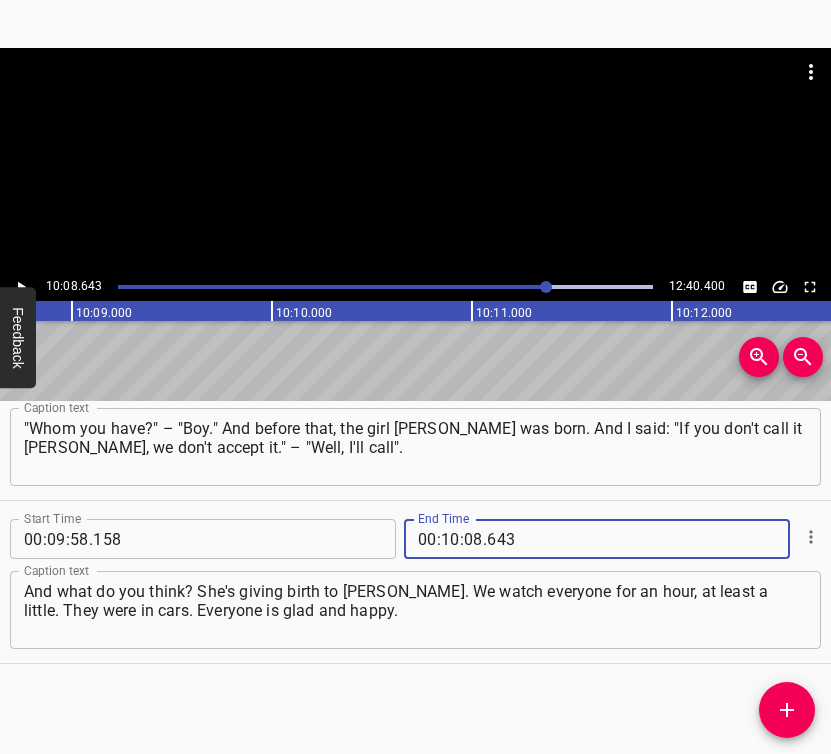 type on "643" 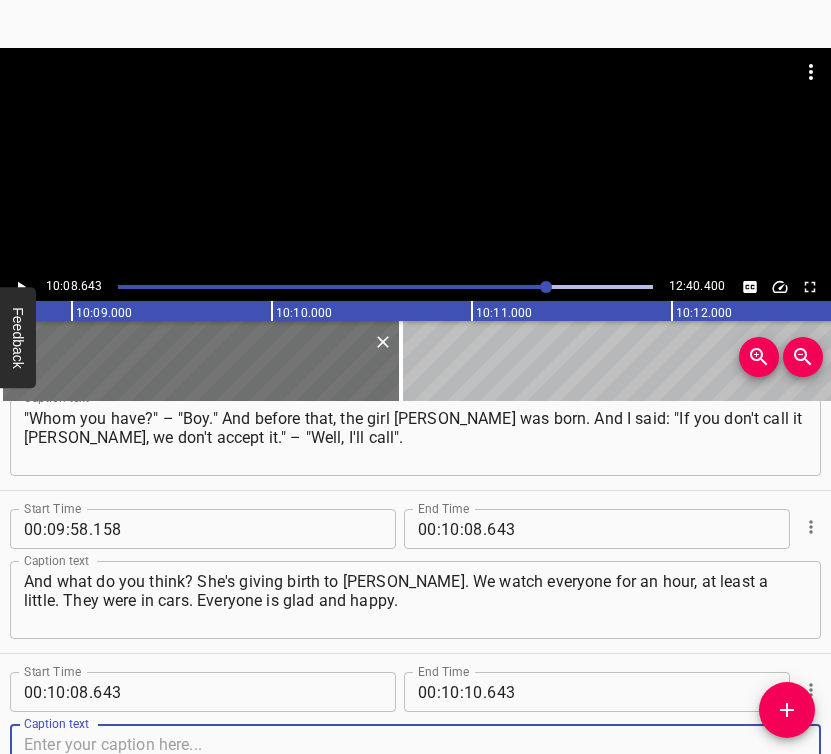 scroll, scrollTop: 9684, scrollLeft: 0, axis: vertical 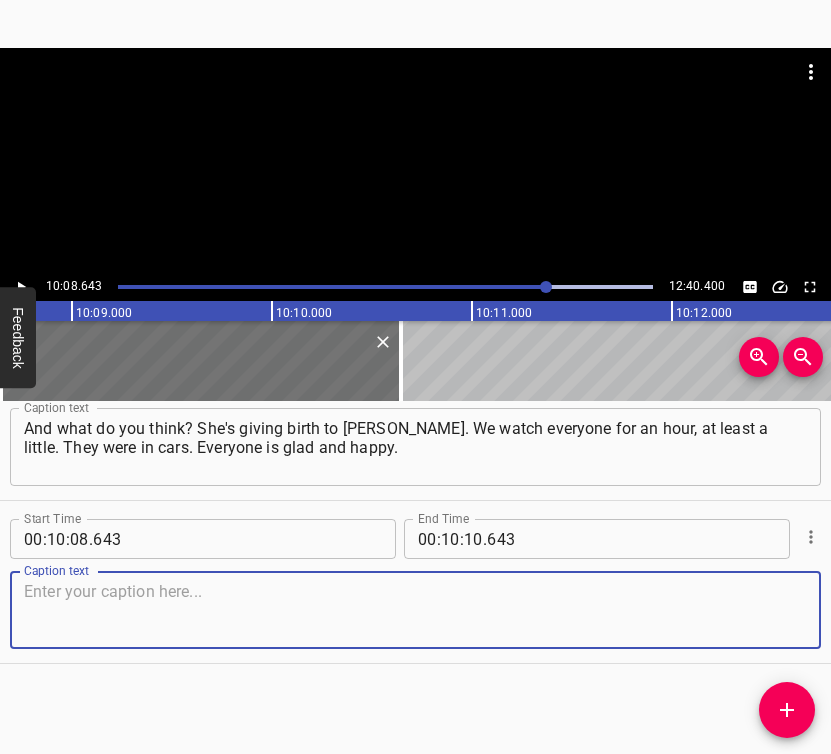 click at bounding box center [415, 610] 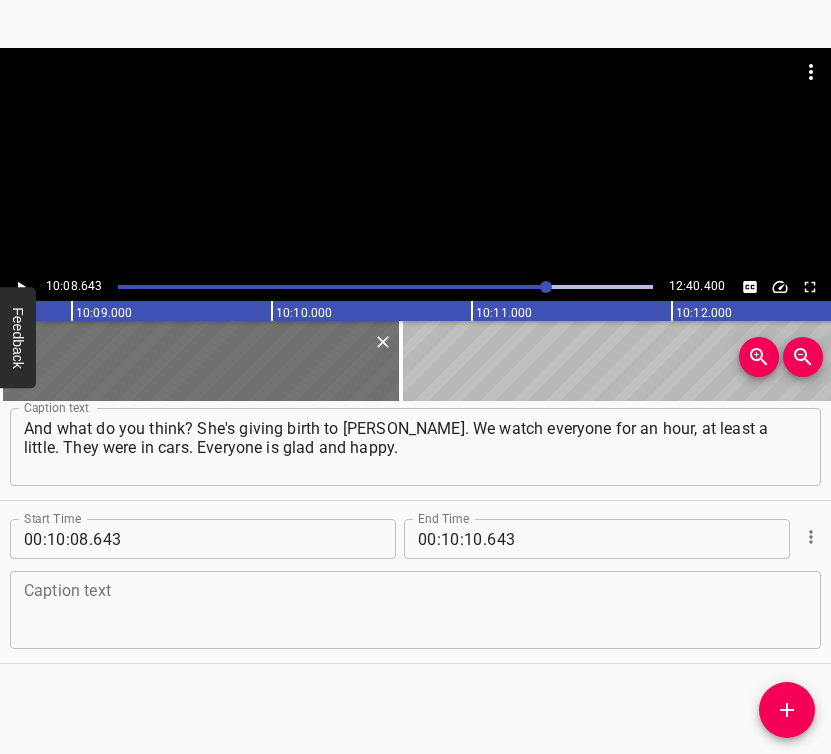 click at bounding box center (415, 610) 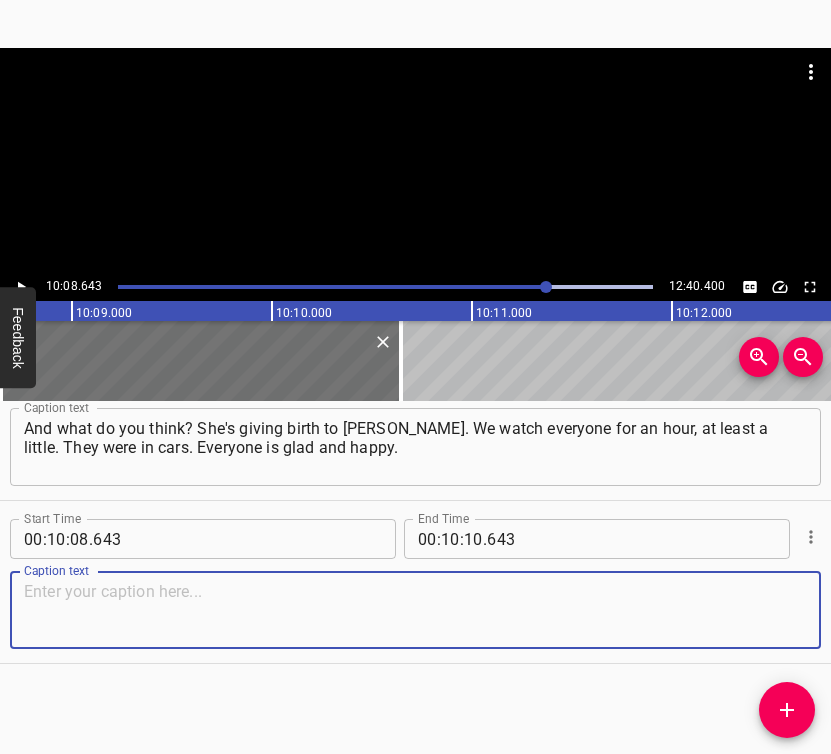 paste on "And then the understanding comes, and you think: "My [DEMOGRAPHIC_DATA]! What if something was wrong? It was necessary to somehow insure yourself," 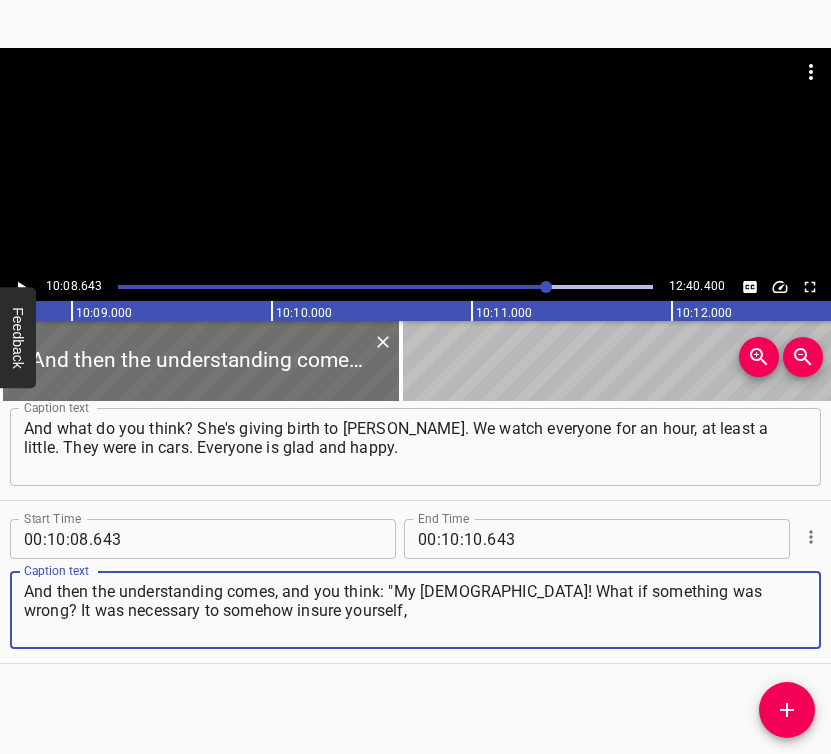 type on "And then the understanding comes, and you think: "My [DEMOGRAPHIC_DATA]! What if something was wrong? It was necessary to somehow insure yourself," 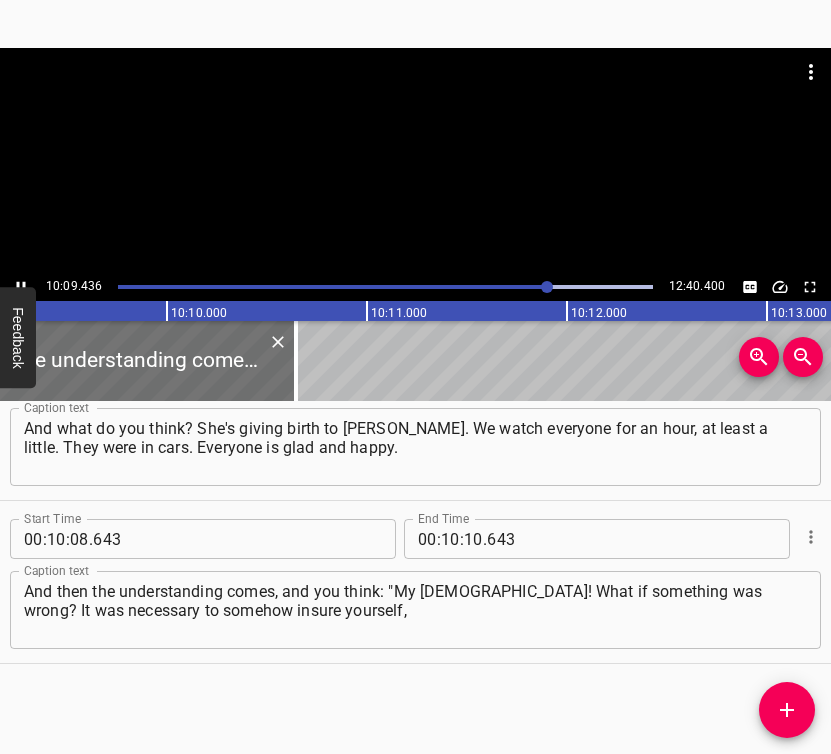 scroll, scrollTop: 0, scrollLeft: 121887, axis: horizontal 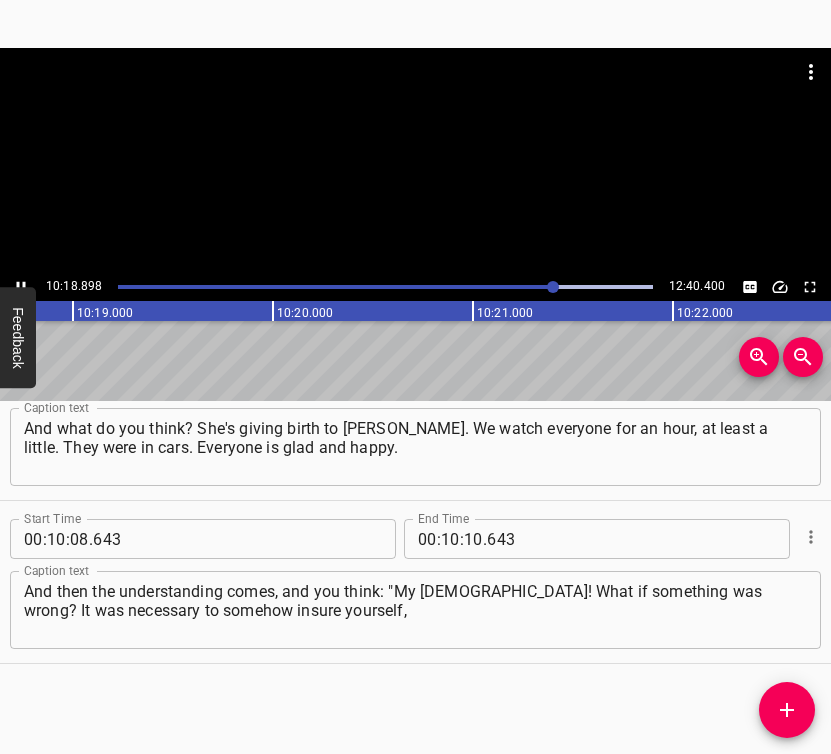 click at bounding box center (21, 287) 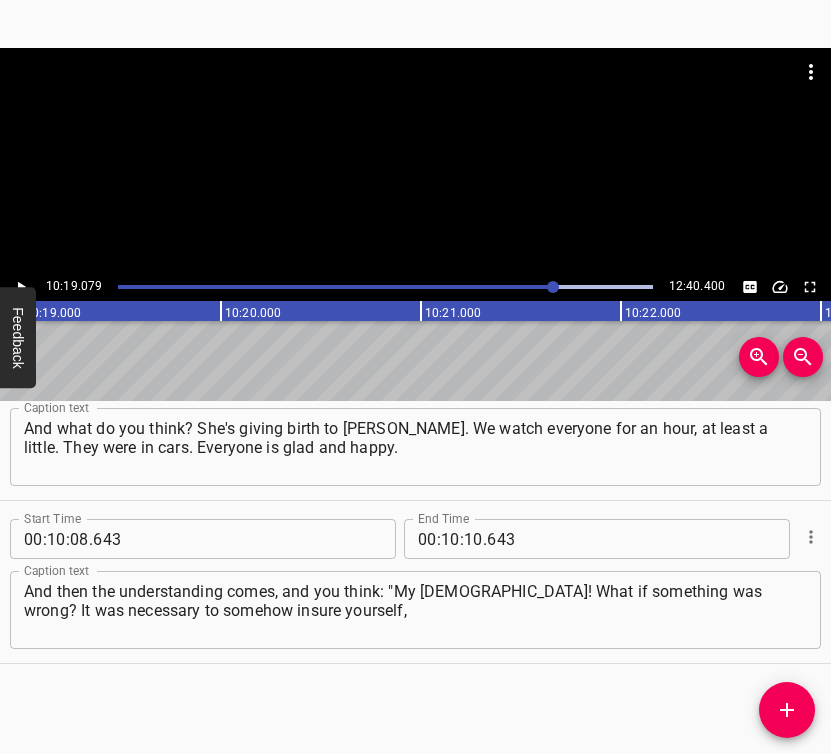 scroll, scrollTop: 0, scrollLeft: 123815, axis: horizontal 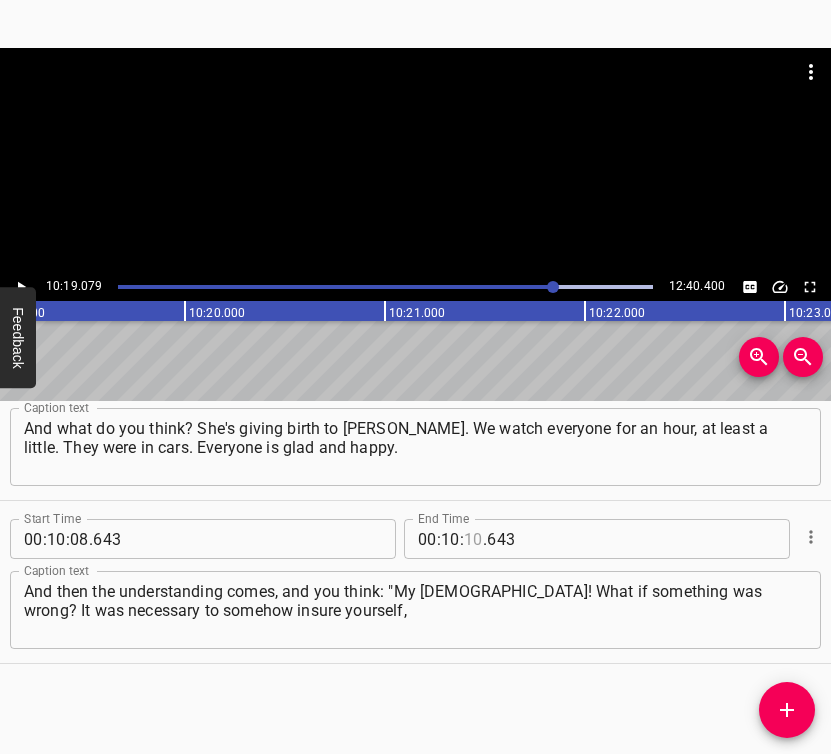 click at bounding box center (473, 539) 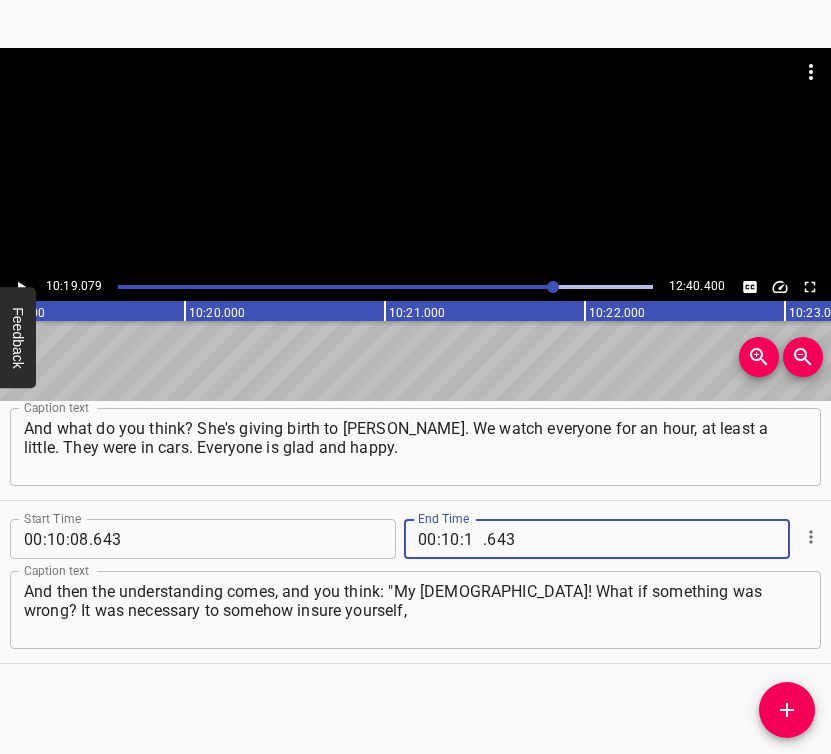 type on "19" 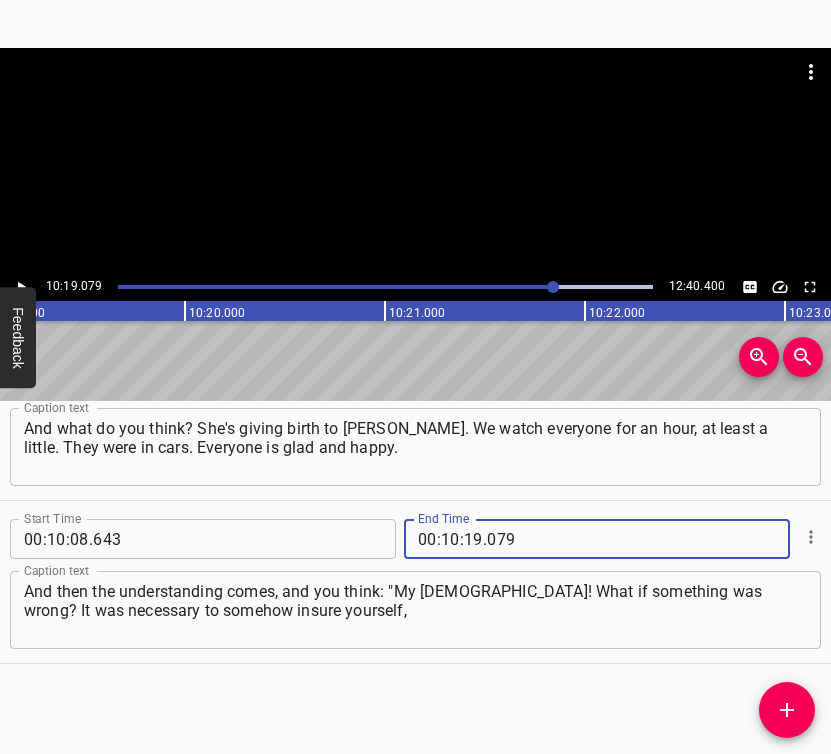 type on "079" 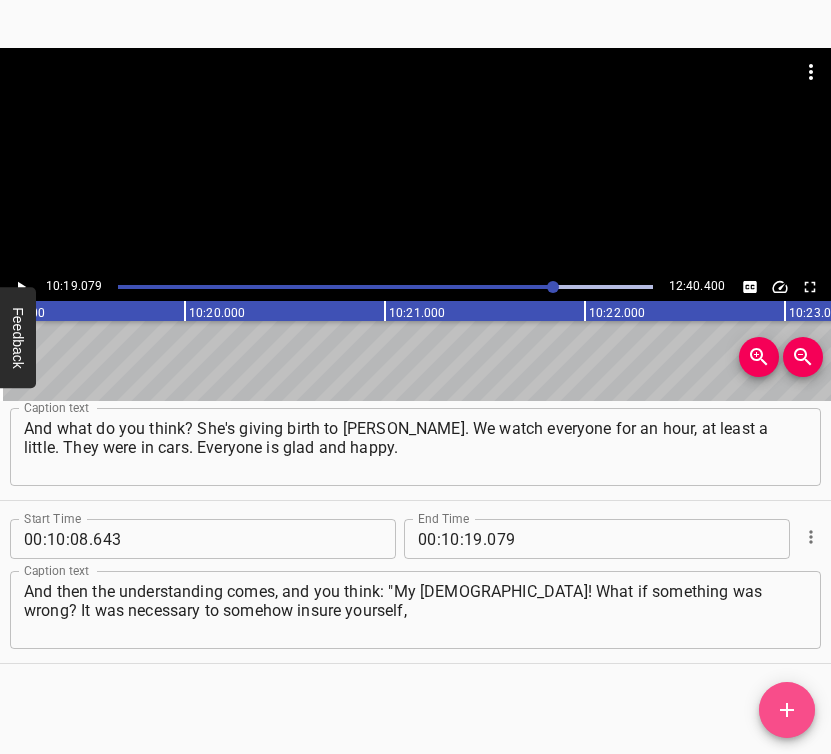 click 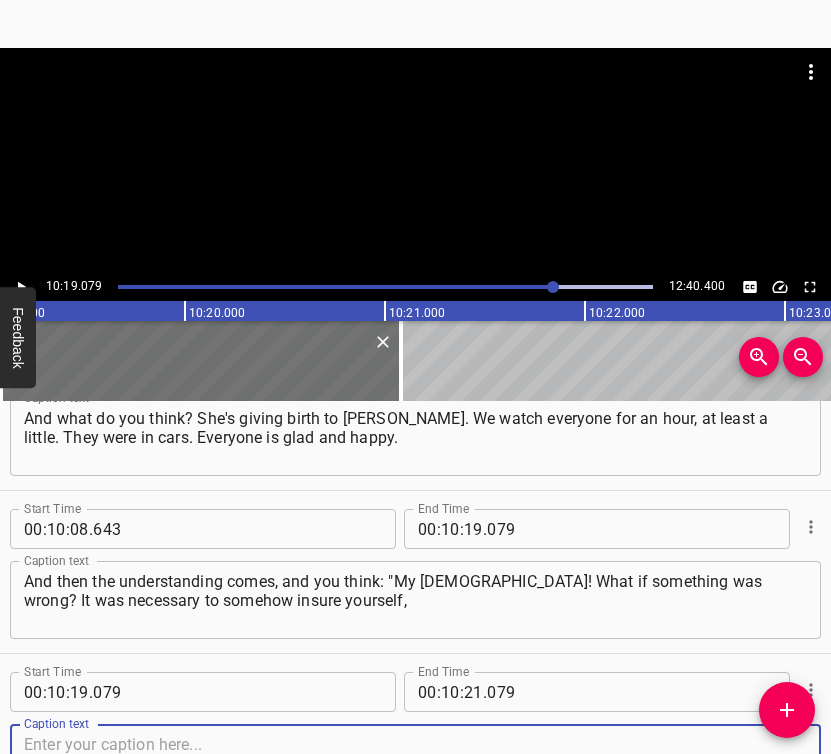 scroll, scrollTop: 9847, scrollLeft: 0, axis: vertical 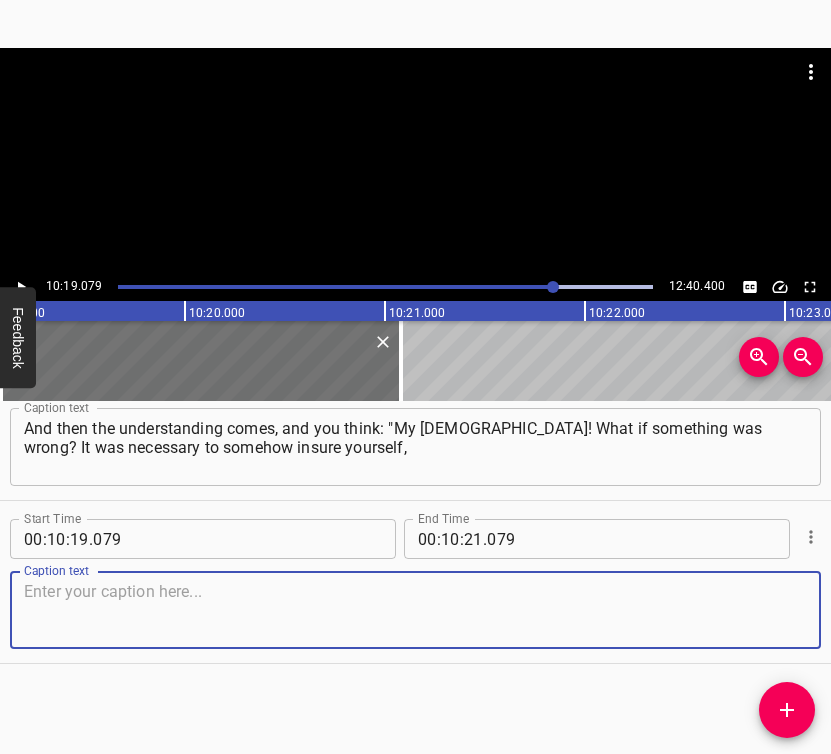 drag, startPoint x: 770, startPoint y: 595, endPoint x: 821, endPoint y: 572, distance: 55.946404 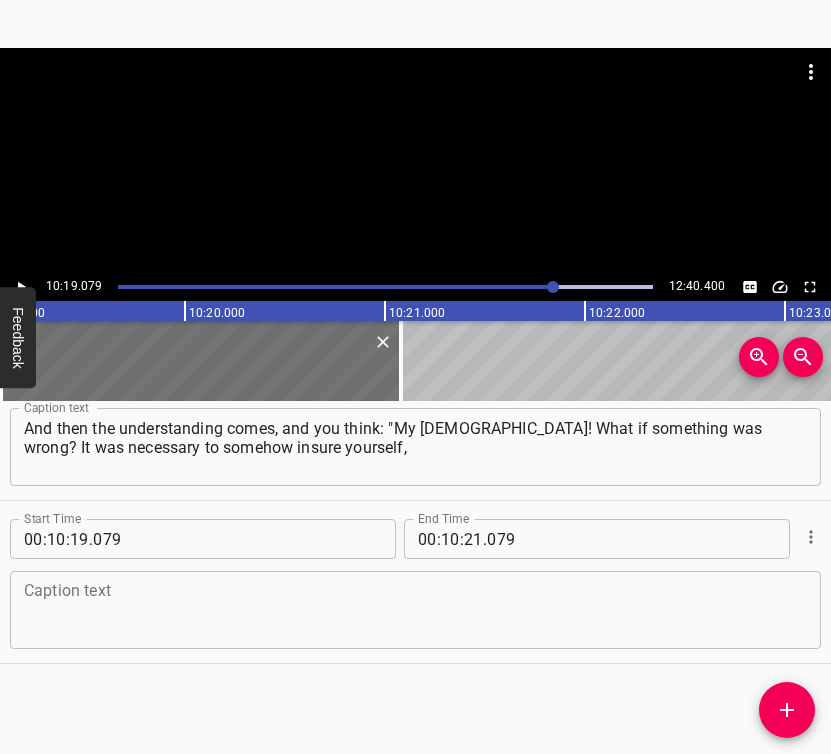 click at bounding box center [415, 610] 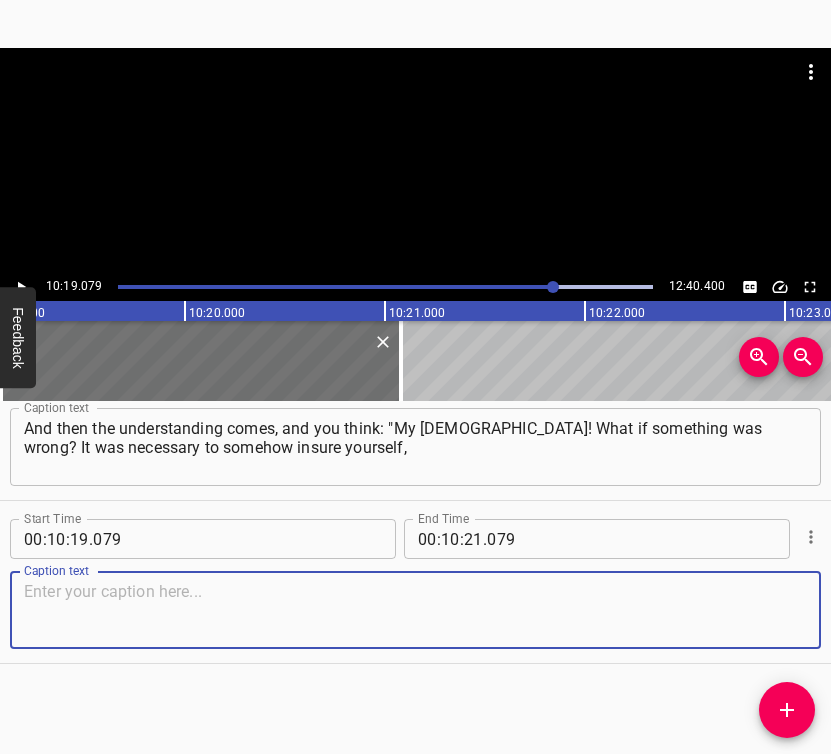 paste on "maybe at least write some kind of receipt just in case." But you didn't think about it at the time. You just provide help and worry that everything will be kind." 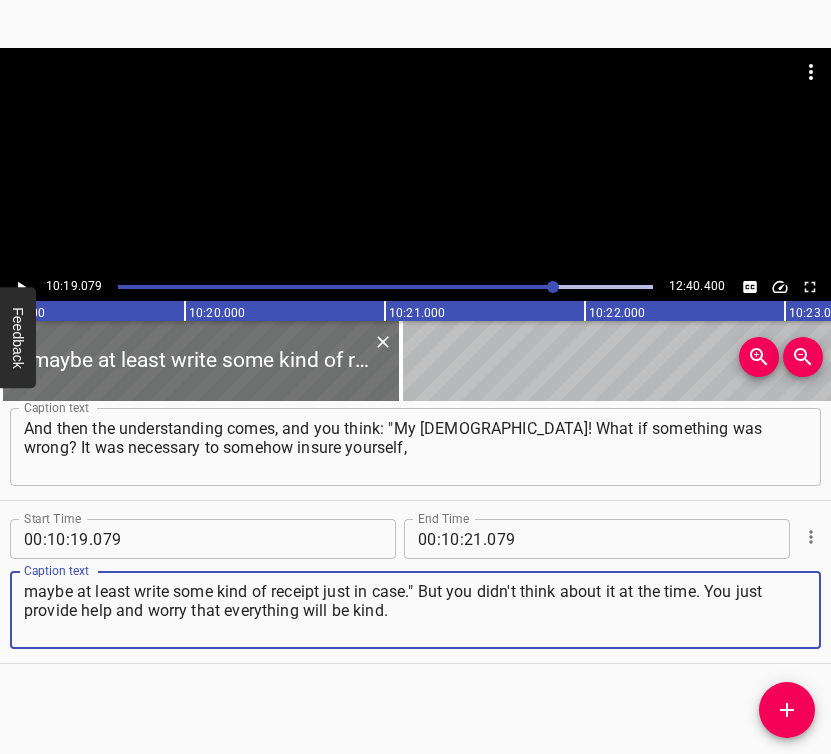 type on "maybe at least write some kind of receipt just in case." But you didn't think about it at the time. You just provide help and worry that everything will be kind." 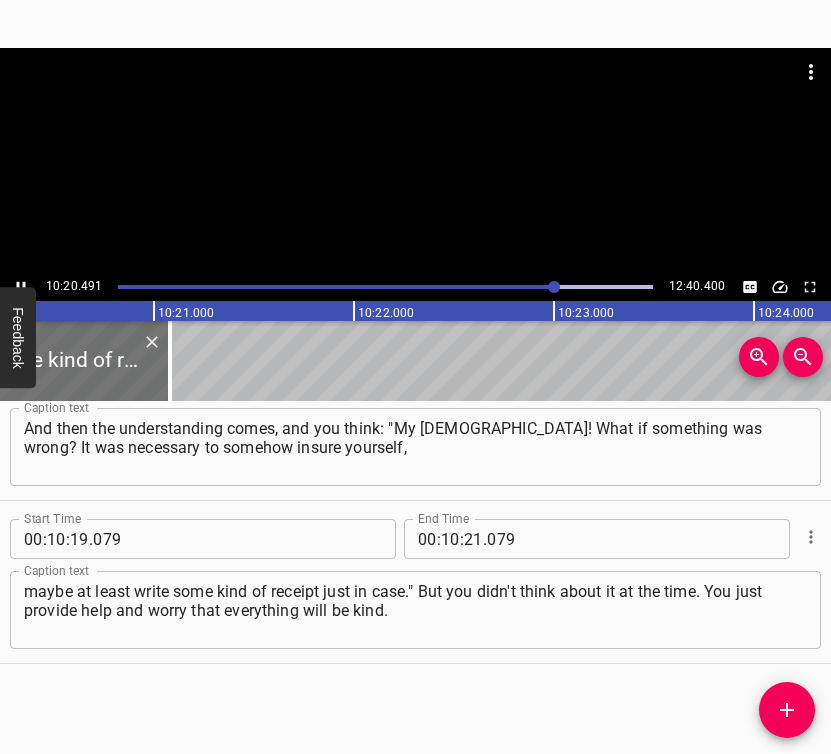 scroll, scrollTop: 0, scrollLeft: 124098, axis: horizontal 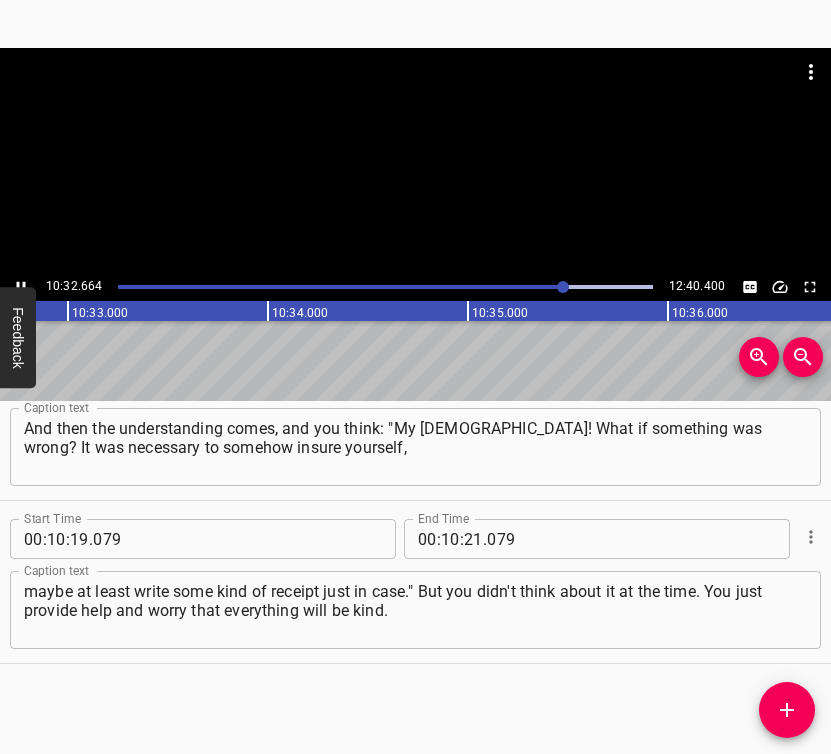 click 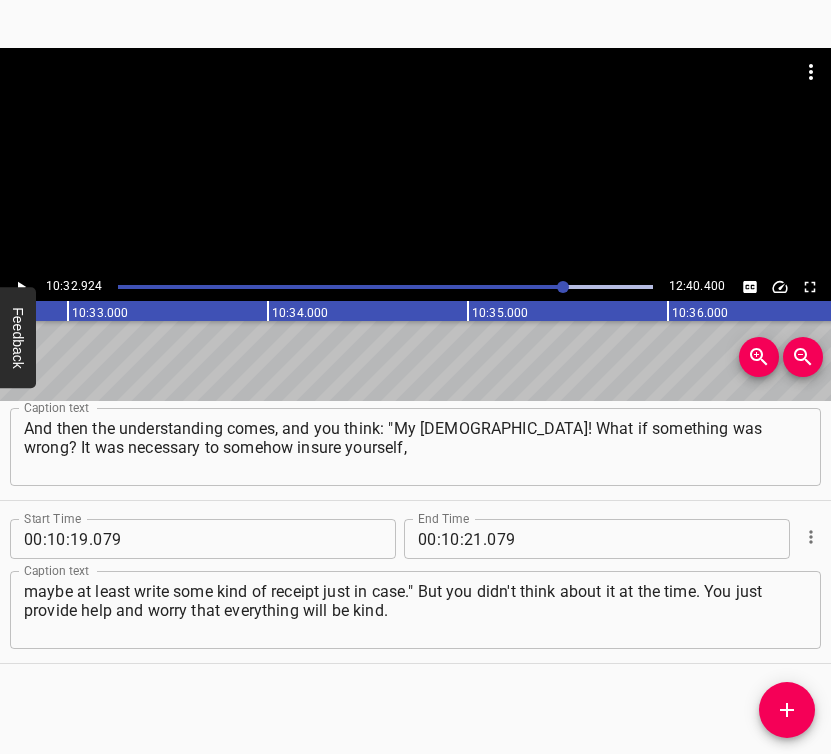scroll, scrollTop: 0, scrollLeft: 126584, axis: horizontal 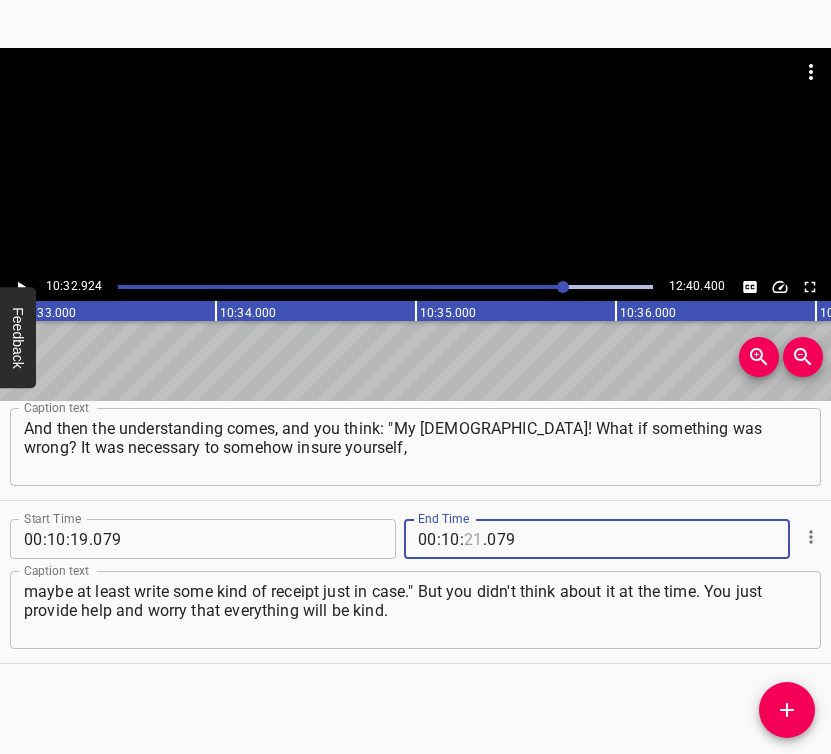 click at bounding box center (473, 539) 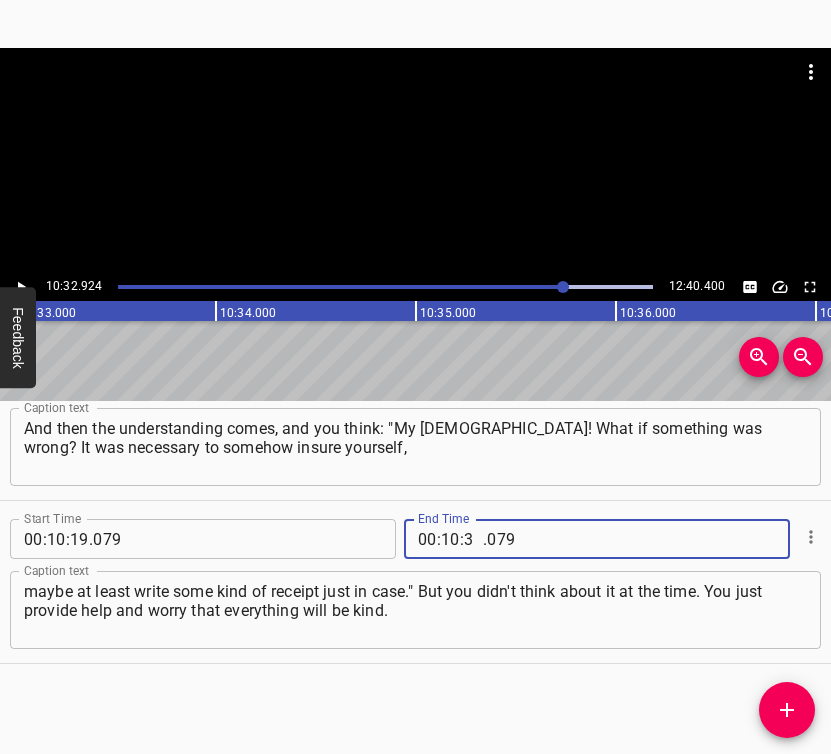 type on "32" 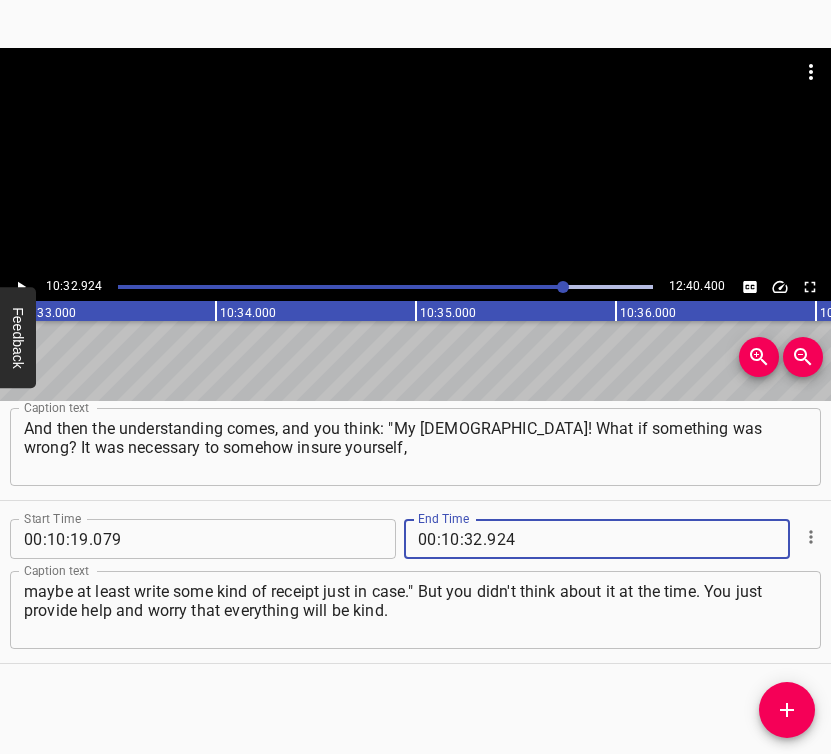 type on "924" 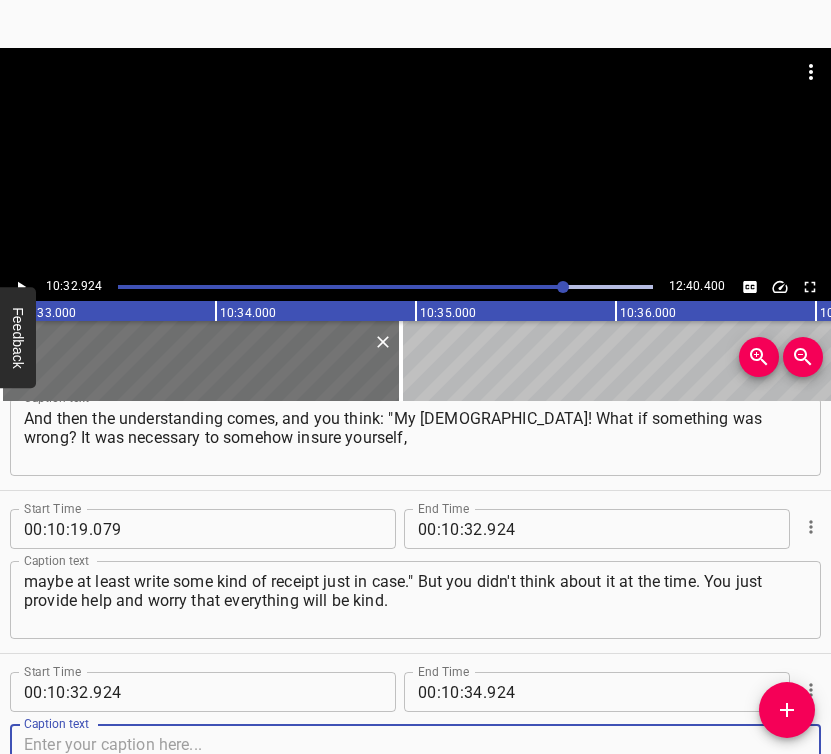 scroll, scrollTop: 10010, scrollLeft: 0, axis: vertical 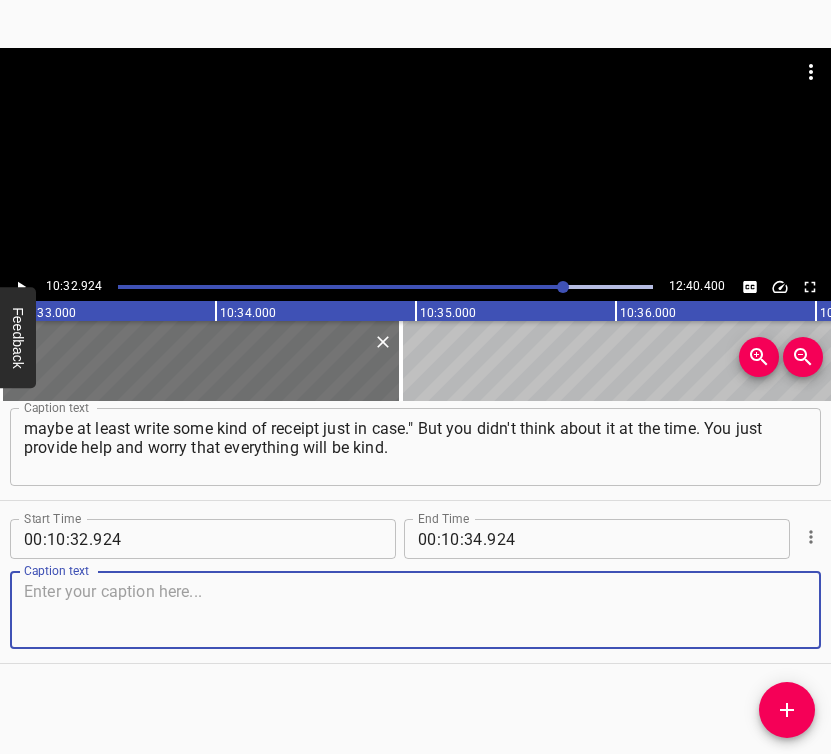 click at bounding box center (415, 610) 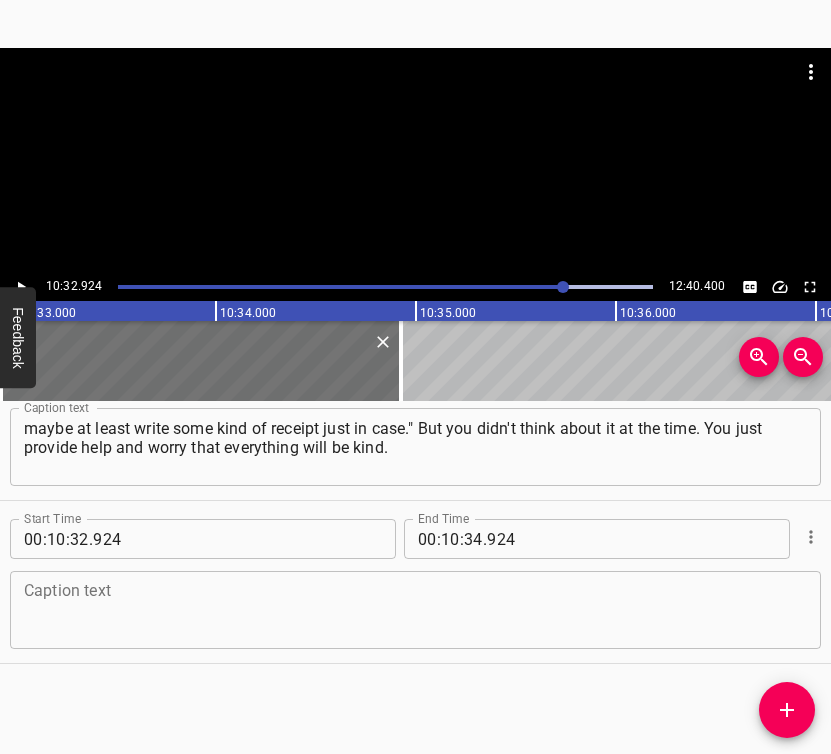 click at bounding box center (415, 610) 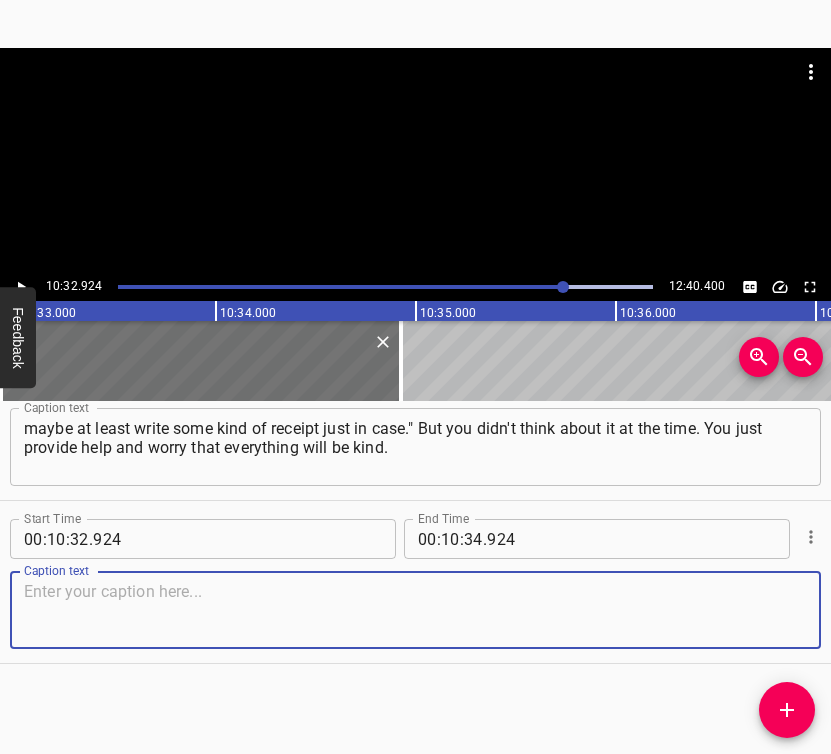 paste on "And then you're so happy! You are very happy that everything worked out for you. Little Eve... About half a year ago, even 3 months I come to work, and they tell me:" 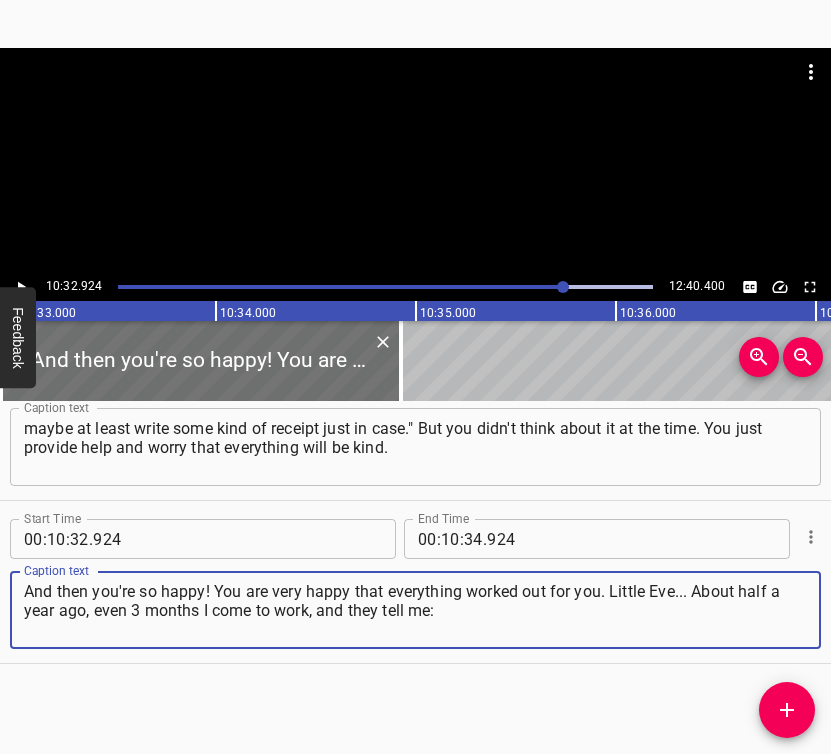 type on "And then you're so happy! You are very happy that everything worked out for you. Little Eve... About half a year ago, even 3 months I come to work, and they tell me:" 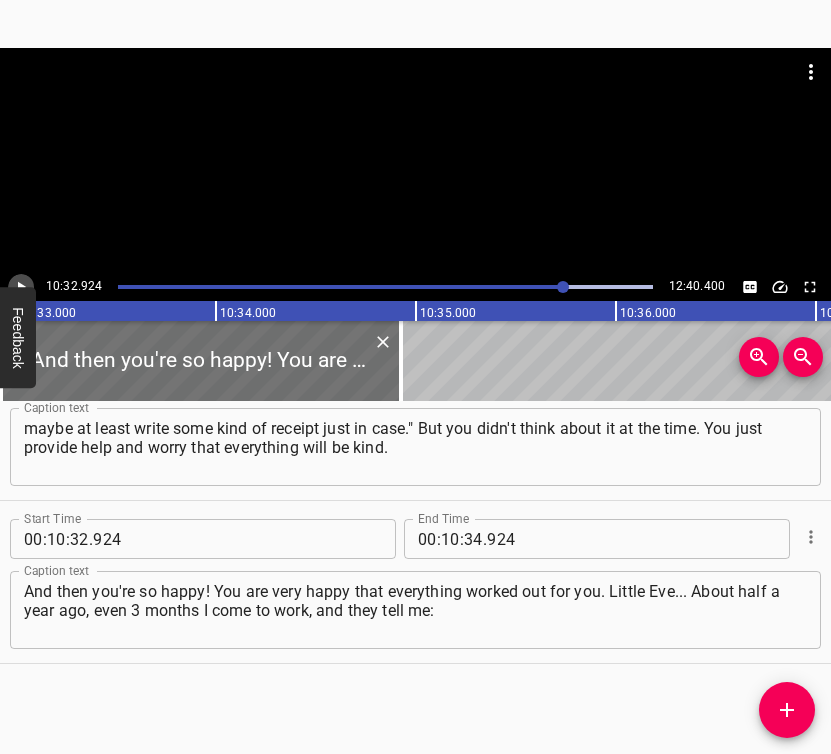 click at bounding box center [21, 287] 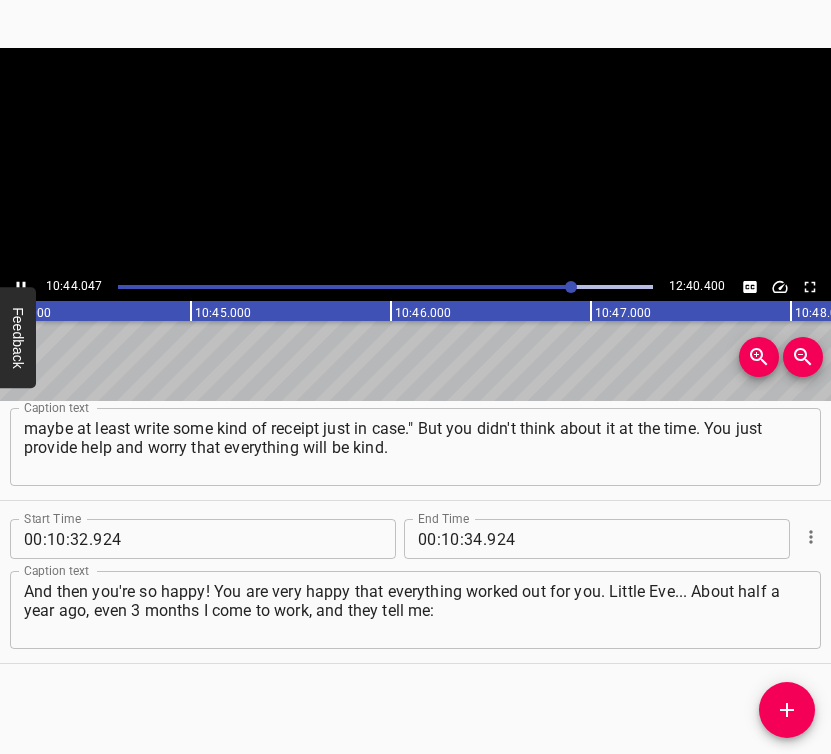 click at bounding box center (21, 287) 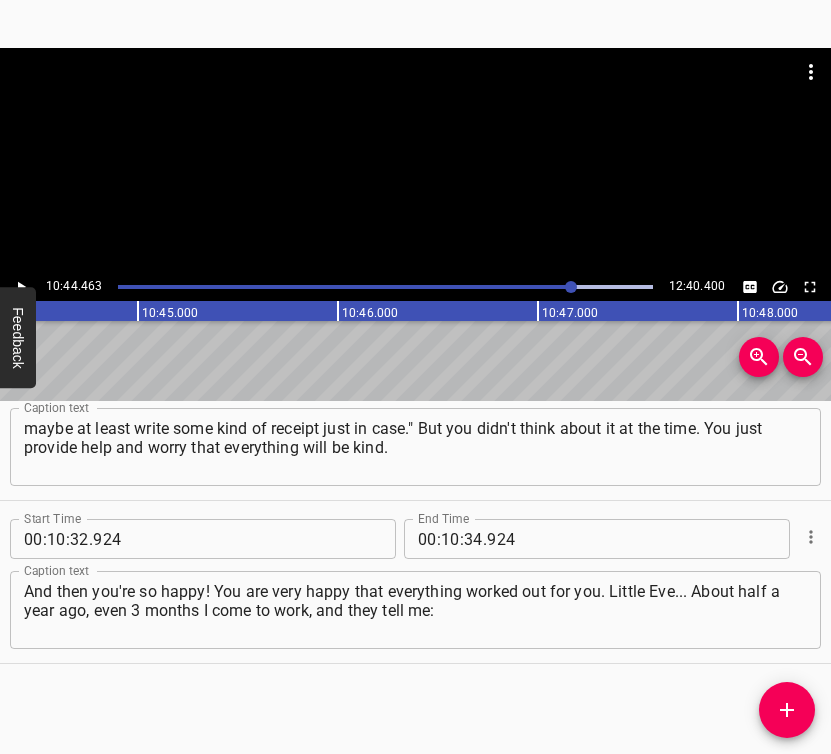 scroll, scrollTop: 0, scrollLeft: 128892, axis: horizontal 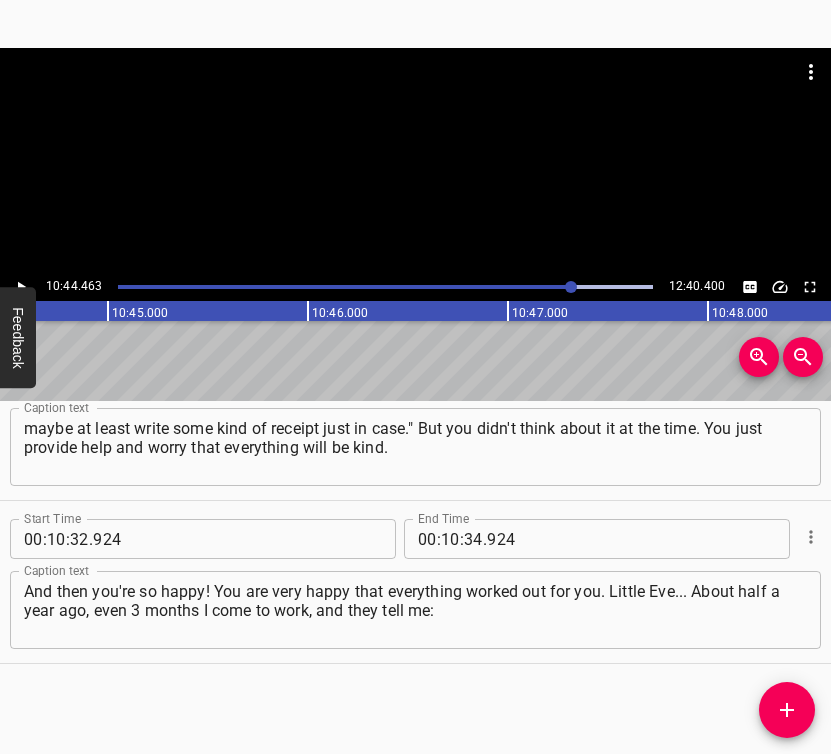 click on ":" at bounding box center [462, 539] 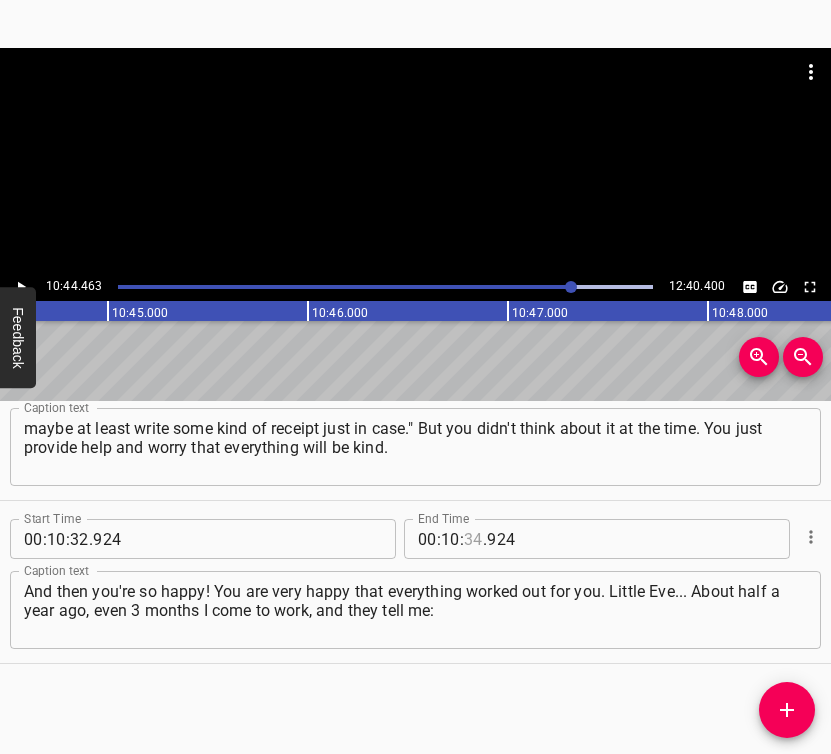 click at bounding box center [473, 539] 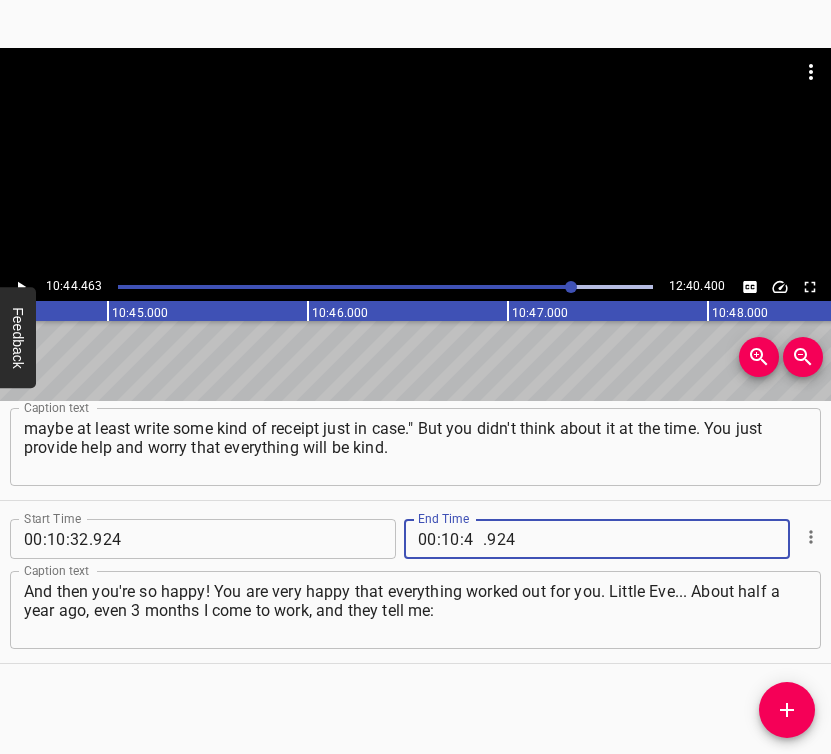 type on "44" 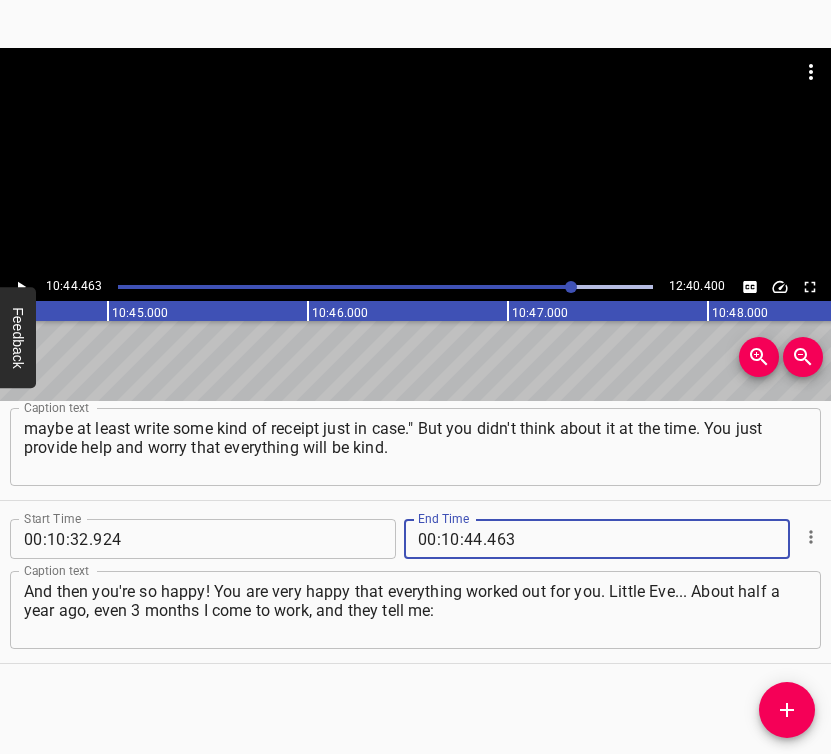 type on "463" 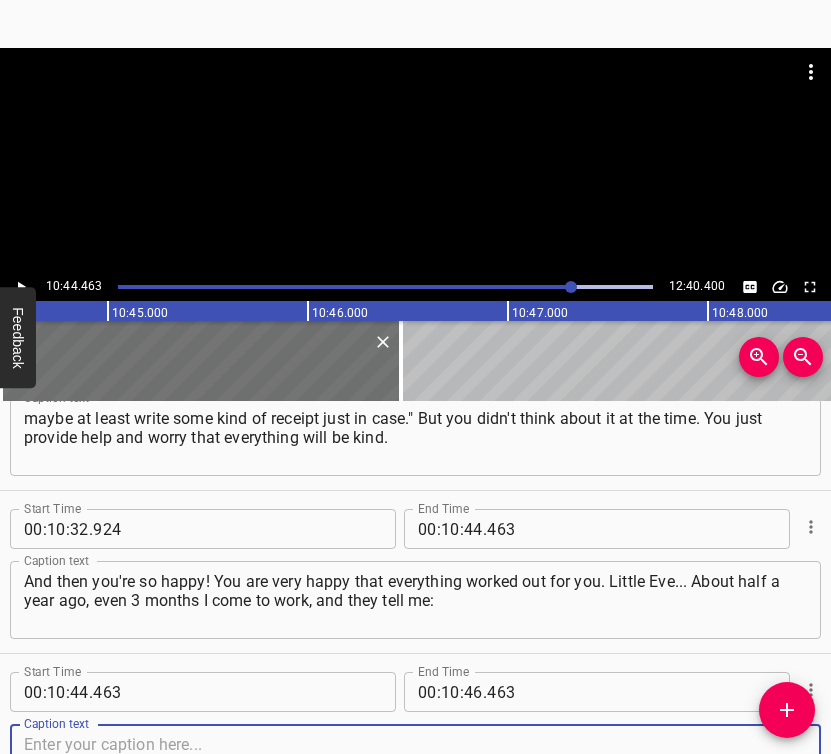 scroll, scrollTop: 10173, scrollLeft: 0, axis: vertical 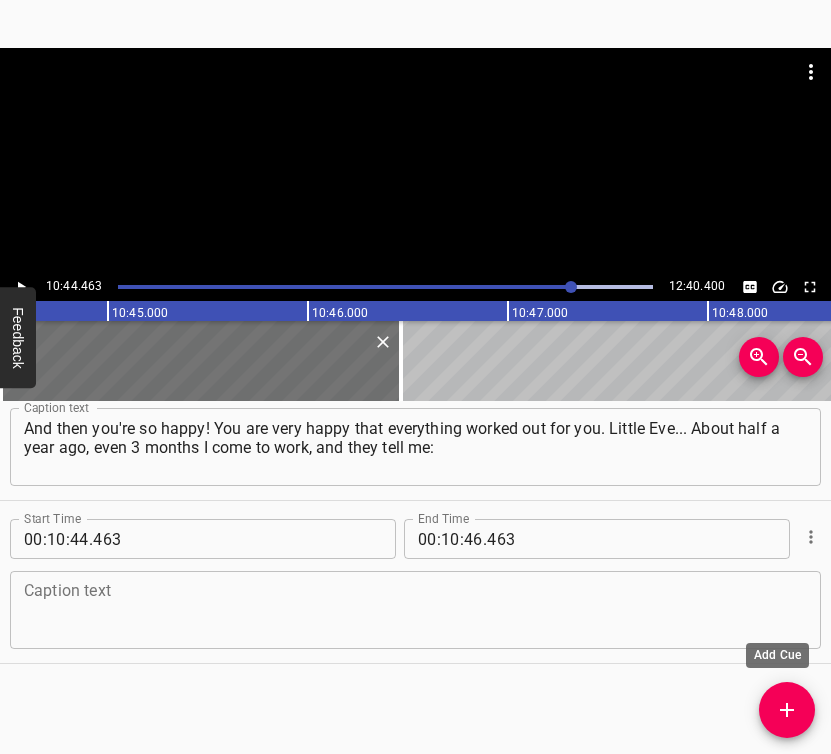 click on "Caption text" at bounding box center (415, 610) 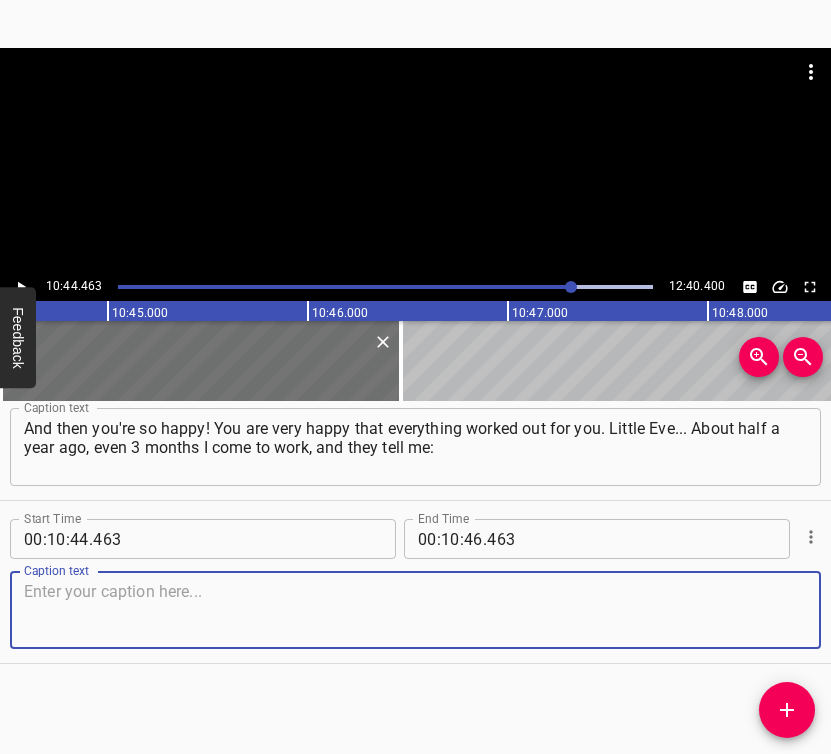click at bounding box center (415, 610) 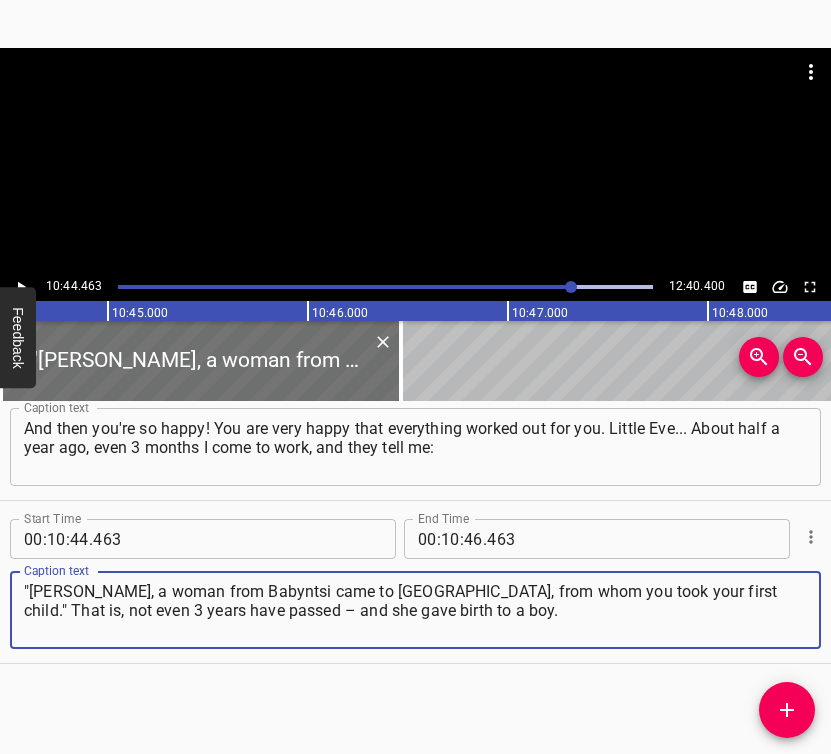 type on ""[PERSON_NAME], a woman from Babyntsi came to [GEOGRAPHIC_DATA], from whom you took your first child." That is, not even 3 years have passed – and she gave birth to a boy." 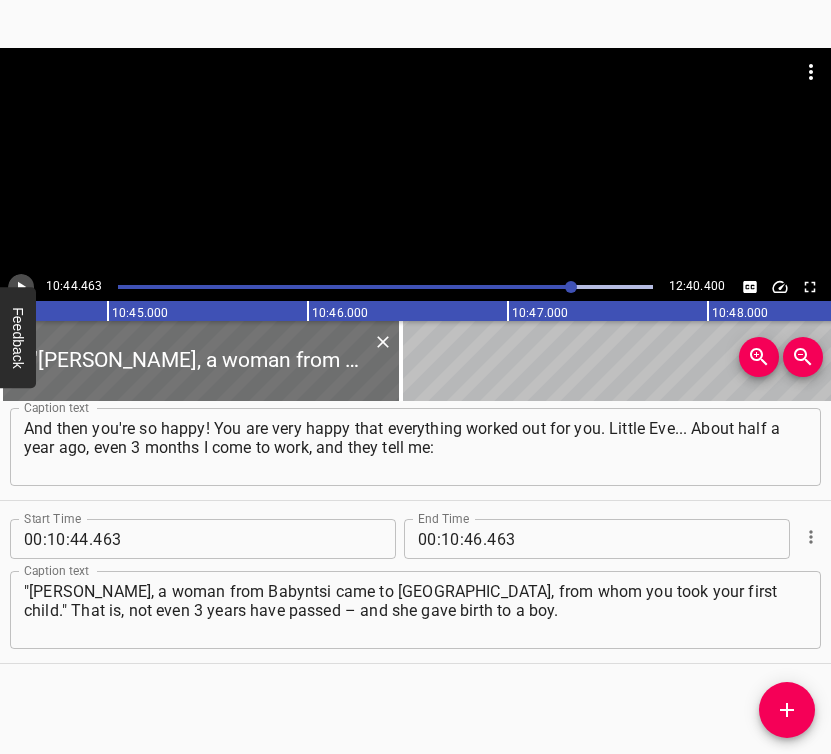 click at bounding box center (21, 287) 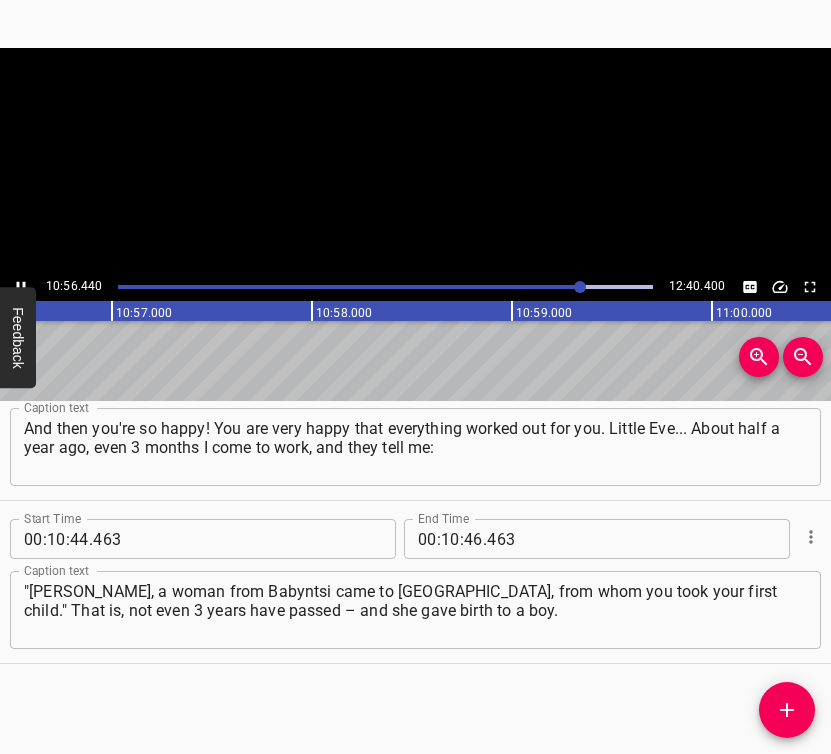 click at bounding box center (21, 287) 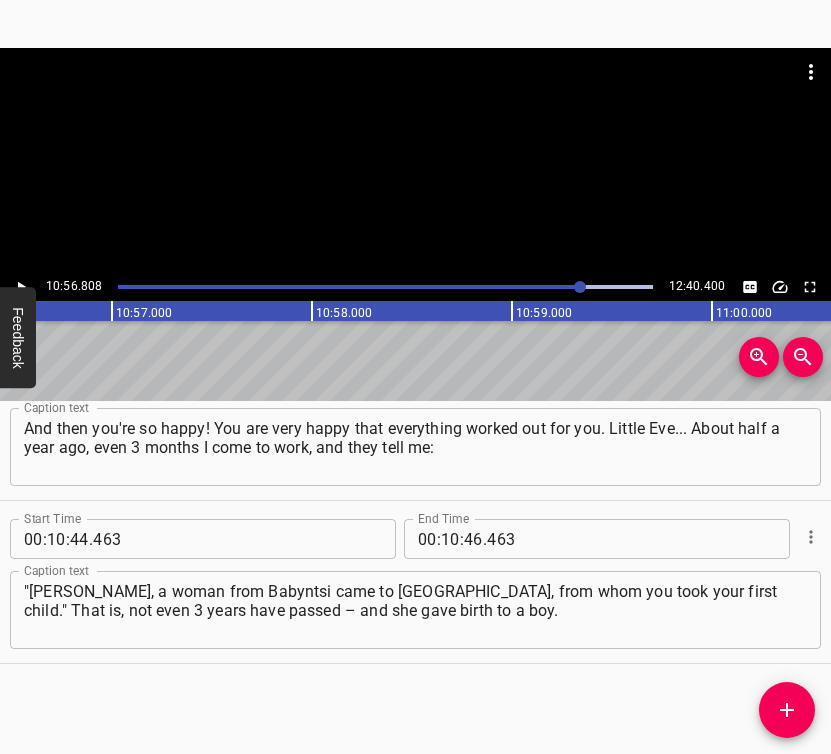 scroll, scrollTop: 0, scrollLeft: 131361, axis: horizontal 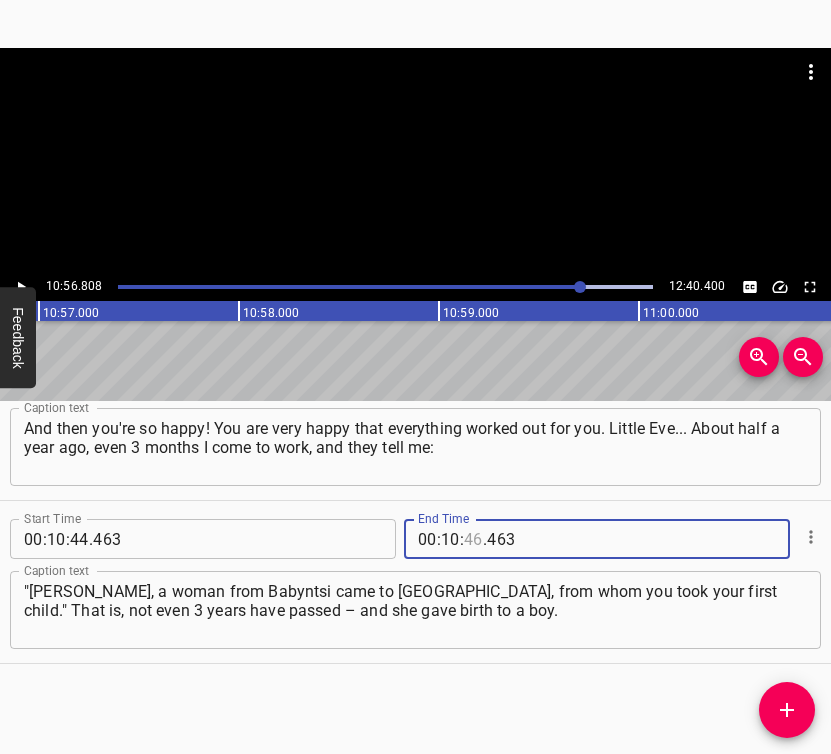 click at bounding box center [473, 539] 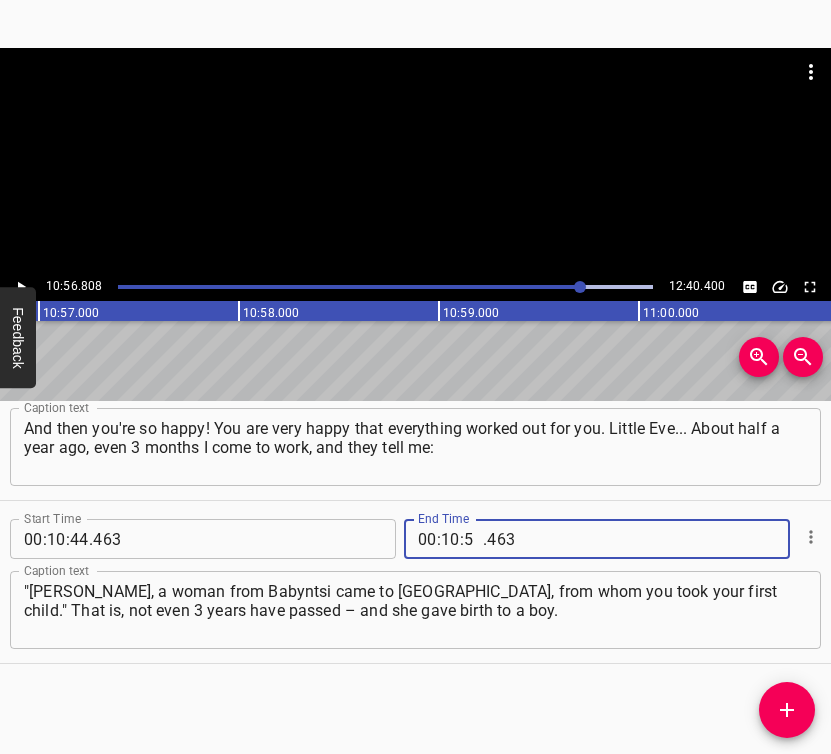 type on "56" 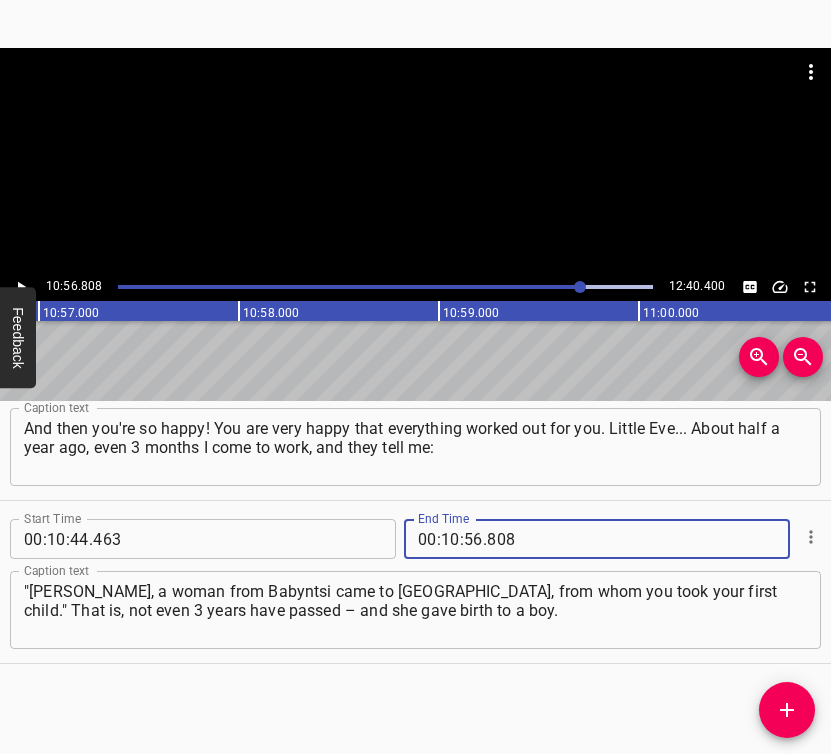 type on "808" 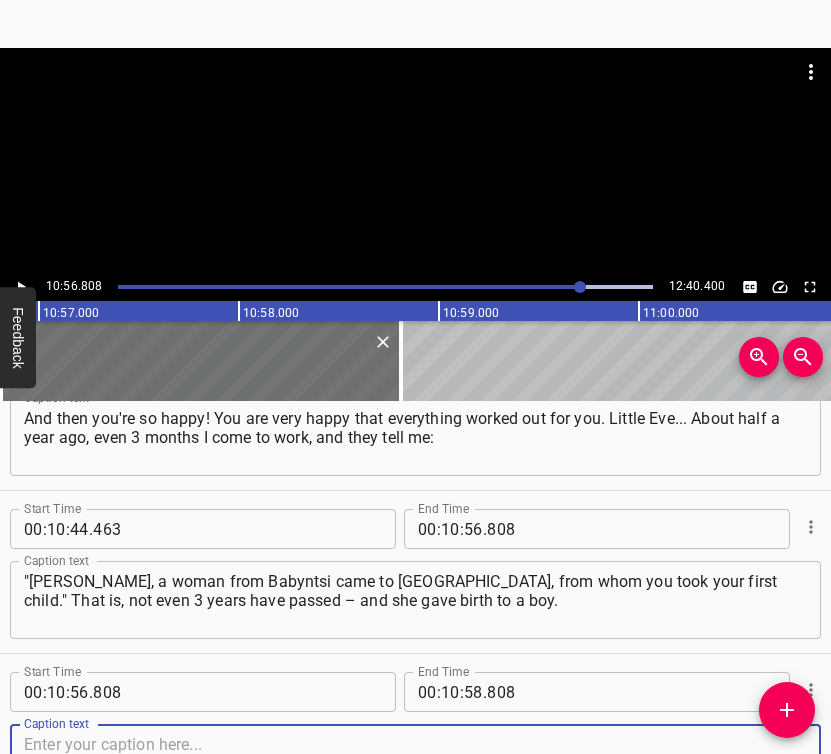 scroll, scrollTop: 10336, scrollLeft: 0, axis: vertical 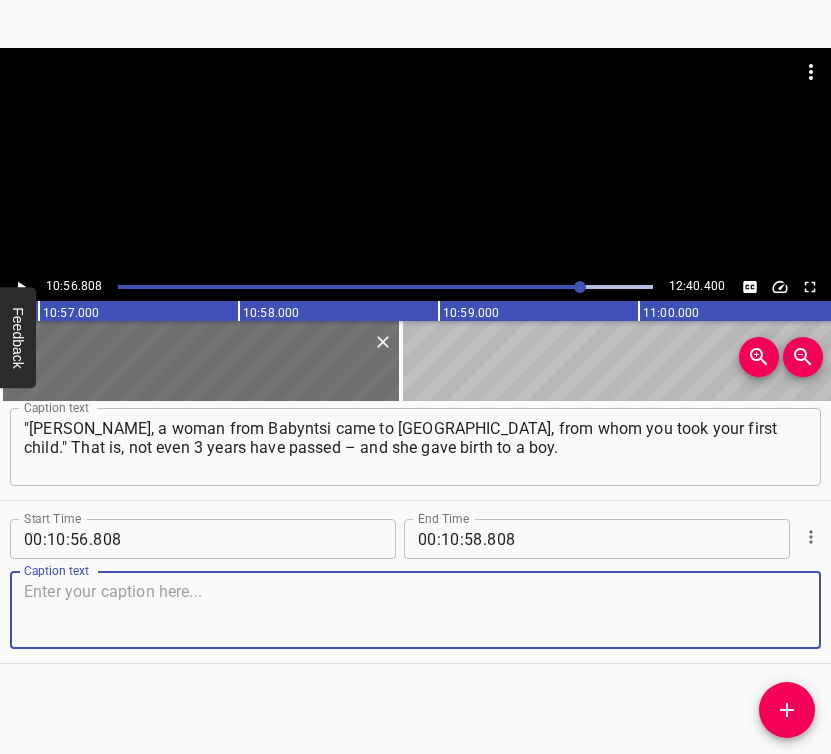 click at bounding box center (415, 610) 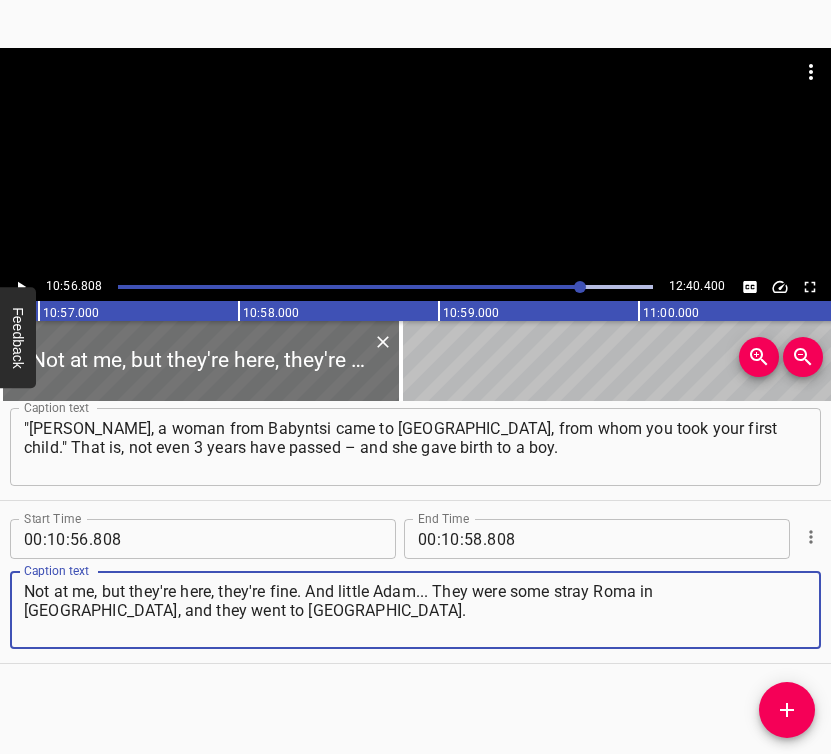 type on "Not at me, but they're here, they're fine. And little Adam... They were some stray Roma in [GEOGRAPHIC_DATA], and they went to [GEOGRAPHIC_DATA]." 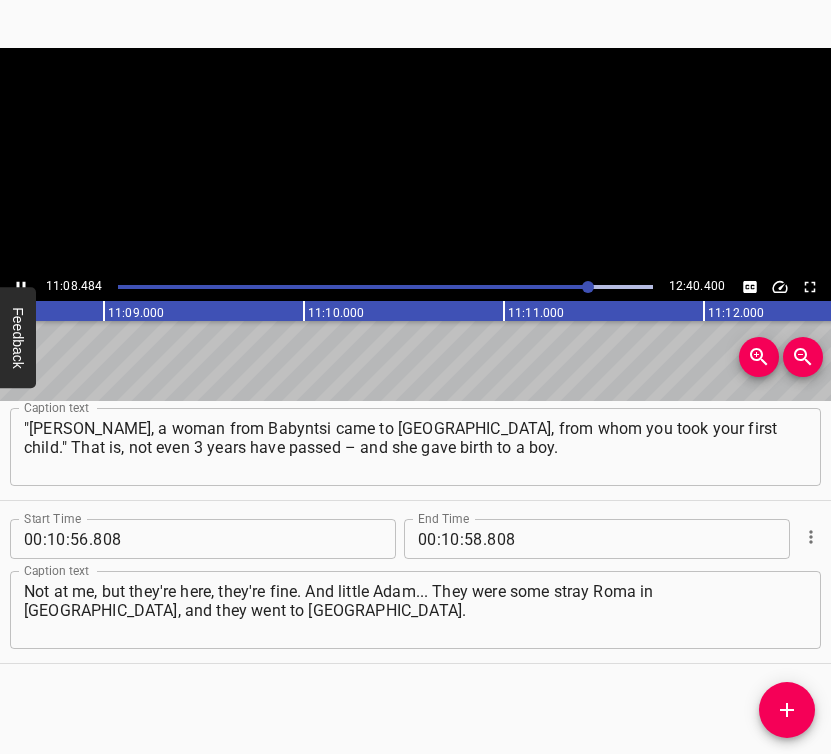 click 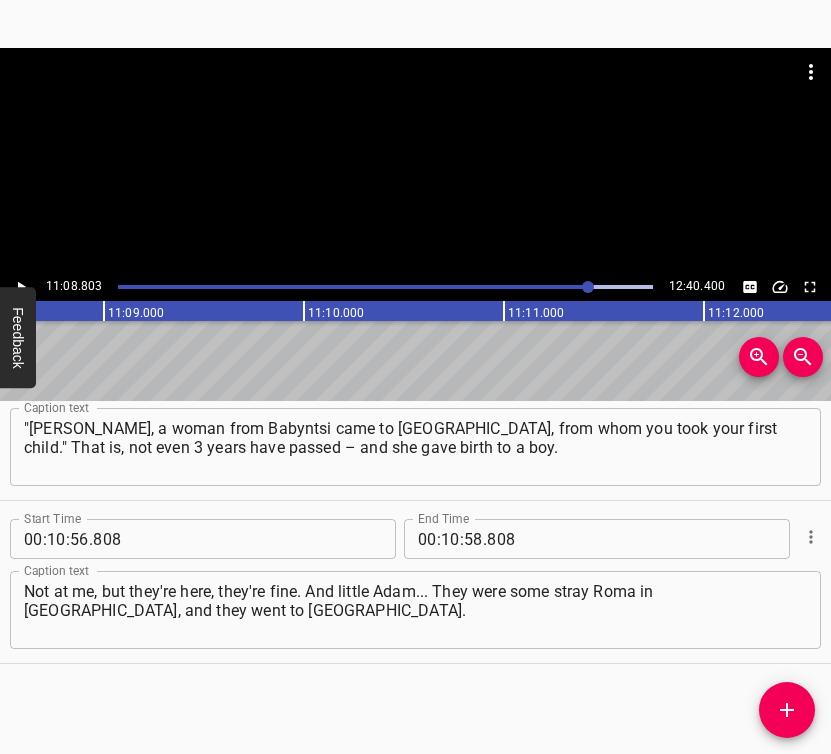 scroll, scrollTop: 0, scrollLeft: 133760, axis: horizontal 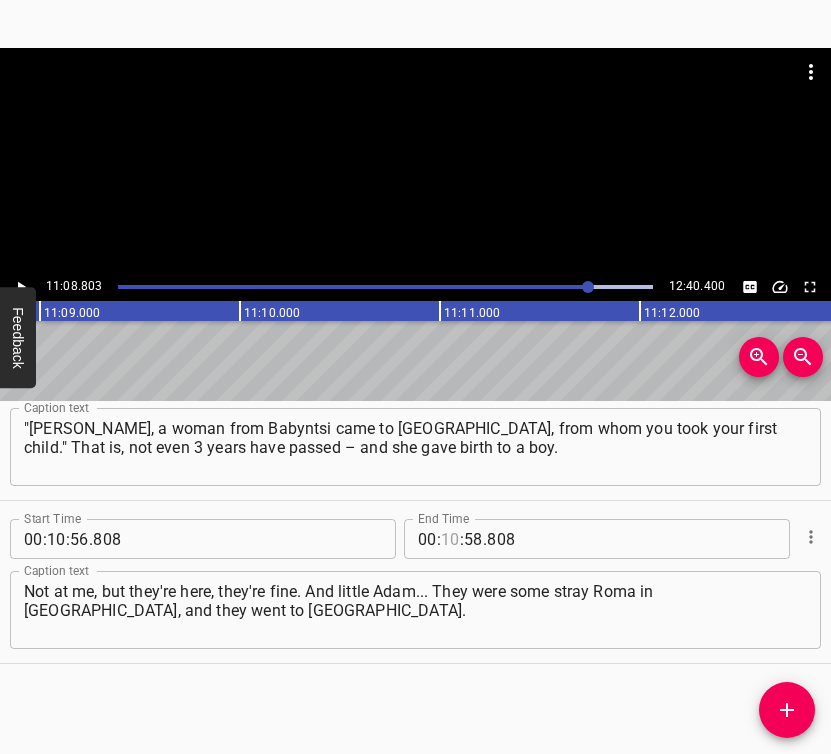 click at bounding box center [450, 539] 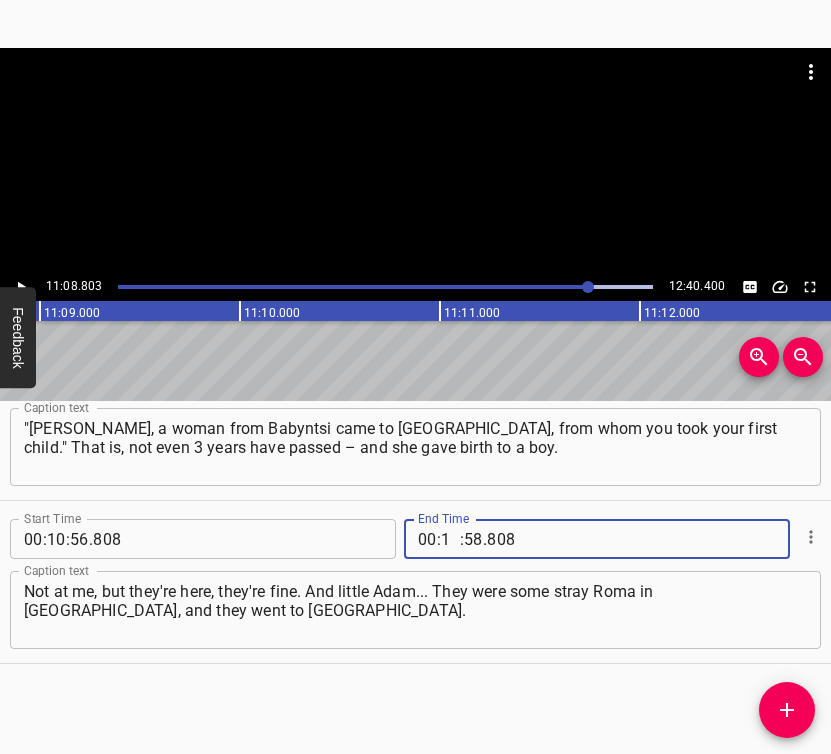 type on "11" 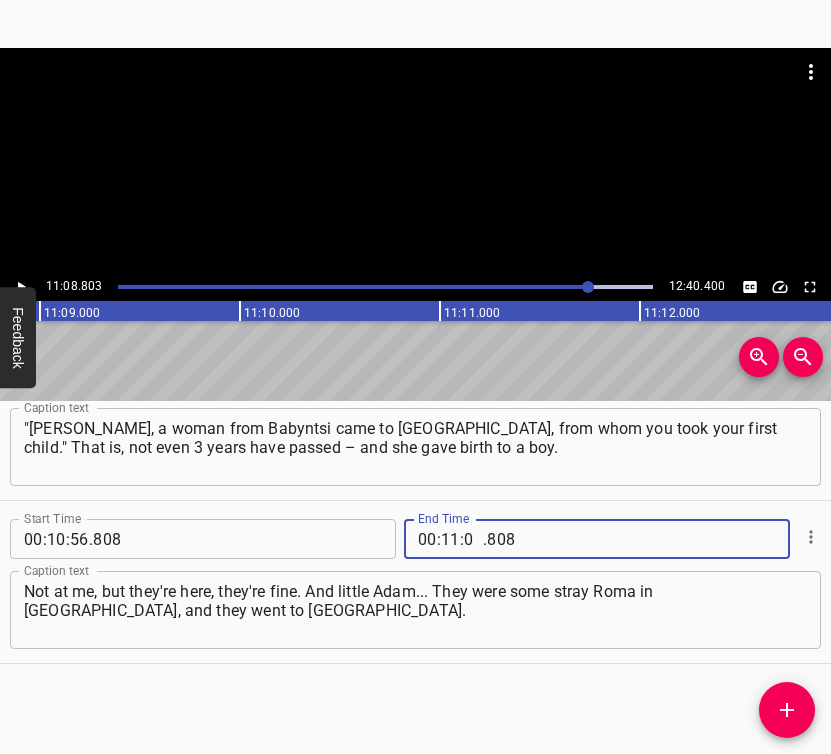 type on "08" 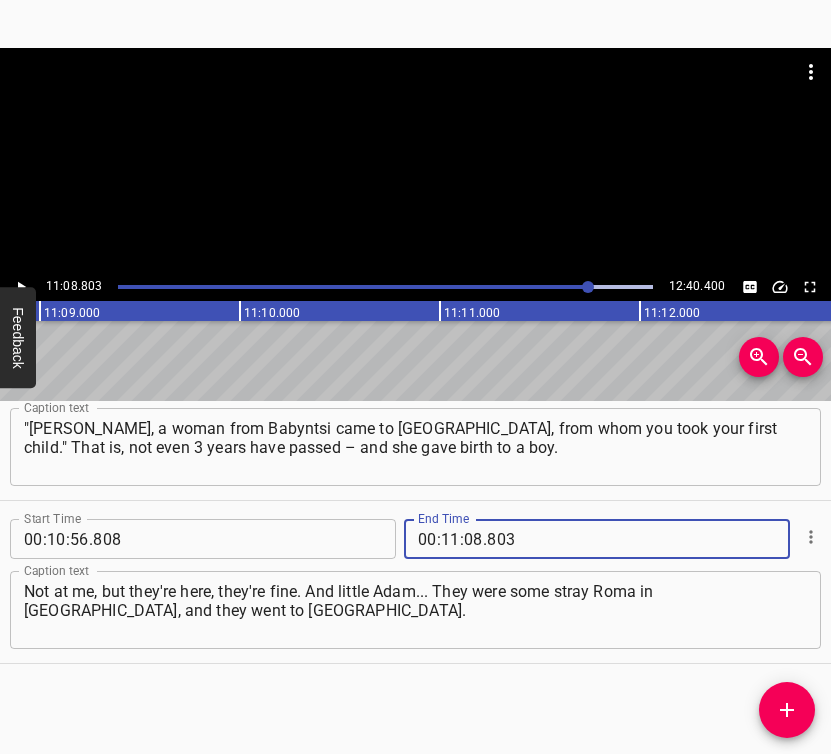 type on "803" 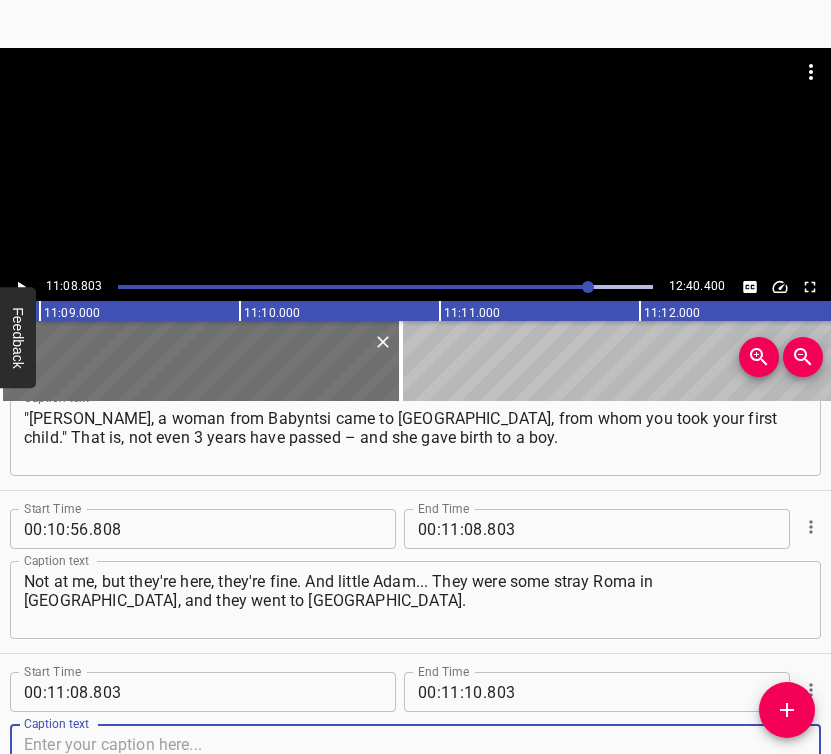 scroll, scrollTop: 10499, scrollLeft: 0, axis: vertical 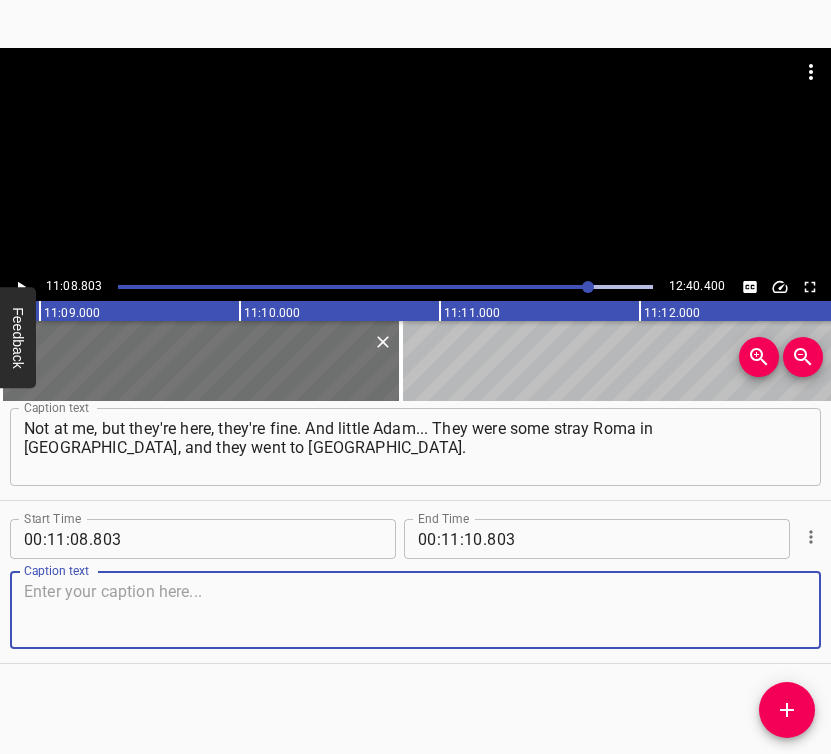 drag, startPoint x: 767, startPoint y: 605, endPoint x: 825, endPoint y: 581, distance: 62.76942 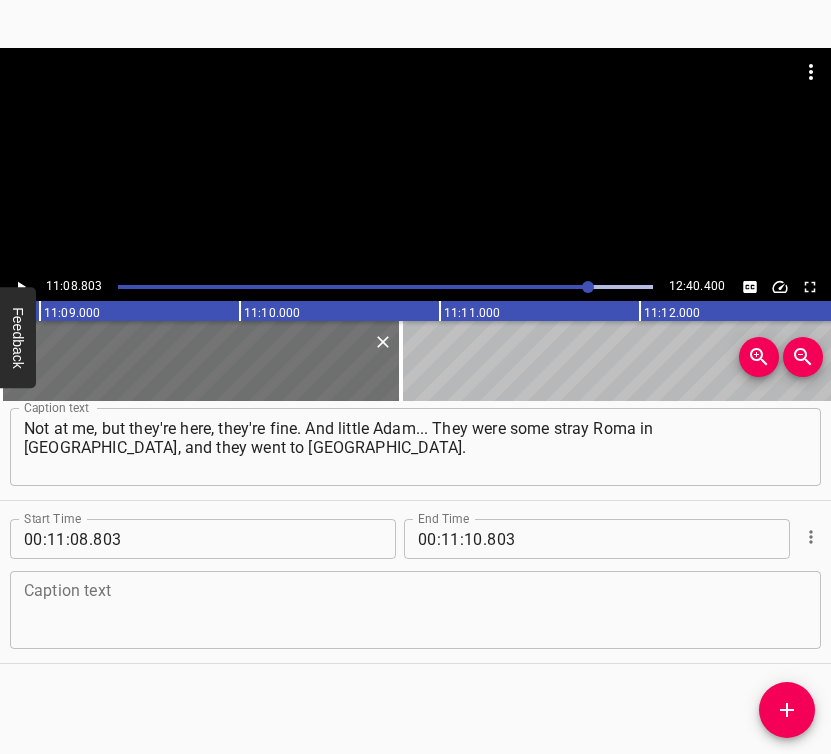 click at bounding box center (415, 610) 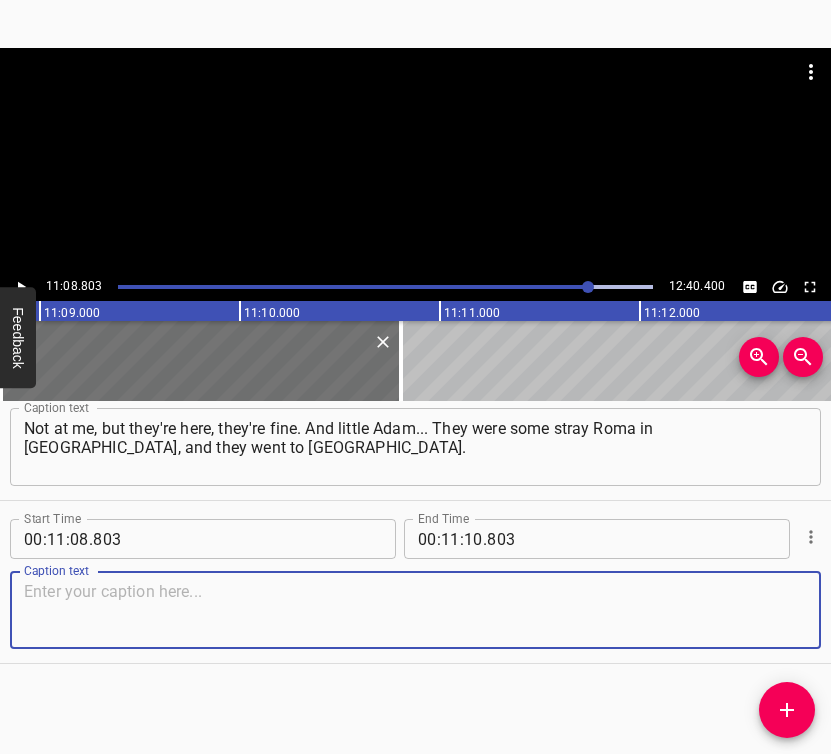 paste on "But [they have] two boys, and everything is fine. Little Adam. Family, family... My dream, like all people now, is peace and health so that everyone has it." 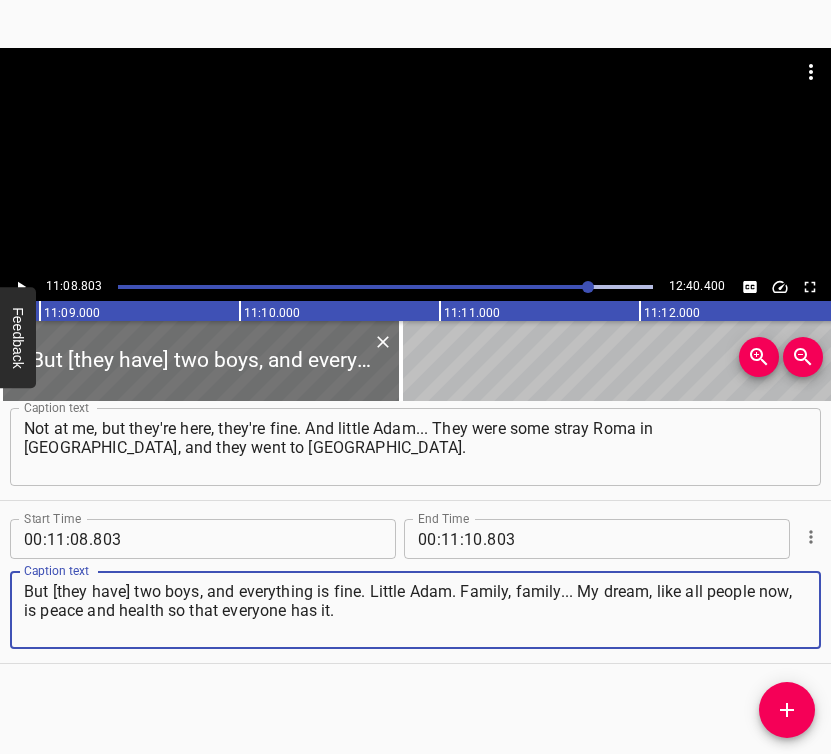 type on "But [they have] two boys, and everything is fine. Little Adam. Family, family... My dream, like all people now, is peace and health so that everyone has it." 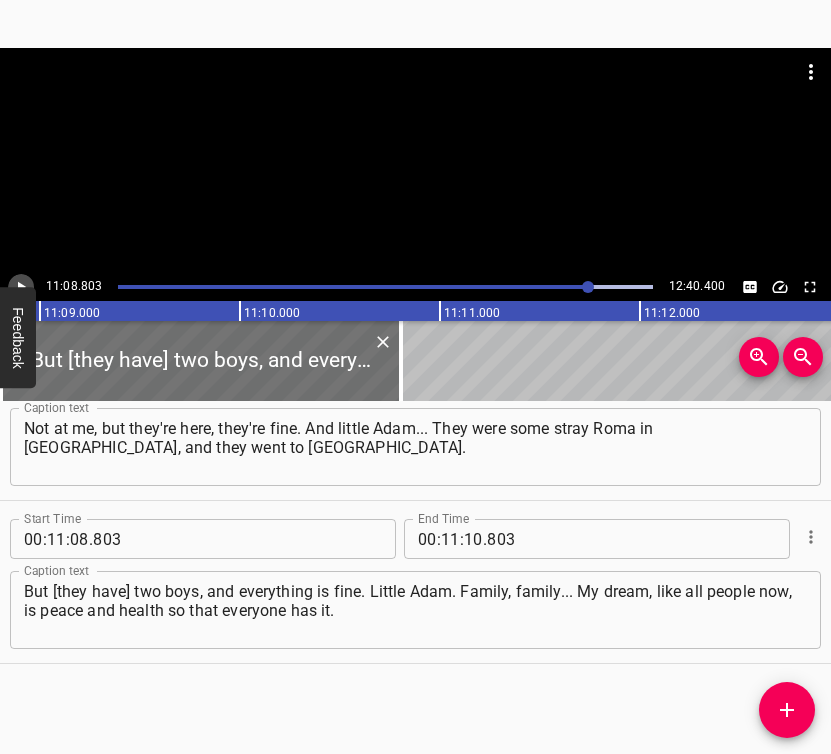 click 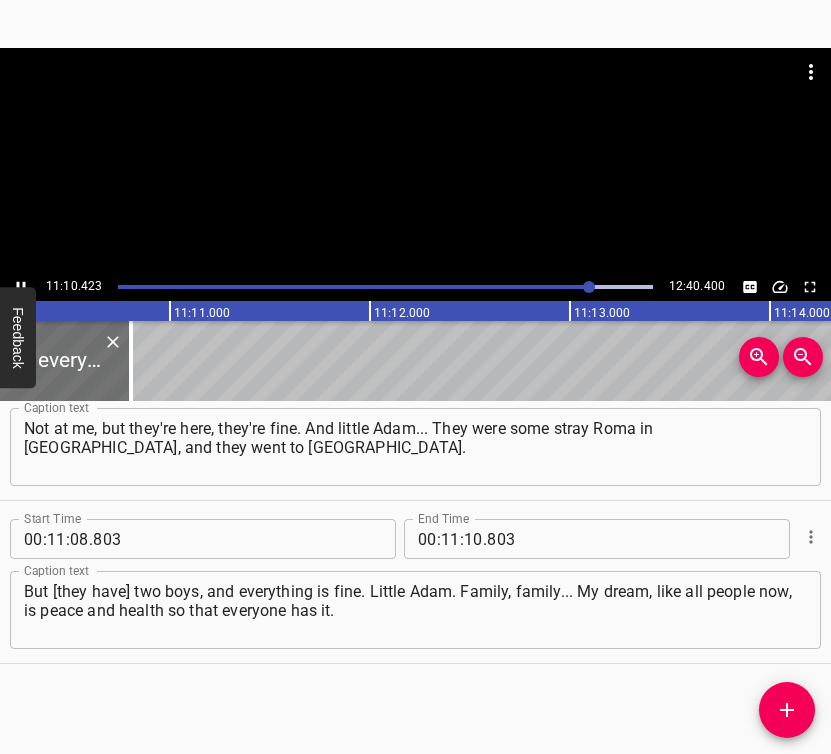 scroll, scrollTop: 0, scrollLeft: 134084, axis: horizontal 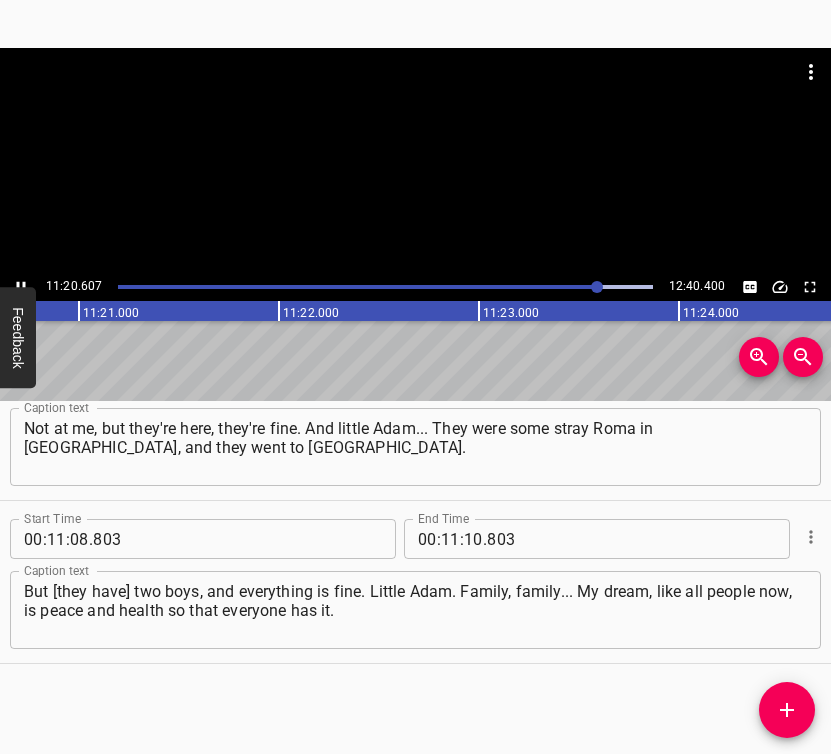 click 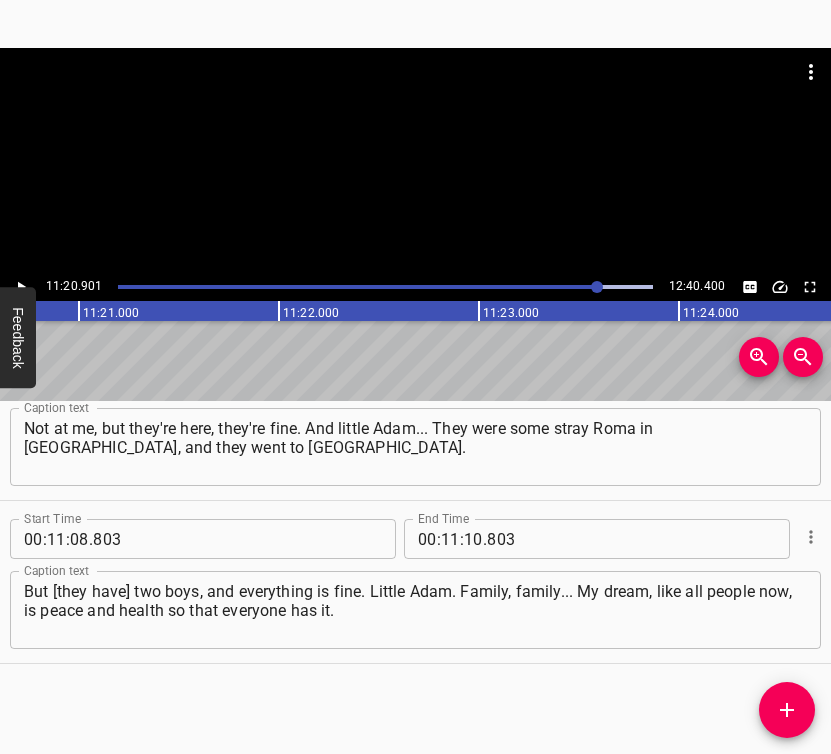 scroll, scrollTop: 0, scrollLeft: 136180, axis: horizontal 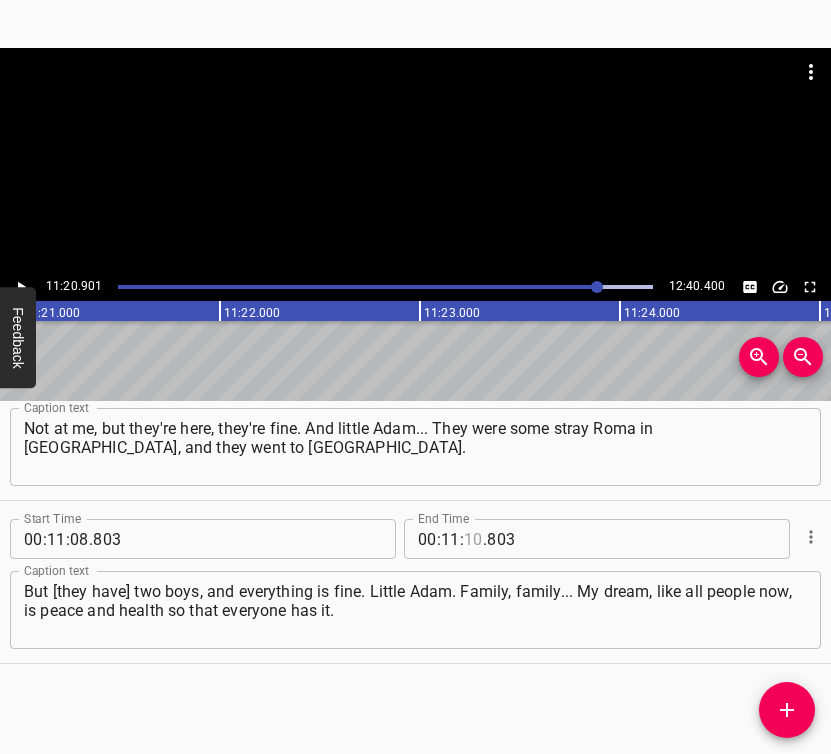 click at bounding box center (473, 539) 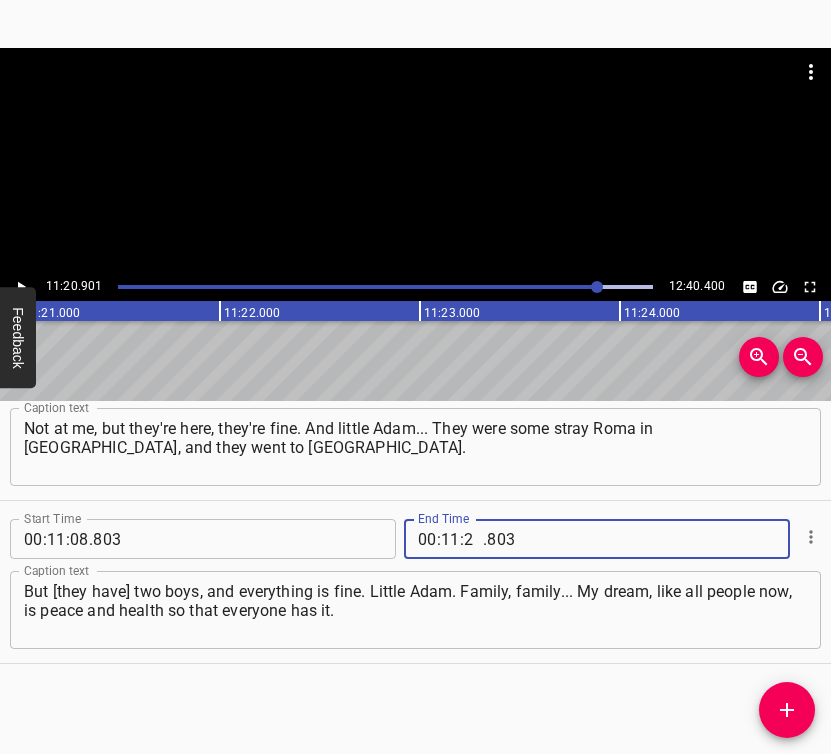type on "20" 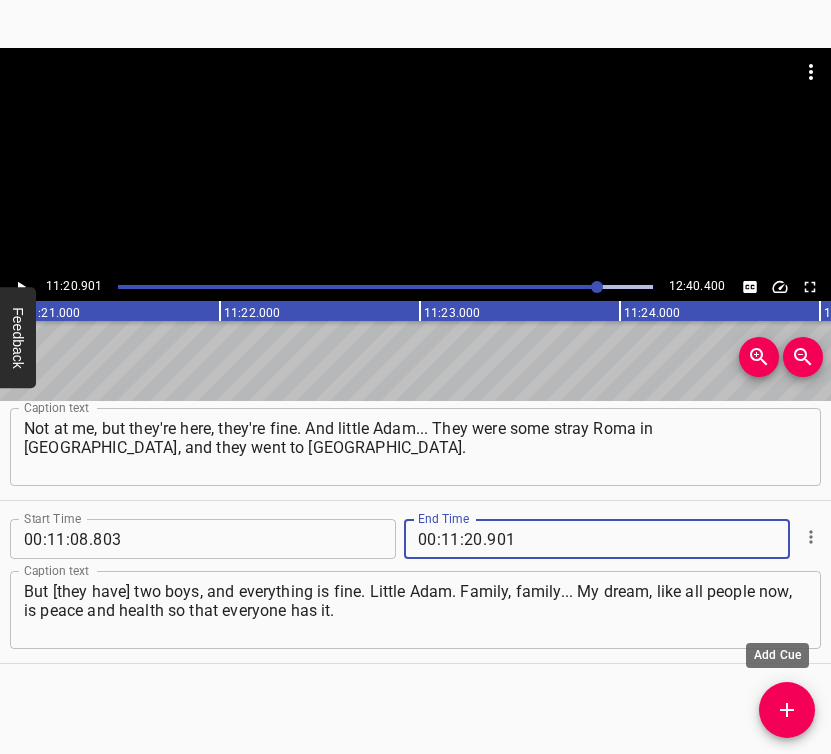 type on "901" 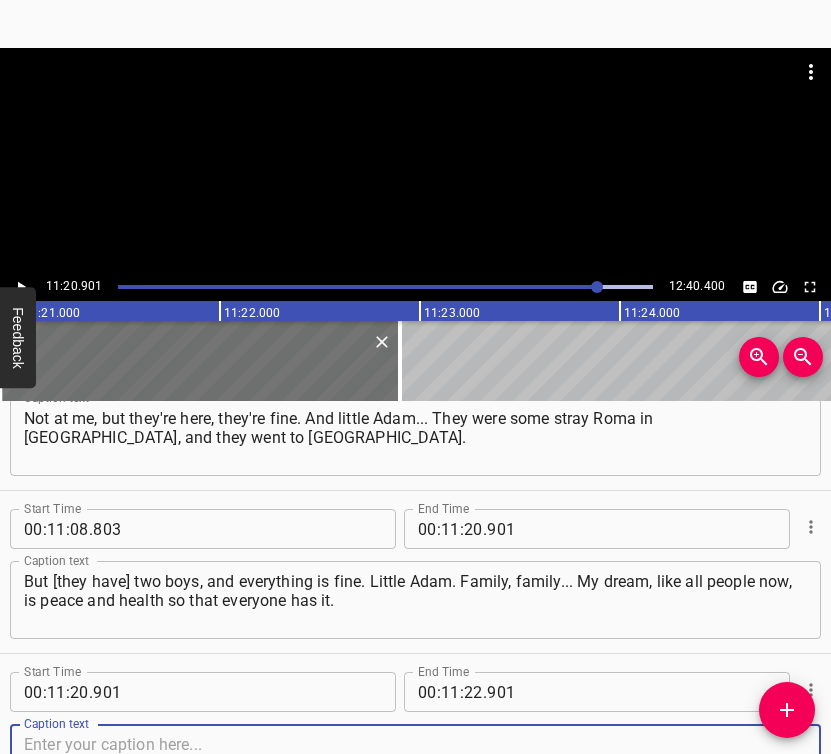 scroll, scrollTop: 10662, scrollLeft: 0, axis: vertical 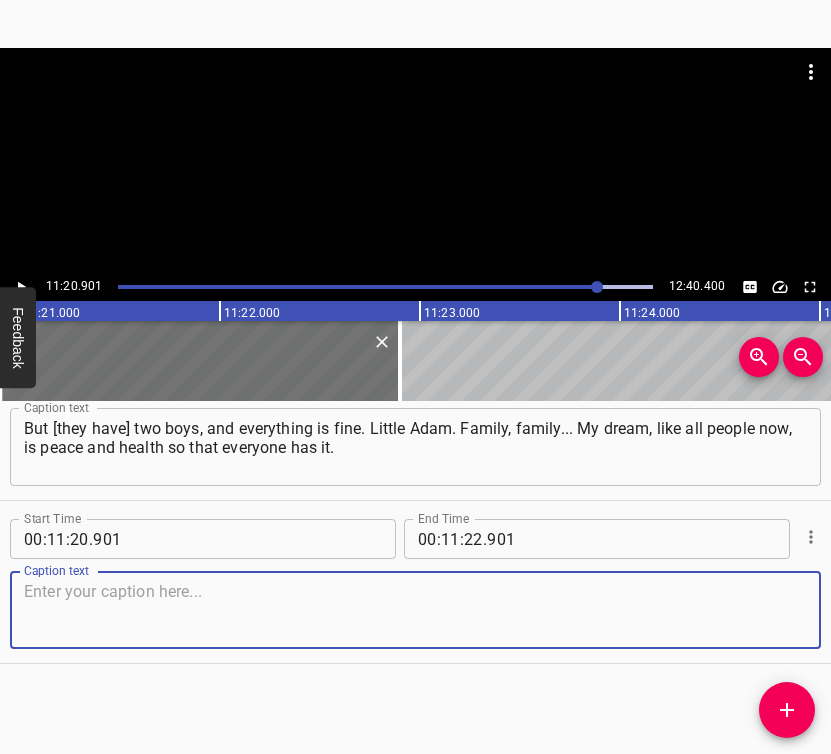 click at bounding box center [415, 610] 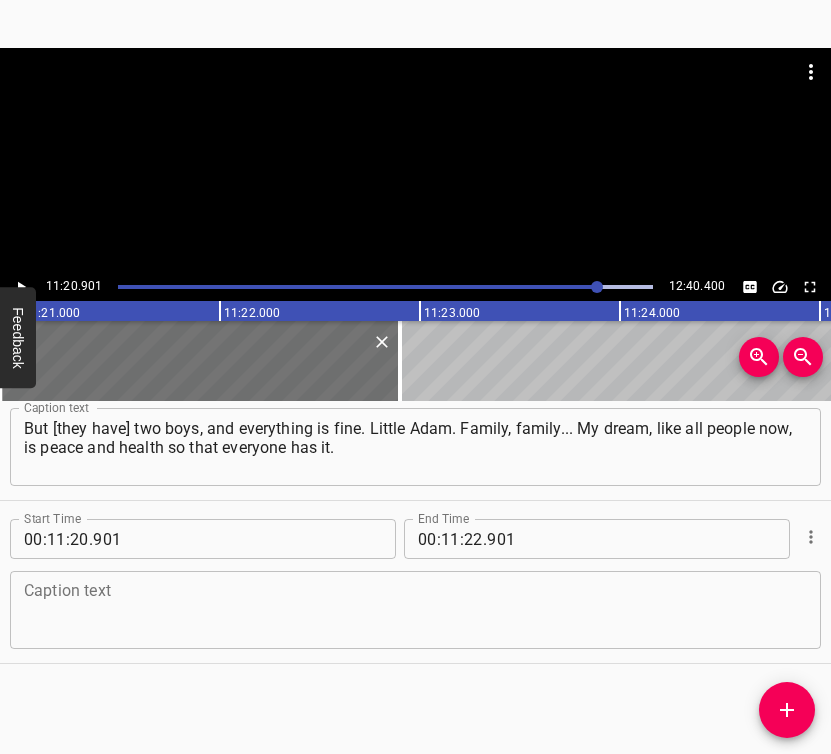 click at bounding box center [415, 610] 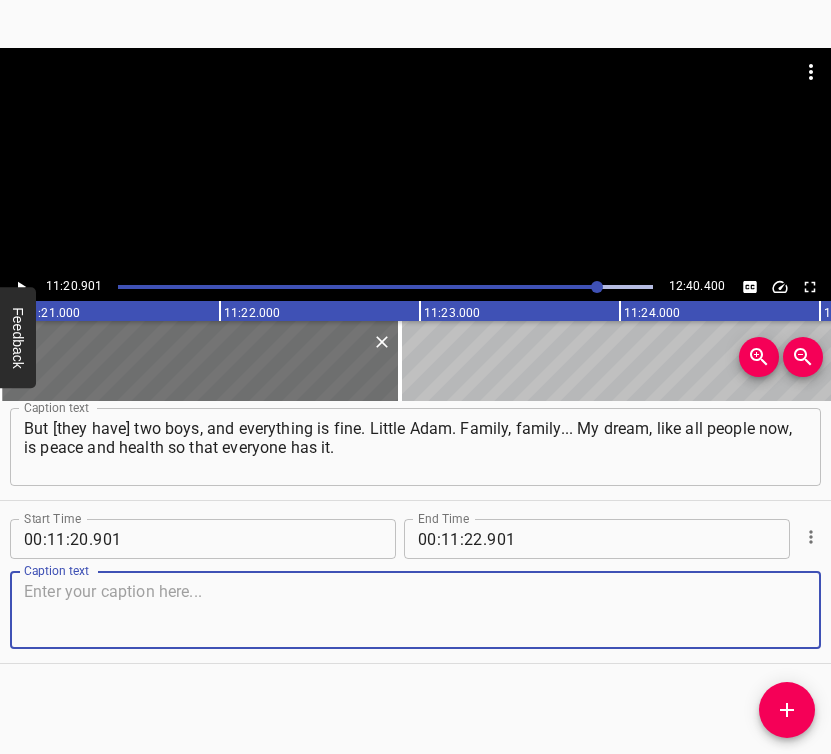 paste on "Not only in my family, but in everyone to have. So that we can wait for the long-awaited peace. So that my son can come back alive from the service." 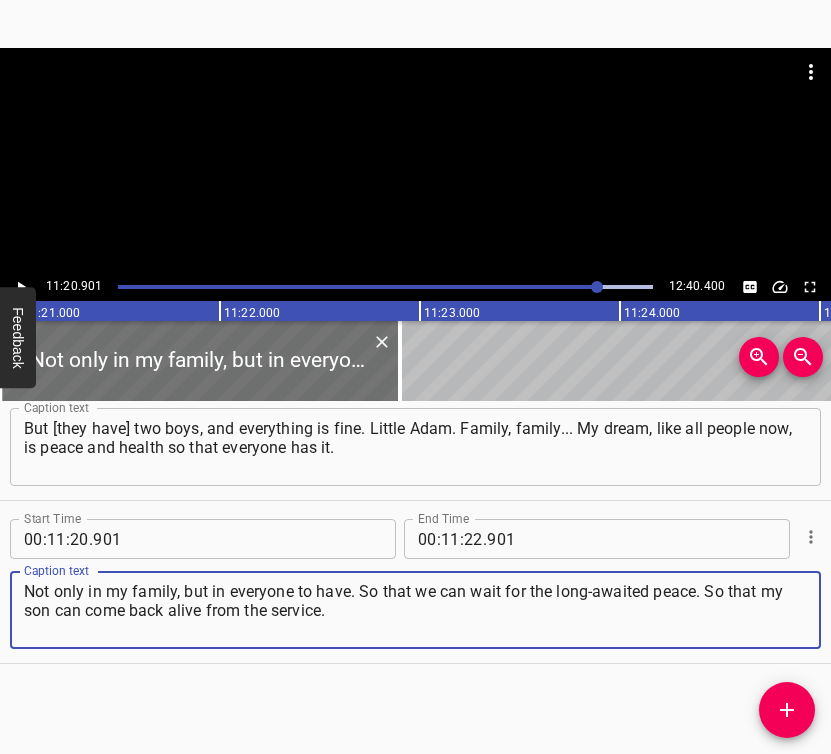 type on "Not only in my family, but in everyone to have. So that we can wait for the long-awaited peace. So that my son can come back alive from the service." 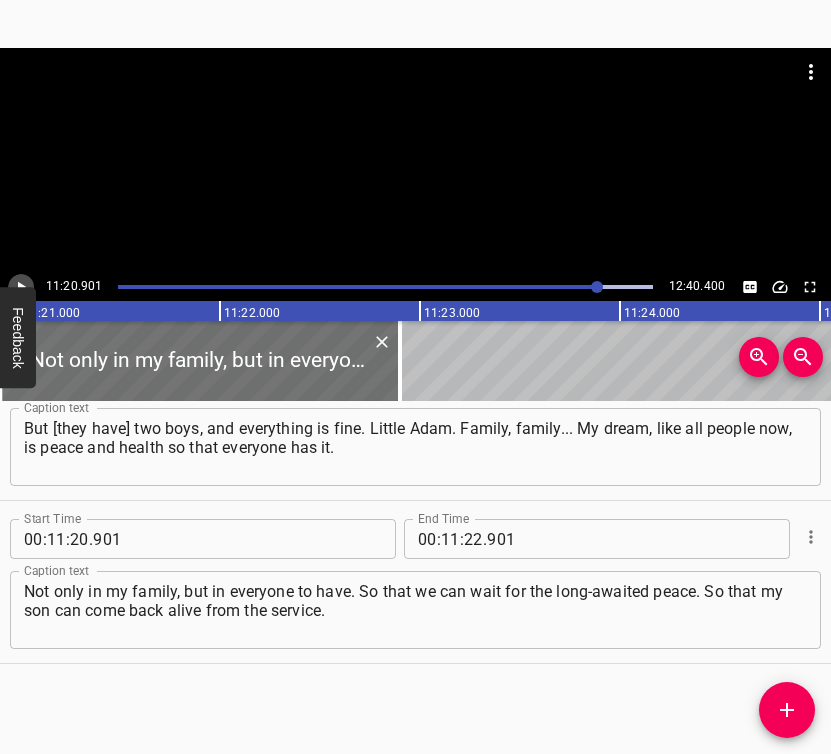 click 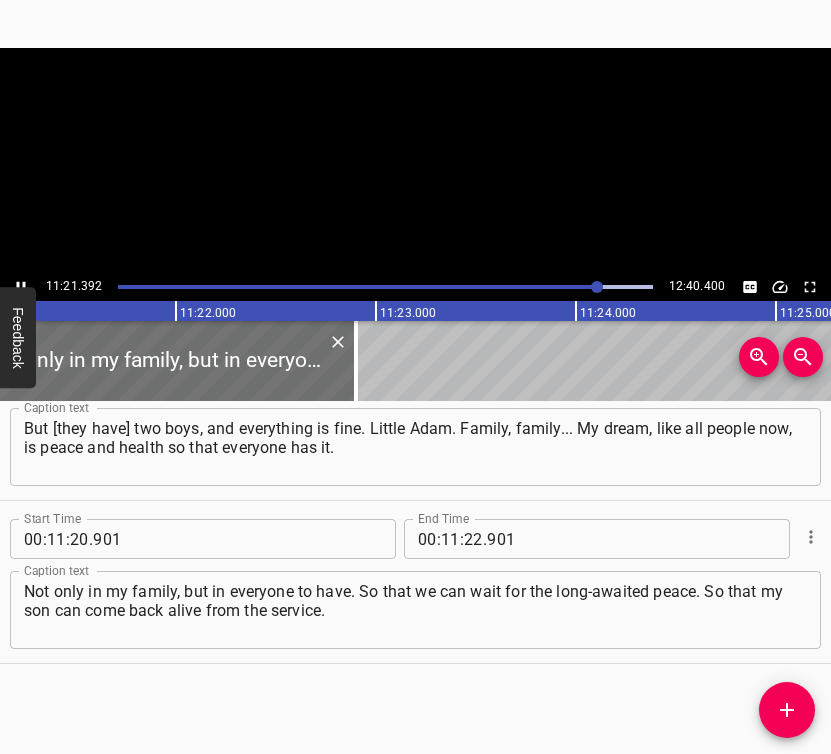 scroll, scrollTop: 0, scrollLeft: 136278, axis: horizontal 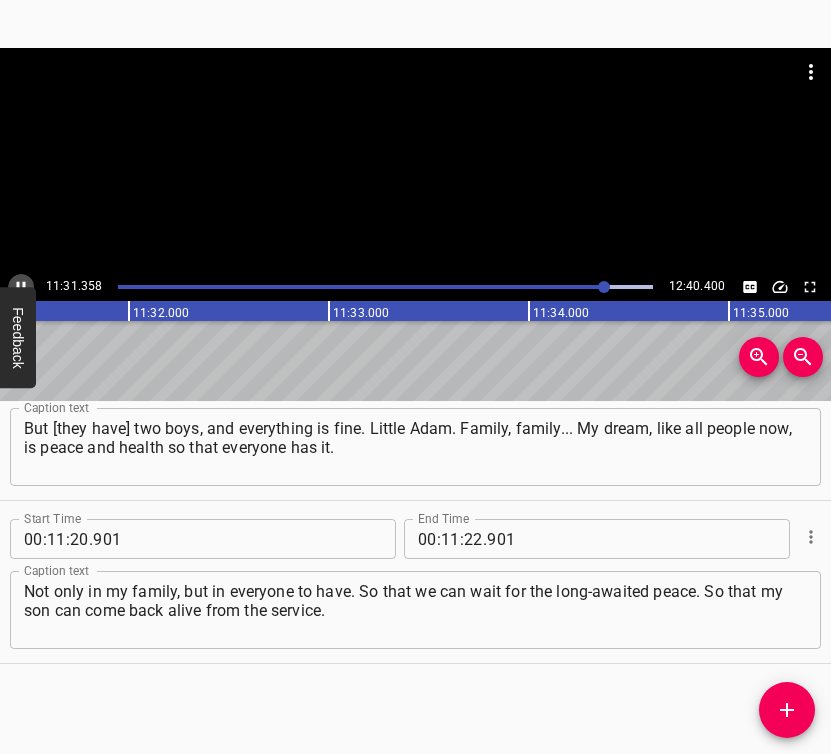 click 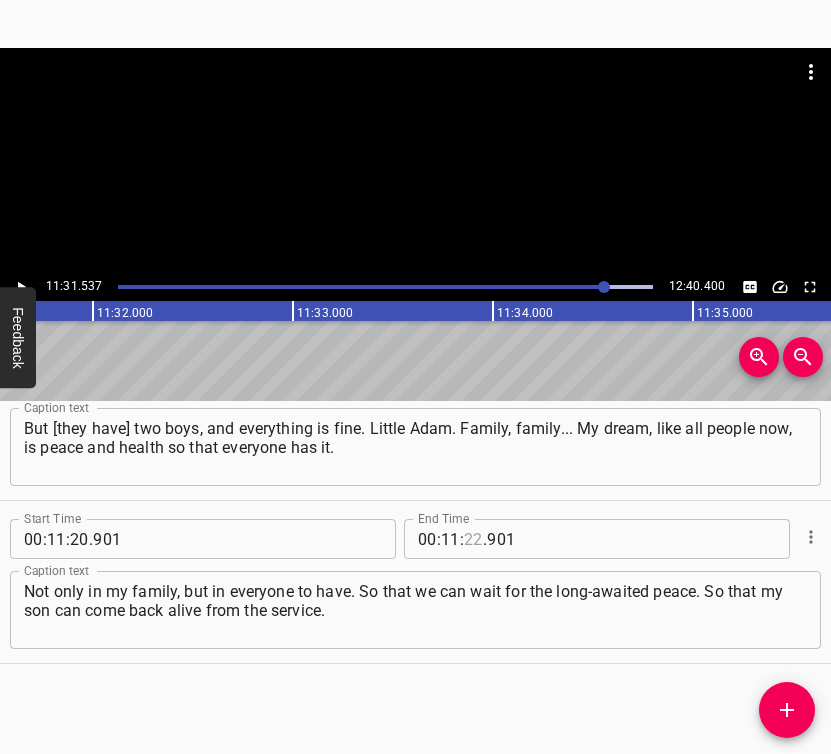 click at bounding box center (473, 539) 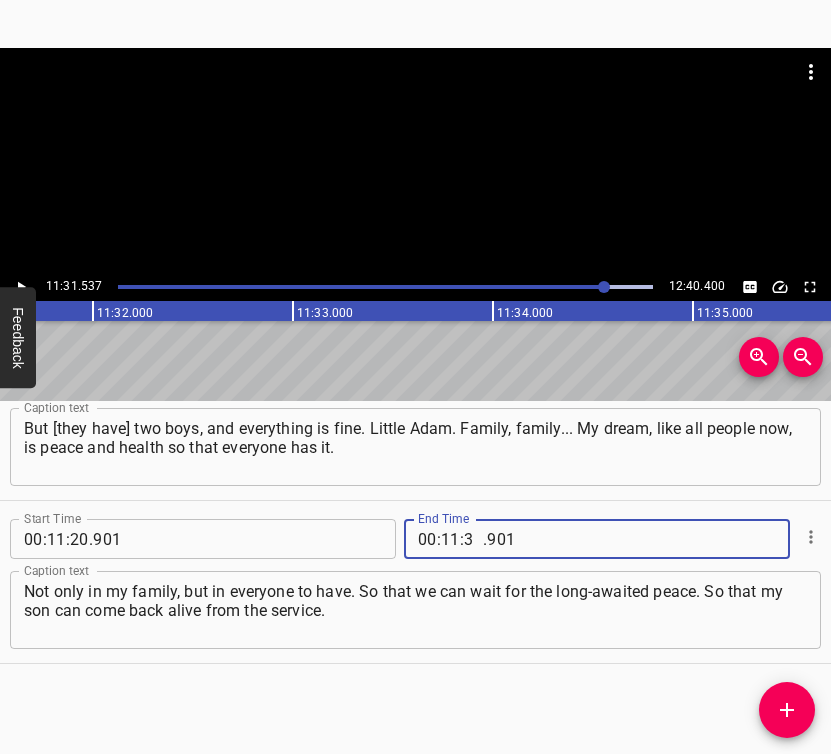 type on "31" 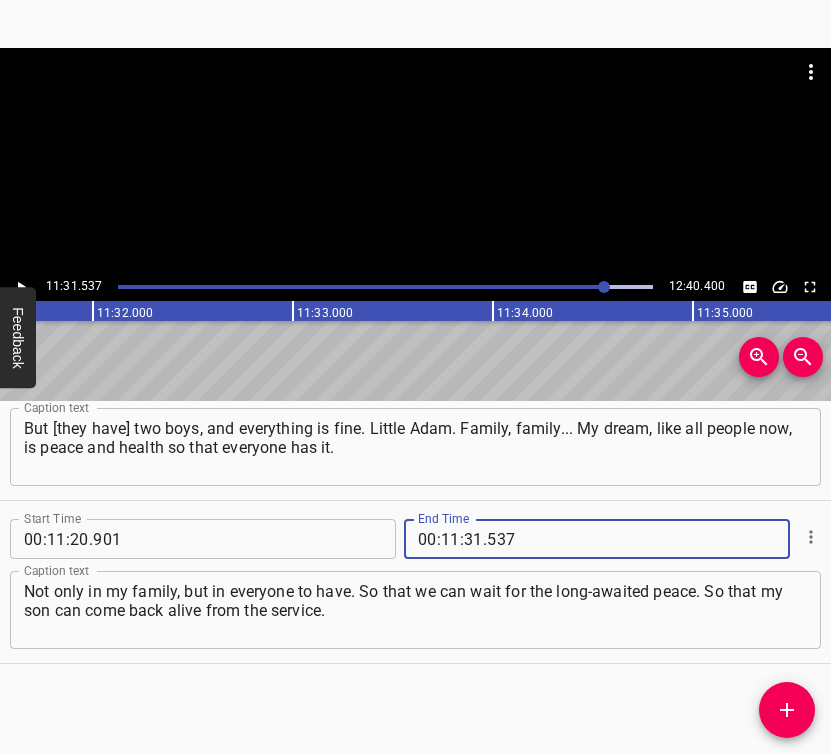 type on "537" 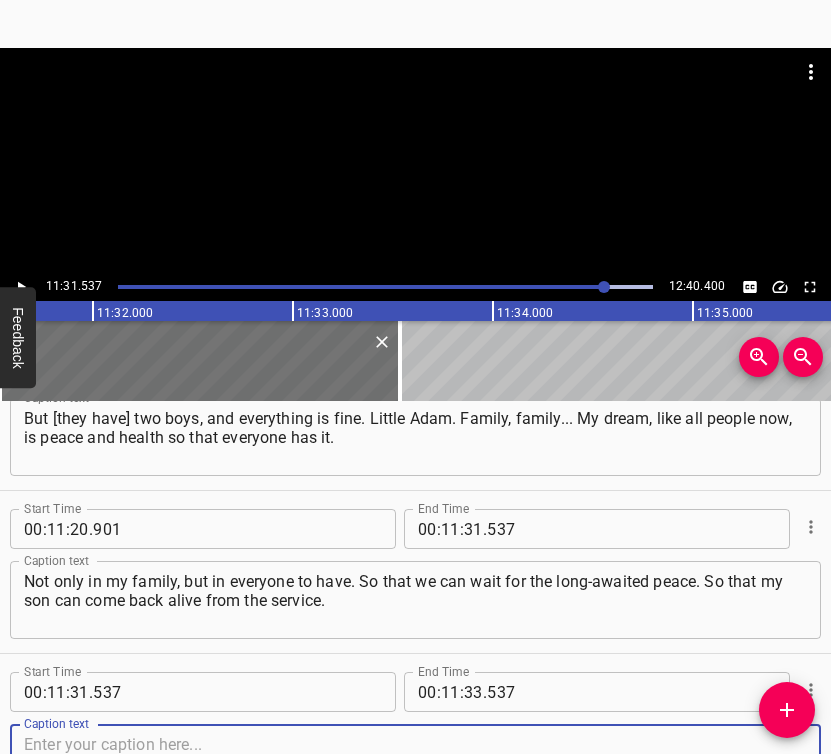 scroll, scrollTop: 10825, scrollLeft: 0, axis: vertical 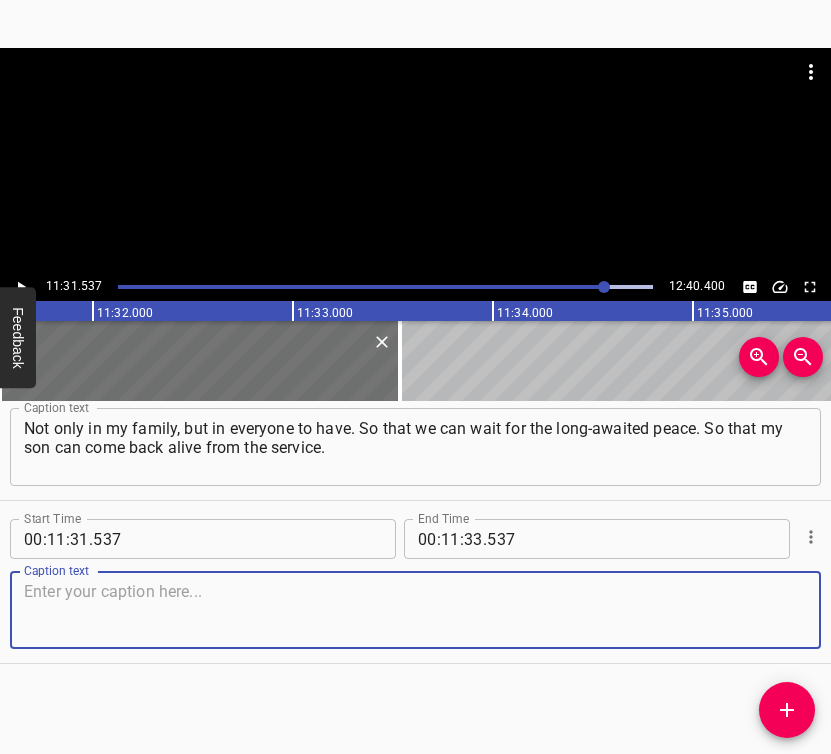 drag, startPoint x: 790, startPoint y: 613, endPoint x: 826, endPoint y: 589, distance: 43.266617 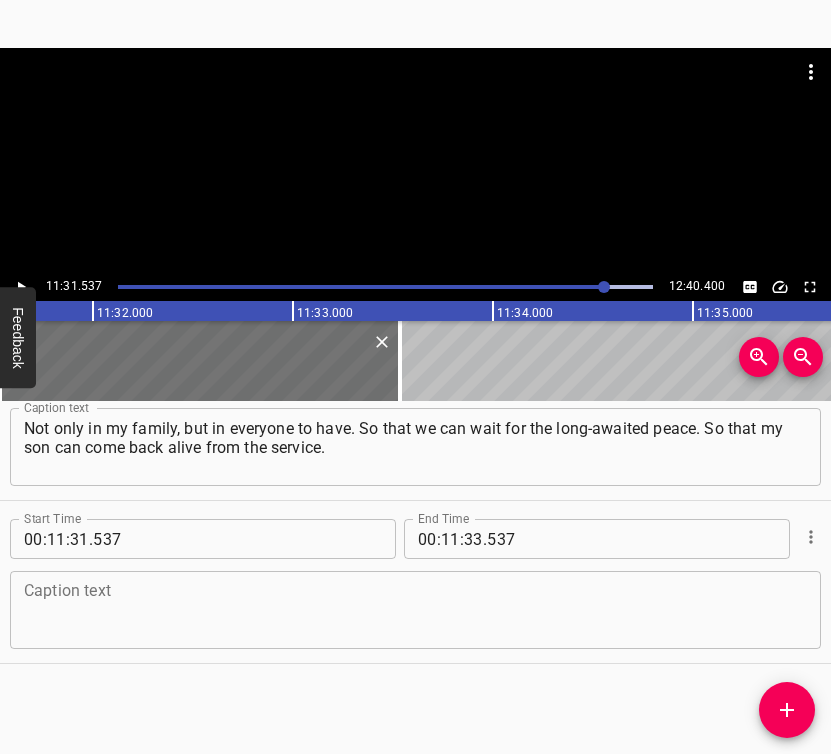 click on "Caption text" at bounding box center [415, 610] 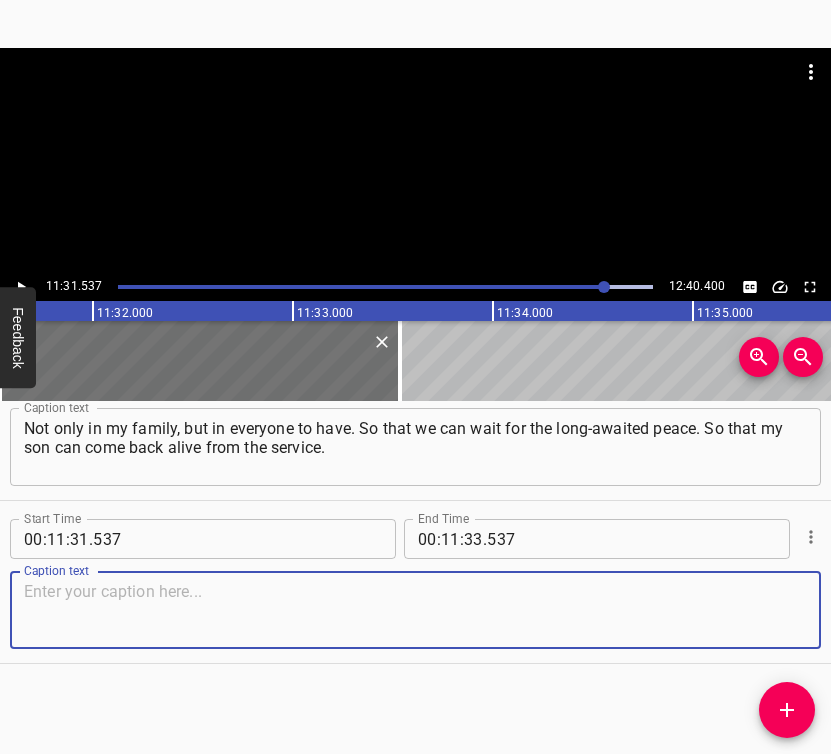 paste on "So that my granddaughter grows up and is healthy. And mommy. So that the whole family is alive and well. As for the profession..." 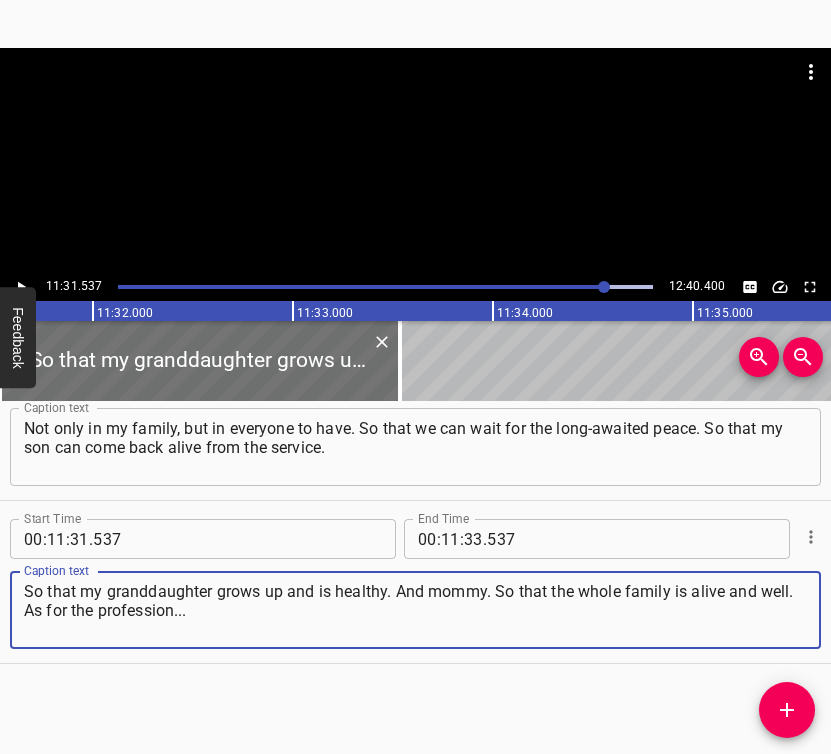 type on "So that my granddaughter grows up and is healthy. And mommy. So that the whole family is alive and well. As for the profession..." 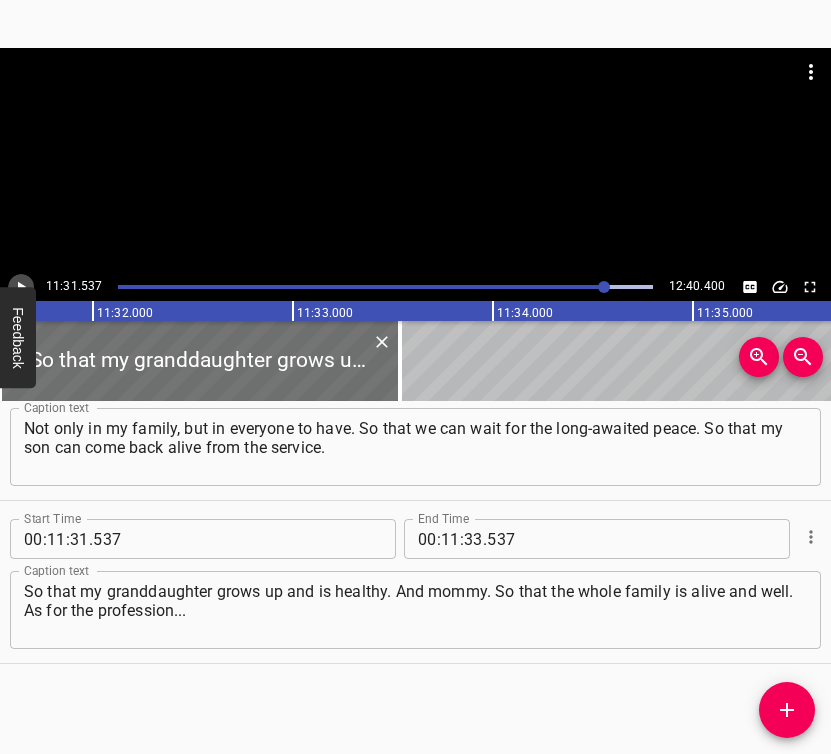 click at bounding box center [21, 287] 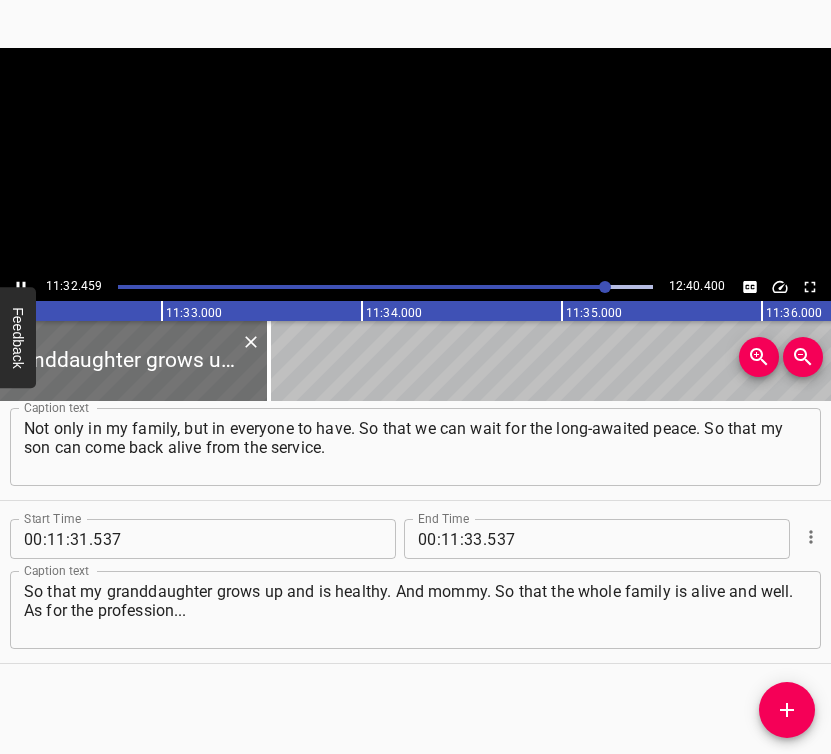 scroll, scrollTop: 0, scrollLeft: 138488, axis: horizontal 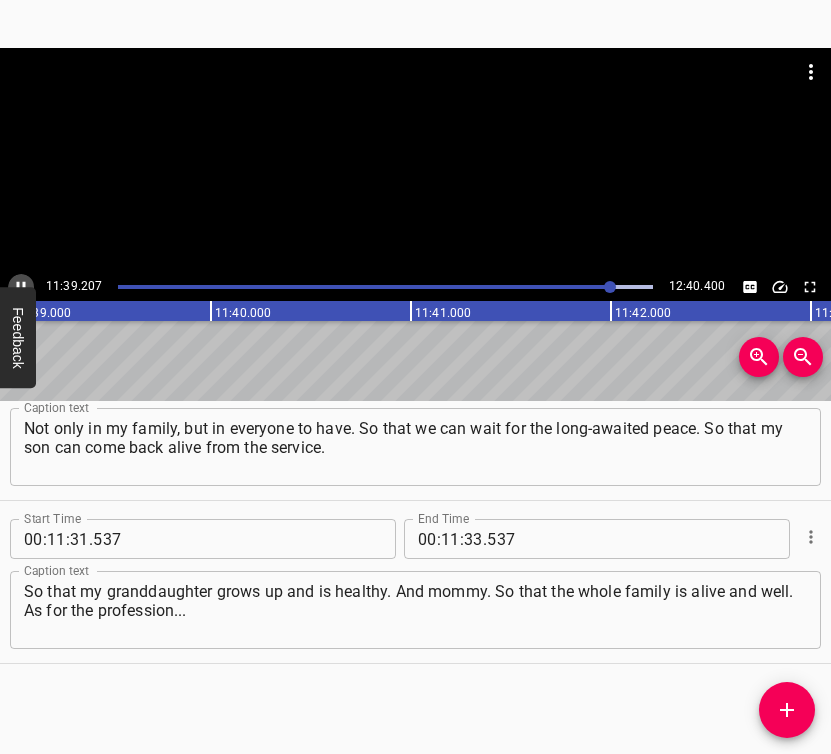 click 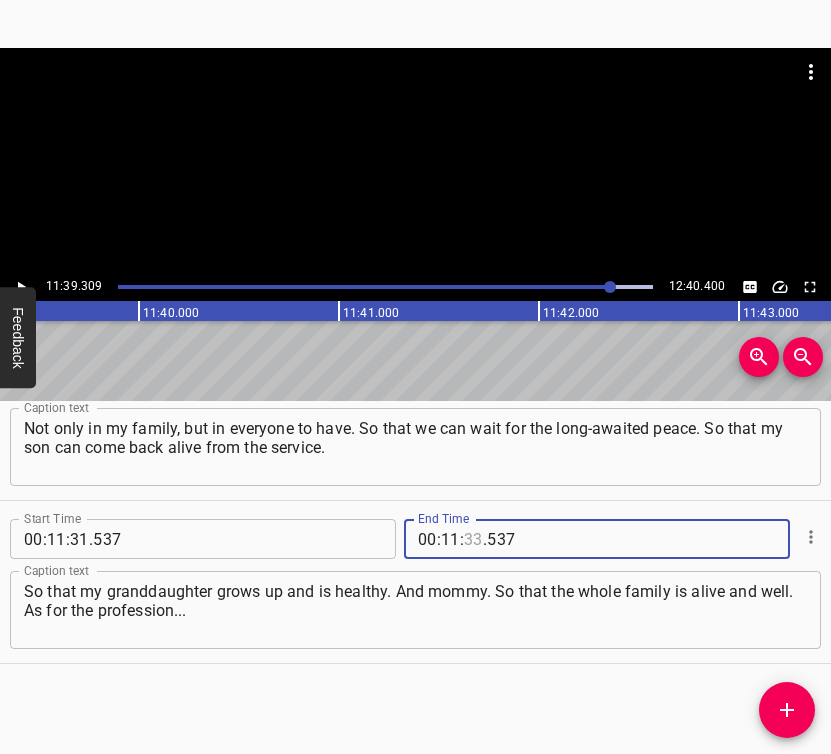 click at bounding box center [473, 539] 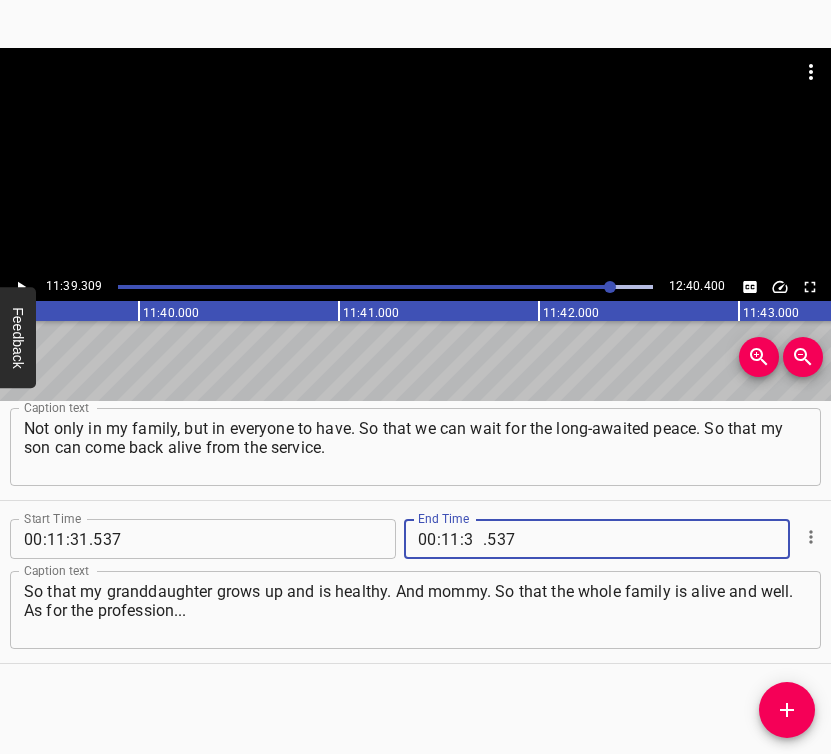 type on "39" 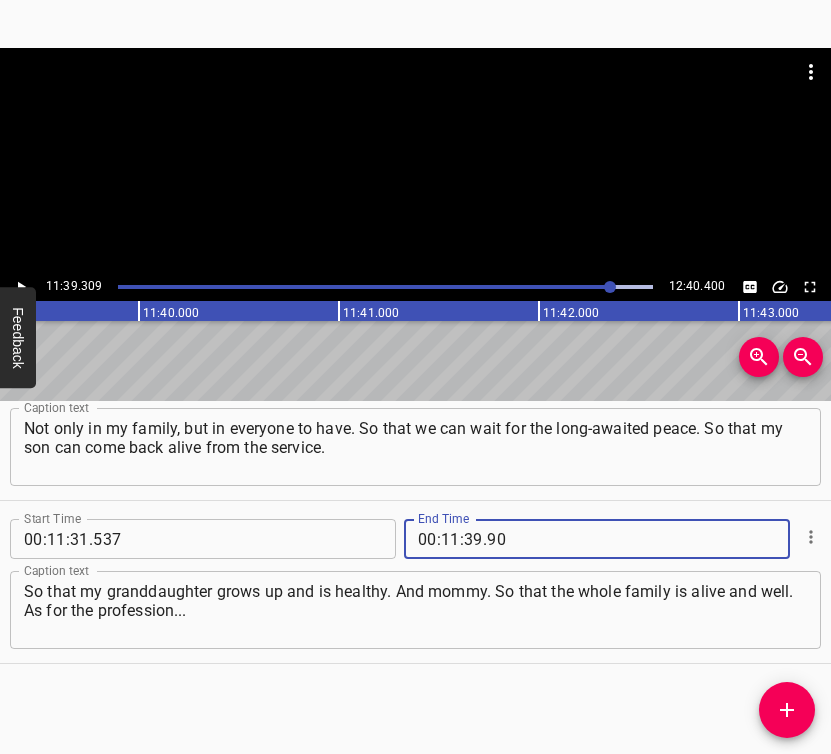 type on "9" 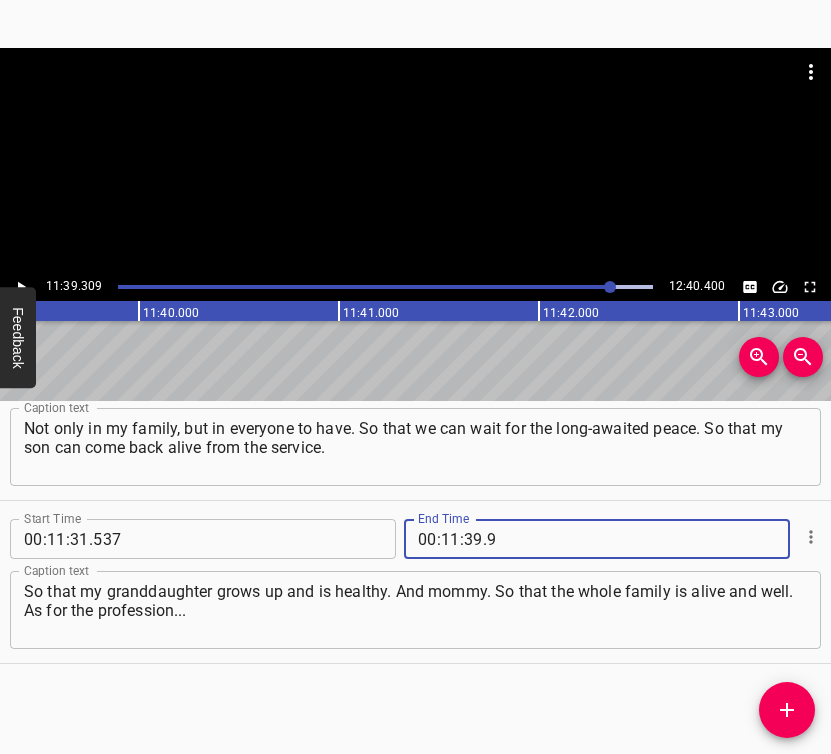 type 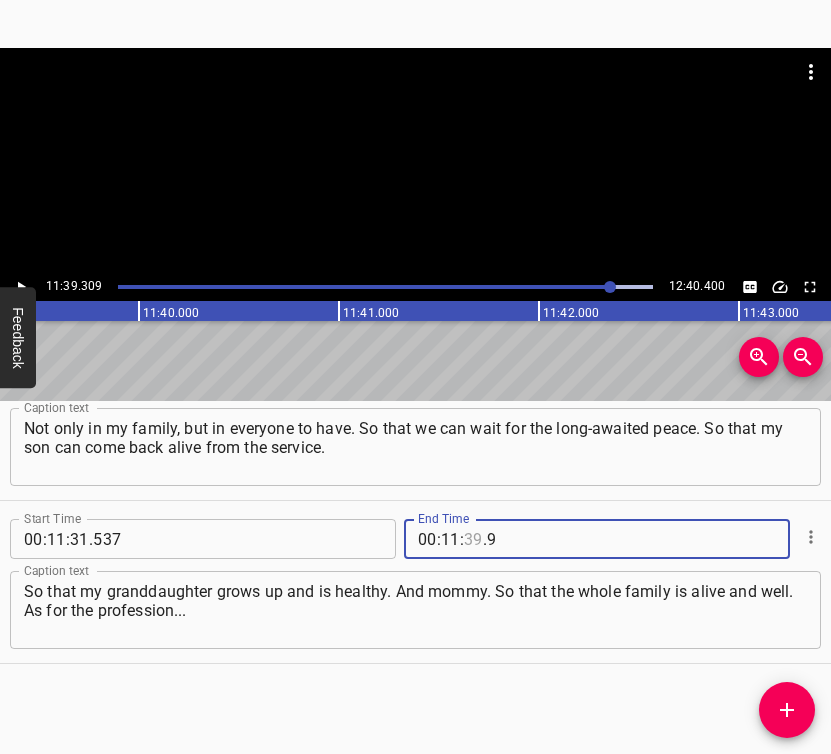 type on "537" 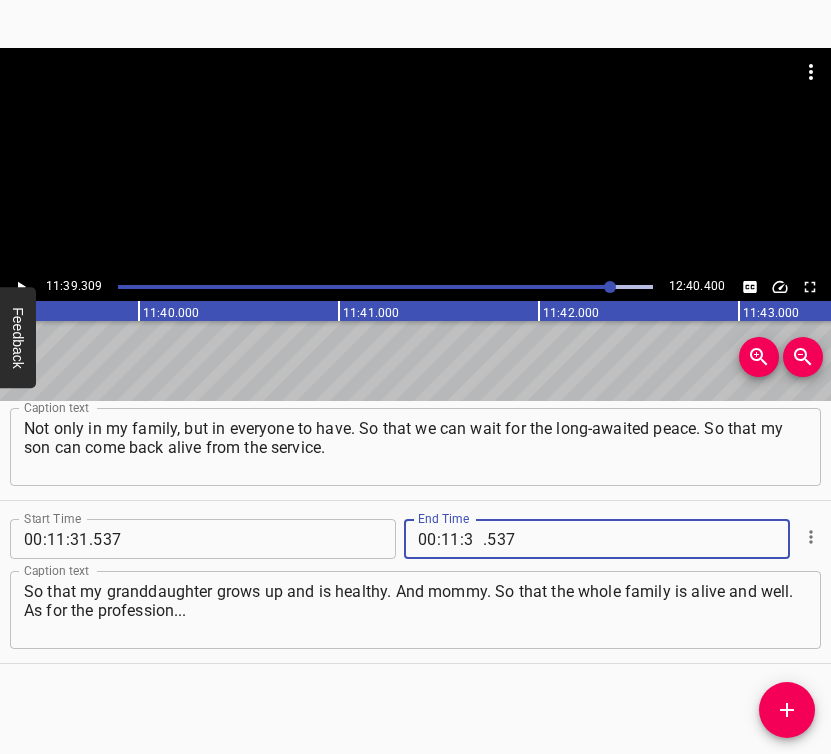 type on "39" 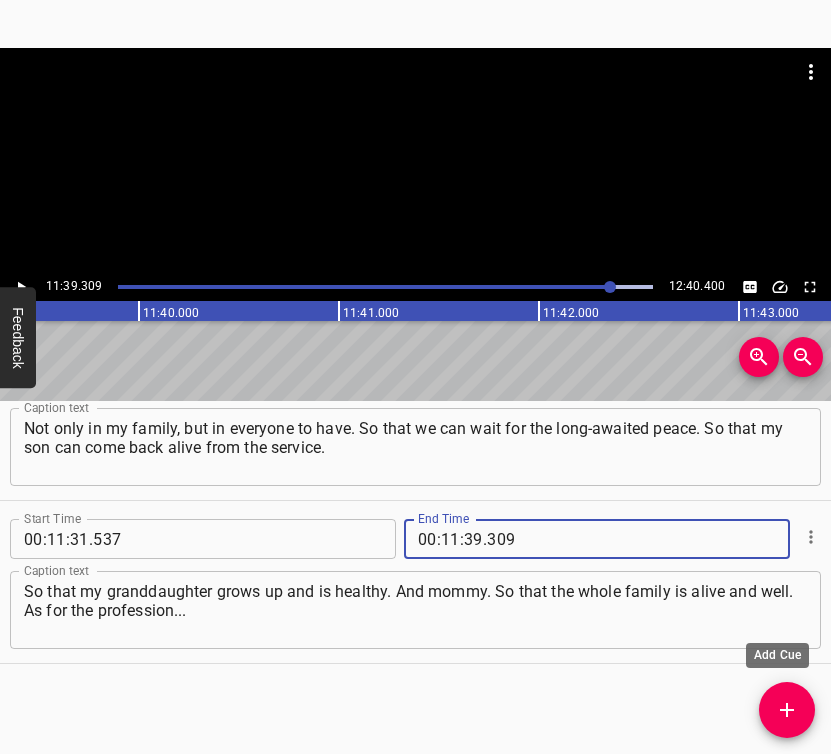 type on "309" 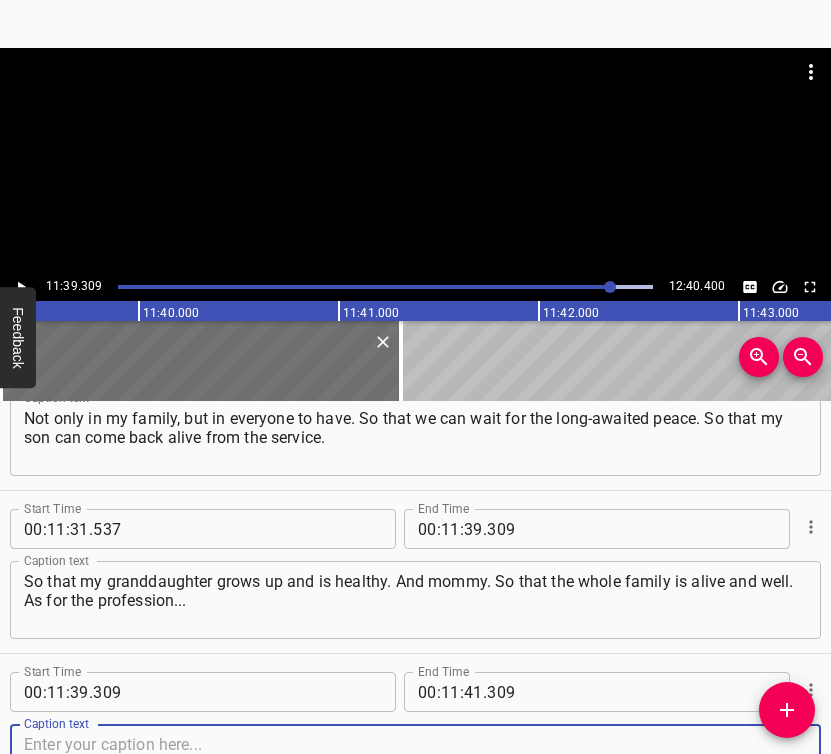 scroll, scrollTop: 10988, scrollLeft: 0, axis: vertical 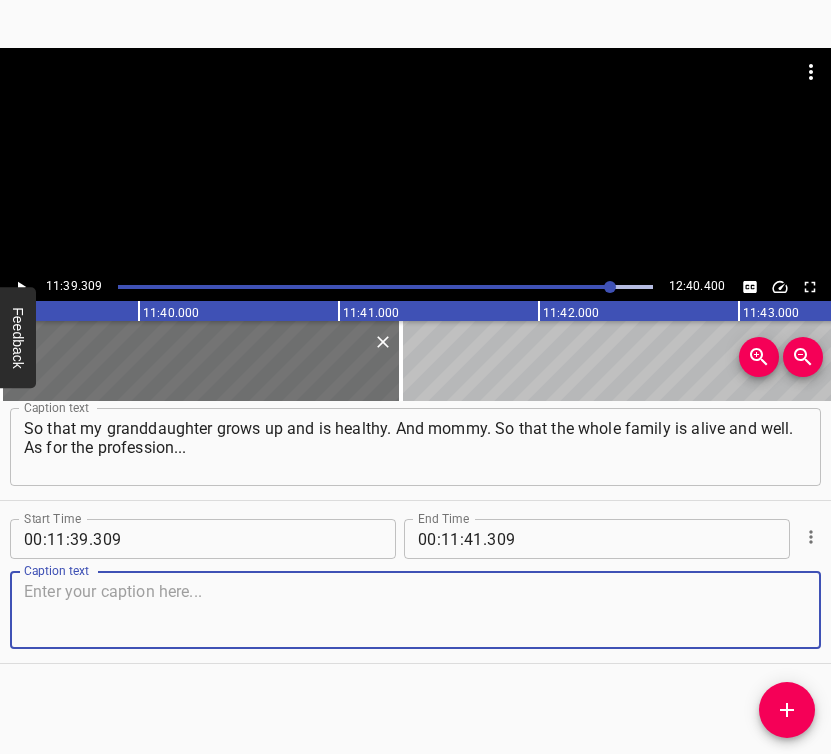 click at bounding box center [415, 610] 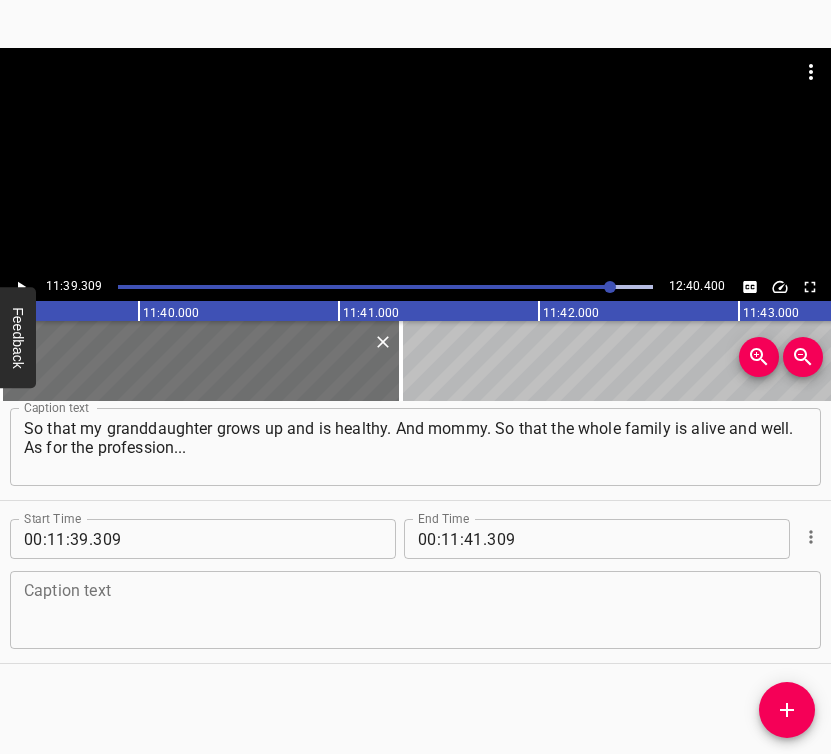 click at bounding box center (415, 610) 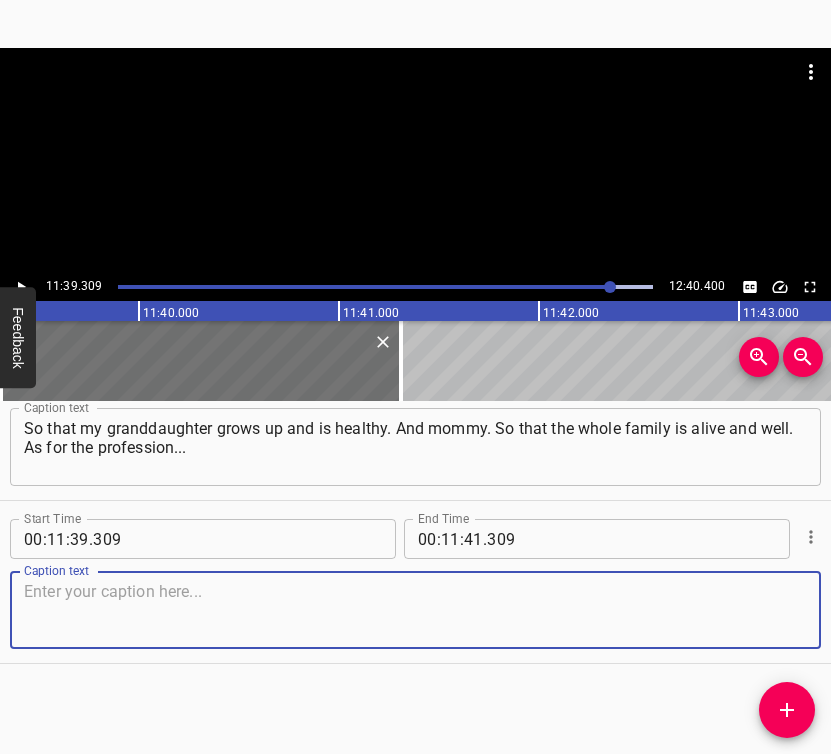 paste on "I want to work harder and help give birth to more than one mother, so that they come and say happy things: "Yes, I remember everything: and how I gave birth here," 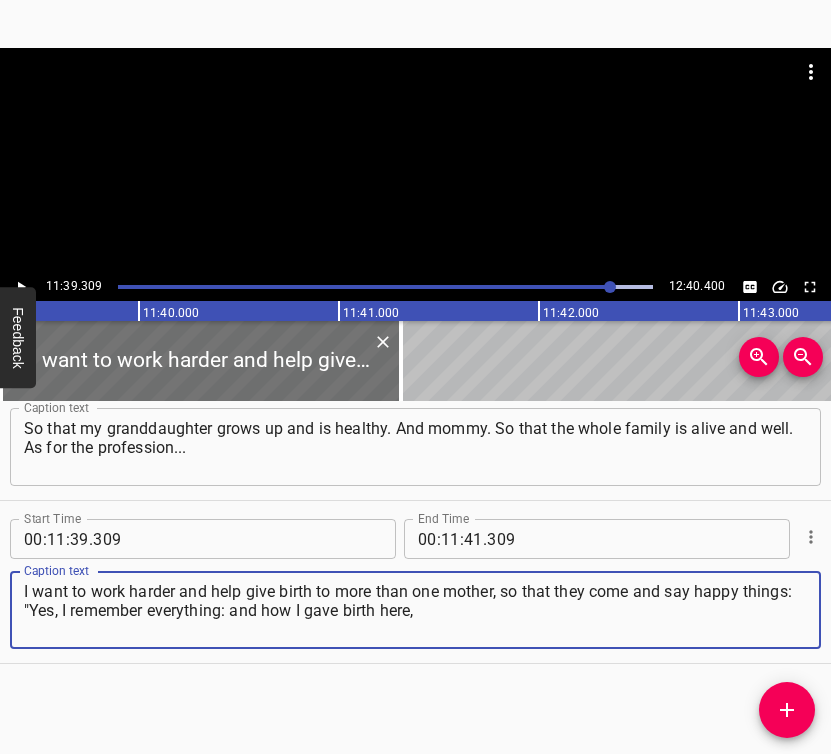 type on "I want to work harder and help give birth to more than one mother, so that they come and say happy things: "Yes, I remember everything: and how I gave birth here," 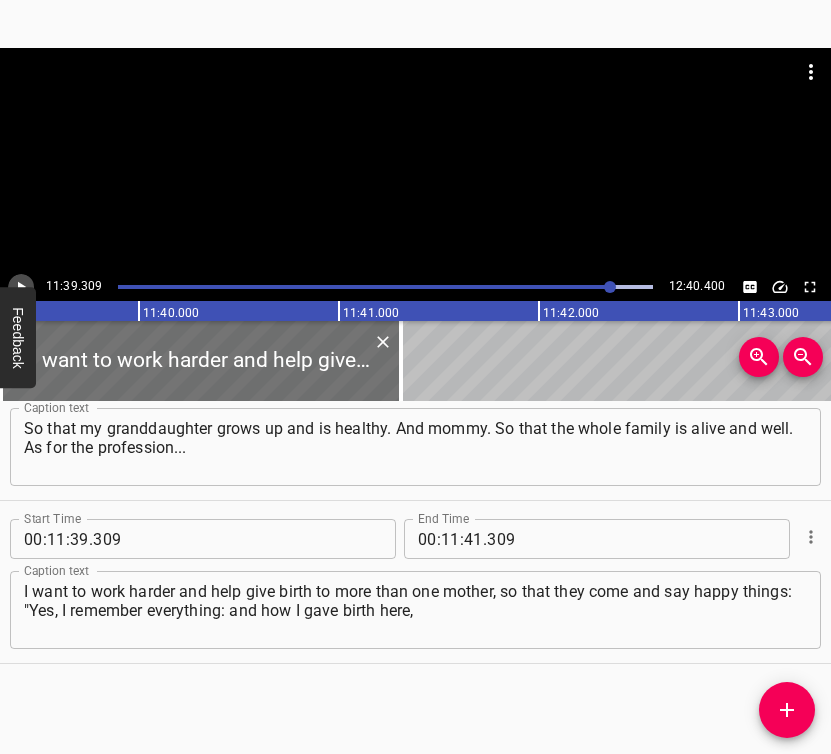 click 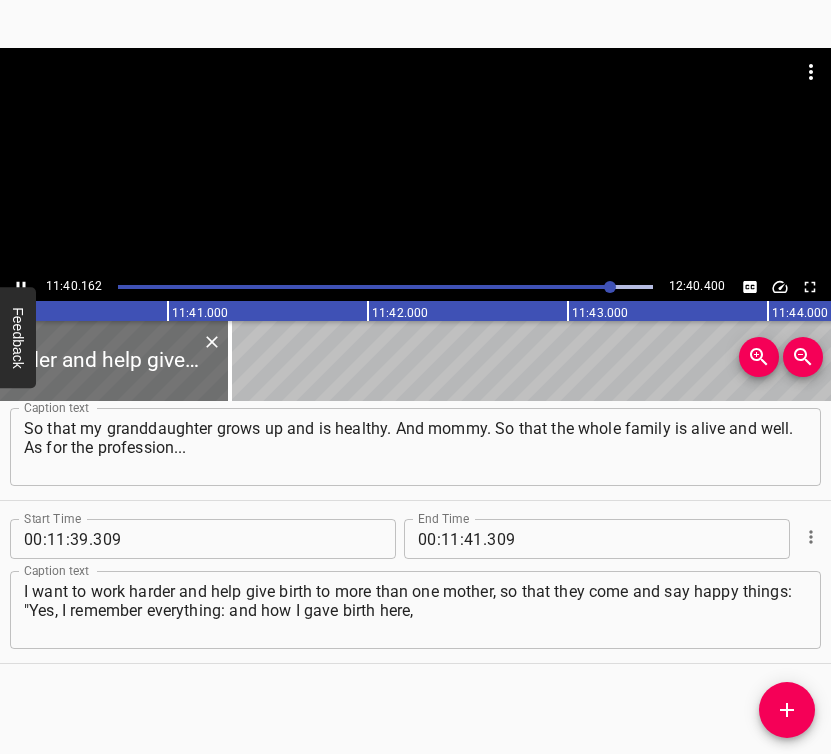 scroll, scrollTop: 0, scrollLeft: 140085, axis: horizontal 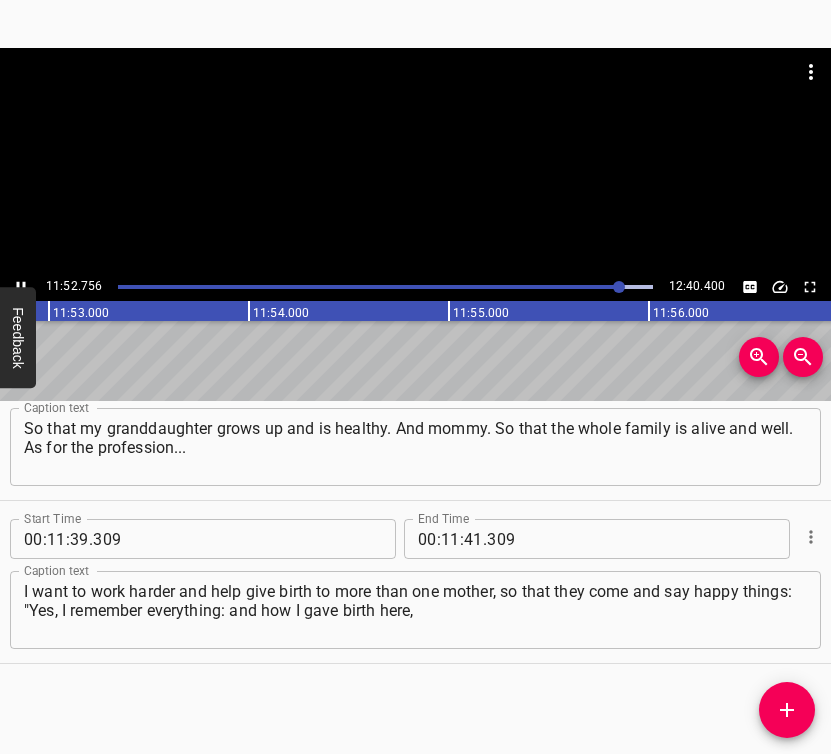 click at bounding box center (21, 287) 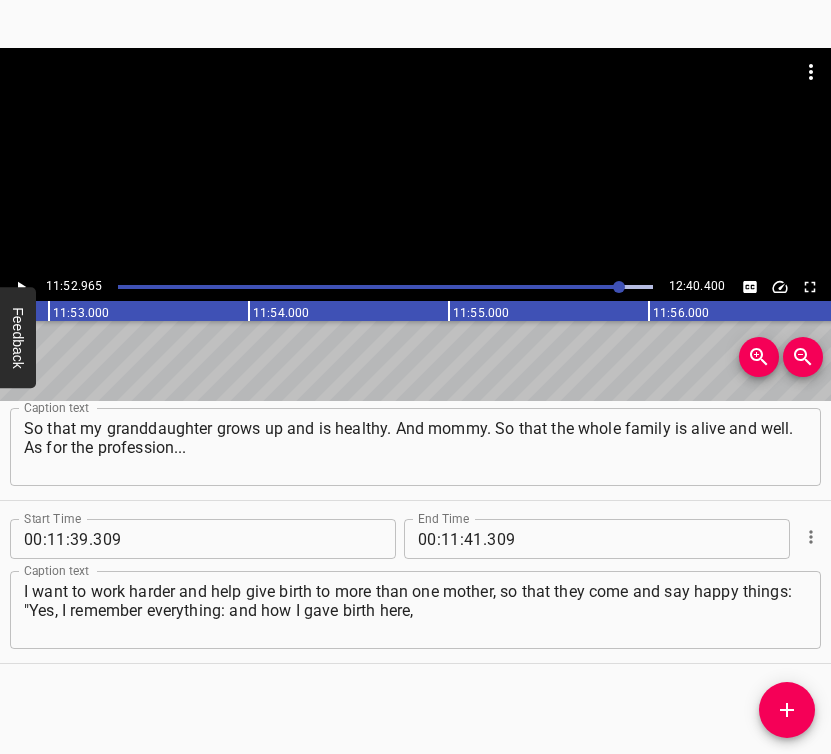 scroll, scrollTop: 0, scrollLeft: 142593, axis: horizontal 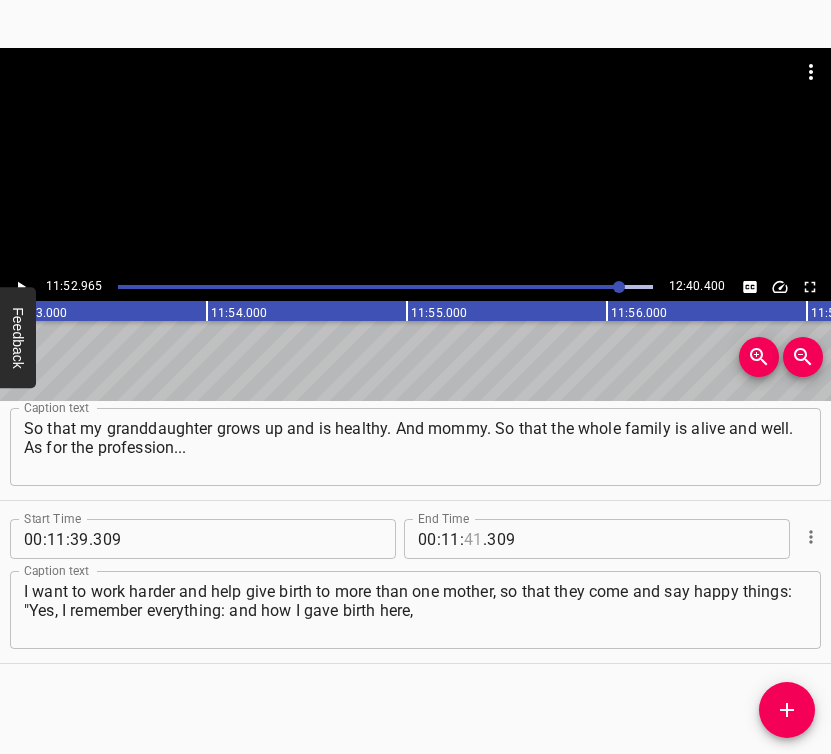 click at bounding box center (473, 539) 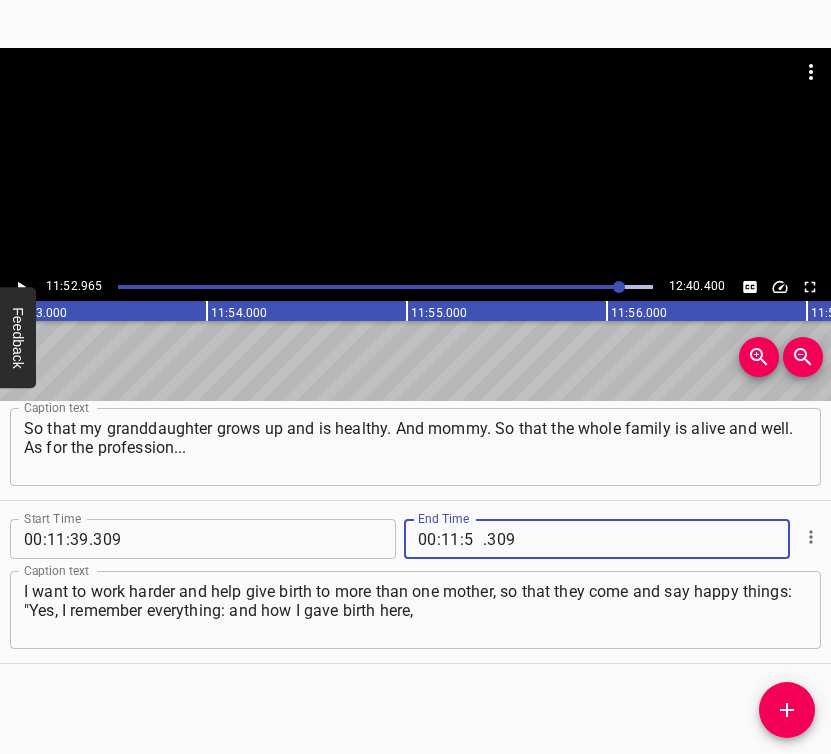 type on "52" 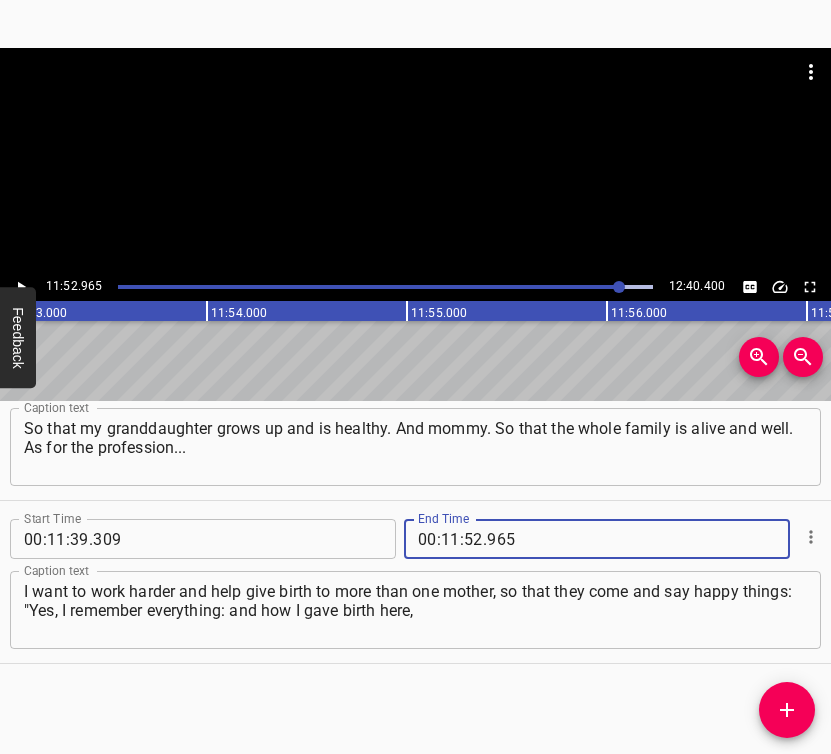type on "965" 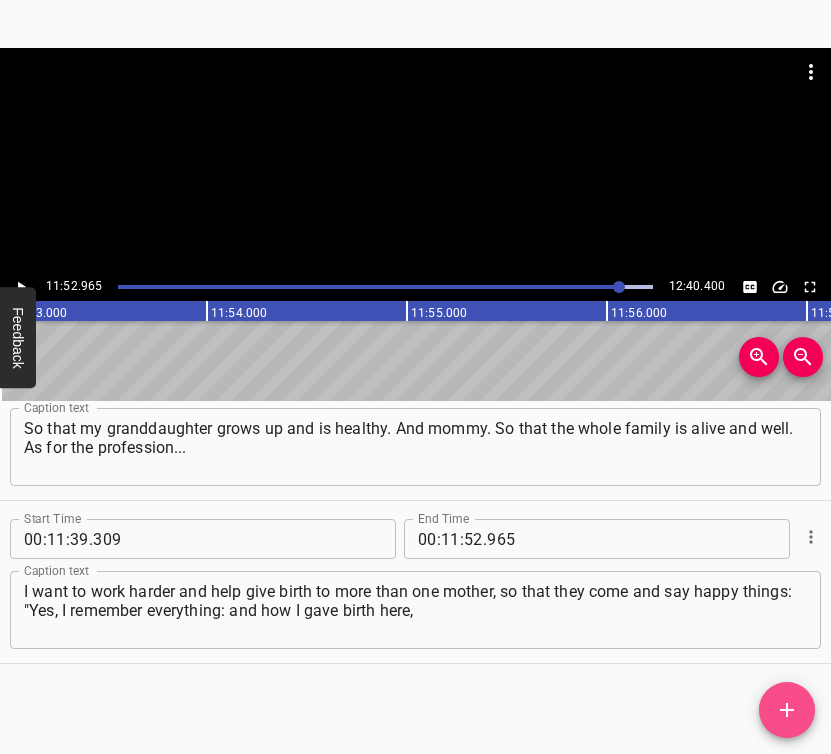 click 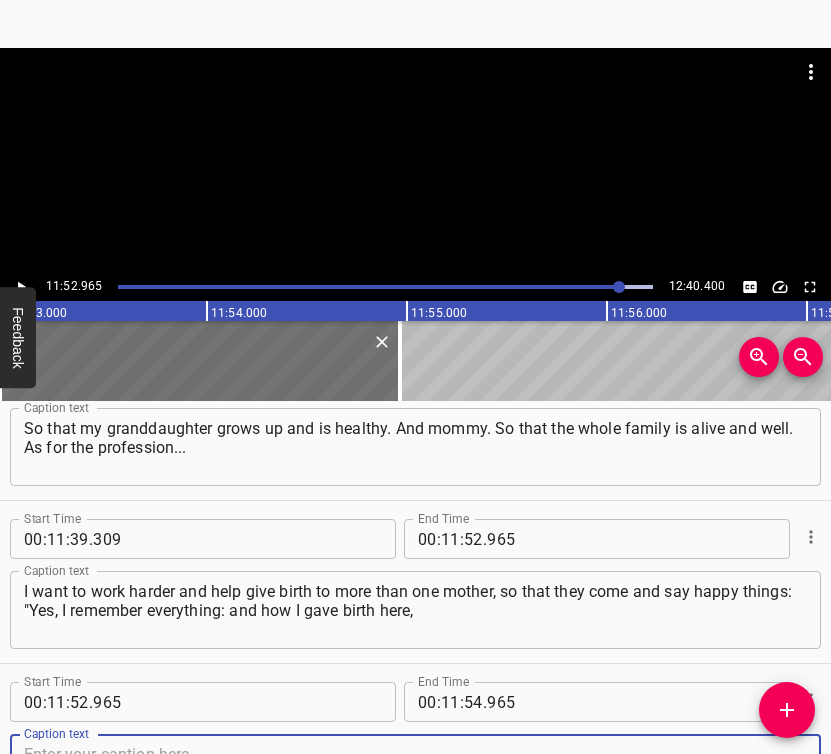 scroll, scrollTop: 11151, scrollLeft: 0, axis: vertical 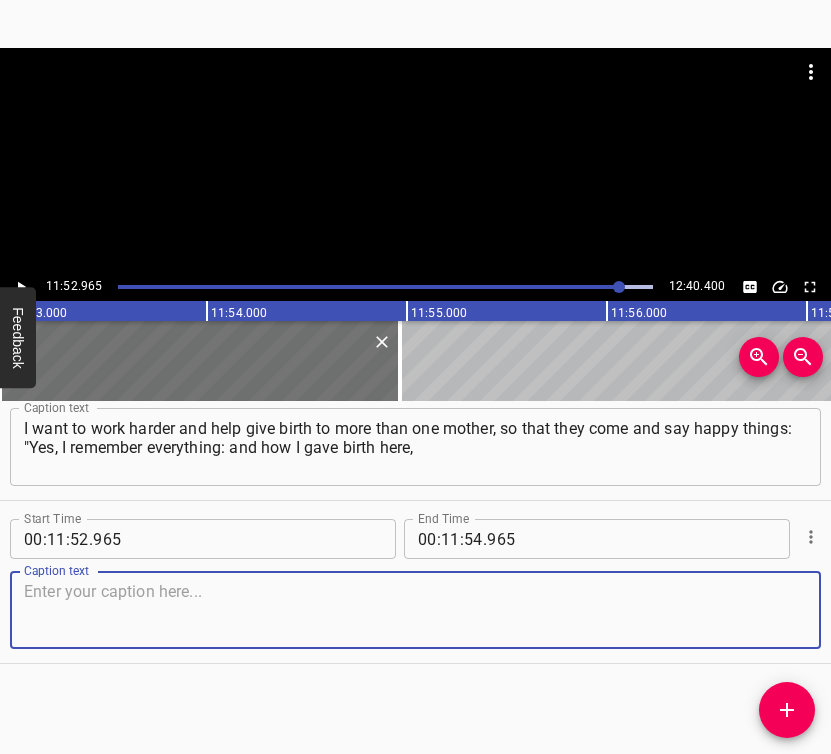 drag, startPoint x: 760, startPoint y: 619, endPoint x: 828, endPoint y: 594, distance: 72.44998 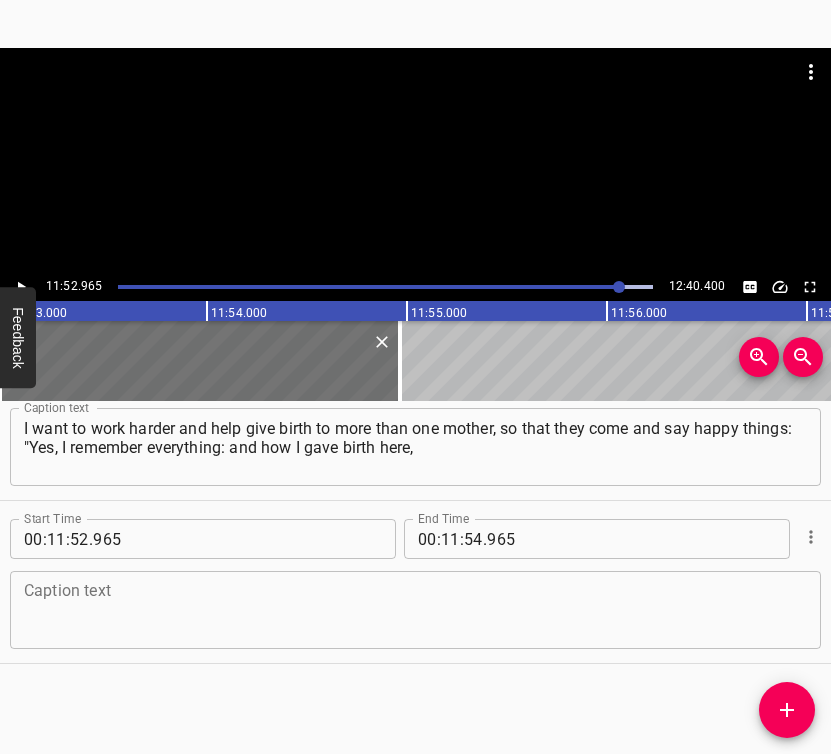 click at bounding box center (415, 610) 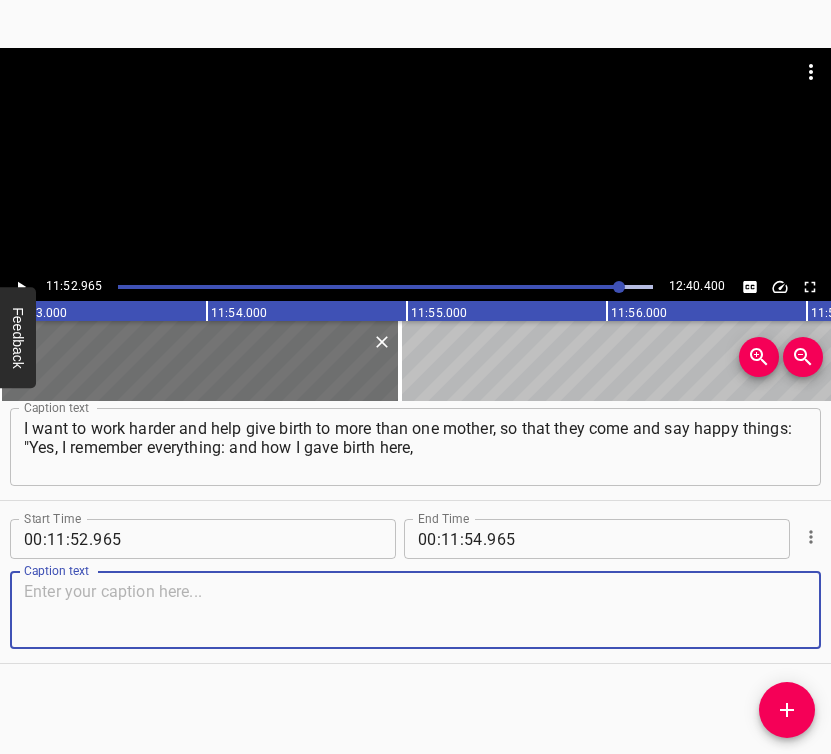 paste on "and I remember you." Because it is very expensive for me – that we give a piece of our soul, and it comes back to us. As we say: we sow good," 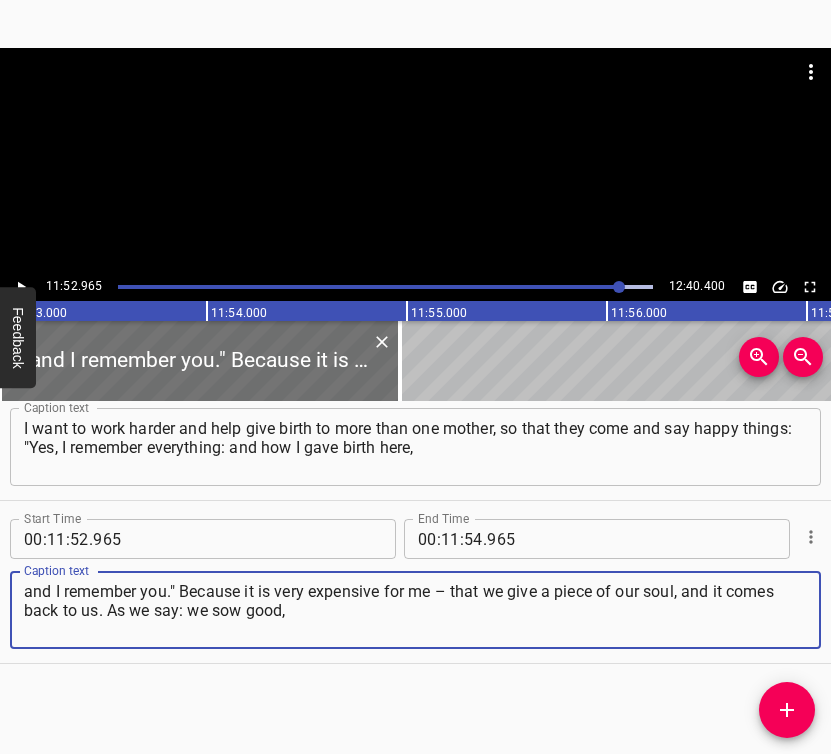 type on "and I remember you." Because it is very expensive for me – that we give a piece of our soul, and it comes back to us. As we say: we sow good," 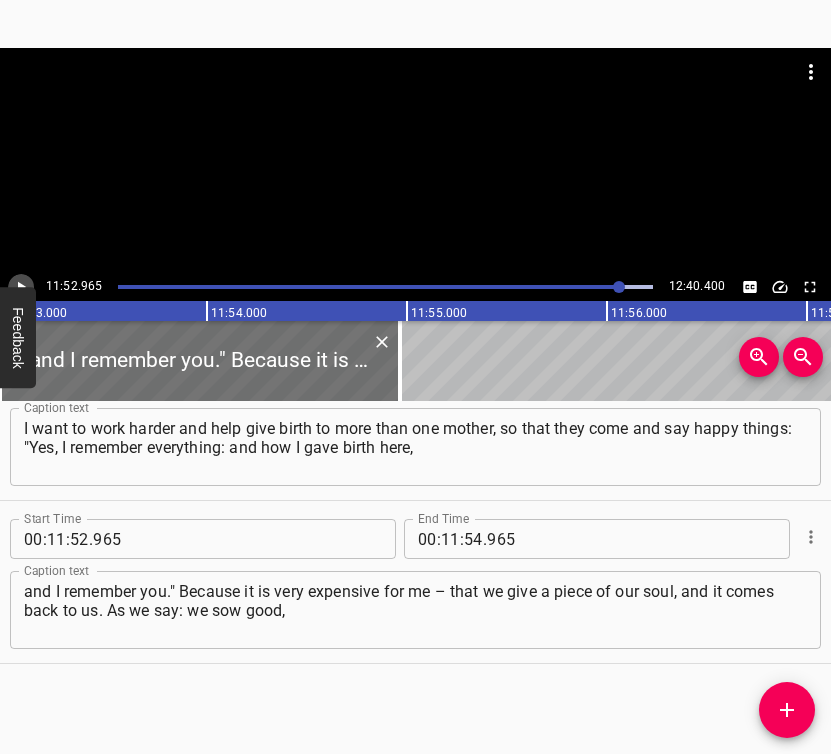 click 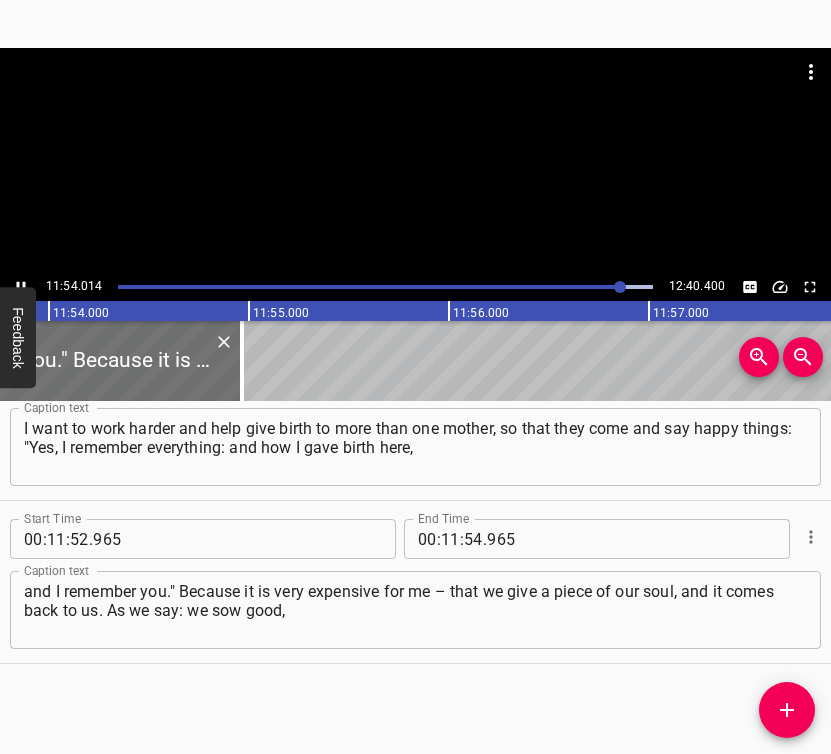 scroll, scrollTop: 0, scrollLeft: 142792, axis: horizontal 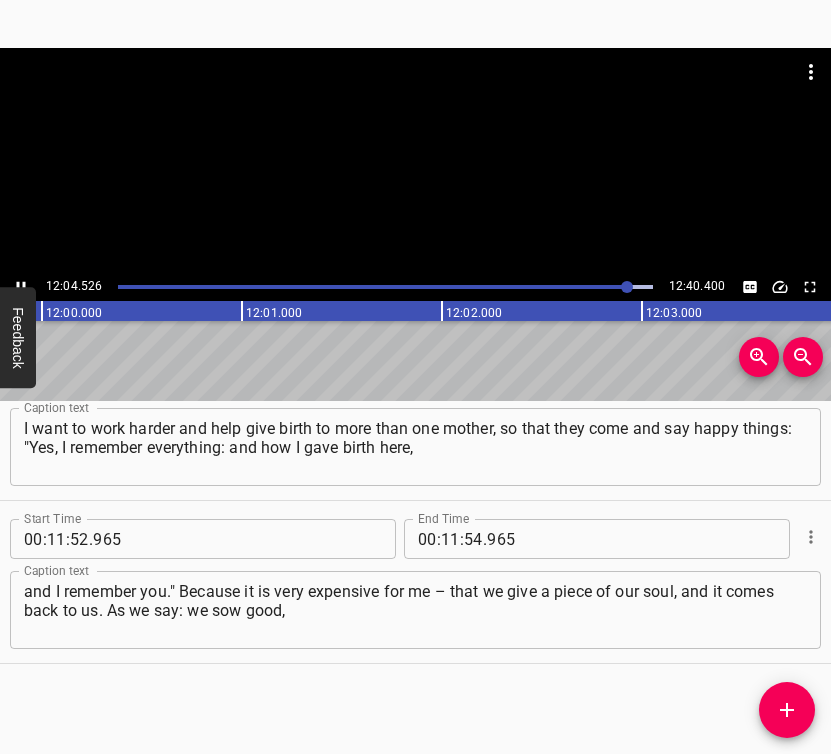 click 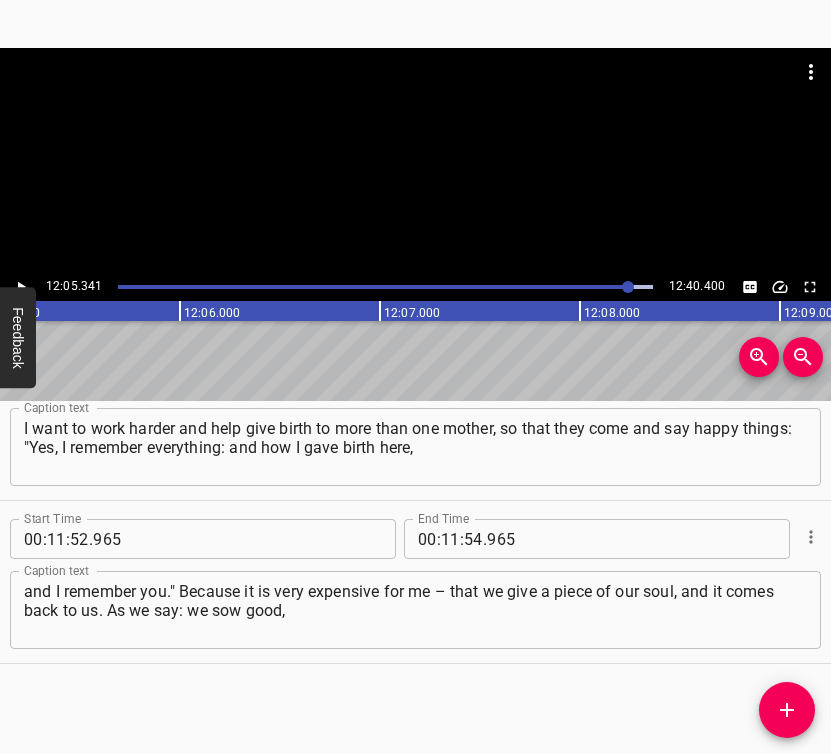 scroll, scrollTop: 0, scrollLeft: 145068, axis: horizontal 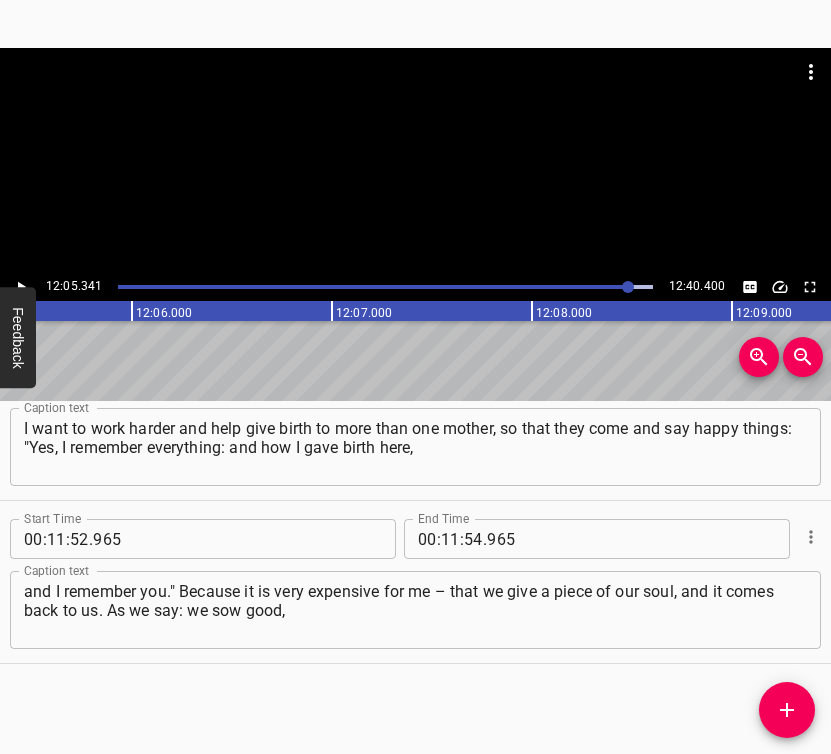 click at bounding box center (628, 287) 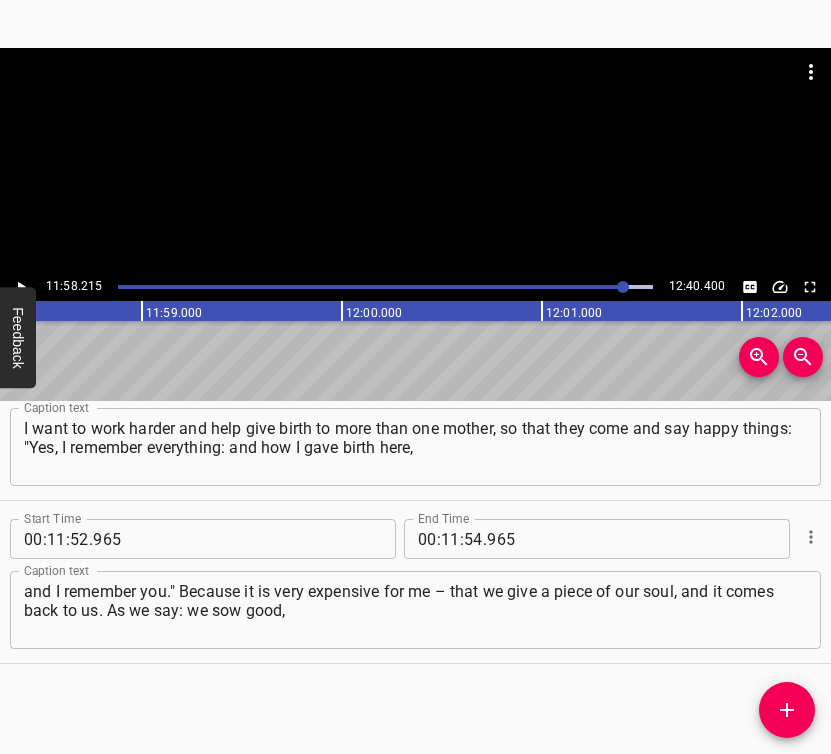 scroll, scrollTop: 0, scrollLeft: 143642, axis: horizontal 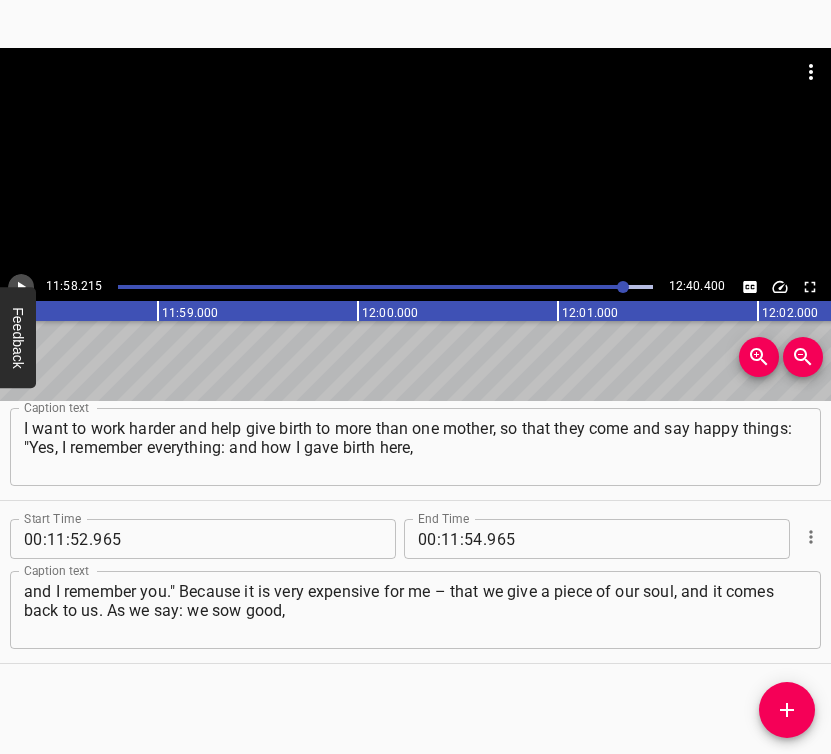 click 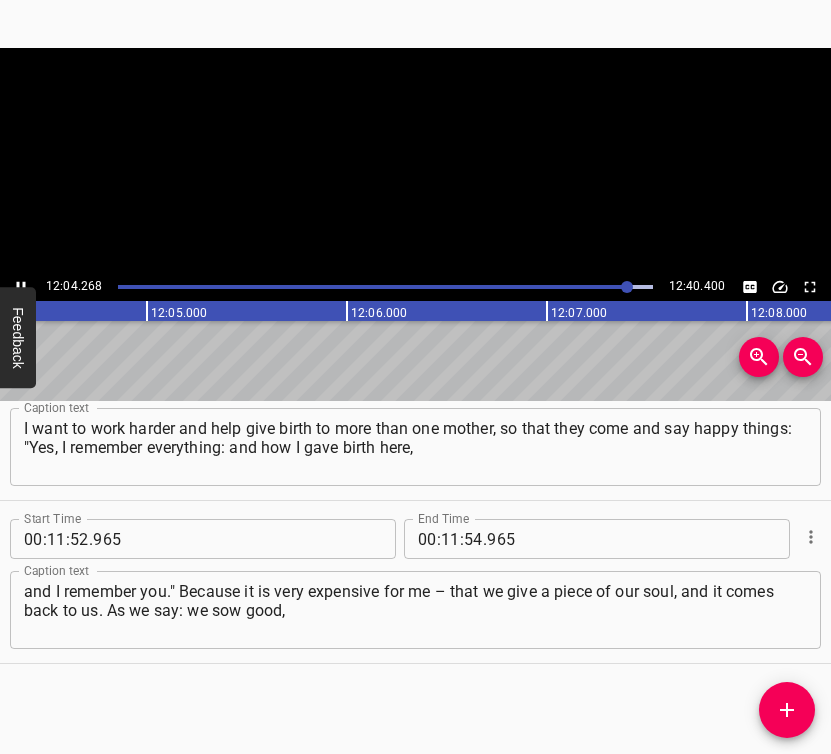 click 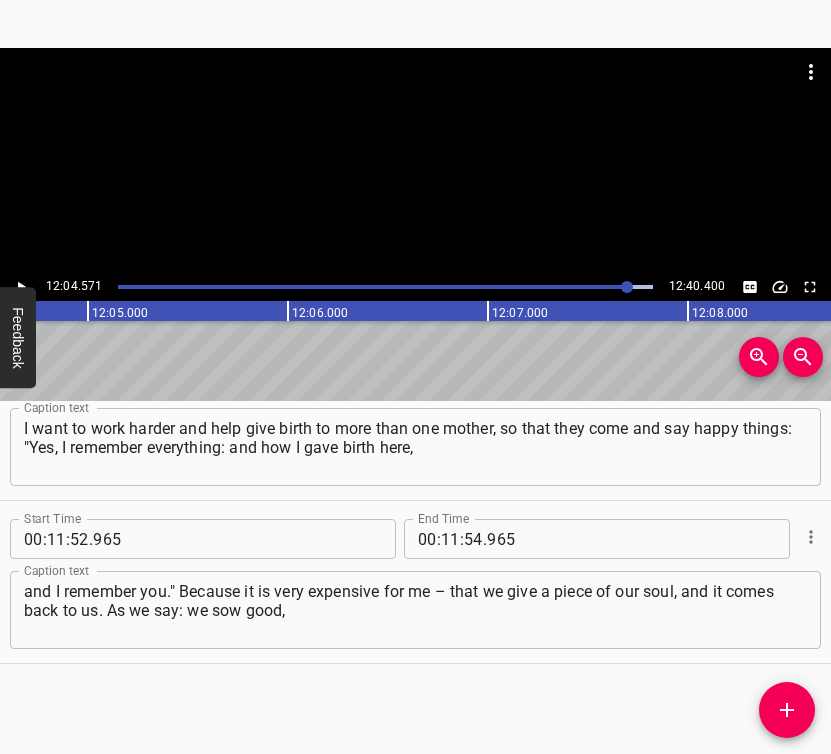scroll, scrollTop: 0, scrollLeft: 144914, axis: horizontal 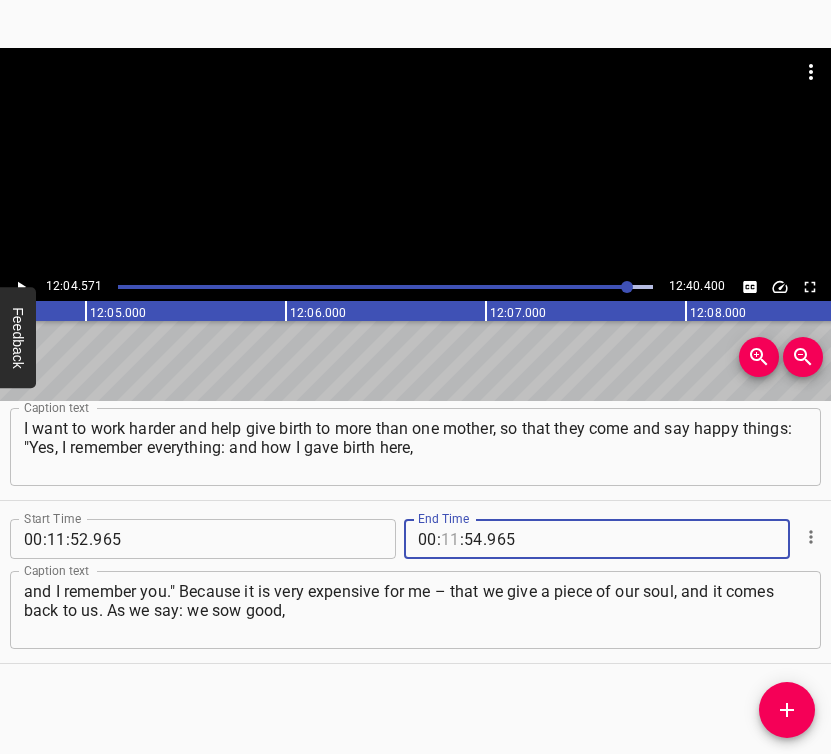 click at bounding box center (450, 539) 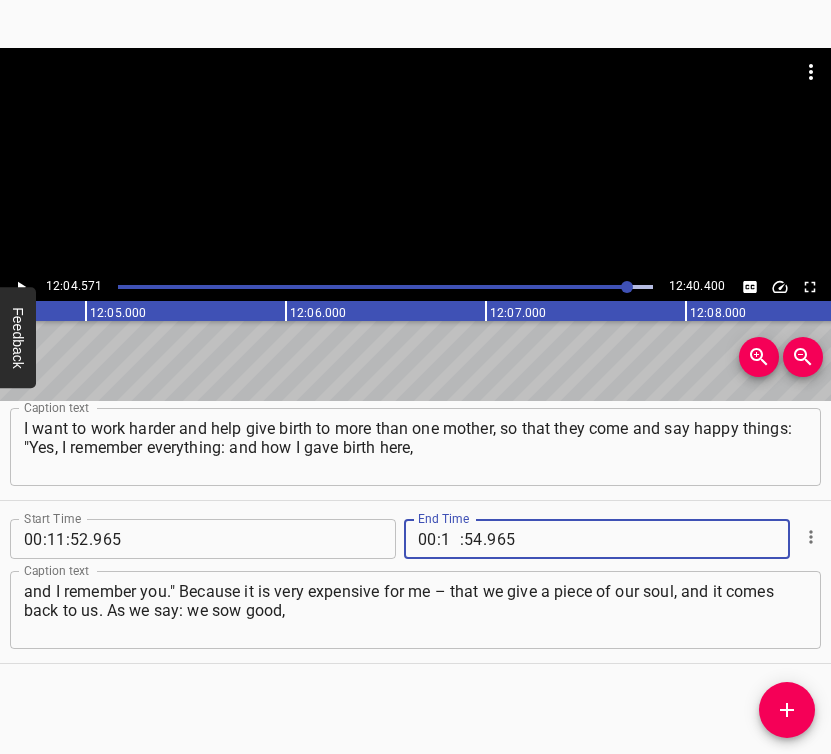 type on "12" 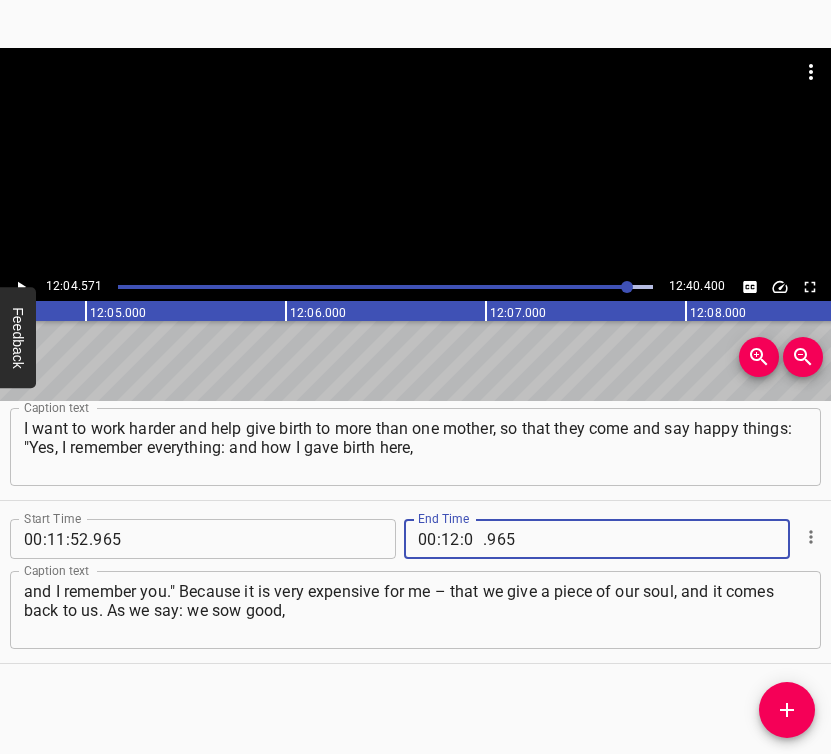 type on "04" 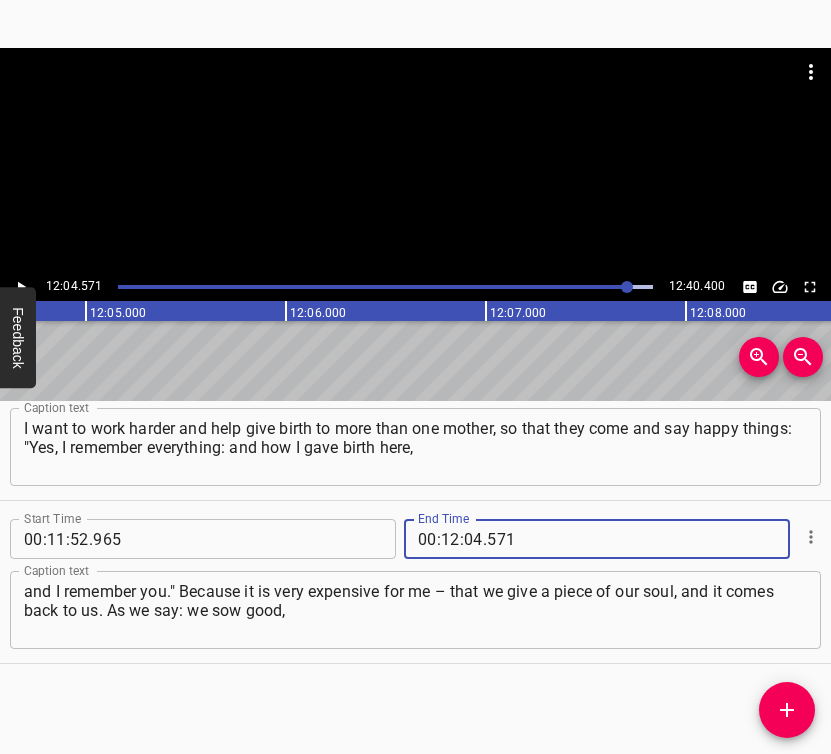 type on "571" 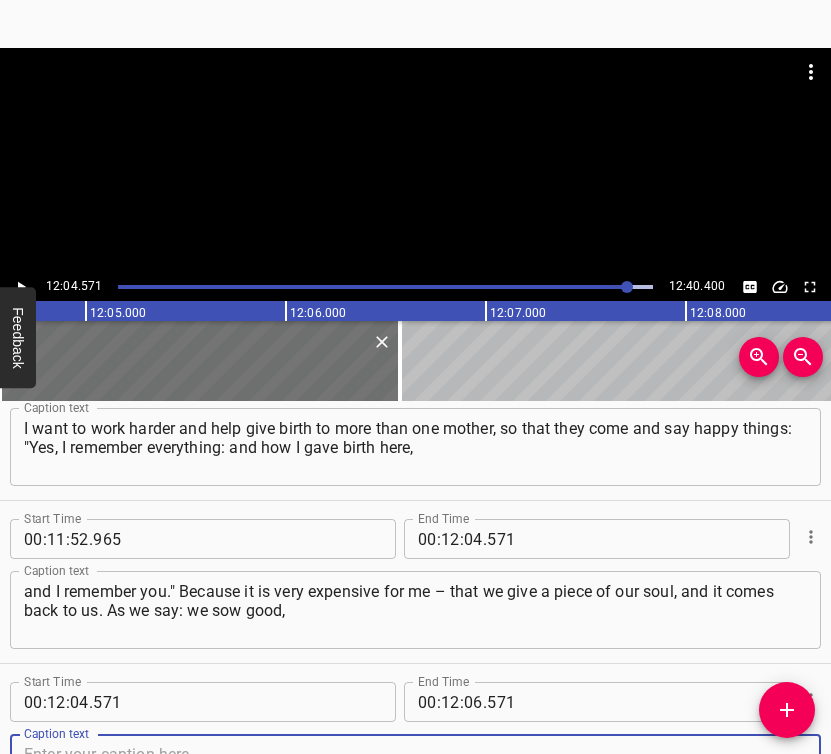 scroll, scrollTop: 11161, scrollLeft: 0, axis: vertical 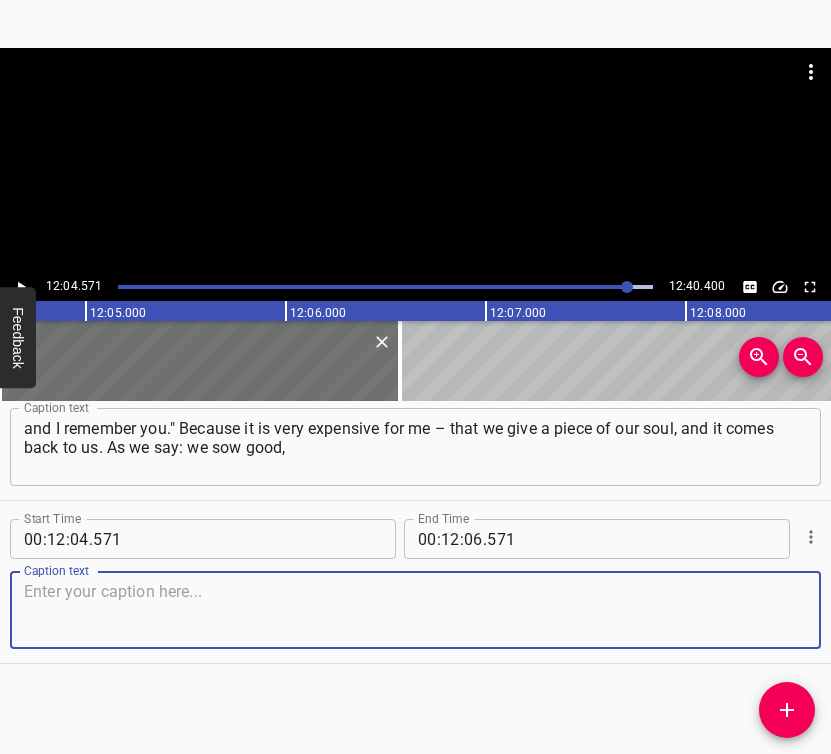 click at bounding box center (415, 610) 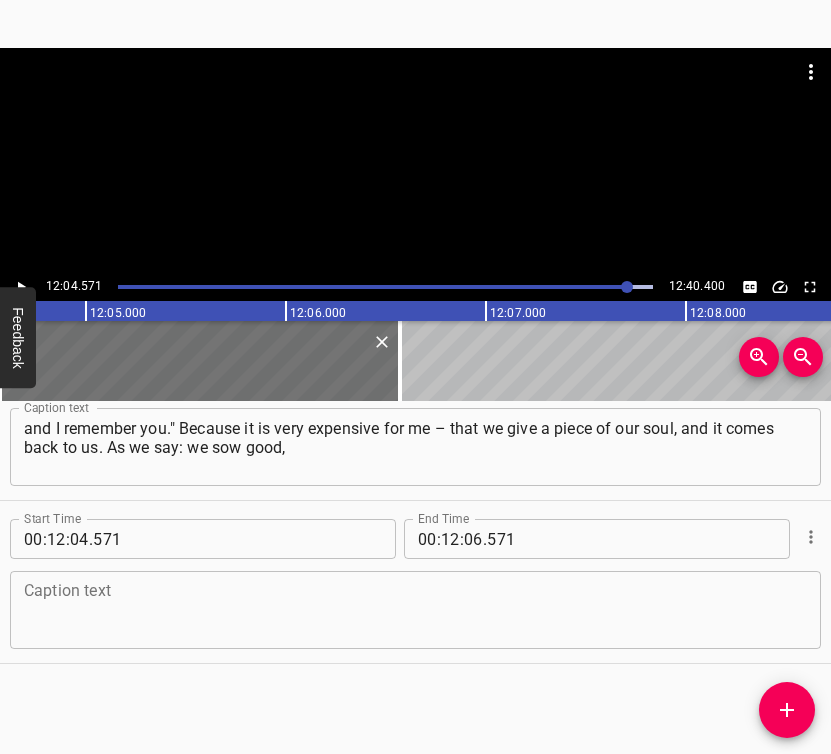 click on "Caption text" at bounding box center [415, 610] 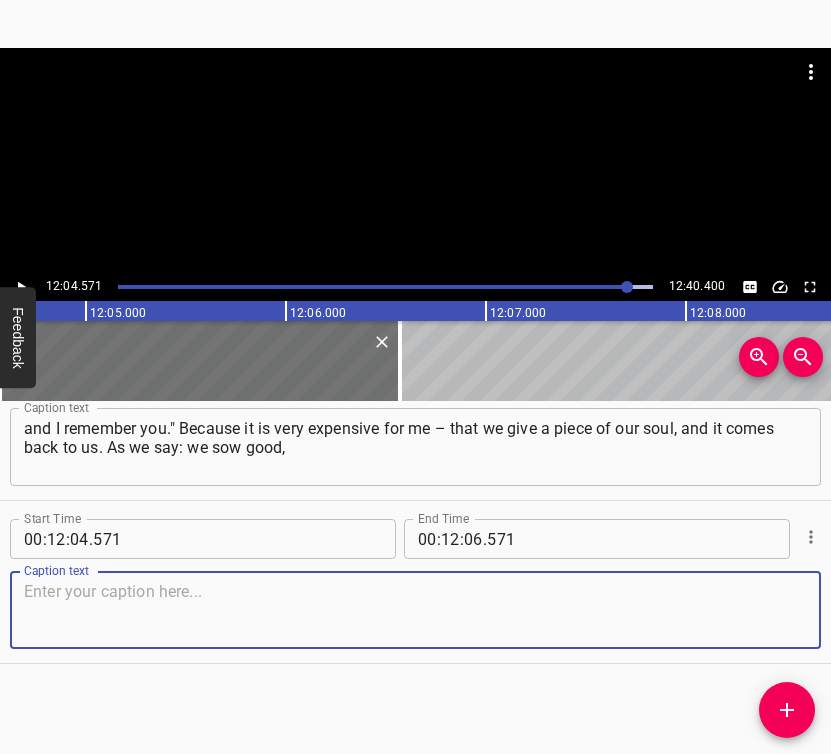 paste on "and it all comes back. This is our job. As one girl said: "And I know where you work – where life is born." And that's how I work." 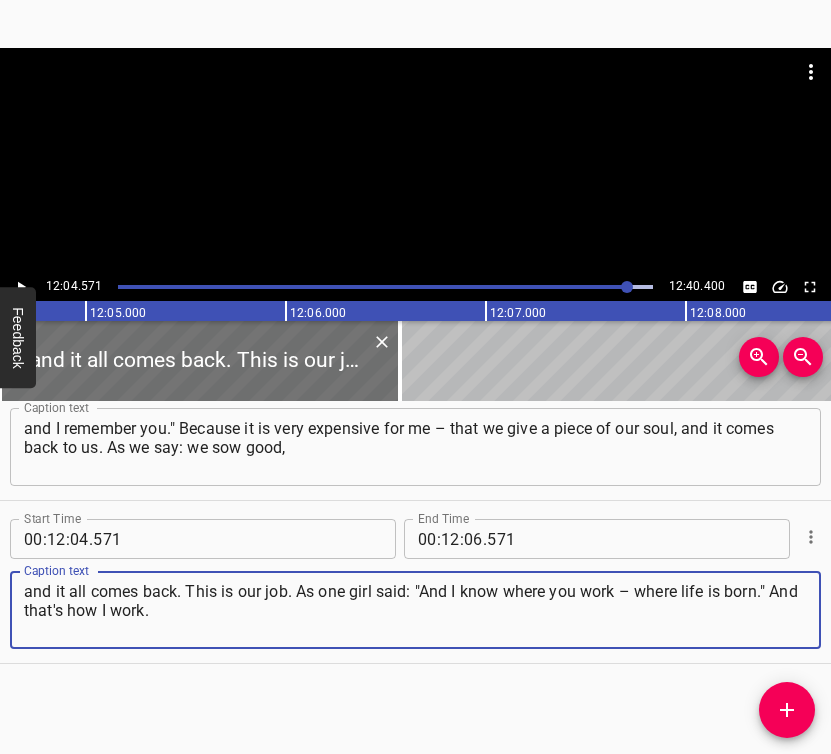 type on "and it all comes back. This is our job. As one girl said: "And I know where you work – where life is born." And that's how I work." 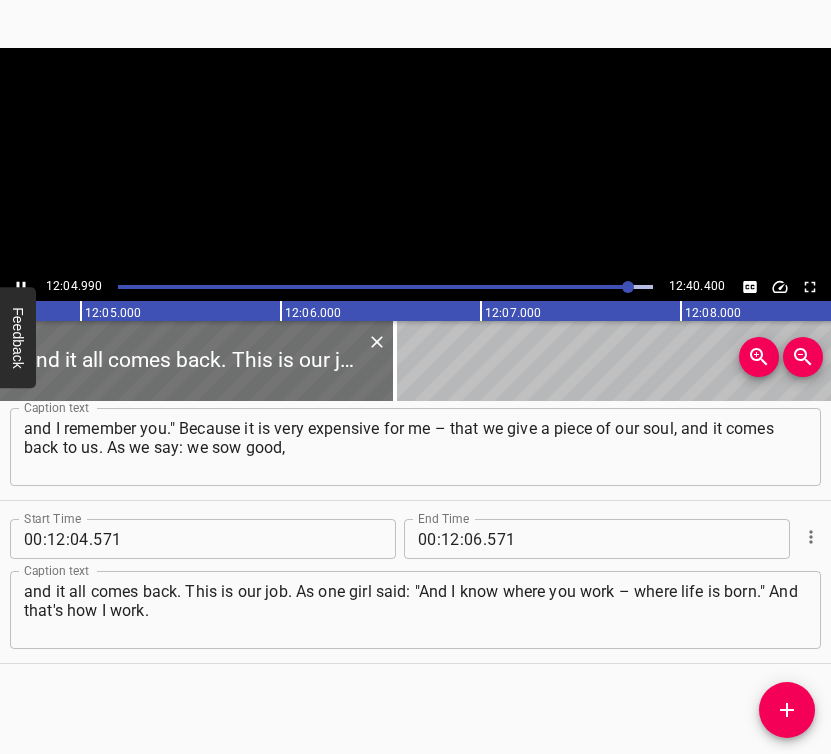 scroll, scrollTop: 0, scrollLeft: 145035, axis: horizontal 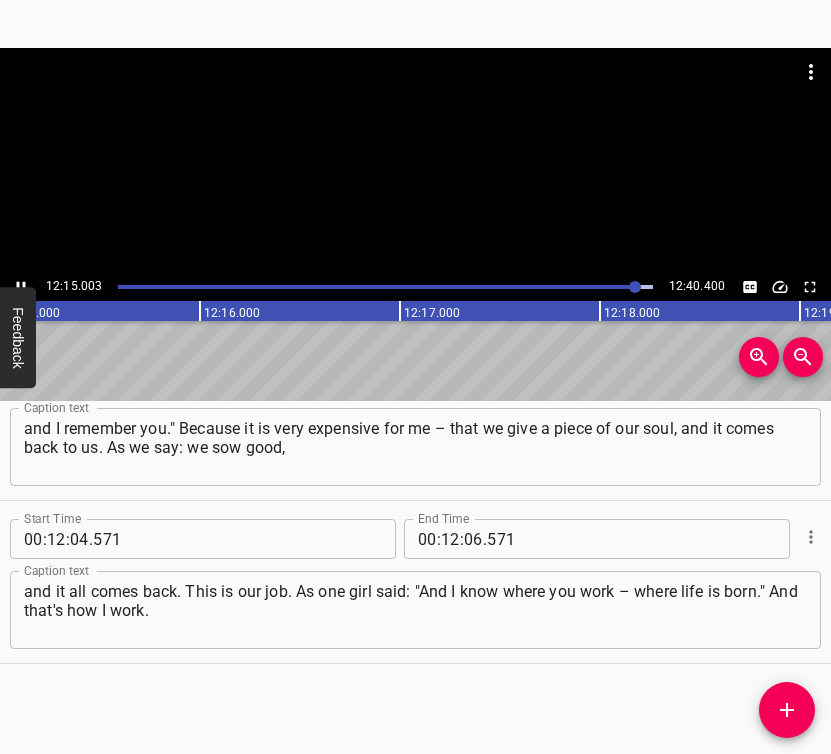click at bounding box center [21, 287] 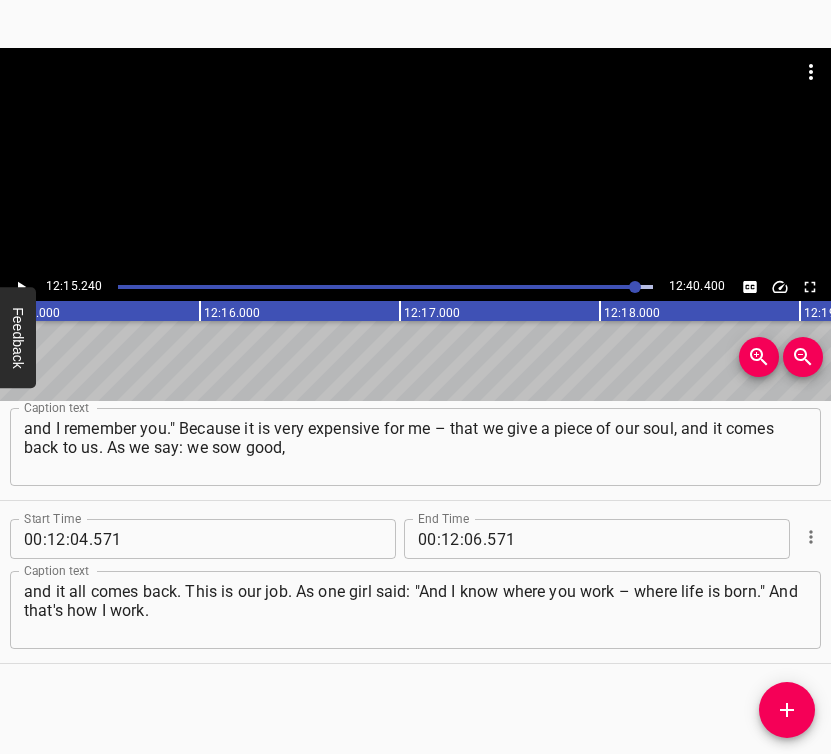 scroll, scrollTop: 0, scrollLeft: 147048, axis: horizontal 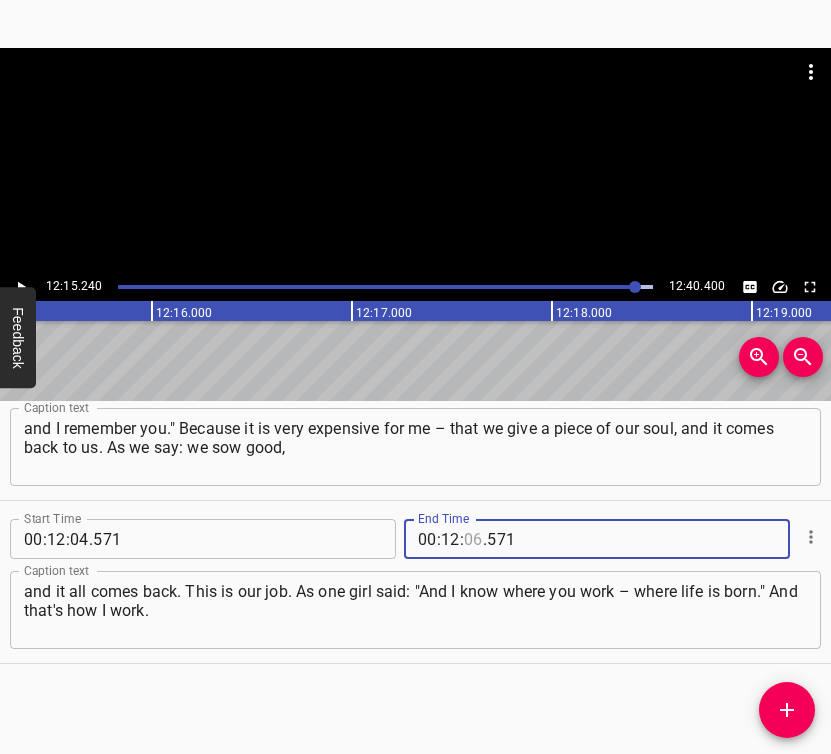 click at bounding box center [473, 539] 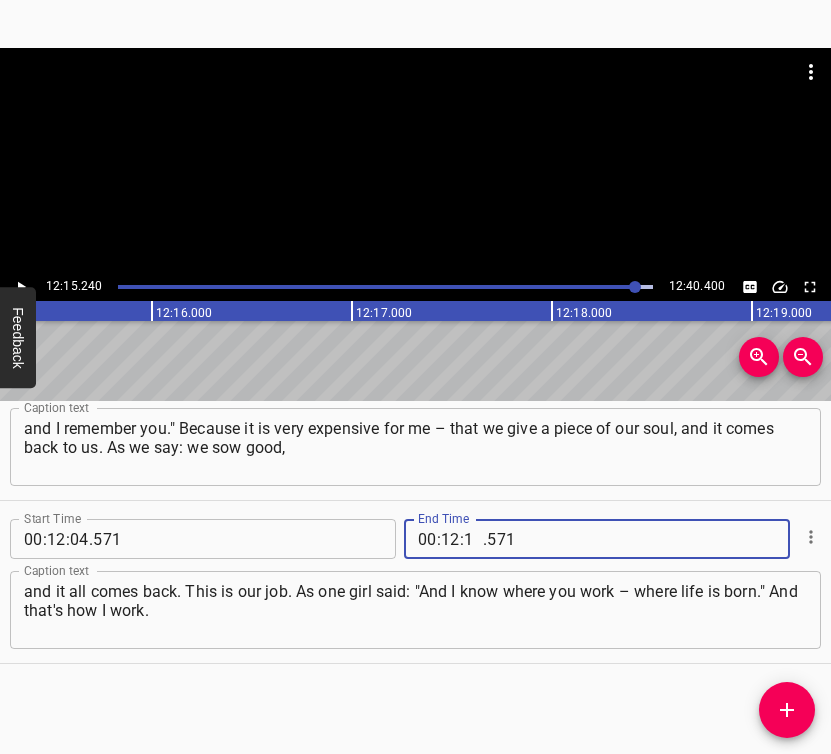 type on "15" 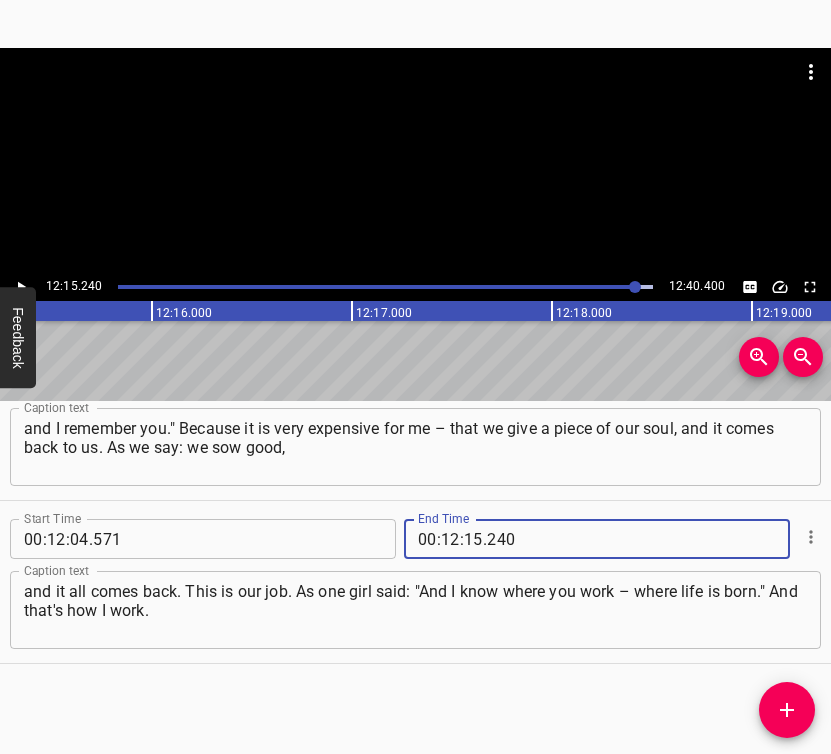 type on "240" 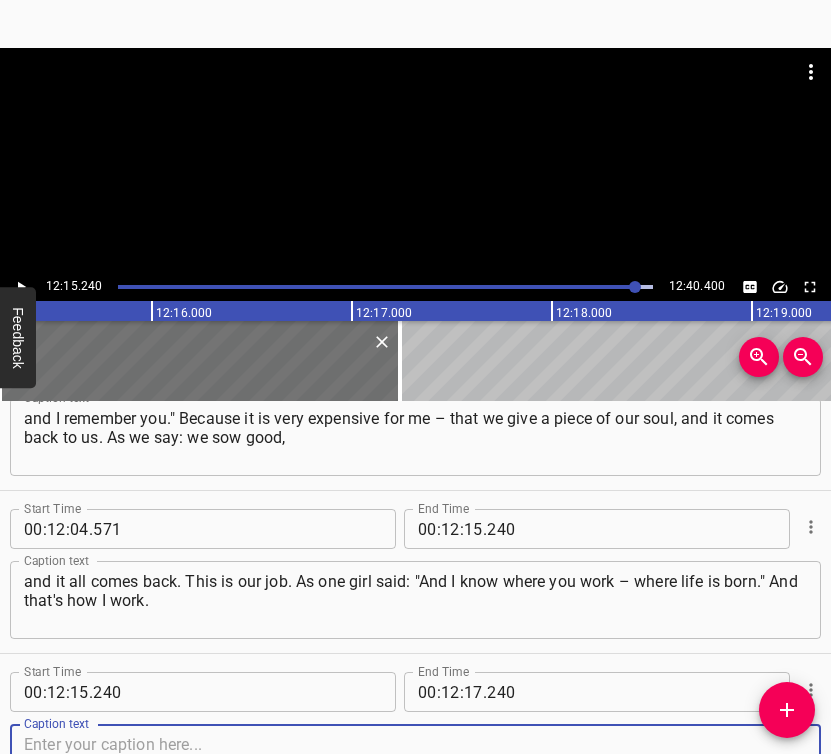 scroll, scrollTop: 11477, scrollLeft: 0, axis: vertical 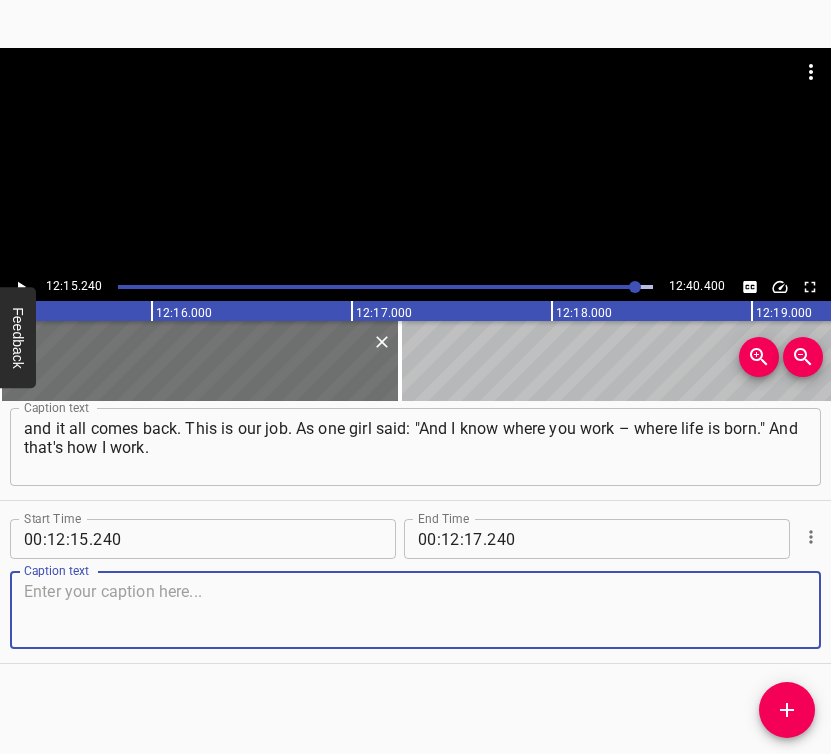 drag, startPoint x: 759, startPoint y: 612, endPoint x: 821, endPoint y: 590, distance: 65.78754 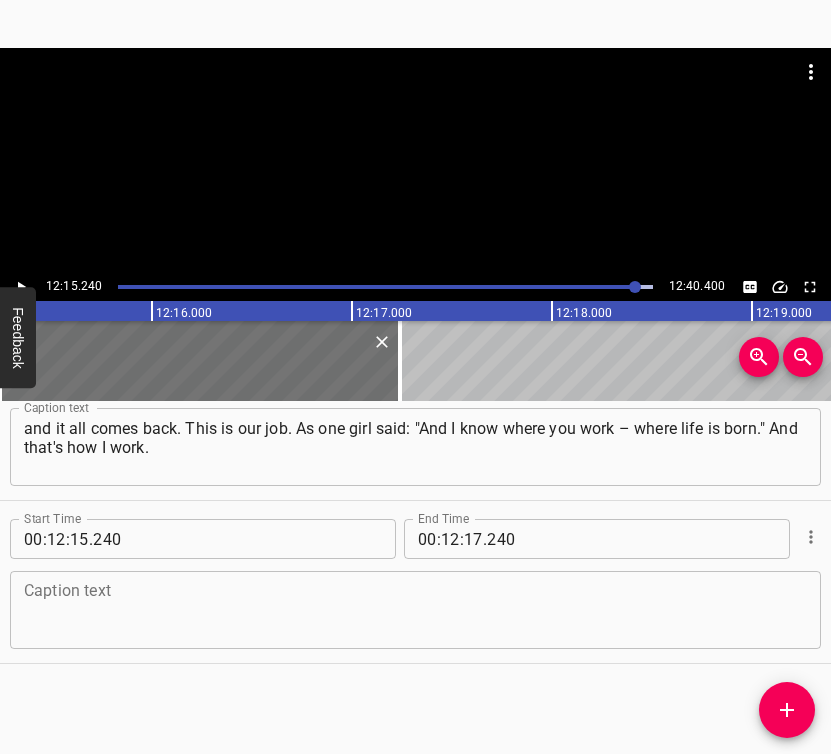 click at bounding box center (415, 610) 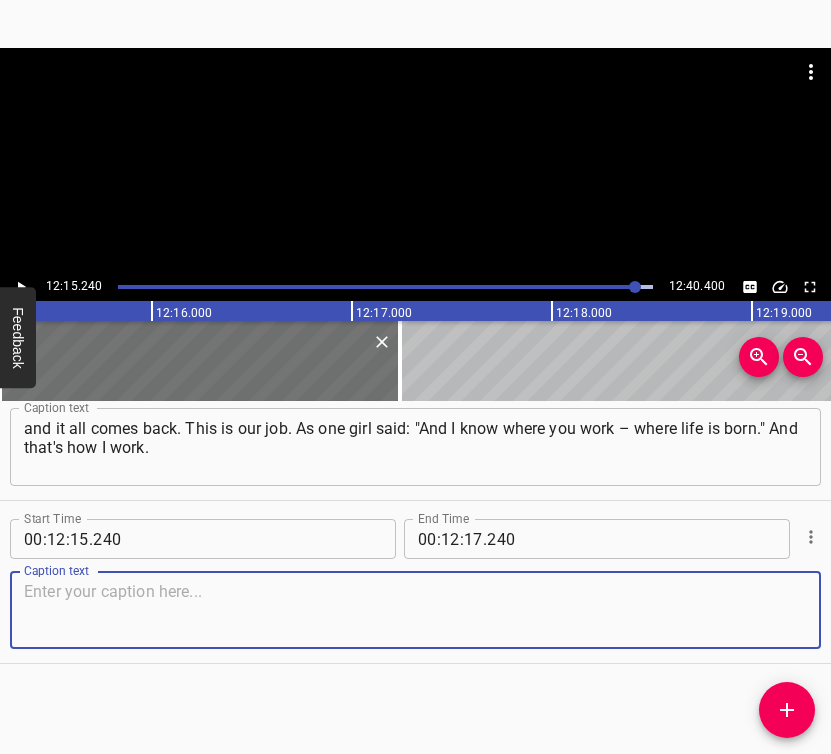 paste on "And a bright little angel is born, this tiny one. And that's how you hold it and think: "May God grant you a bright, kind, peaceful fate, so that everything will be kind."" 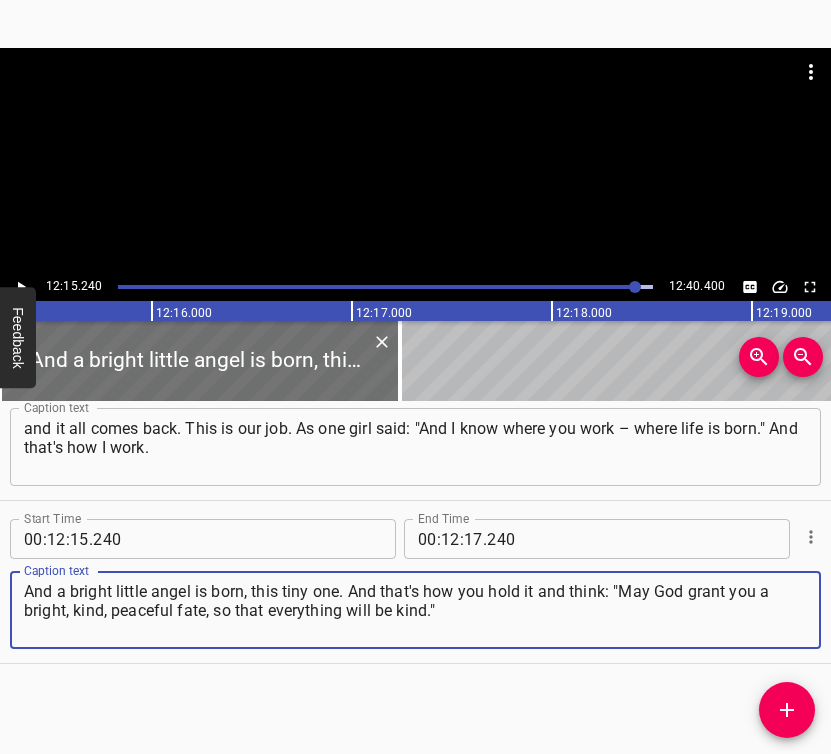 type on "And a bright little angel is born, this tiny one. And that's how you hold it and think: "May God grant you a bright, kind, peaceful fate, so that everything will be kind."" 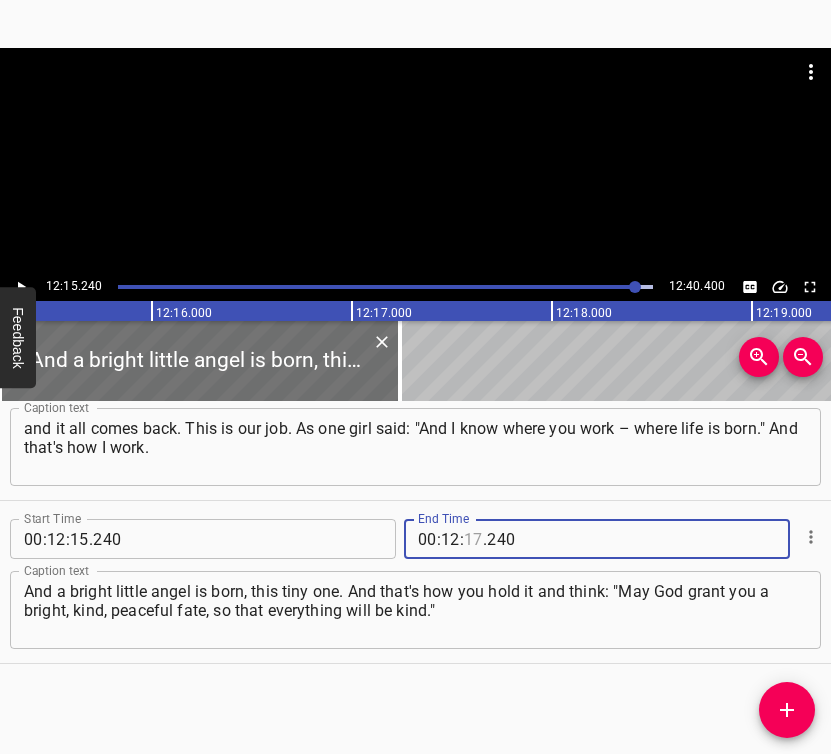 click at bounding box center [473, 539] 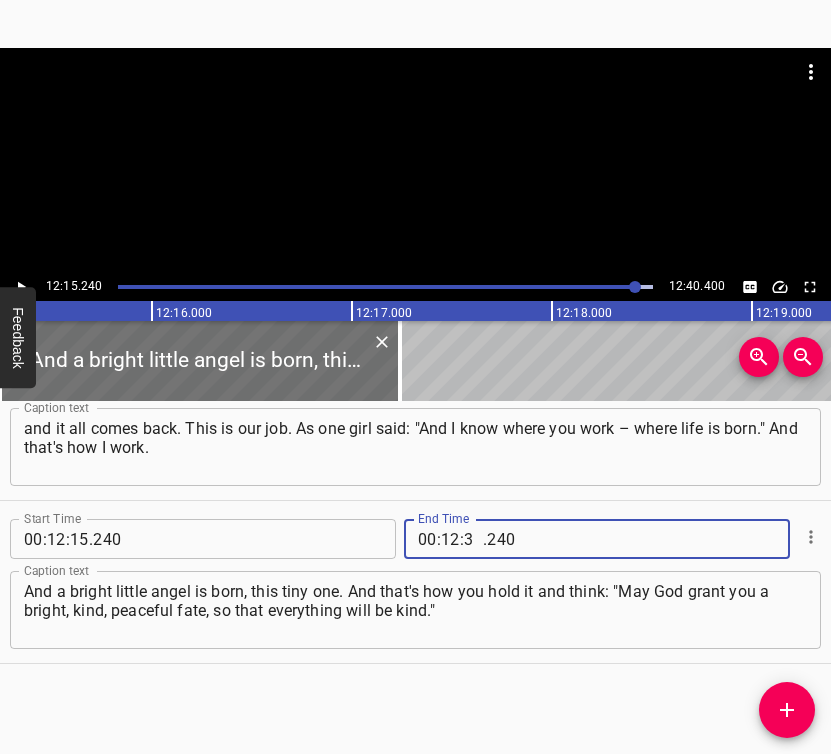 type on "30" 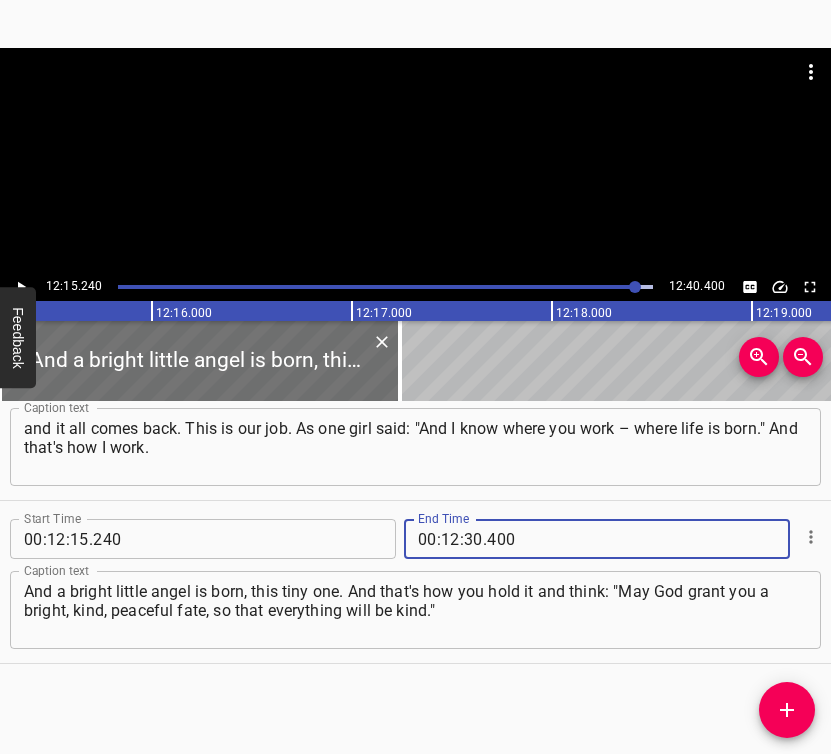 type on "400" 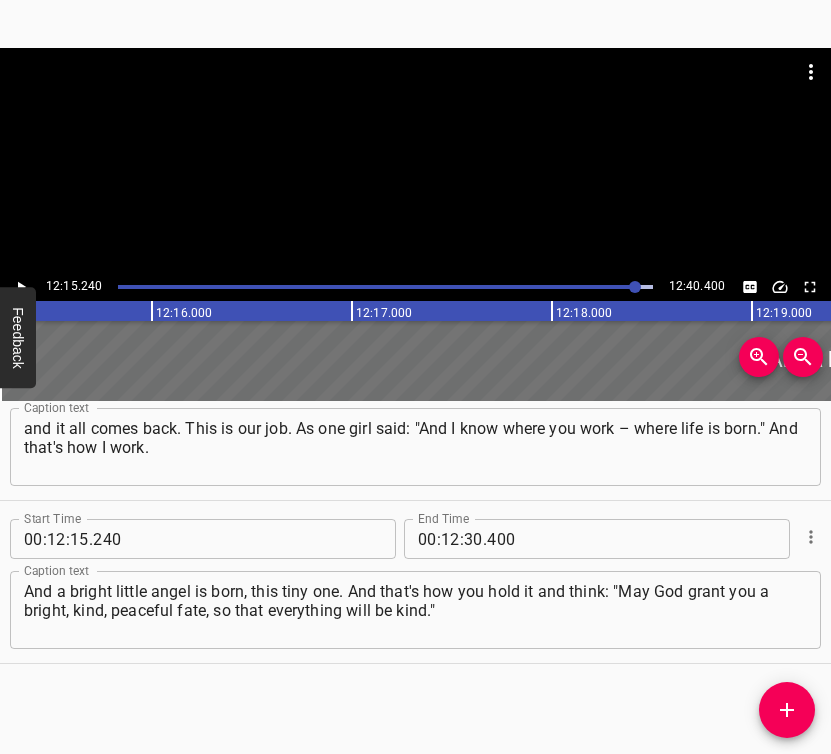 click at bounding box center (415, 160) 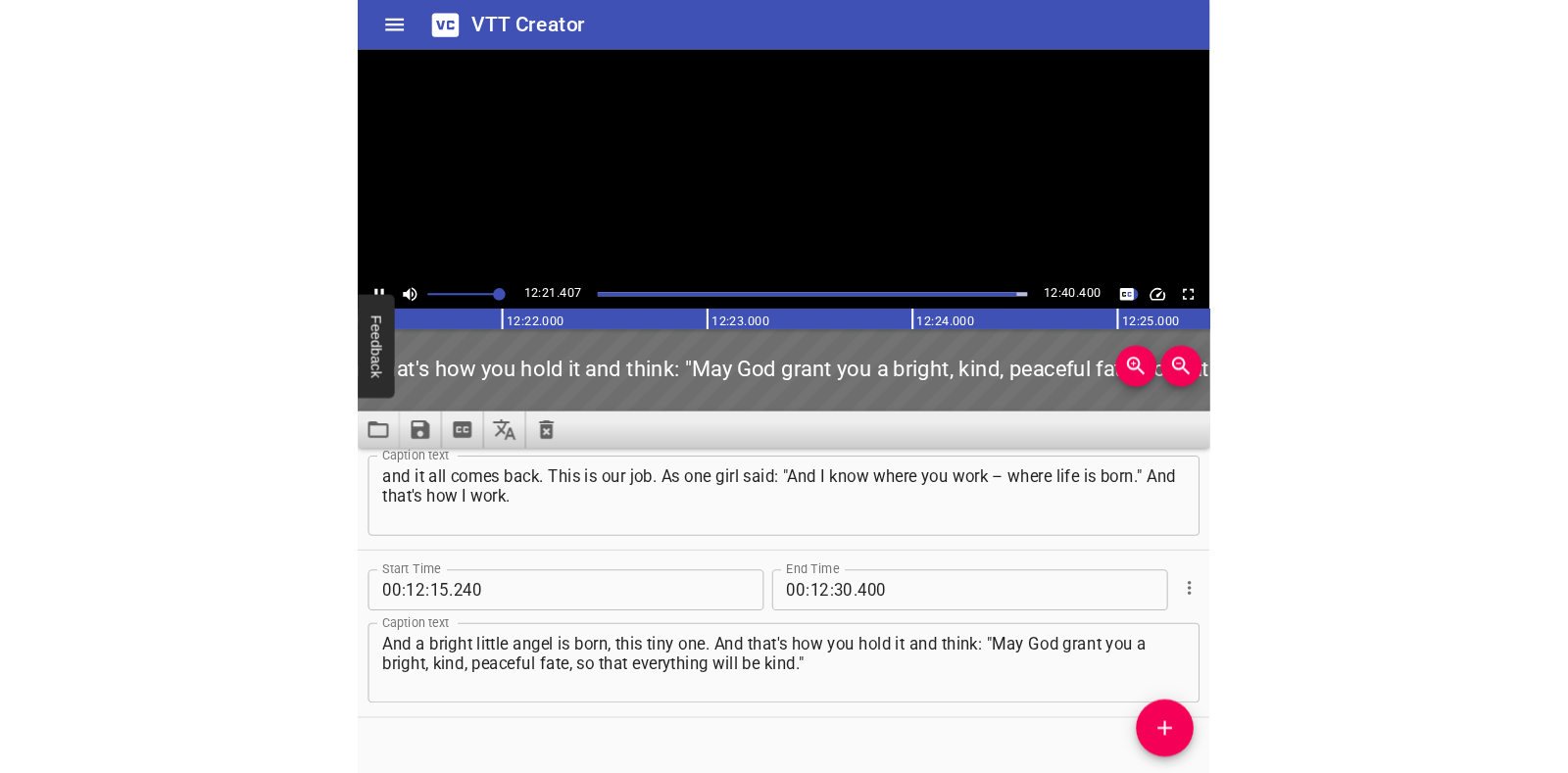 scroll, scrollTop: 0, scrollLeft: 145315, axis: horizontal 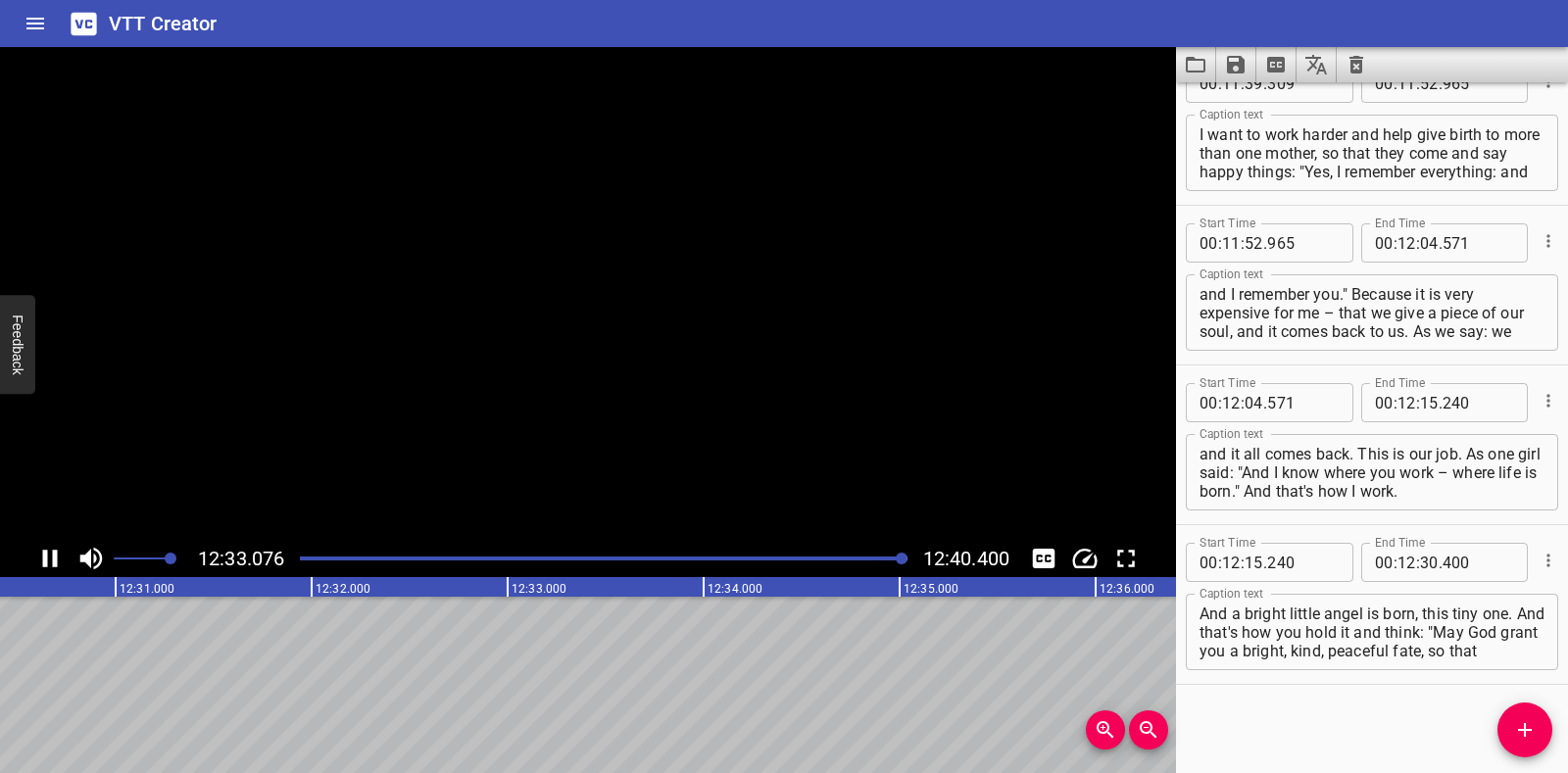 click 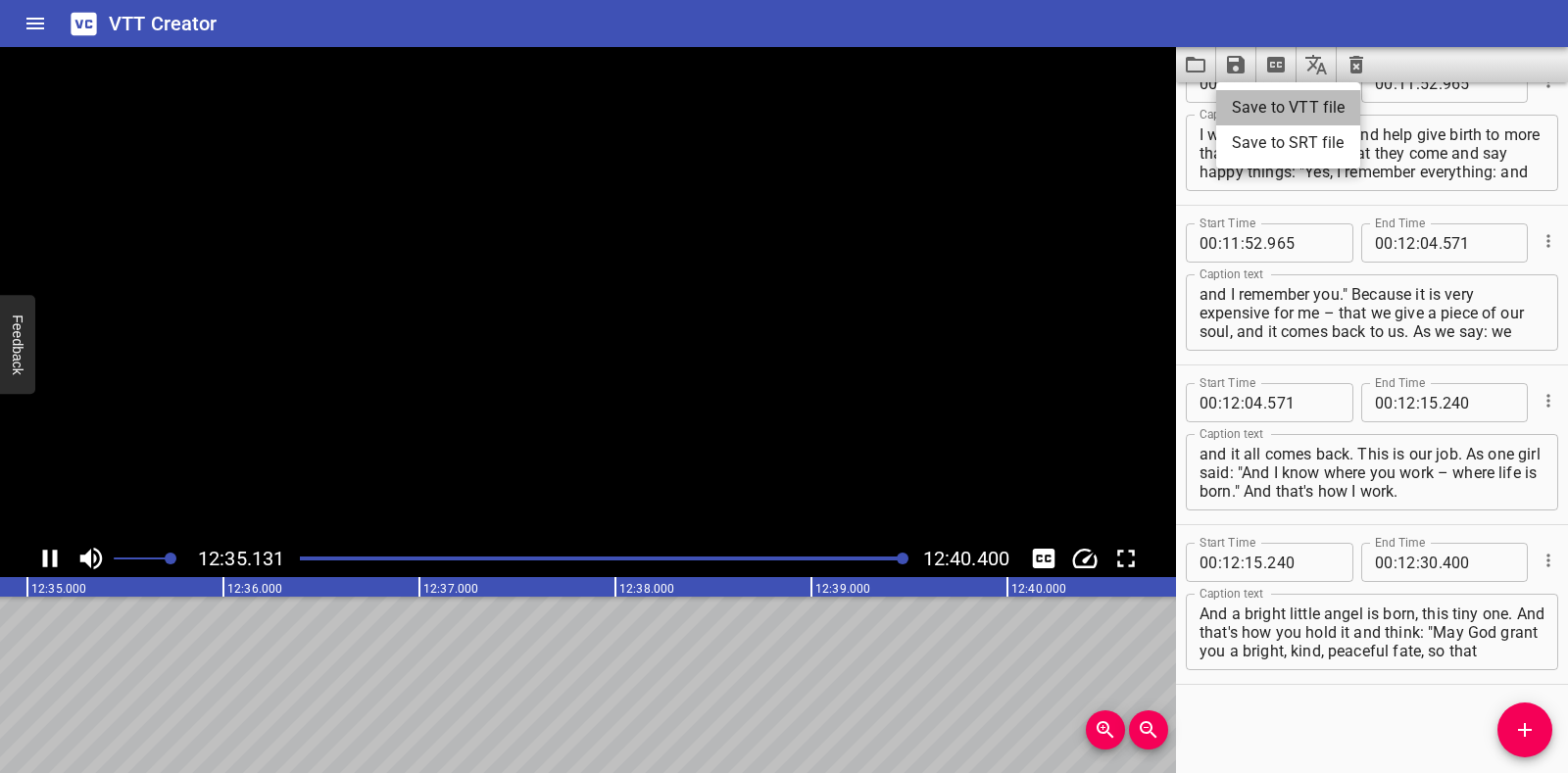 click on "Save to VTT file" at bounding box center [1288, 108] 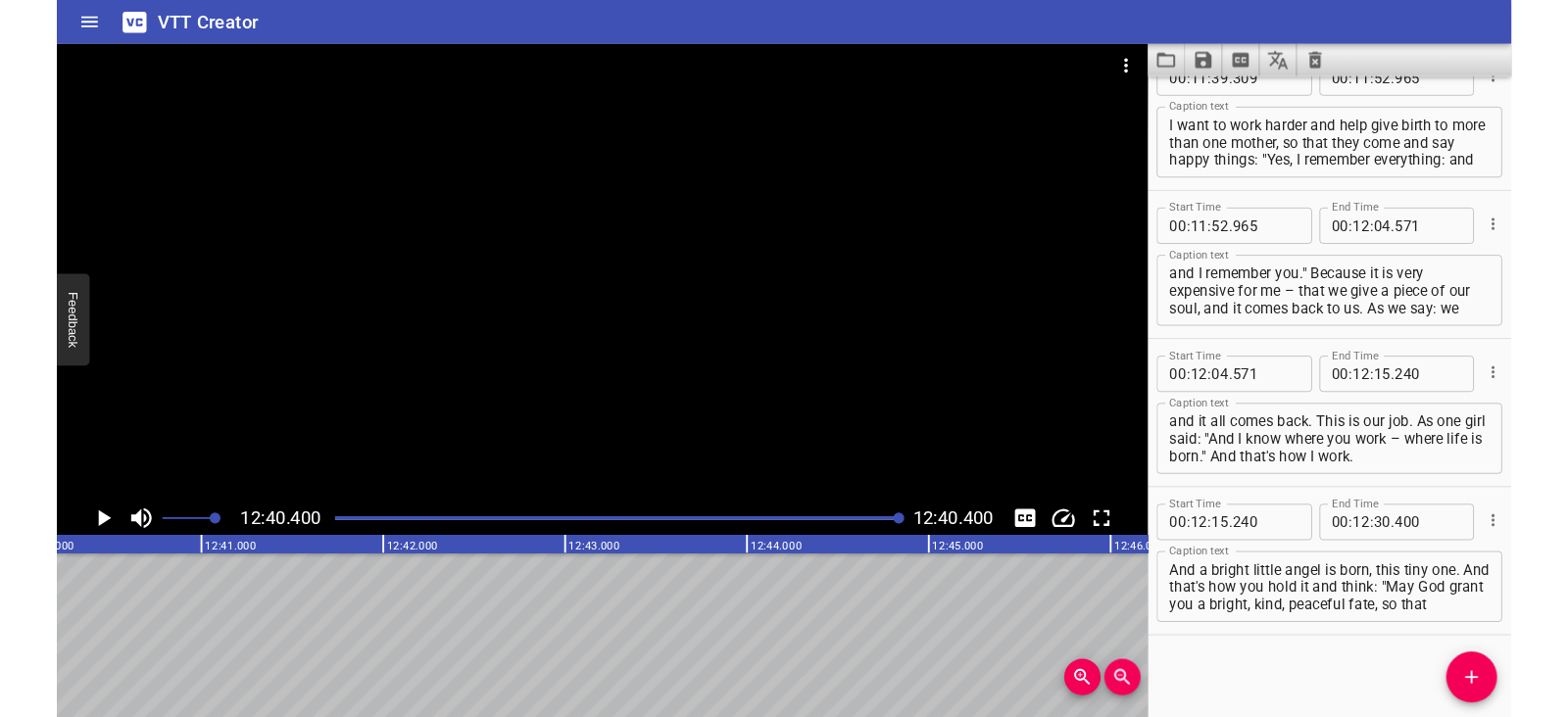 scroll, scrollTop: 0, scrollLeft: 149038, axis: horizontal 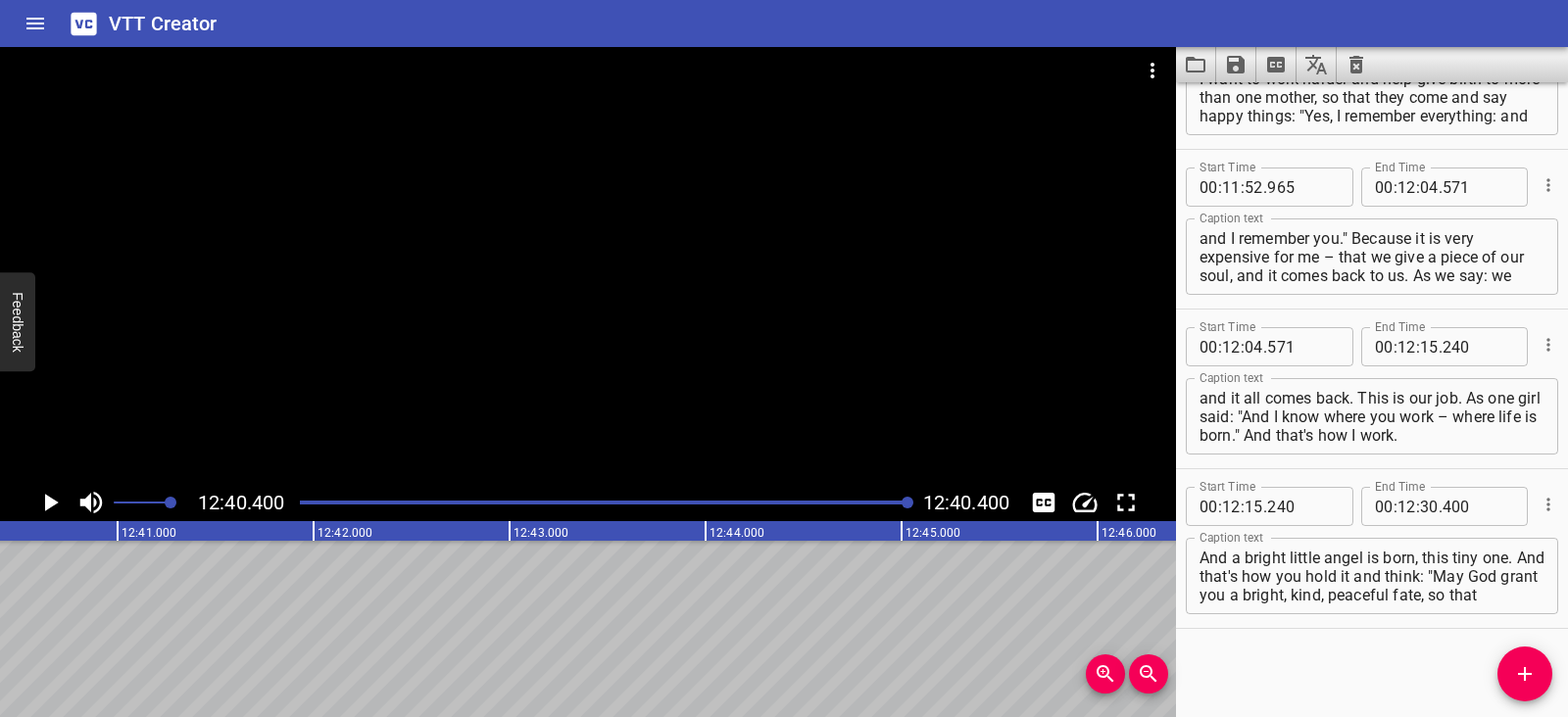 click 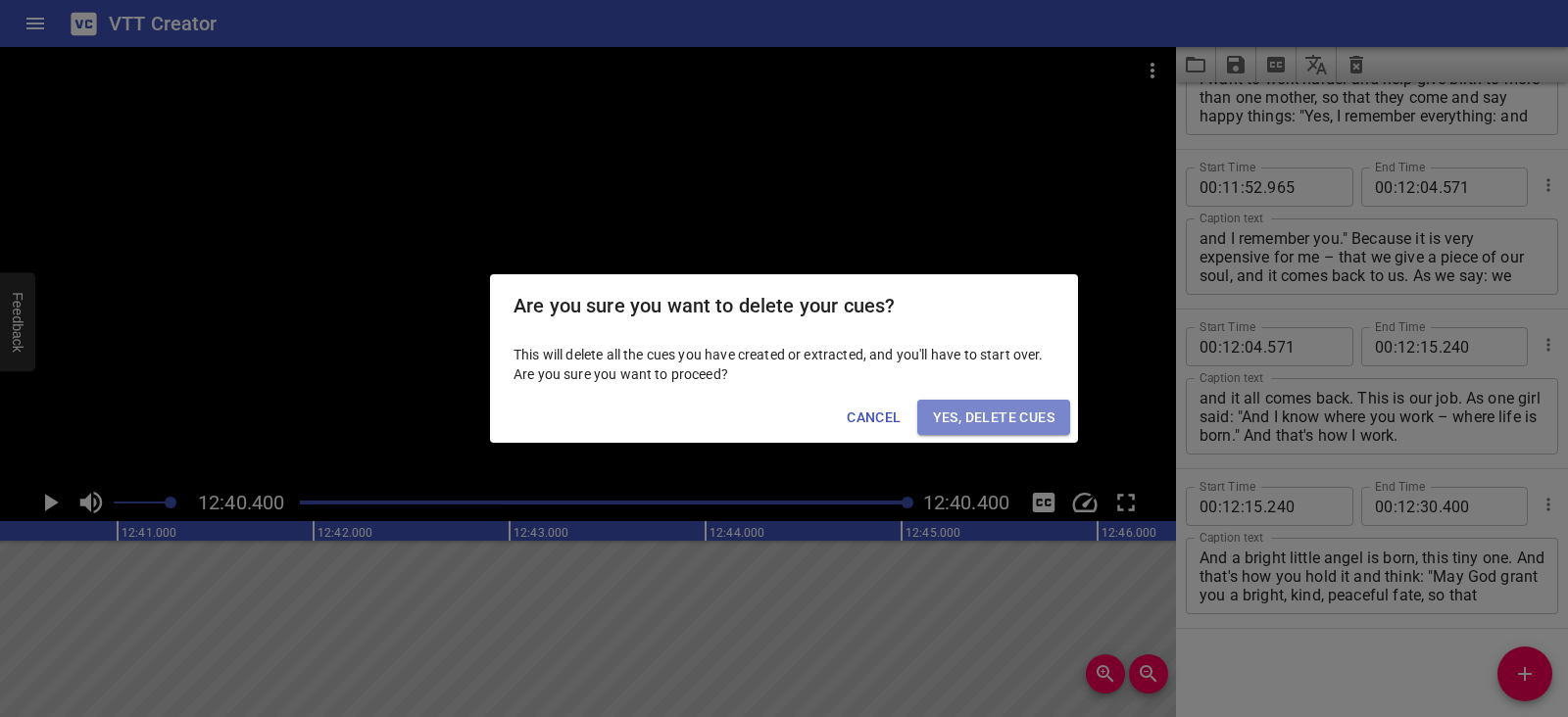 click on "Yes, Delete Cues" at bounding box center (994, 417) 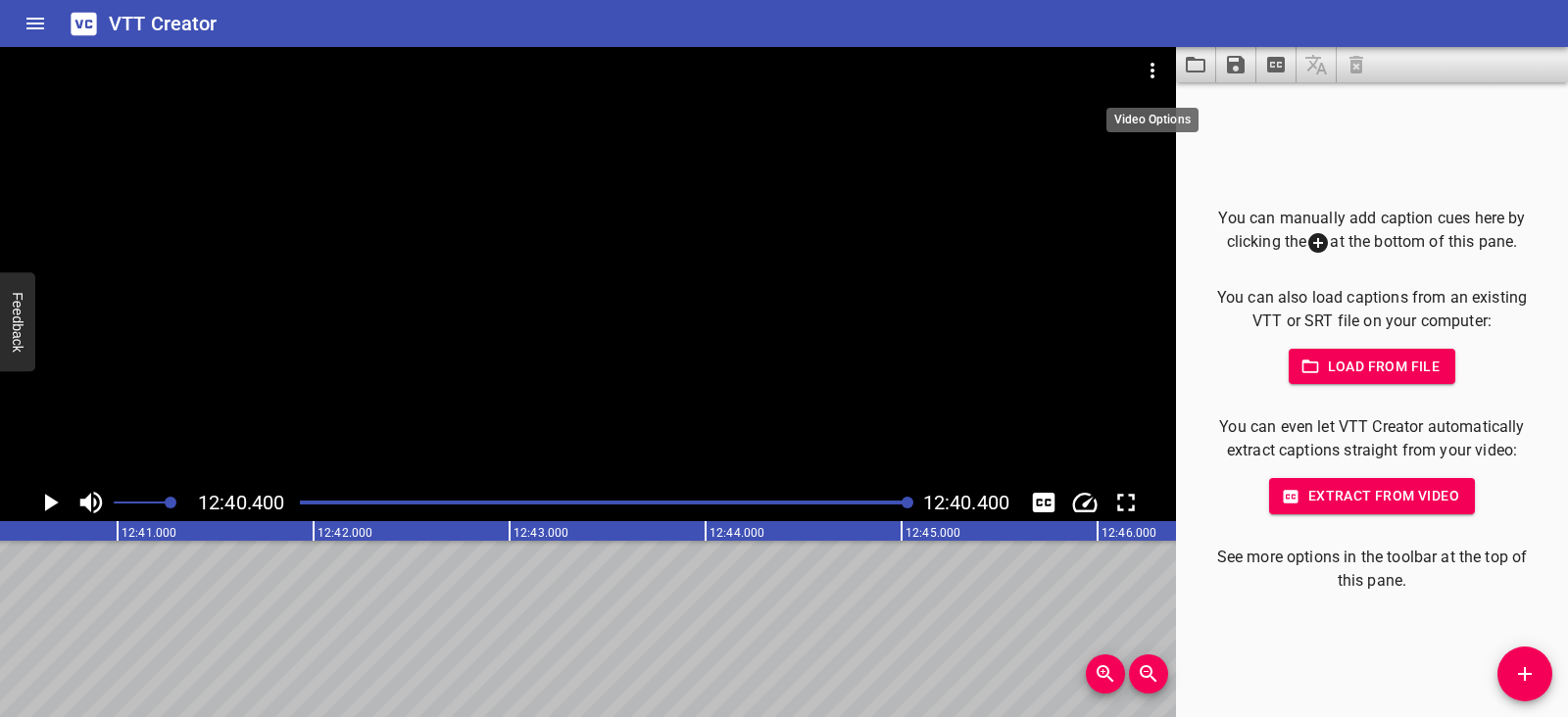 click 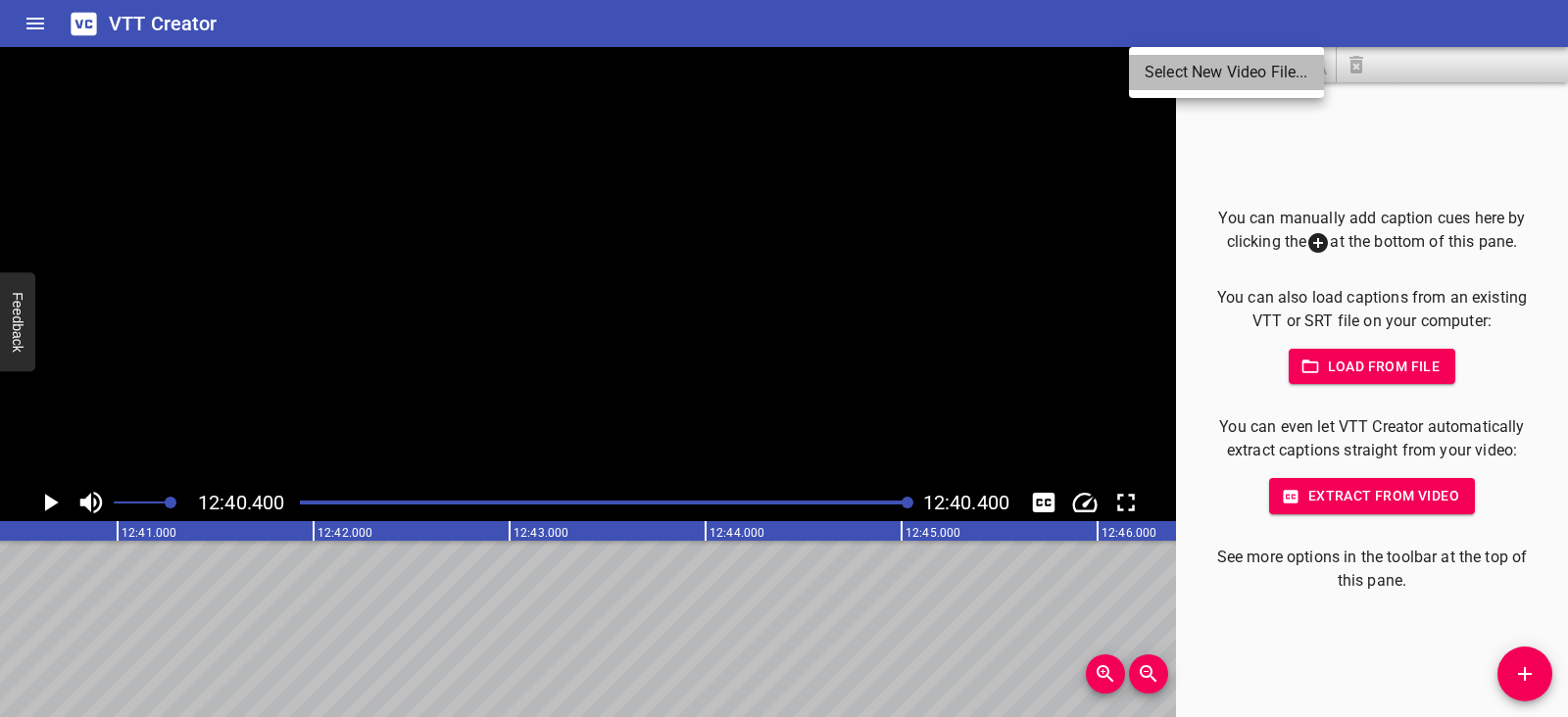 click on "Select New Video File..." at bounding box center [1226, 72] 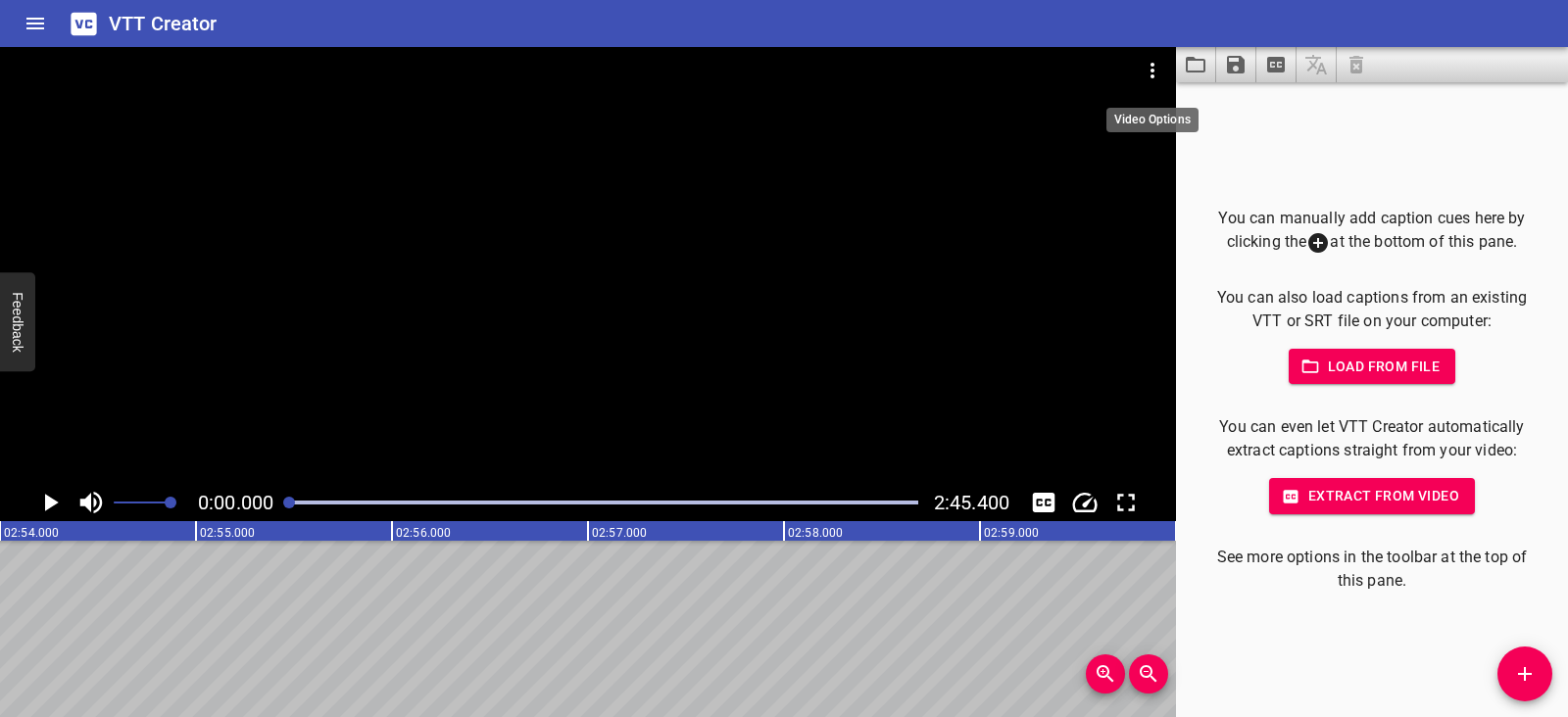 scroll, scrollTop: 0, scrollLeft: 0, axis: both 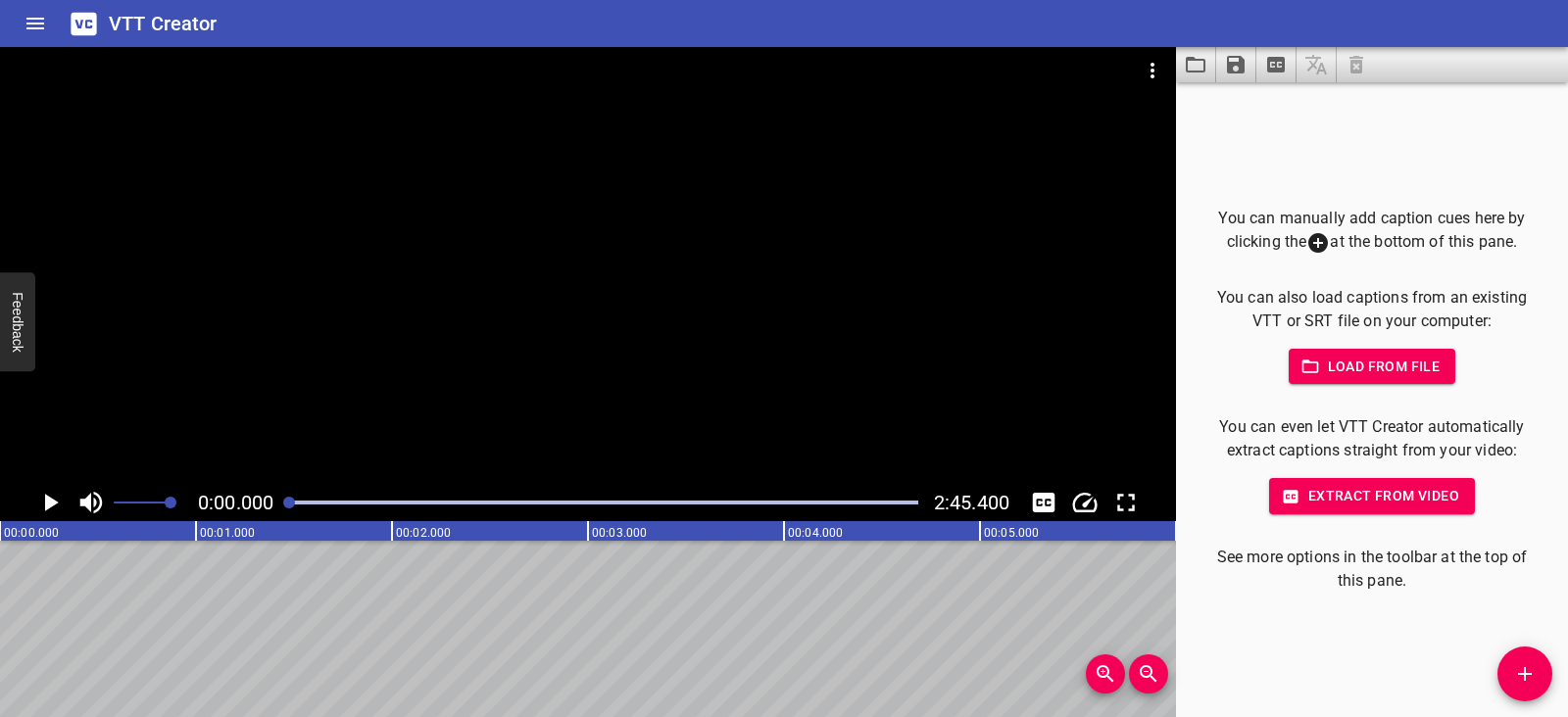 click 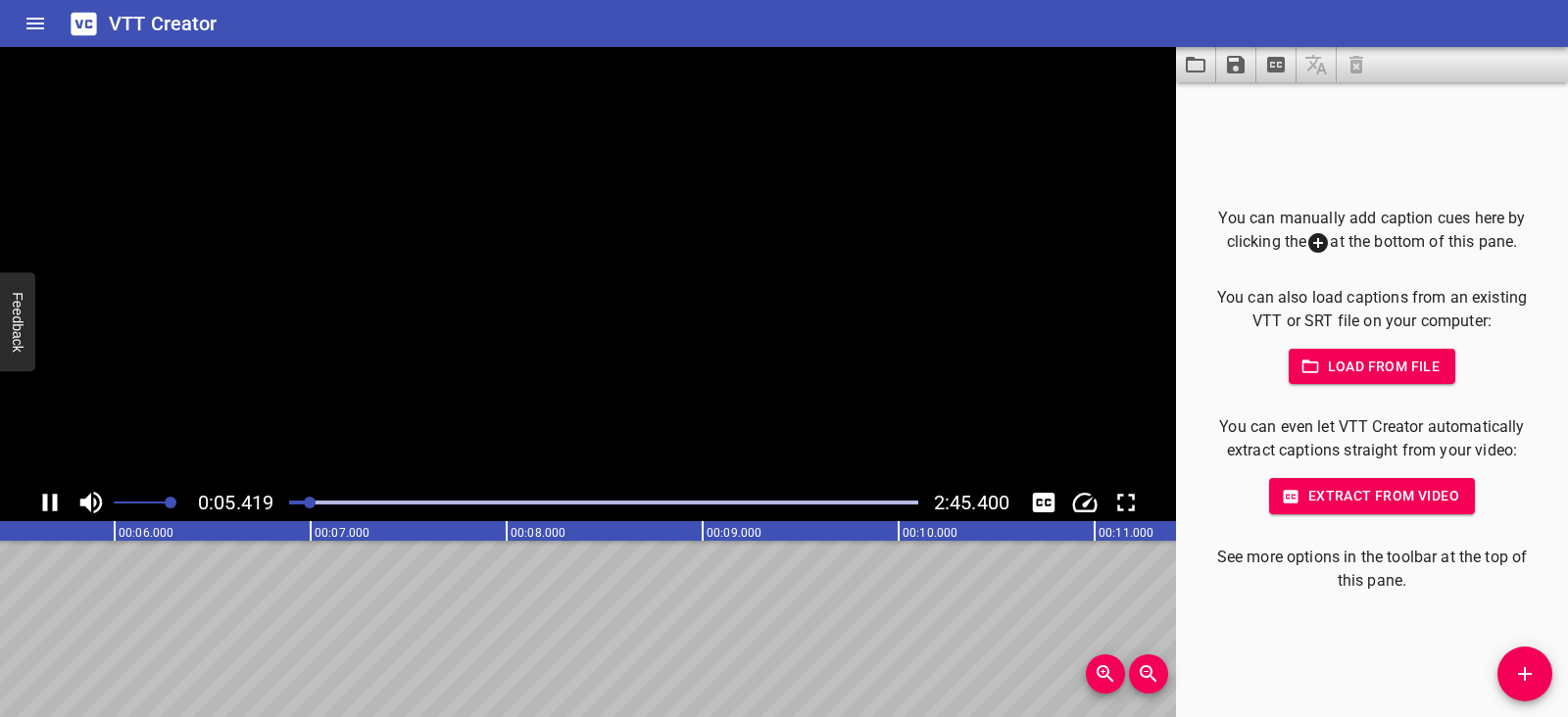 click 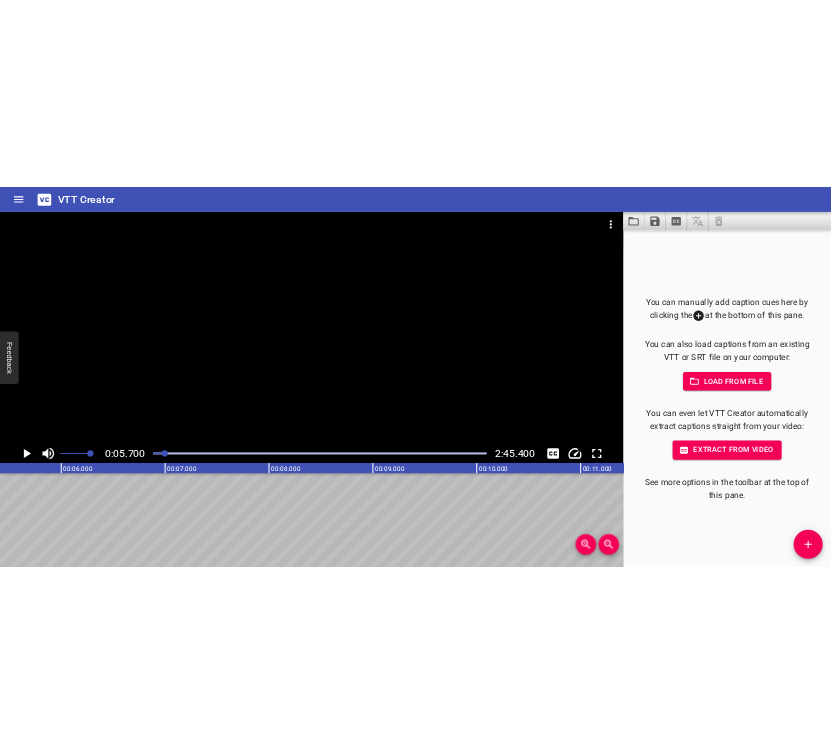 scroll, scrollTop: 0, scrollLeft: 1140, axis: horizontal 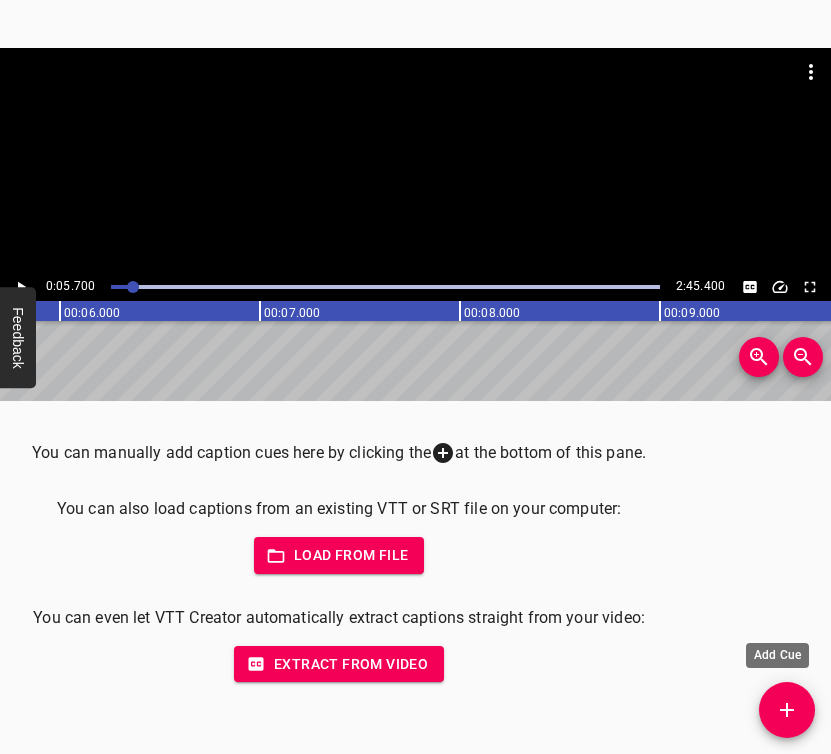 click 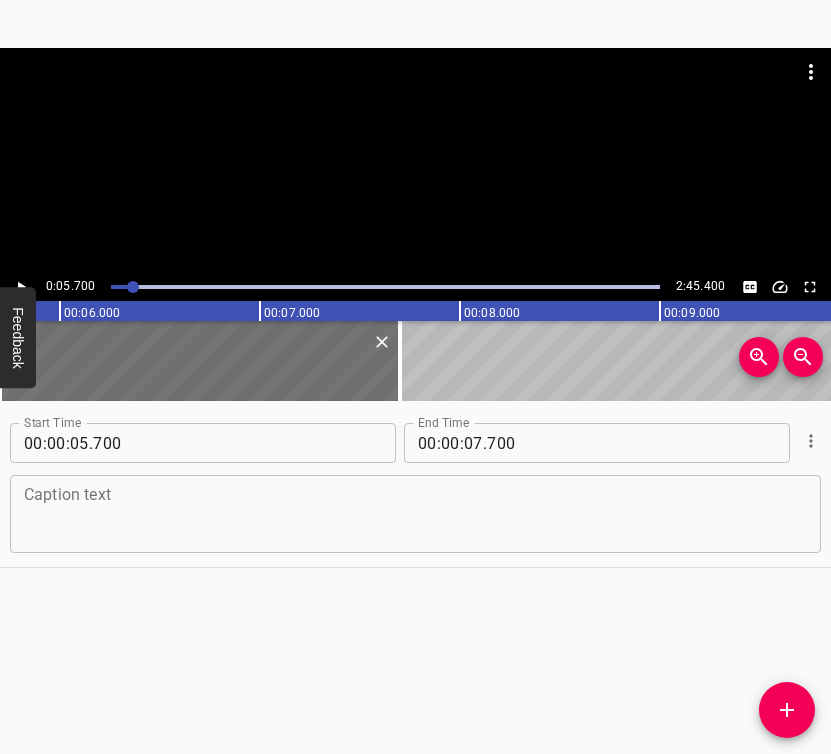 click at bounding box center [415, 514] 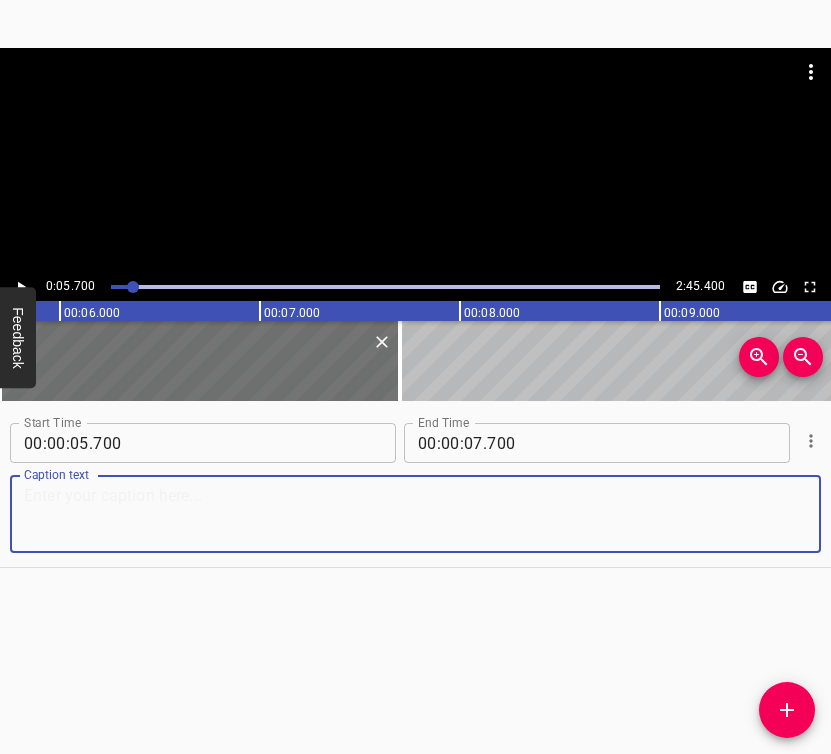 paste on "I am a production artist for the MUR project, [PERSON_NAME]. The full-scale invasion for me started around 5 a.m. when my best friend called and said:" 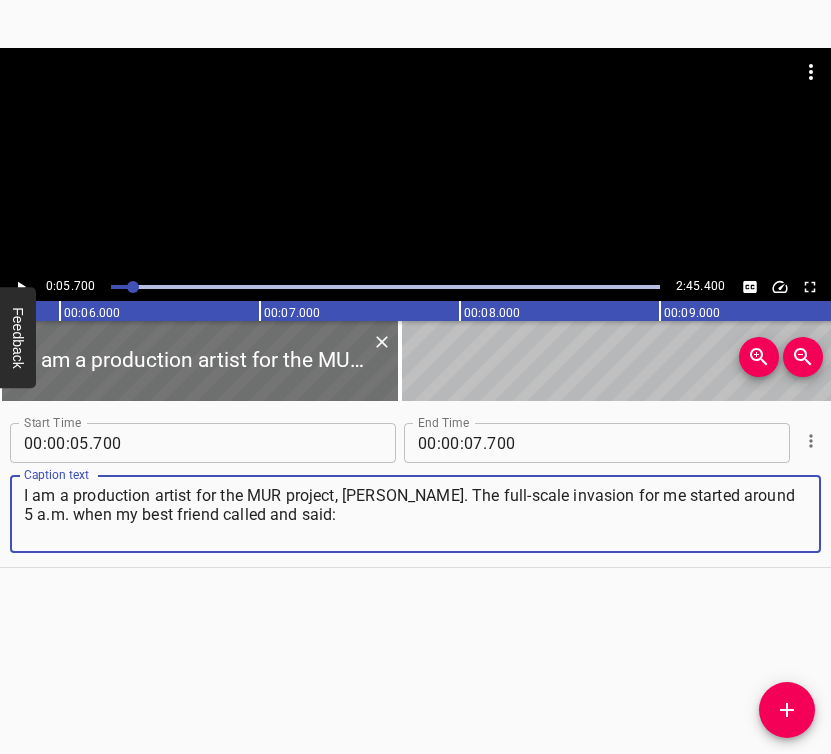 type on "I am a production artist for the MUR project, [PERSON_NAME]. The full-scale invasion for me started around 5 a.m. when my best friend called and said:" 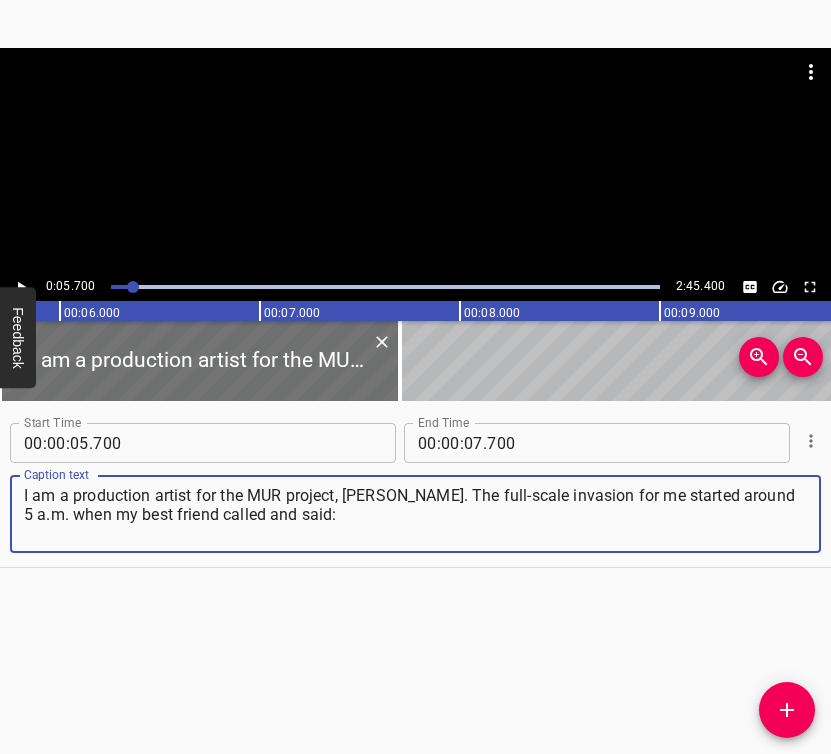 click 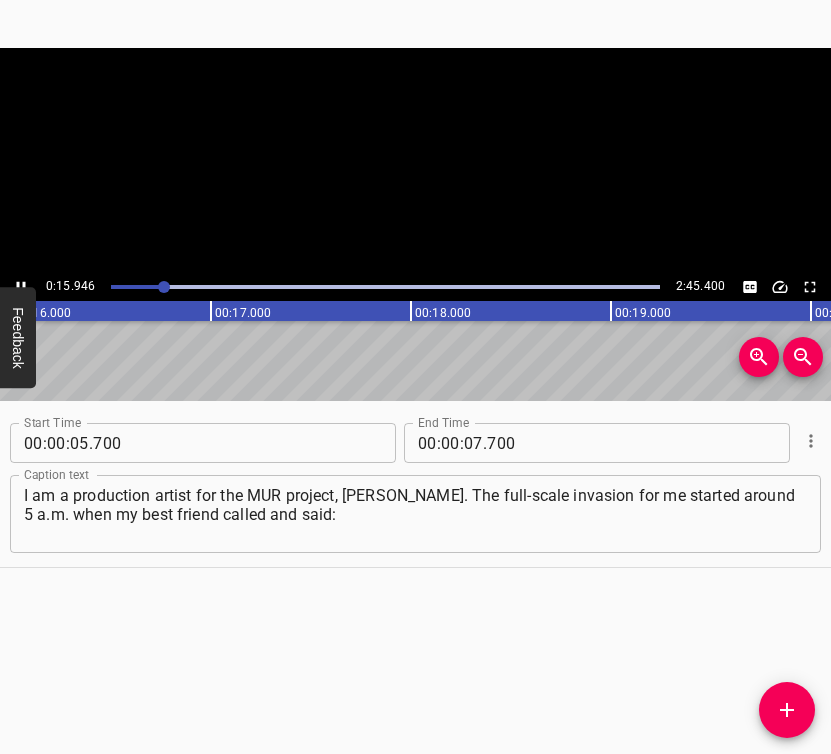 click 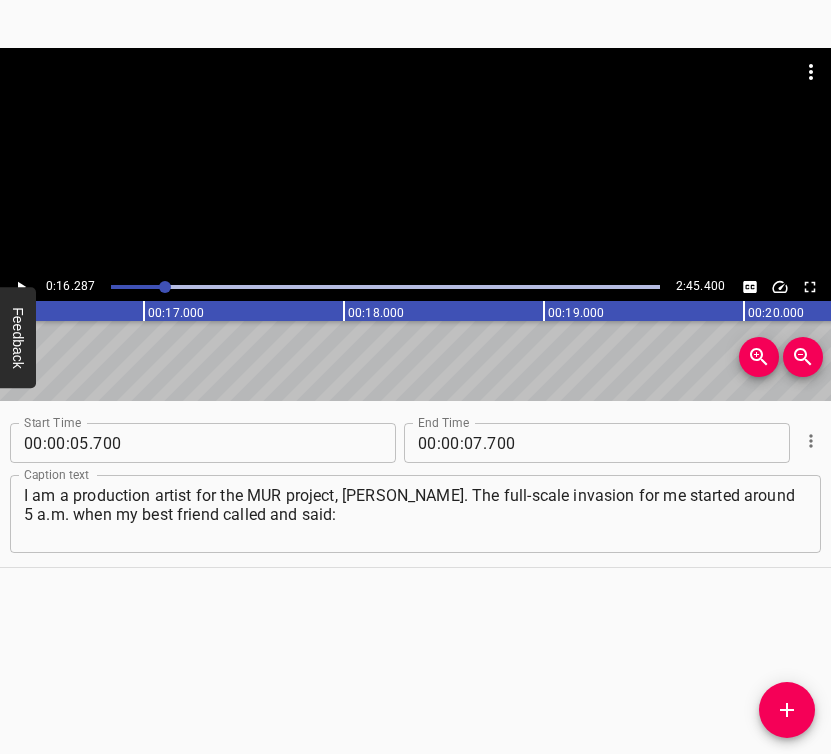 scroll, scrollTop: 0, scrollLeft: 3257, axis: horizontal 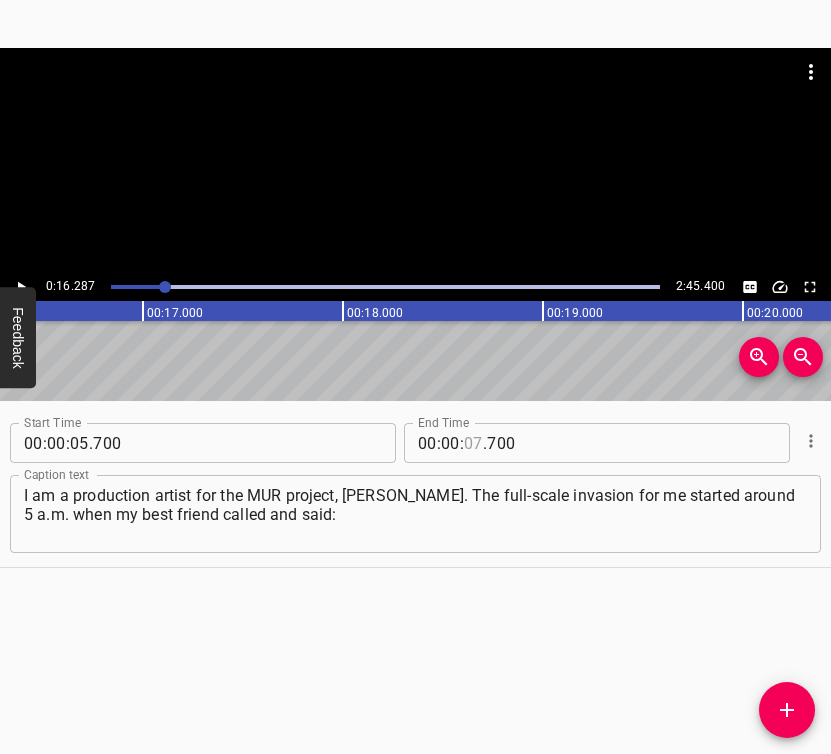 click at bounding box center [473, 443] 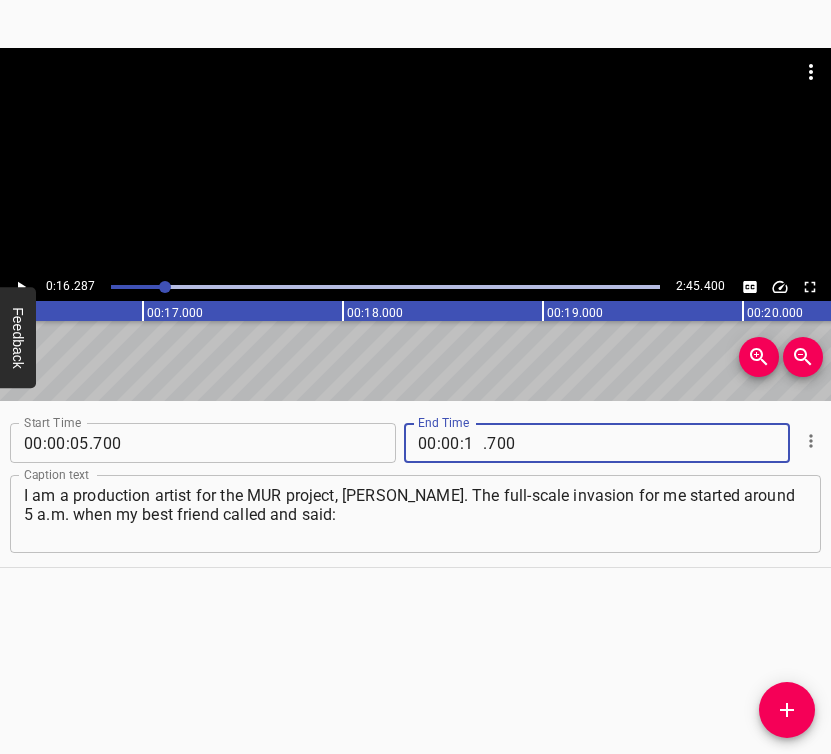 type on "16" 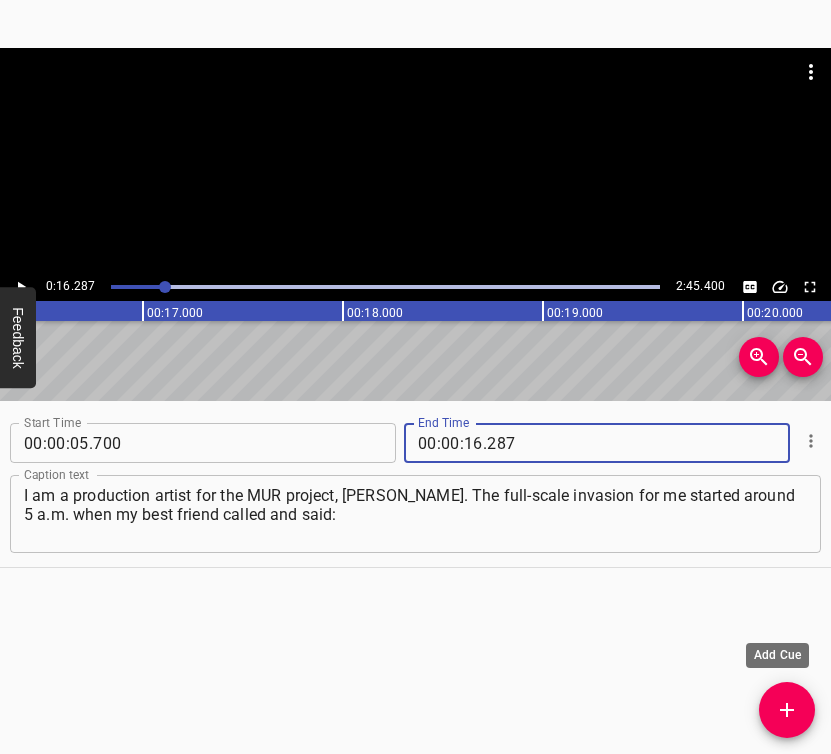 type on "287" 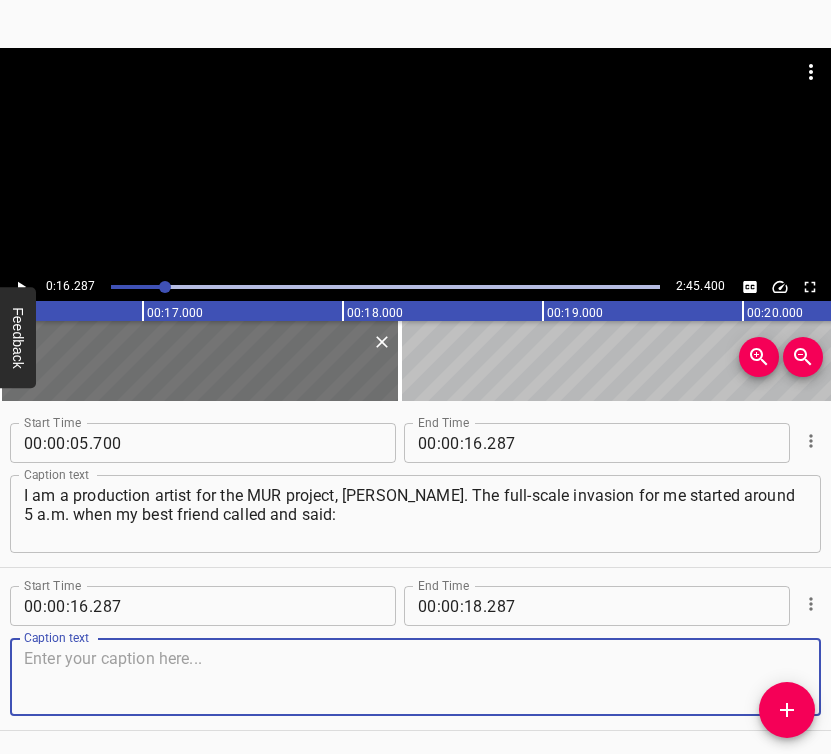 scroll, scrollTop: 67, scrollLeft: 0, axis: vertical 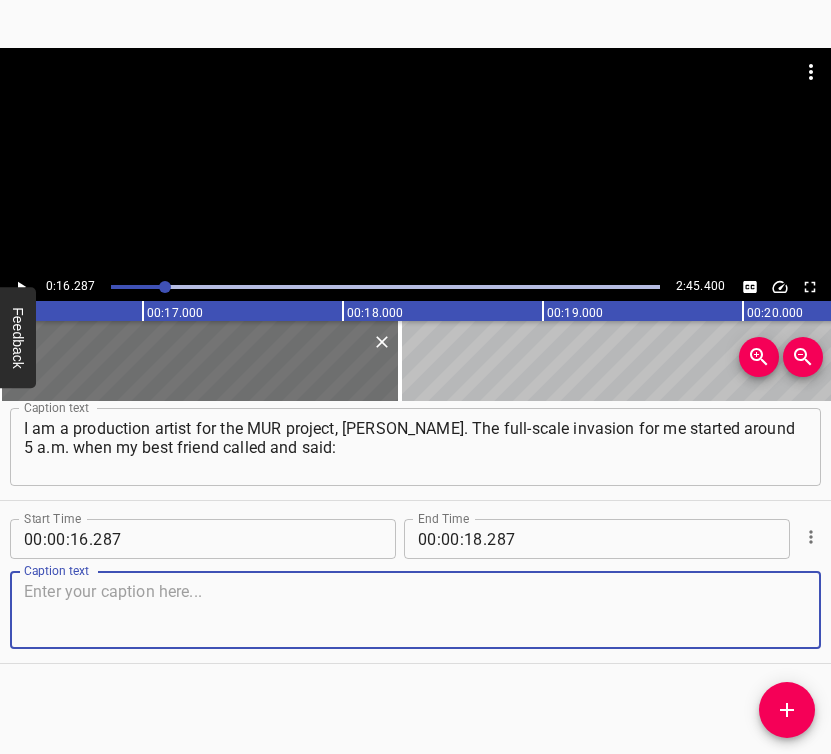 drag, startPoint x: 775, startPoint y: 627, endPoint x: 808, endPoint y: 615, distance: 35.1141 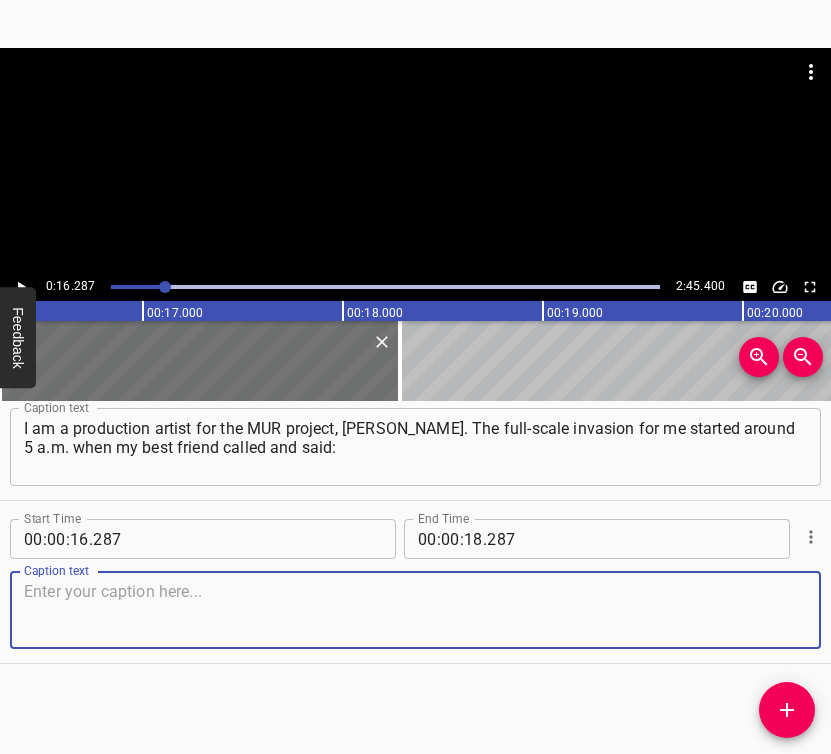 click at bounding box center (415, 610) 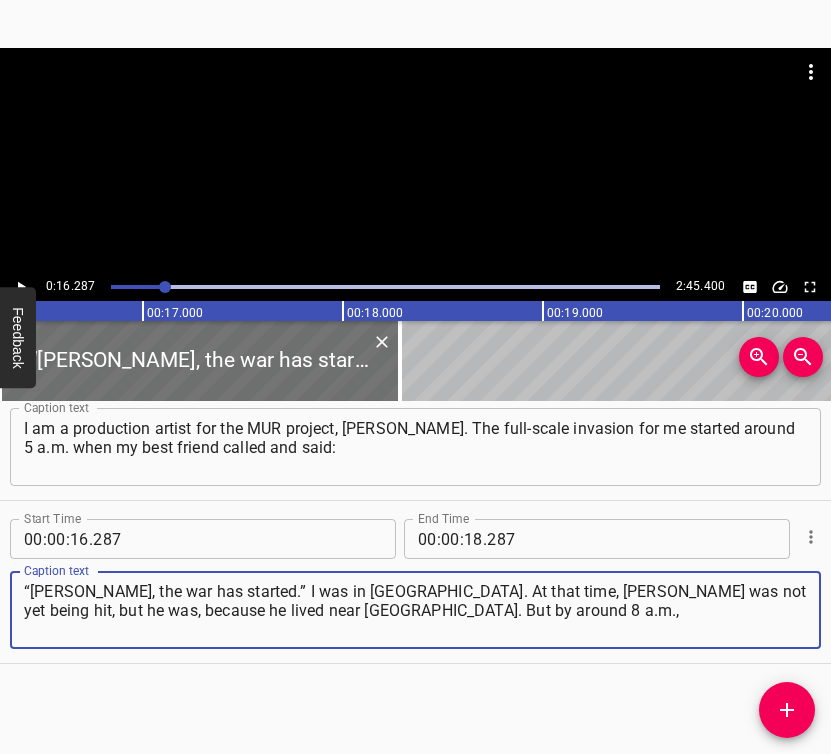 type on "“[PERSON_NAME], the war has started.” I was in [GEOGRAPHIC_DATA]. At that time, [PERSON_NAME] was not yet being hit, but he was, because he lived near [GEOGRAPHIC_DATA]. But by around 8 a.m.," 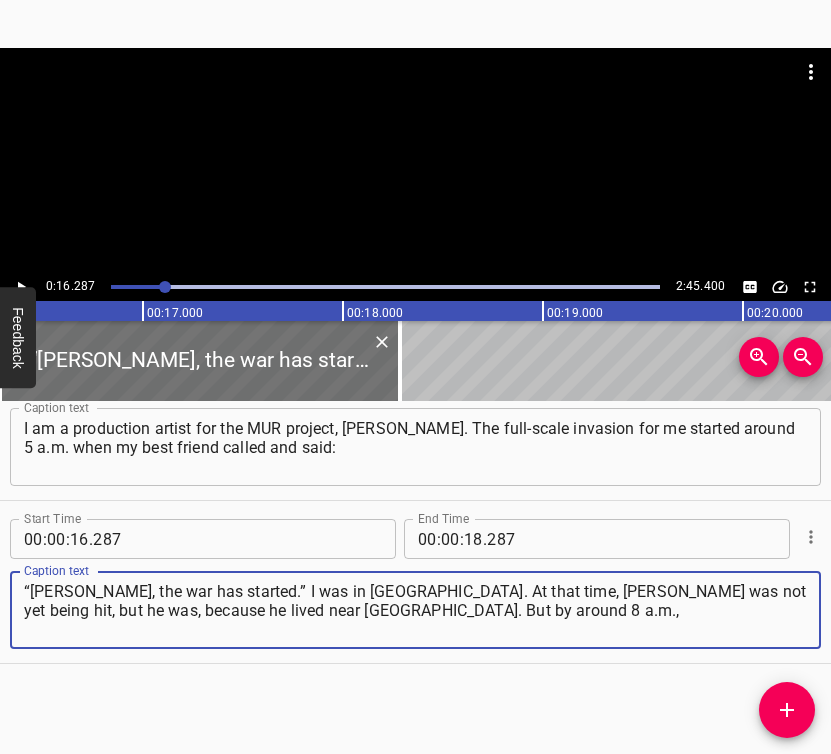 click at bounding box center (21, 287) 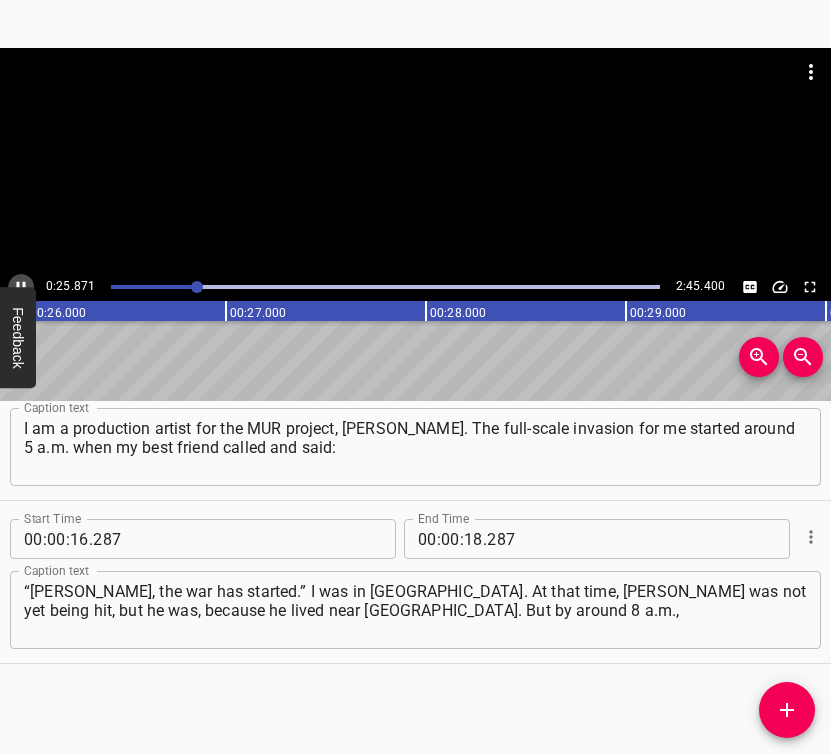 click at bounding box center [21, 287] 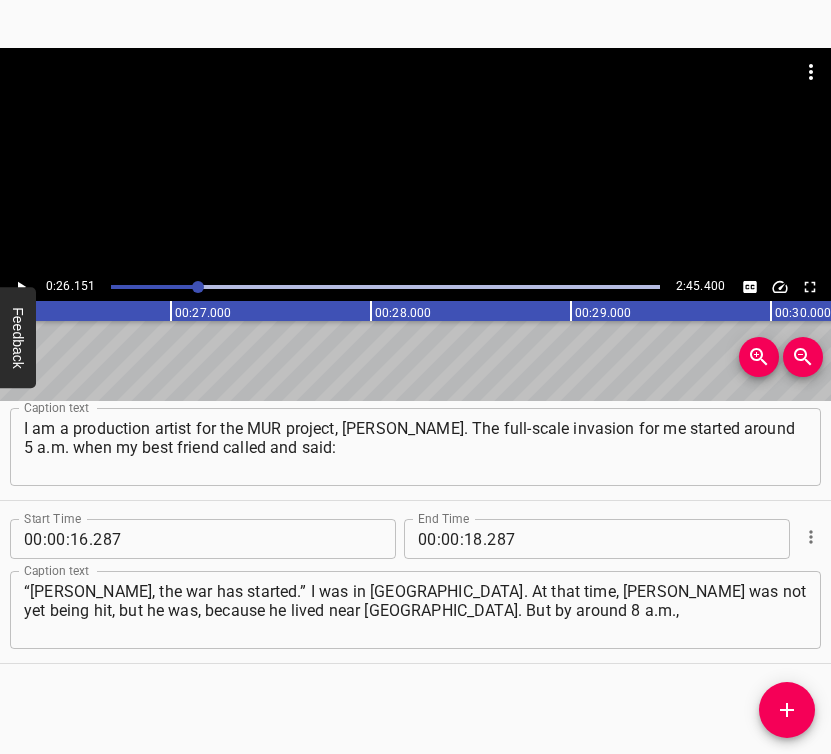scroll, scrollTop: 0, scrollLeft: 5230, axis: horizontal 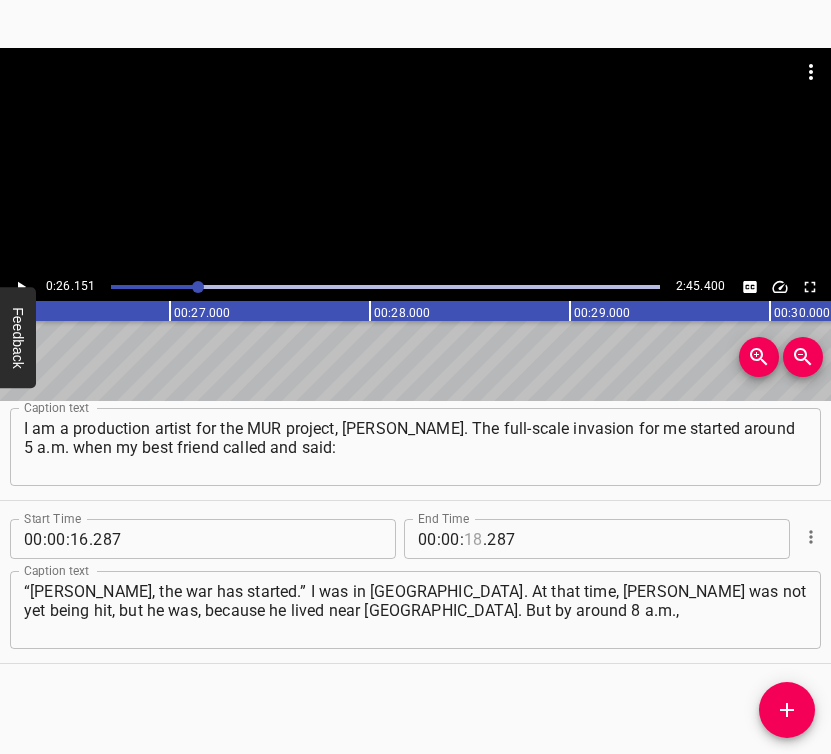 click at bounding box center [473, 539] 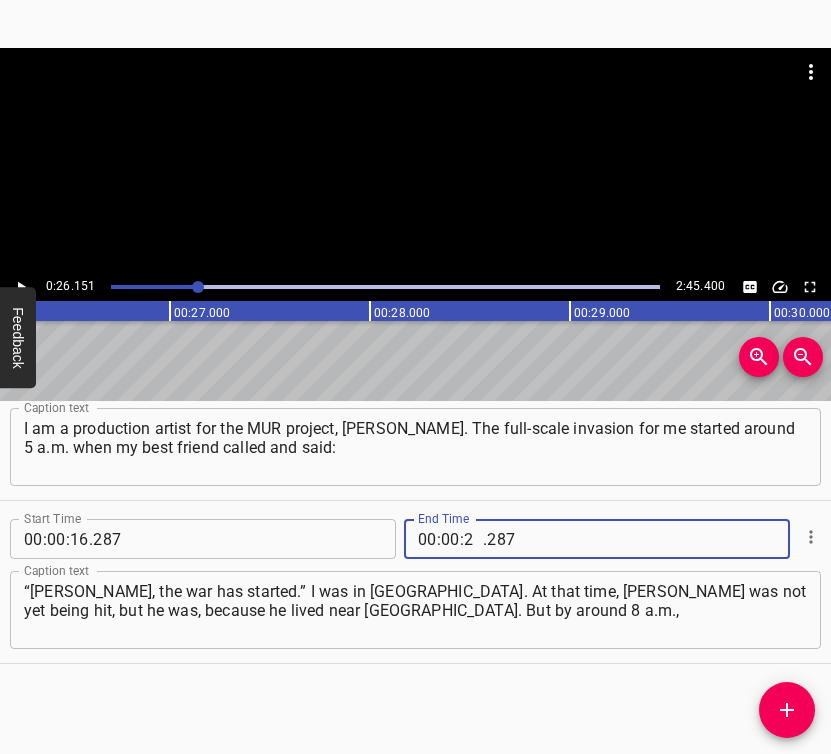 type on "26" 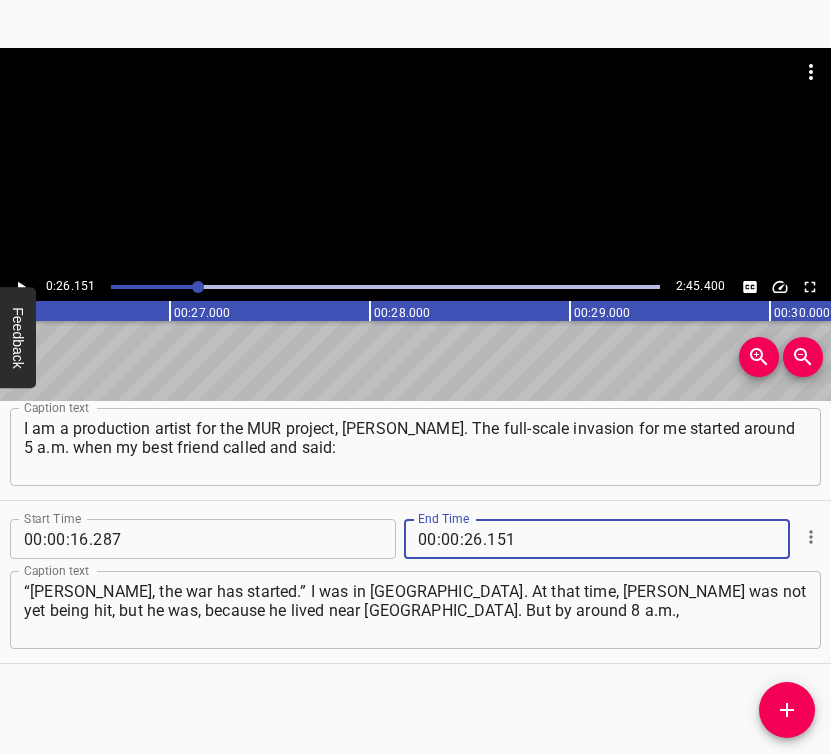 type on "151" 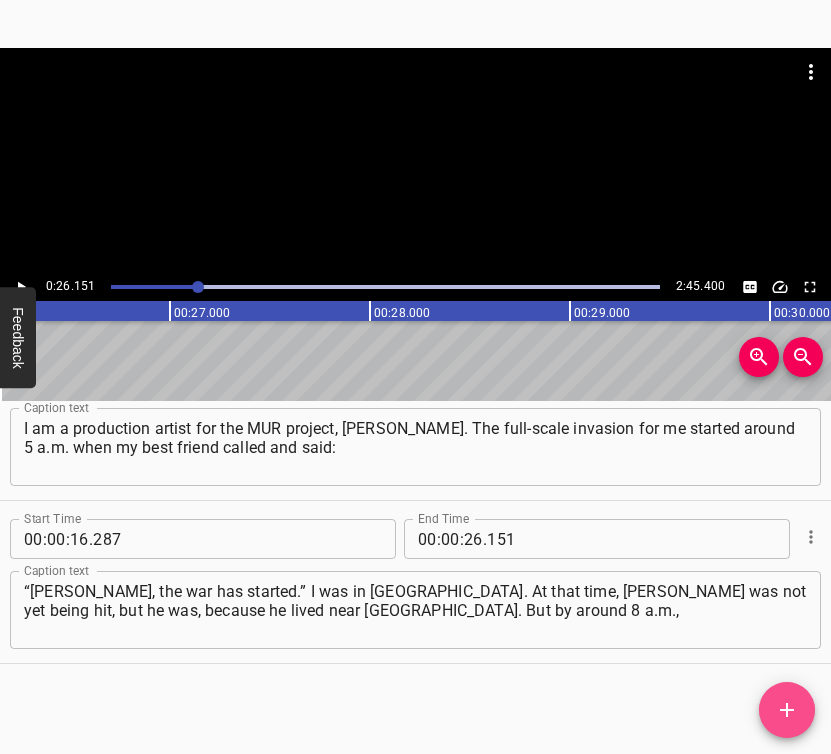click 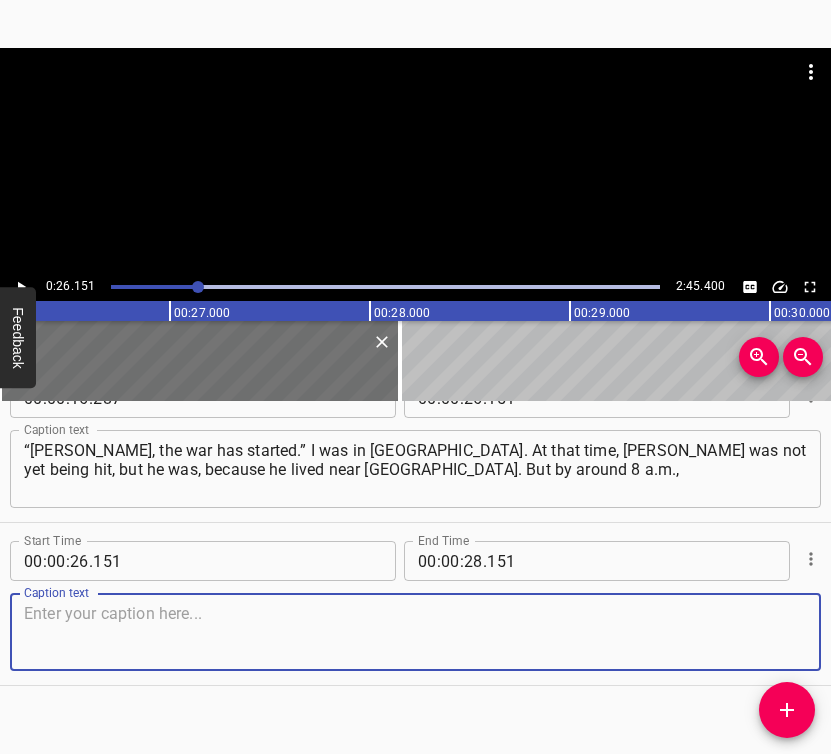scroll, scrollTop: 230, scrollLeft: 0, axis: vertical 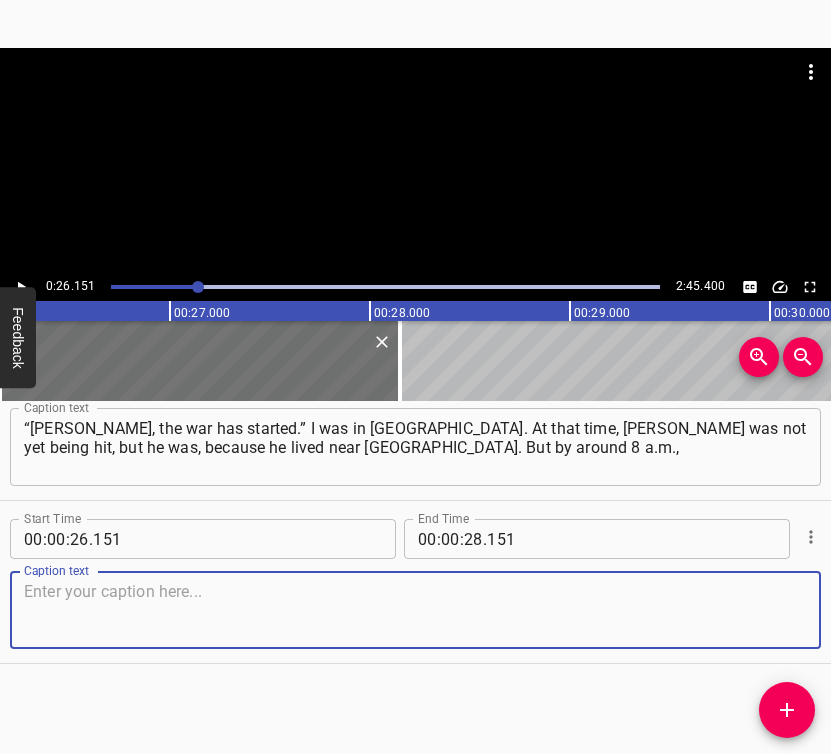 drag, startPoint x: 751, startPoint y: 621, endPoint x: 823, endPoint y: 597, distance: 75.89466 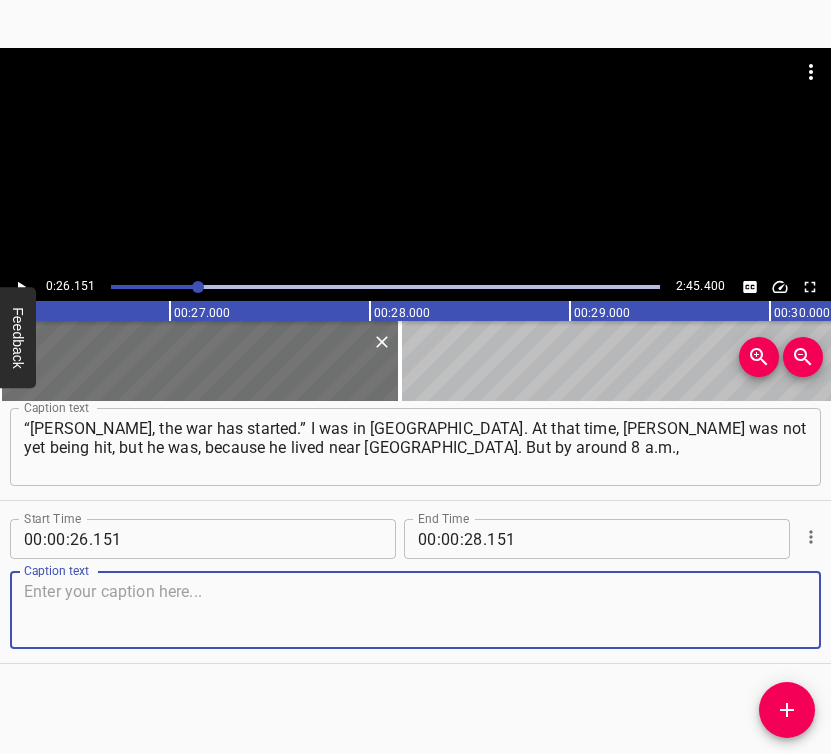 click at bounding box center [415, 610] 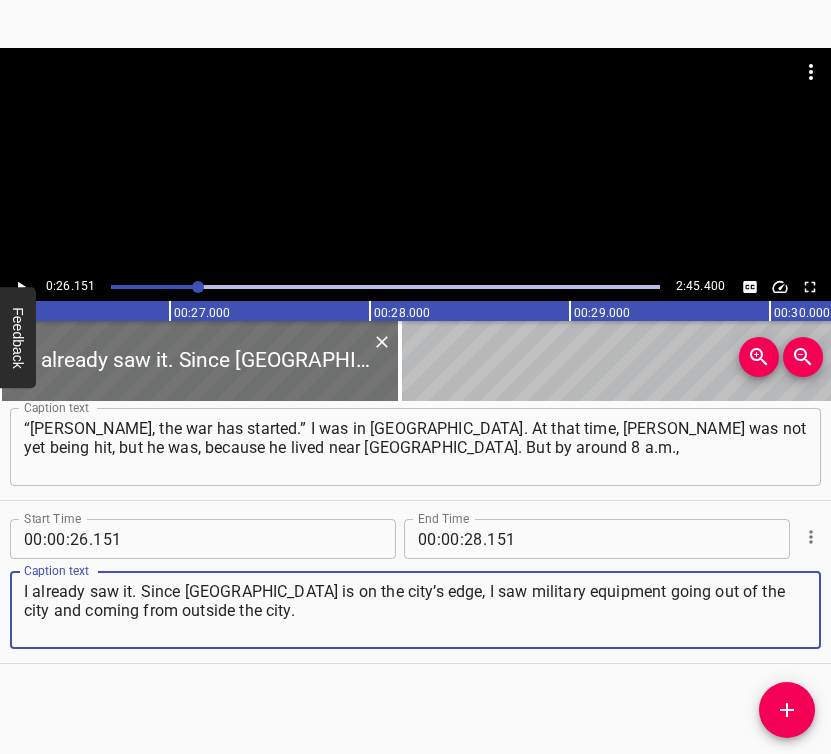 type on "I already saw it. Since [GEOGRAPHIC_DATA] is on the city’s edge, I saw military equipment going out of the city and coming from outside the city." 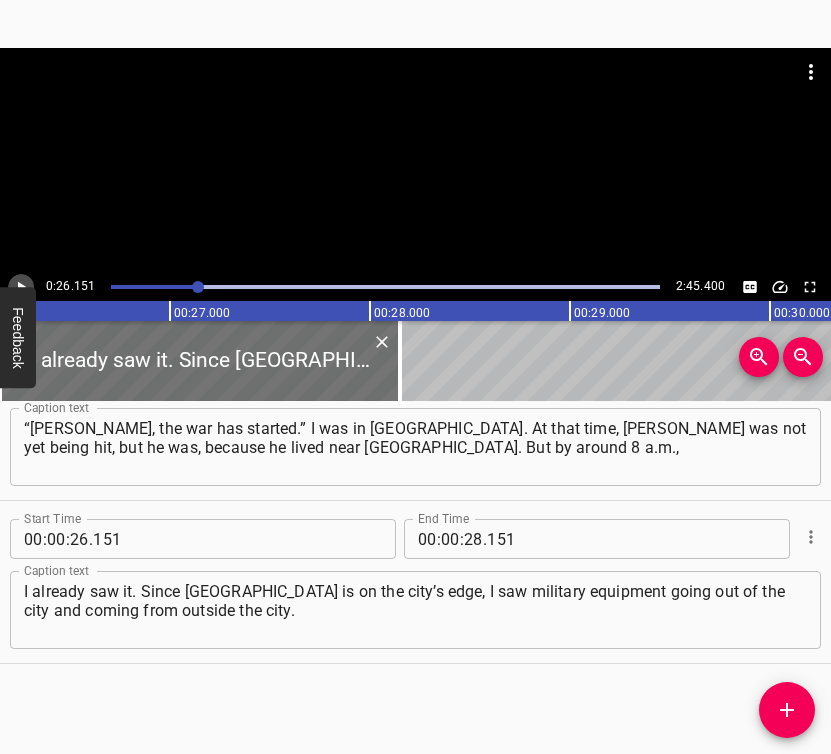 click 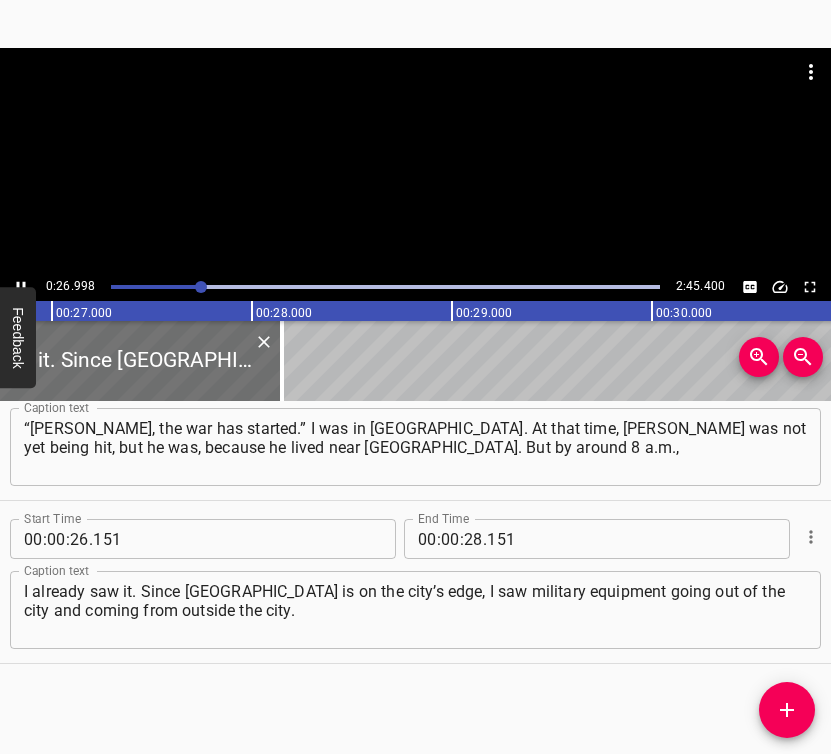 scroll, scrollTop: 0, scrollLeft: 5399, axis: horizontal 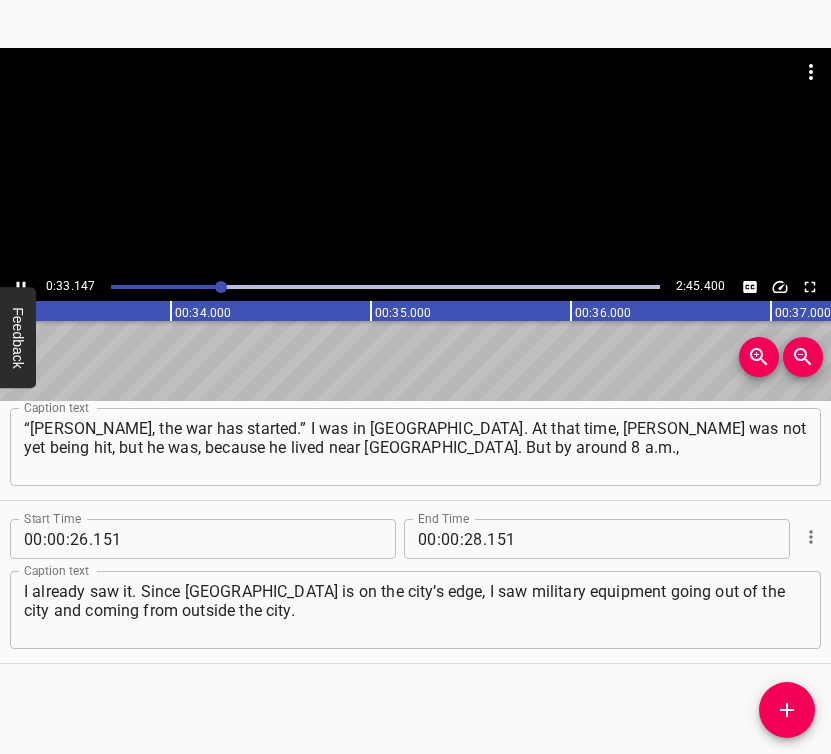 click 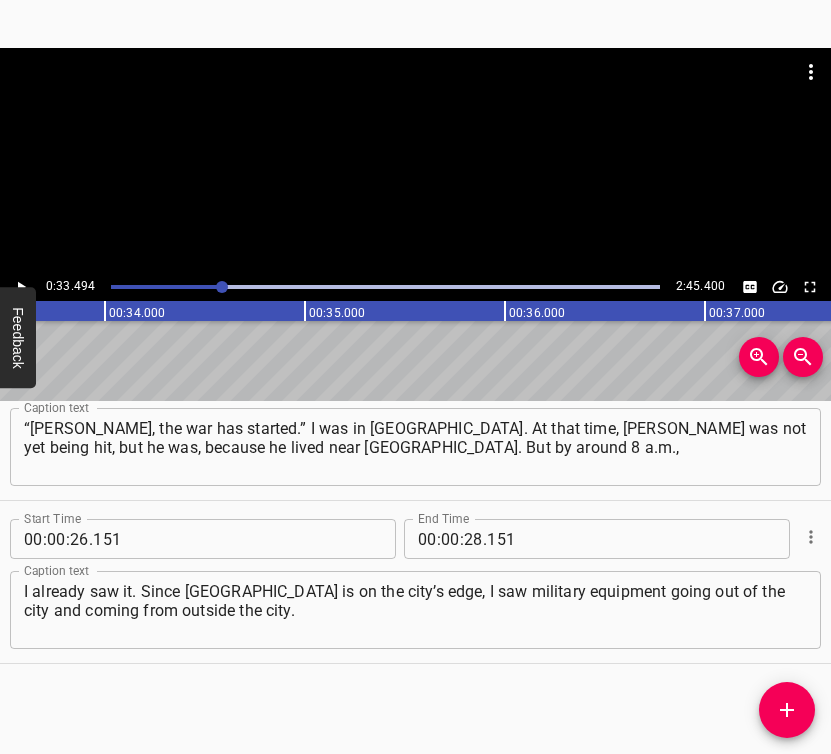 scroll, scrollTop: 0, scrollLeft: 6698, axis: horizontal 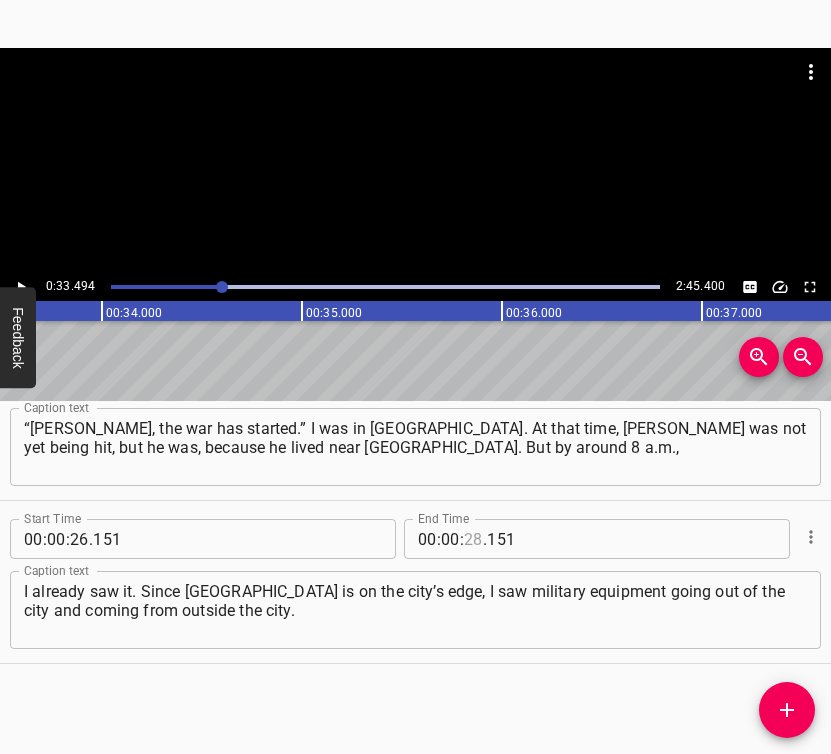 click at bounding box center [473, 539] 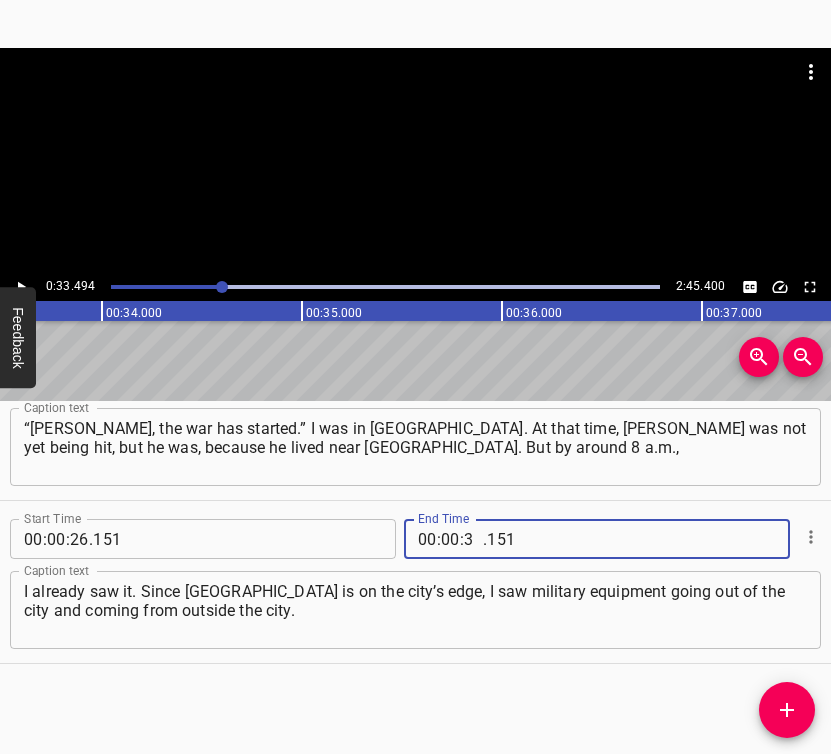 type on "33" 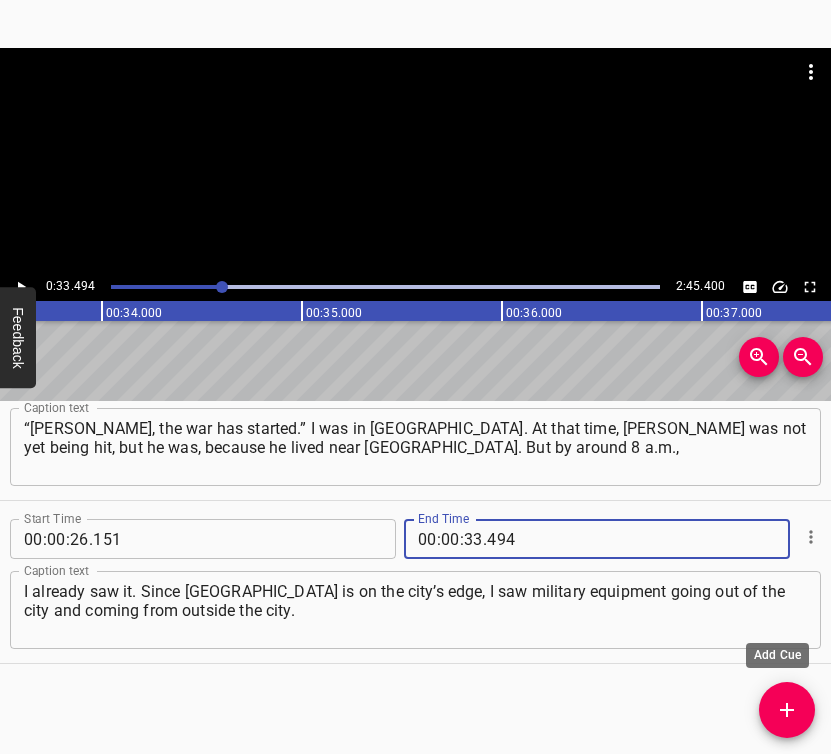type on "494" 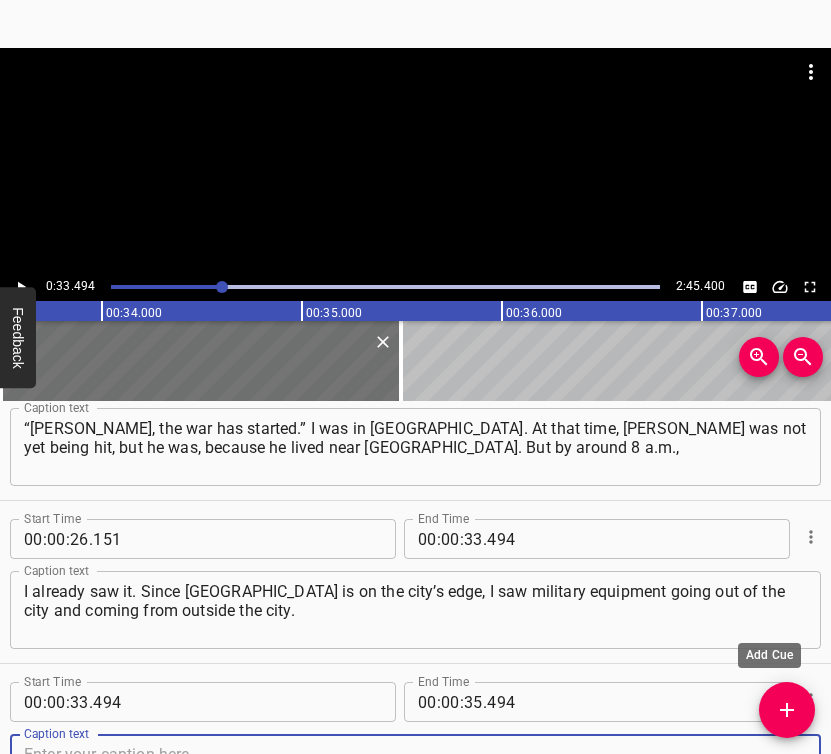 scroll, scrollTop: 240, scrollLeft: 0, axis: vertical 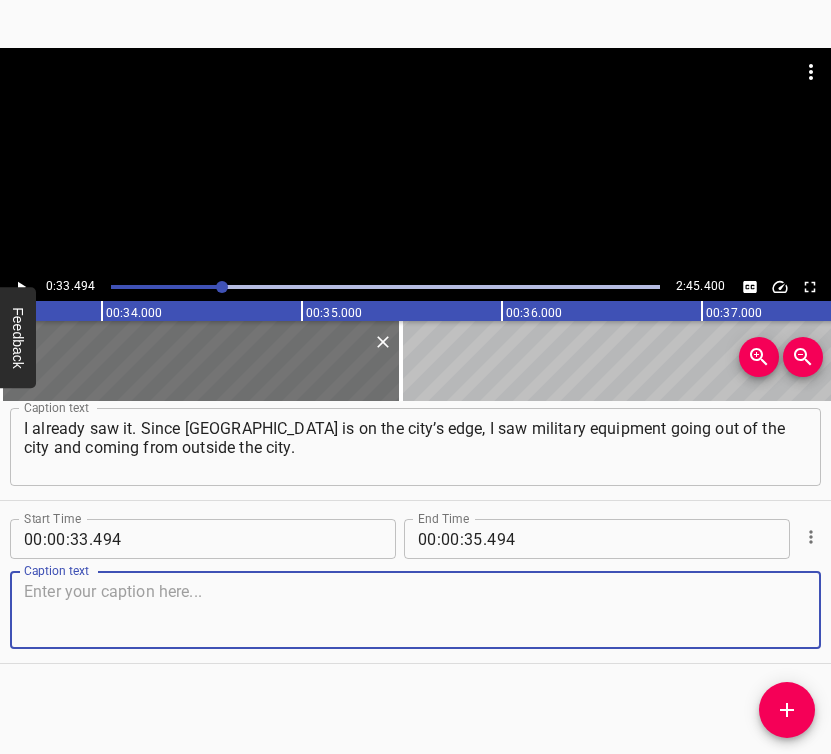 drag, startPoint x: 784, startPoint y: 621, endPoint x: 825, endPoint y: 604, distance: 44.38468 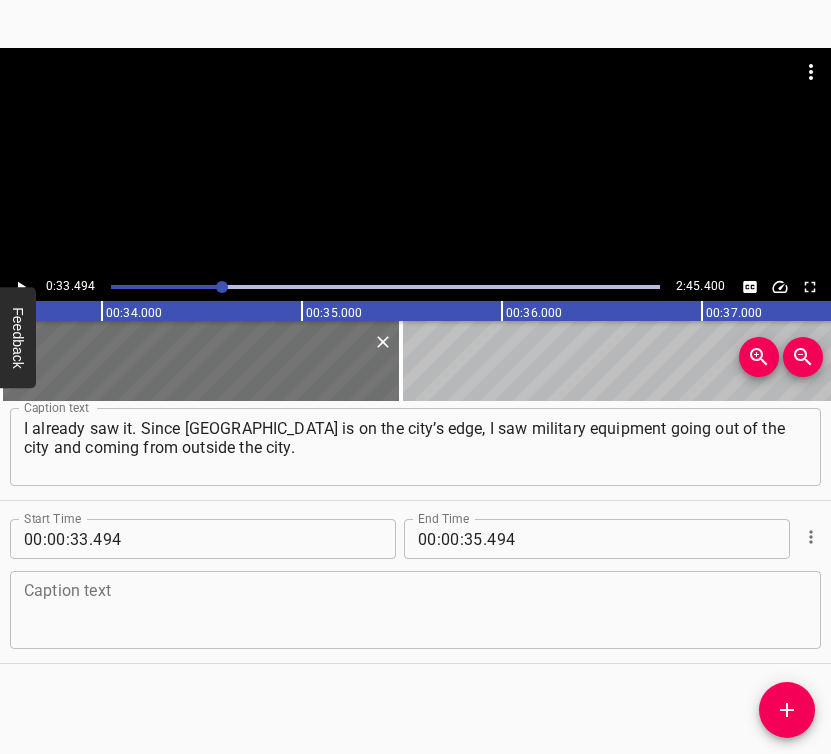 click at bounding box center [415, 610] 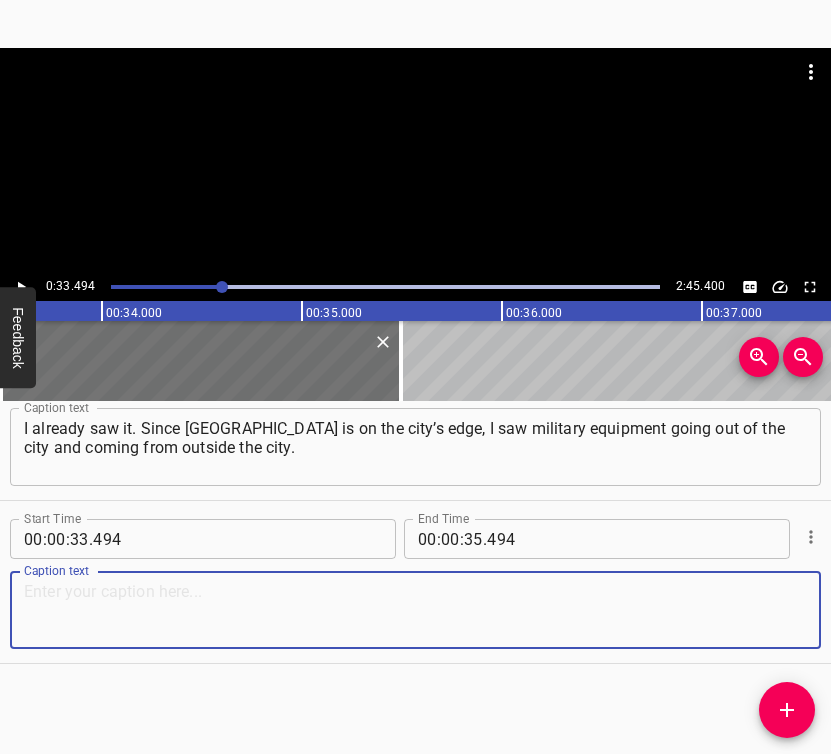 paste on "It didn’t exactly shock me… But among the list of things you didn’t expect, it was somewhat strange that it happened. Although you can’t say it was pleasant," 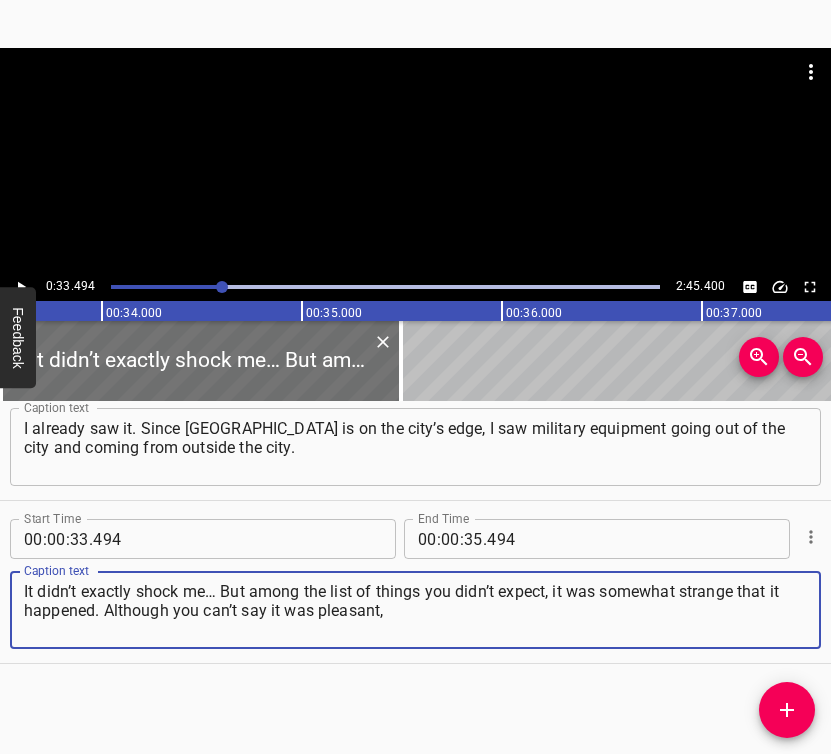 type on "It didn’t exactly shock me… But among the list of things you didn’t expect, it was somewhat strange that it happened. Although you can’t say it was pleasant," 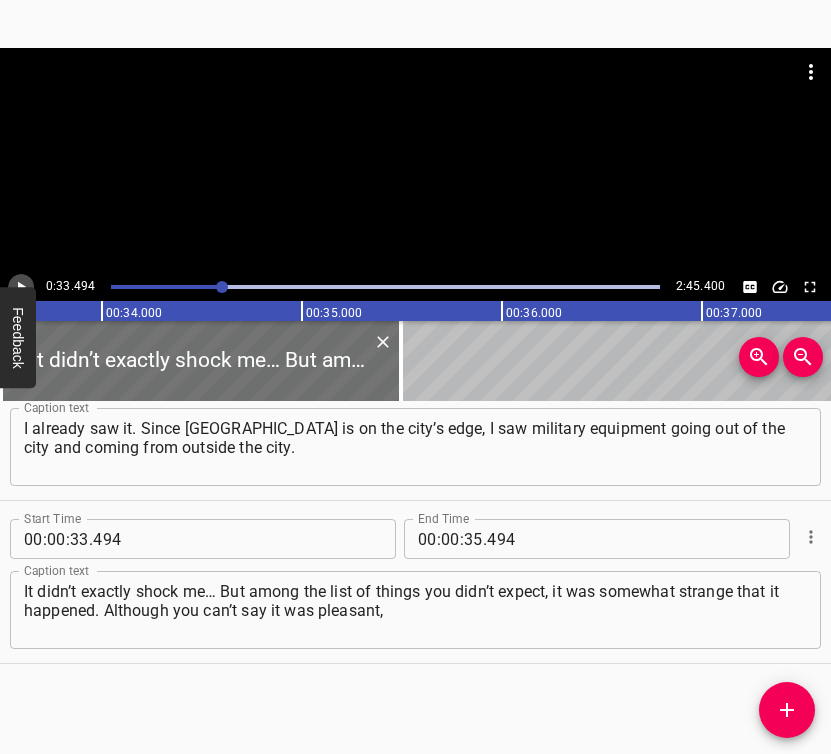 click 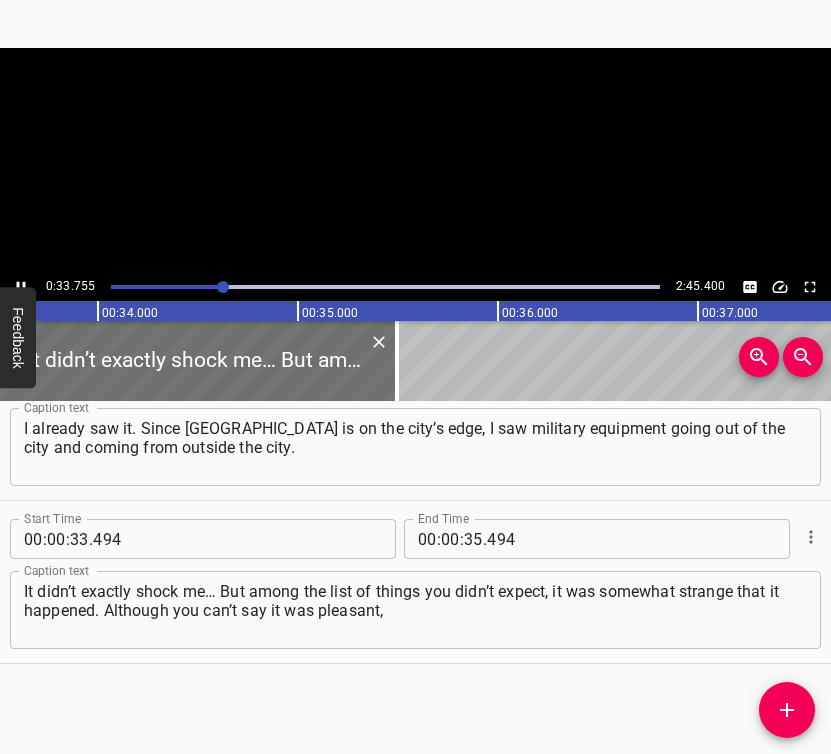 scroll, scrollTop: 0, scrollLeft: 6750, axis: horizontal 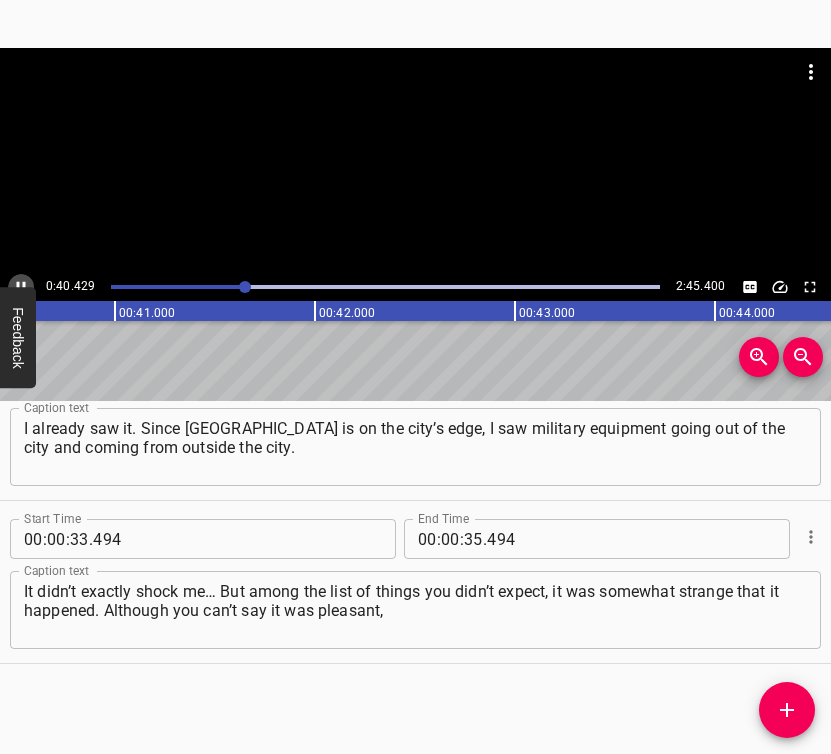 click 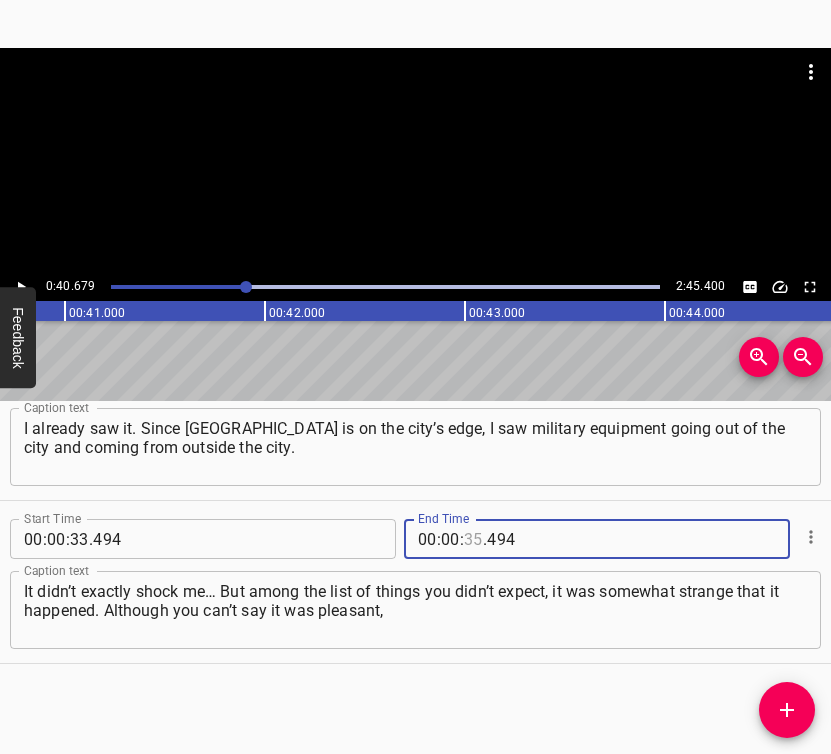 click at bounding box center (473, 539) 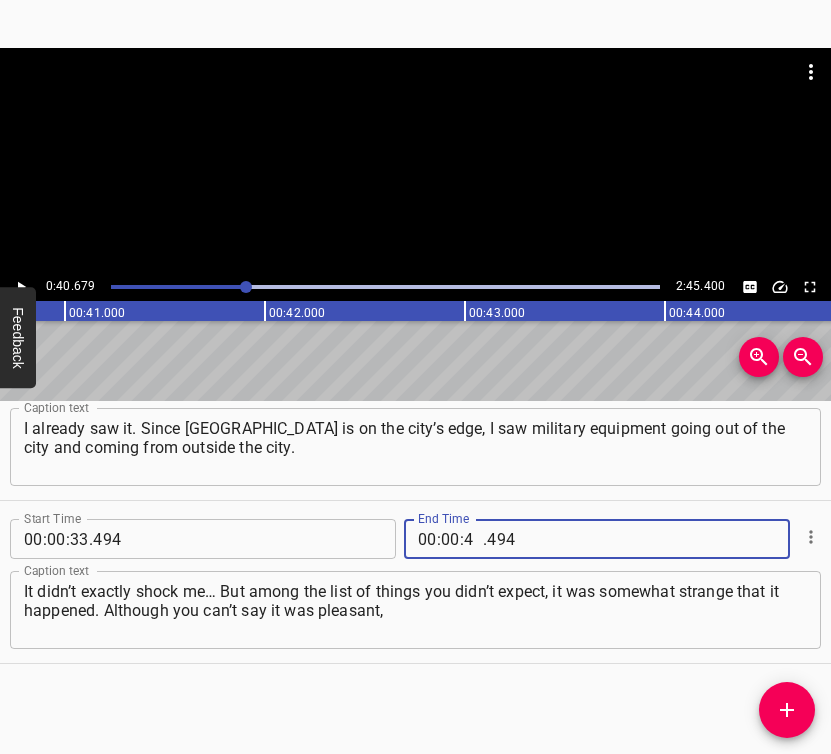 type on "40" 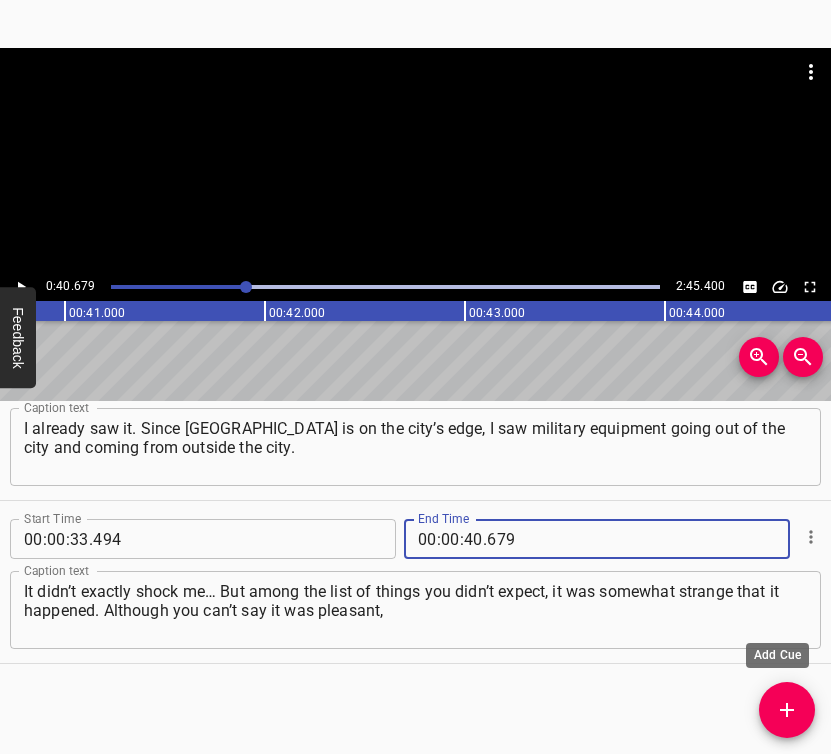 type on "679" 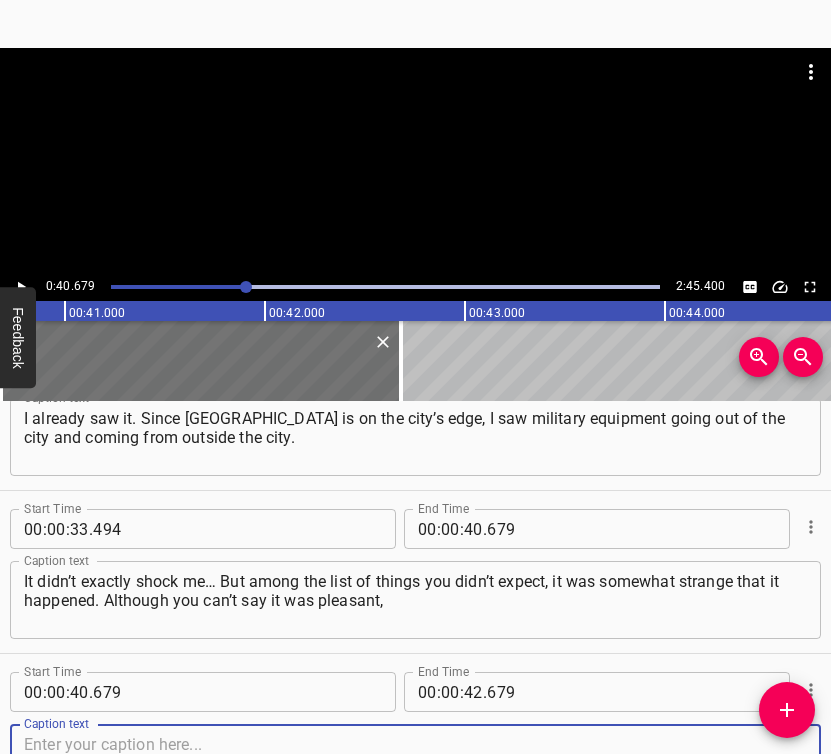 scroll, scrollTop: 556, scrollLeft: 0, axis: vertical 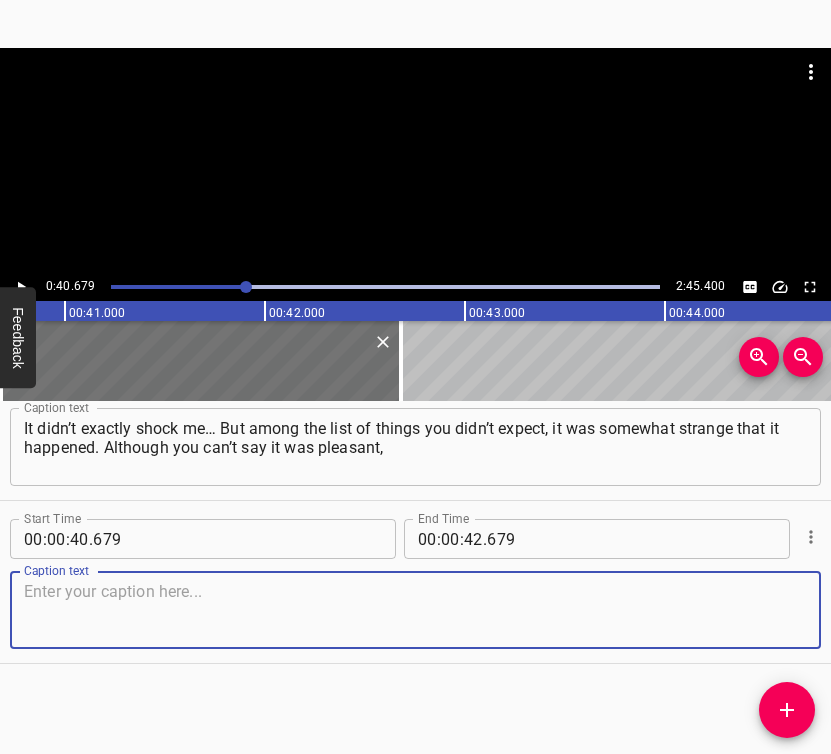drag, startPoint x: 783, startPoint y: 602, endPoint x: 824, endPoint y: 571, distance: 51.40039 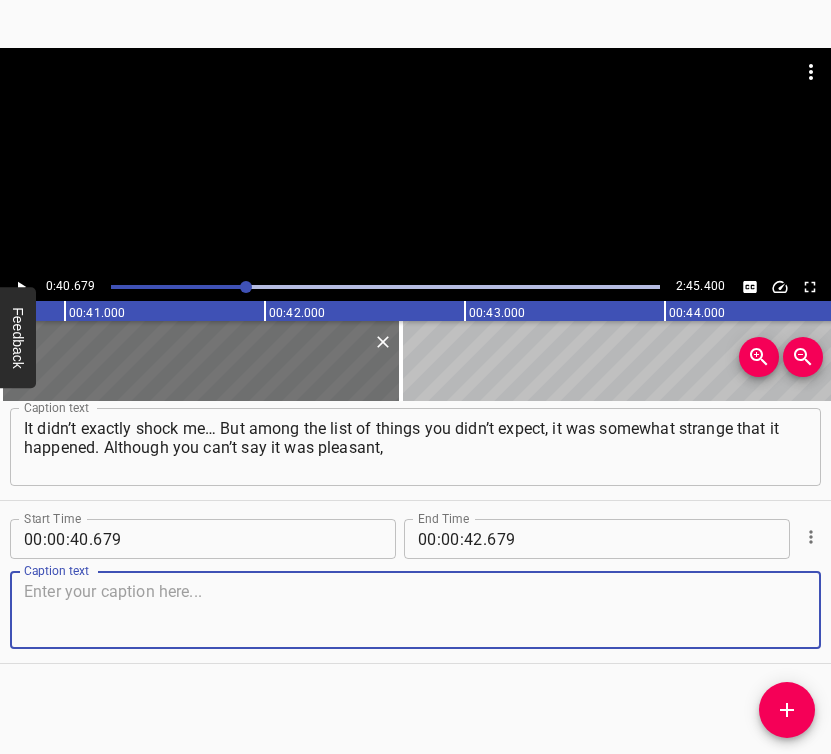 click at bounding box center [415, 610] 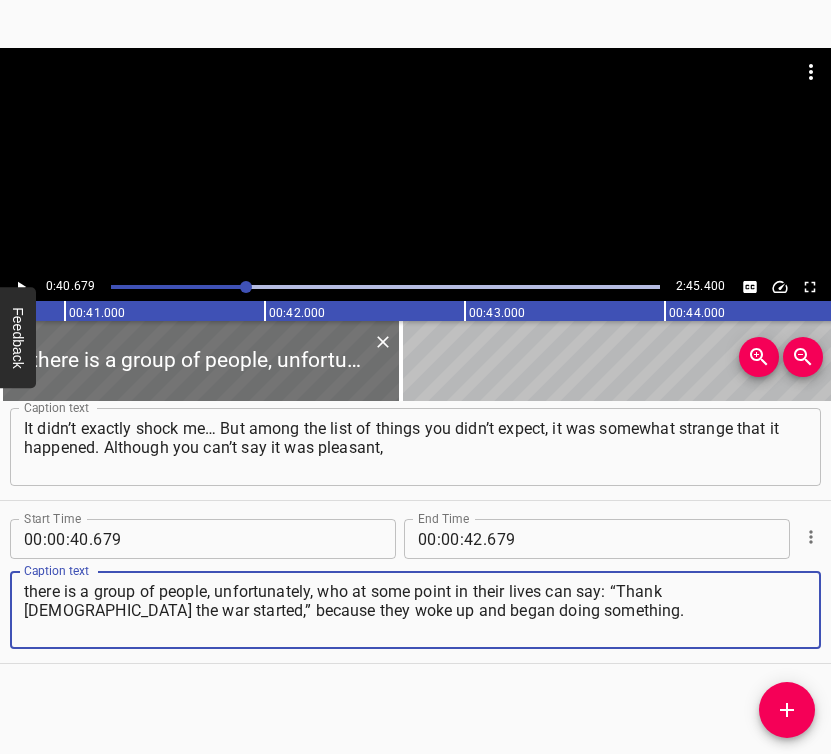 type on "there is a group of people, unfortunately, who at some point in their lives can say: “Thank [DEMOGRAPHIC_DATA] the war started,” because they woke up and began doing something." 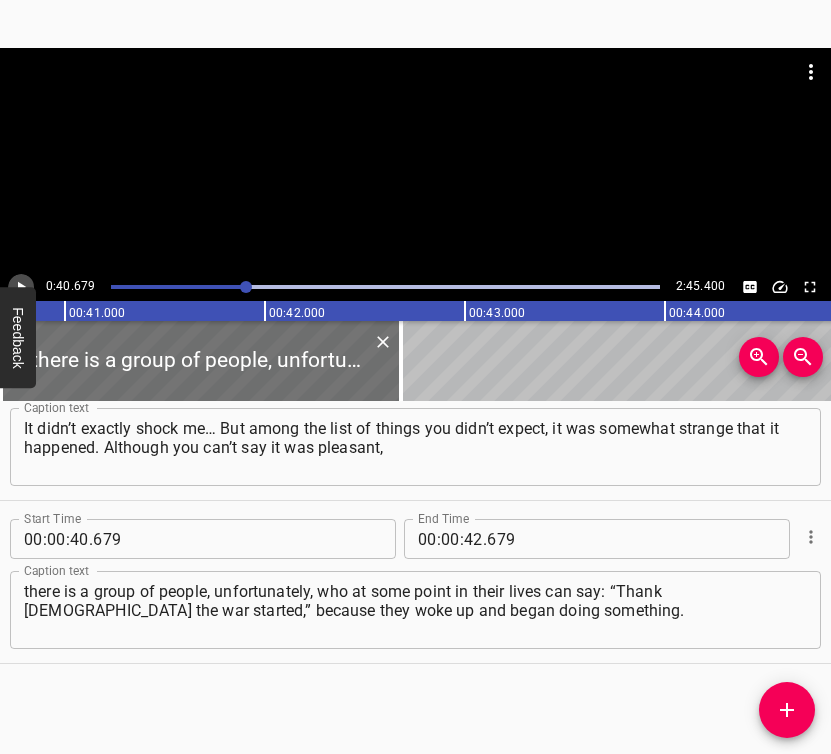 click 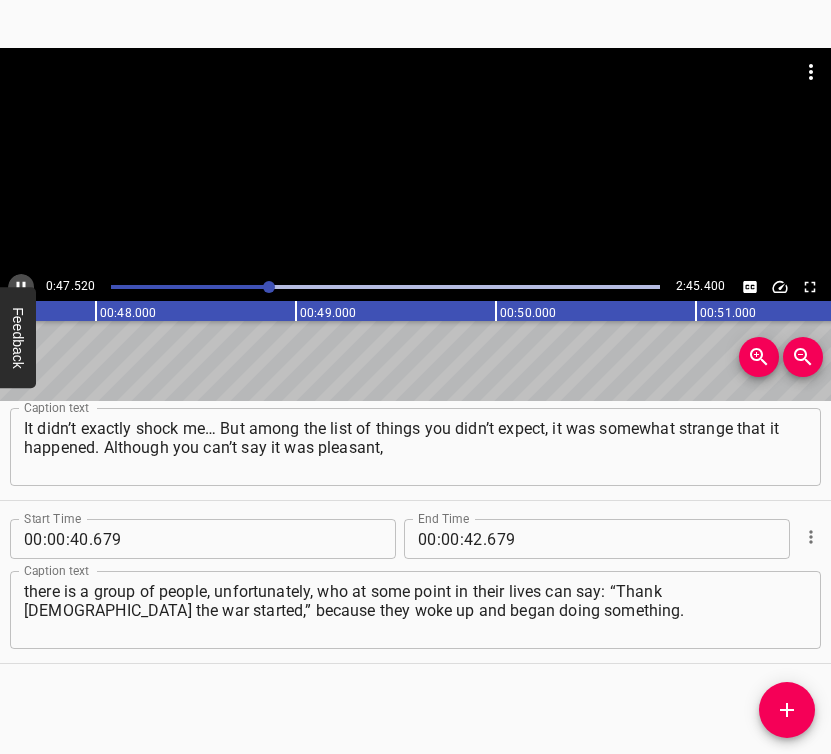 click at bounding box center (21, 287) 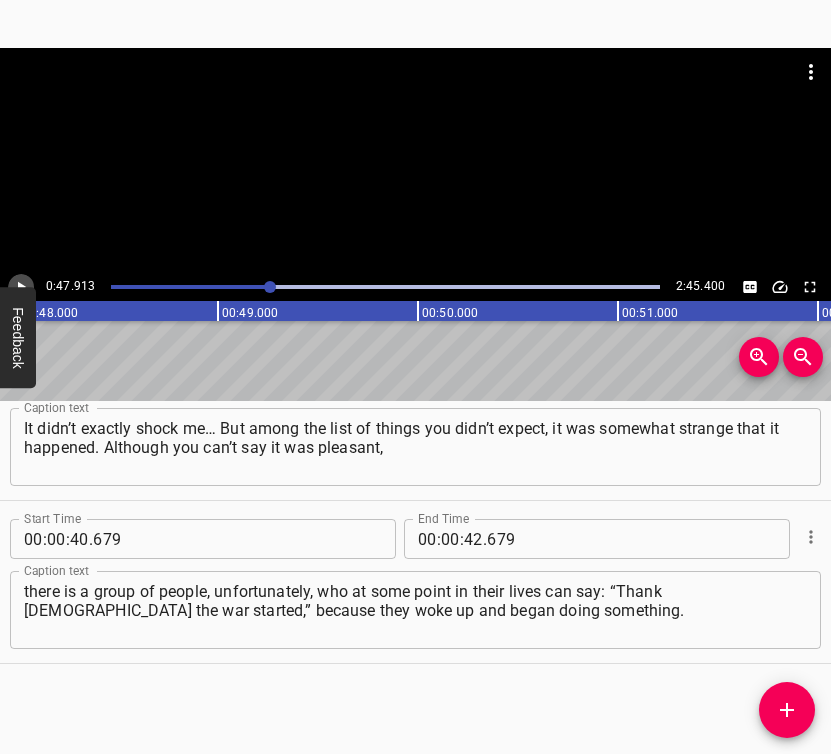 click at bounding box center [21, 287] 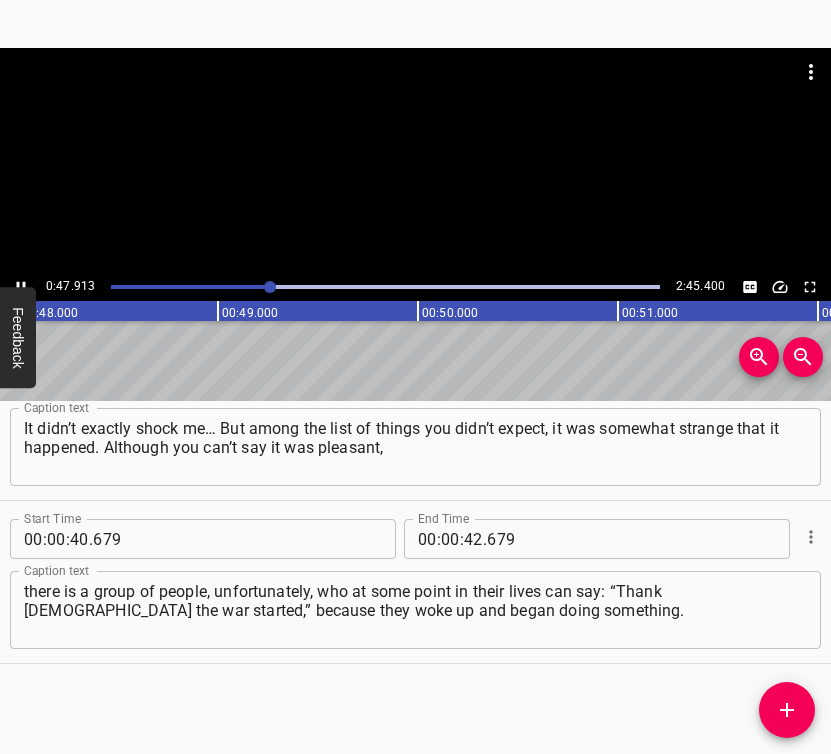 click at bounding box center [21, 287] 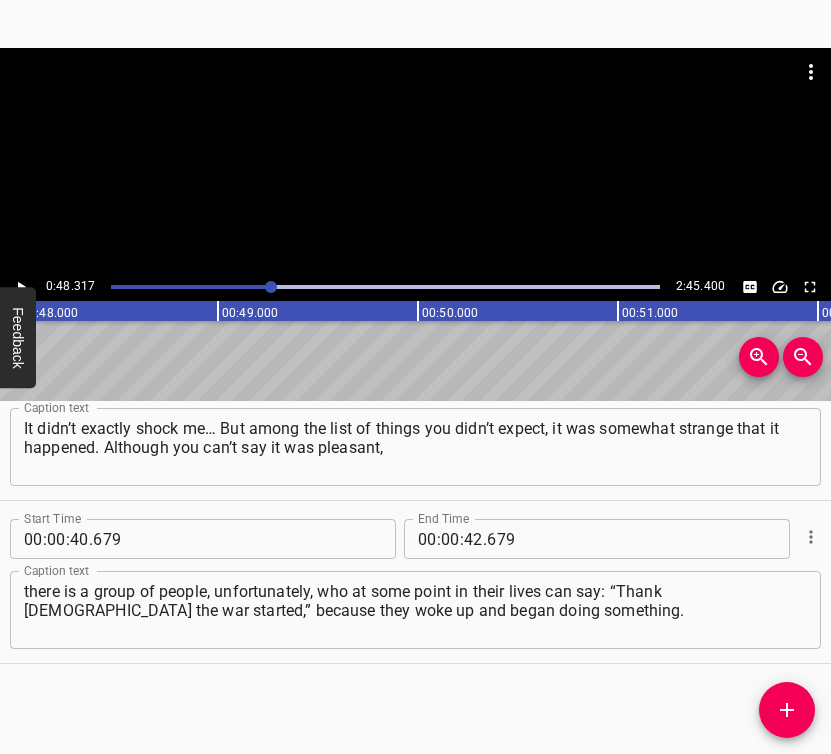 scroll, scrollTop: 0, scrollLeft: 9663, axis: horizontal 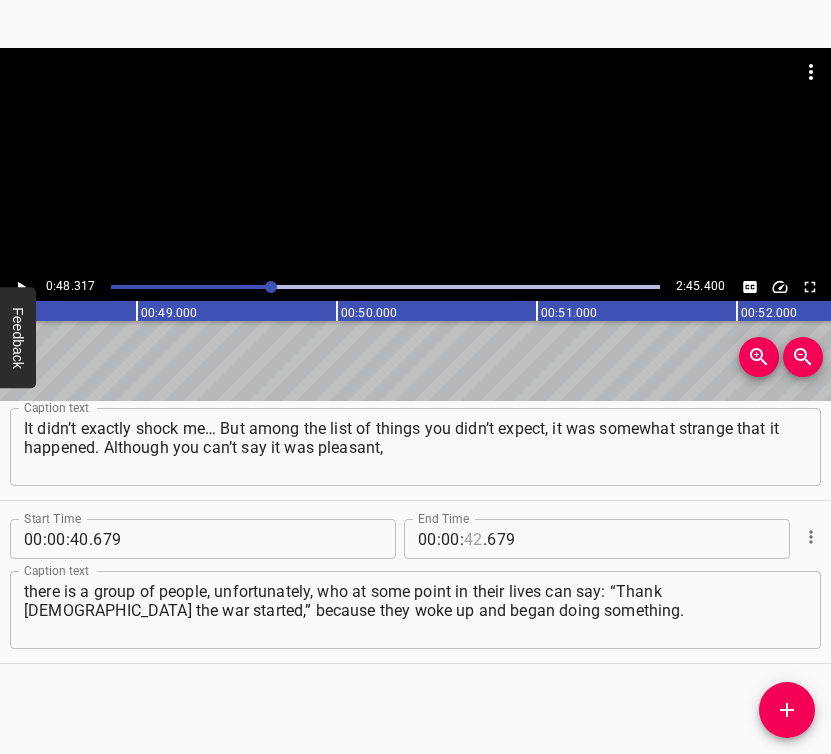 click at bounding box center [473, 539] 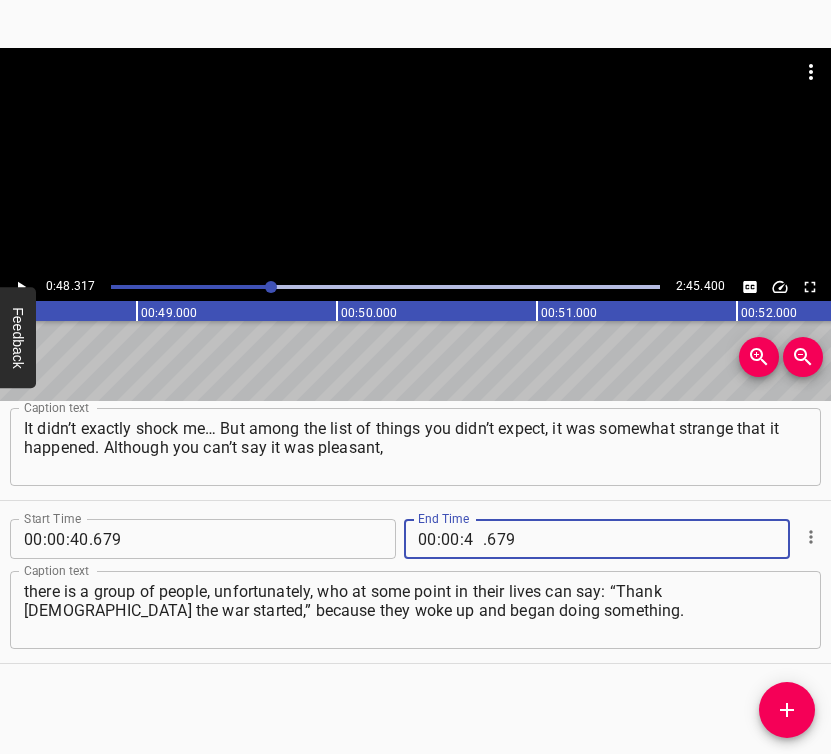 type on "48" 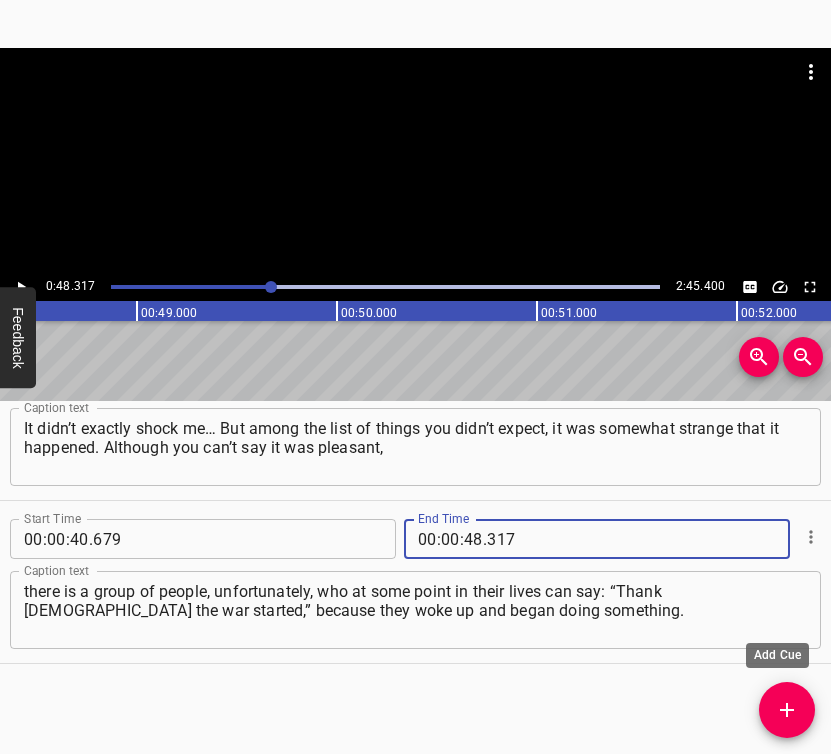 type on "317" 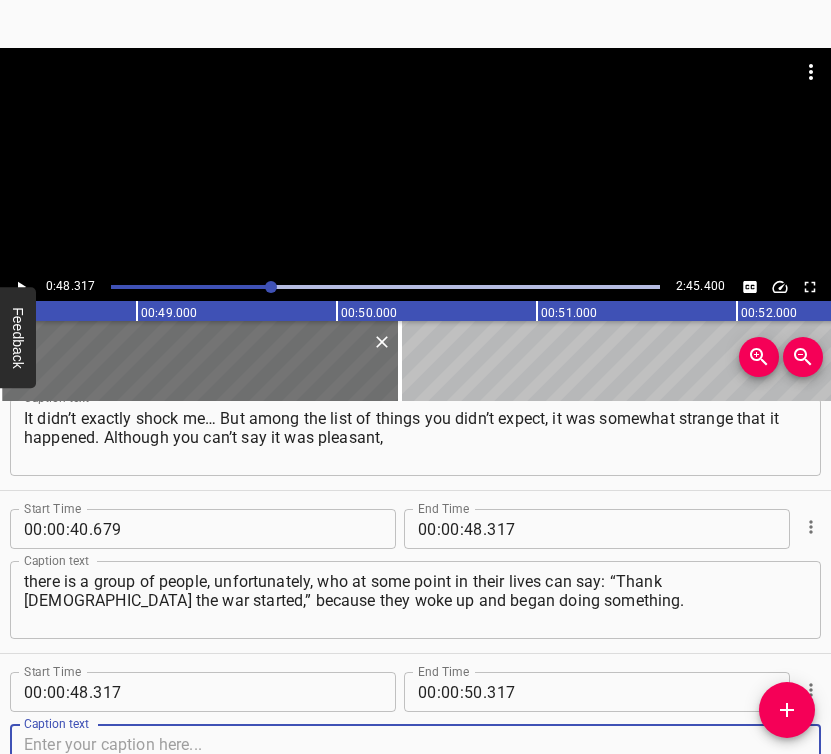 scroll, scrollTop: 719, scrollLeft: 0, axis: vertical 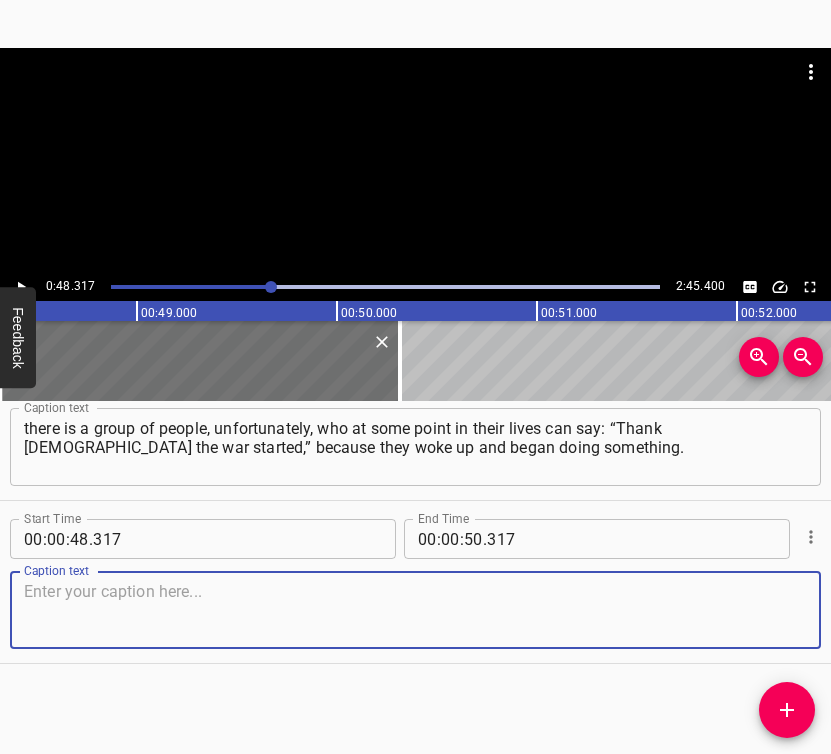 drag, startPoint x: 775, startPoint y: 612, endPoint x: 830, endPoint y: 578, distance: 64.66065 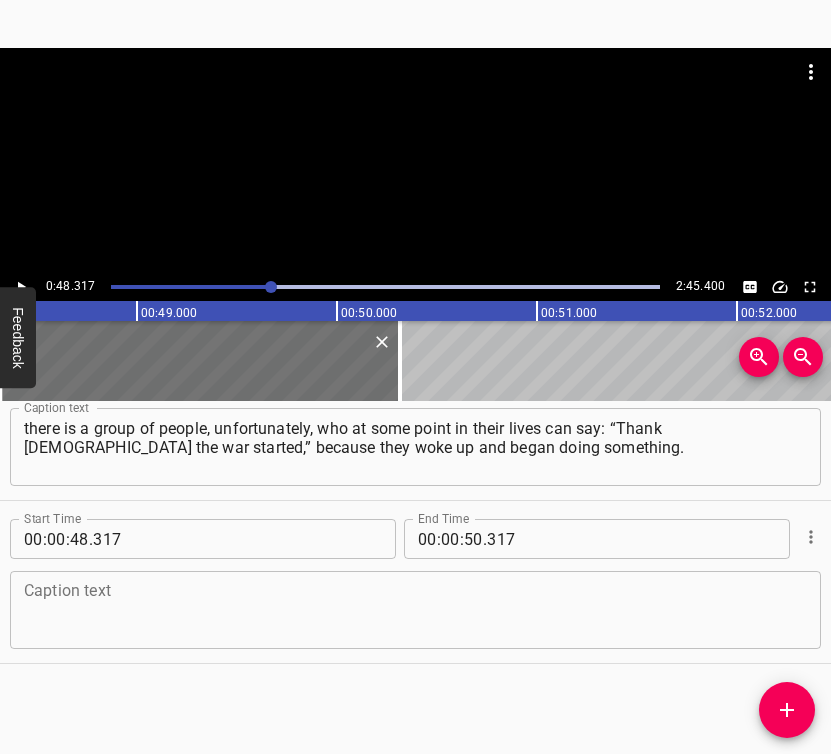 click at bounding box center (415, 610) 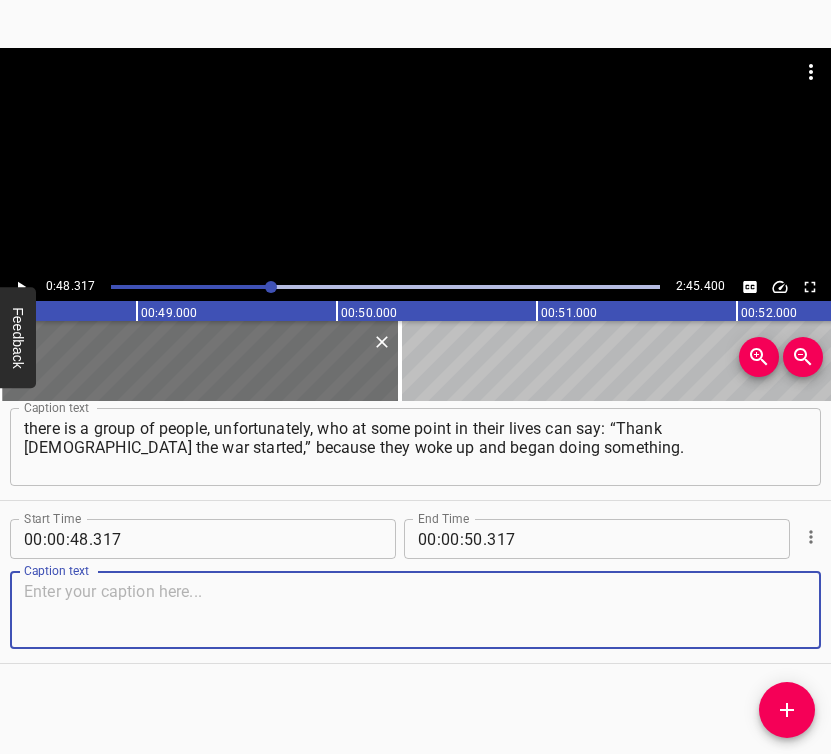 paste on "And I would say that, in percentage terms, the number of passionate people whom the war pushed to do something, who can say: “Thank God the war started," 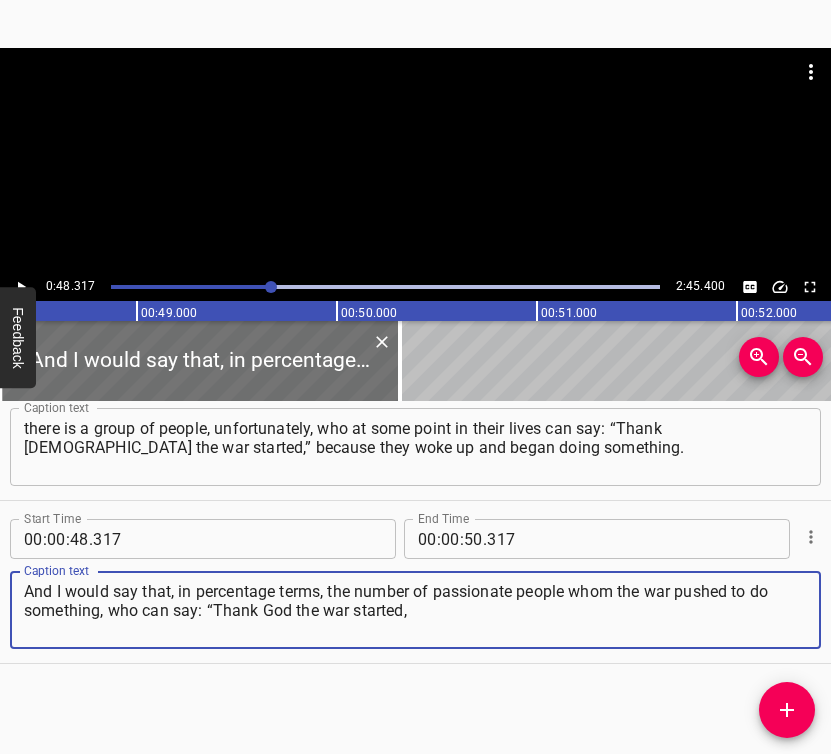 type on "And I would say that, in percentage terms, the number of passionate people whom the war pushed to do something, who can say: “Thank God the war started," 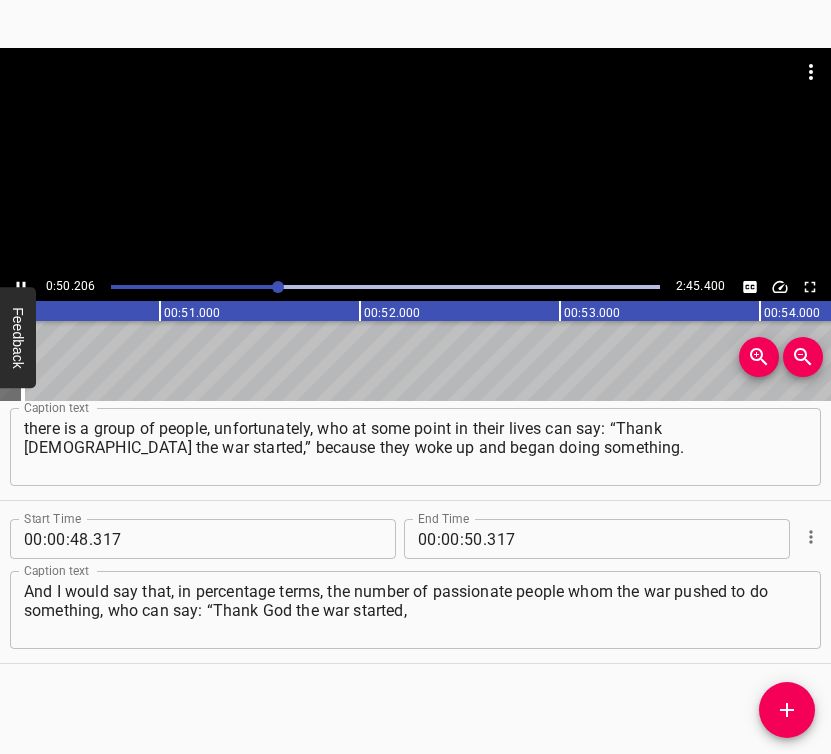 scroll, scrollTop: 0, scrollLeft: 10041, axis: horizontal 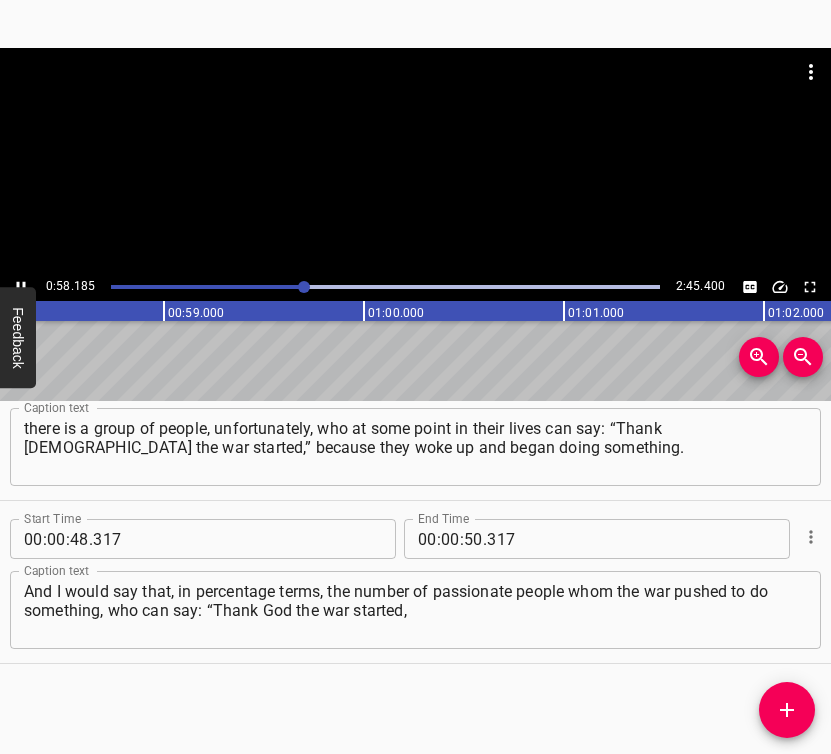 click at bounding box center [21, 287] 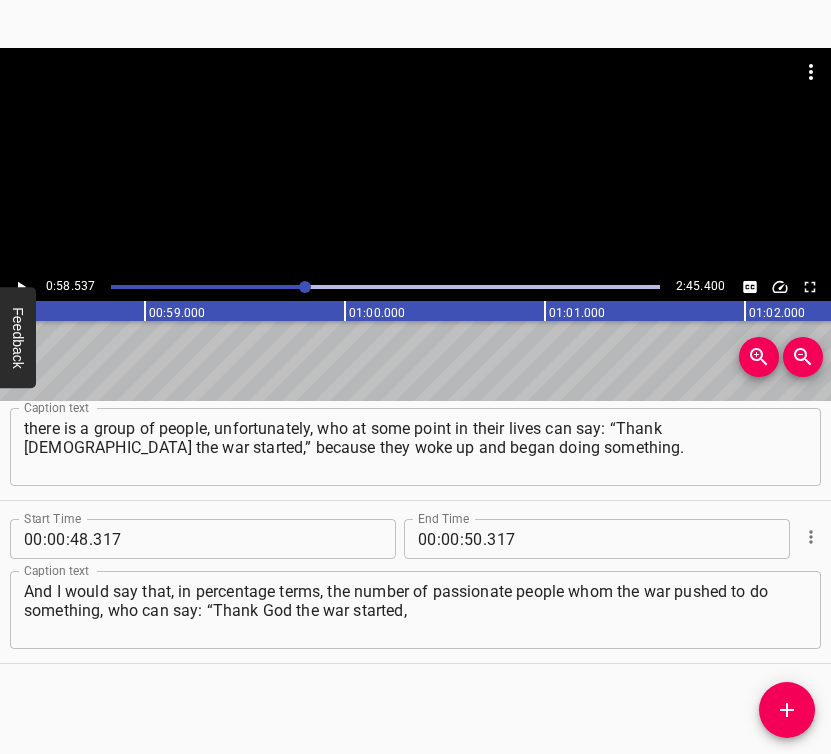 scroll, scrollTop: 0, scrollLeft: 11707, axis: horizontal 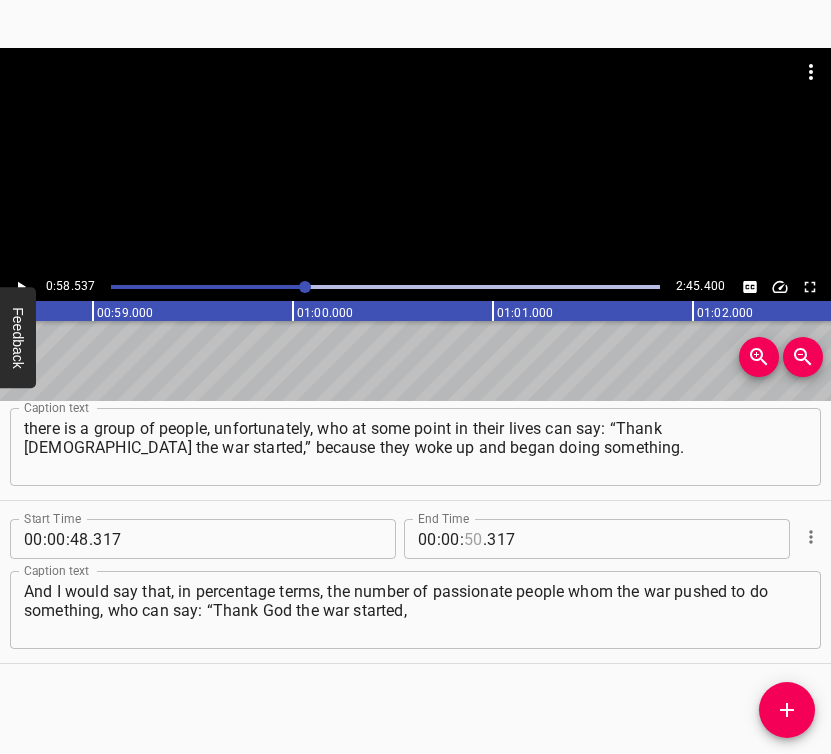 click at bounding box center [473, 539] 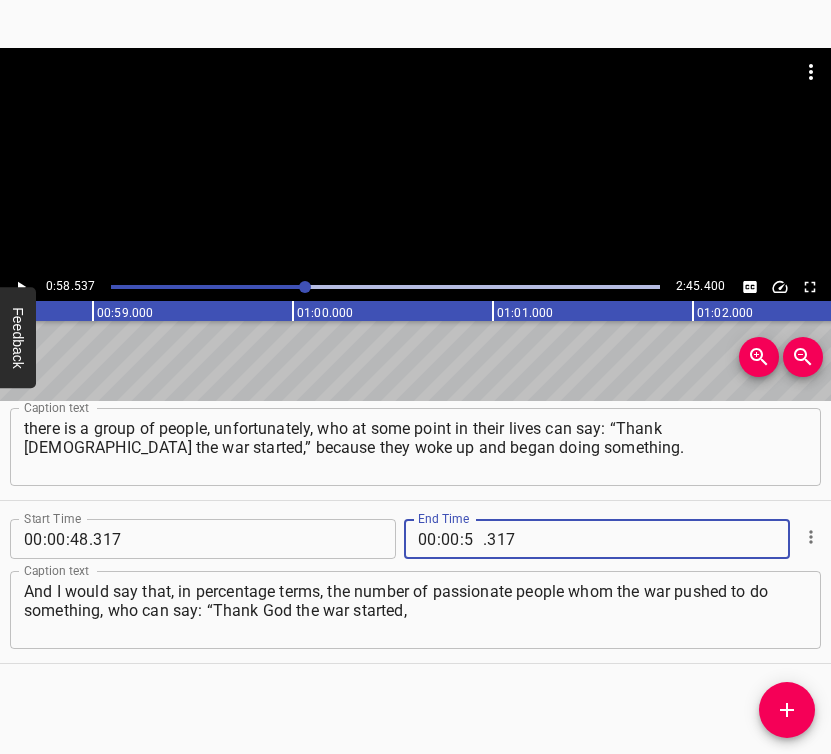 type on "58" 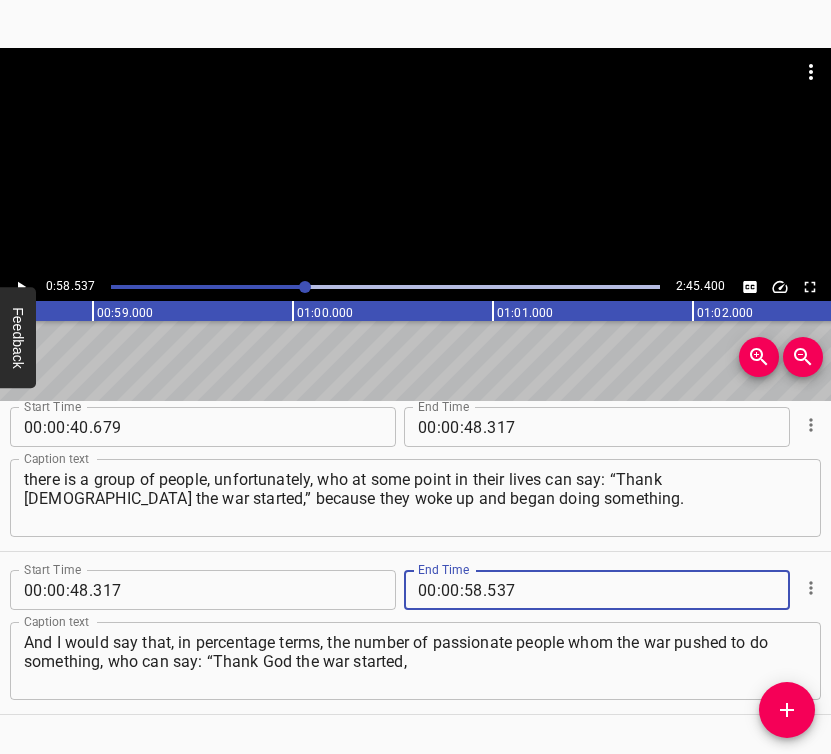 scroll, scrollTop: 619, scrollLeft: 0, axis: vertical 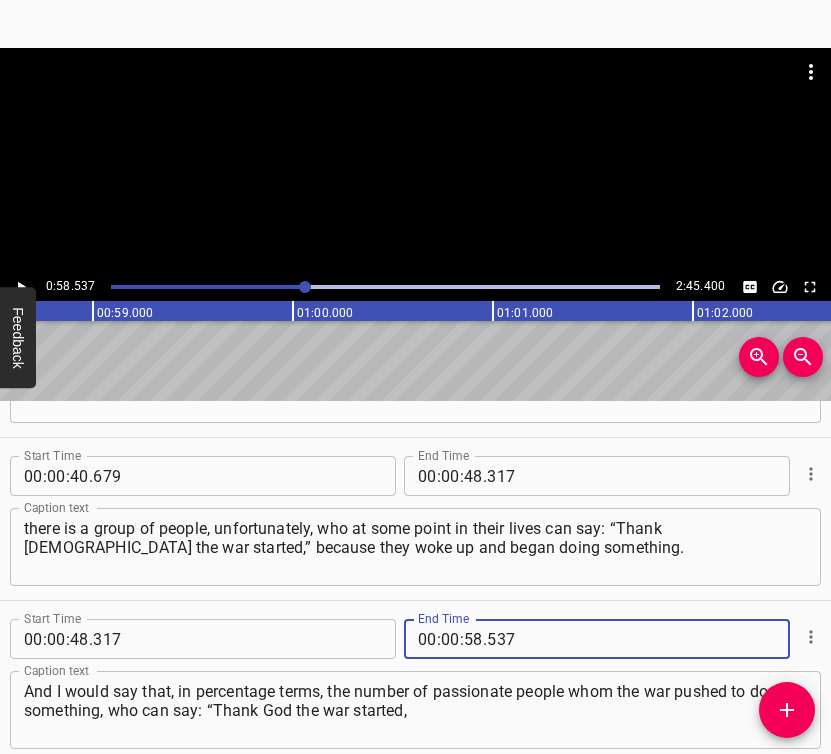 type on "537" 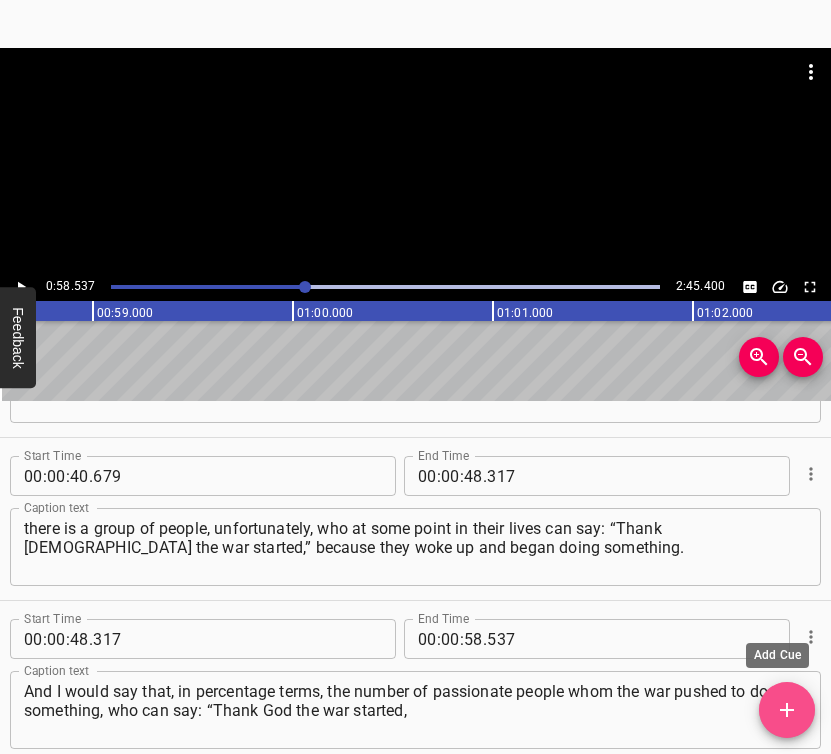 click at bounding box center (787, 710) 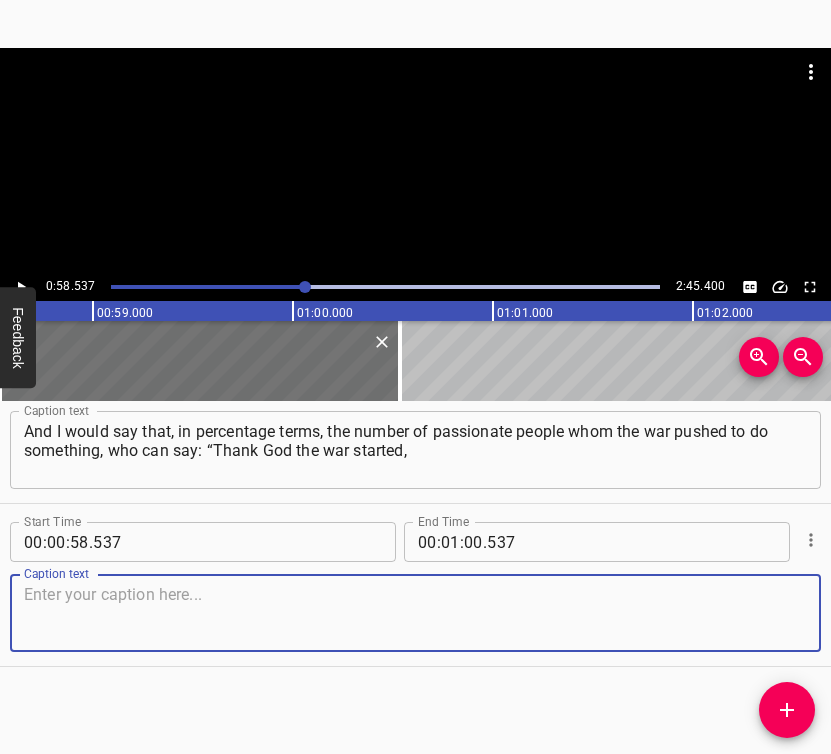 scroll, scrollTop: 882, scrollLeft: 0, axis: vertical 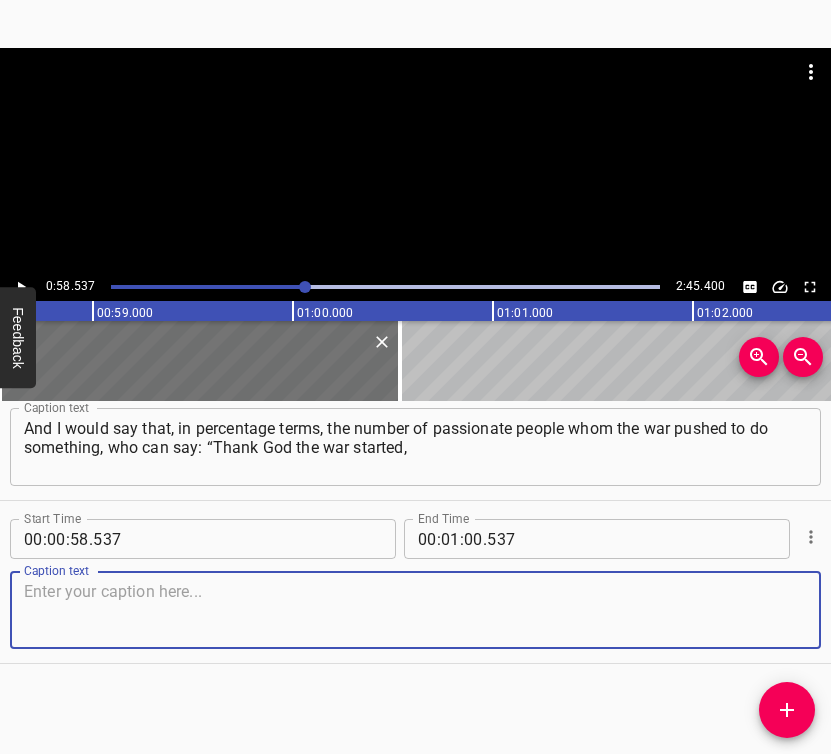 drag, startPoint x: 770, startPoint y: 614, endPoint x: 828, endPoint y: 583, distance: 65.76473 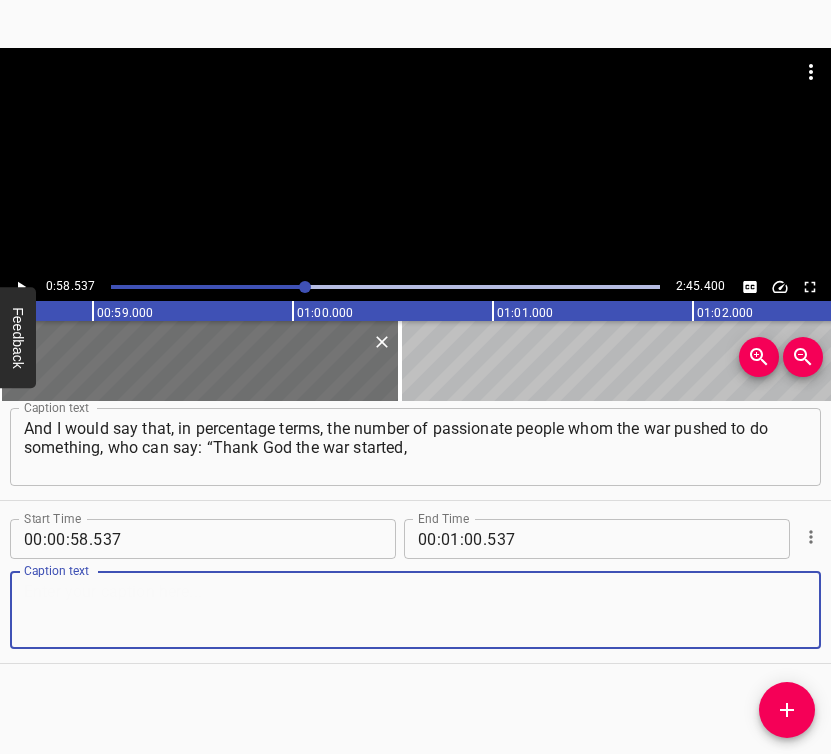 drag, startPoint x: 99, startPoint y: 594, endPoint x: 117, endPoint y: 582, distance: 21.633308 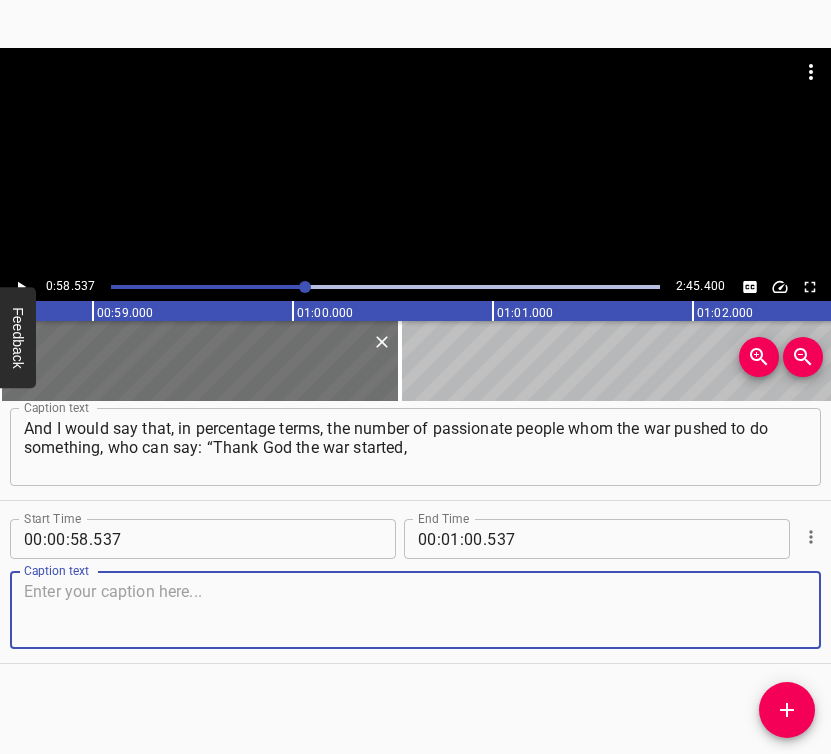 click at bounding box center (415, 610) 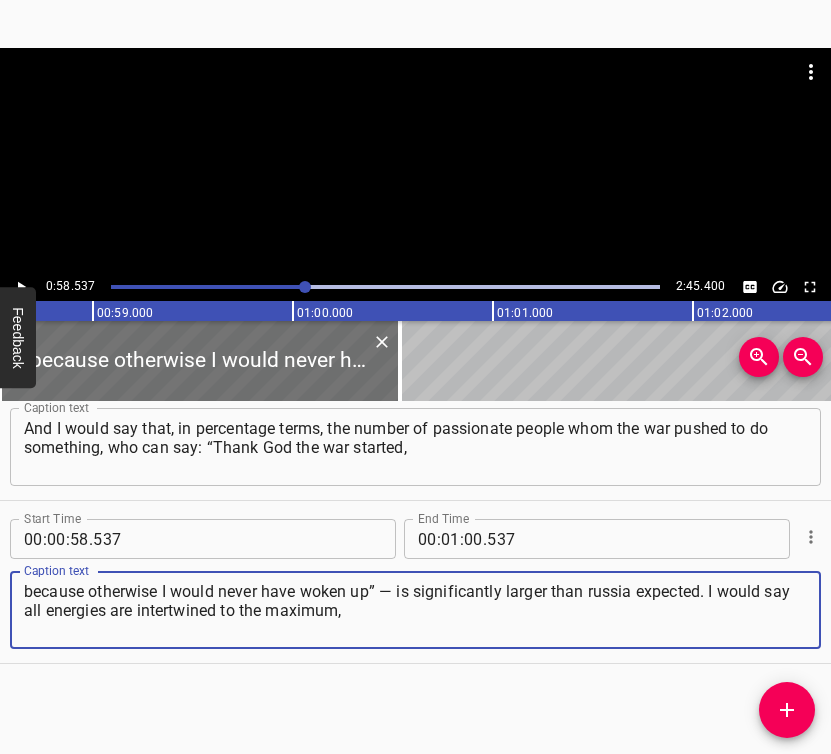 type on "because otherwise I would never have woken up” — is significantly larger than russia expected. I would say all energies are intertwined to the maximum," 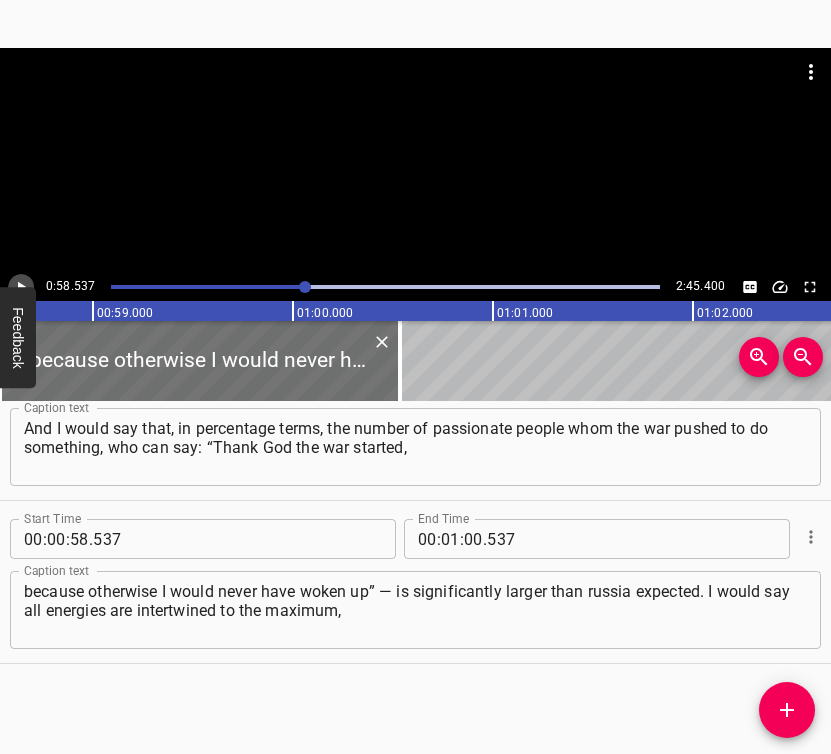 click 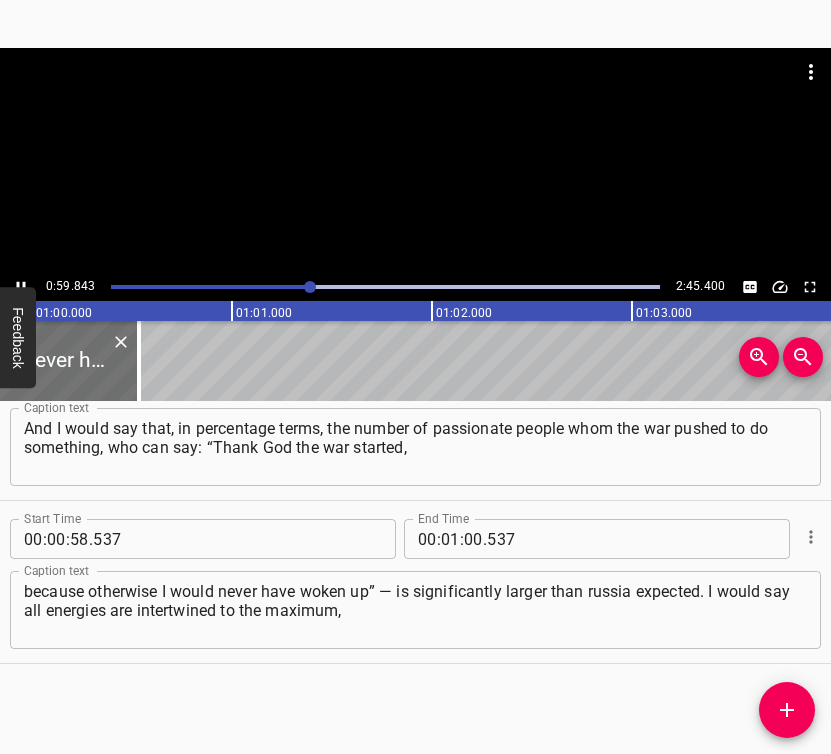 scroll, scrollTop: 0, scrollLeft: 12022, axis: horizontal 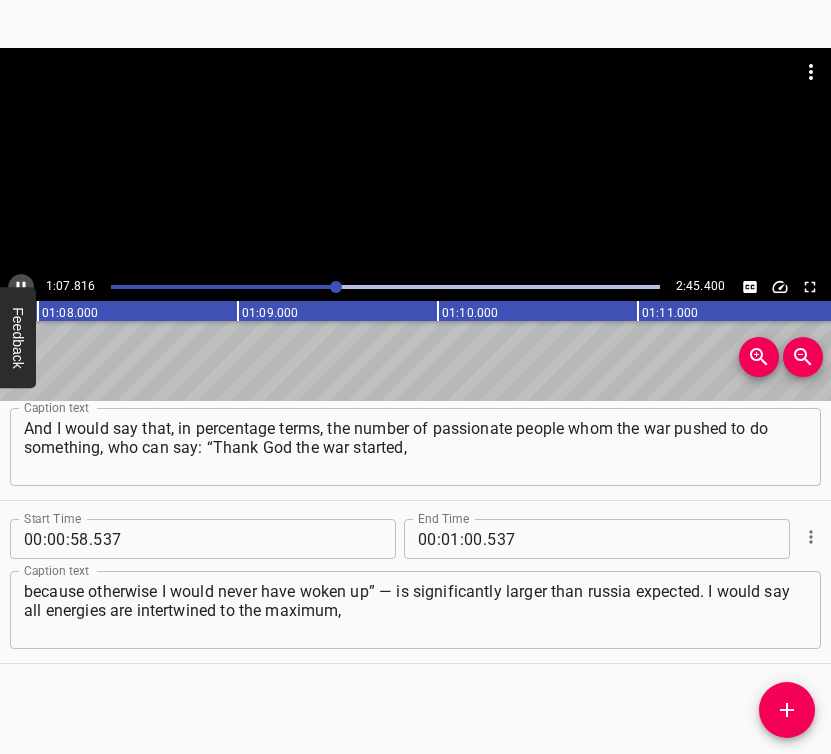 click 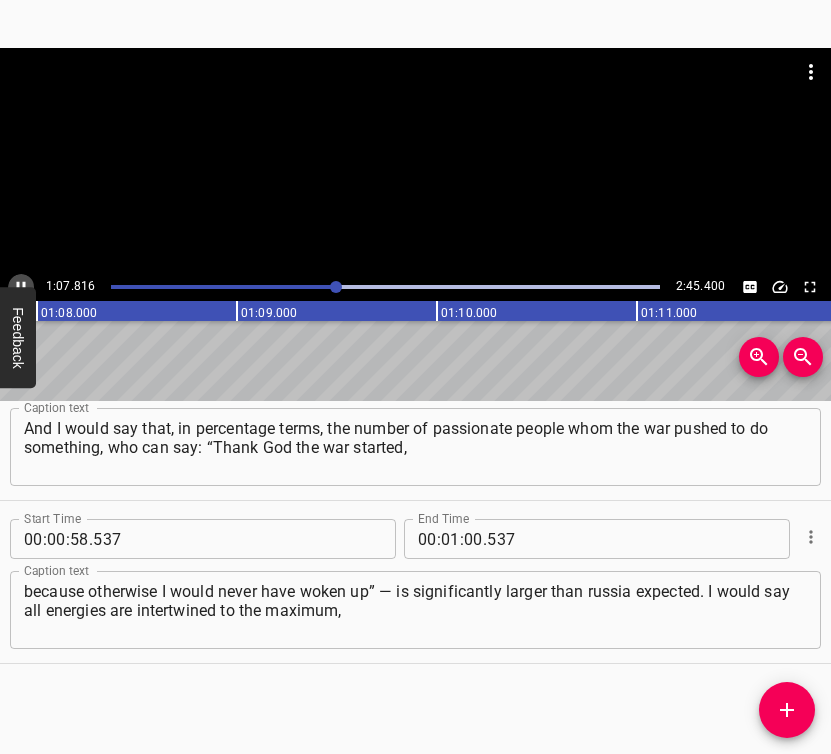 scroll, scrollTop: 0, scrollLeft: 13606, axis: horizontal 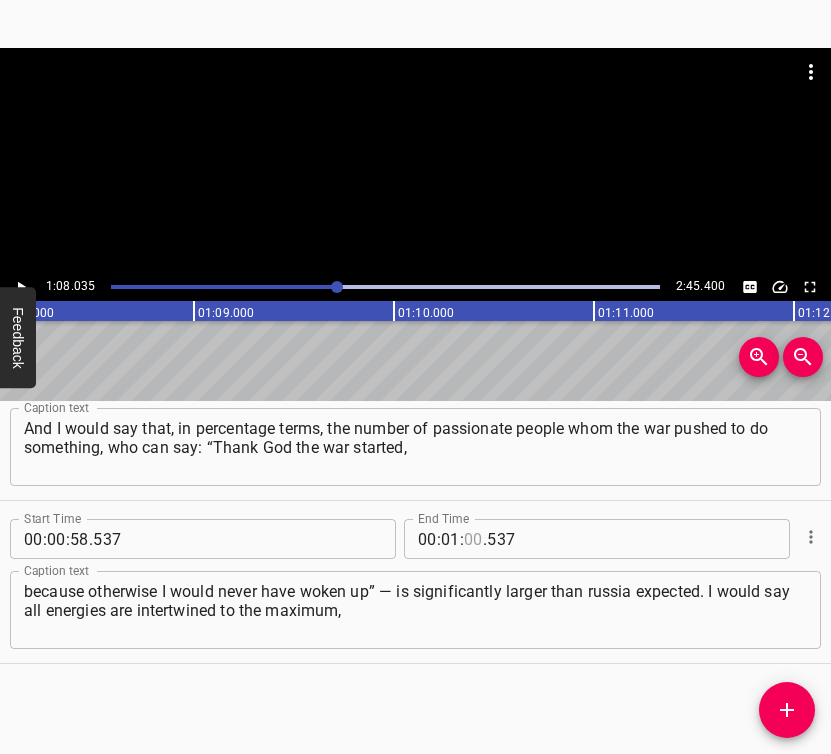 click on "00 : 01 : . 537" at bounding box center (544, 539) 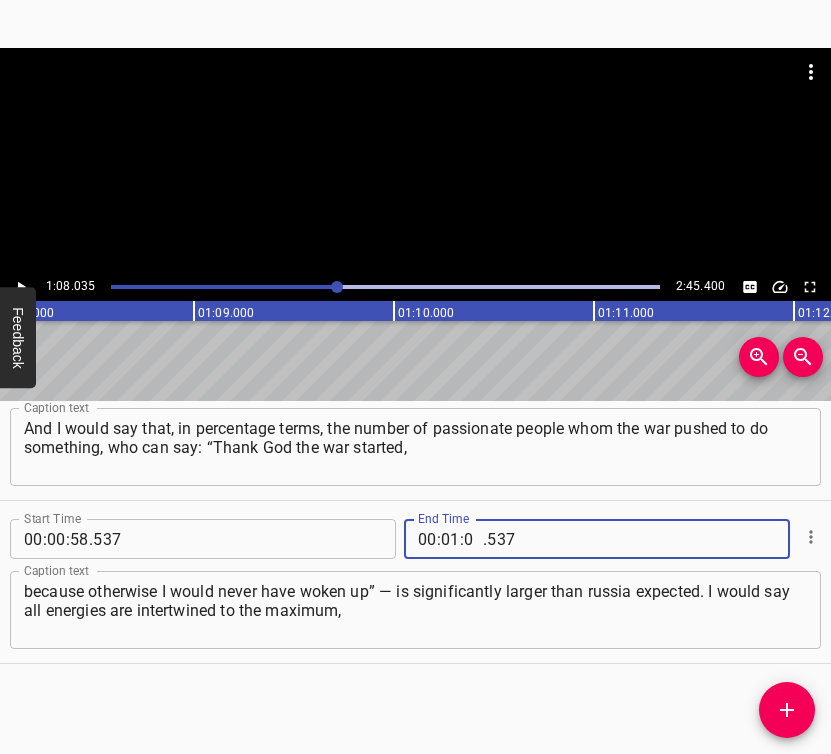 type on "08" 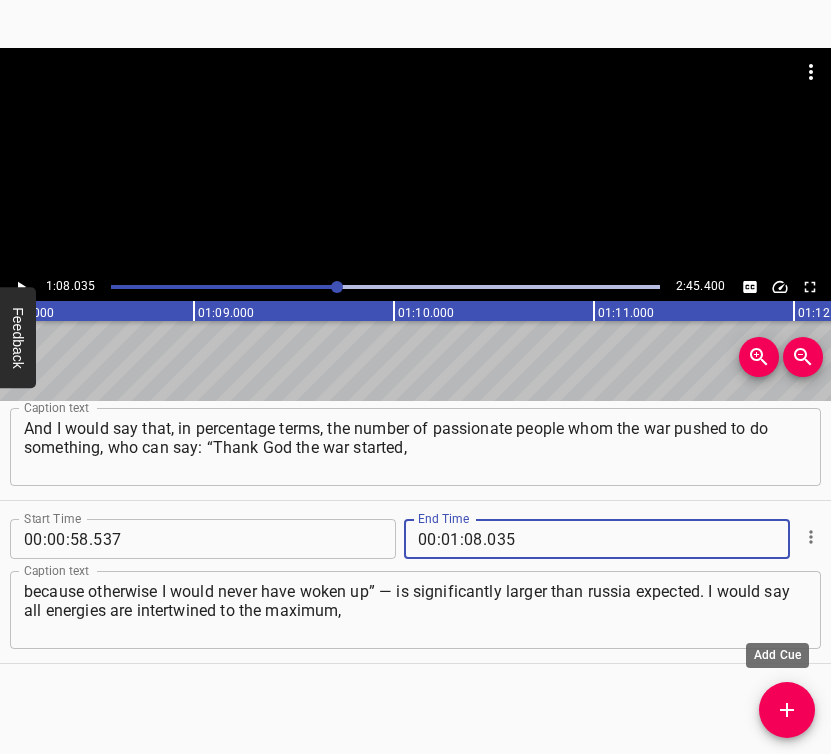 type on "035" 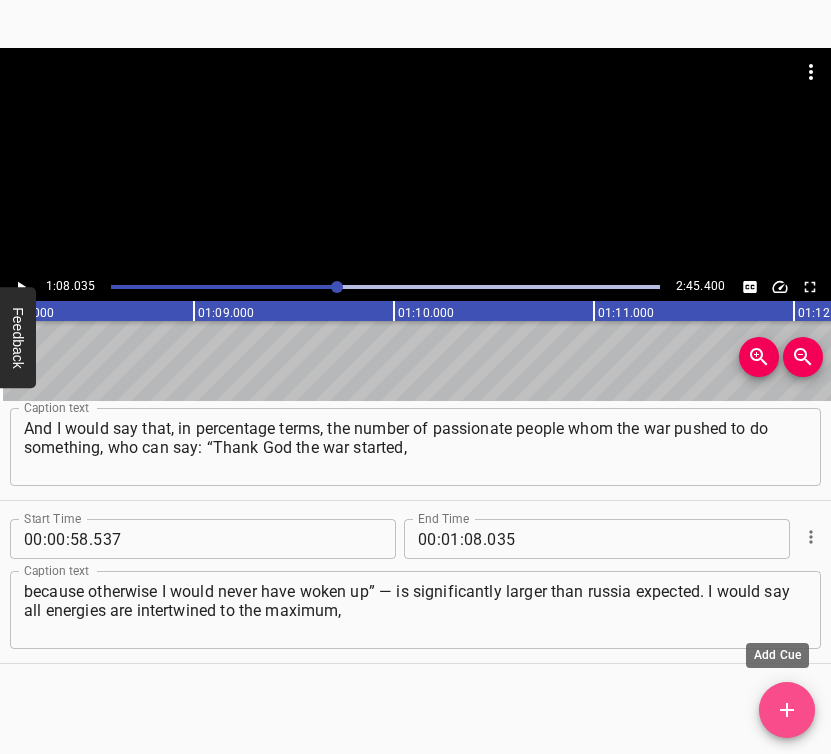 drag, startPoint x: 798, startPoint y: 703, endPoint x: 797, endPoint y: 682, distance: 21.023796 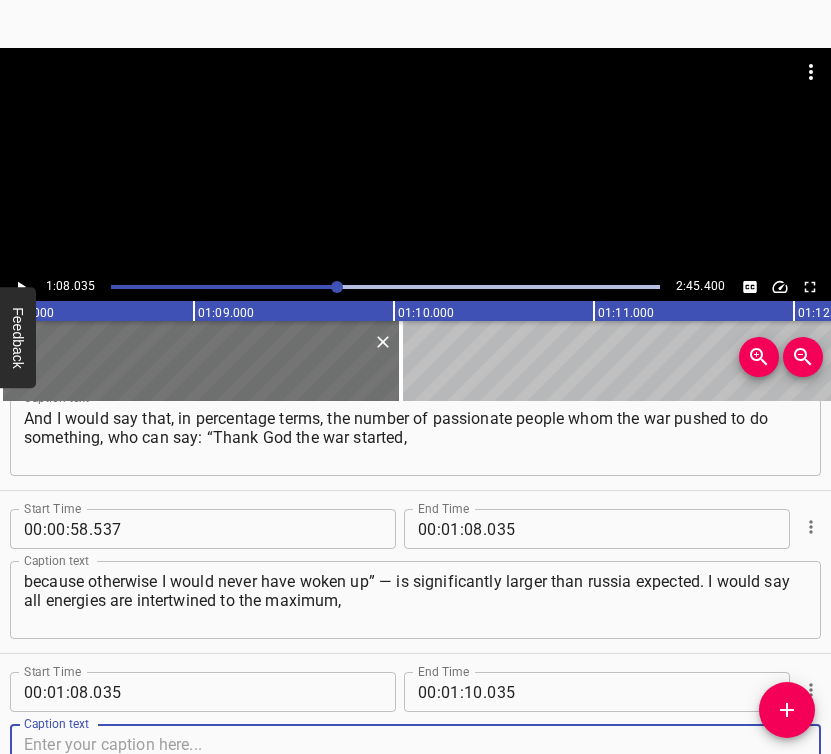 scroll, scrollTop: 1045, scrollLeft: 0, axis: vertical 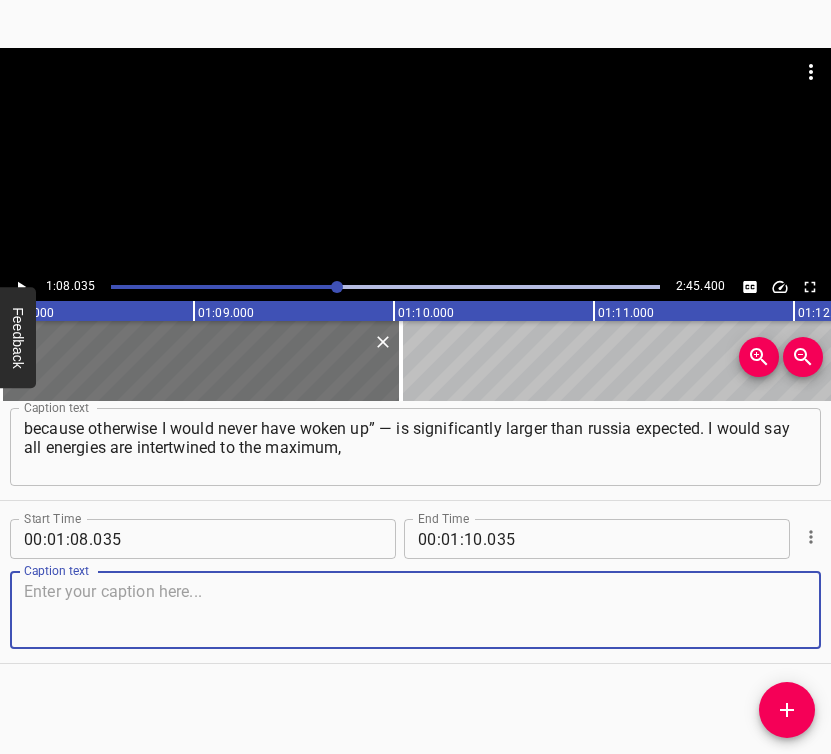 click at bounding box center [415, 610] 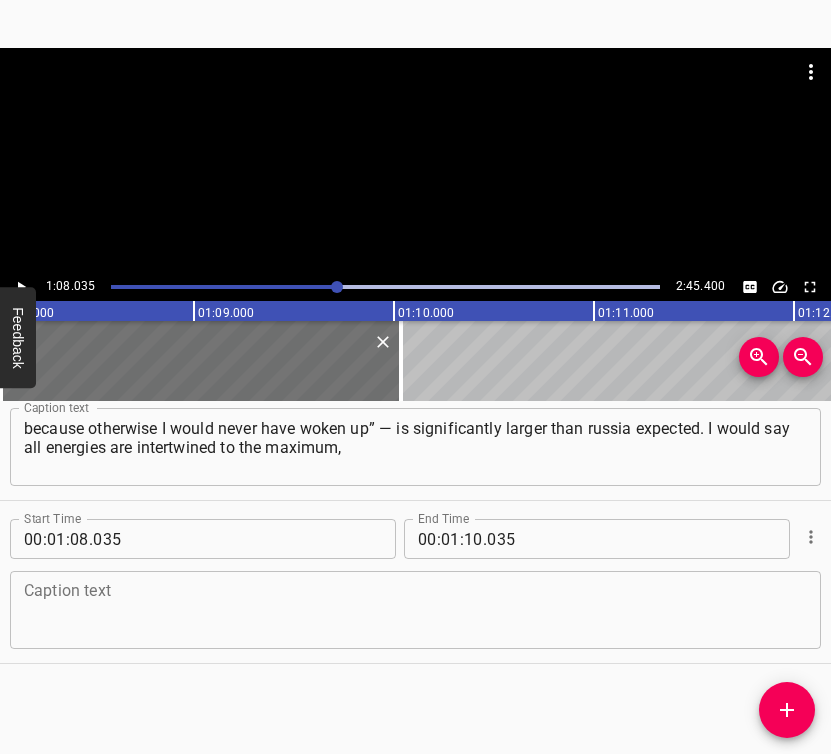click at bounding box center (415, 610) 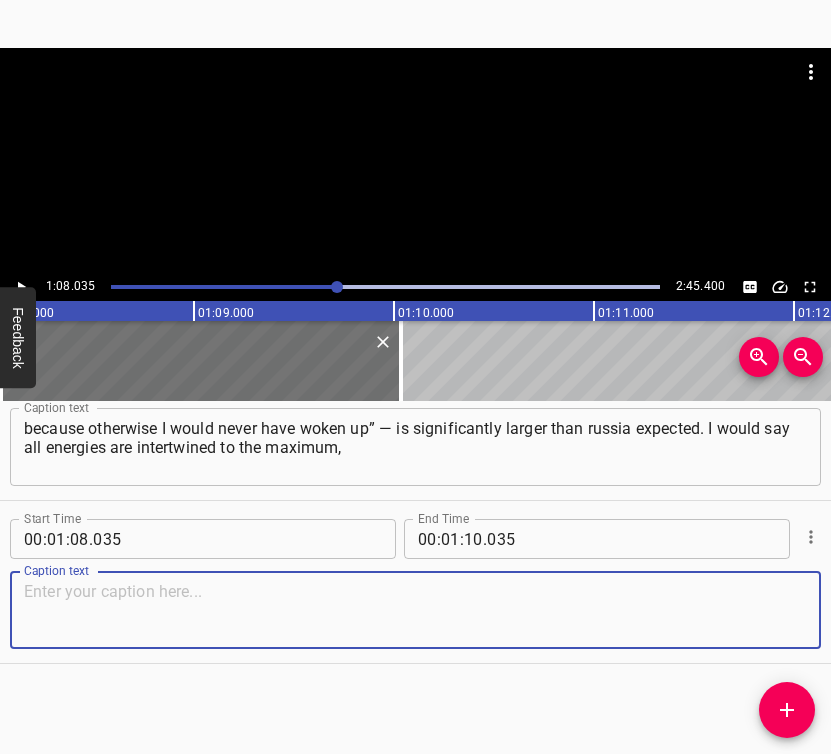 paste on "because it all happens day after day. All events happen day after day. [DATE] there is shelling, and [DATE] you draw sketches." 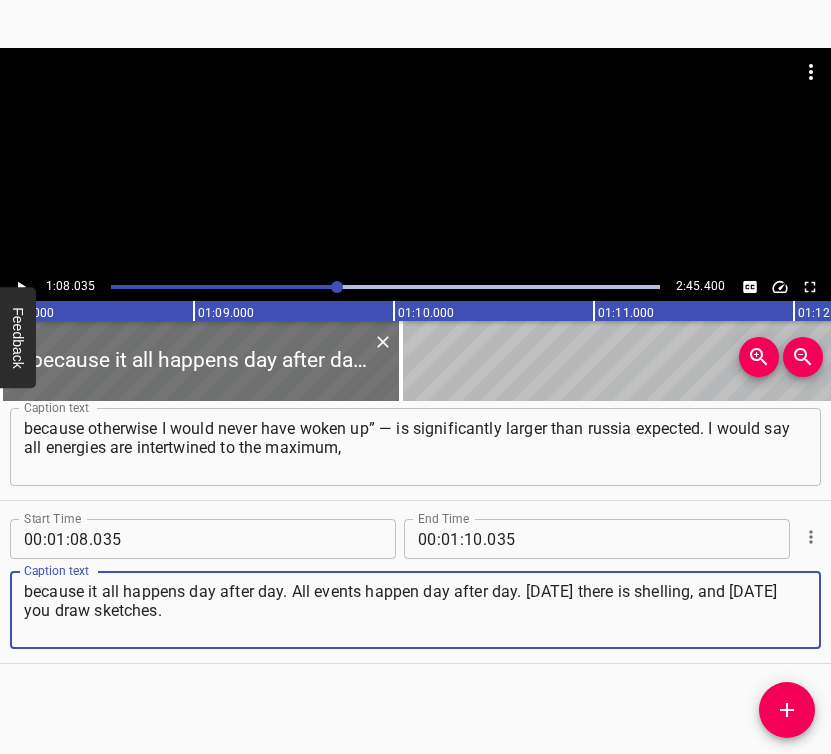 type on "because it all happens day after day. All events happen day after day. [DATE] there is shelling, and [DATE] you draw sketches." 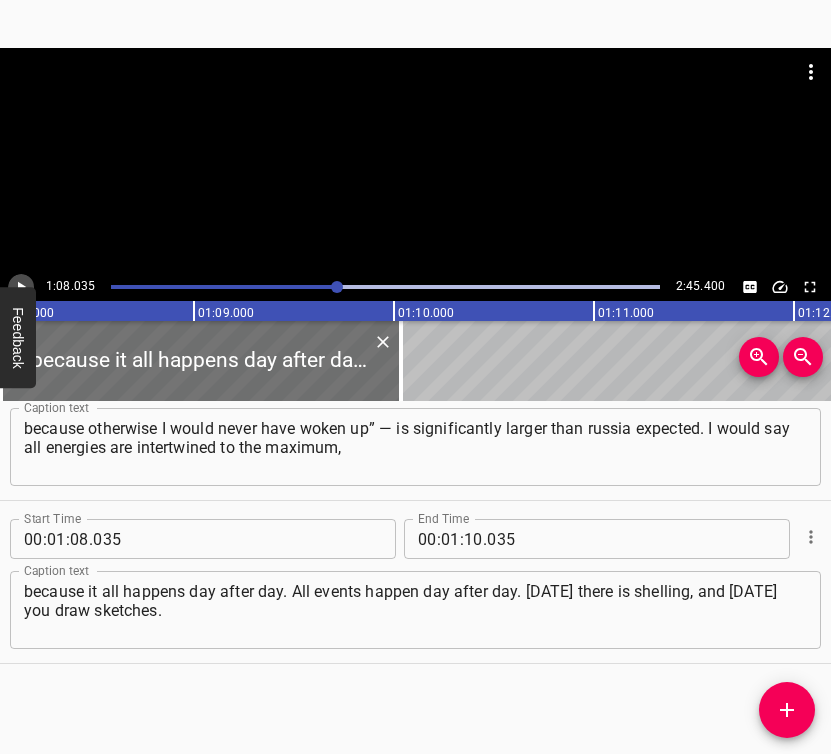 click 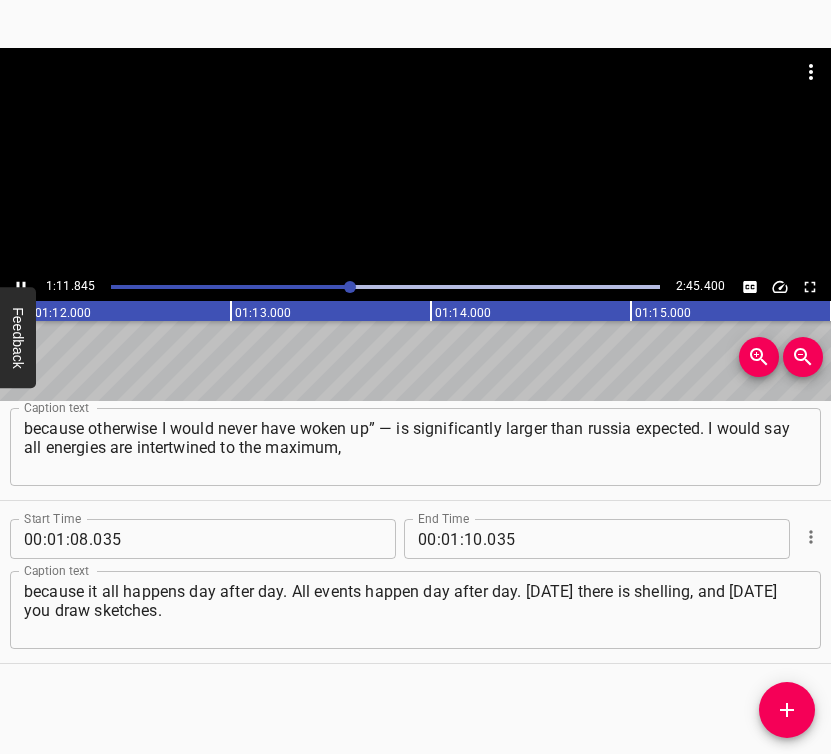 scroll, scrollTop: 0, scrollLeft: 14420, axis: horizontal 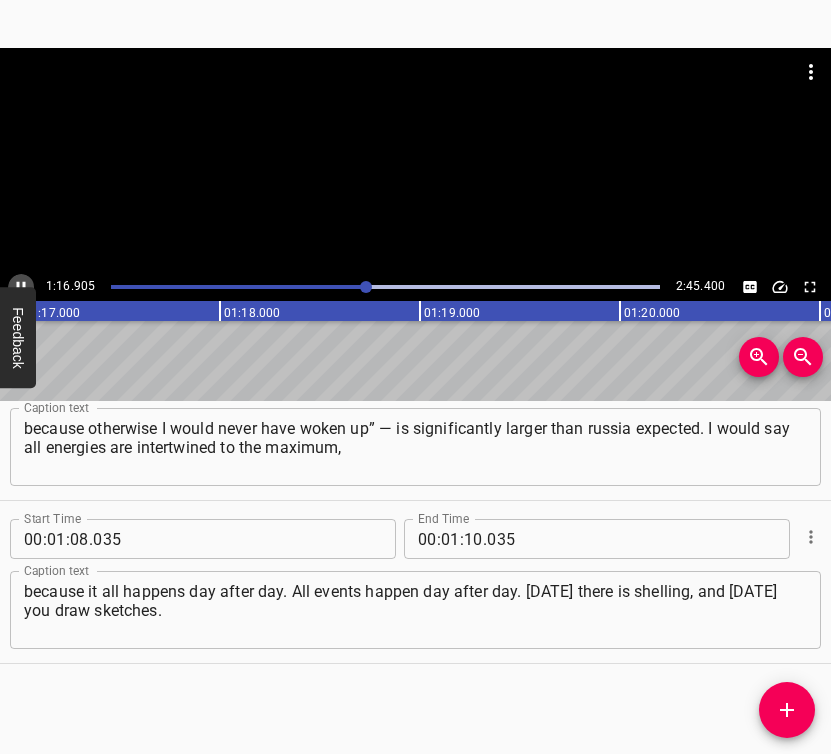 click at bounding box center (21, 287) 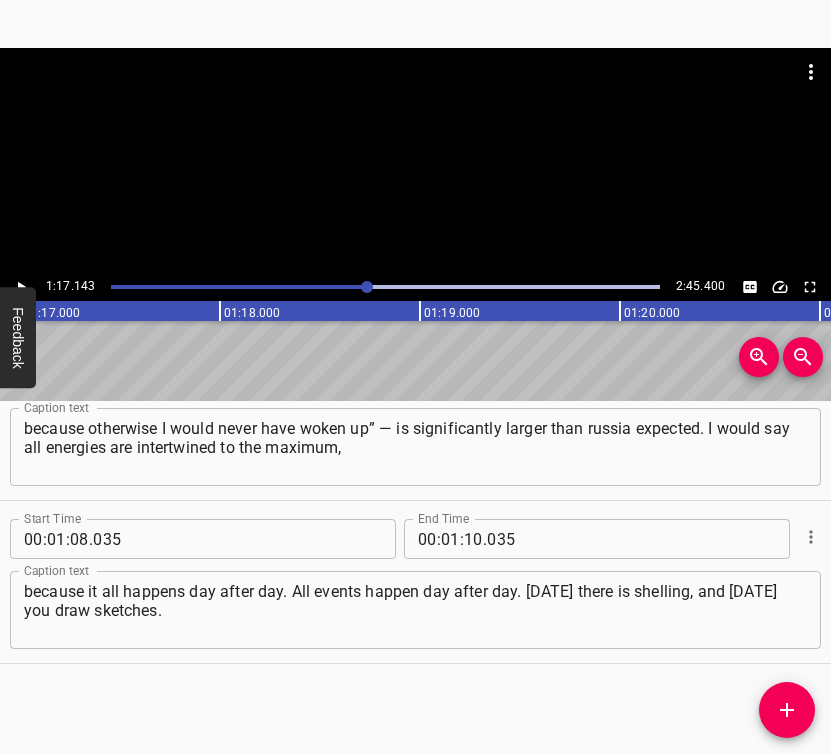 scroll, scrollTop: 0, scrollLeft: 15428, axis: horizontal 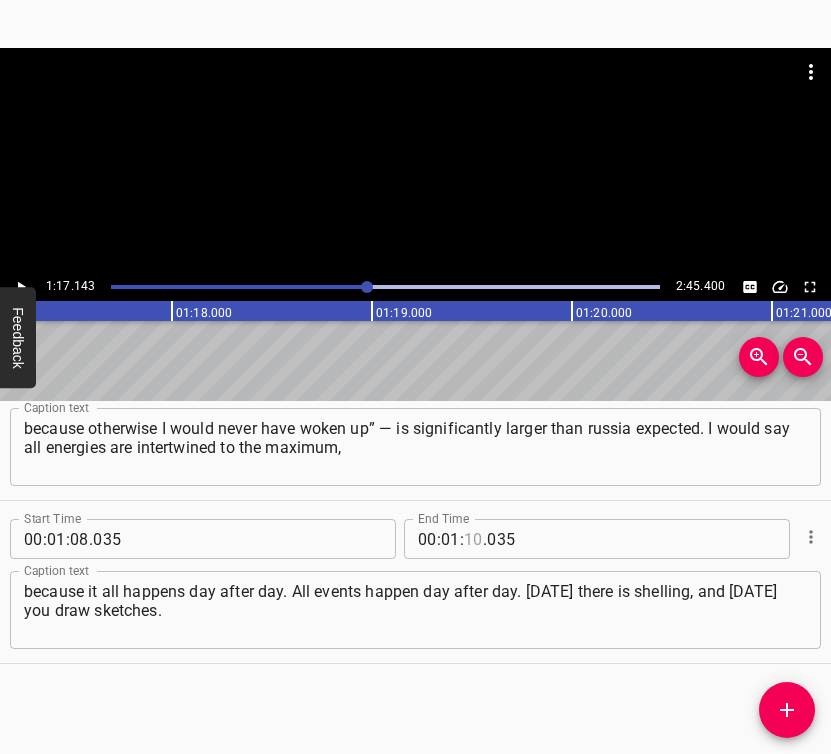 click at bounding box center [473, 539] 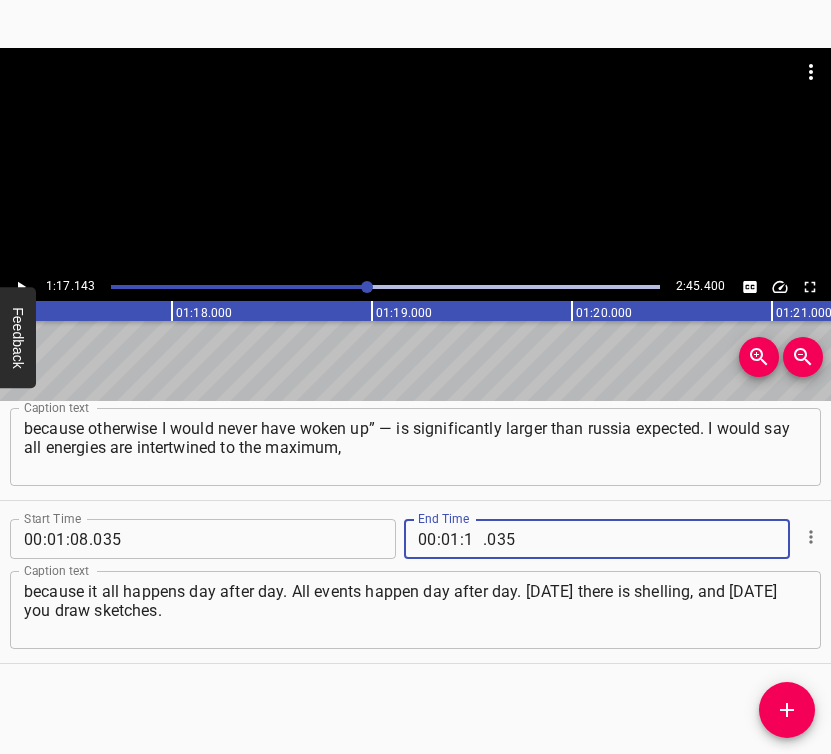 type on "17" 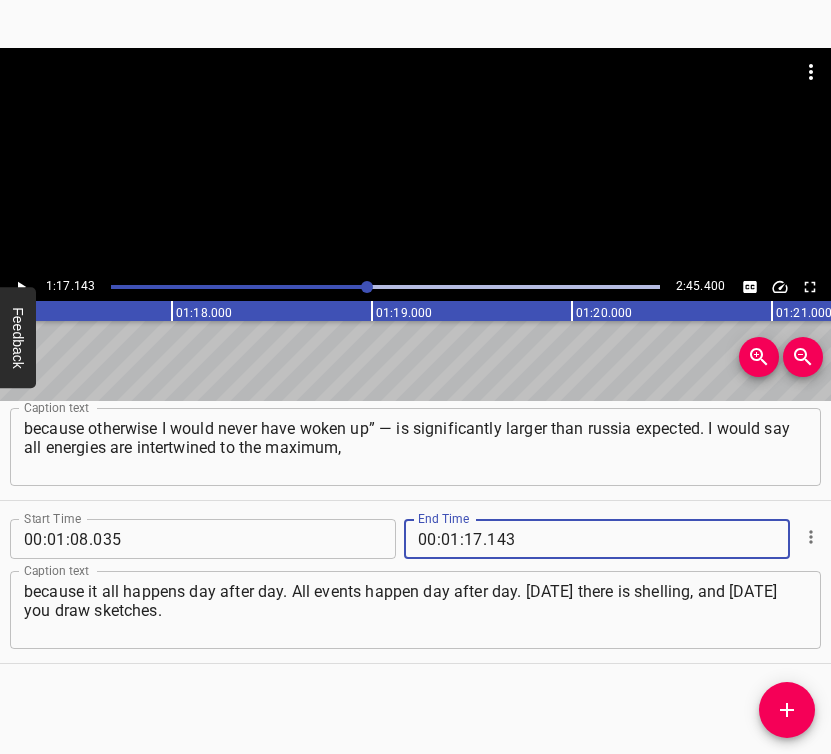 type on "143" 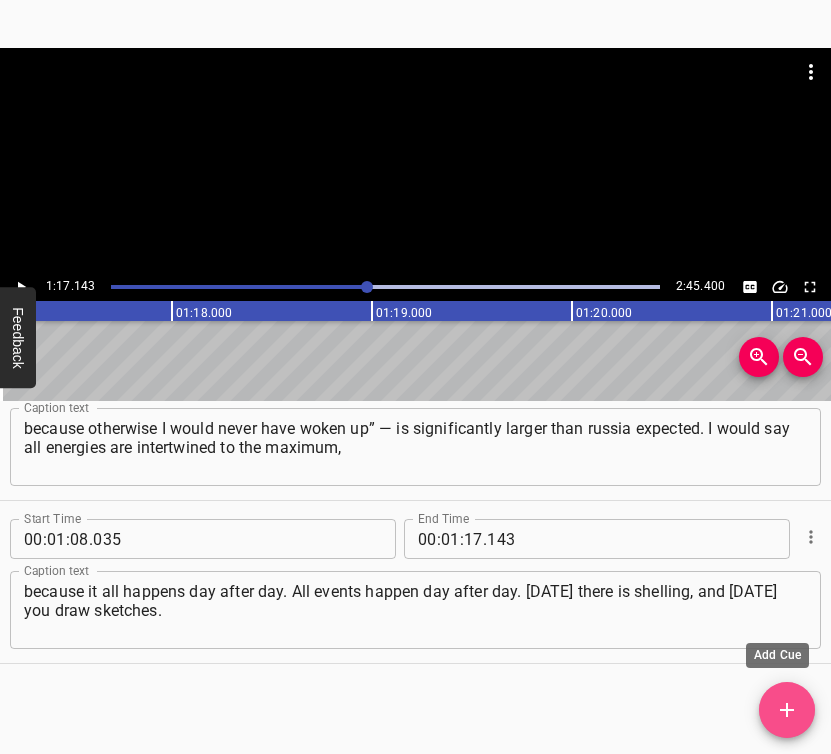 click 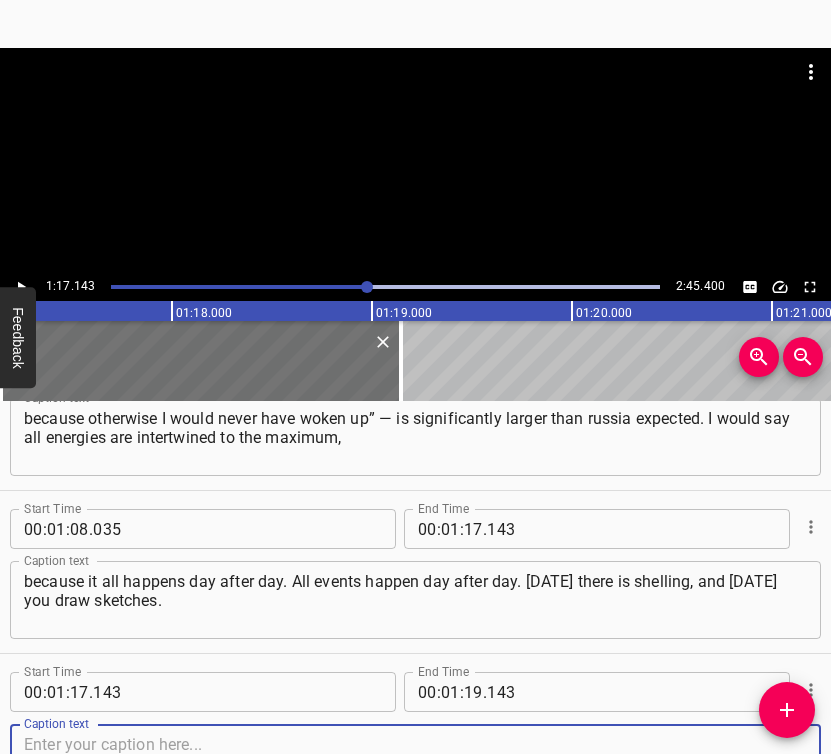scroll, scrollTop: 1208, scrollLeft: 0, axis: vertical 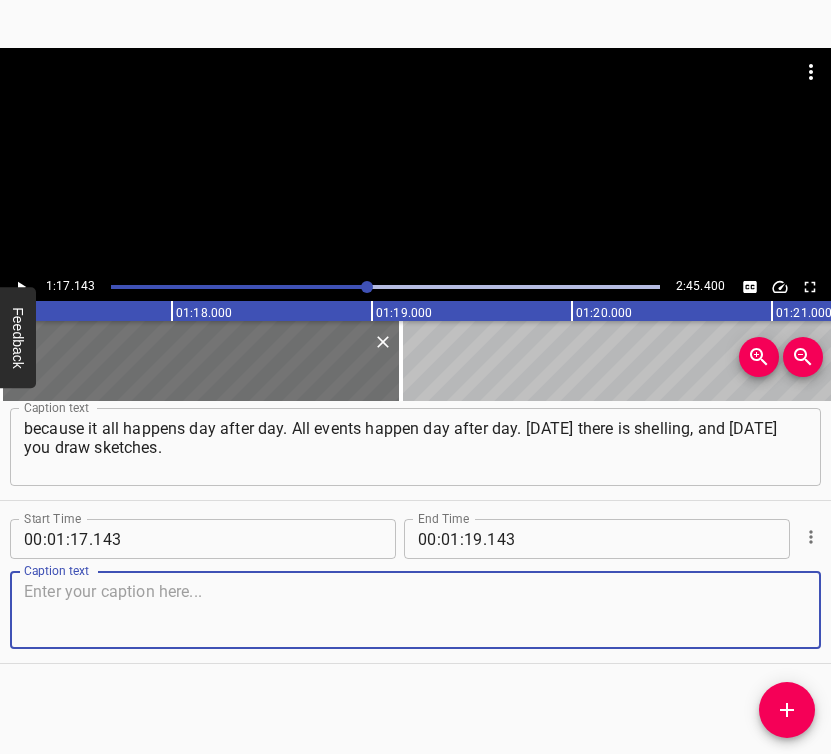 click at bounding box center [415, 610] 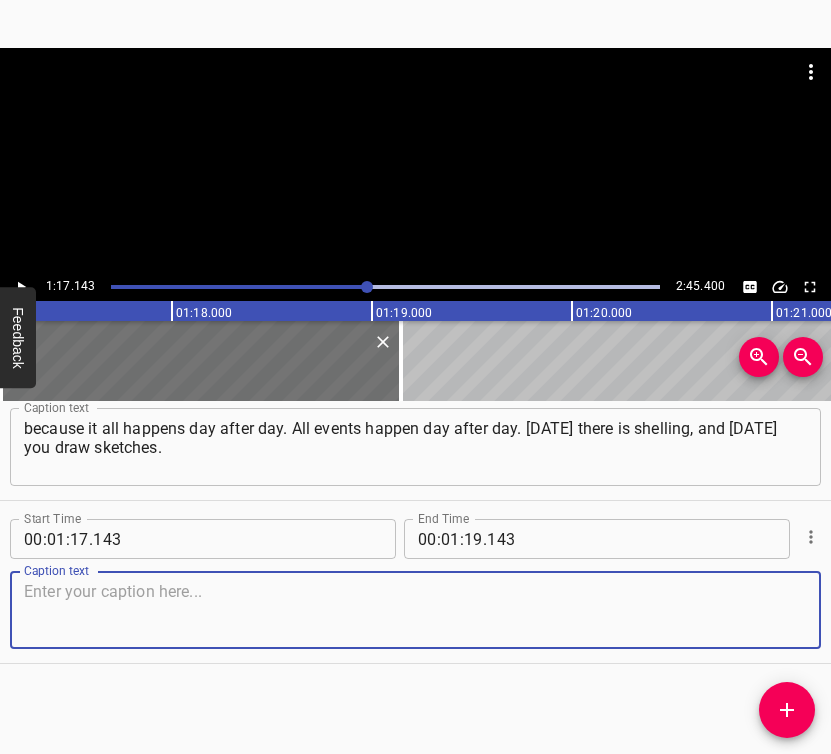 click at bounding box center [415, 610] 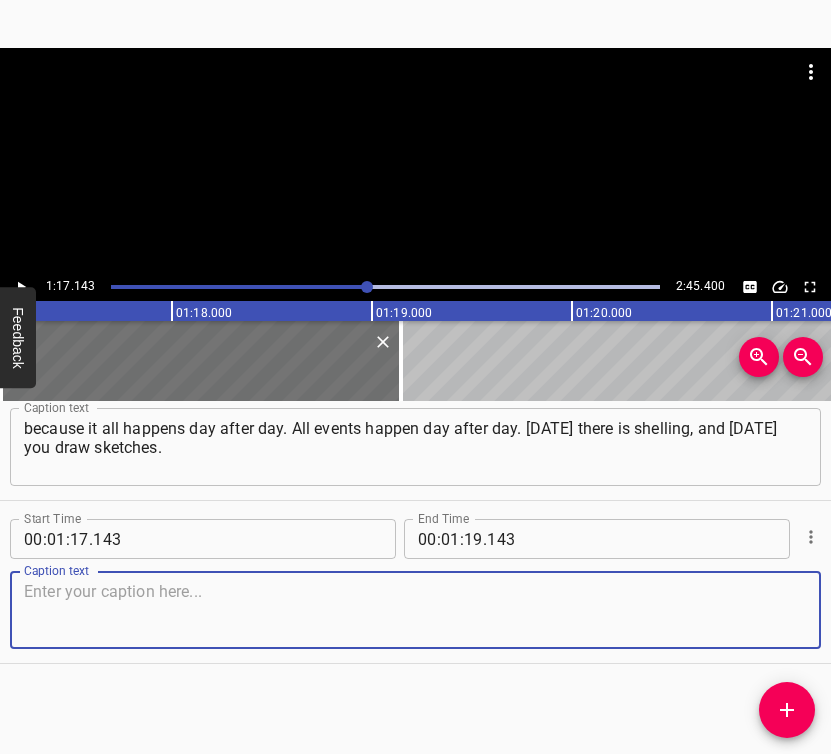 paste on "Or you draw sketches alongside the shelling. Most likely, this affects you the most in the sense that you think: “If this is happening," 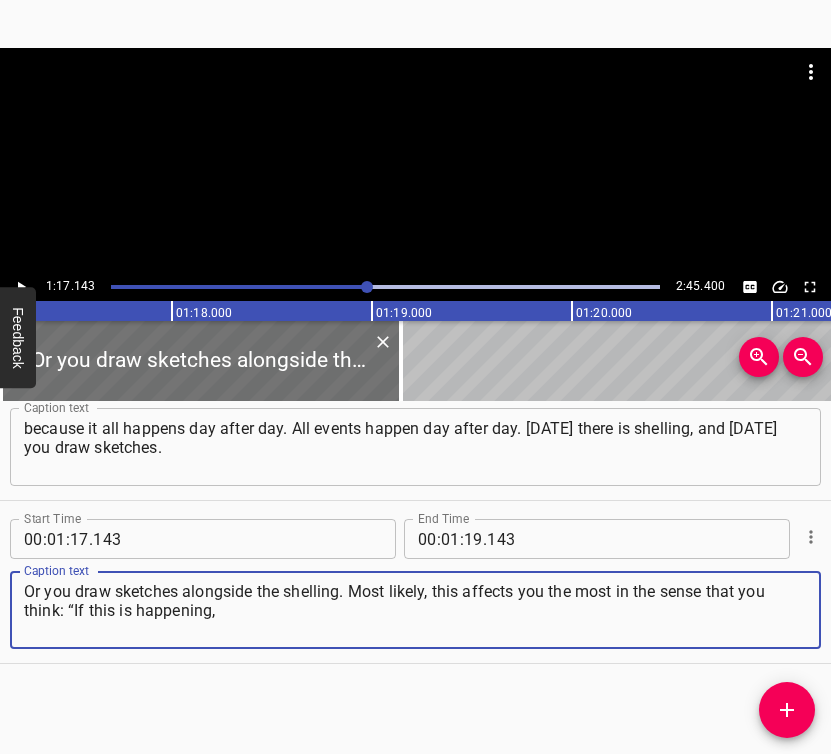 type on "Or you draw sketches alongside the shelling. Most likely, this affects you the most in the sense that you think: “If this is happening," 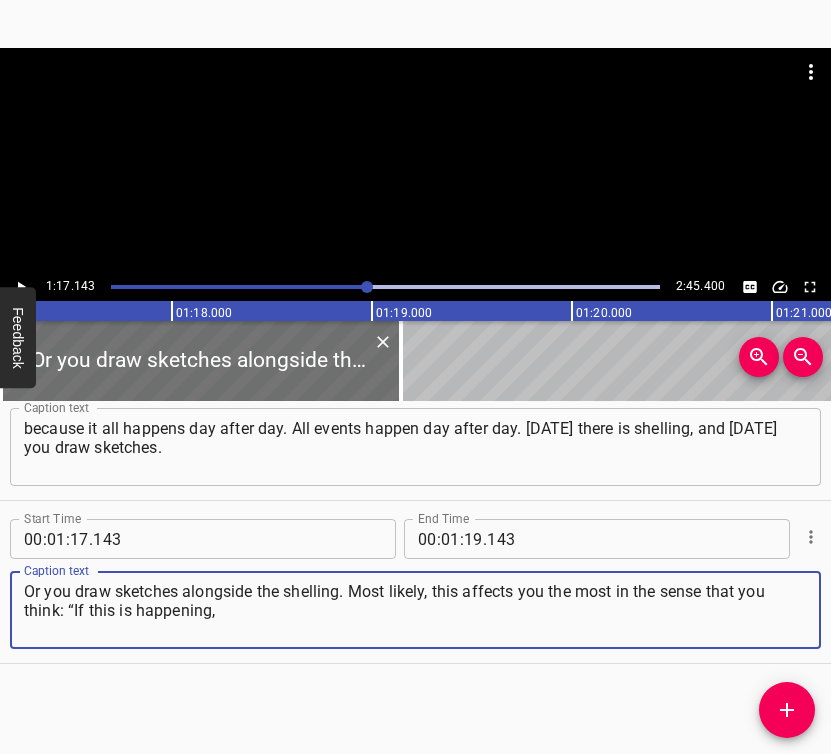 click at bounding box center [21, 287] 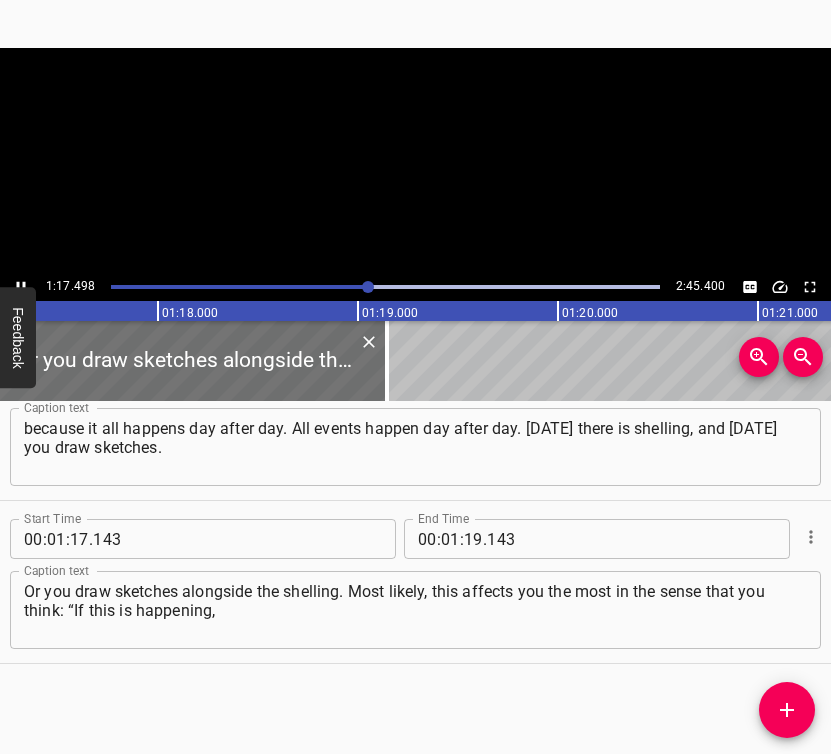 scroll, scrollTop: 0, scrollLeft: 15499, axis: horizontal 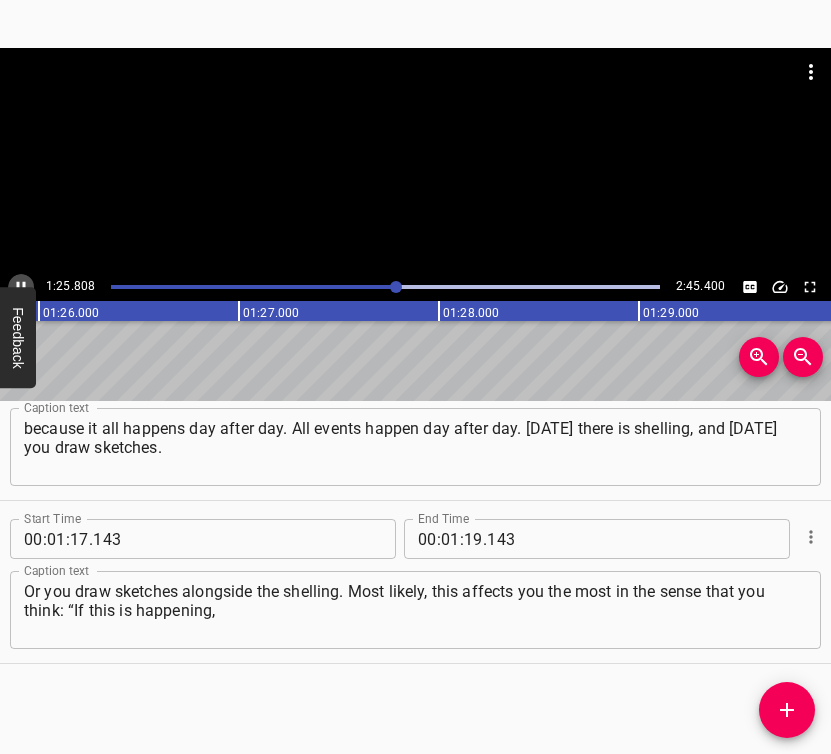 click 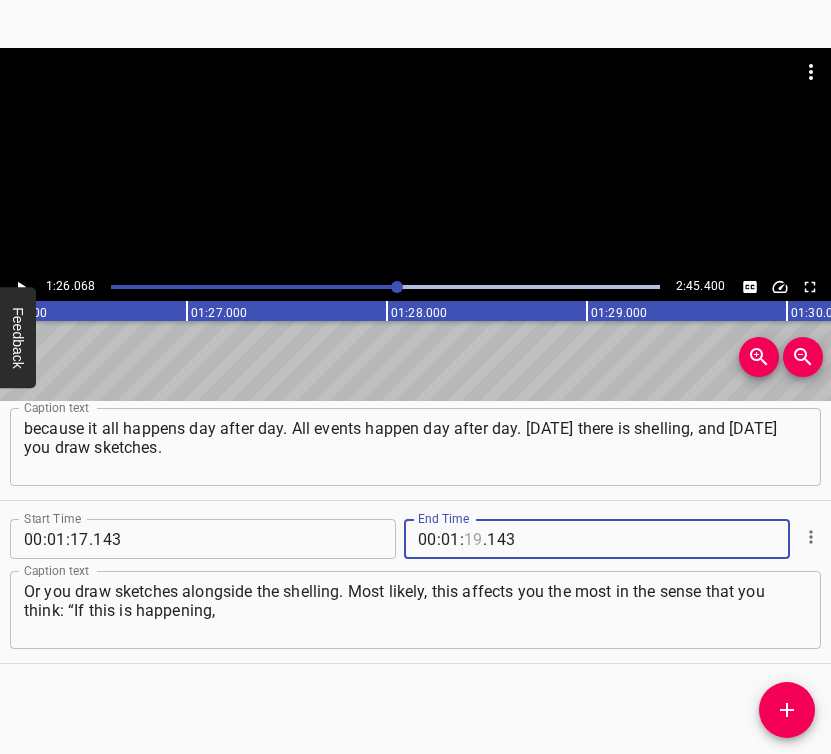 click at bounding box center [473, 539] 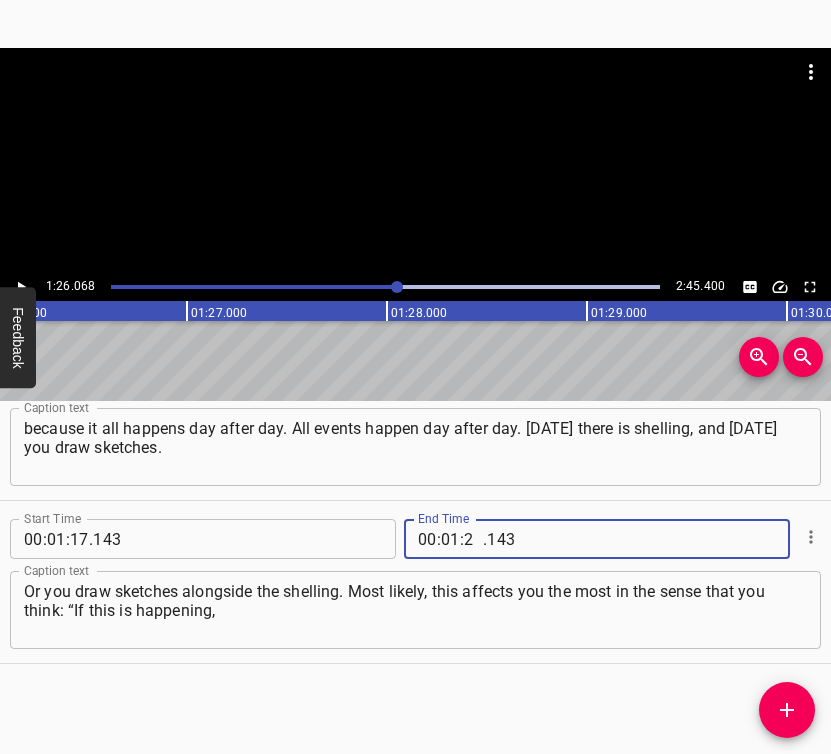 type on "26" 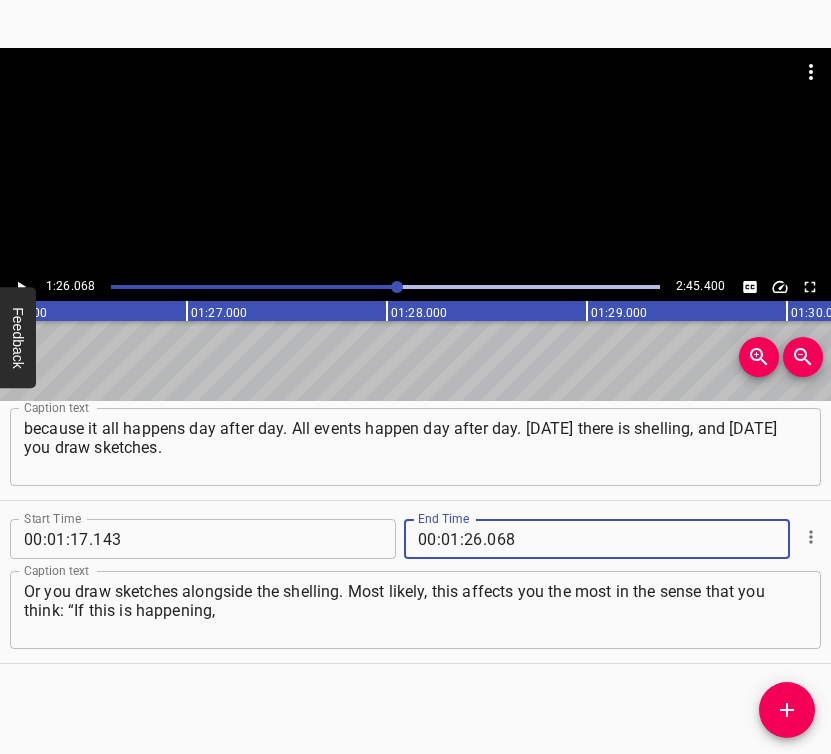 type on "068" 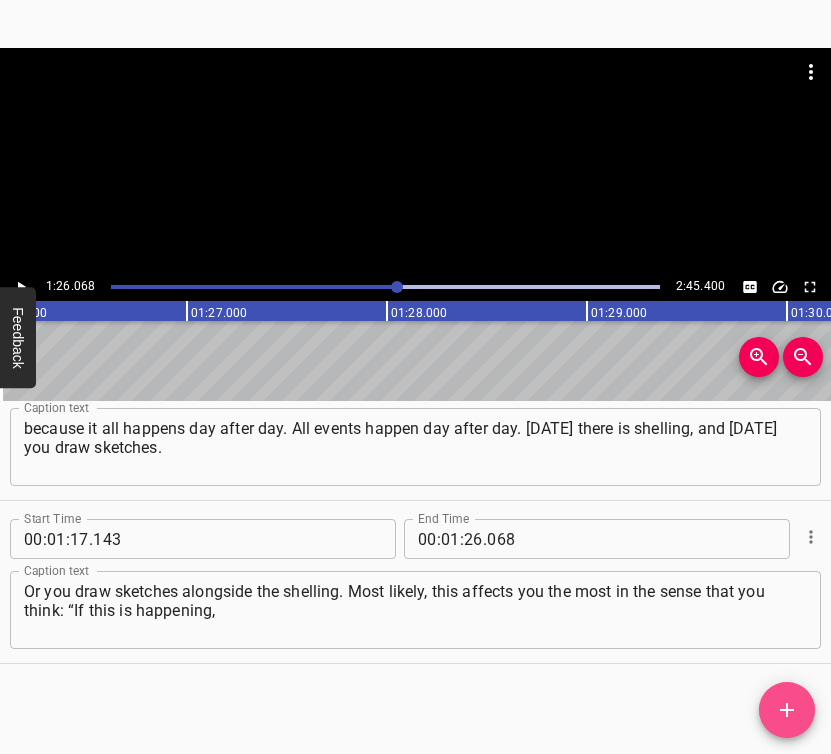 click 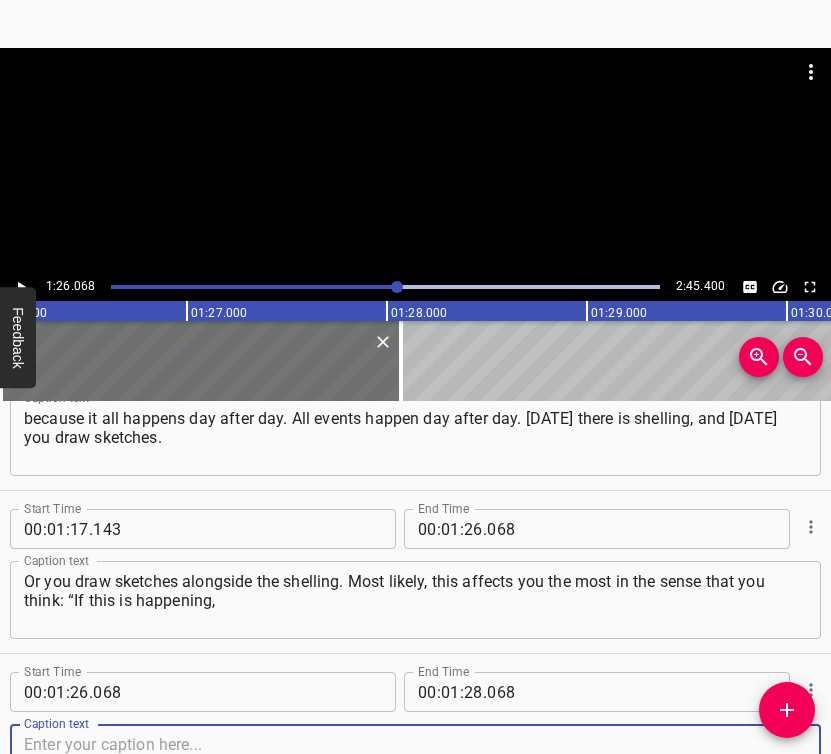 scroll, scrollTop: 1371, scrollLeft: 0, axis: vertical 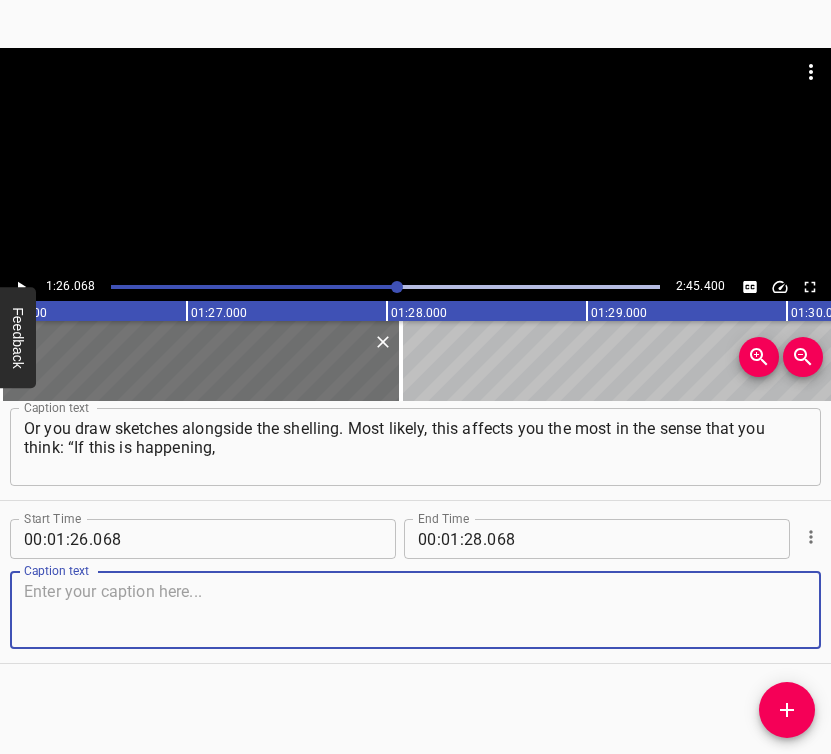 click at bounding box center [415, 610] 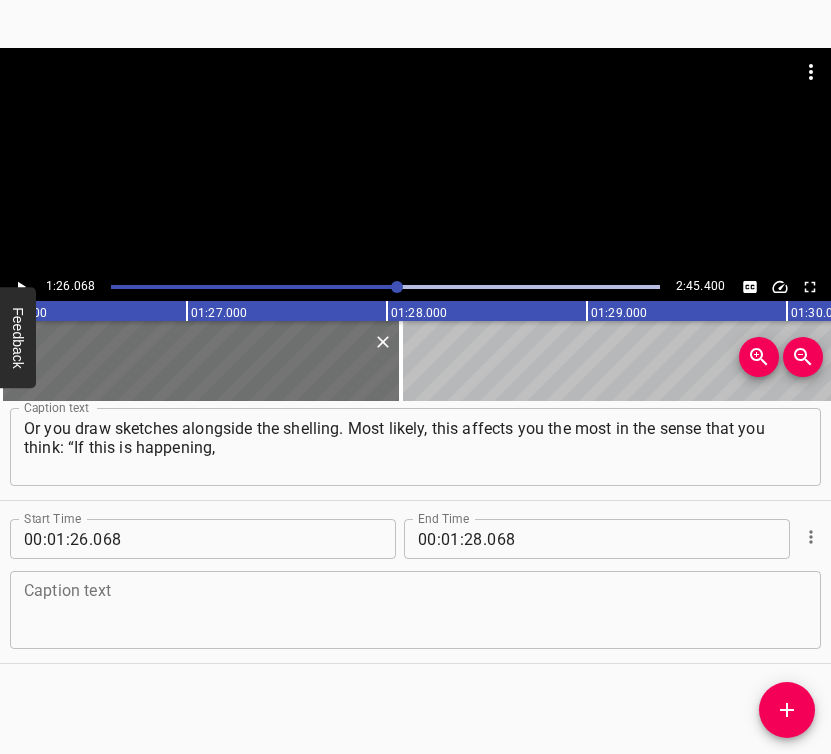 click at bounding box center (415, 610) 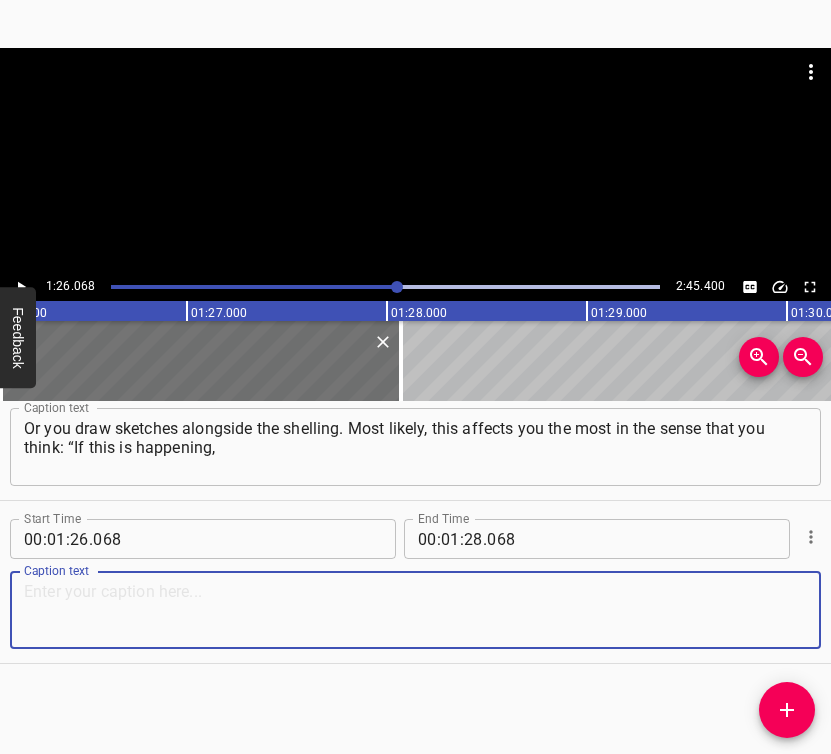 paste on "then you simply have no choice whether to do it or not, and there is no option to do it carelessly.” You sit under a “Shahed” attack; a Shahed flies over" 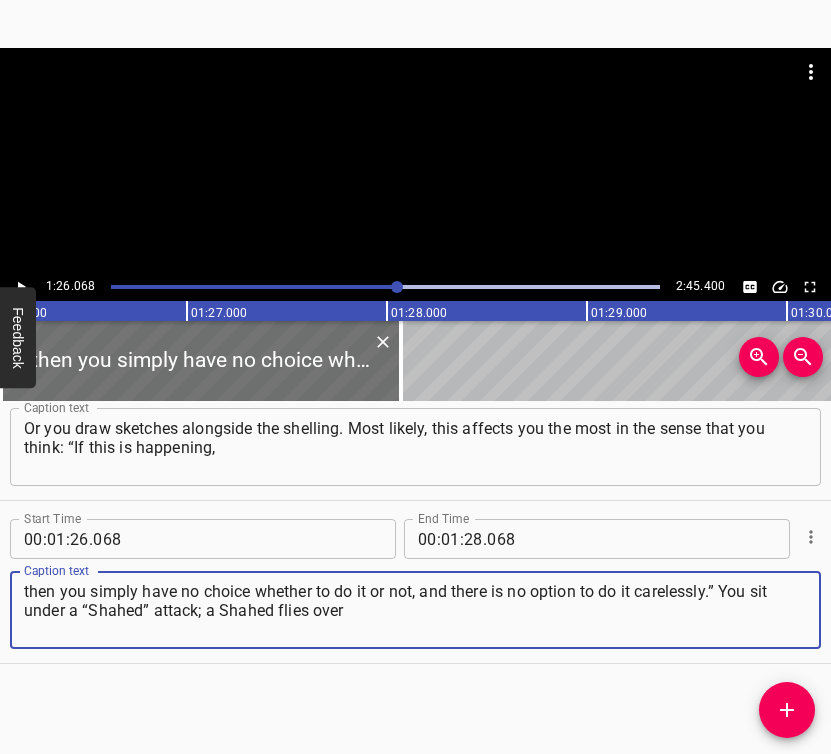 type on "then you simply have no choice whether to do it or not, and there is no option to do it carelessly.” You sit under a “Shahed” attack; a Shahed flies over" 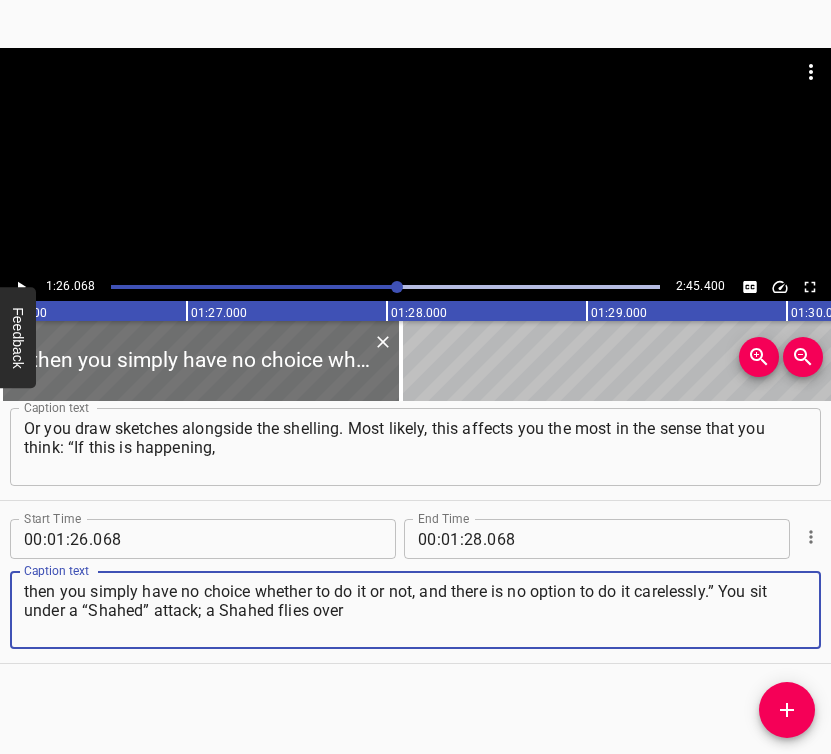 click 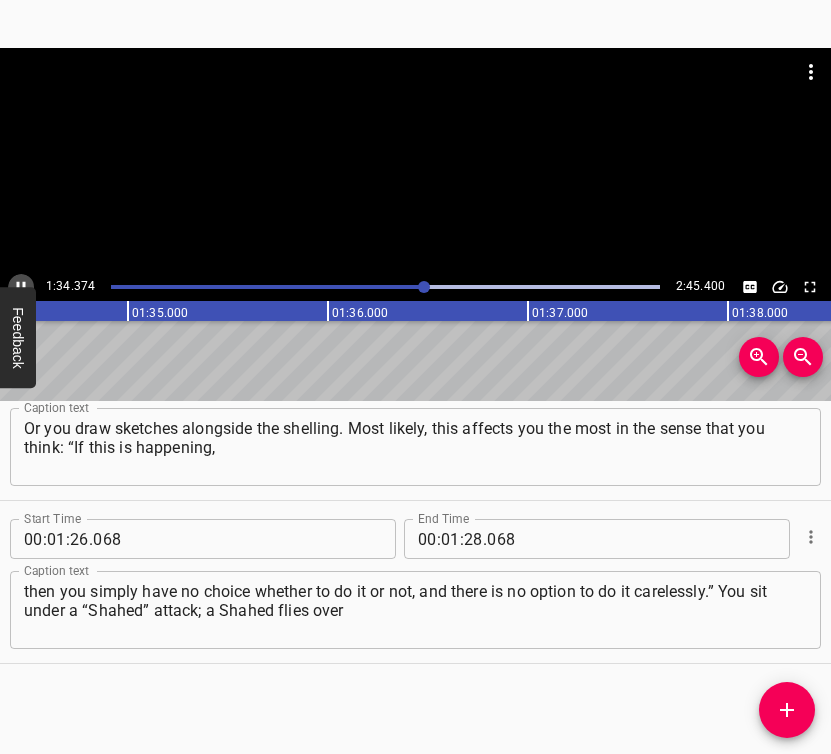 click 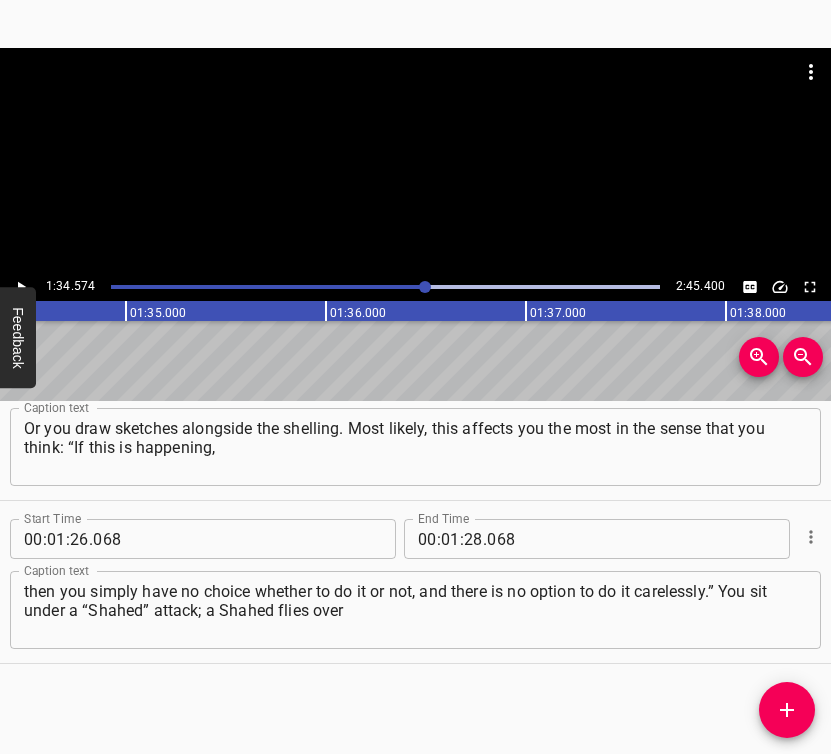 scroll, scrollTop: 0, scrollLeft: 18914, axis: horizontal 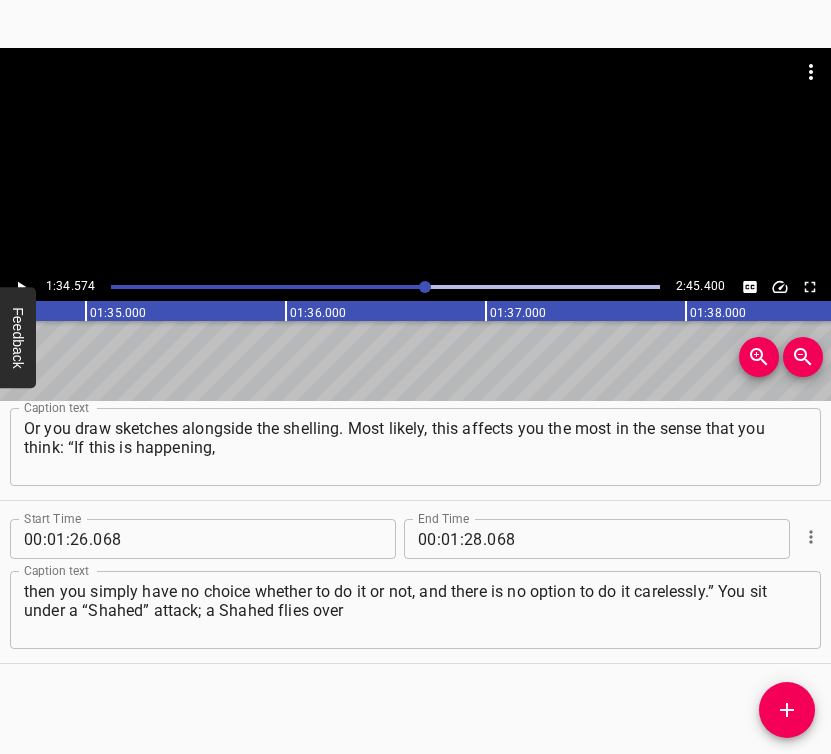 click 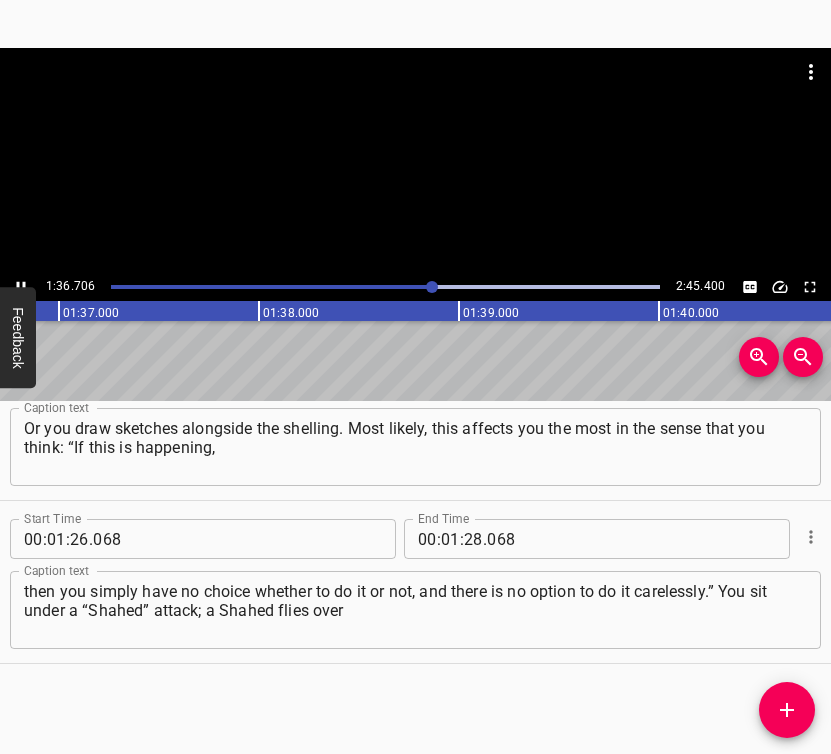 click 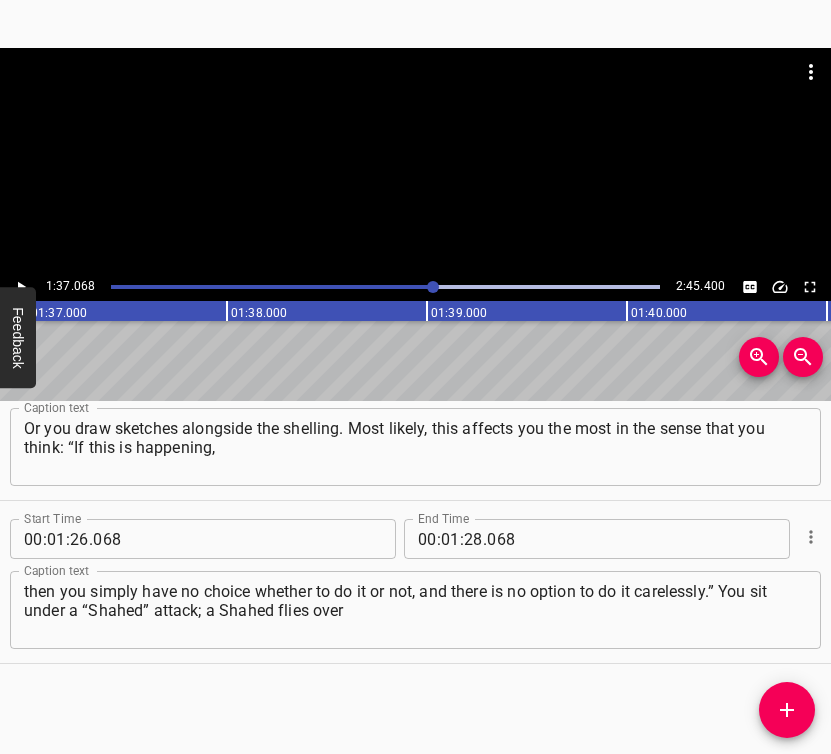 scroll, scrollTop: 0, scrollLeft: 19413, axis: horizontal 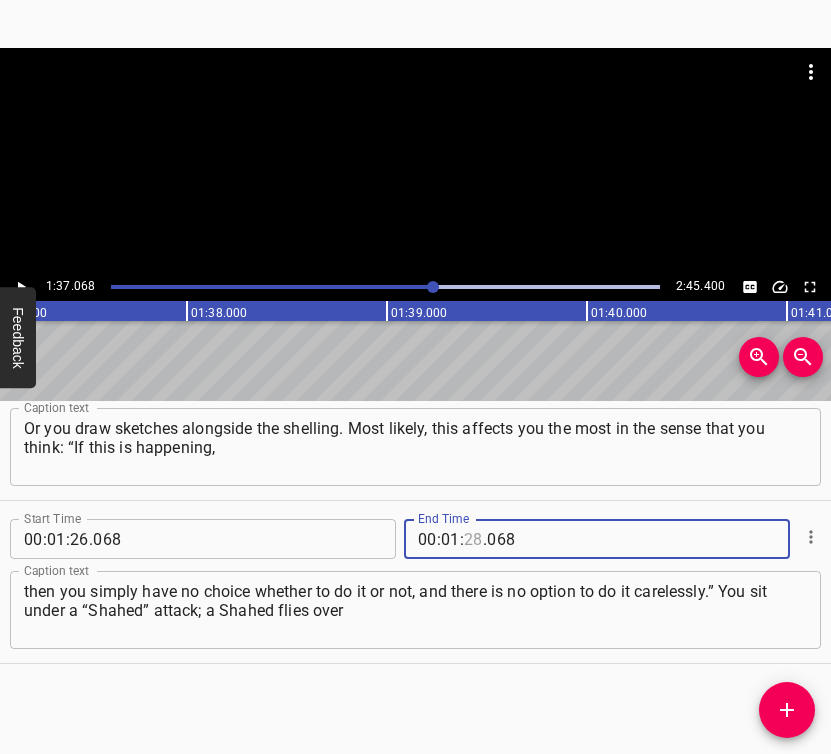 click at bounding box center [473, 539] 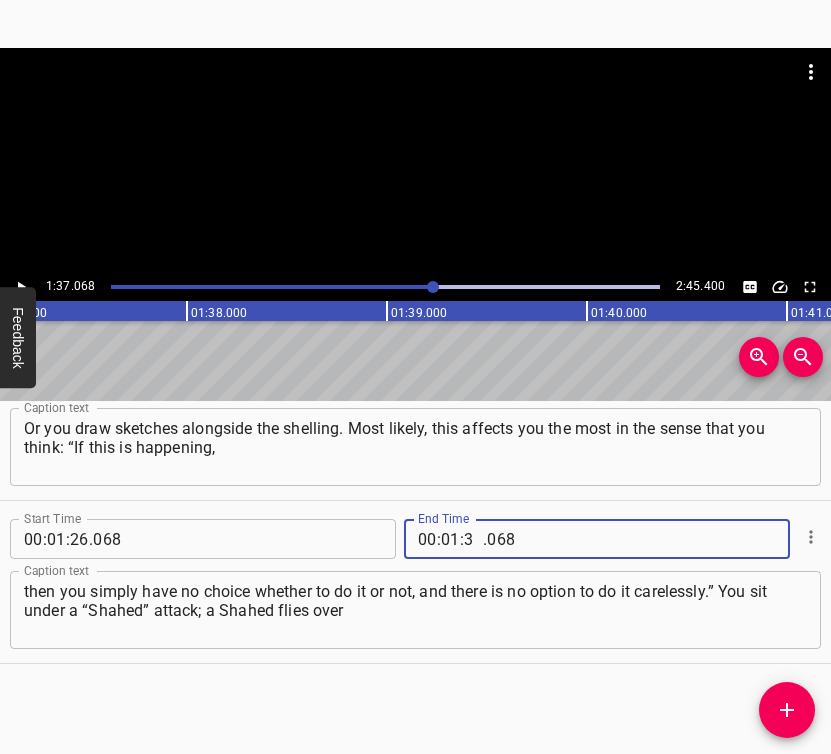 type on "37" 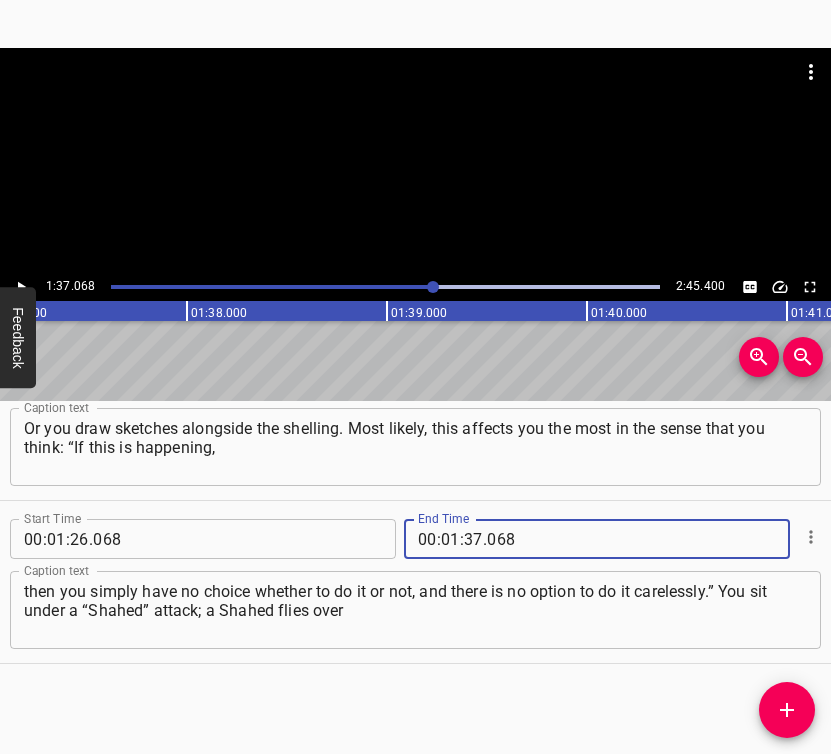 type on "068" 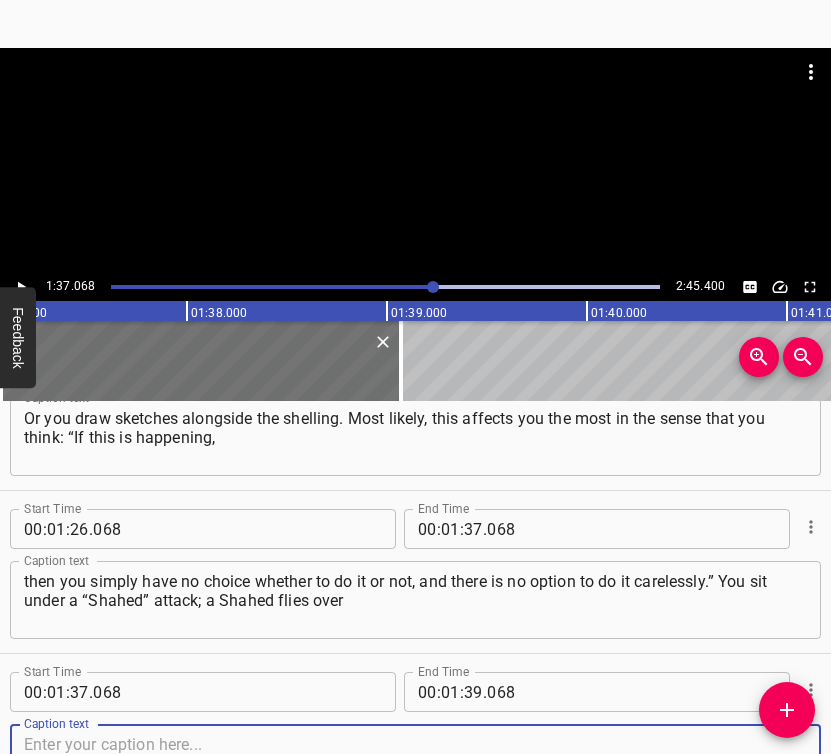 scroll, scrollTop: 1534, scrollLeft: 0, axis: vertical 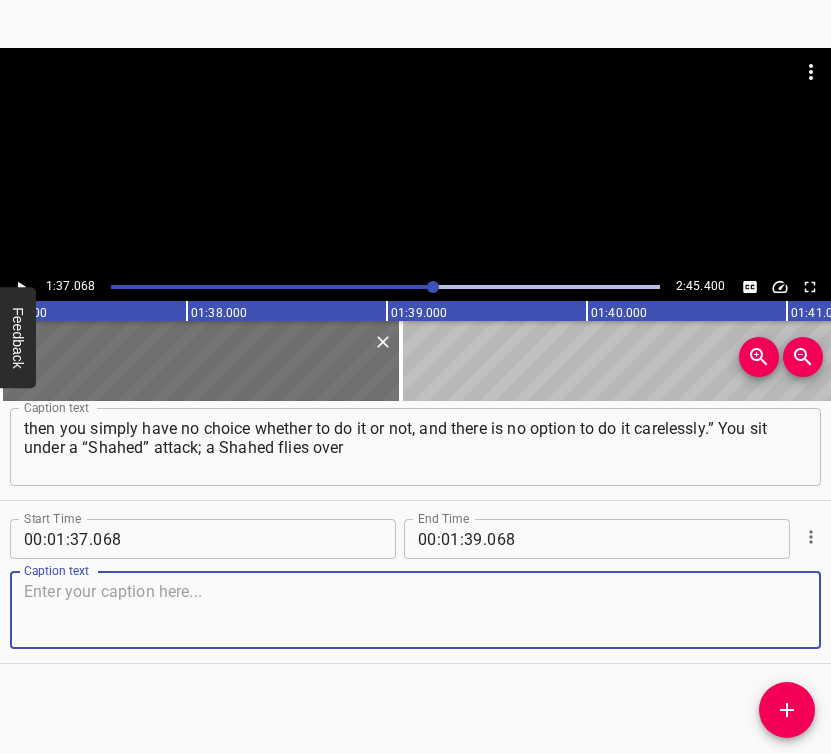 drag, startPoint x: 783, startPoint y: 609, endPoint x: 823, endPoint y: 569, distance: 56.568542 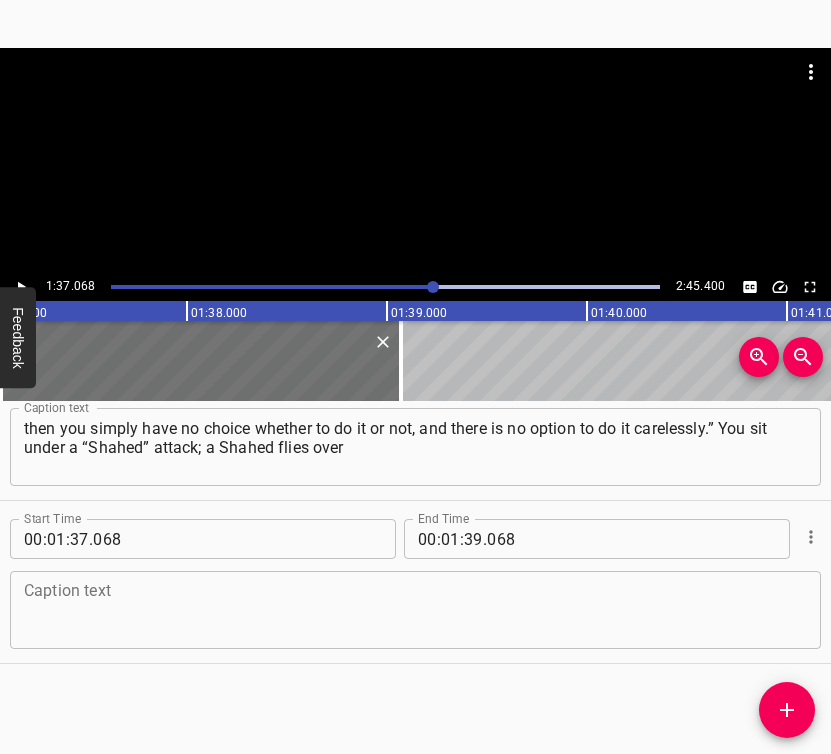 click at bounding box center [415, 610] 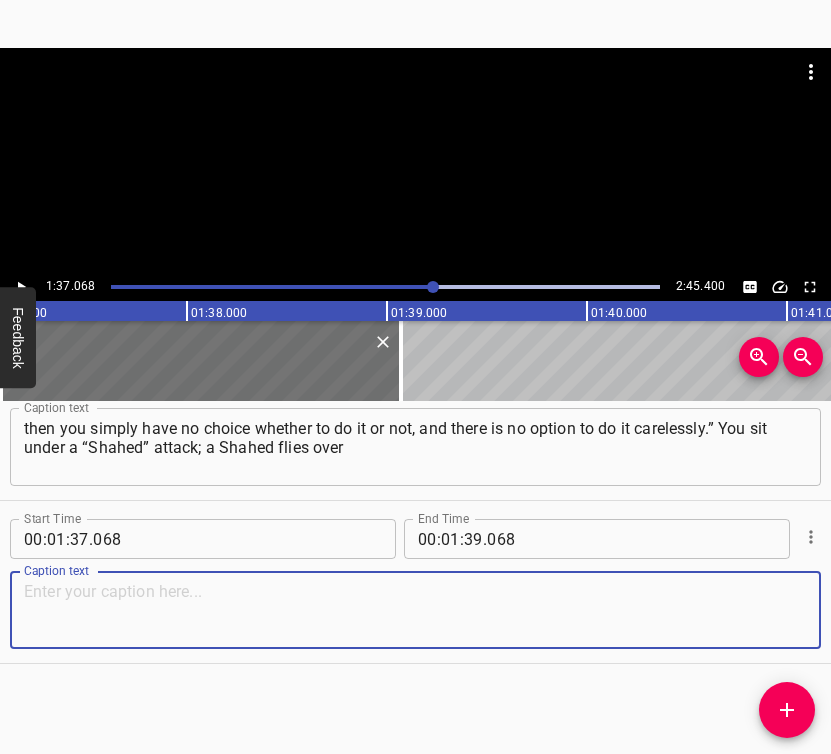 paste on "[GEOGRAPHIC_DATA], and you hear it being intercepted over [PERSON_NAME] to be shot down there. And you realize: if you are working under such conditions," 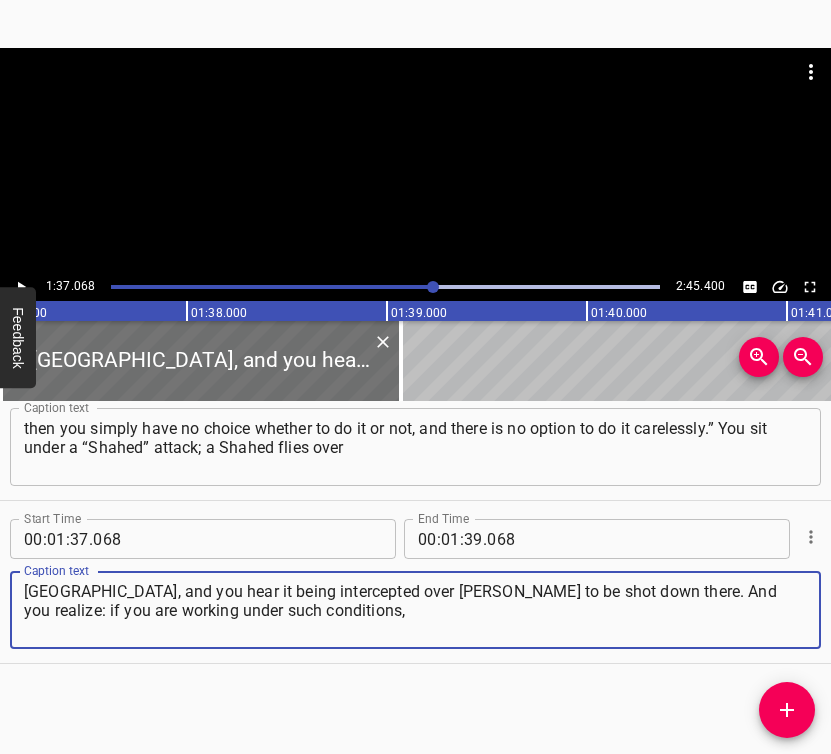 type on "[GEOGRAPHIC_DATA], and you hear it being intercepted over [PERSON_NAME] to be shot down there. And you realize: if you are working under such conditions," 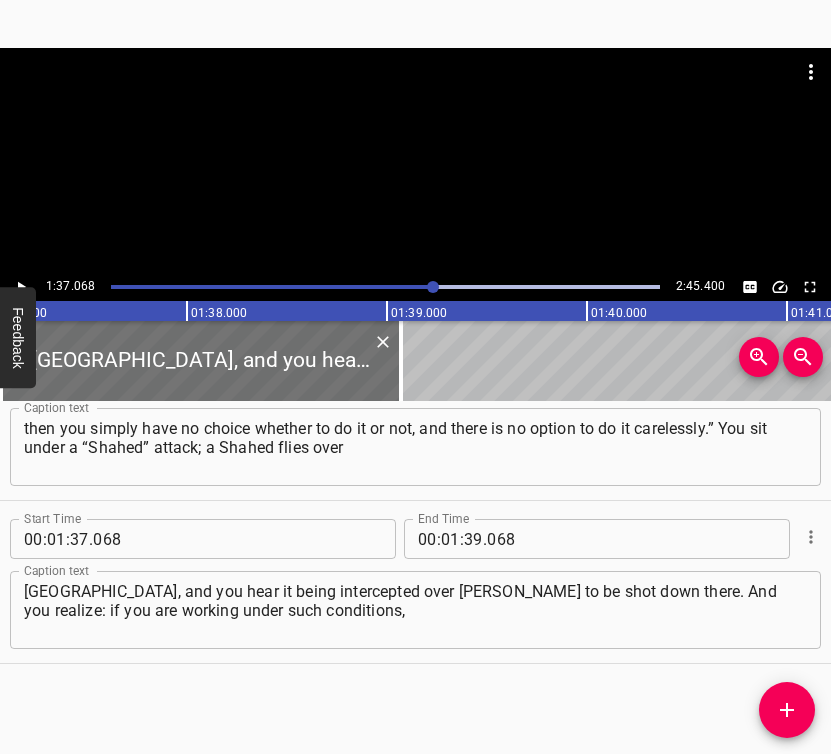 click at bounding box center [415, 160] 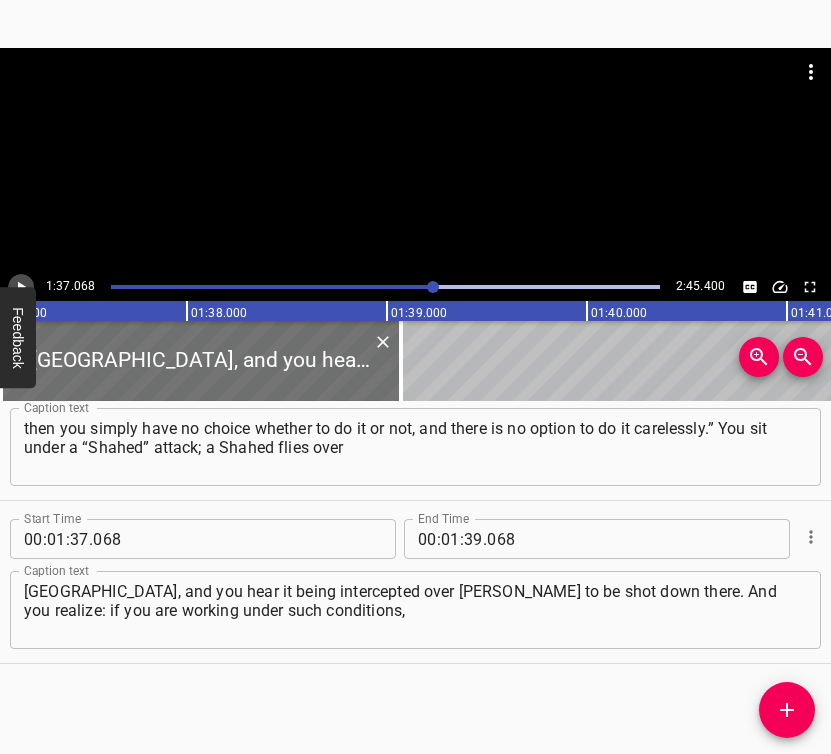 click at bounding box center [21, 287] 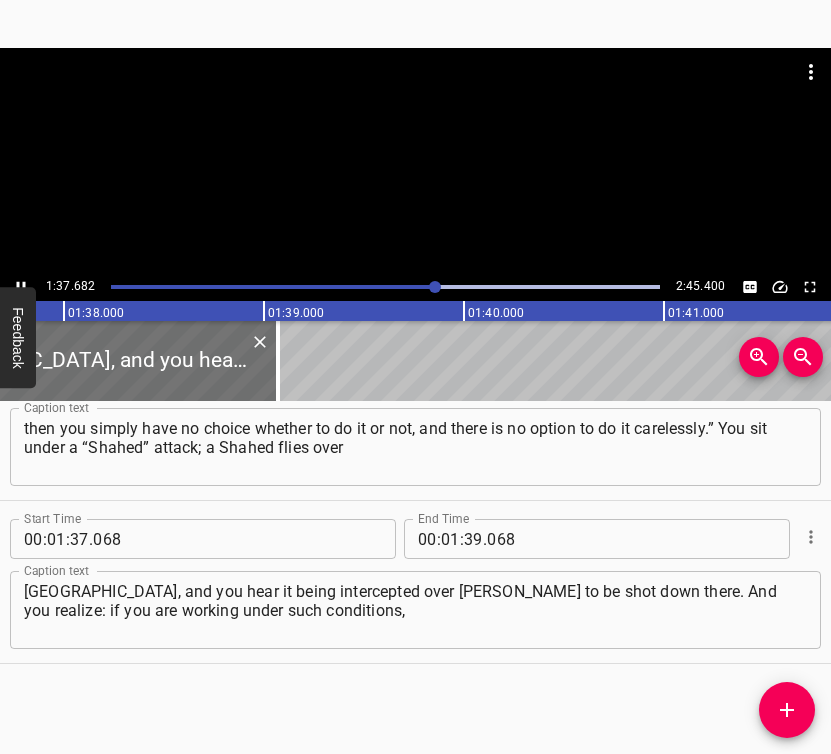 scroll, scrollTop: 0, scrollLeft: 19589, axis: horizontal 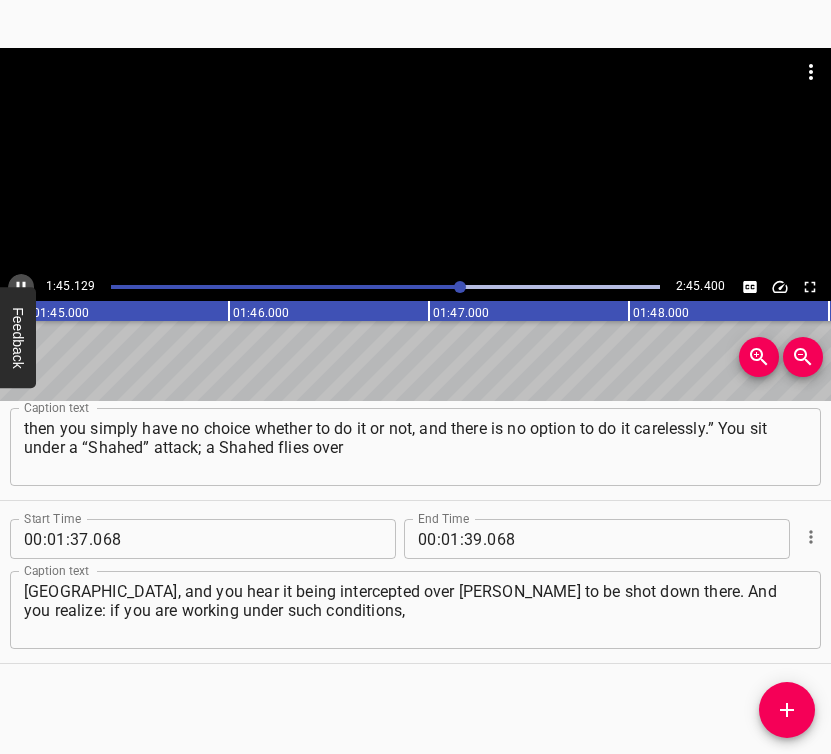 click 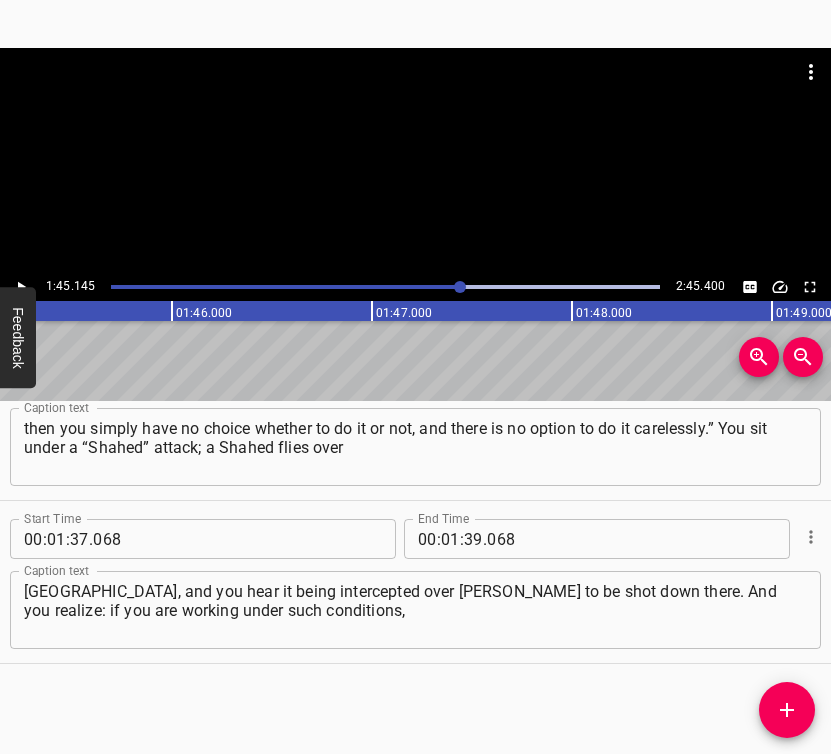 scroll, scrollTop: 0, scrollLeft: 21029, axis: horizontal 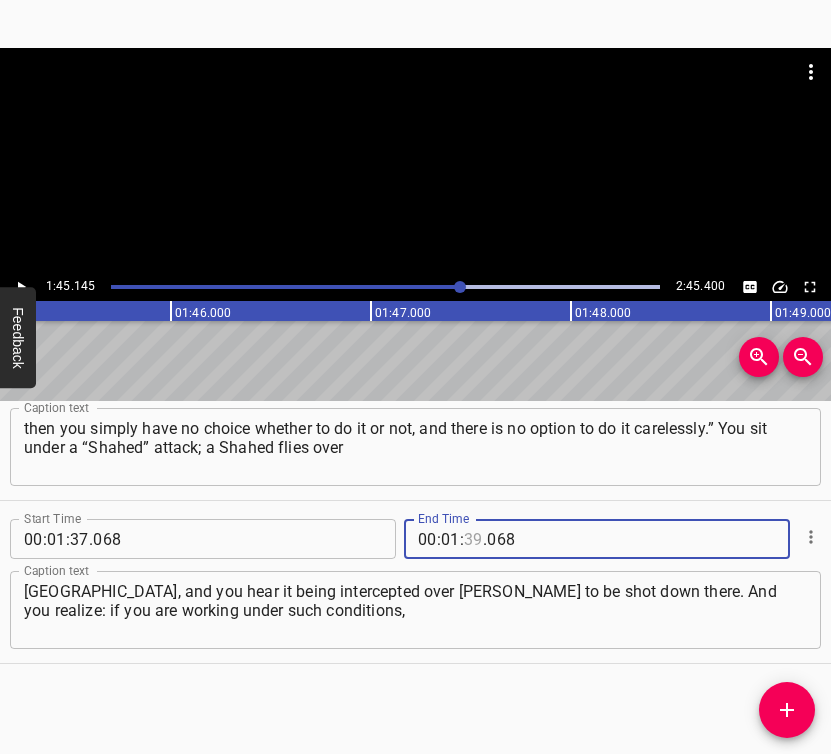 click at bounding box center (473, 539) 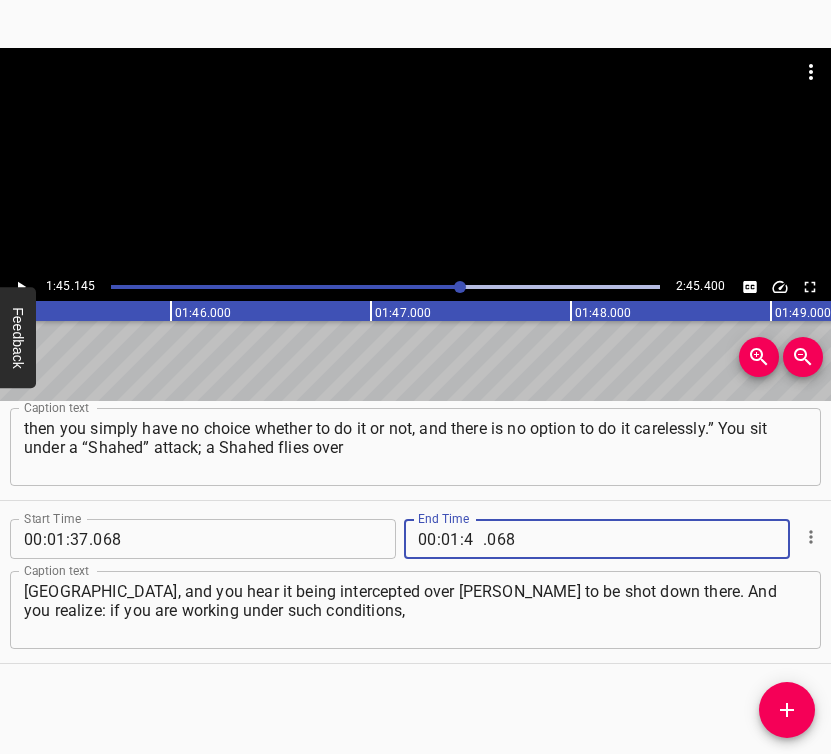 type on "45" 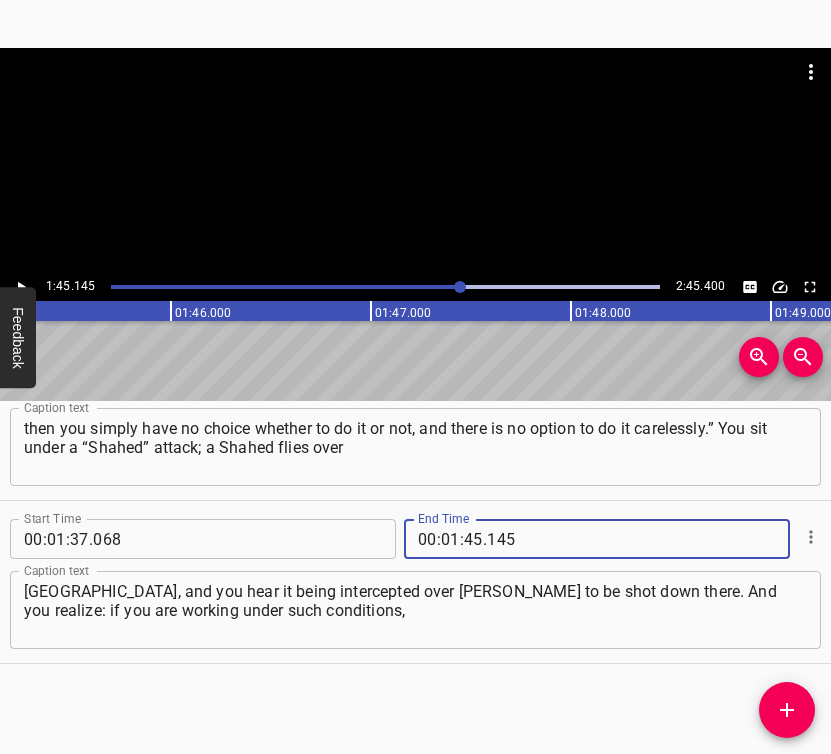 type on "145" 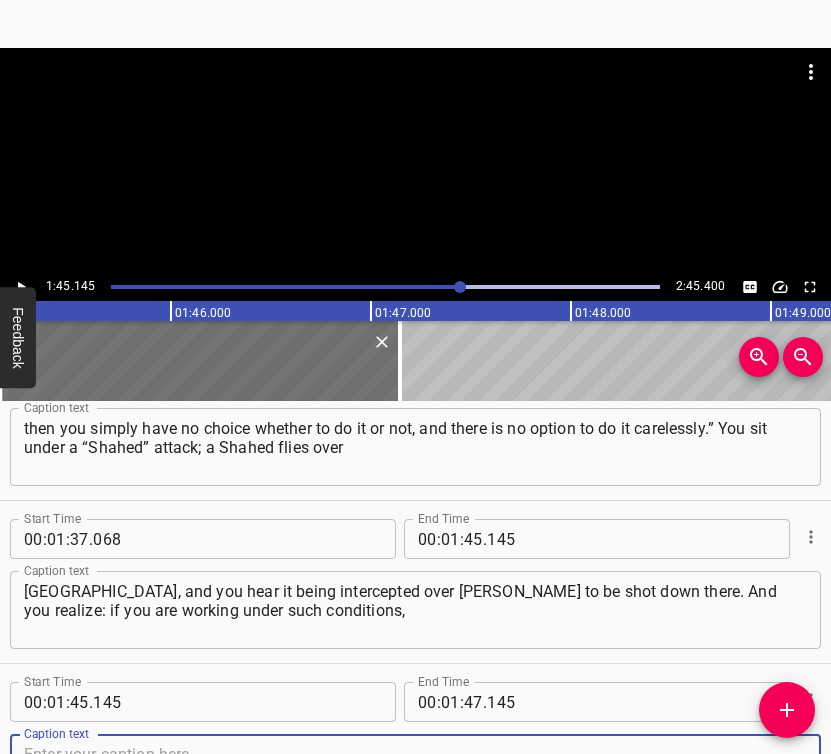 scroll, scrollTop: 1544, scrollLeft: 0, axis: vertical 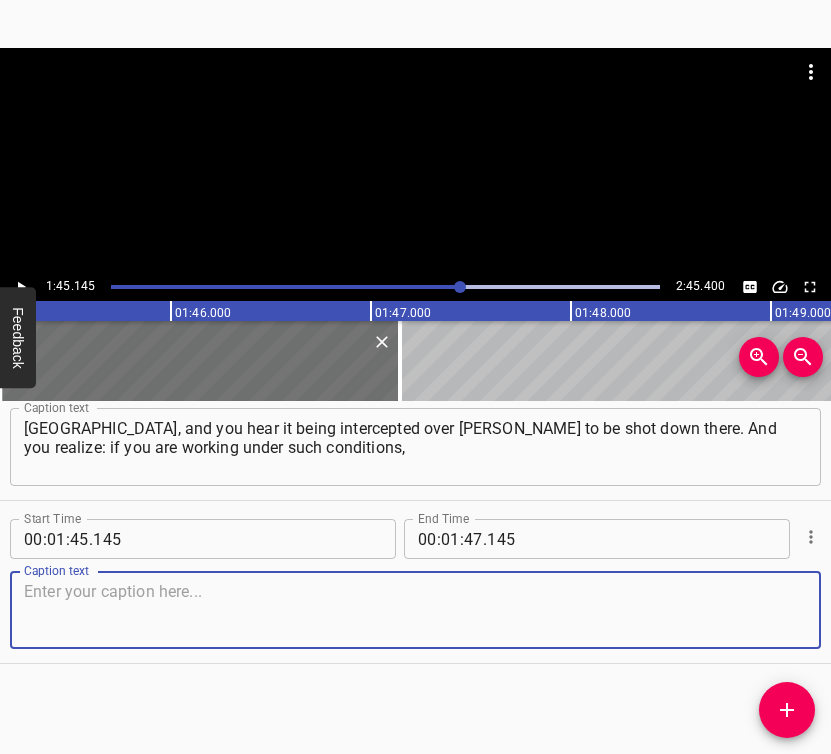 drag, startPoint x: 778, startPoint y: 616, endPoint x: 826, endPoint y: 597, distance: 51.62364 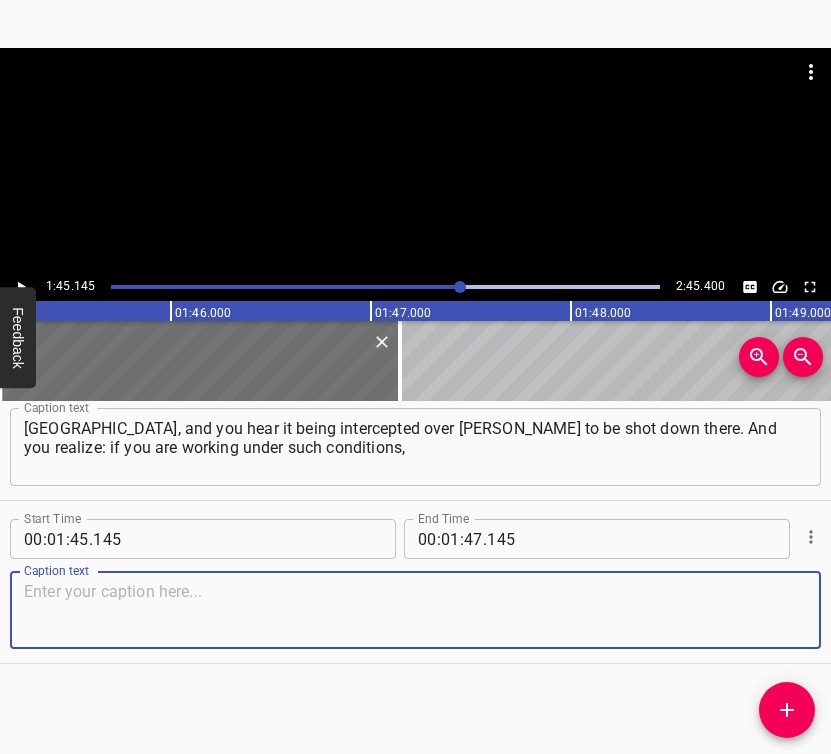 click at bounding box center [415, 610] 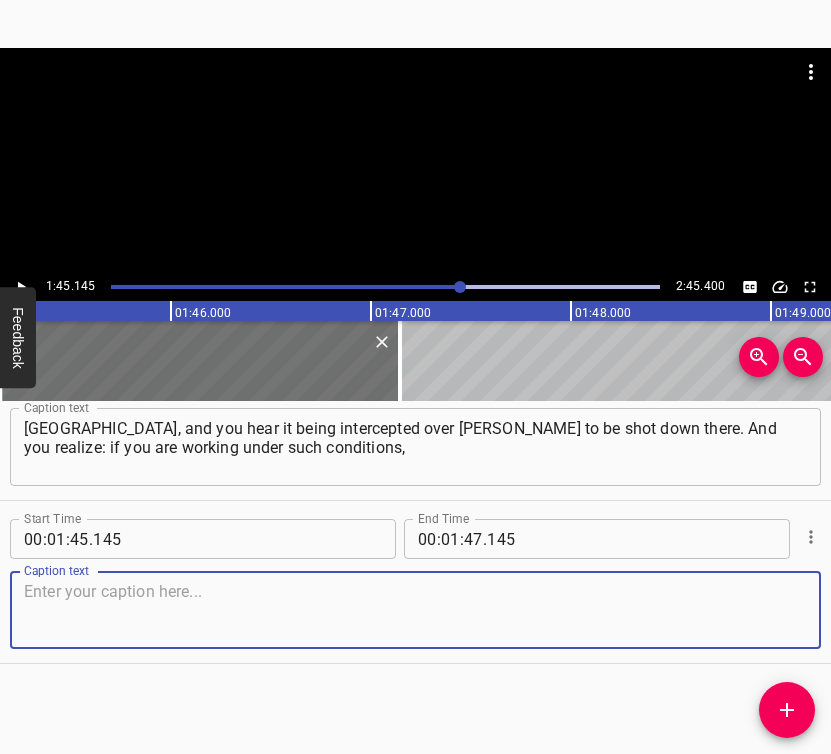paste on "then do it as well as possible. My co-founder [PERSON_NAME] and I launched a Ukrainian print pop culture magazine as an alternative, because before we had…" 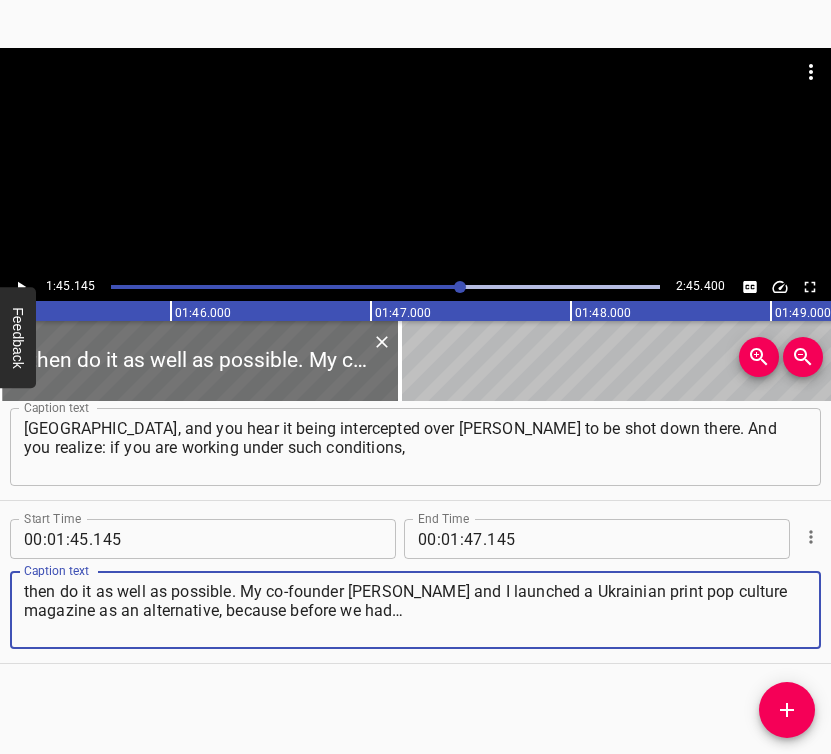 type on "then do it as well as possible. My co-founder [PERSON_NAME] and I launched a Ukrainian print pop culture magazine as an alternative, because before we had…" 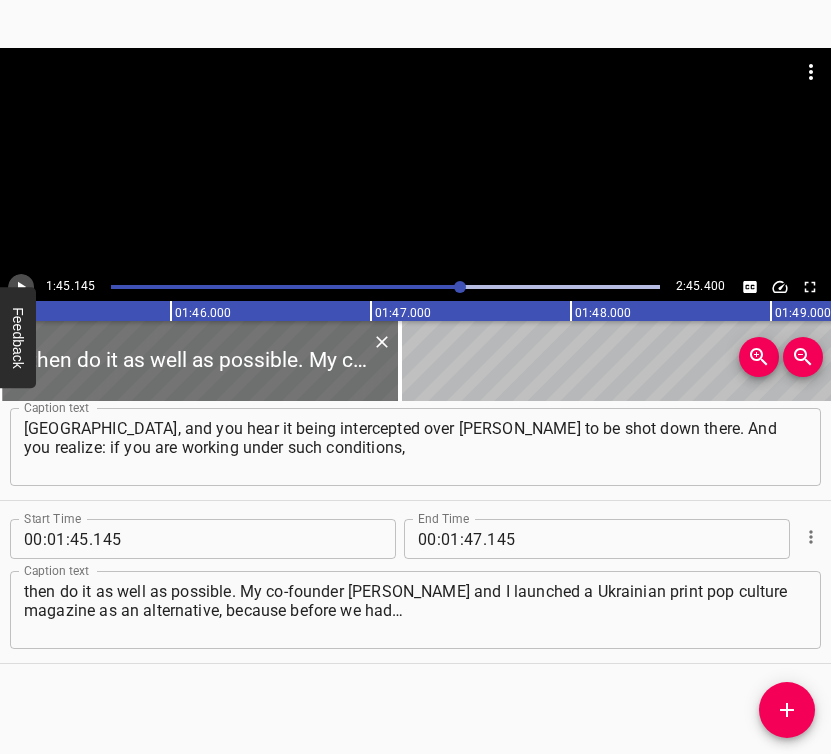 click at bounding box center (21, 287) 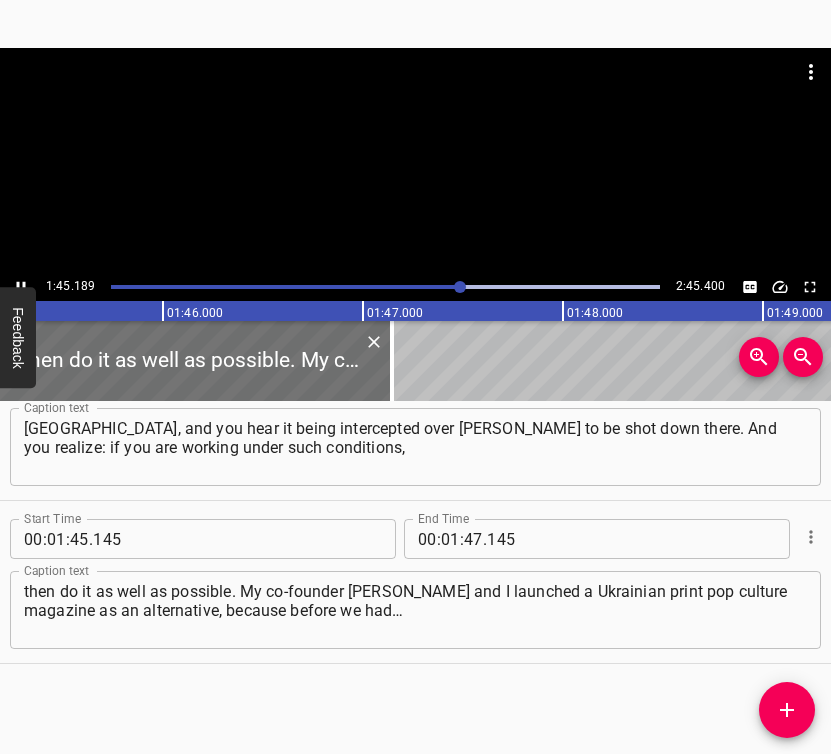 scroll, scrollTop: 0, scrollLeft: 21092, axis: horizontal 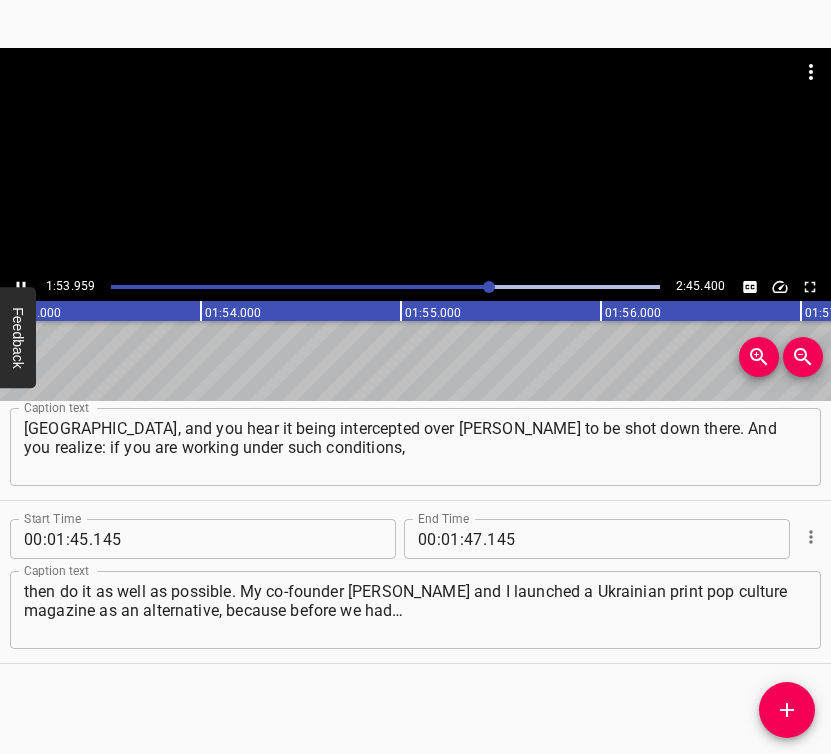 click 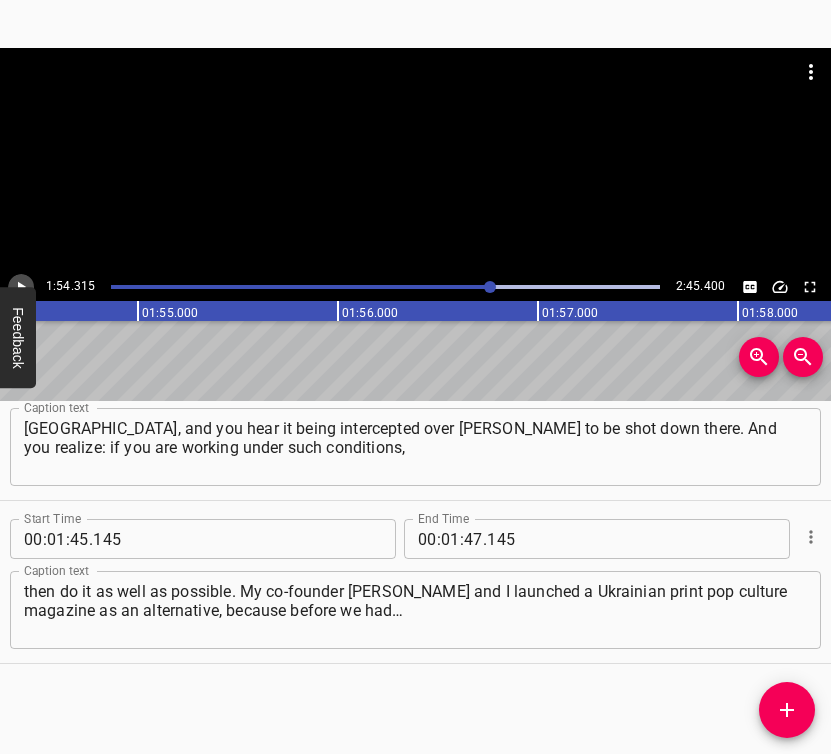 click 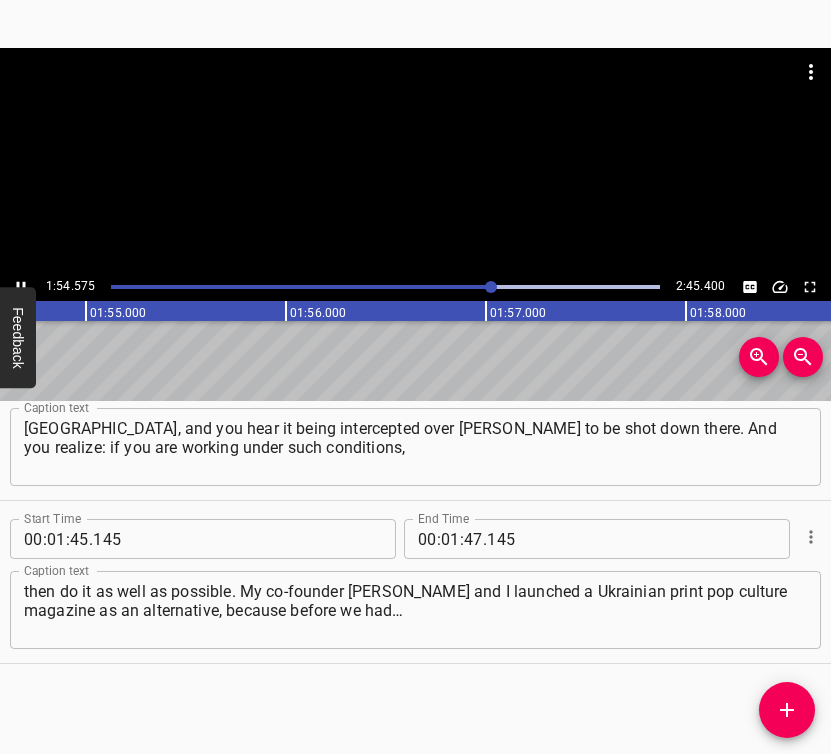 click 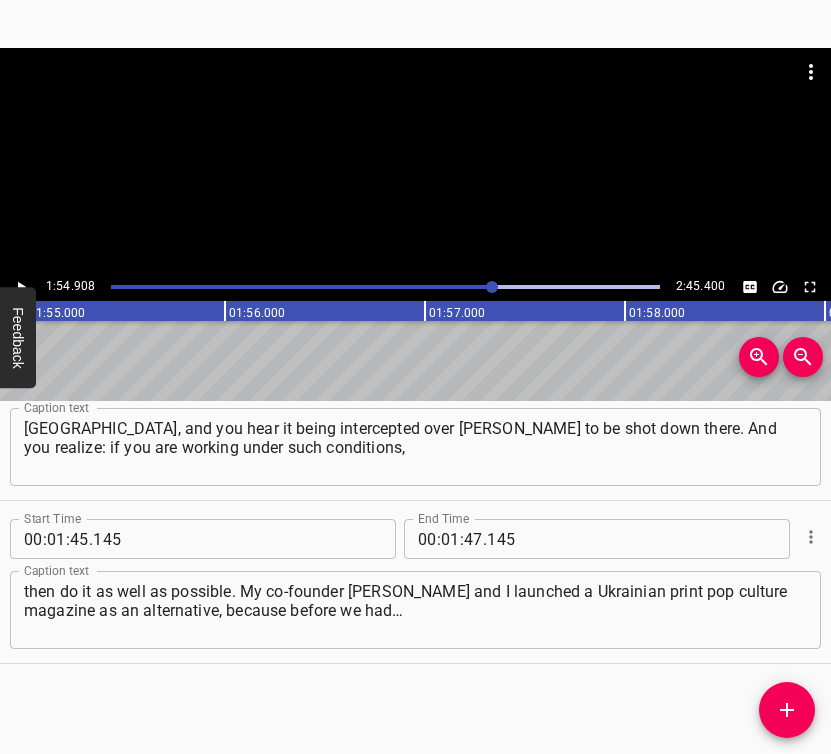 scroll, scrollTop: 0, scrollLeft: 22981, axis: horizontal 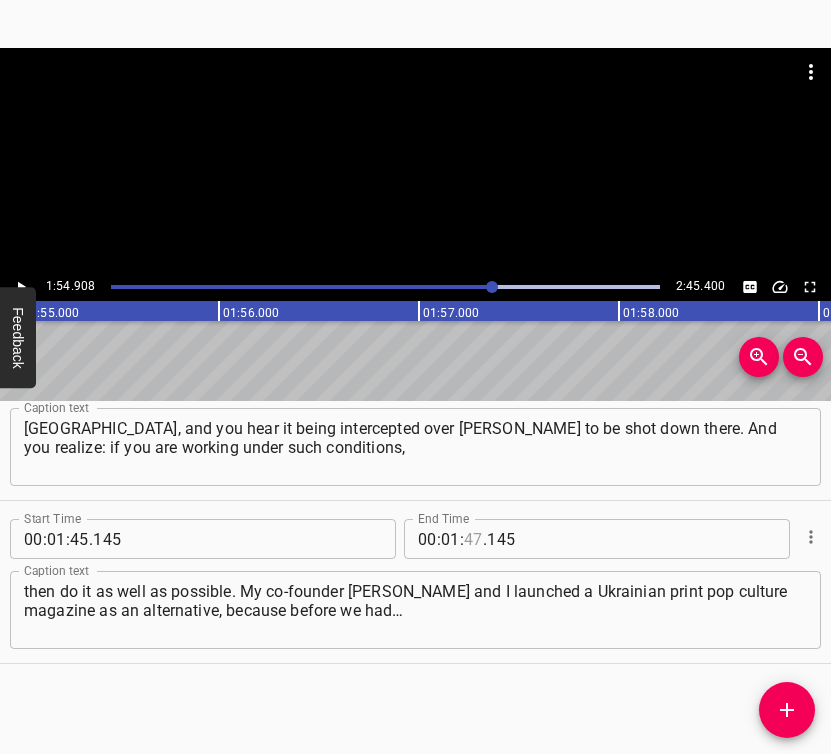 click at bounding box center (473, 539) 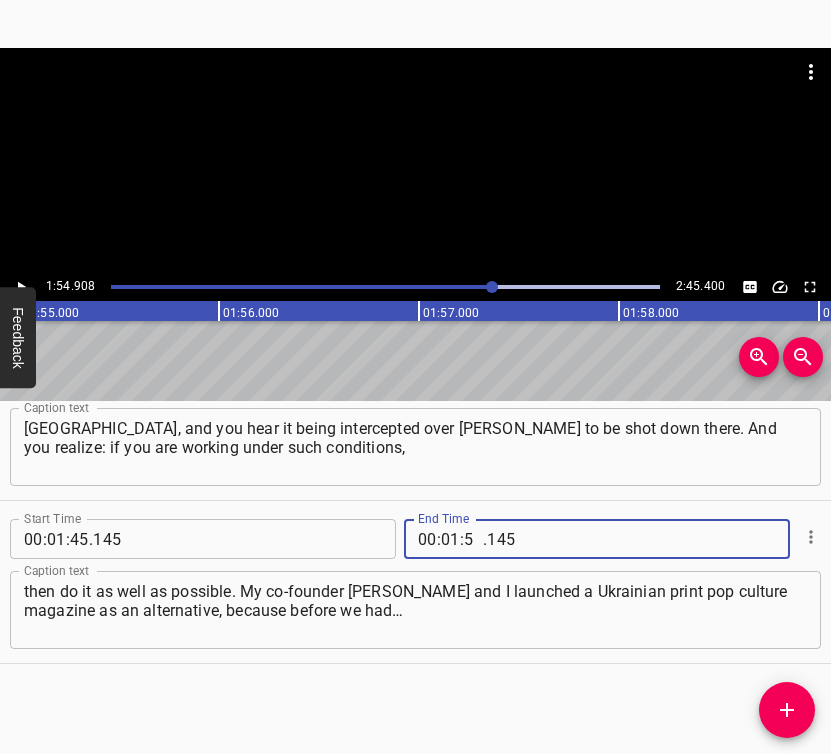 type on "54" 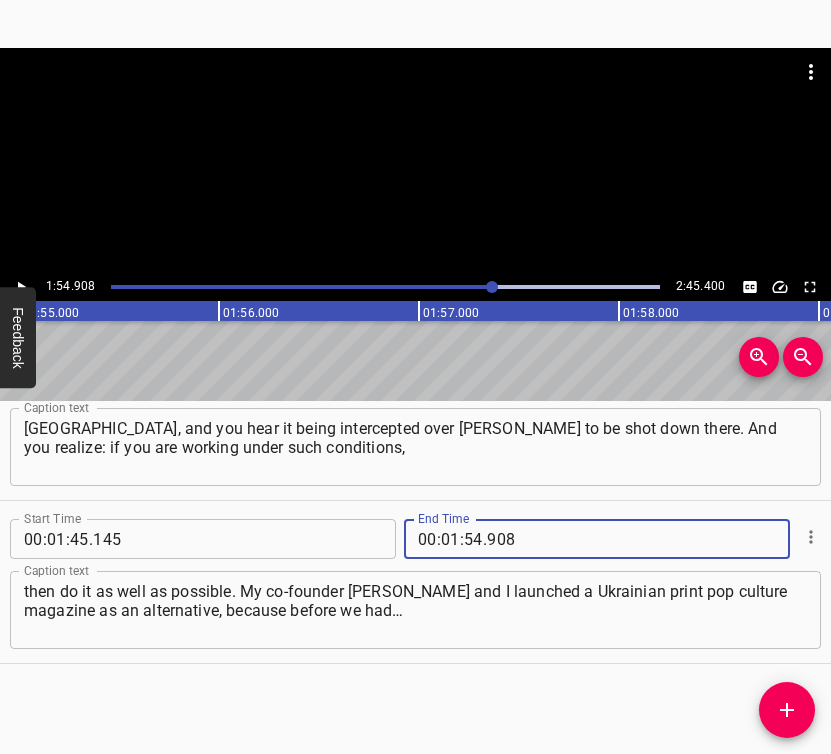 type on "908" 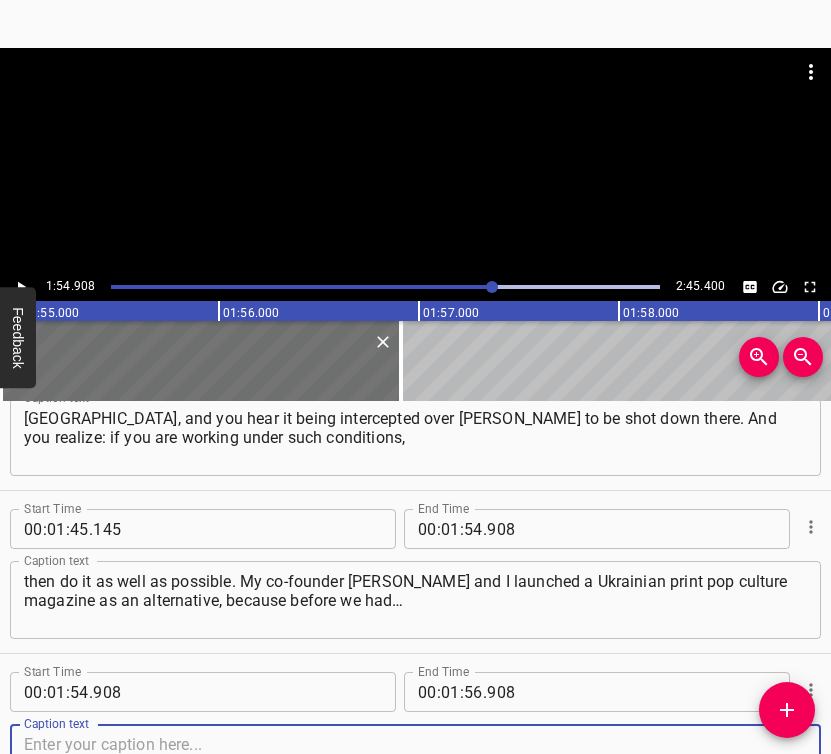 scroll, scrollTop: 1860, scrollLeft: 0, axis: vertical 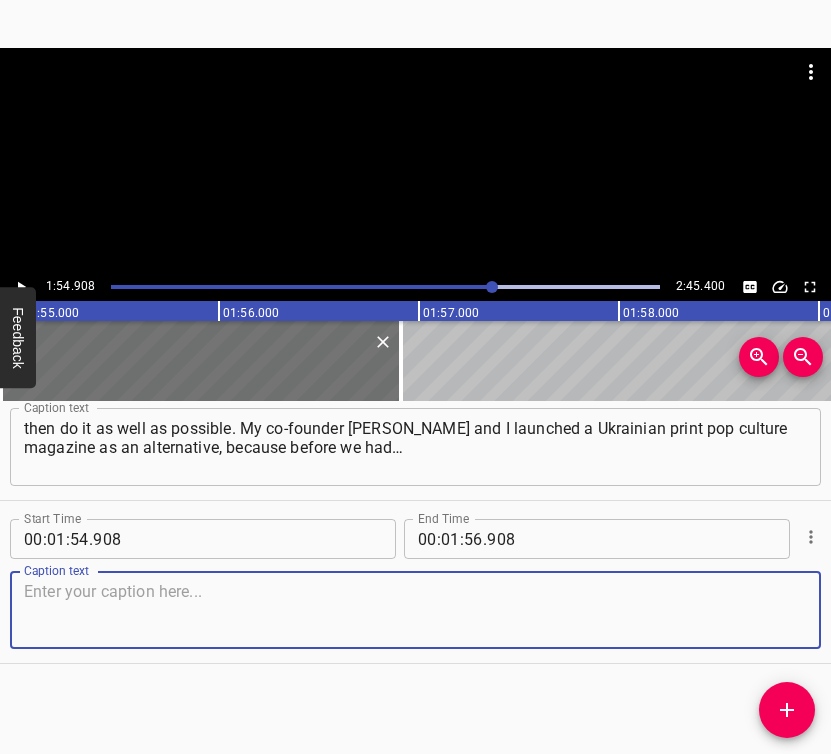 click at bounding box center [415, 610] 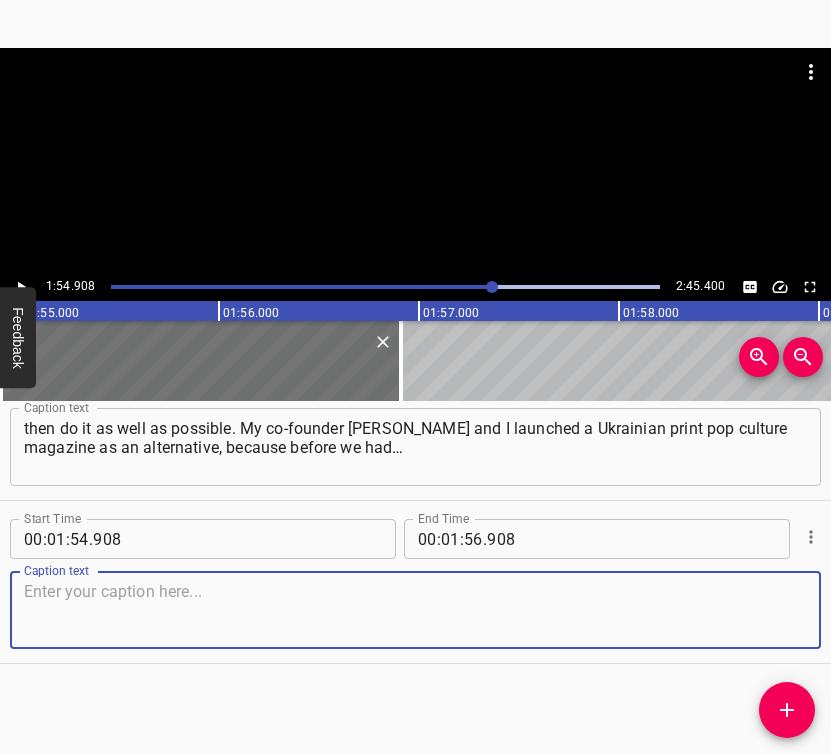 click at bounding box center (415, 610) 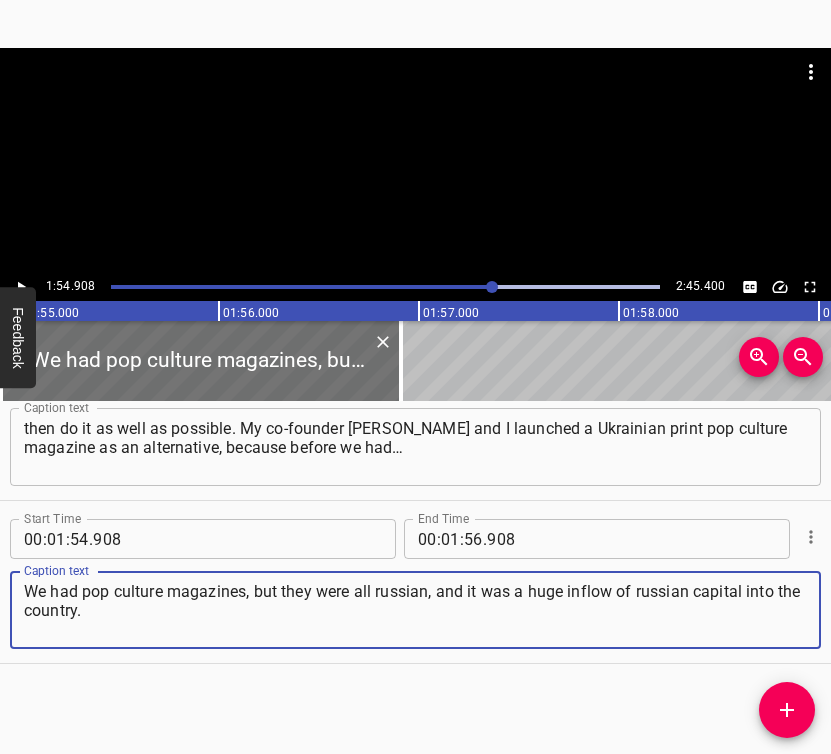 type on "We had pop culture magazines, but they were all russian, and it was a huge inflow of russian capital into the country." 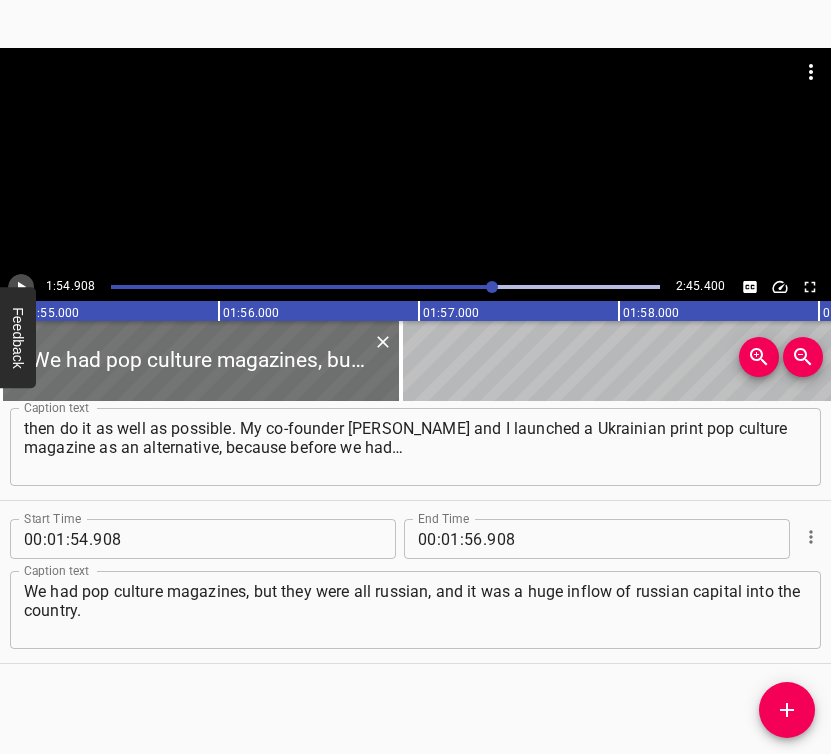 click 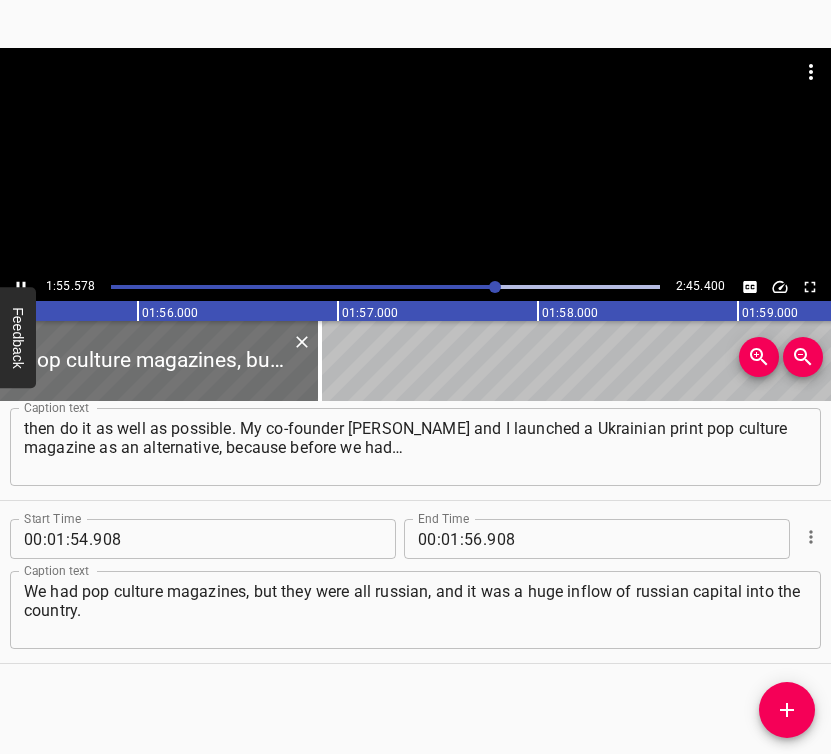 scroll, scrollTop: 0, scrollLeft: 23115, axis: horizontal 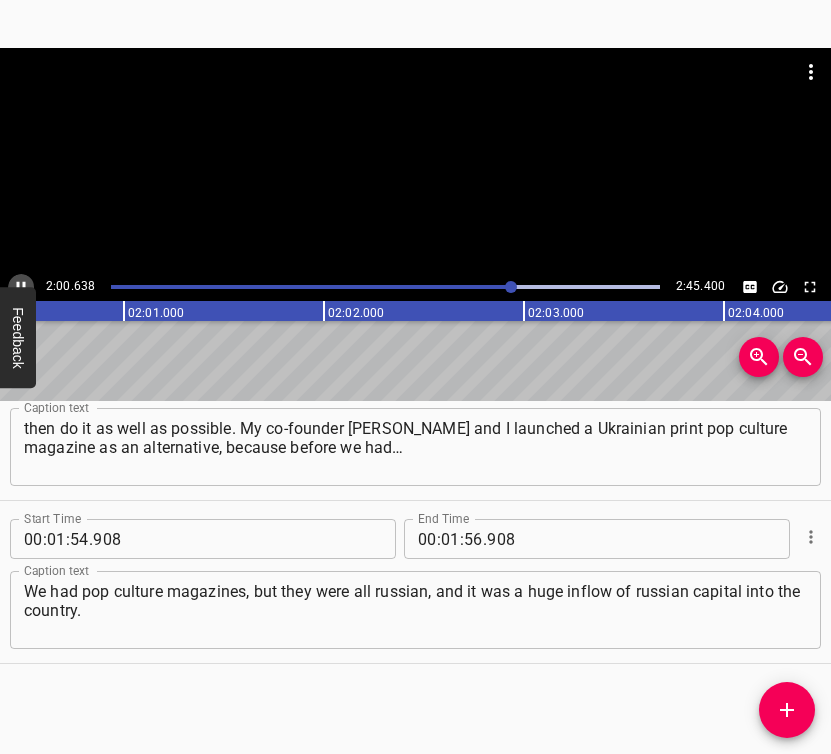 click at bounding box center (21, 287) 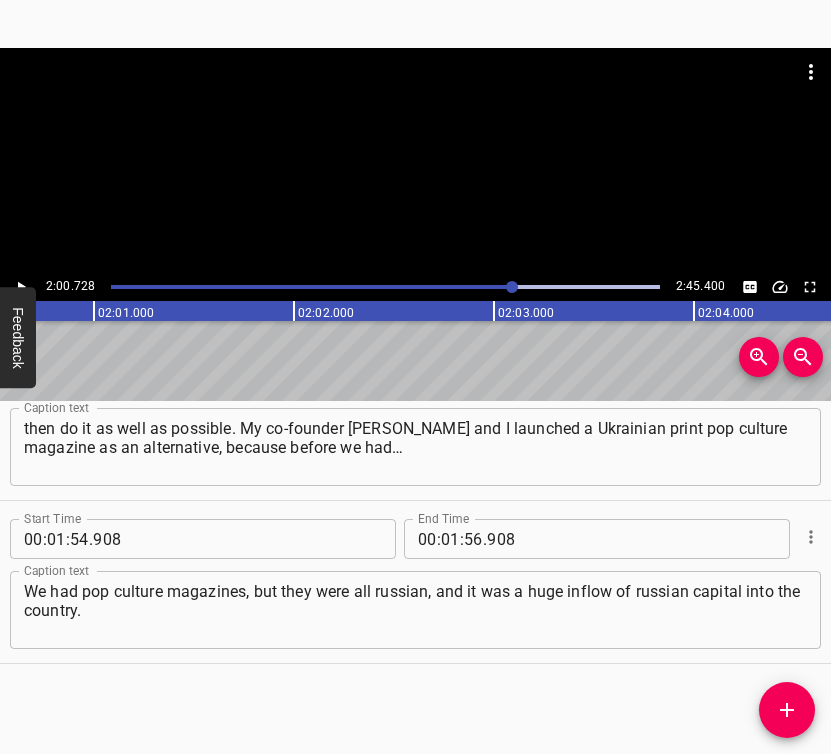 scroll, scrollTop: 0, scrollLeft: 24145, axis: horizontal 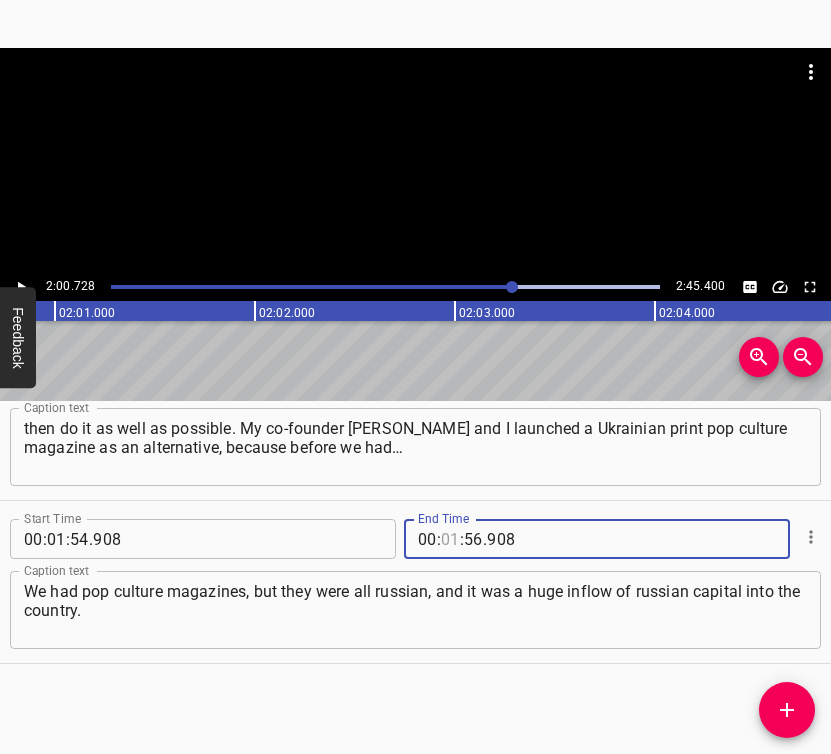 click at bounding box center [450, 539] 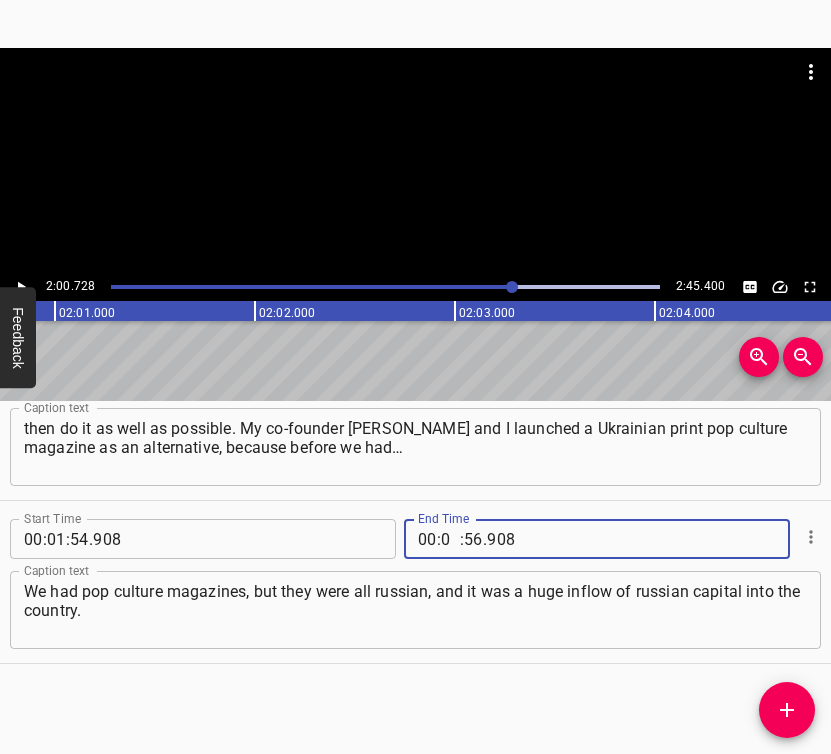 type on "02" 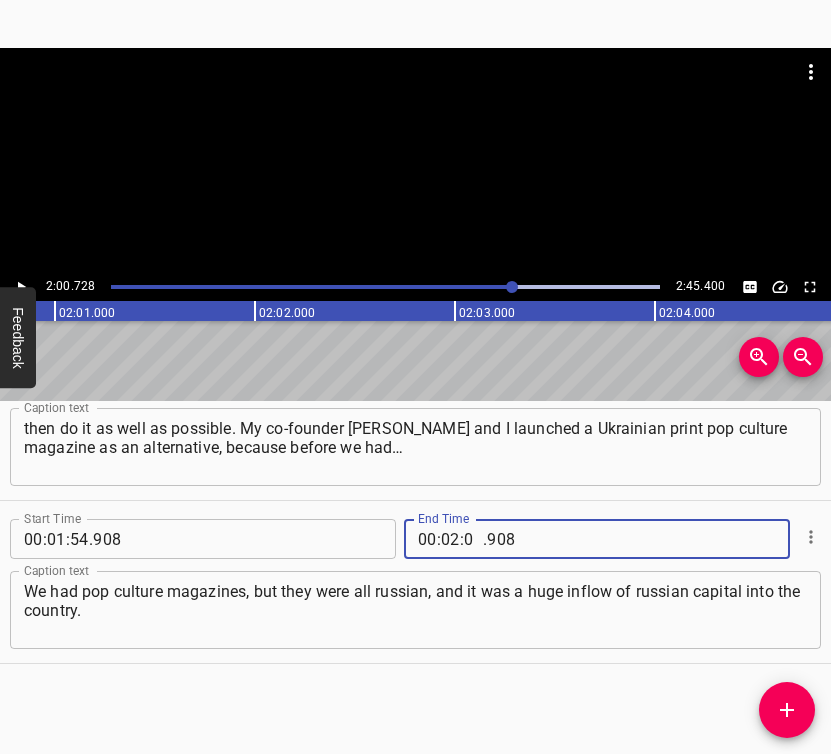 type on "00" 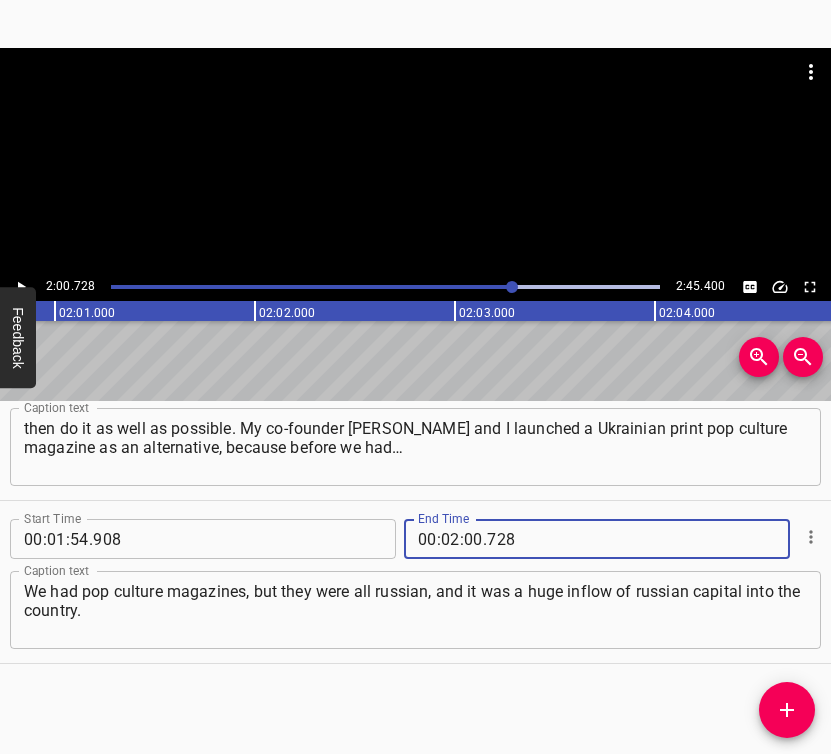 type on "728" 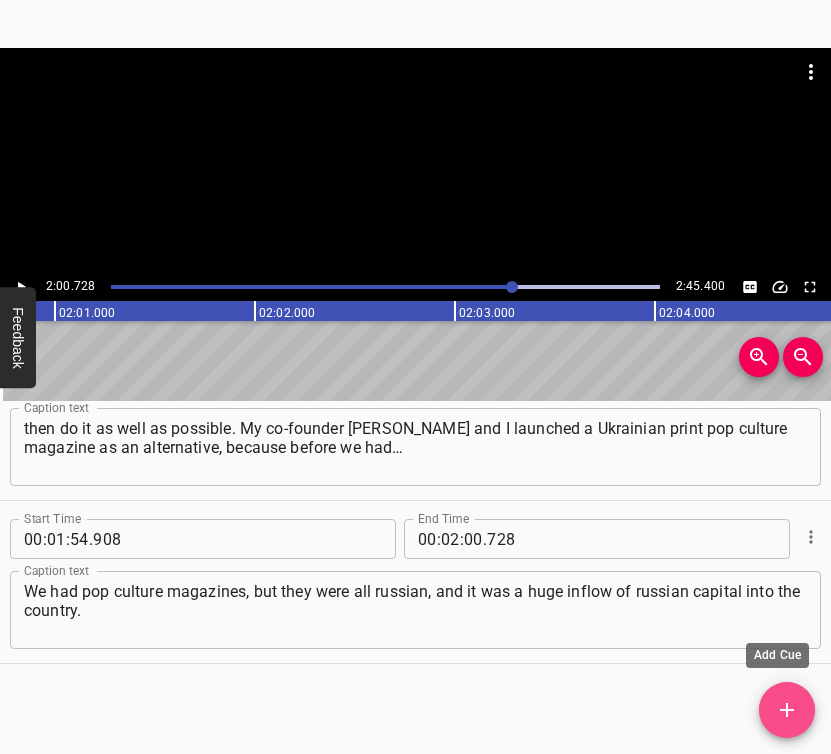 click at bounding box center (787, 710) 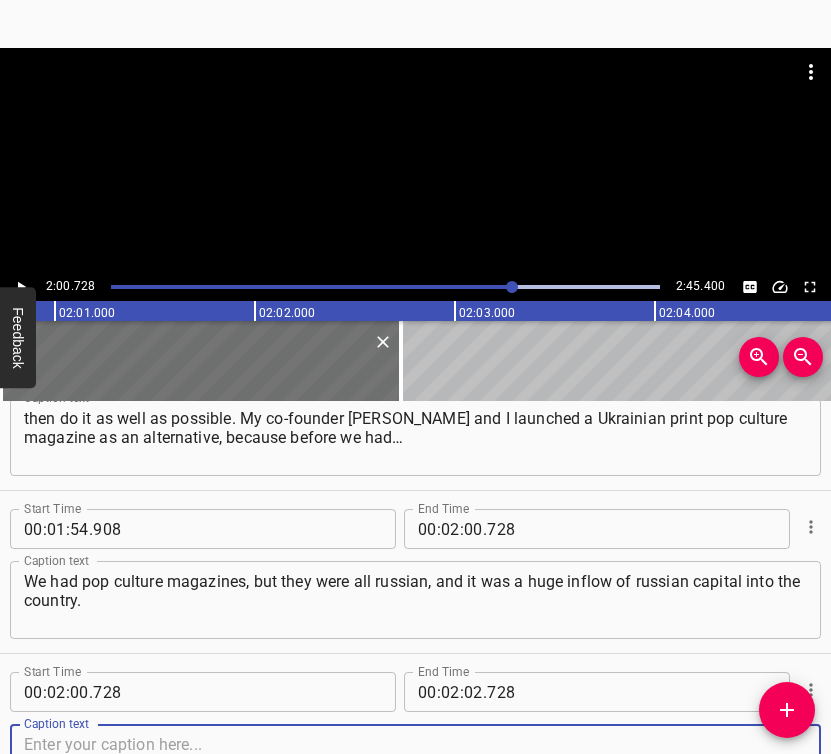 scroll, scrollTop: 2023, scrollLeft: 0, axis: vertical 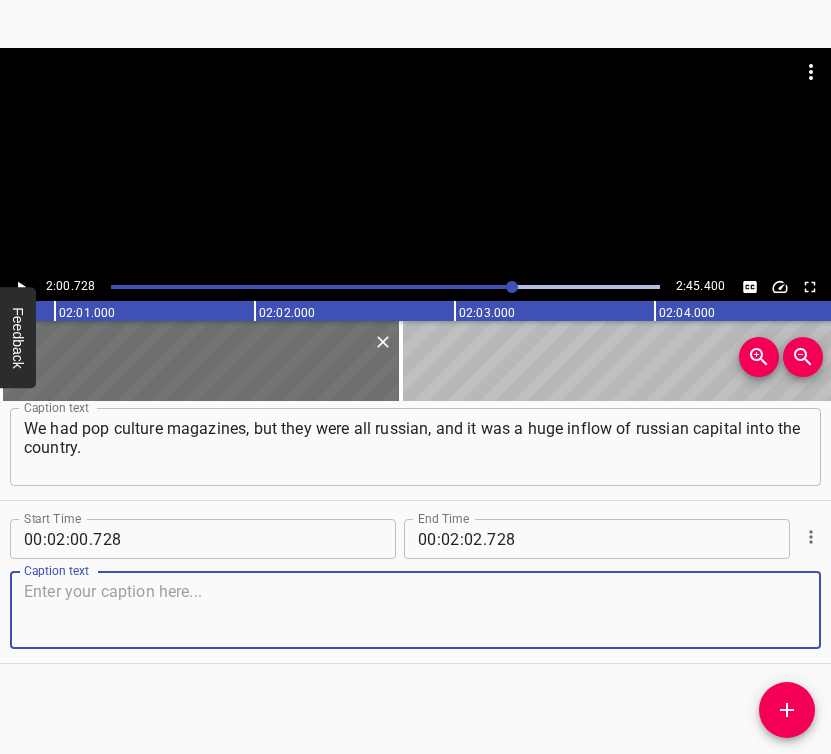 click at bounding box center [415, 610] 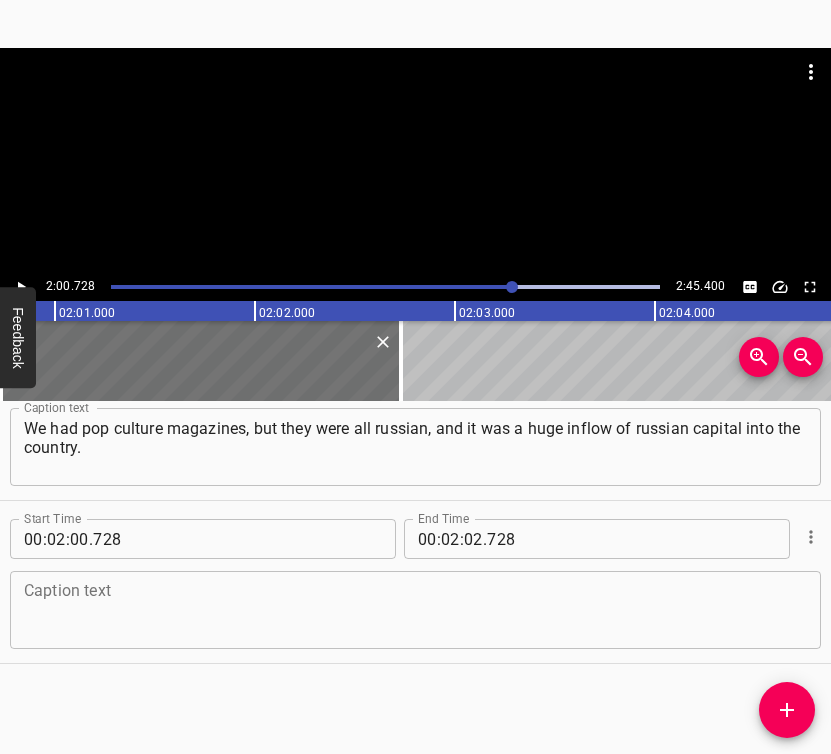 click at bounding box center [415, 610] 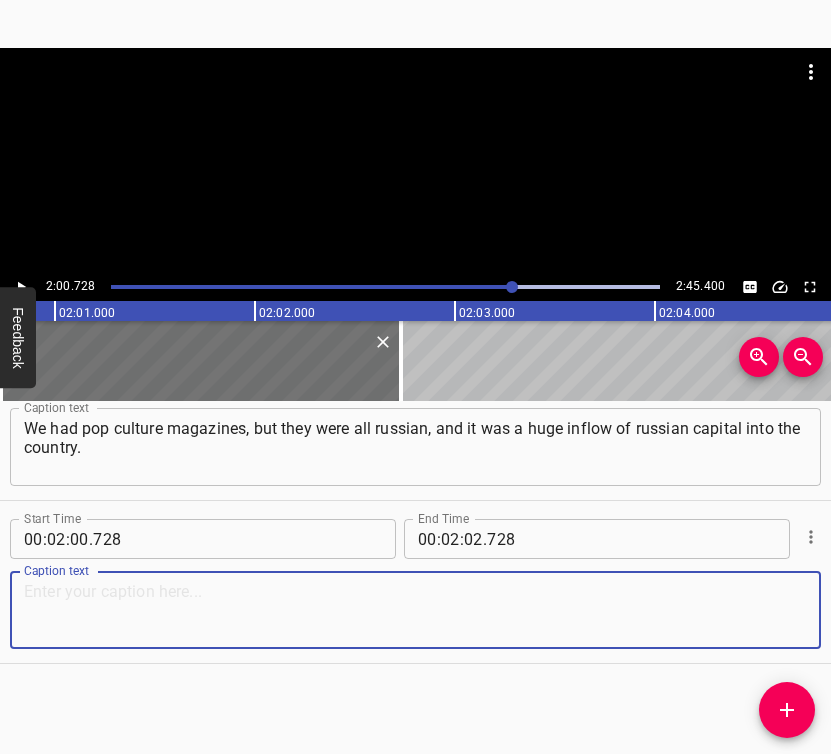 paste on "And now, following the example of what exists in the West… In the West there is (G)I-DLE, in the West there is DAZED, in the West these are big" 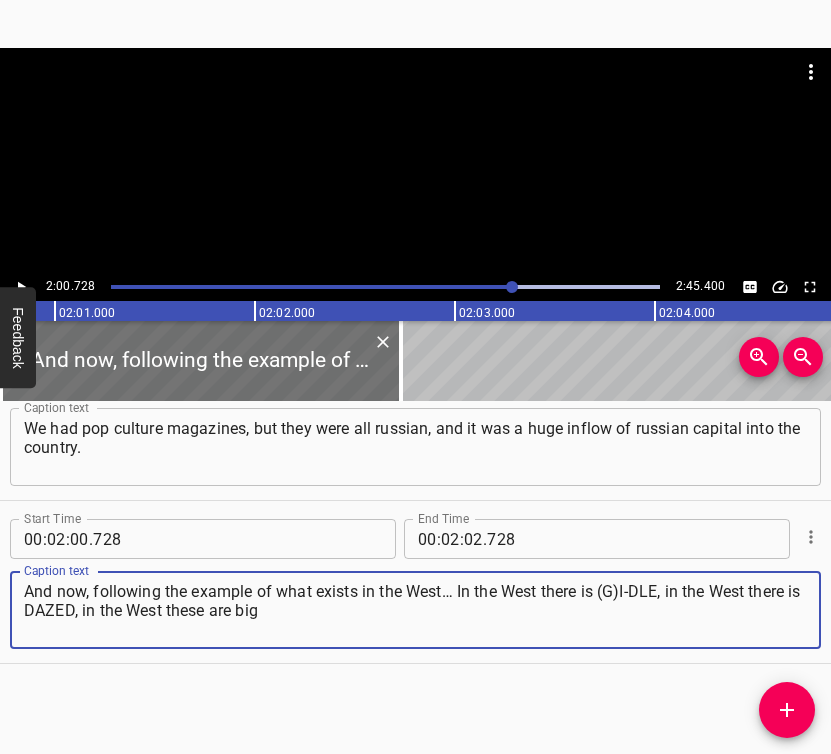 type on "And now, following the example of what exists in the West… In the West there is (G)I-DLE, in the West there is DAZED, in the West these are big" 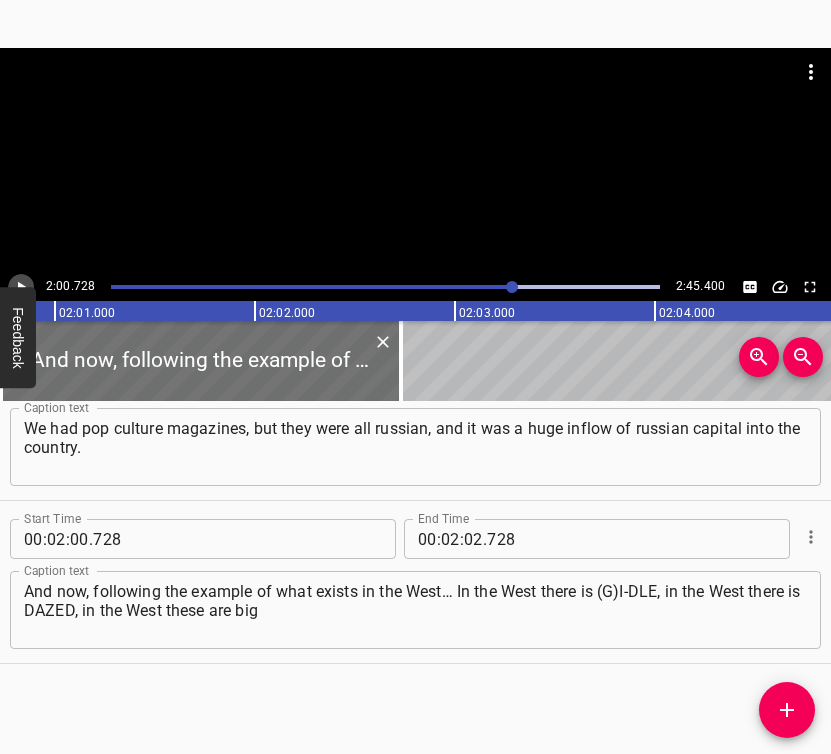 click at bounding box center [21, 287] 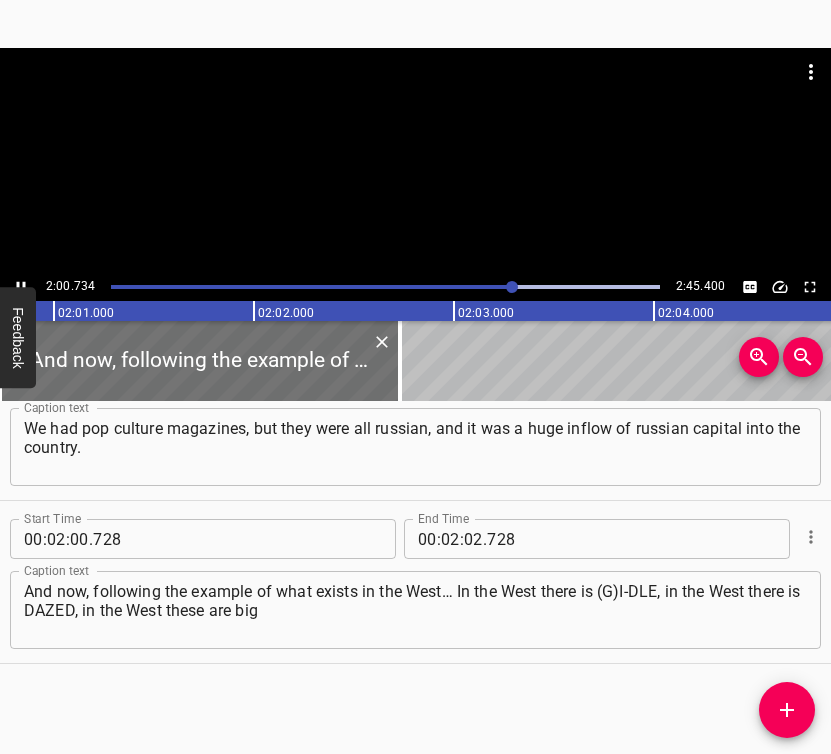 scroll, scrollTop: 0, scrollLeft: 24182, axis: horizontal 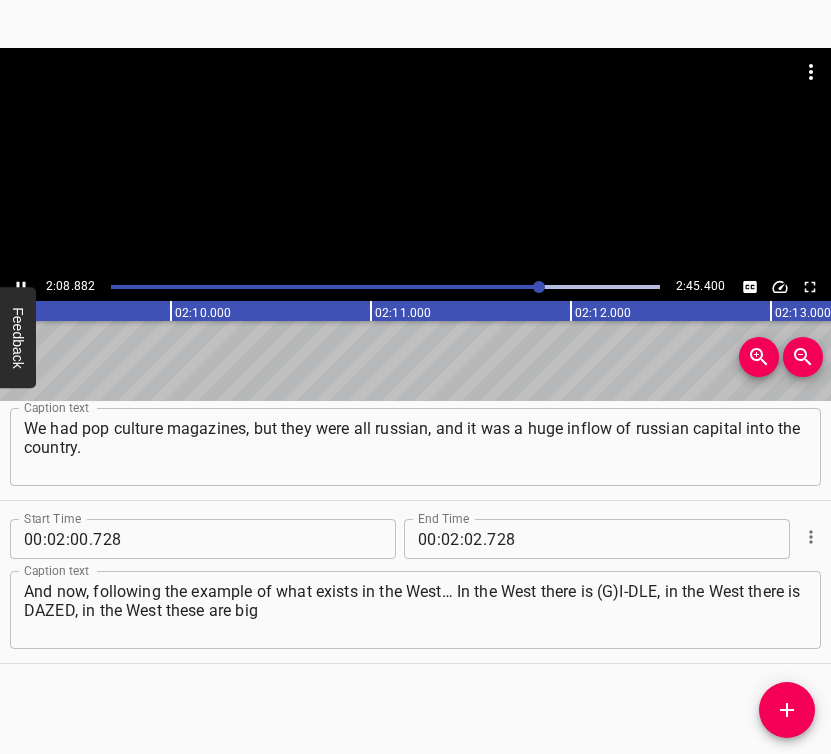 click 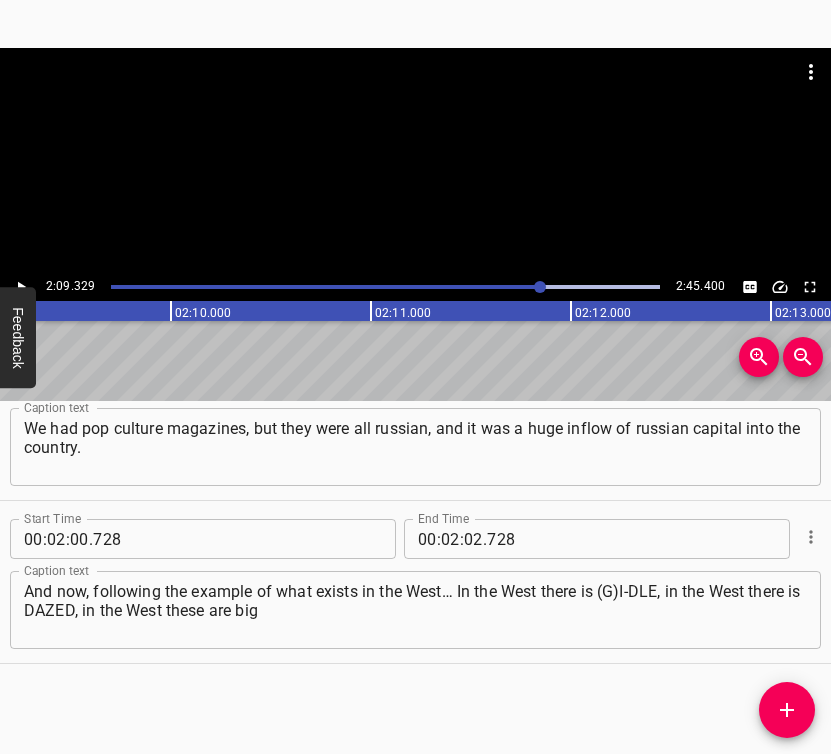 scroll, scrollTop: 0, scrollLeft: 25865, axis: horizontal 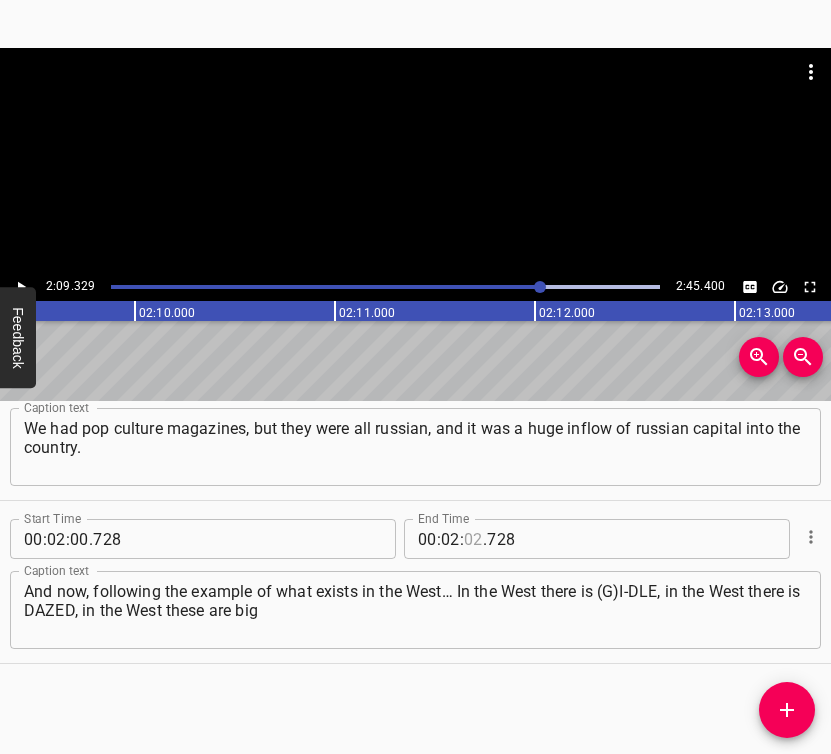 click at bounding box center (473, 539) 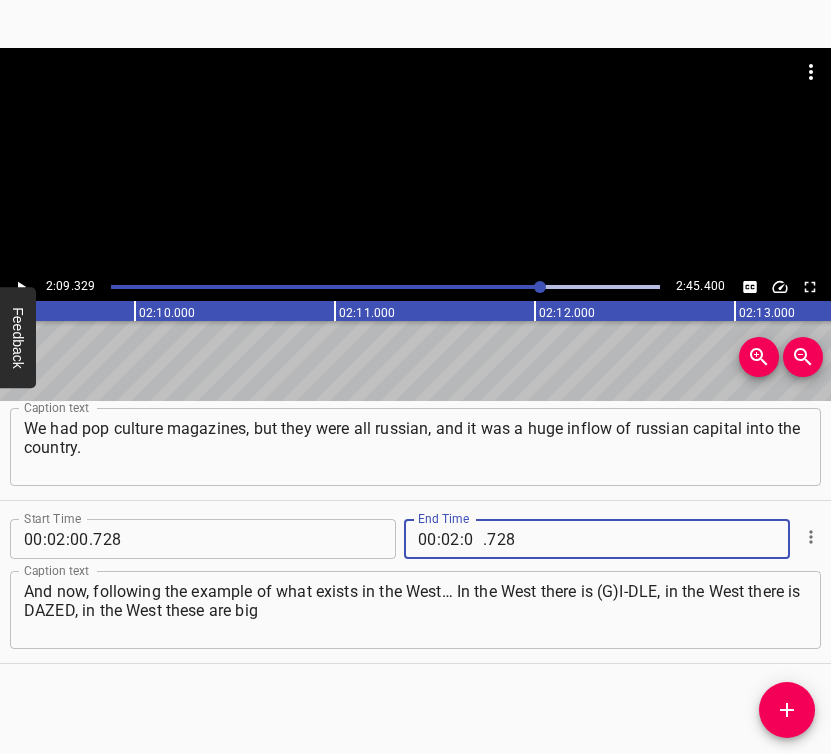 type on "09" 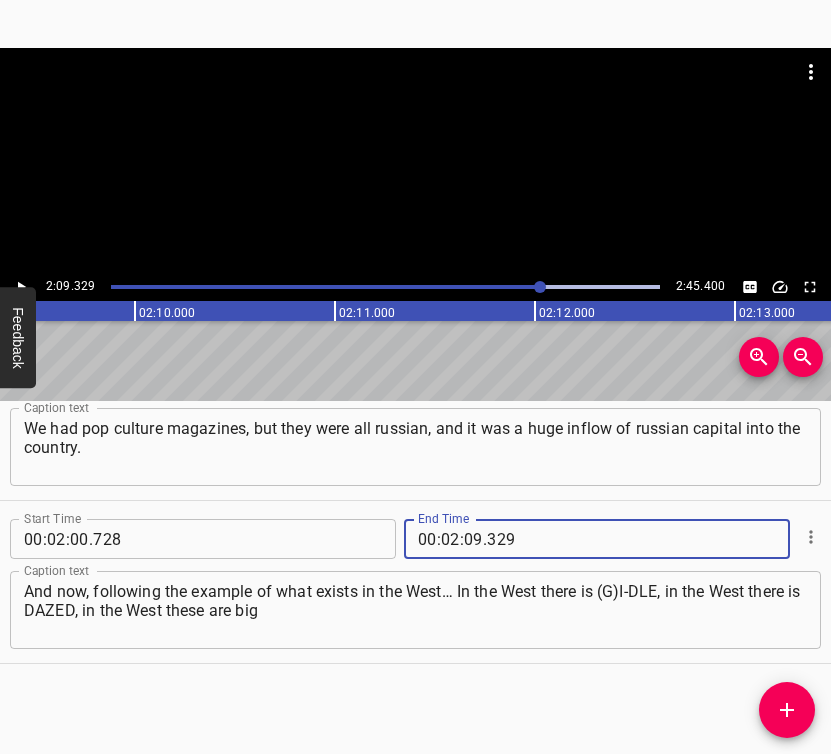 type on "329" 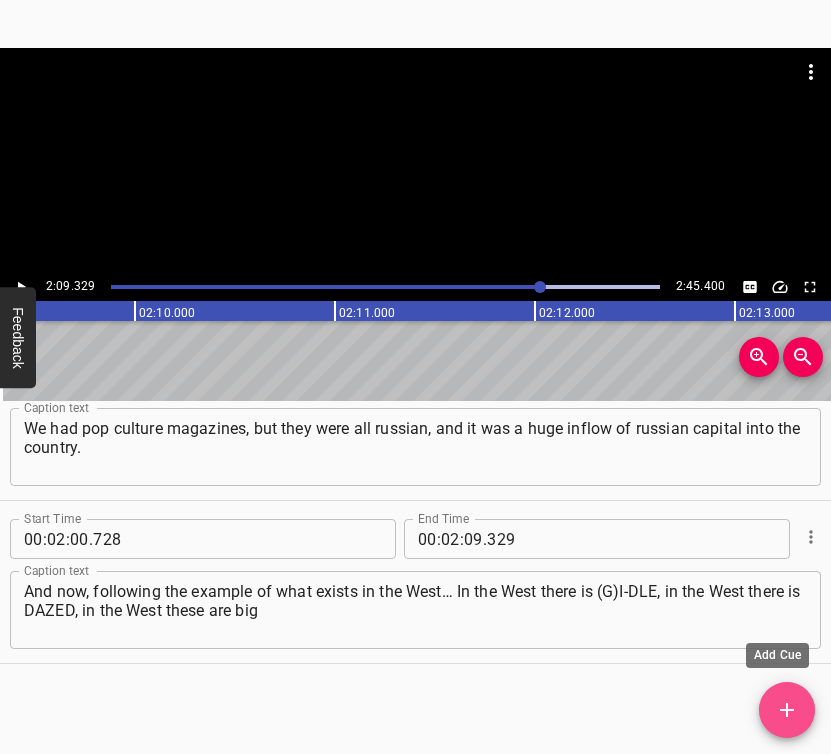 click 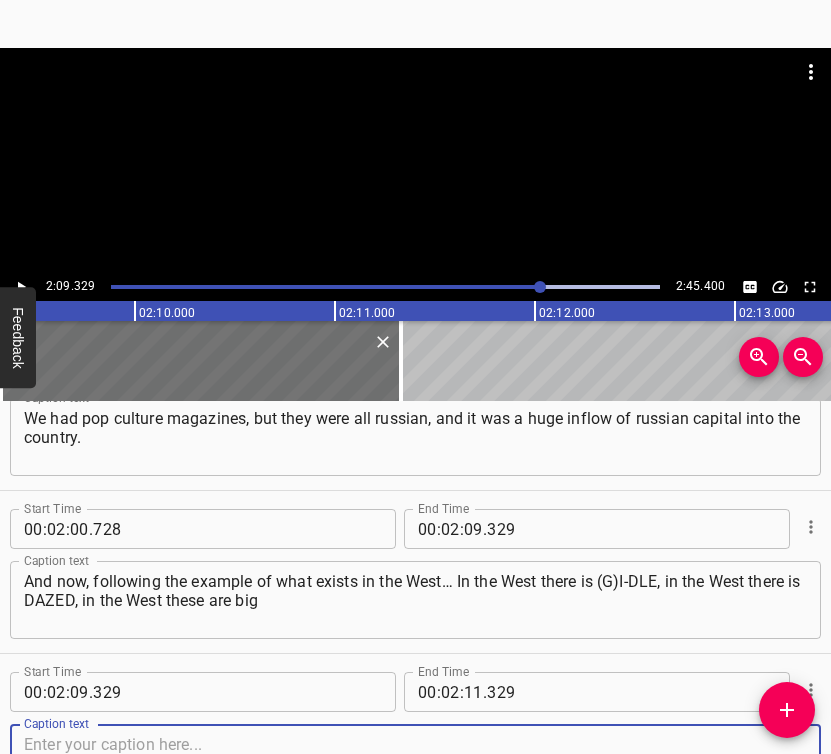 scroll, scrollTop: 2186, scrollLeft: 0, axis: vertical 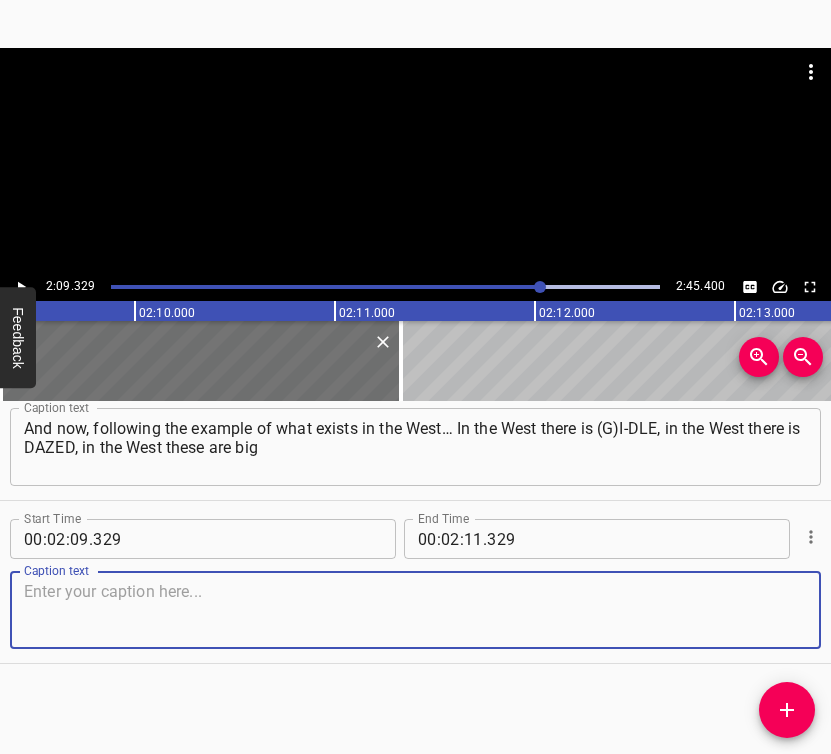 click at bounding box center (415, 610) 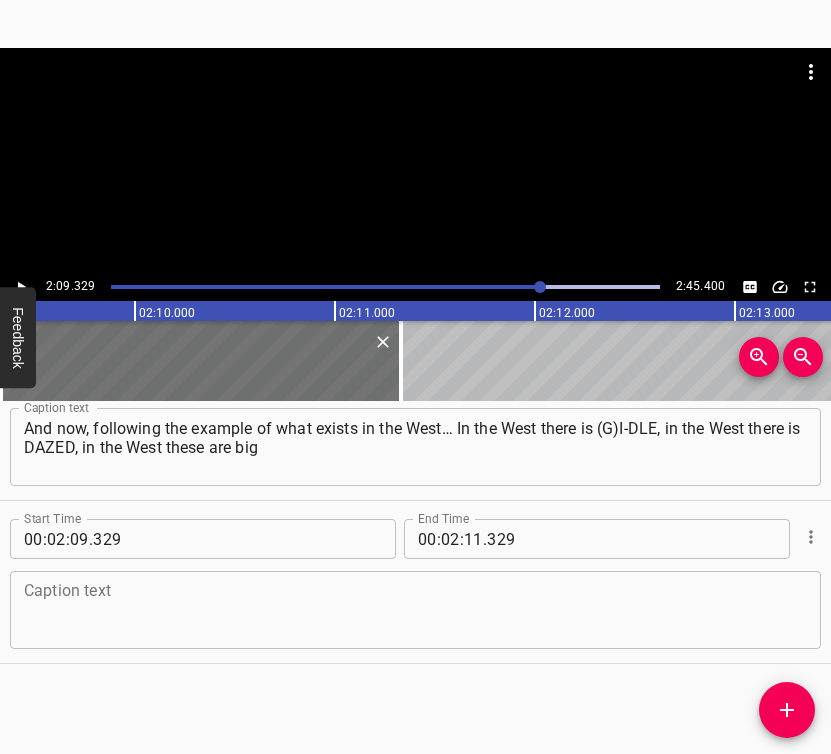 click at bounding box center (415, 610) 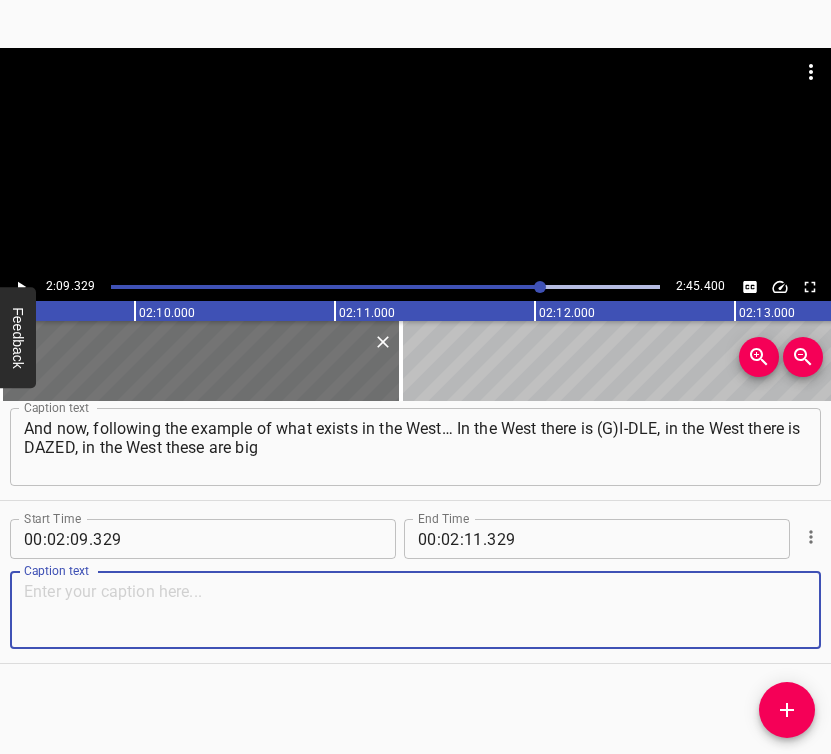 paste on "and quite lively publications, and we are now bringing that back. Our first issue was released, the second is coming soon. So we… Essentially, we just focus" 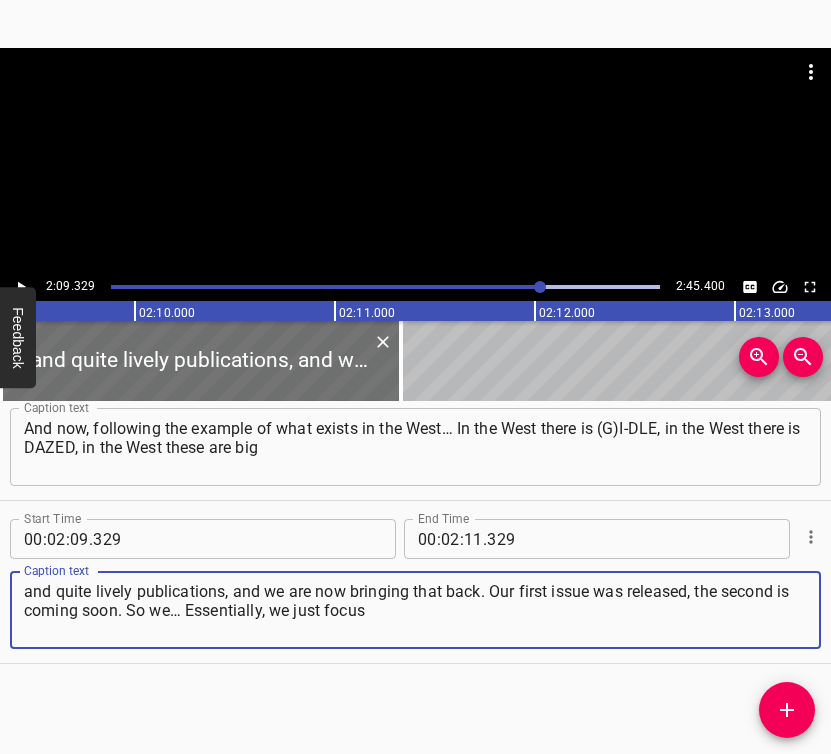 type on "and quite lively publications, and we are now bringing that back. Our first issue was released, the second is coming soon. So we… Essentially, we just focus" 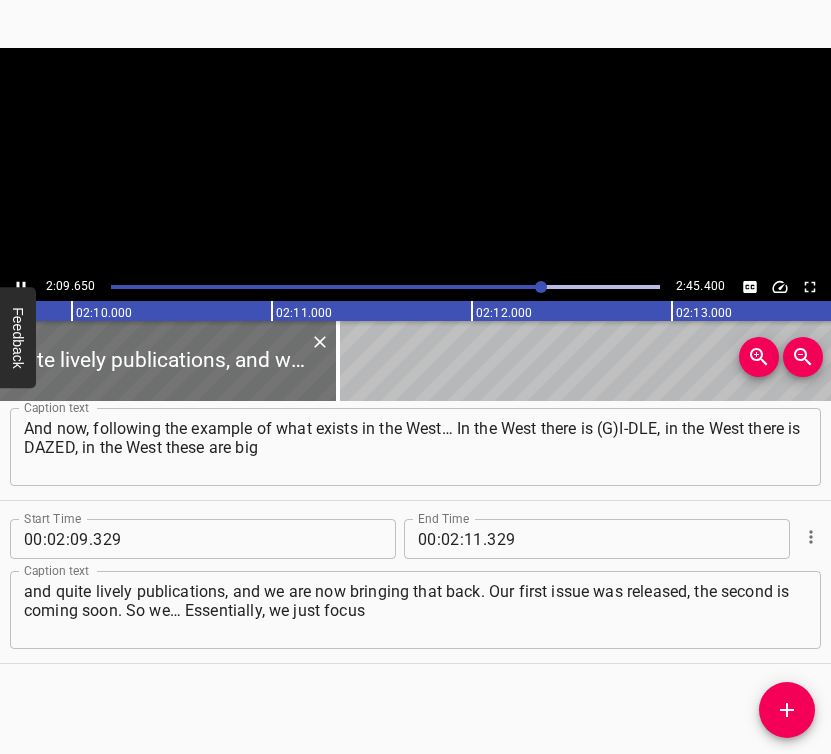 scroll, scrollTop: 0, scrollLeft: 25982, axis: horizontal 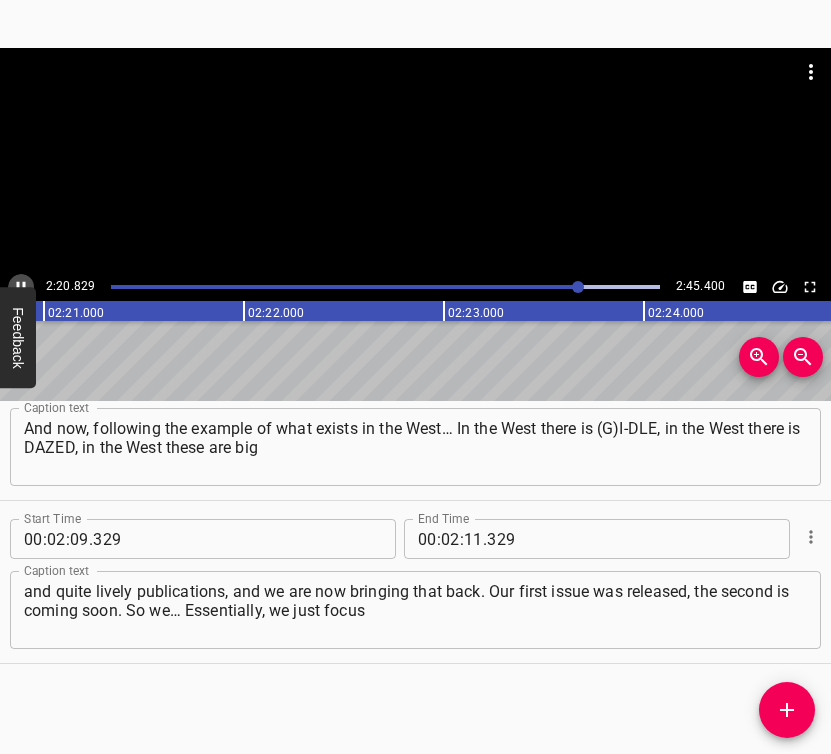 click 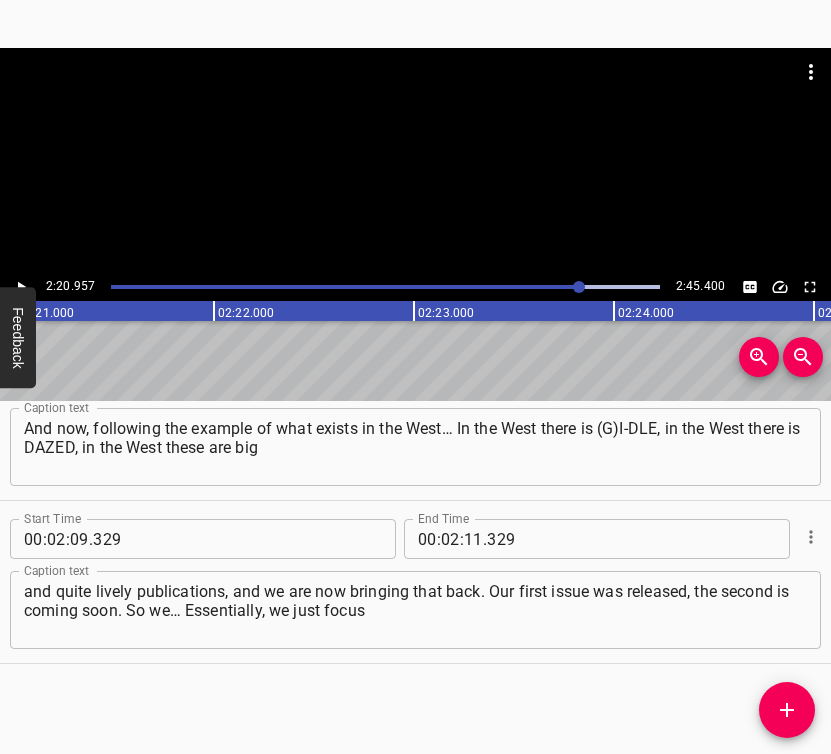 scroll, scrollTop: 0, scrollLeft: 28191, axis: horizontal 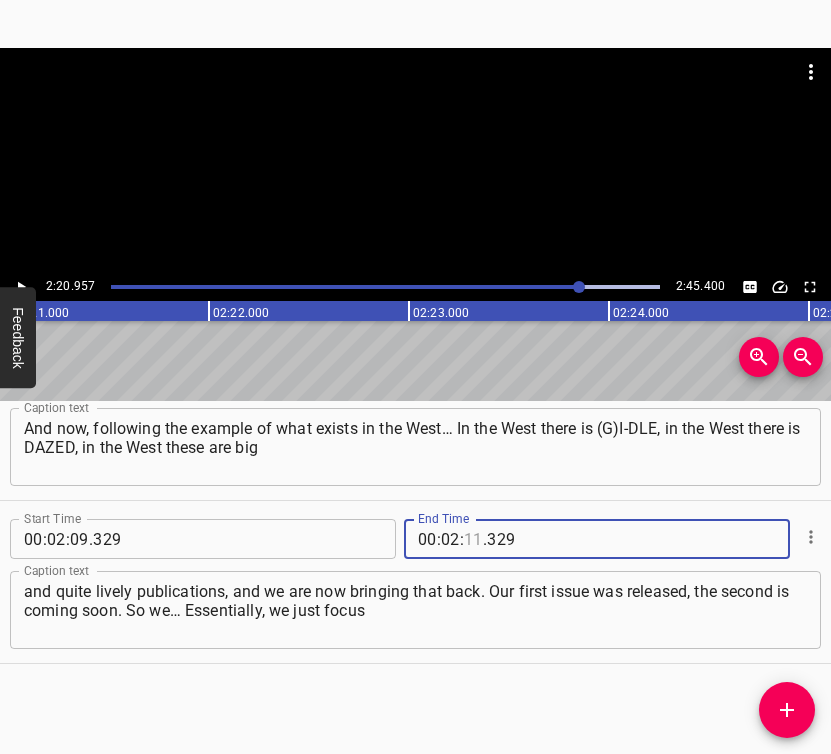 click at bounding box center [473, 539] 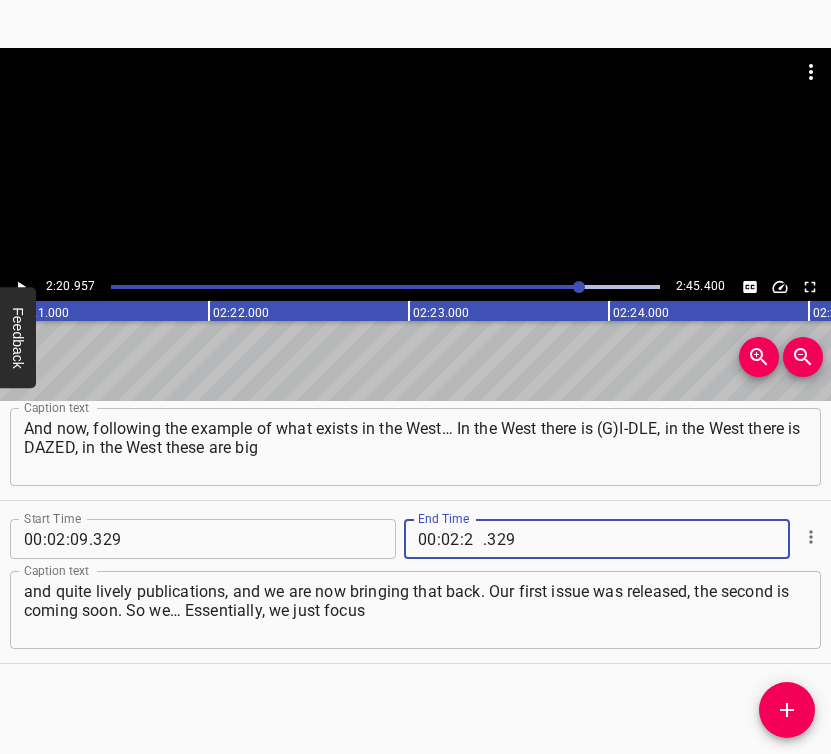 type on "20" 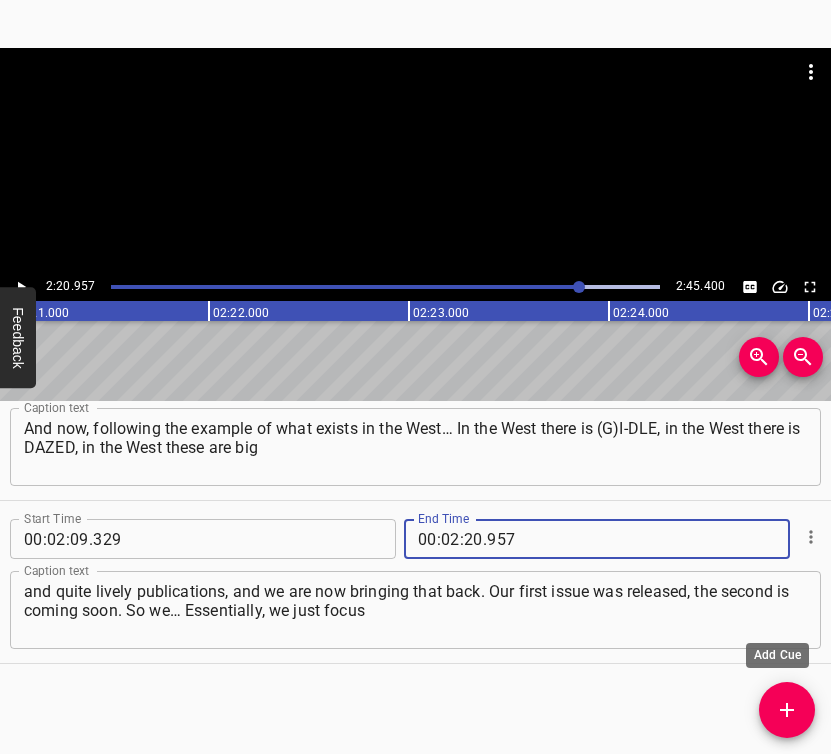 type on "957" 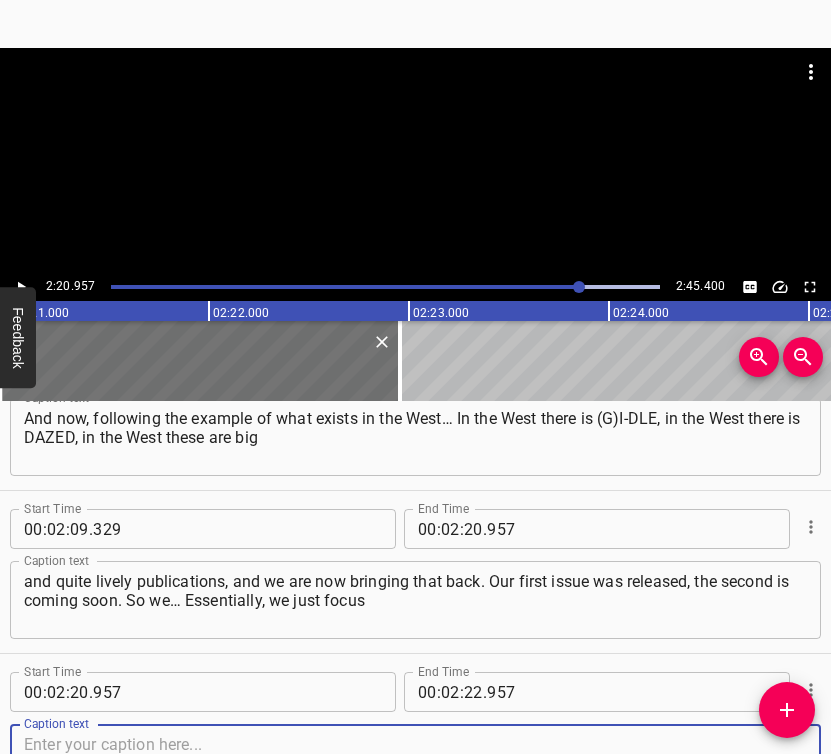 scroll, scrollTop: 2349, scrollLeft: 0, axis: vertical 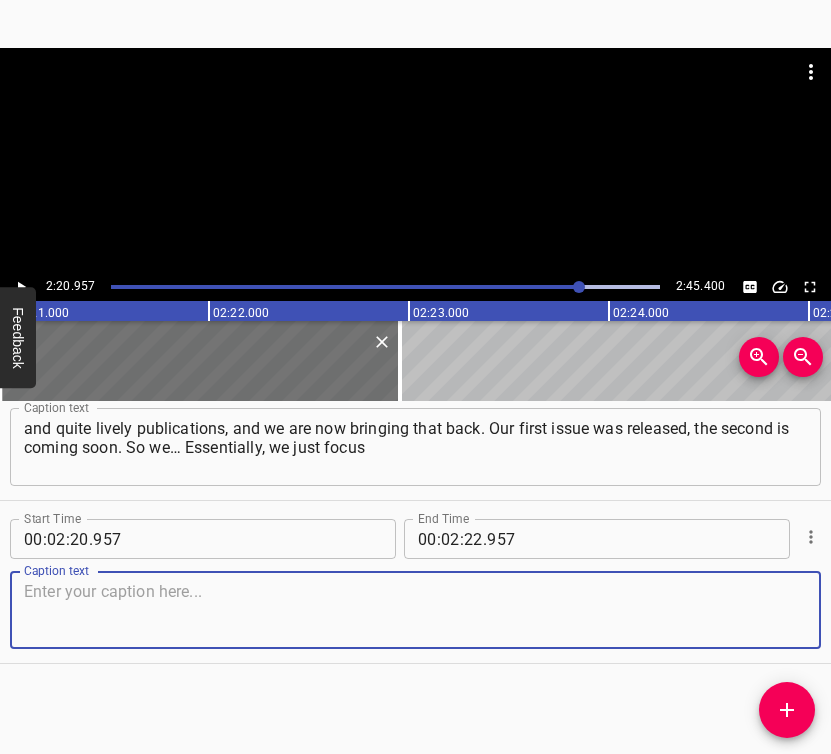 drag, startPoint x: 776, startPoint y: 632, endPoint x: 829, endPoint y: 597, distance: 63.51378 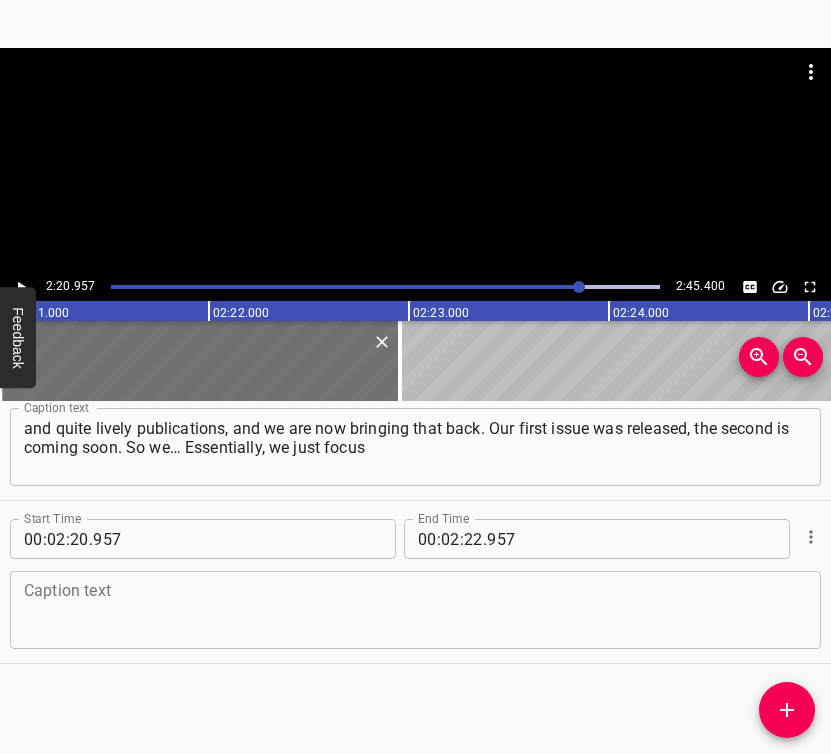 click at bounding box center (415, 610) 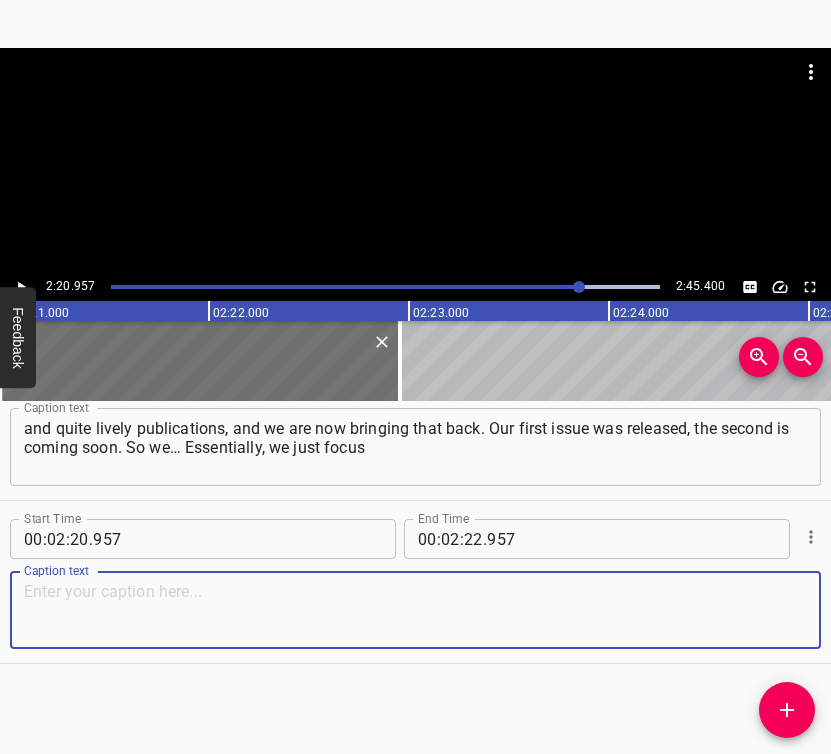 paste on "on Ukrainian pop culture and bring it out… We demonstrate how truly pro-European and pro-Western it is, now that the vacuum of russian capital has appeared." 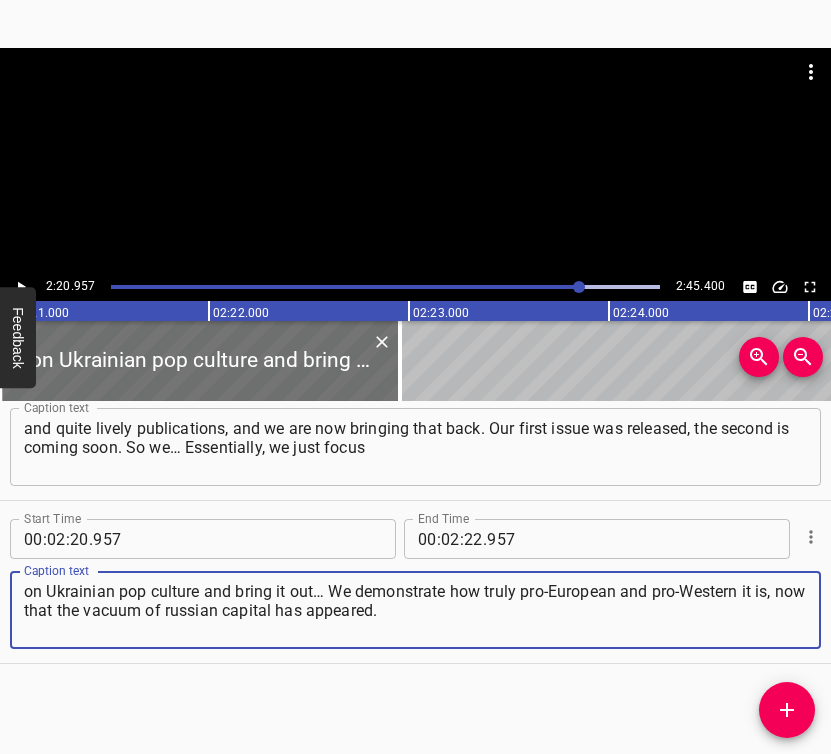 type on "on Ukrainian pop culture and bring it out… We demonstrate how truly pro-European and pro-Western it is, now that the vacuum of russian capital has appeared." 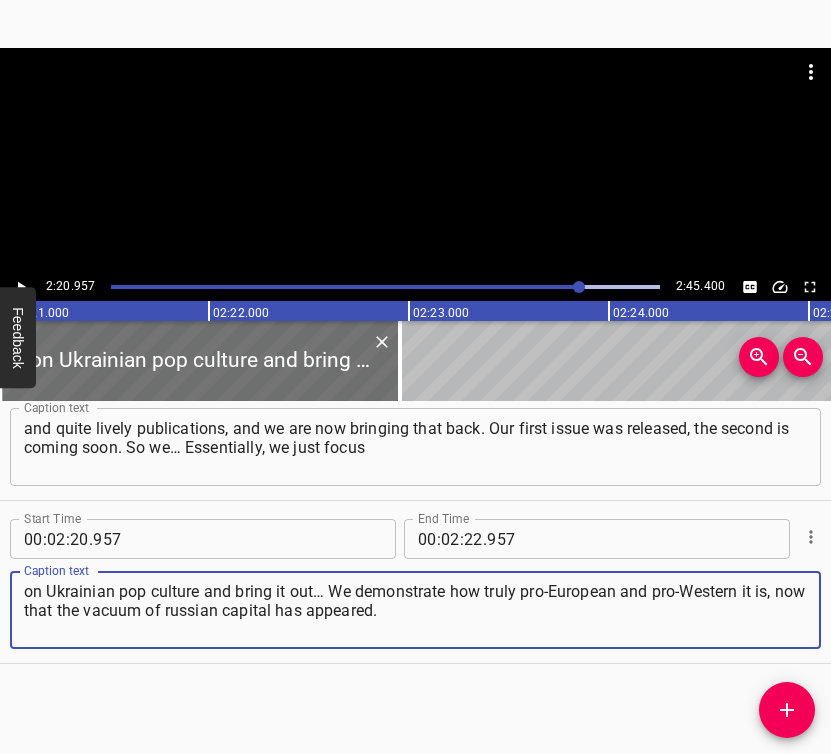 click 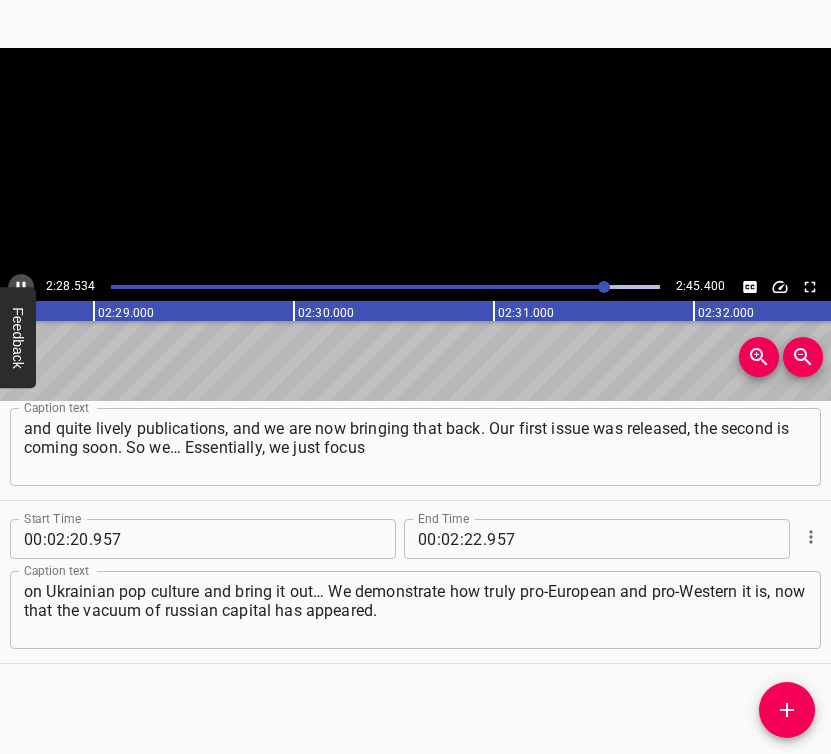 click 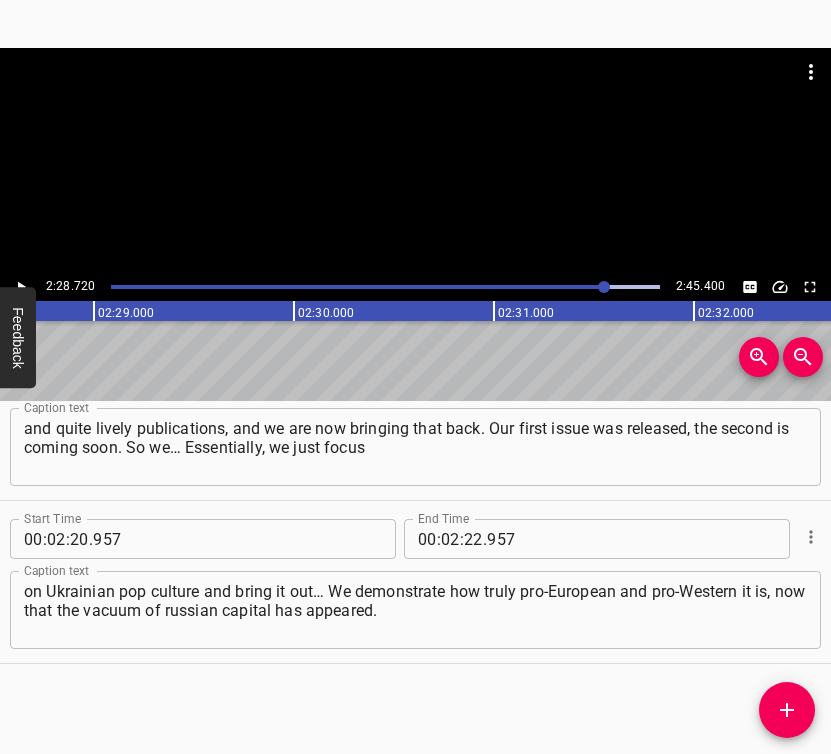 scroll, scrollTop: 0, scrollLeft: 29744, axis: horizontal 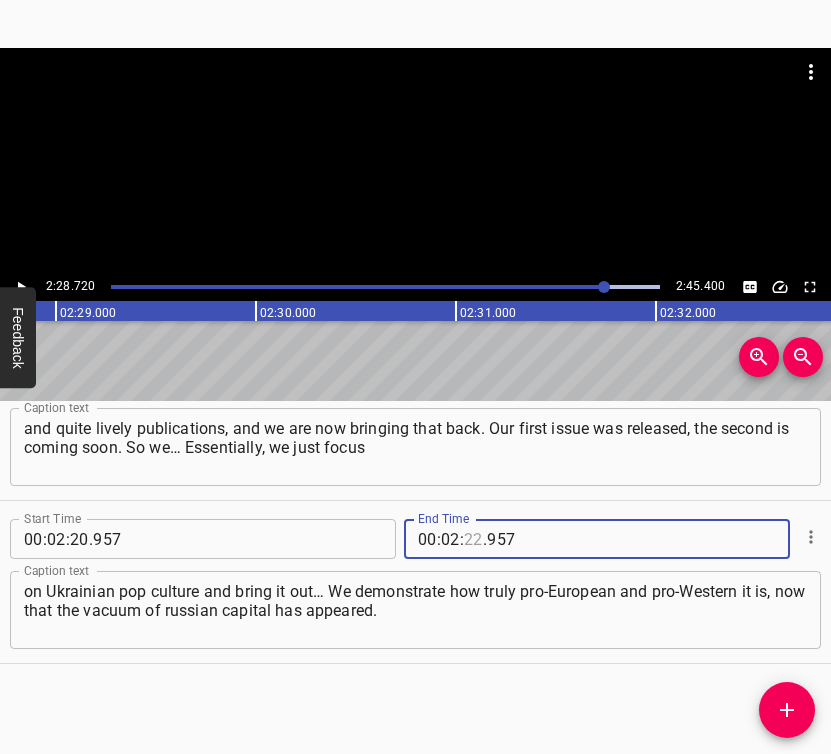 click at bounding box center (473, 539) 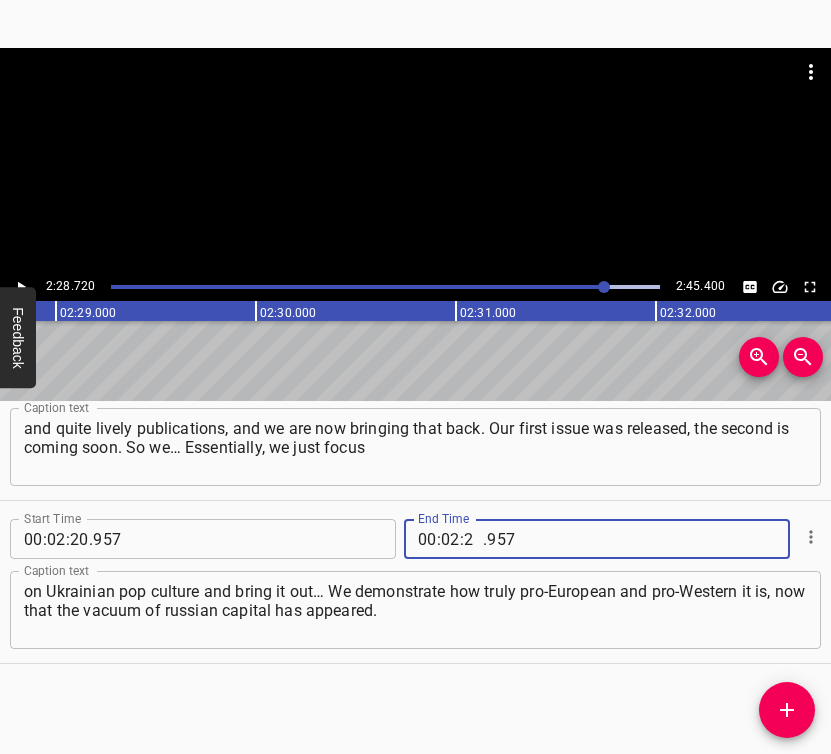 type on "28" 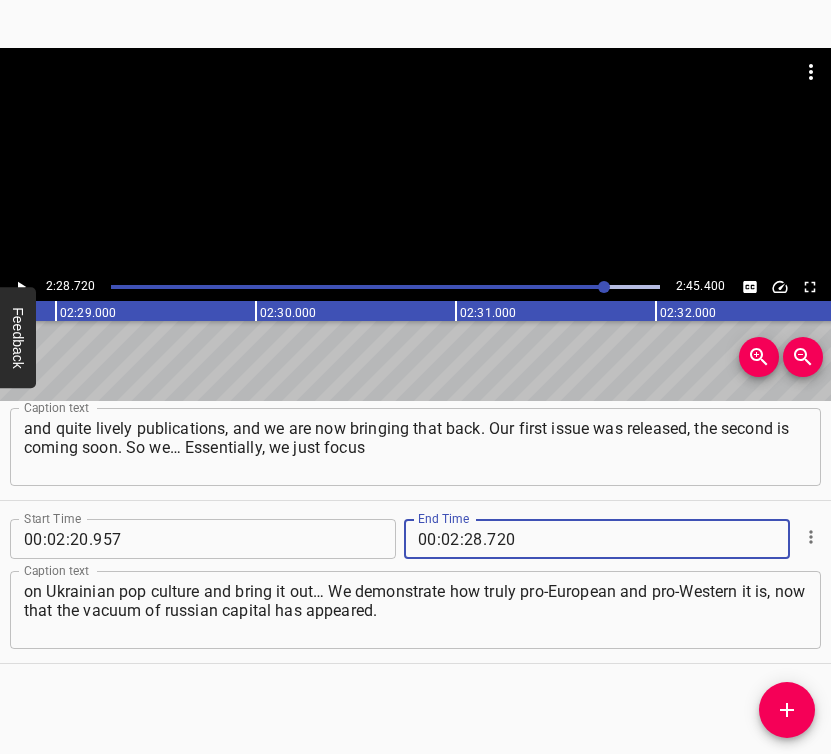 type on "720" 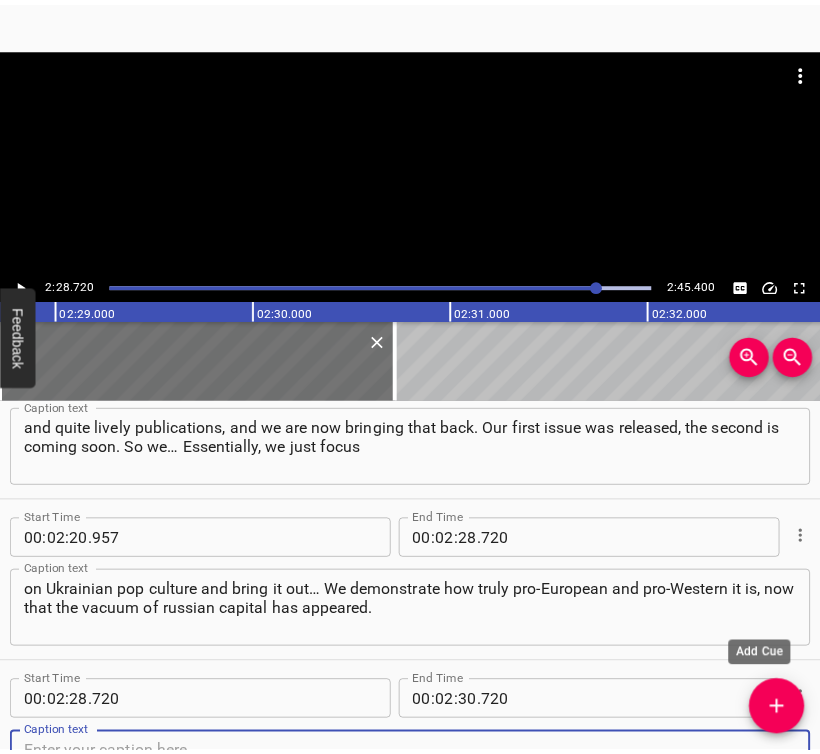 scroll, scrollTop: 2359, scrollLeft: 0, axis: vertical 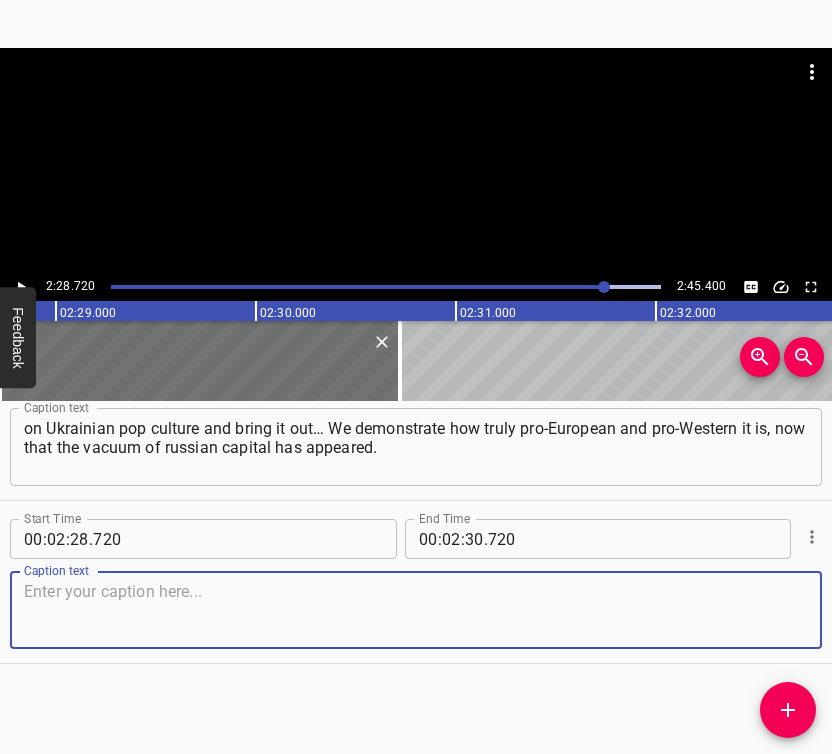 click at bounding box center (416, 610) 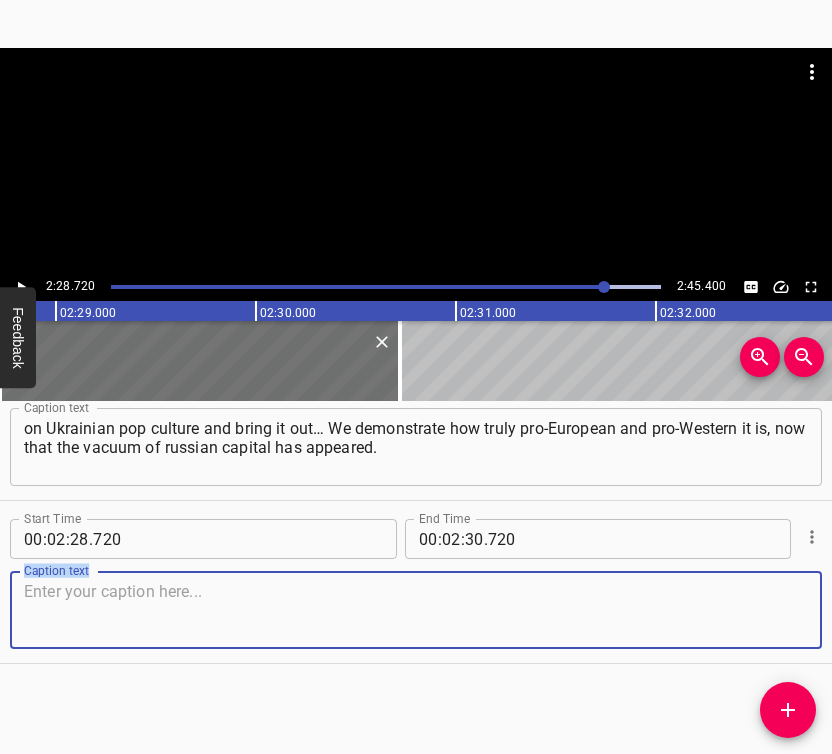 drag, startPoint x: 221, startPoint y: 568, endPoint x: 195, endPoint y: 609, distance: 48.548943 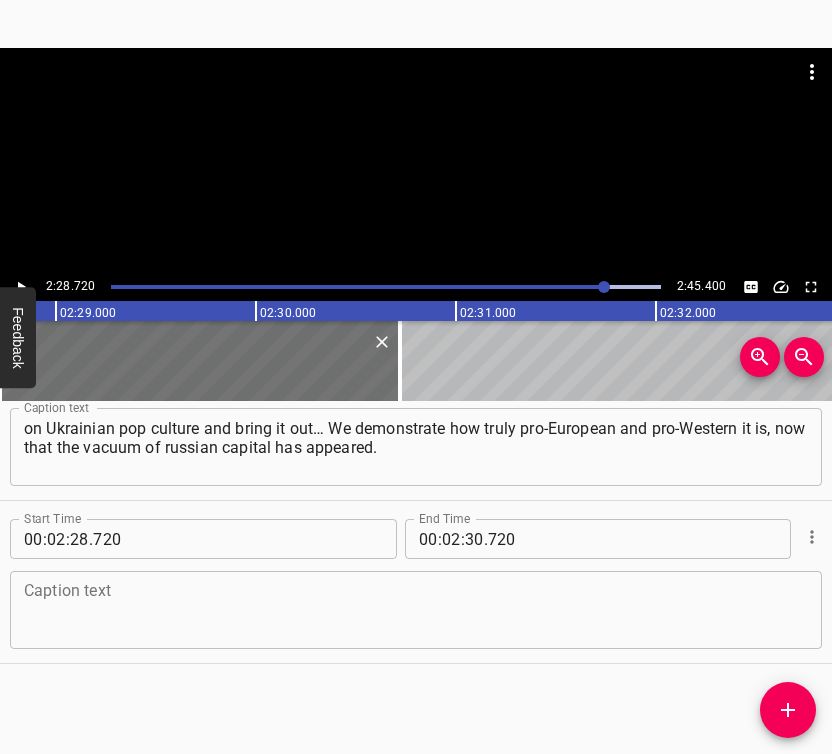 click at bounding box center [416, 610] 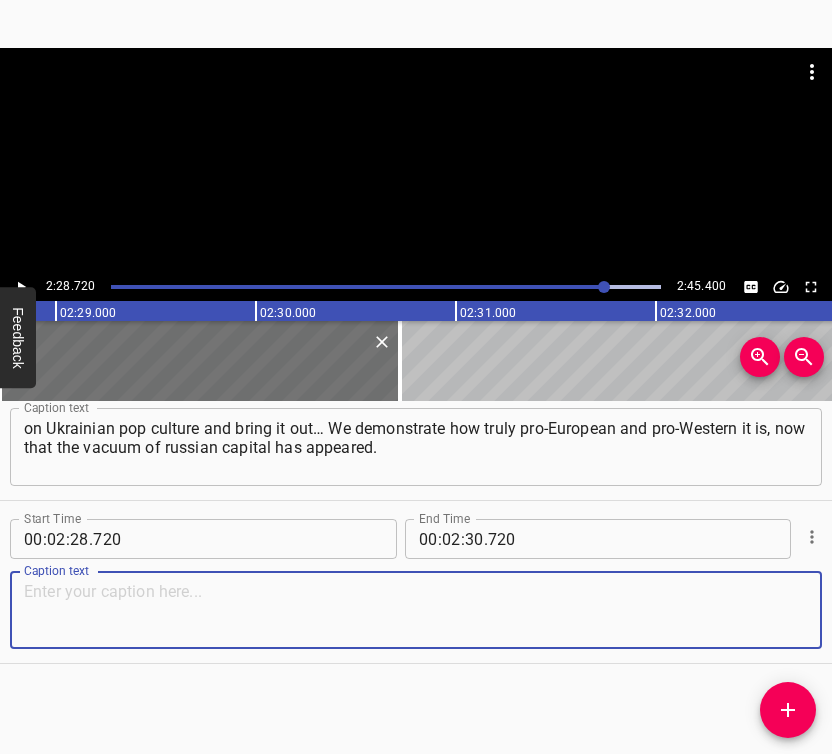 paste on "As soon as the russian money stopped flowing to [GEOGRAPHIC_DATA] — it turned out that we are very pro-European and pro-Western by nature." 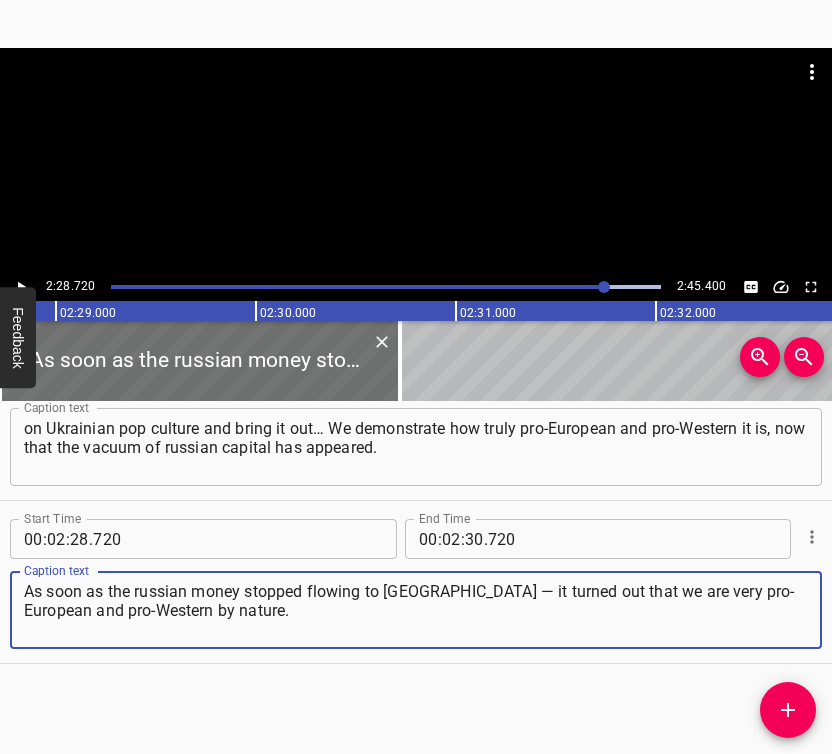 type on "As soon as the russian money stopped flowing to [GEOGRAPHIC_DATA] — it turned out that we are very pro-European and pro-Western by nature." 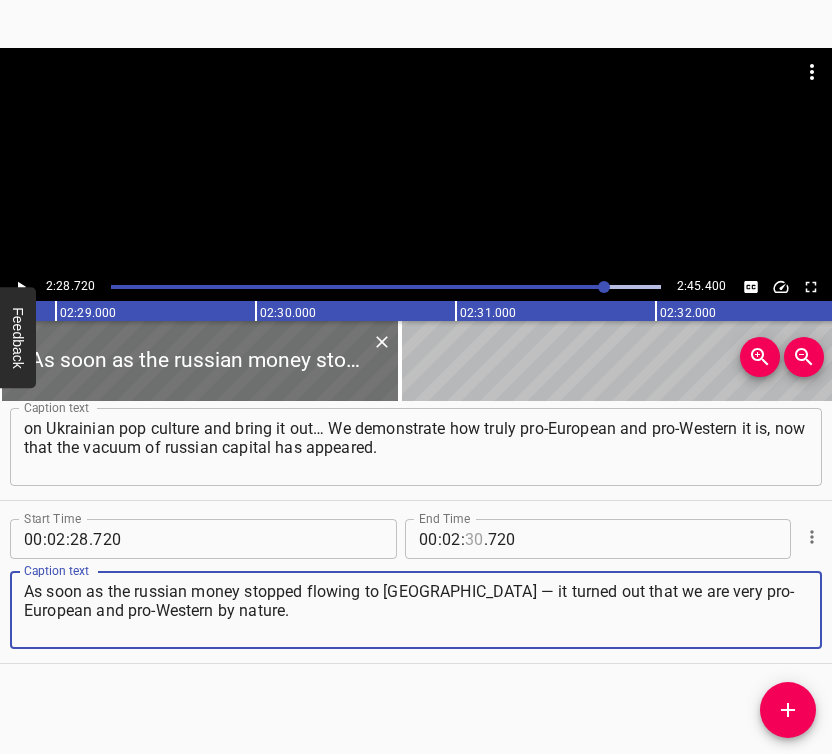 click at bounding box center (474, 539) 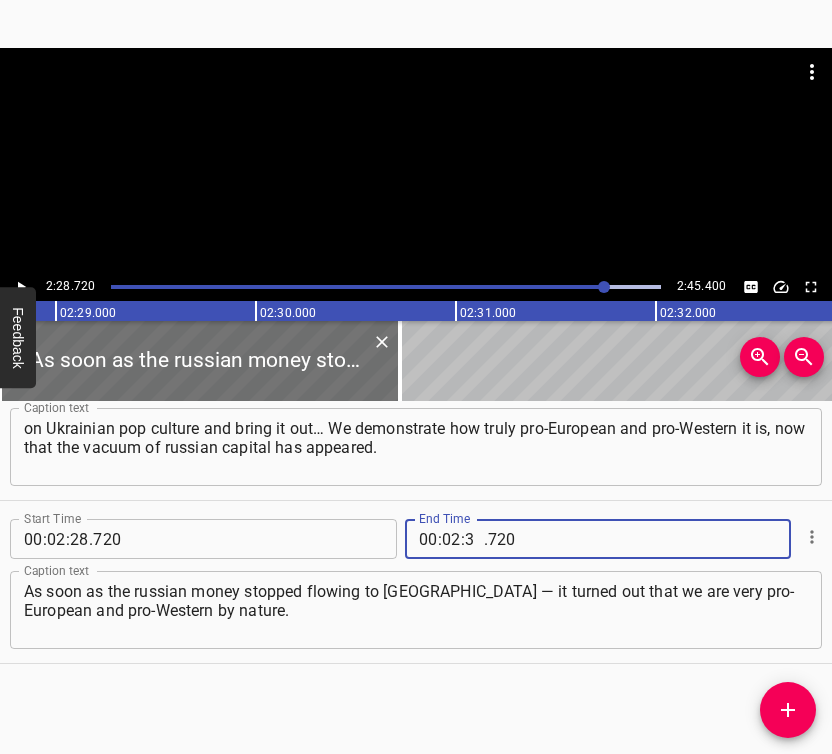 type on "35" 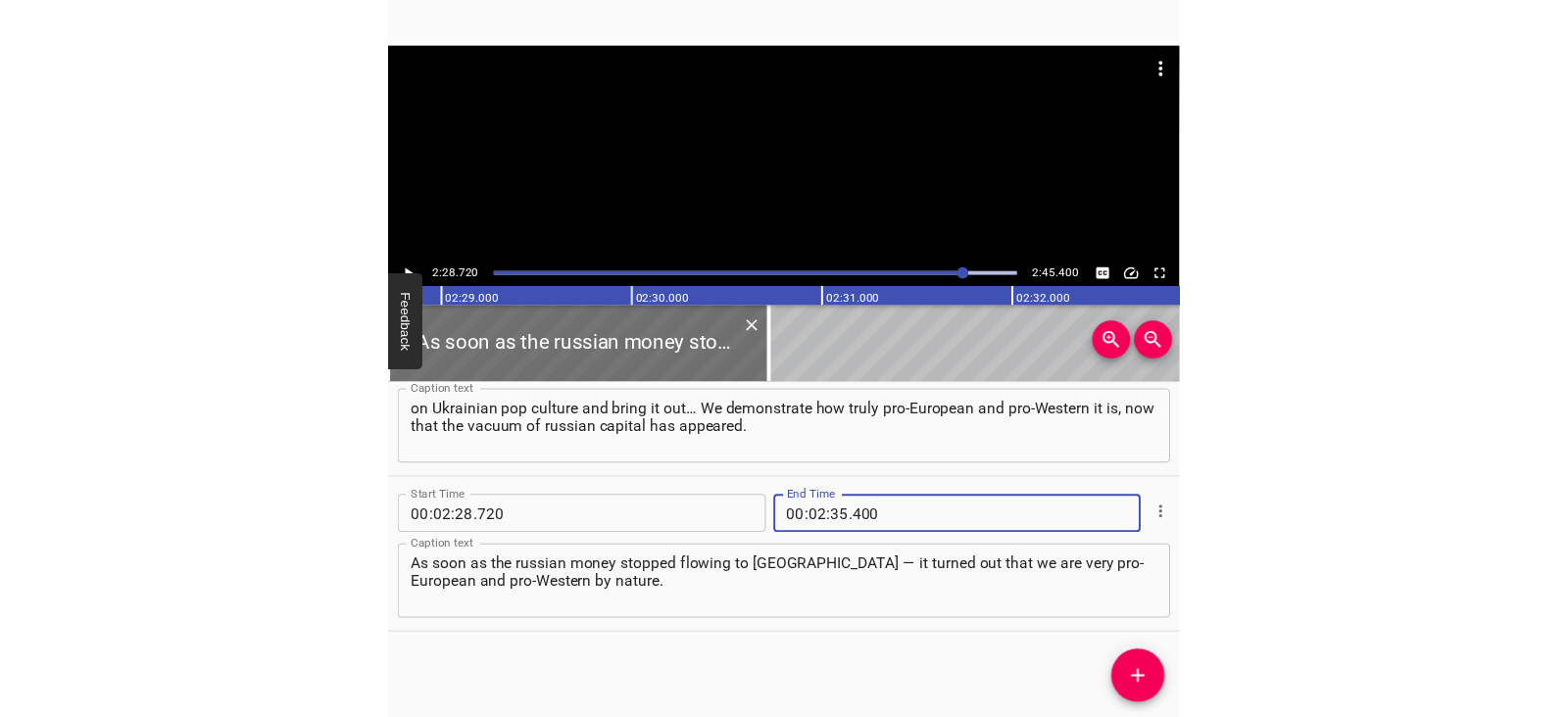 type 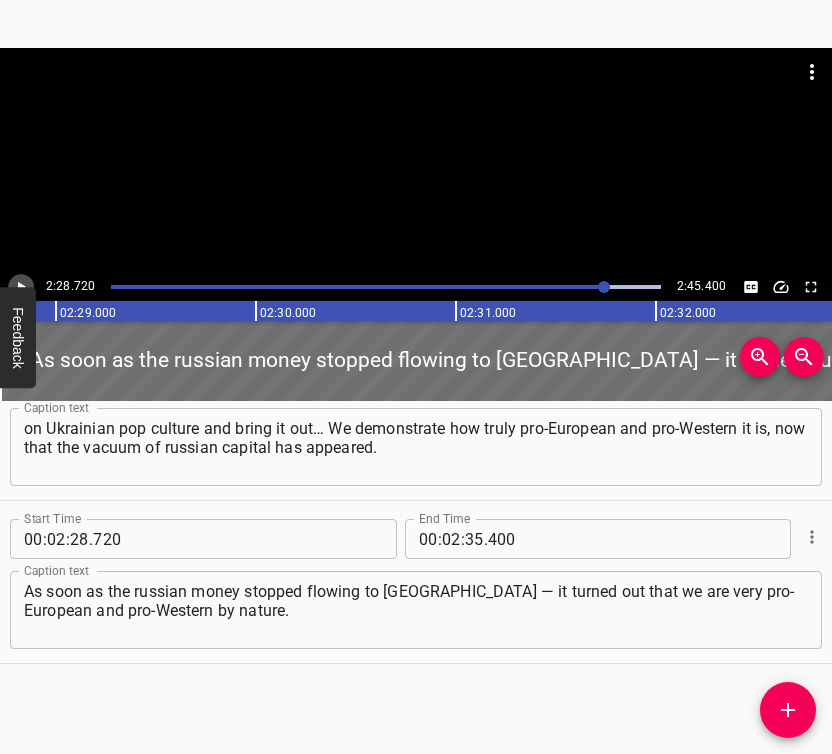 click 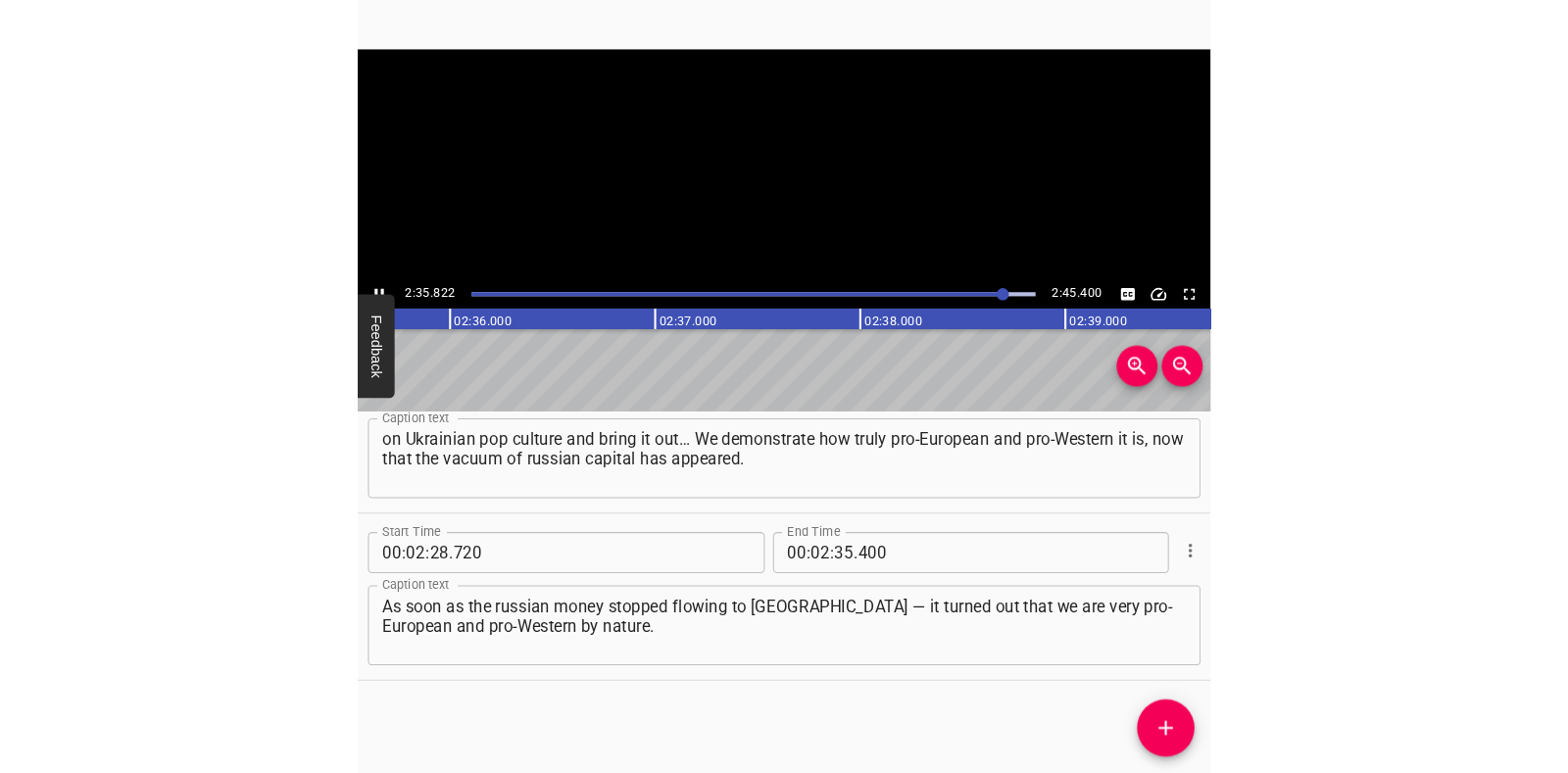 scroll, scrollTop: 0, scrollLeft: 30541, axis: horizontal 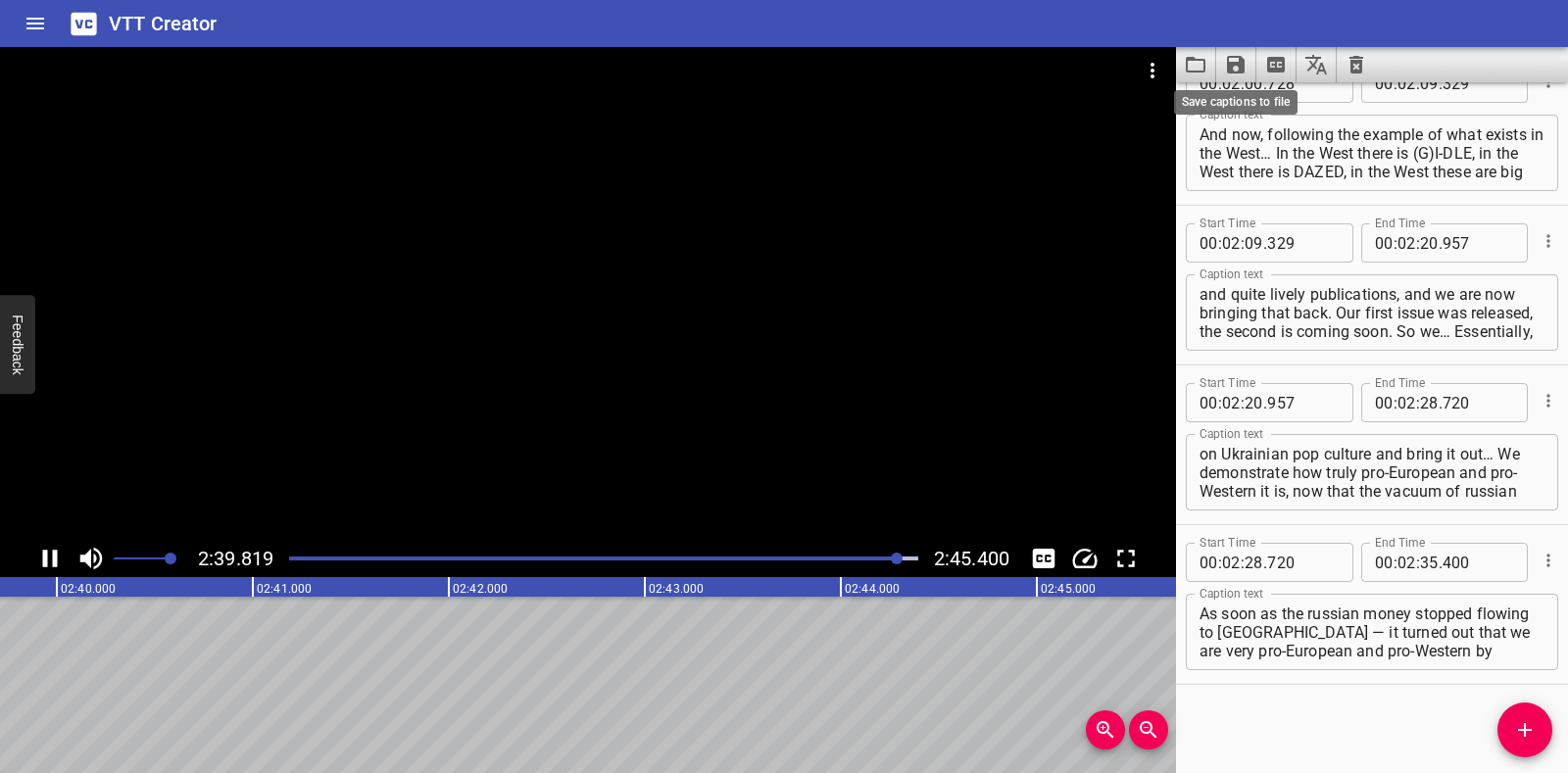 click 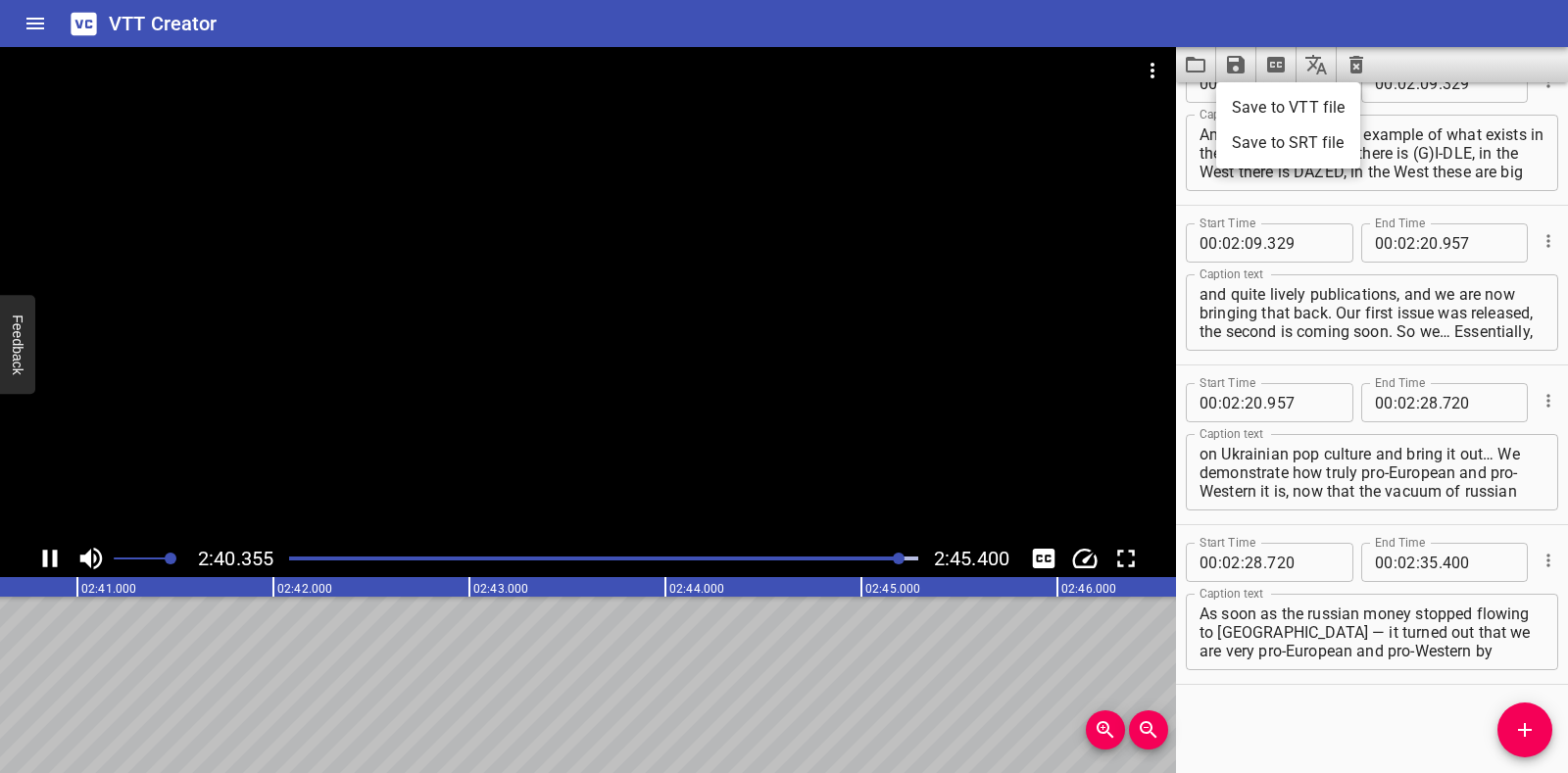 click on "Save to VTT file" at bounding box center [1288, 108] 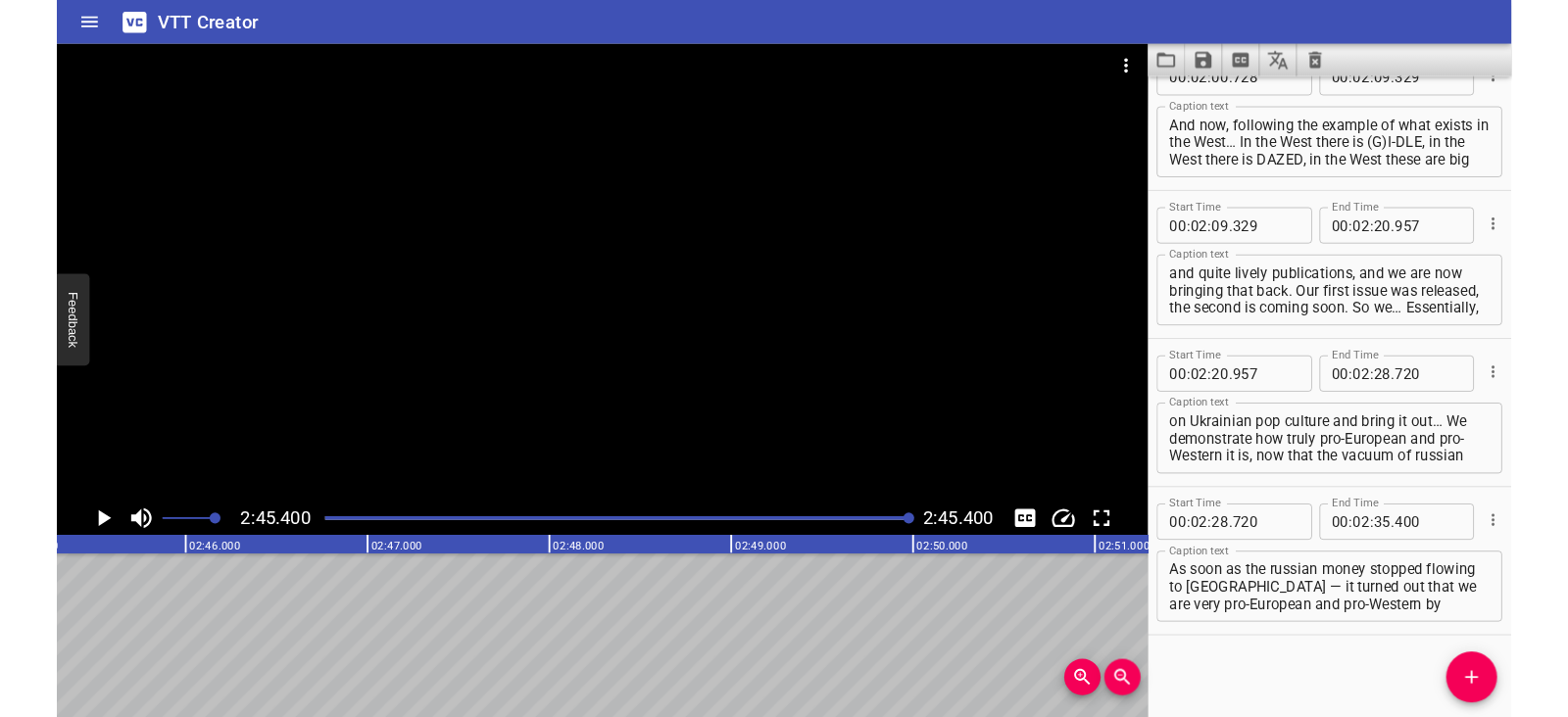 scroll, scrollTop: 0, scrollLeft: 32418, axis: horizontal 